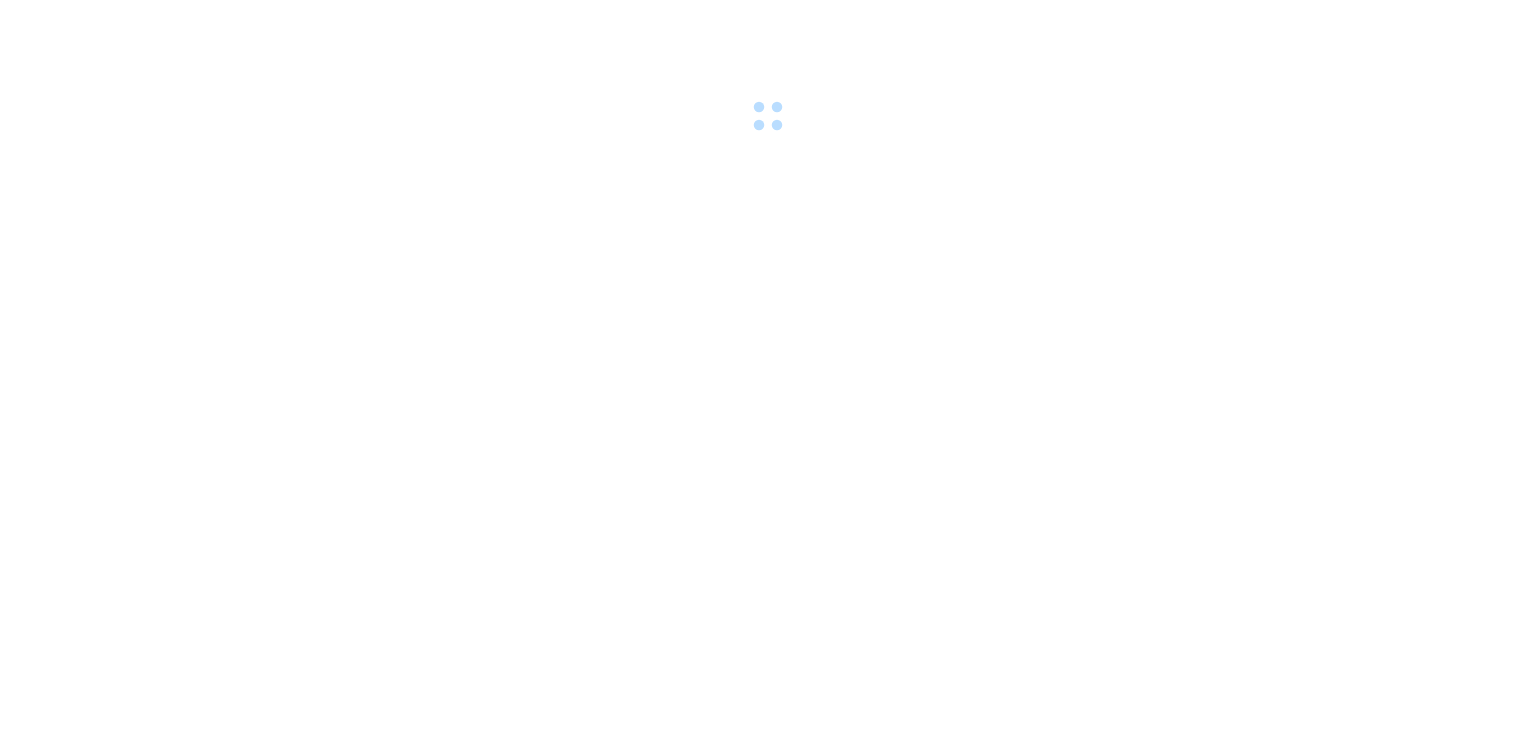 scroll, scrollTop: 0, scrollLeft: 0, axis: both 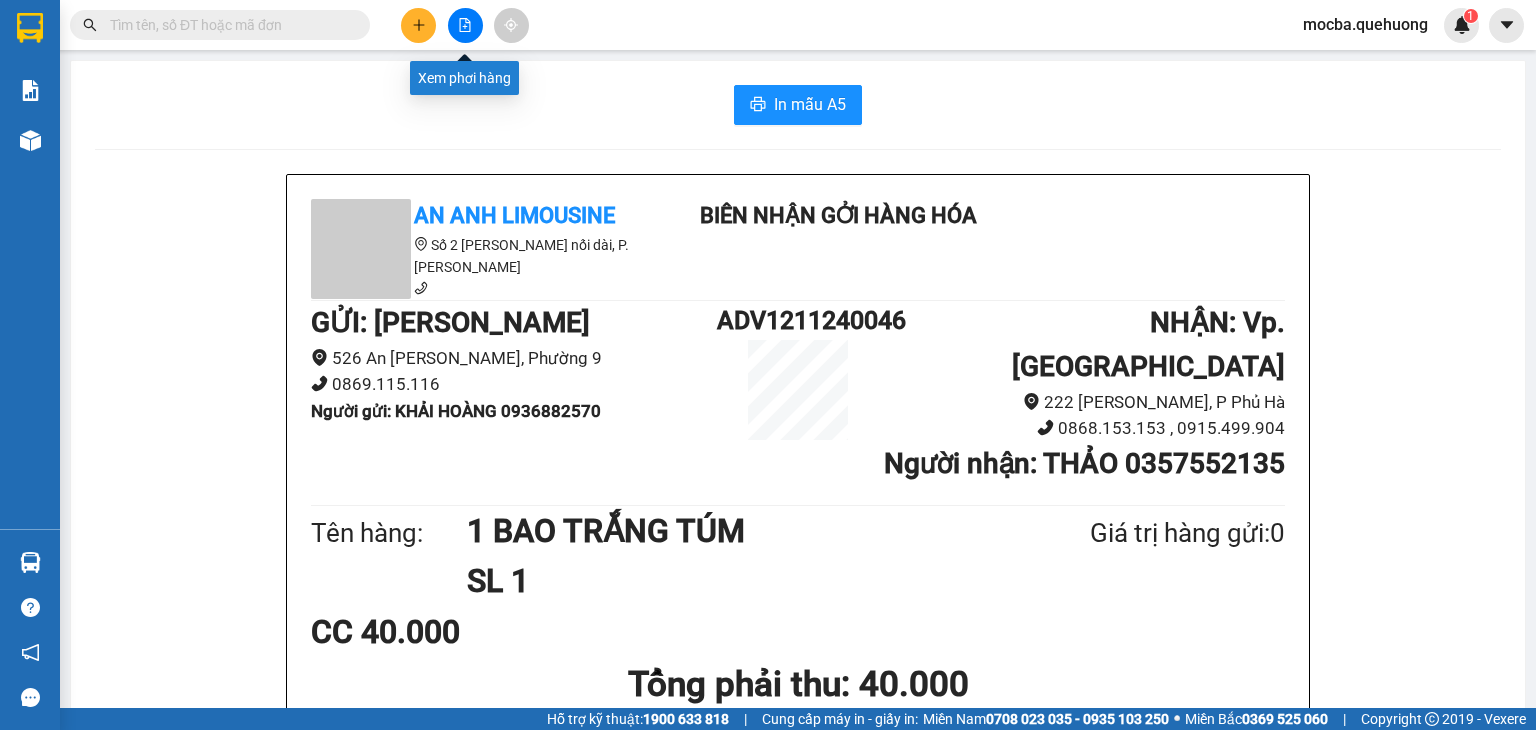 click at bounding box center (465, 25) 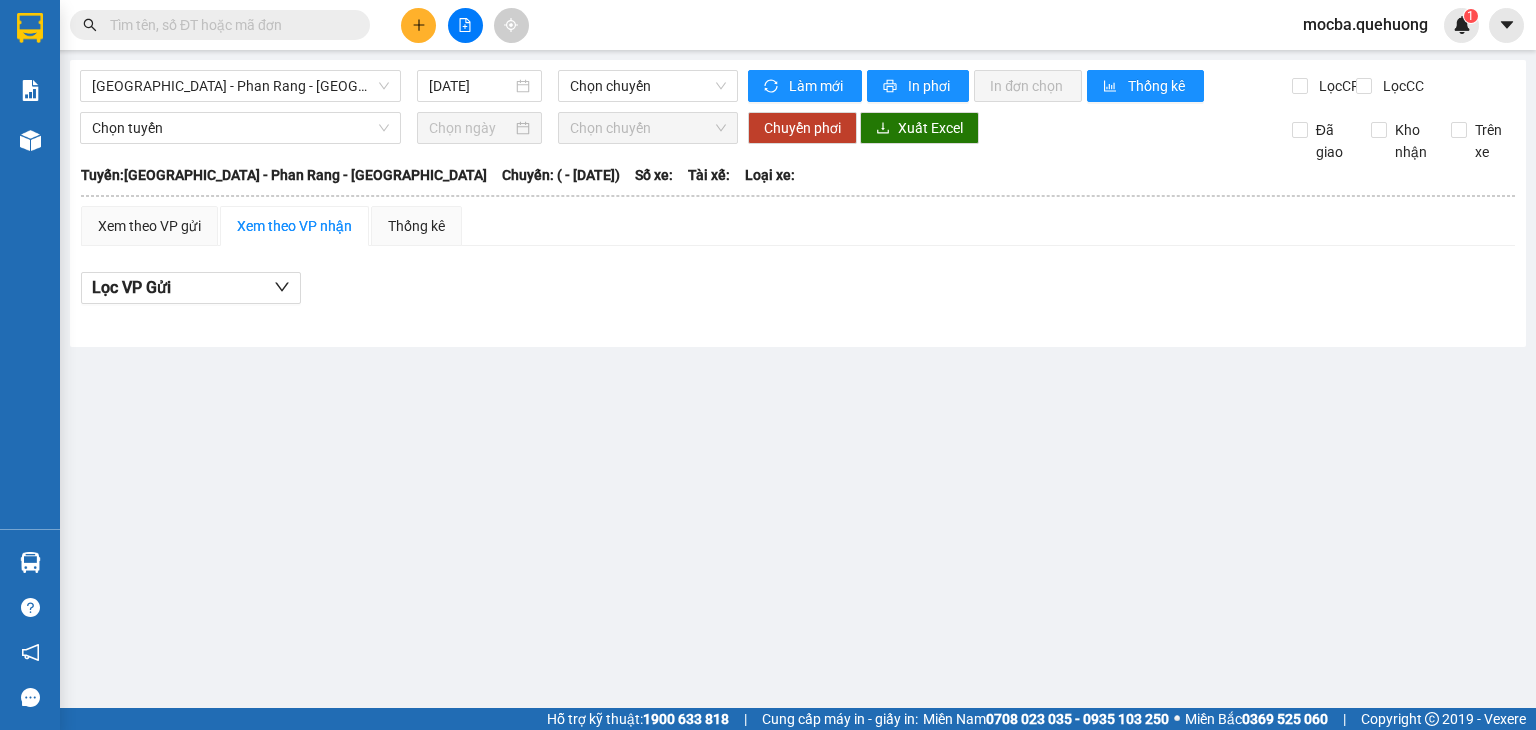 click on "[GEOGRAPHIC_DATA] - [GEOGRAPHIC_DATA] - [GEOGRAPHIC_DATA]  [DATE] Chọn chuyến Làm mới In phơi In đơn chọn Thống kê Lọc  CR Lọc  CC Chọn tuyến Chọn chuyến Chuyển phơi Xuất Excel Đã giao Kho nhận Trên xe An Anh Limousine   19008678   Số 2 [PERSON_NAME] nối dài, P. Văn Hải 20:55 [DATE] [GEOGRAPHIC_DATA]:  [GEOGRAPHIC_DATA] - [GEOGRAPHIC_DATA] - [GEOGRAPHIC_DATA]:   ( - [DATE]) Số xe:  Tài xế:  Loại xe:  [GEOGRAPHIC_DATA]:  [GEOGRAPHIC_DATA] - [GEOGRAPHIC_DATA] - [GEOGRAPHIC_DATA]:   ( - [DATE]) Số xe:  Tài xế:  Loại xe:  Xem theo VP gửi Xem theo VP nhận Thống kê Lọc VP Gửi Cước rồi :   0  VNĐ Chưa cước :   0  VNĐ Thu hộ:  0  VNĐ An Anh Limousine   19008678   Số 2 [PERSON_NAME] nối dài, P. [PERSON_NAME]  -  20:55 [DATE] [GEOGRAPHIC_DATA]:  [GEOGRAPHIC_DATA] - [GEOGRAPHIC_DATA] - [GEOGRAPHIC_DATA]:   ( - [DATE]) Số xe:  Tài xế:  Loại xe:  ĐC Giao Mã GD SL CR CC Thu hộ Phí thu hộ (Người nhận trả) Người gửi Tên người nhận Ghi chú" at bounding box center [768, 354] 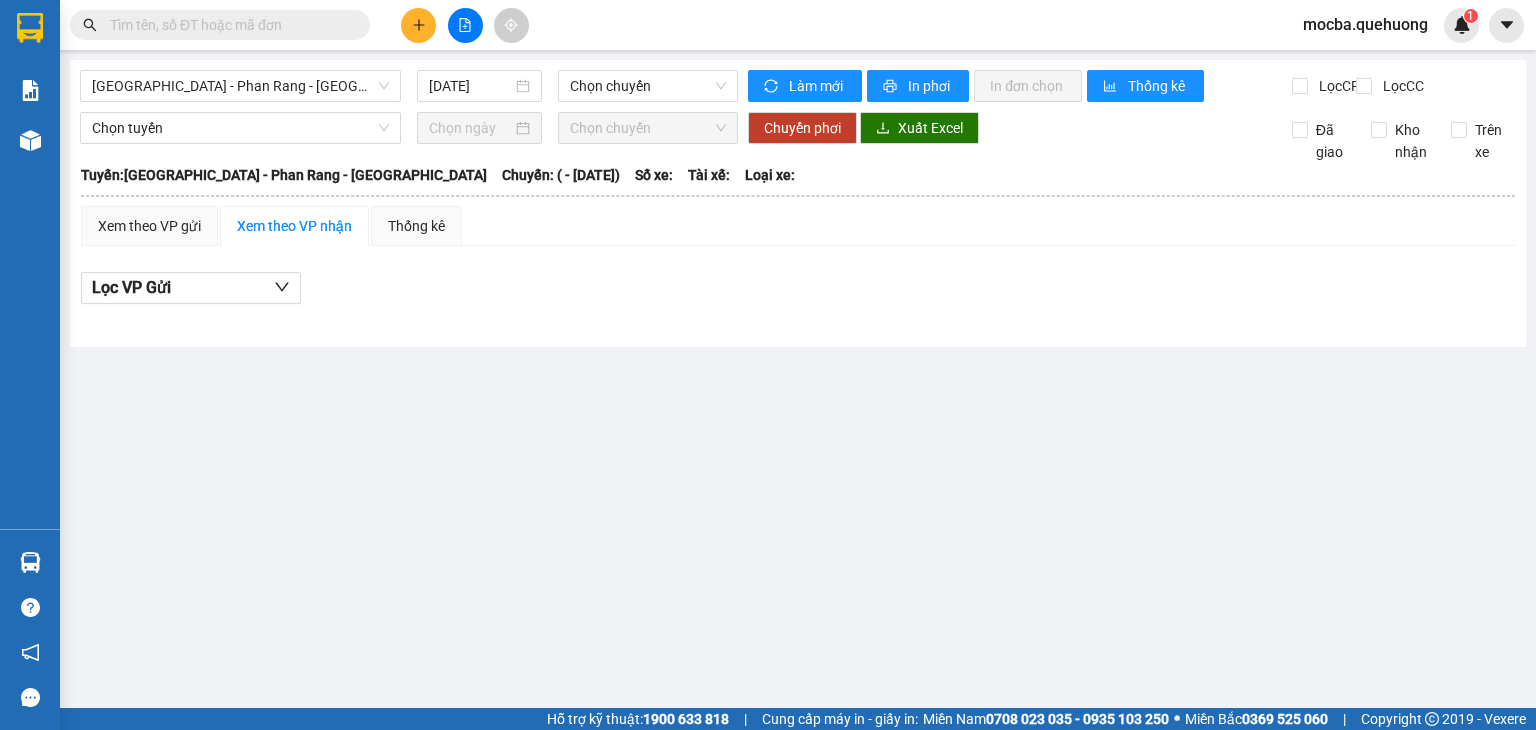 click on "[GEOGRAPHIC_DATA] - Phan Rang - [GEOGRAPHIC_DATA]" at bounding box center [240, 86] 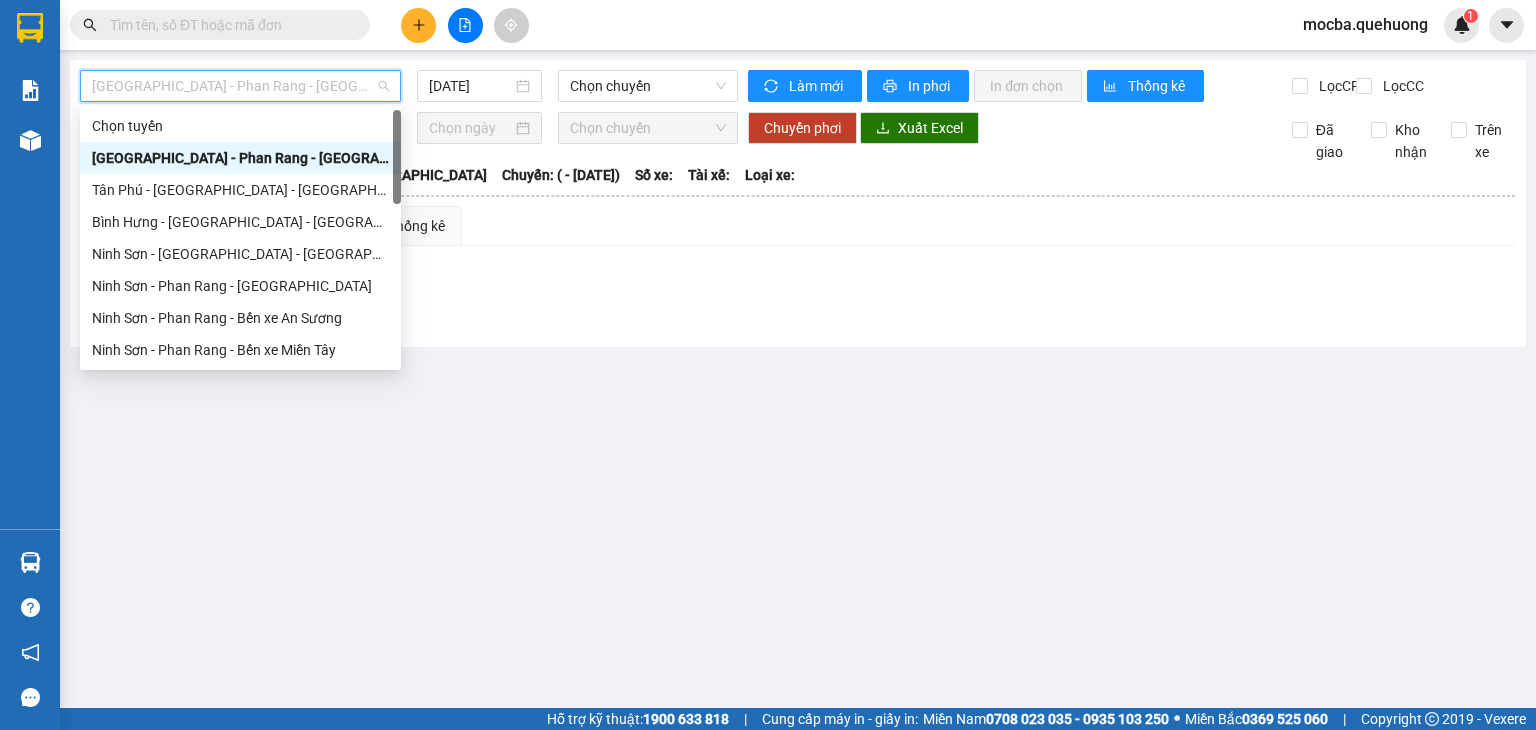 scroll, scrollTop: 600, scrollLeft: 0, axis: vertical 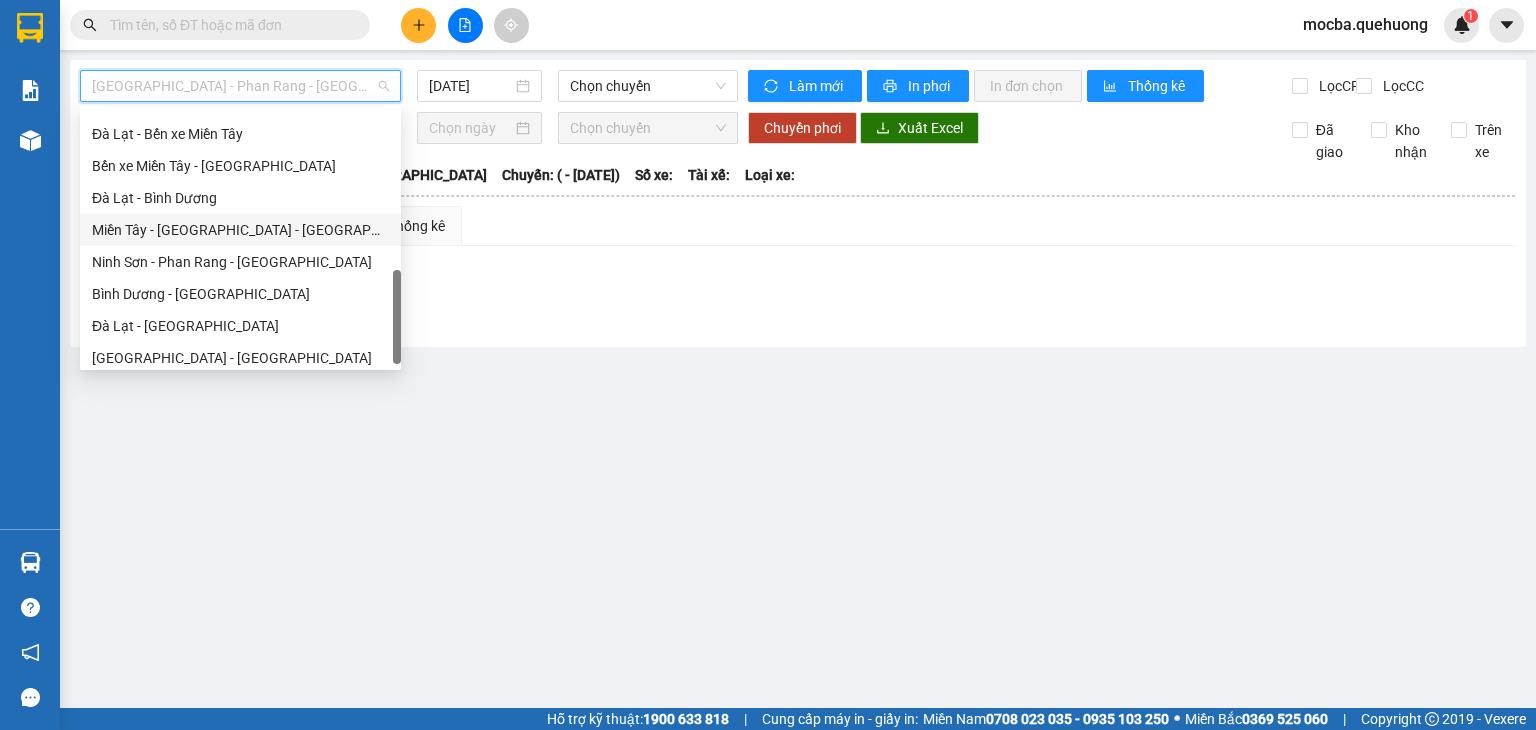 click on "Miền Tây - [GEOGRAPHIC_DATA] - [GEOGRAPHIC_DATA]" at bounding box center [240, 230] 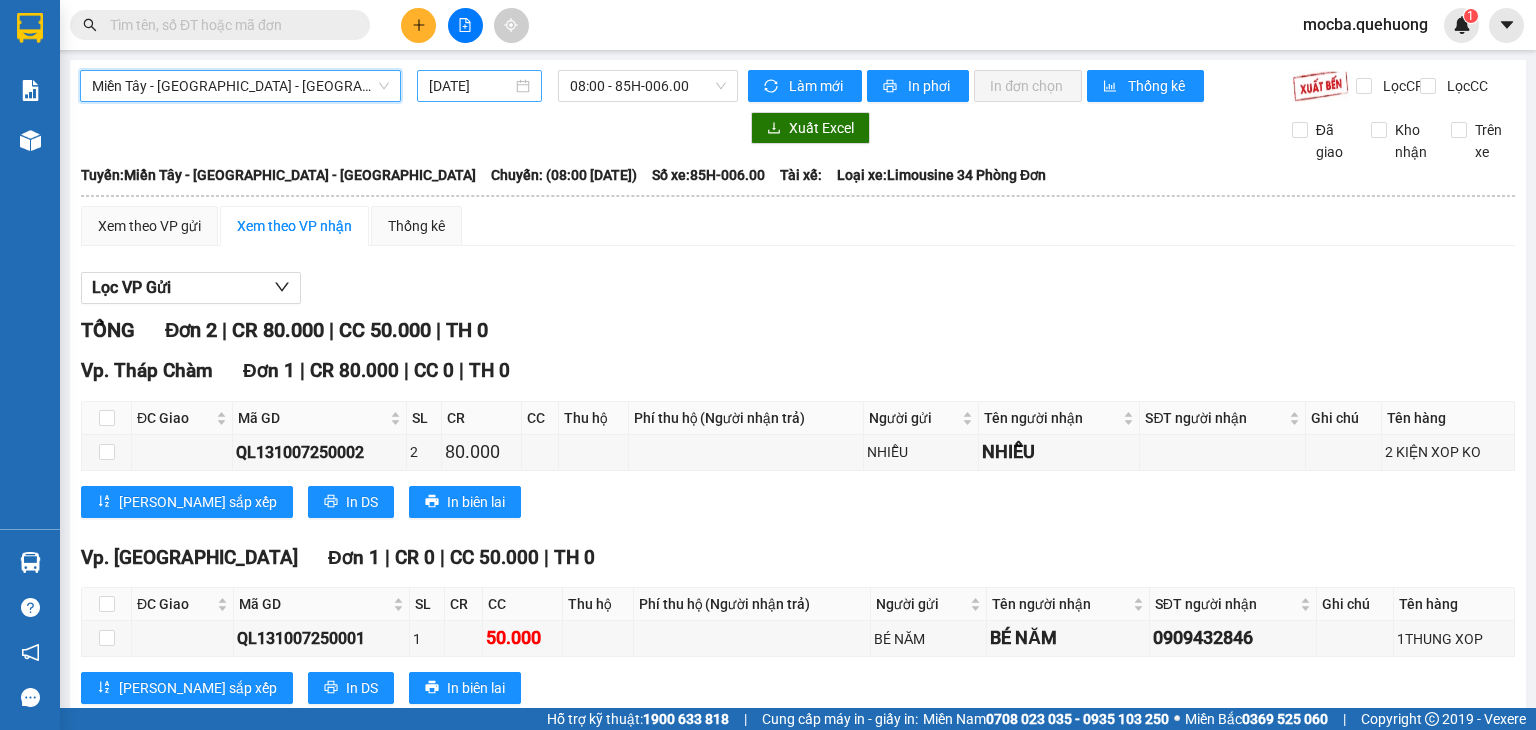 click on "[DATE]" at bounding box center (470, 86) 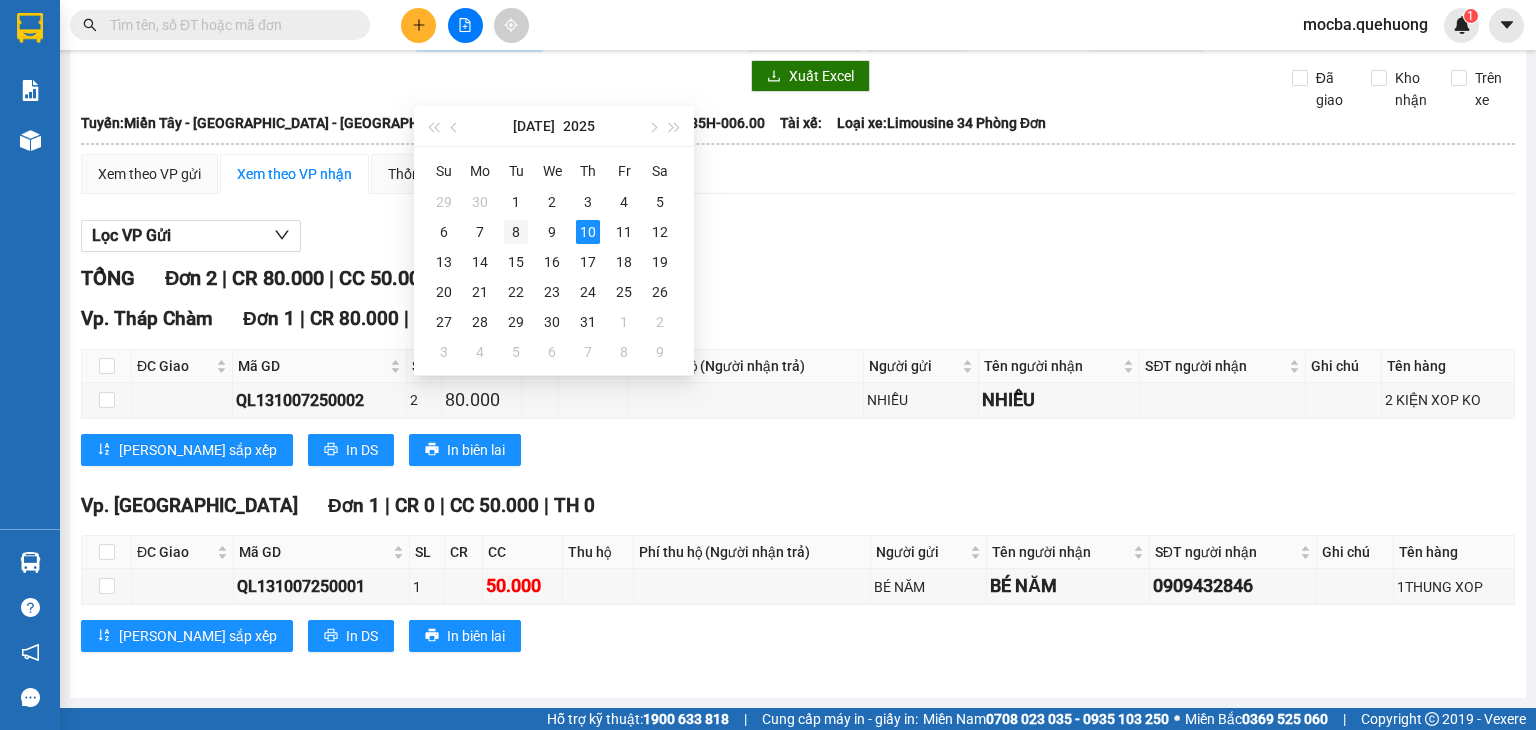 scroll, scrollTop: 66, scrollLeft: 0, axis: vertical 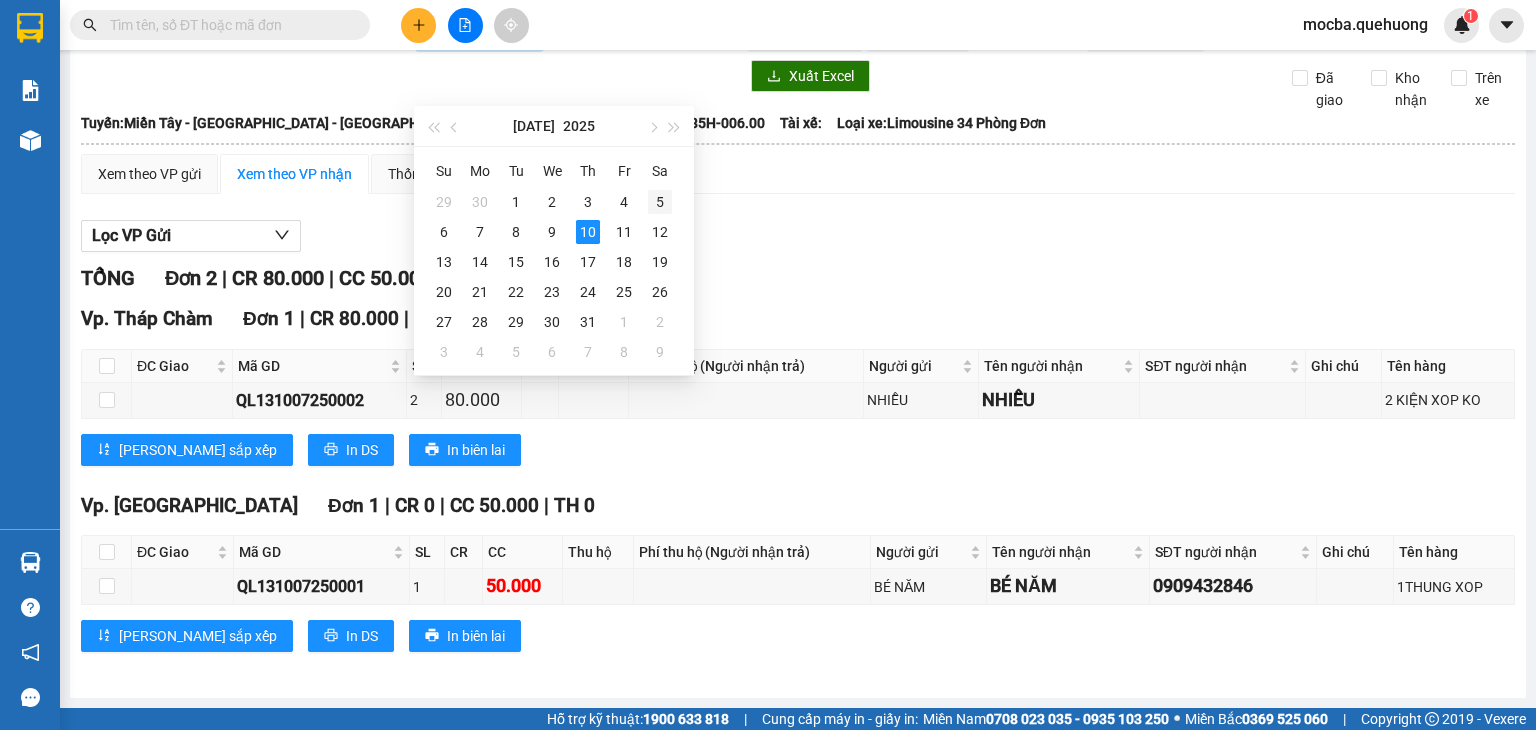 click on "5" at bounding box center (660, 202) 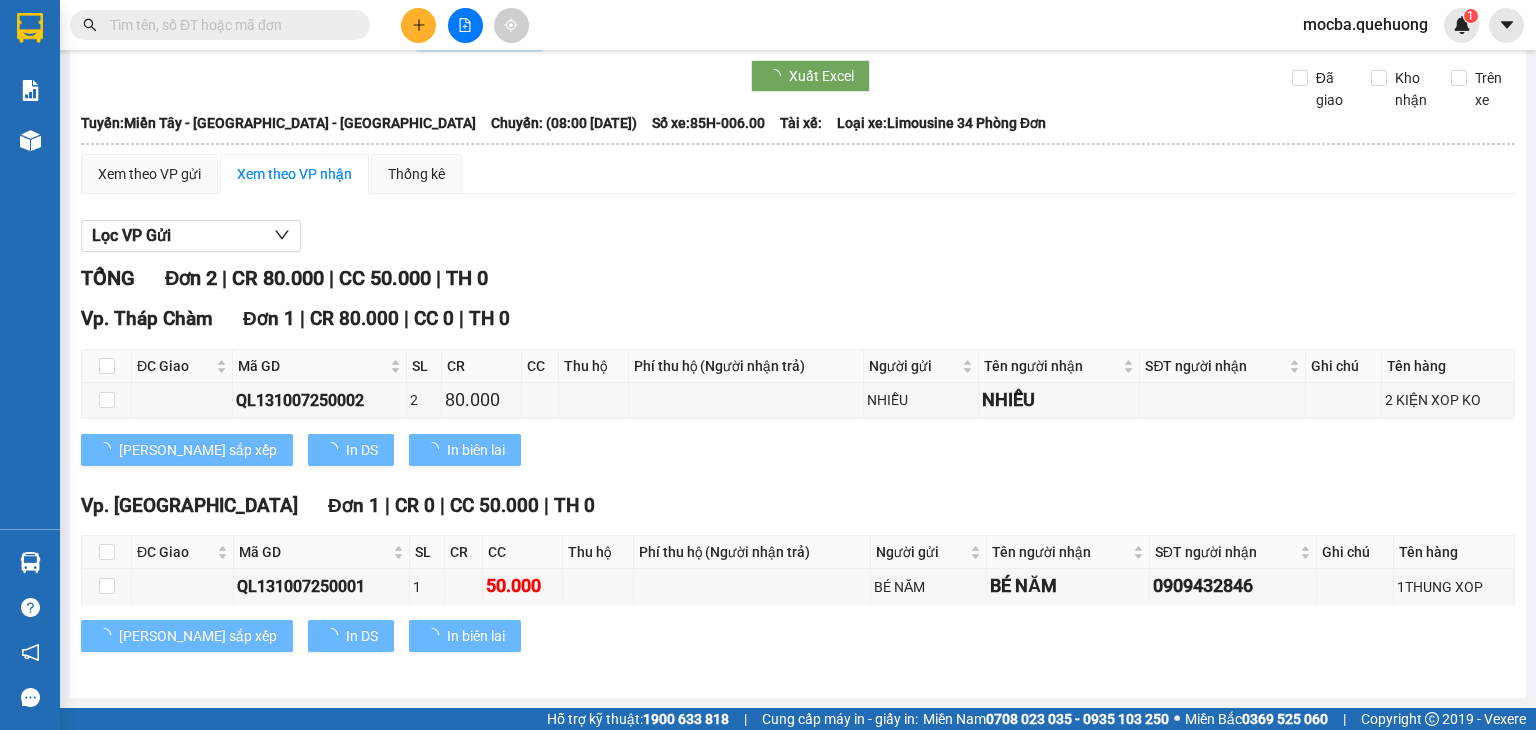 scroll, scrollTop: 0, scrollLeft: 0, axis: both 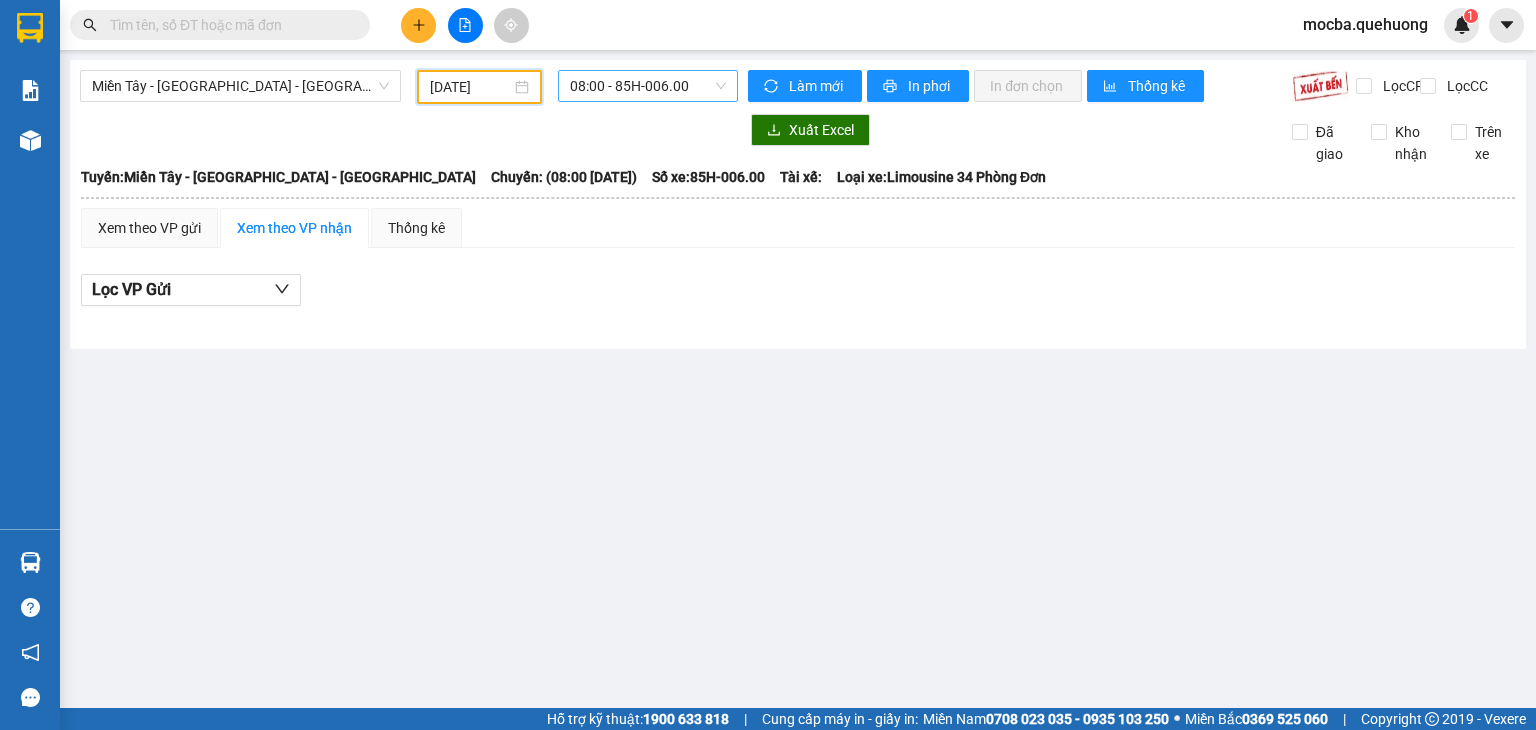 click on "08:00     - 85H-006.00" at bounding box center (648, 86) 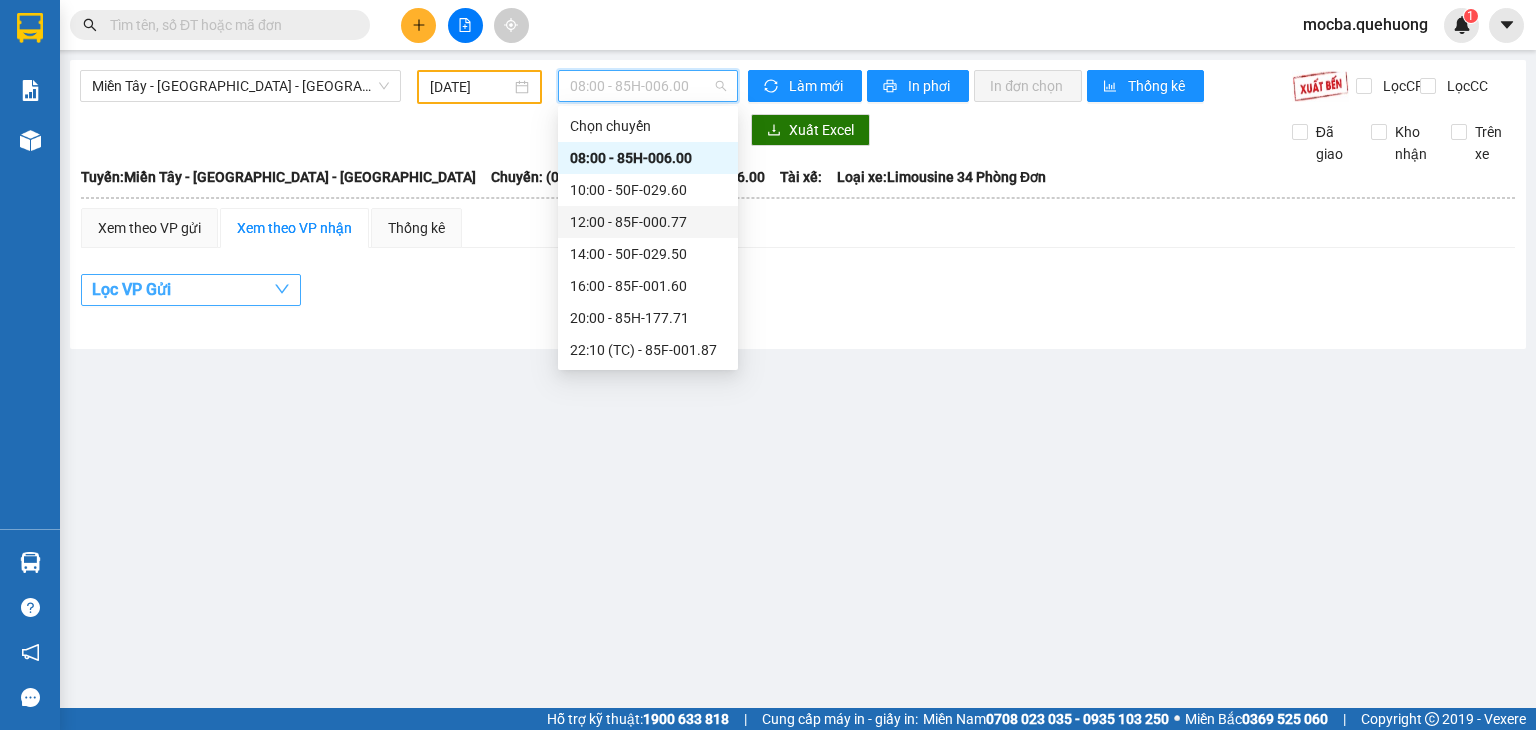 click on "Lọc VP Gửi" at bounding box center [131, 289] 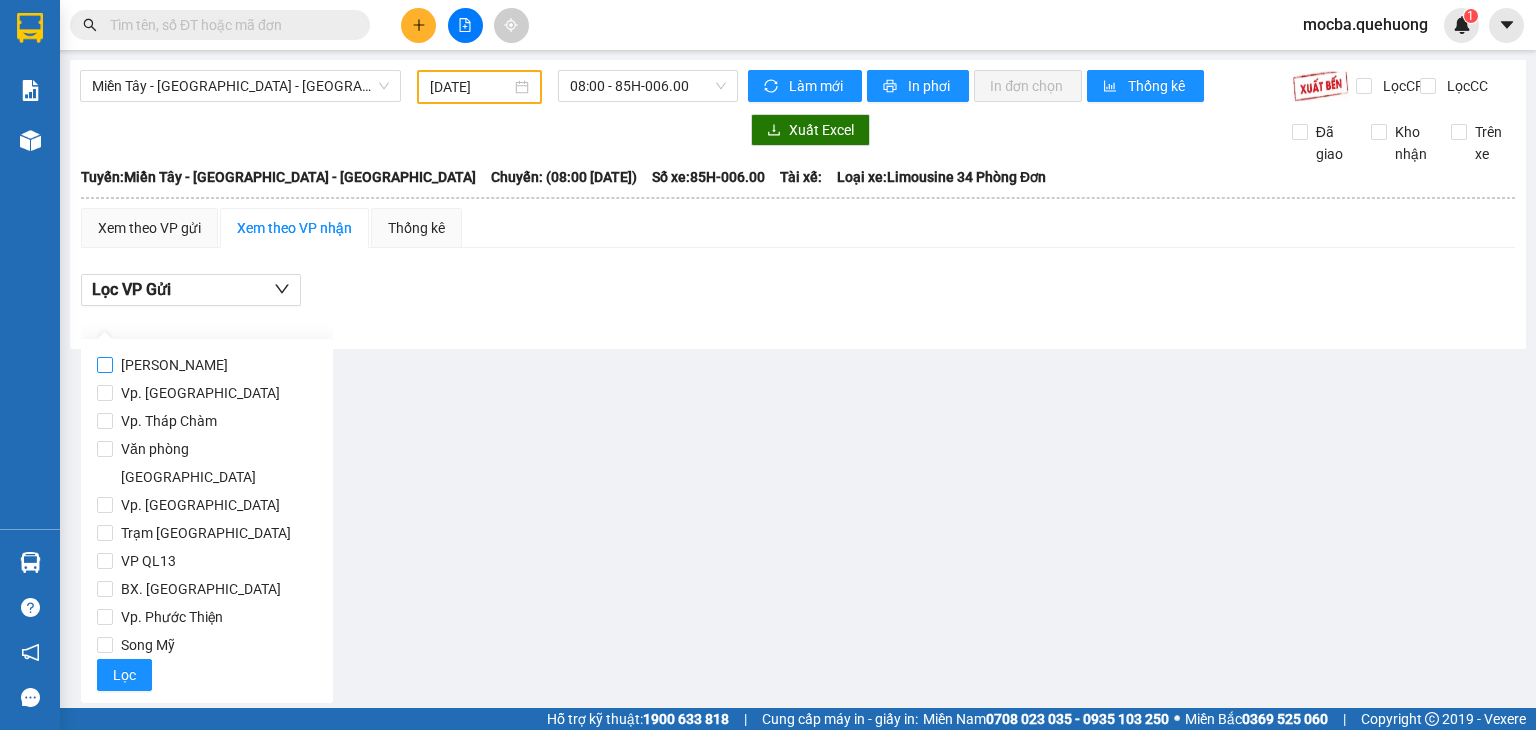 click on "[PERSON_NAME]" at bounding box center [174, 365] 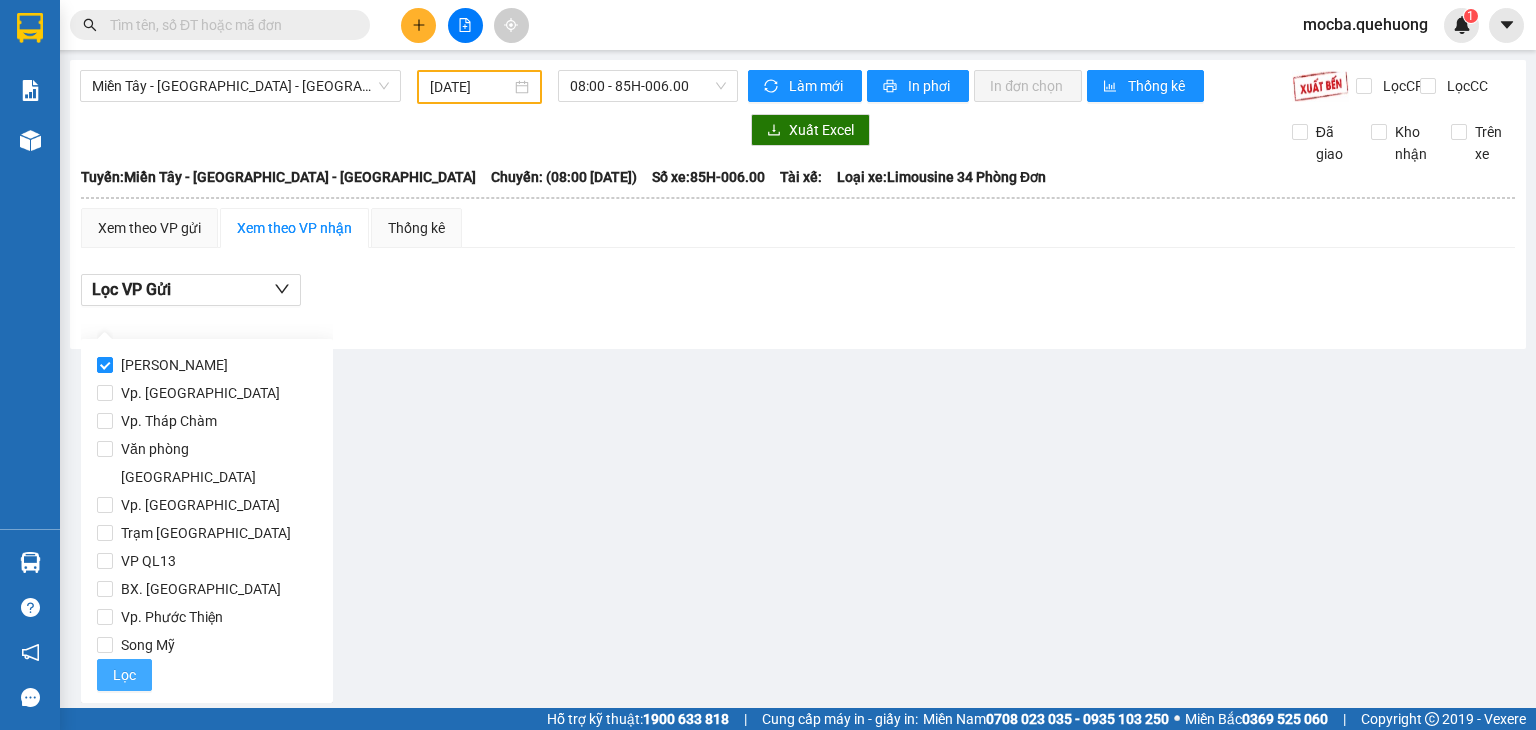 click on "Lọc" at bounding box center (124, 675) 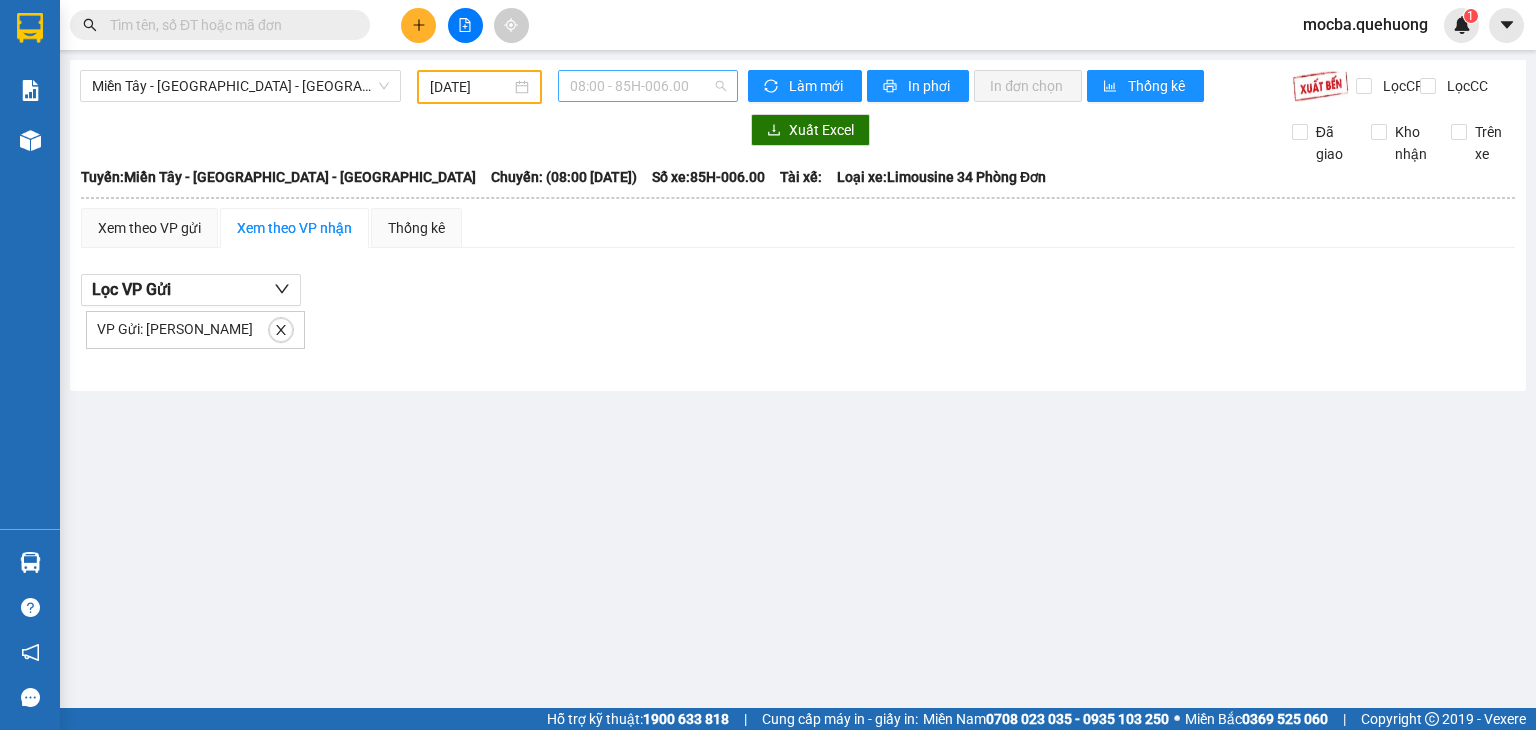 click on "08:00     - 85H-006.00" at bounding box center [648, 86] 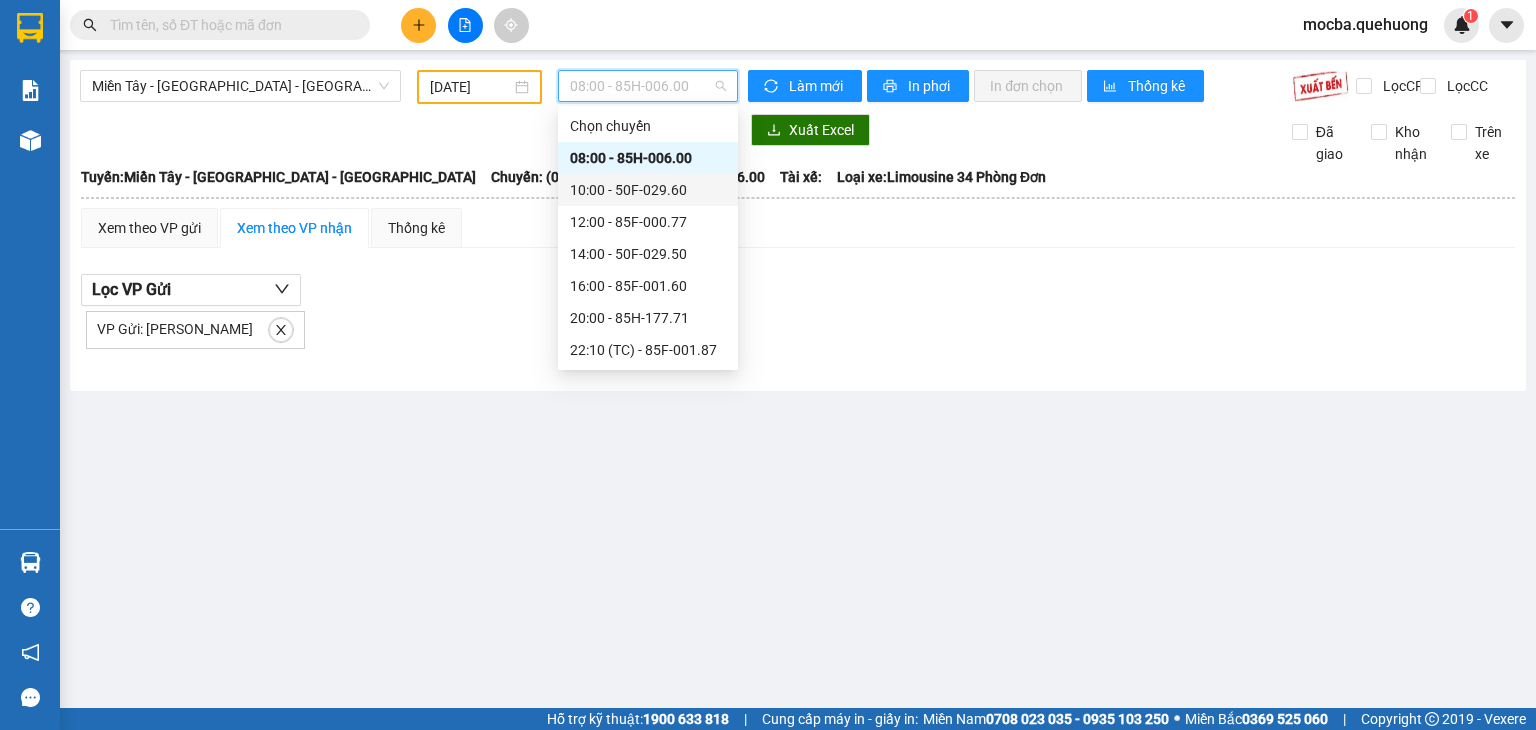 click on "10:00     - 50F-029.60" at bounding box center [648, 190] 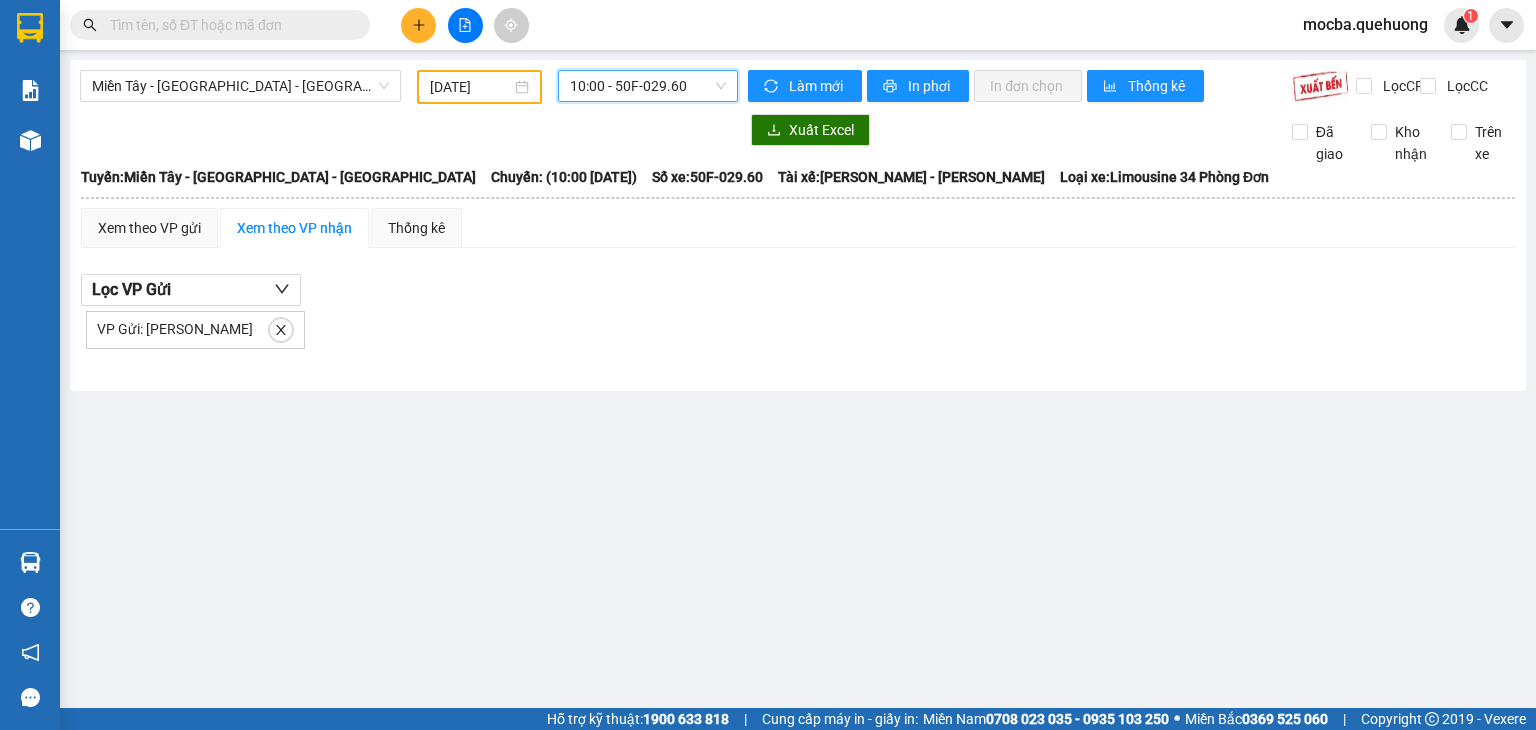 click on "10:00     - 50F-029.60" at bounding box center [648, 86] 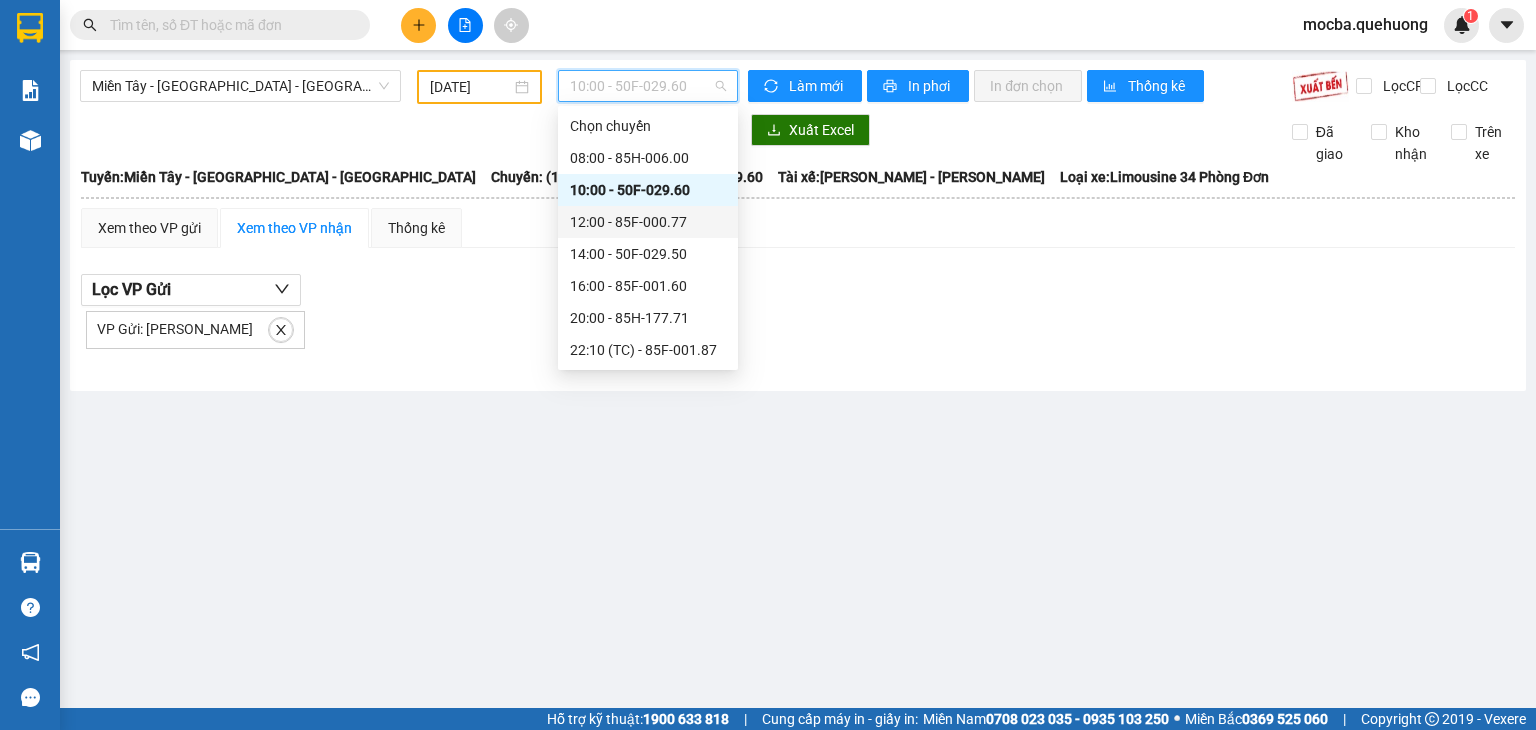 click on "12:00     - 85F-000.77" at bounding box center (648, 222) 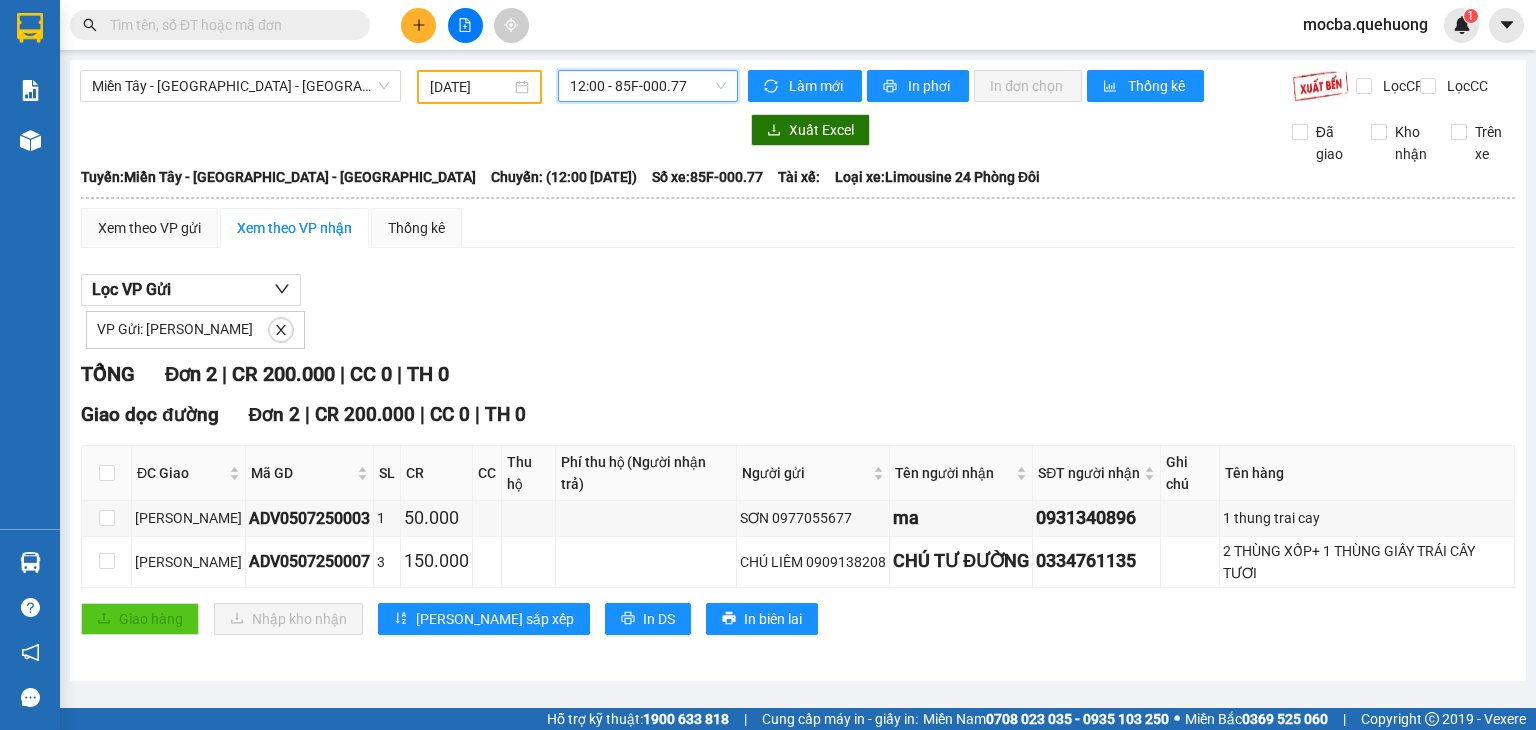click on "12:00     - 85F-000.77" at bounding box center (648, 86) 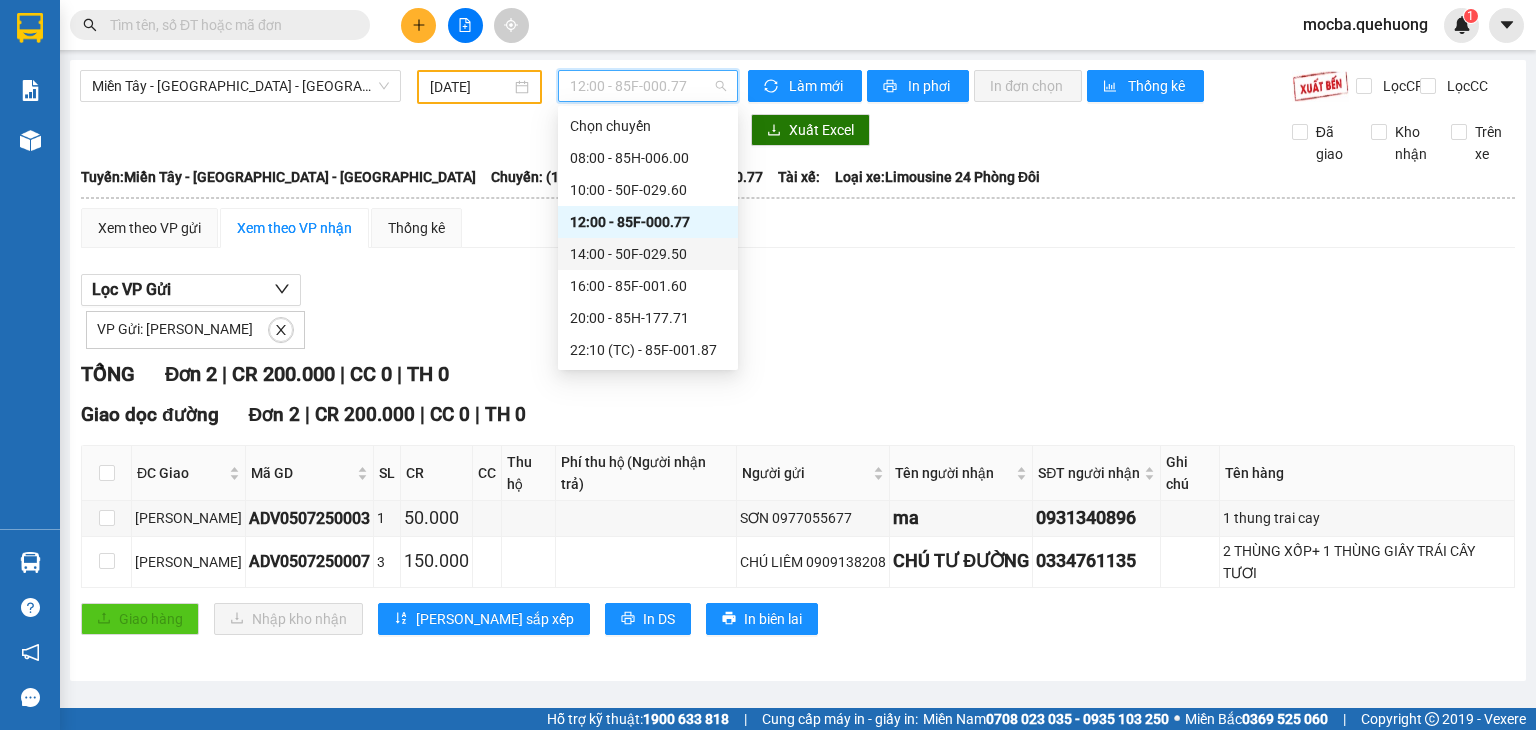 click on "14:00     - 50F-029.50" at bounding box center (648, 254) 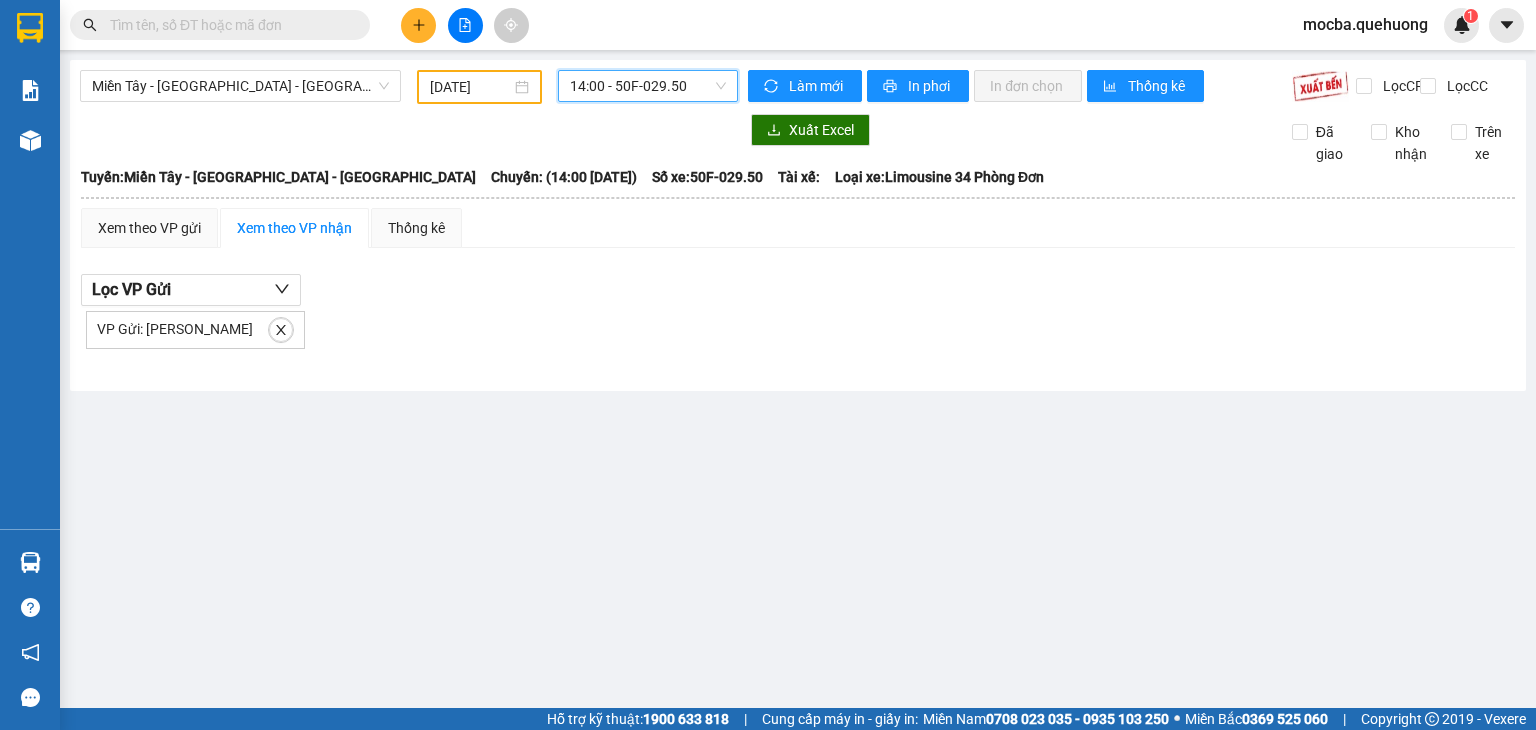 click on "14:00     - 50F-029.50" at bounding box center [648, 86] 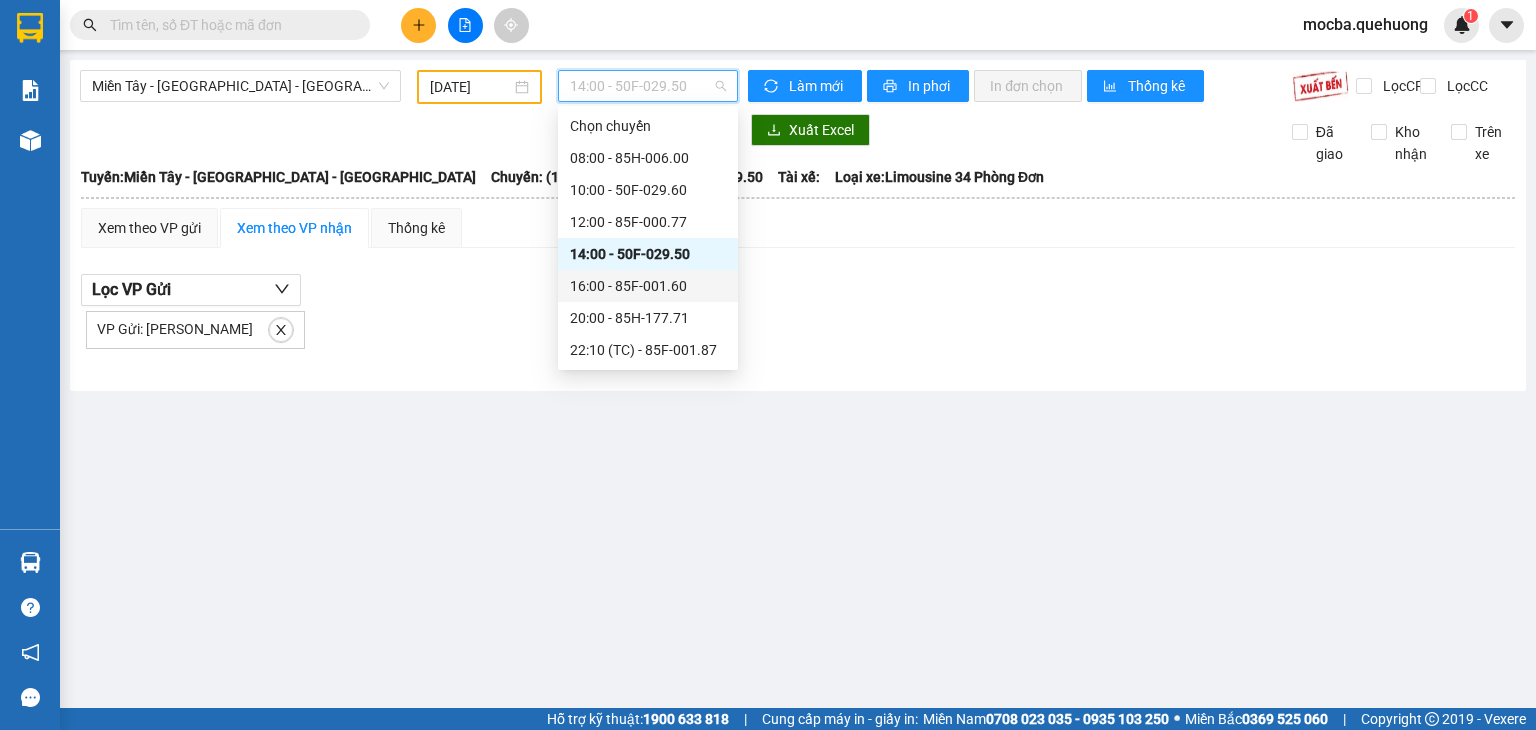 click on "16:00     - 85F-001.60" at bounding box center (648, 286) 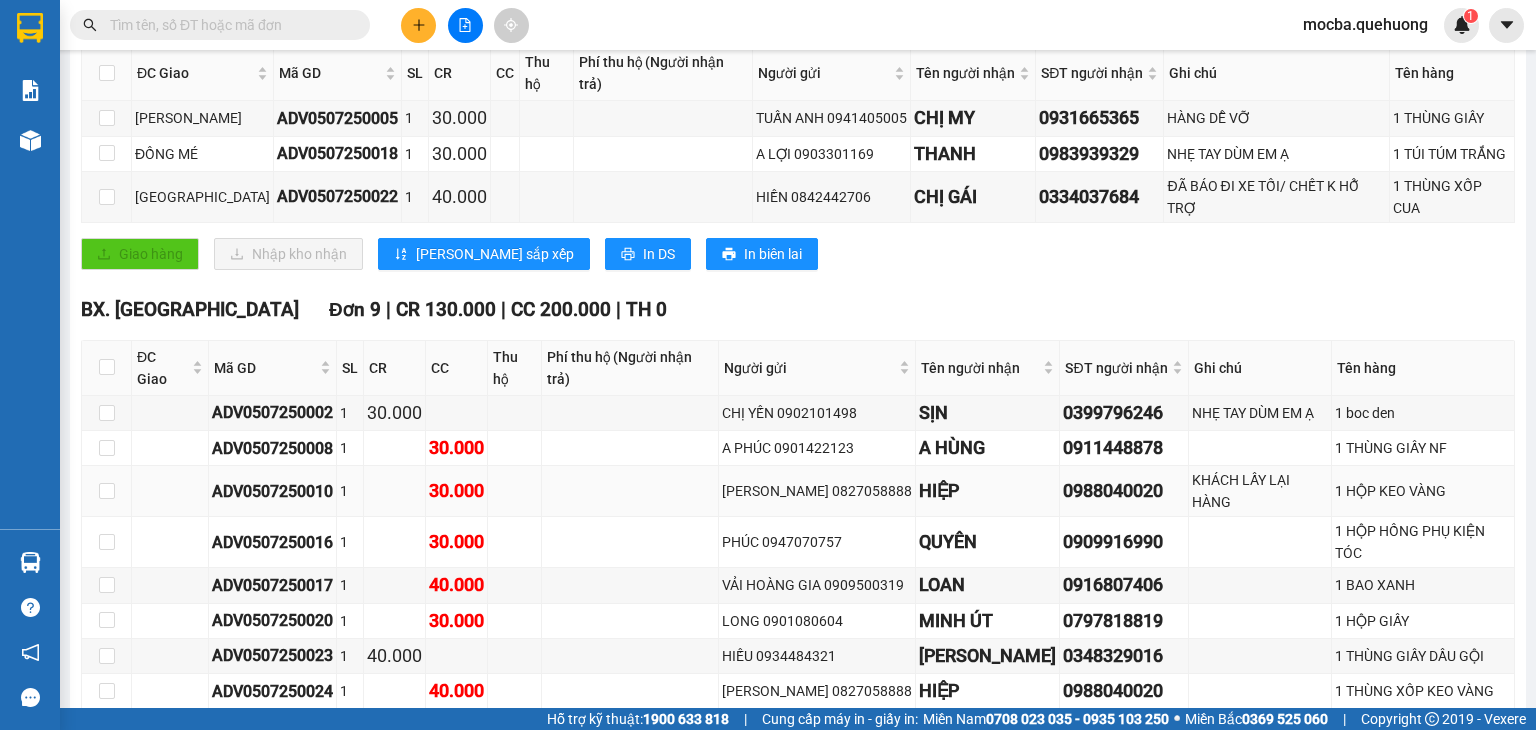 scroll, scrollTop: 0, scrollLeft: 0, axis: both 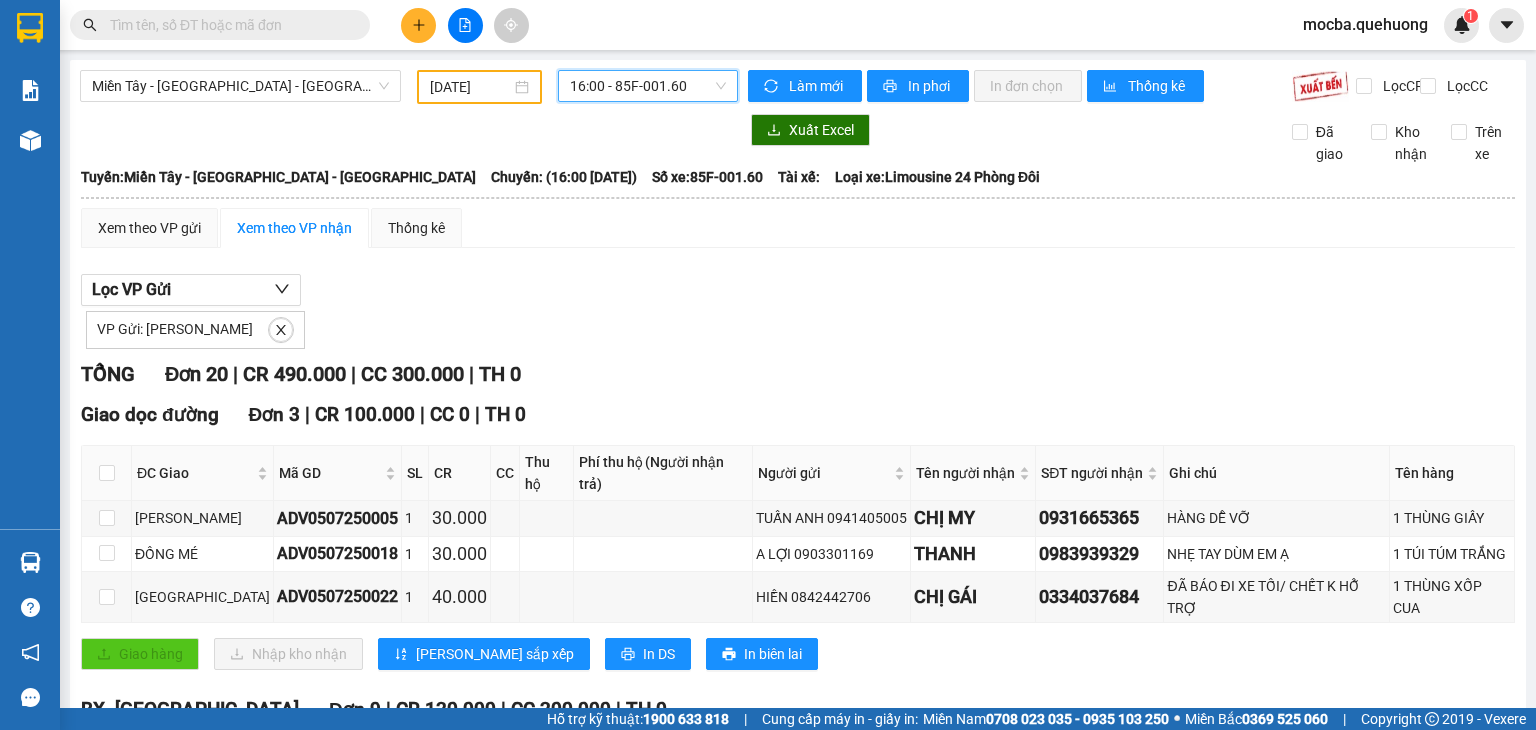 click on "[DATE]" at bounding box center (470, 87) 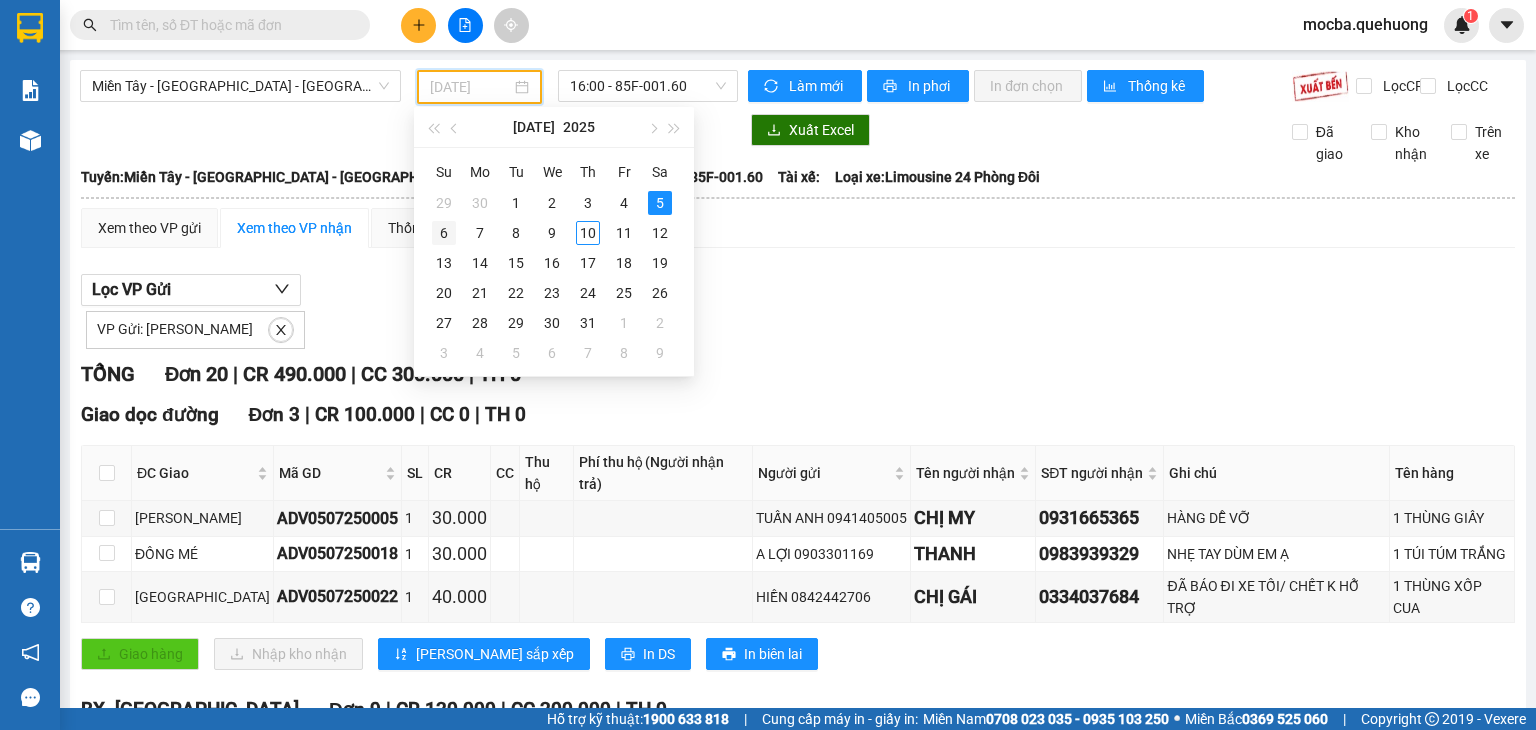 click on "6" at bounding box center (444, 233) 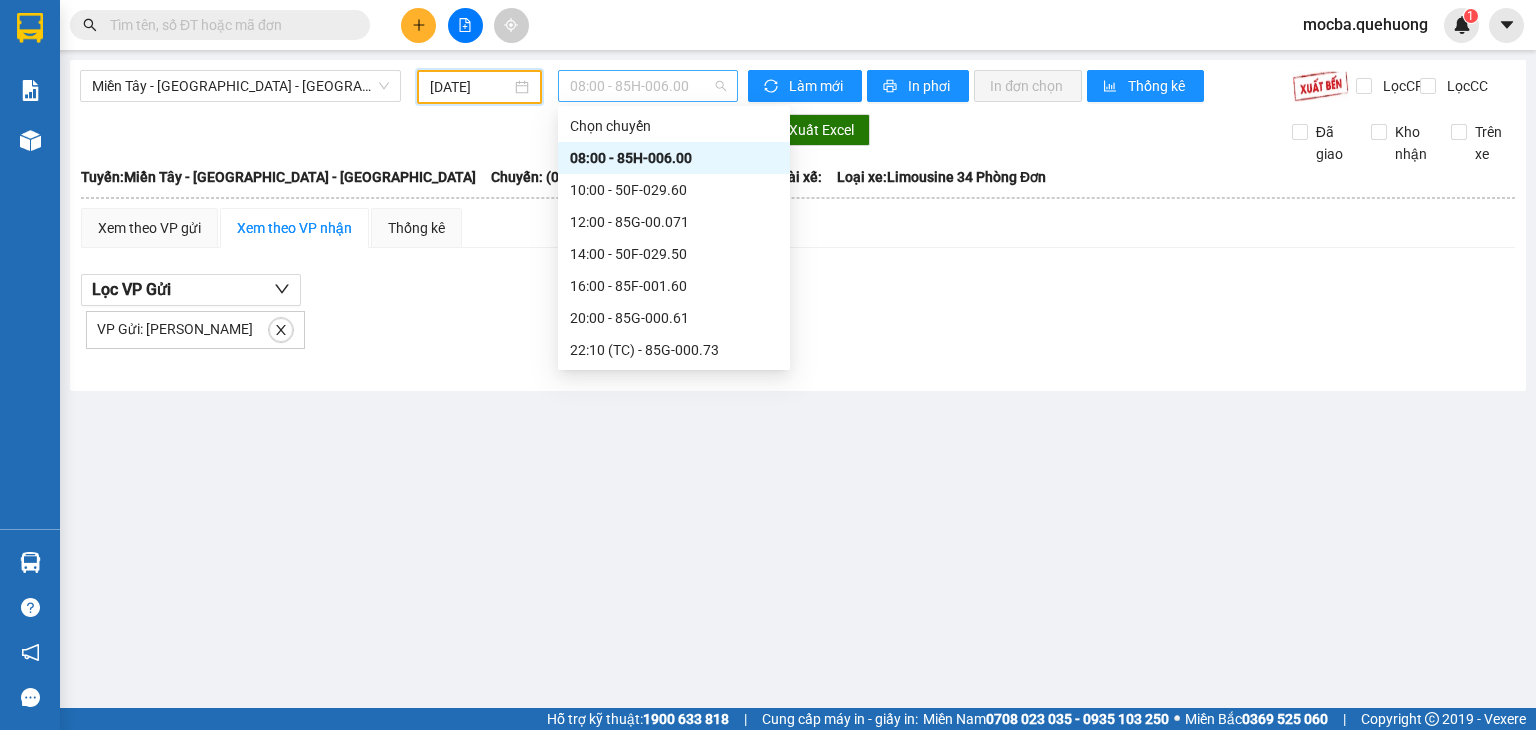 click on "08:00     - 85H-006.00" at bounding box center (648, 86) 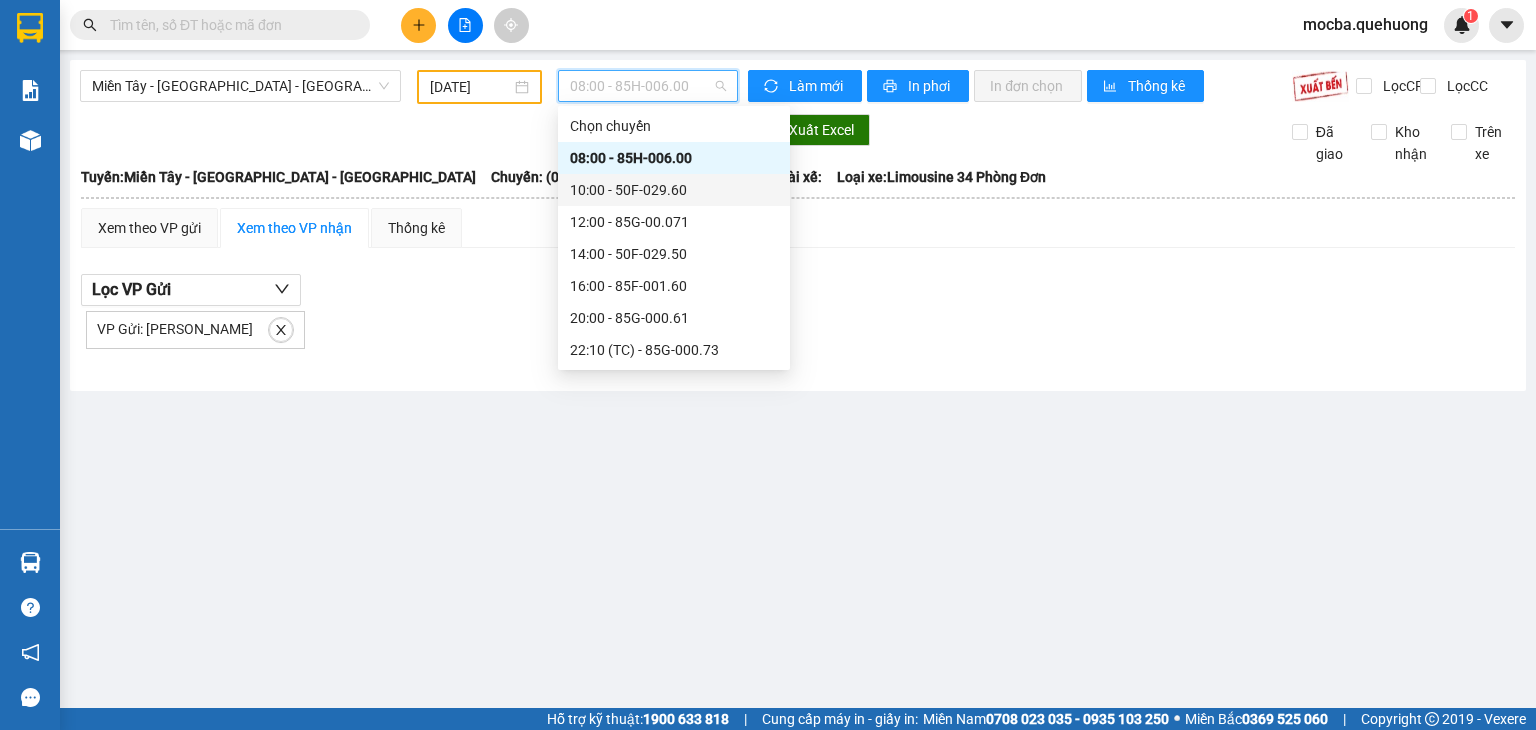 click on "10:00     - 50F-029.60" at bounding box center (674, 190) 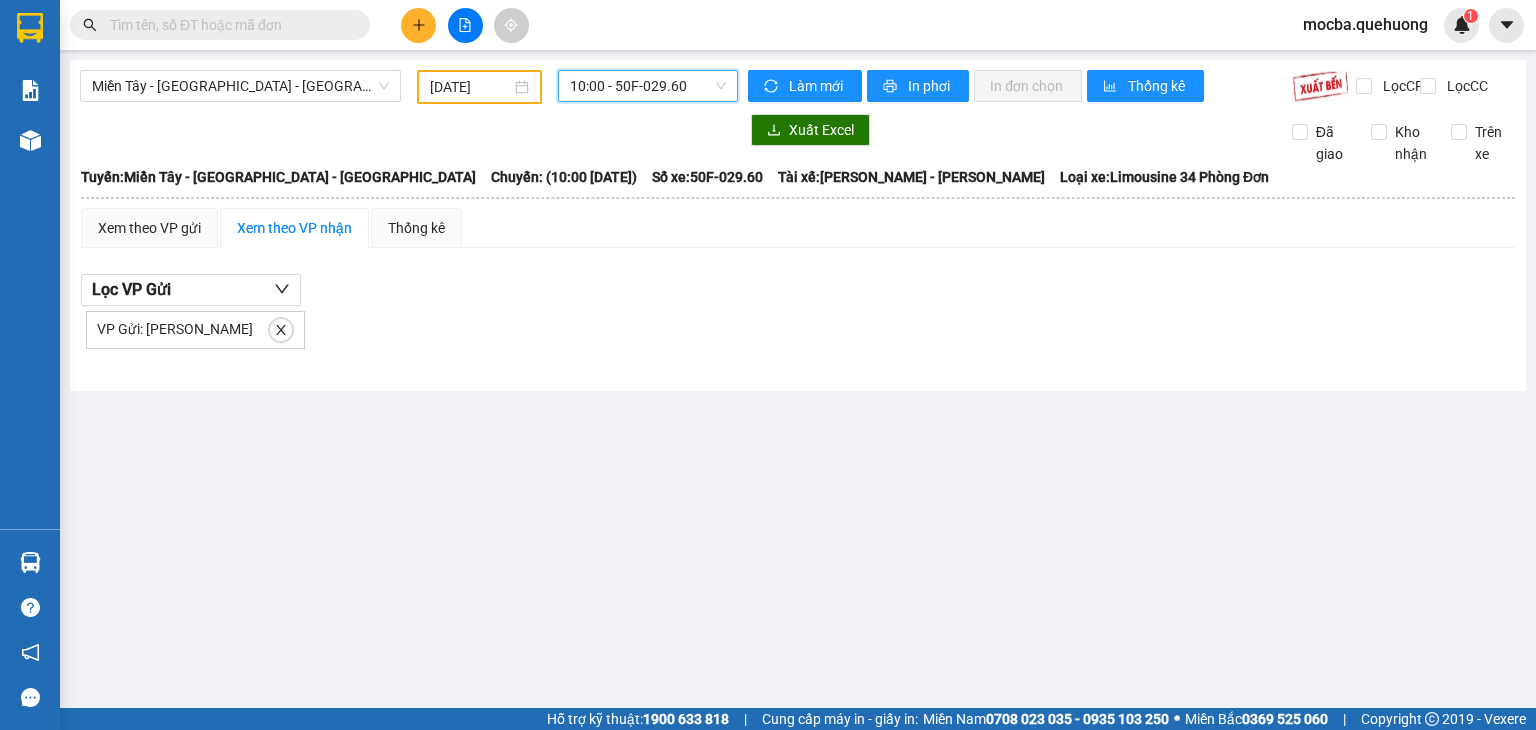 click on "10:00     - 50F-029.60" at bounding box center (648, 86) 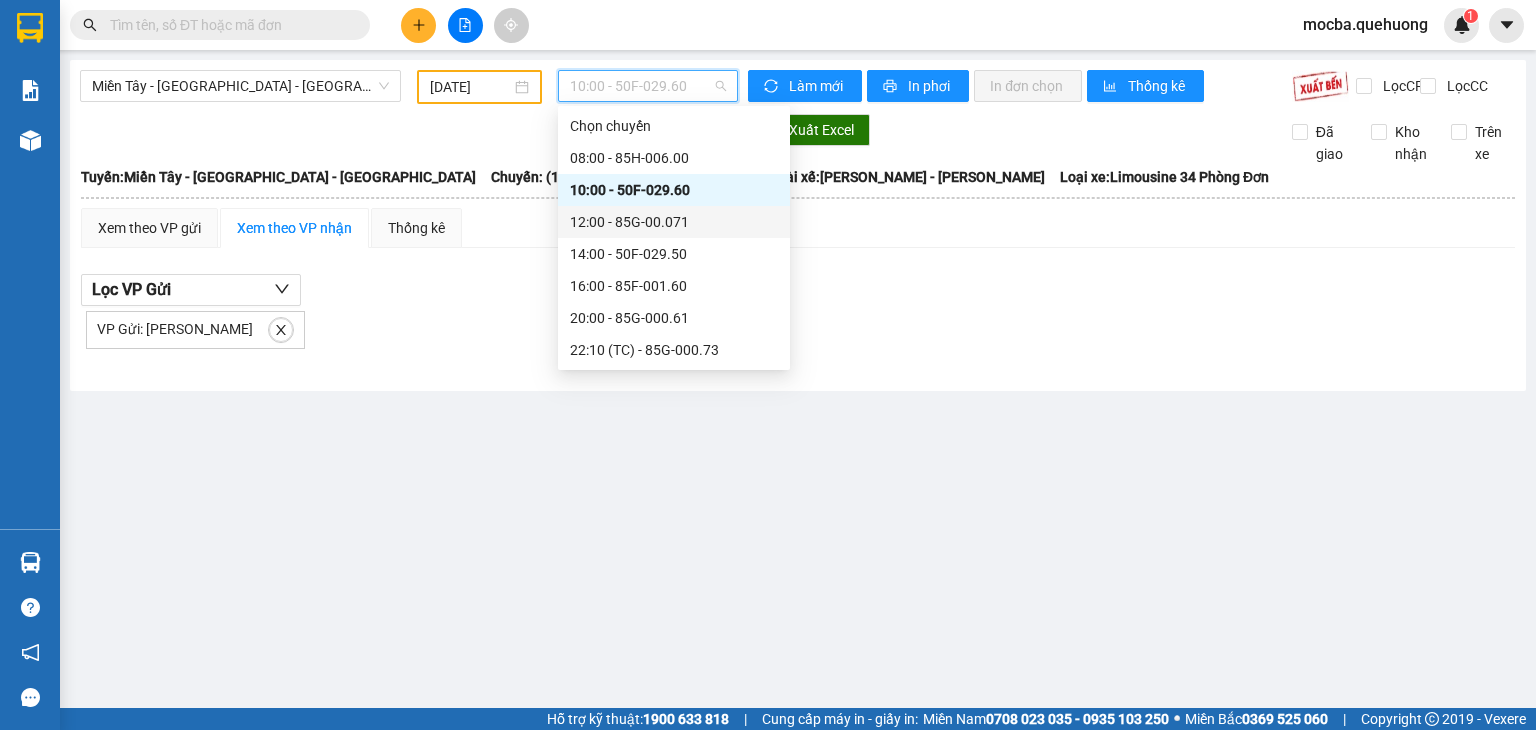 click on "12:00     - 85G-00.071" at bounding box center (674, 222) 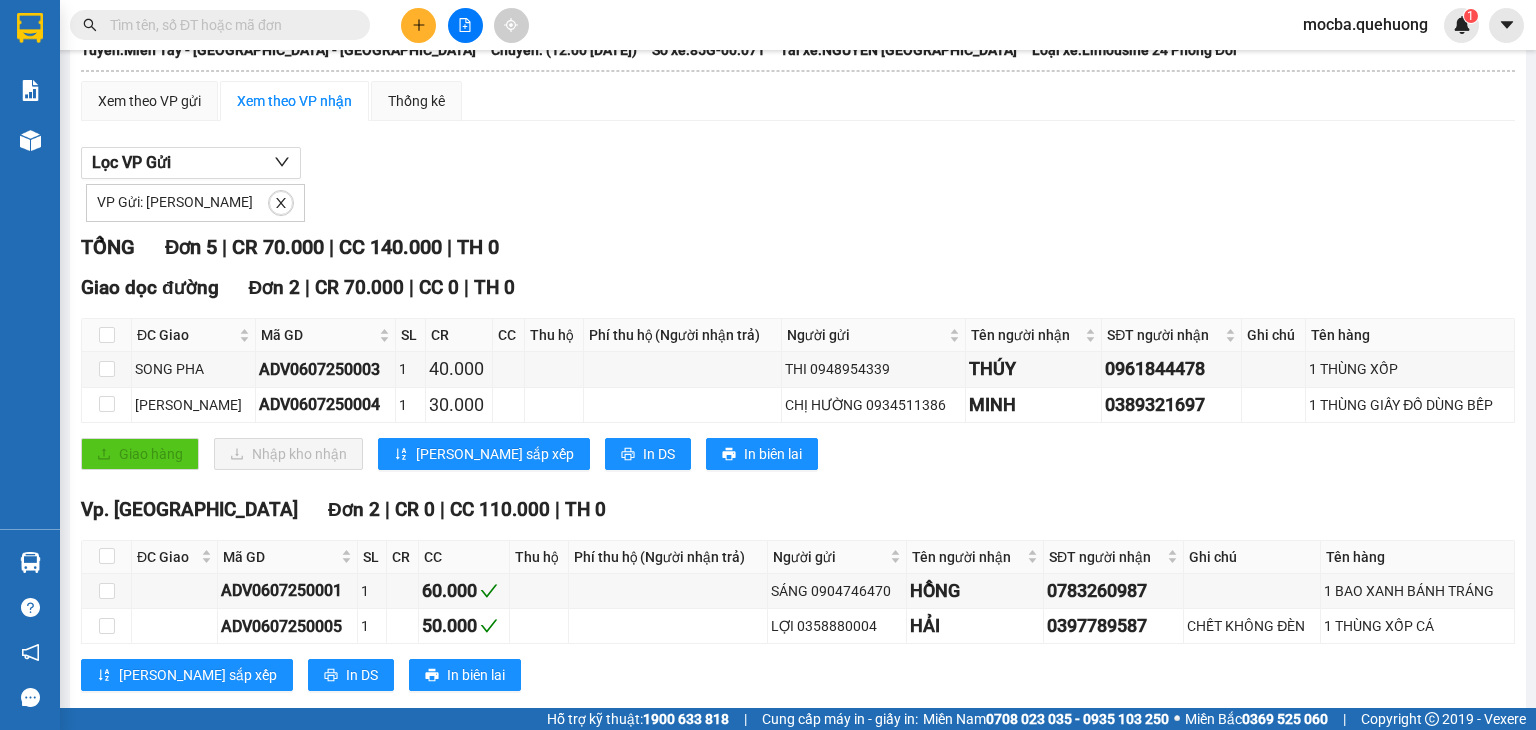 scroll, scrollTop: 0, scrollLeft: 0, axis: both 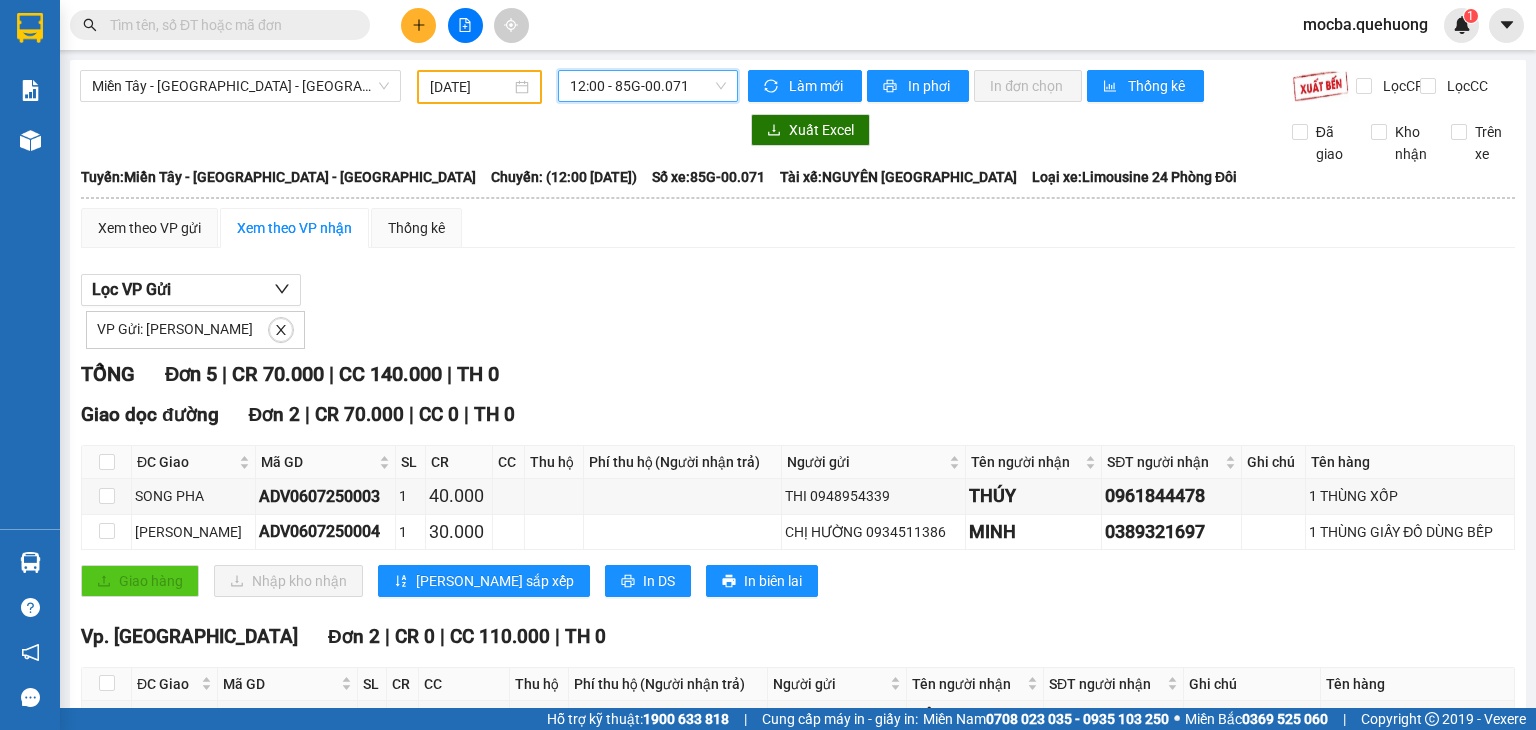 click on "12:00     - 85G-00.071" at bounding box center (648, 86) 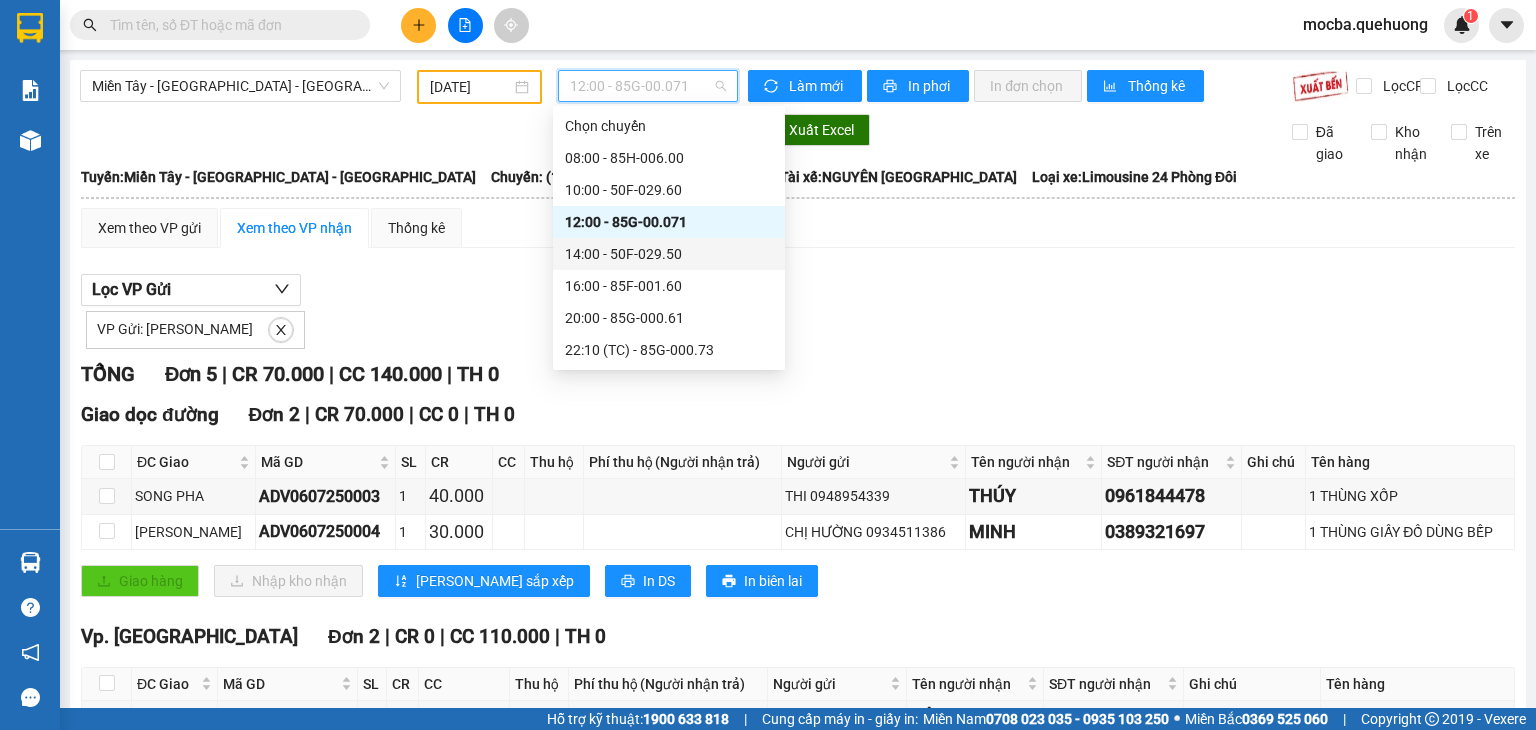 click on "14:00     - 50F-029.50" at bounding box center (669, 254) 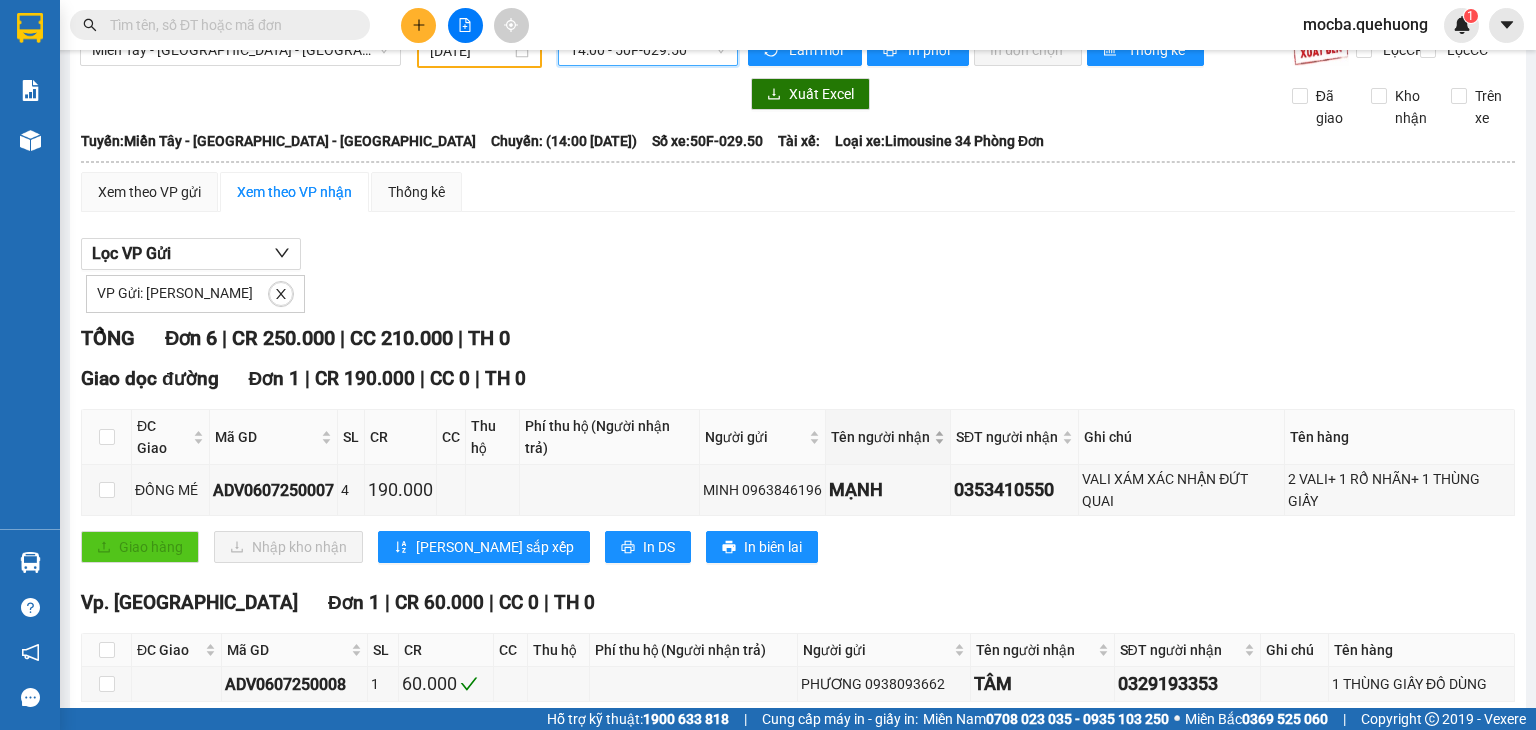 scroll, scrollTop: 0, scrollLeft: 0, axis: both 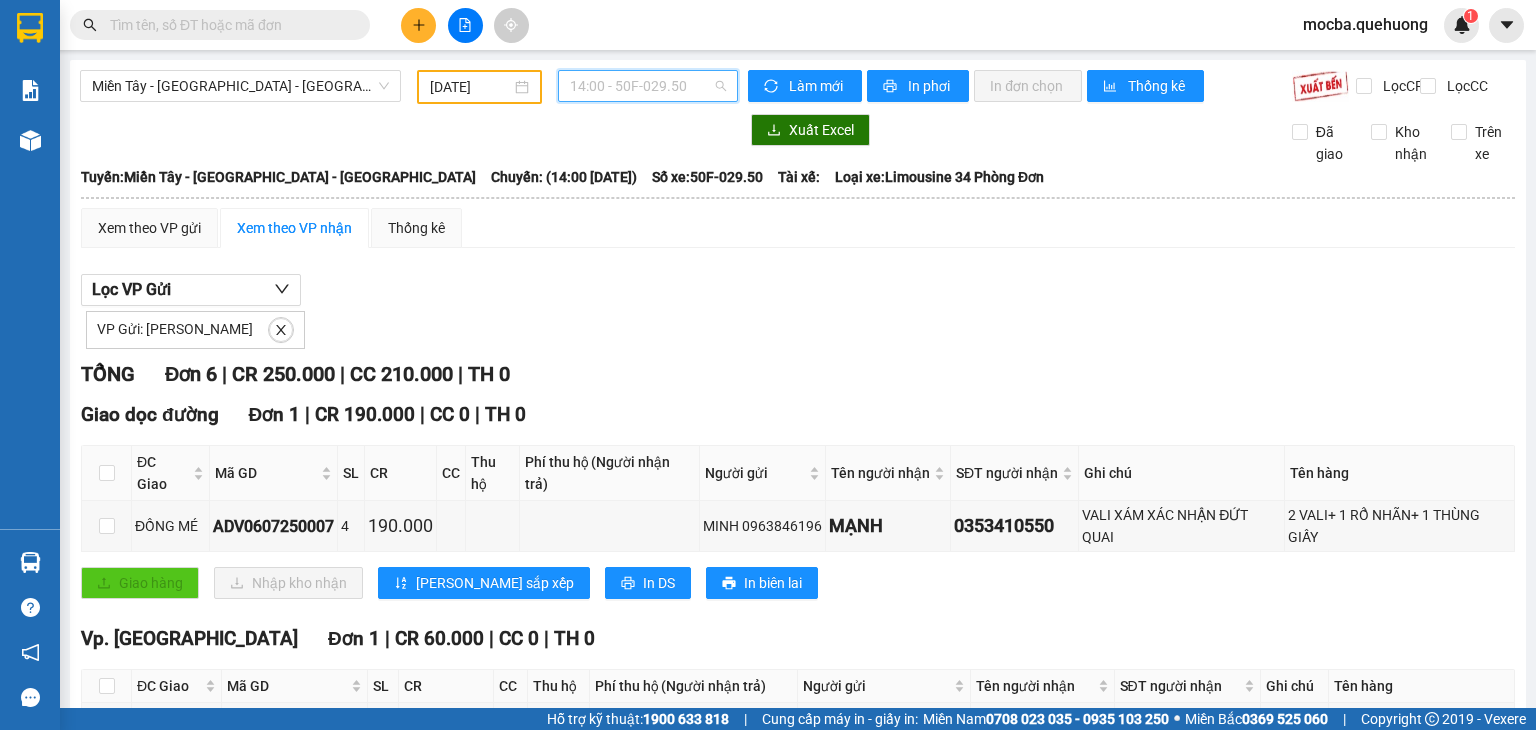 click on "14:00     - 50F-029.50" at bounding box center [648, 86] 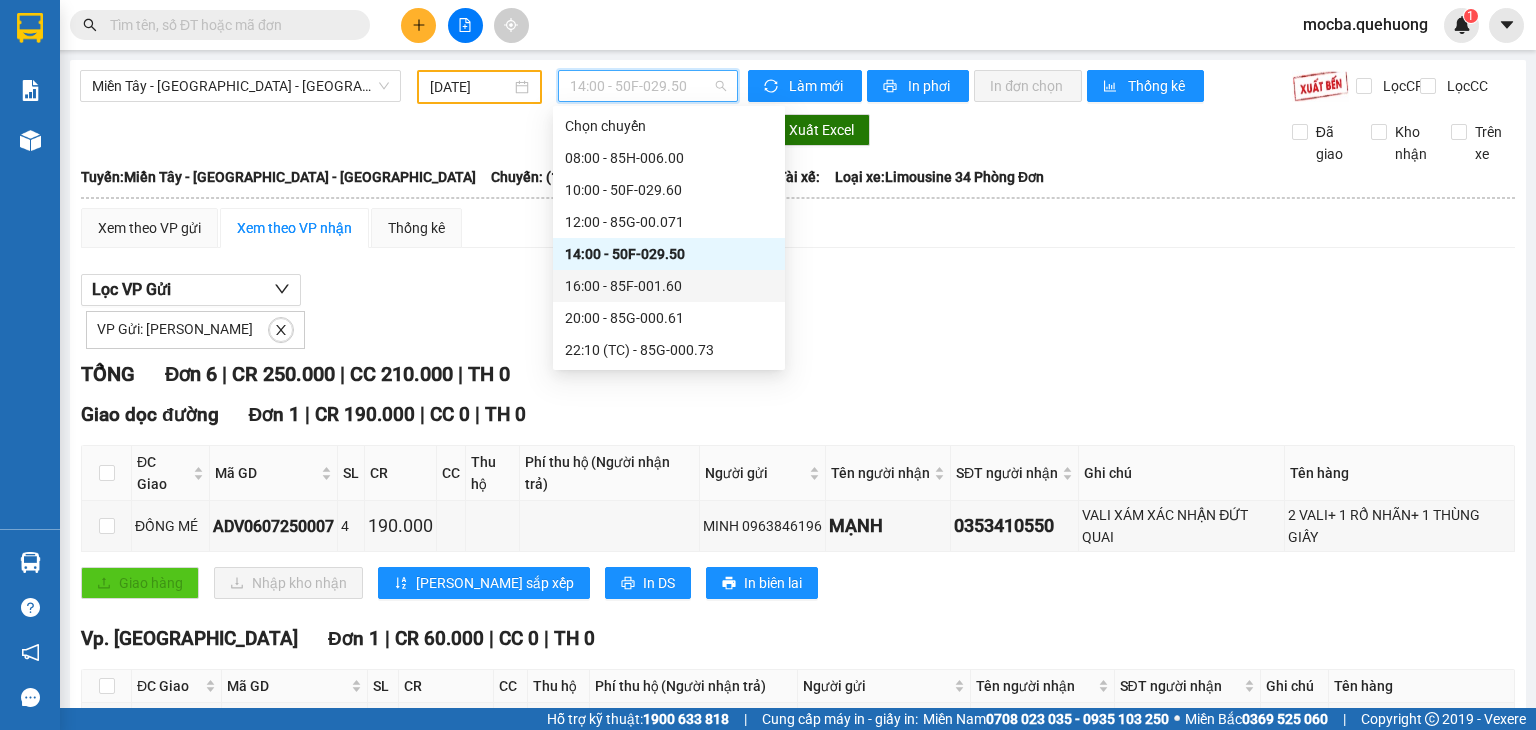 click on "16:00     - 85F-001.60" at bounding box center [669, 286] 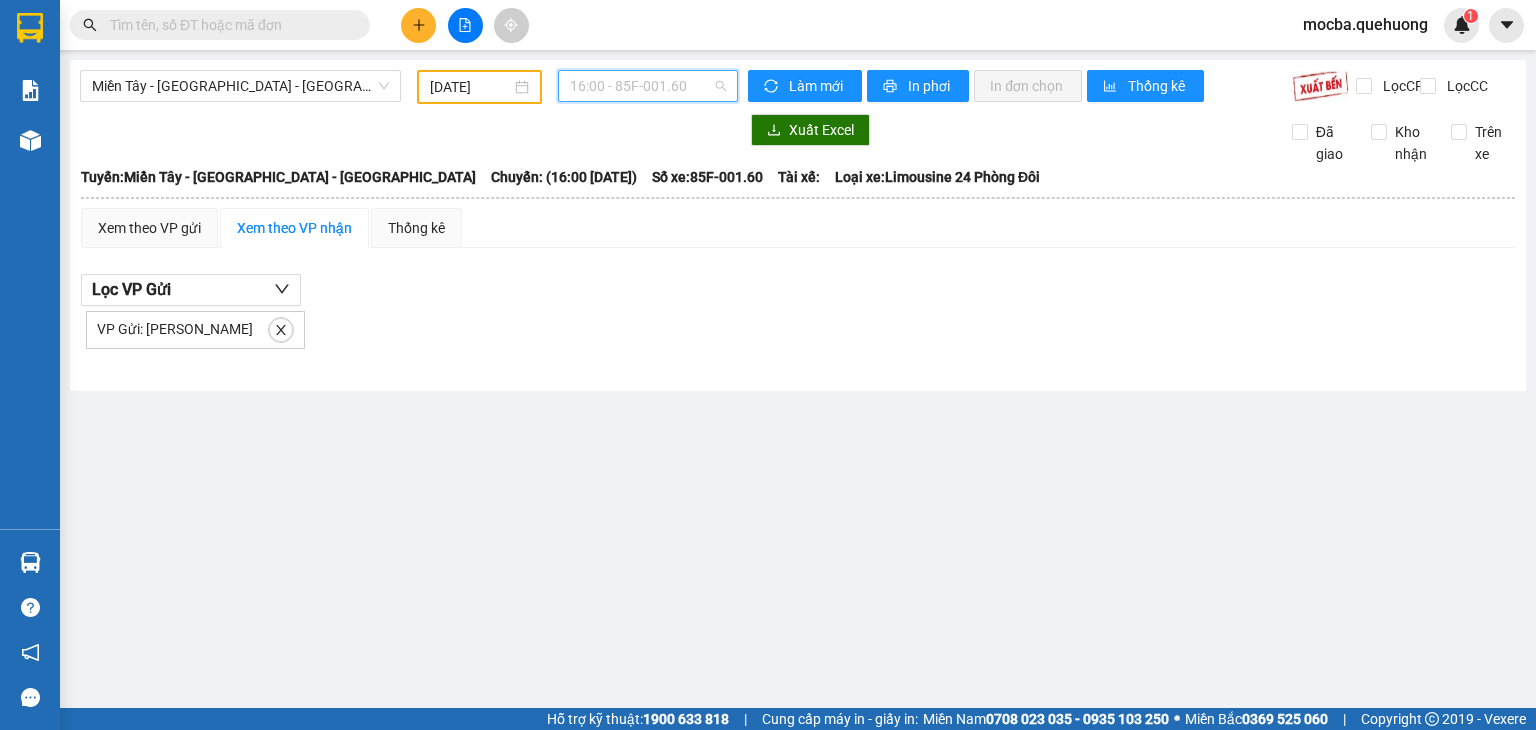 click on "16:00     - 85F-001.60" at bounding box center (648, 86) 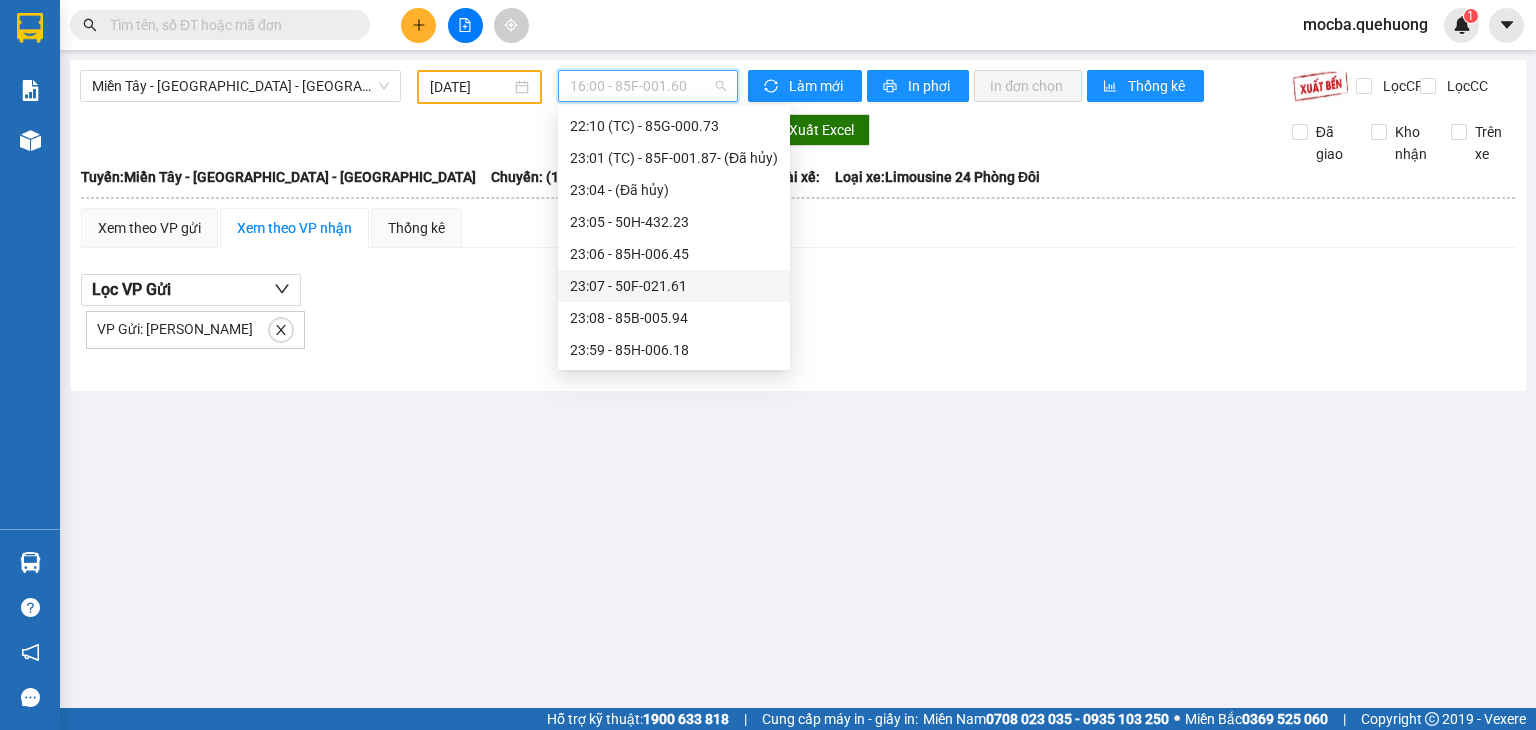 scroll, scrollTop: 124, scrollLeft: 0, axis: vertical 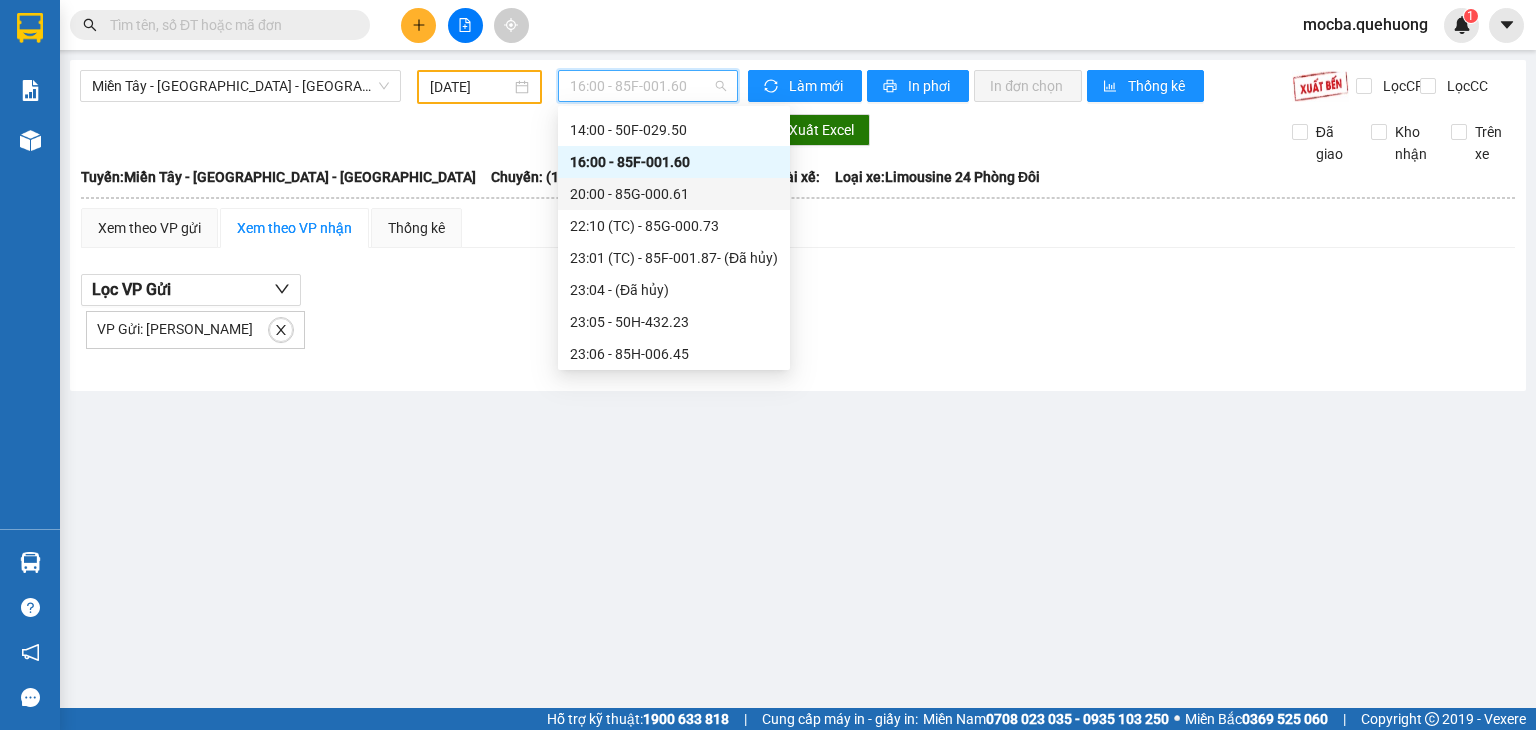 click on "20:00     - 85G-000.61" at bounding box center (674, 194) 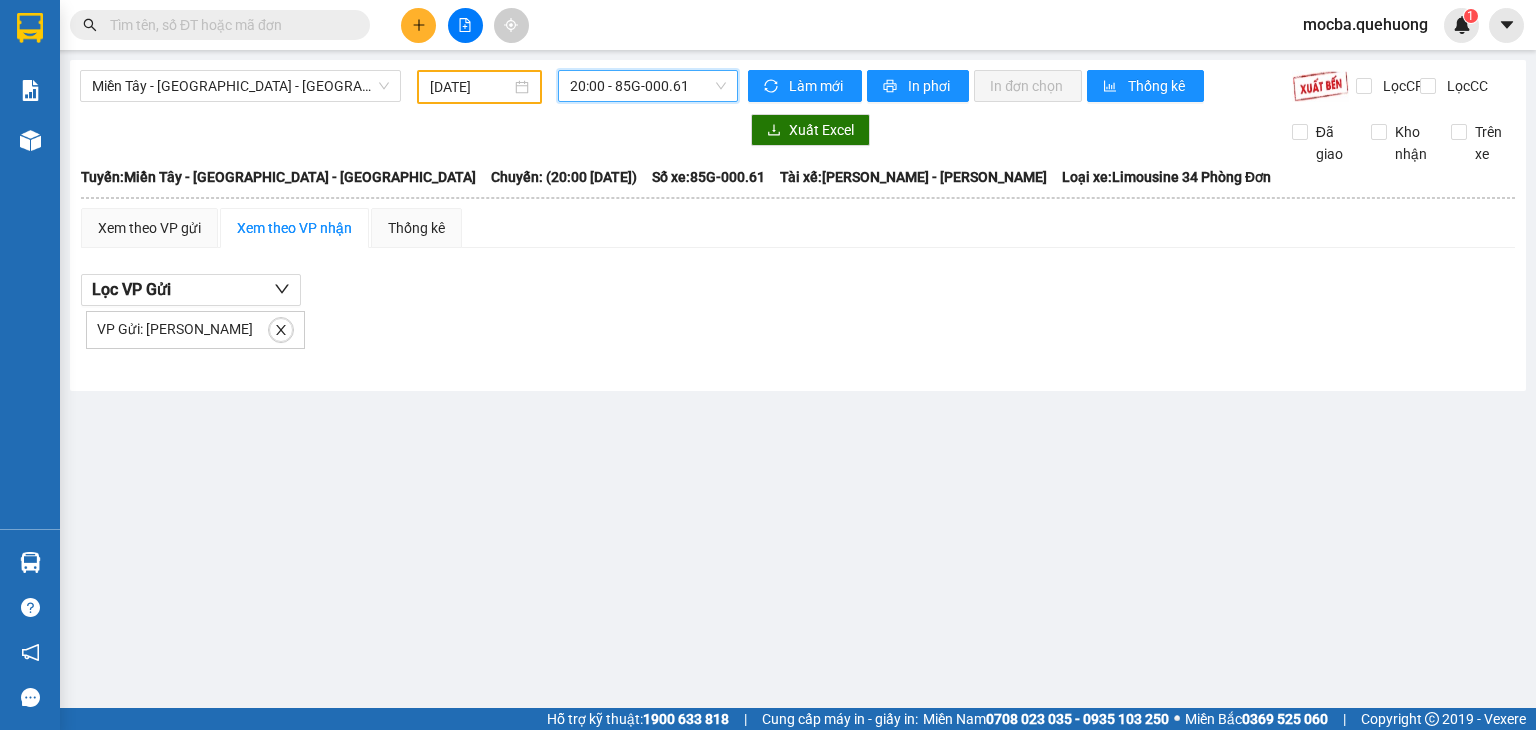 click on "20:00     - 85G-000.61" at bounding box center (648, 86) 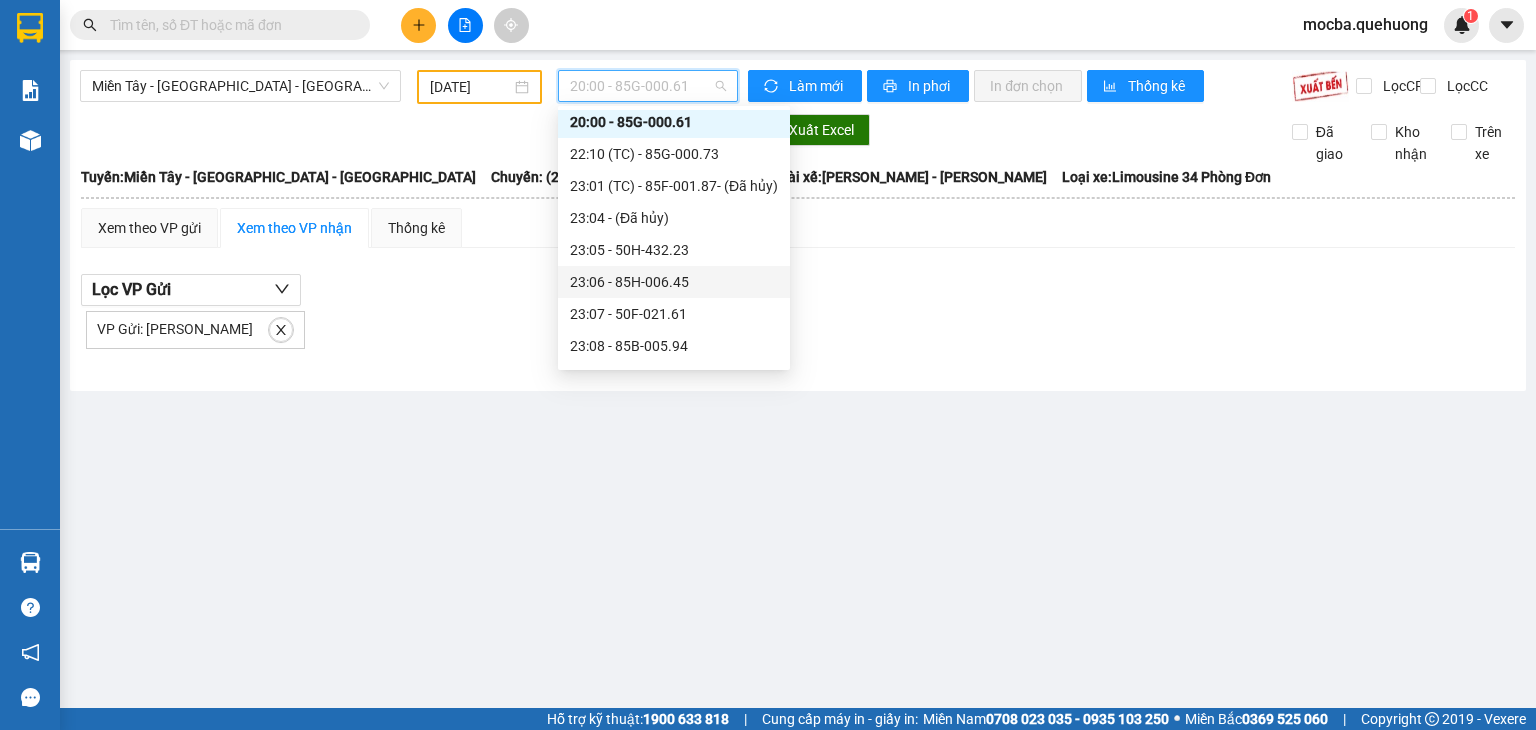 scroll, scrollTop: 224, scrollLeft: 0, axis: vertical 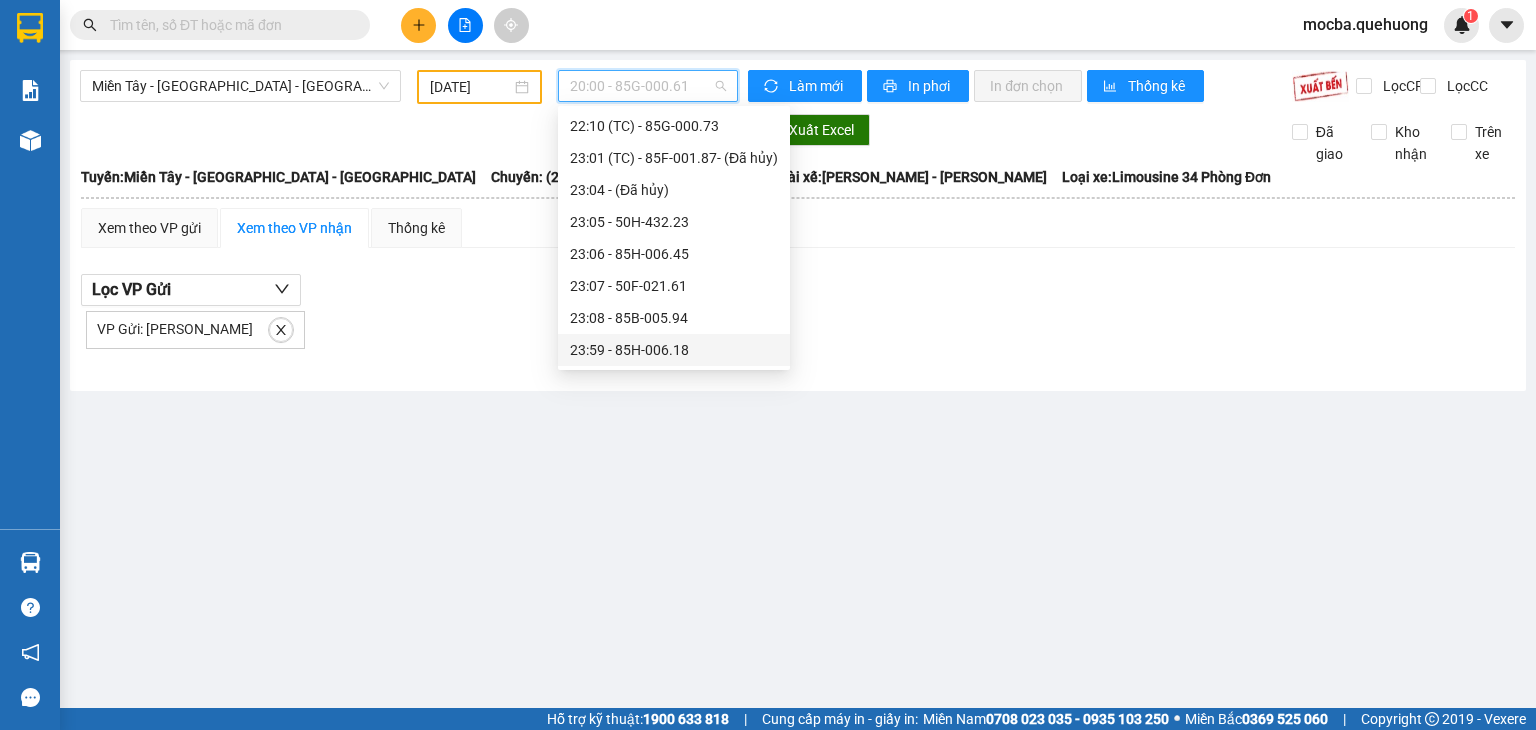click on "23:59     - 85H-006.18" at bounding box center [674, 350] 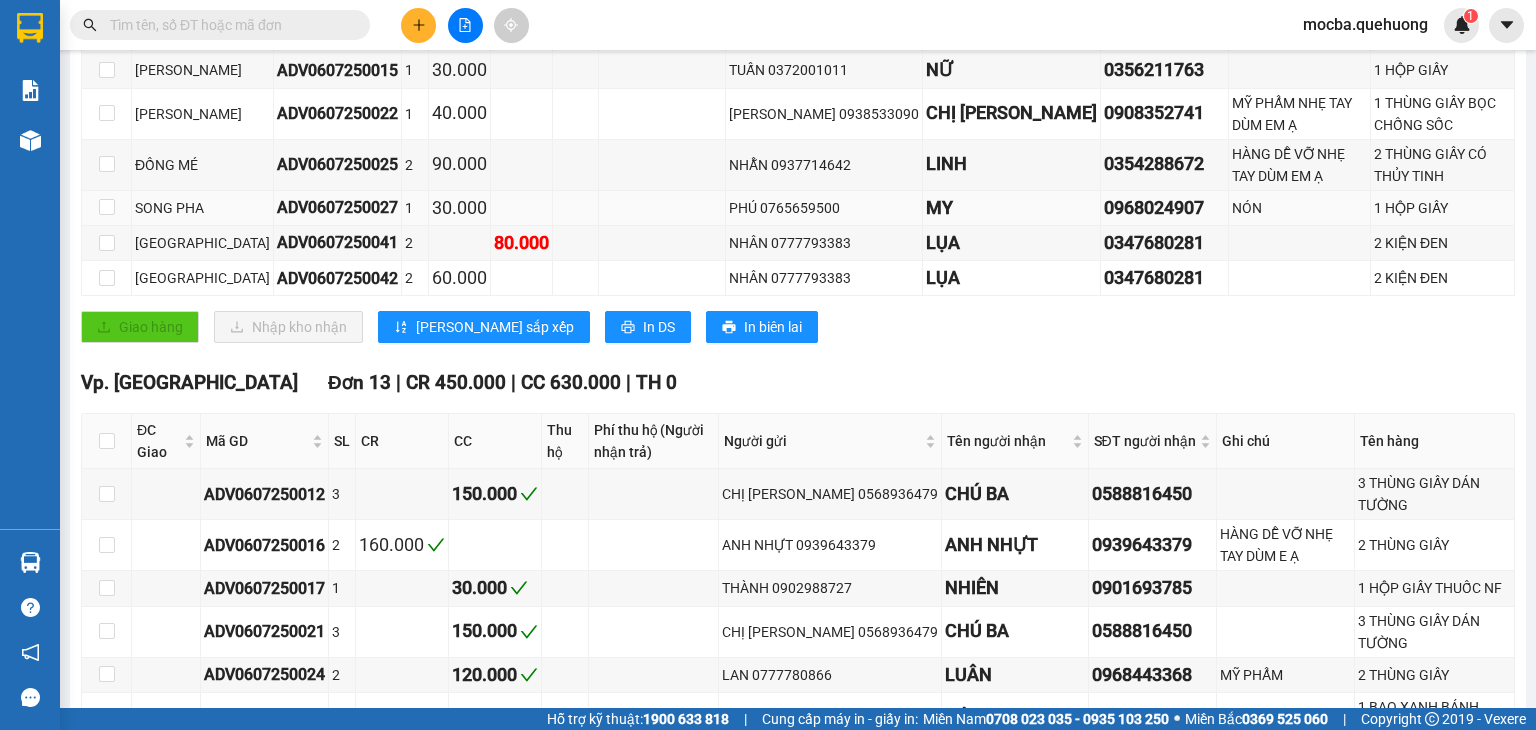 scroll, scrollTop: 0, scrollLeft: 0, axis: both 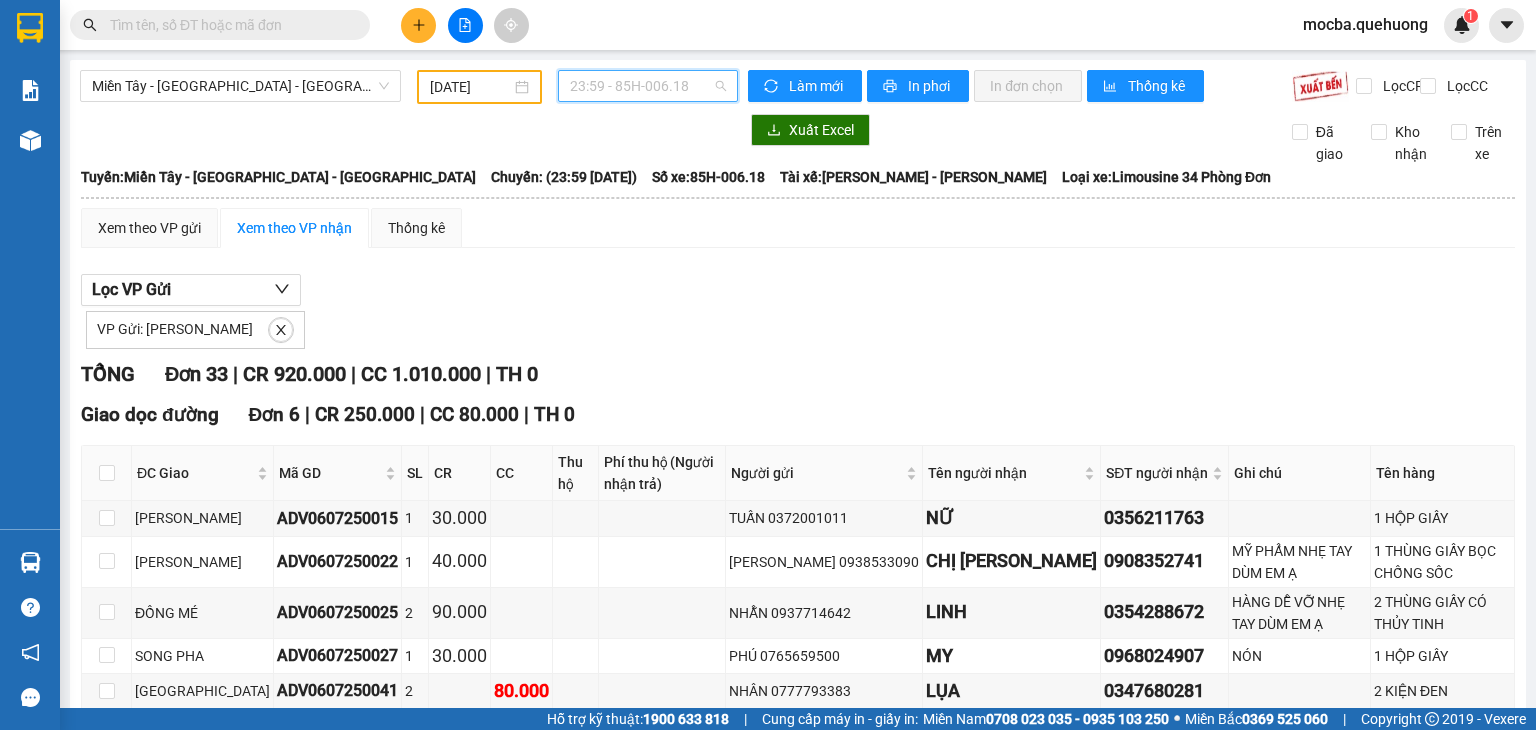 click on "23:59     - 85H-006.18" at bounding box center [648, 86] 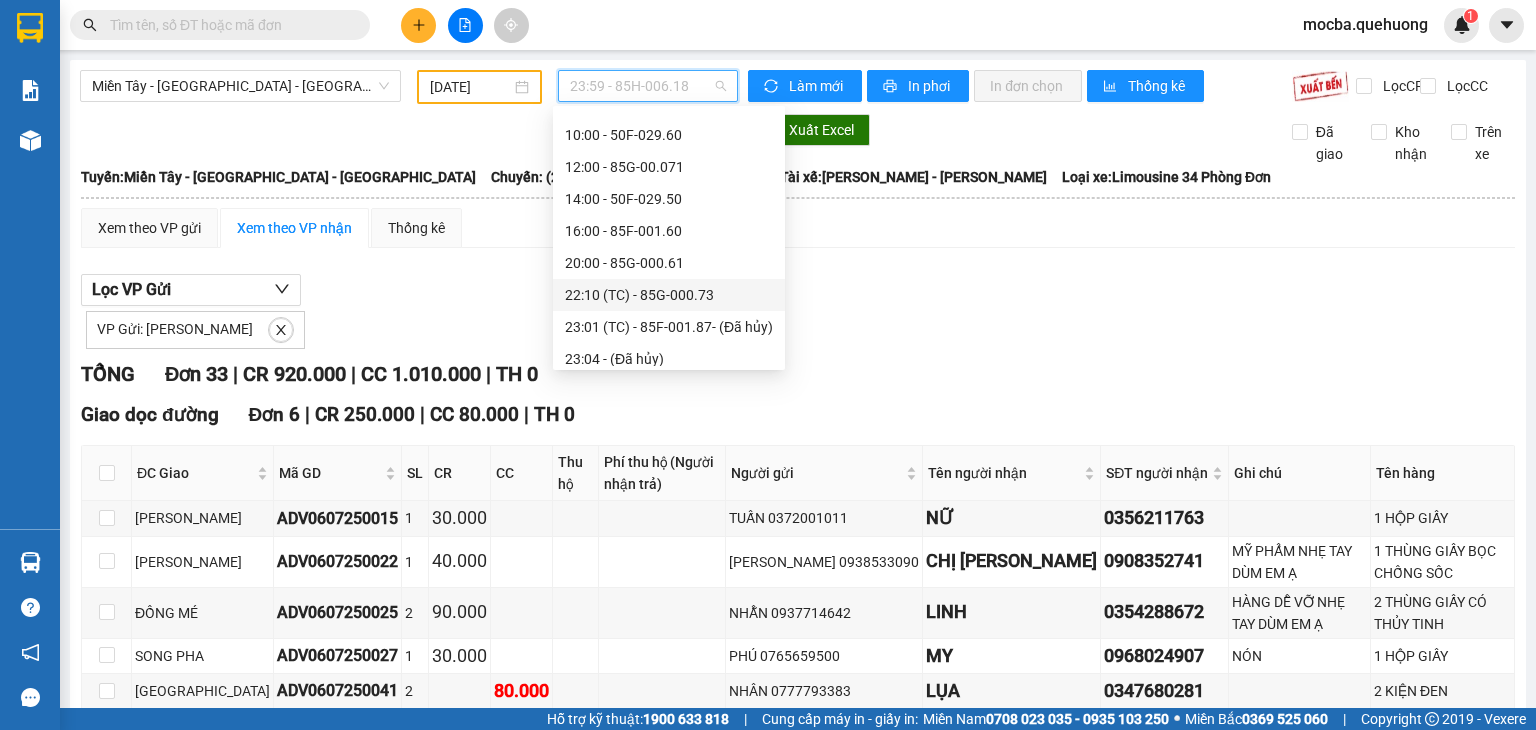 scroll, scrollTop: 24, scrollLeft: 0, axis: vertical 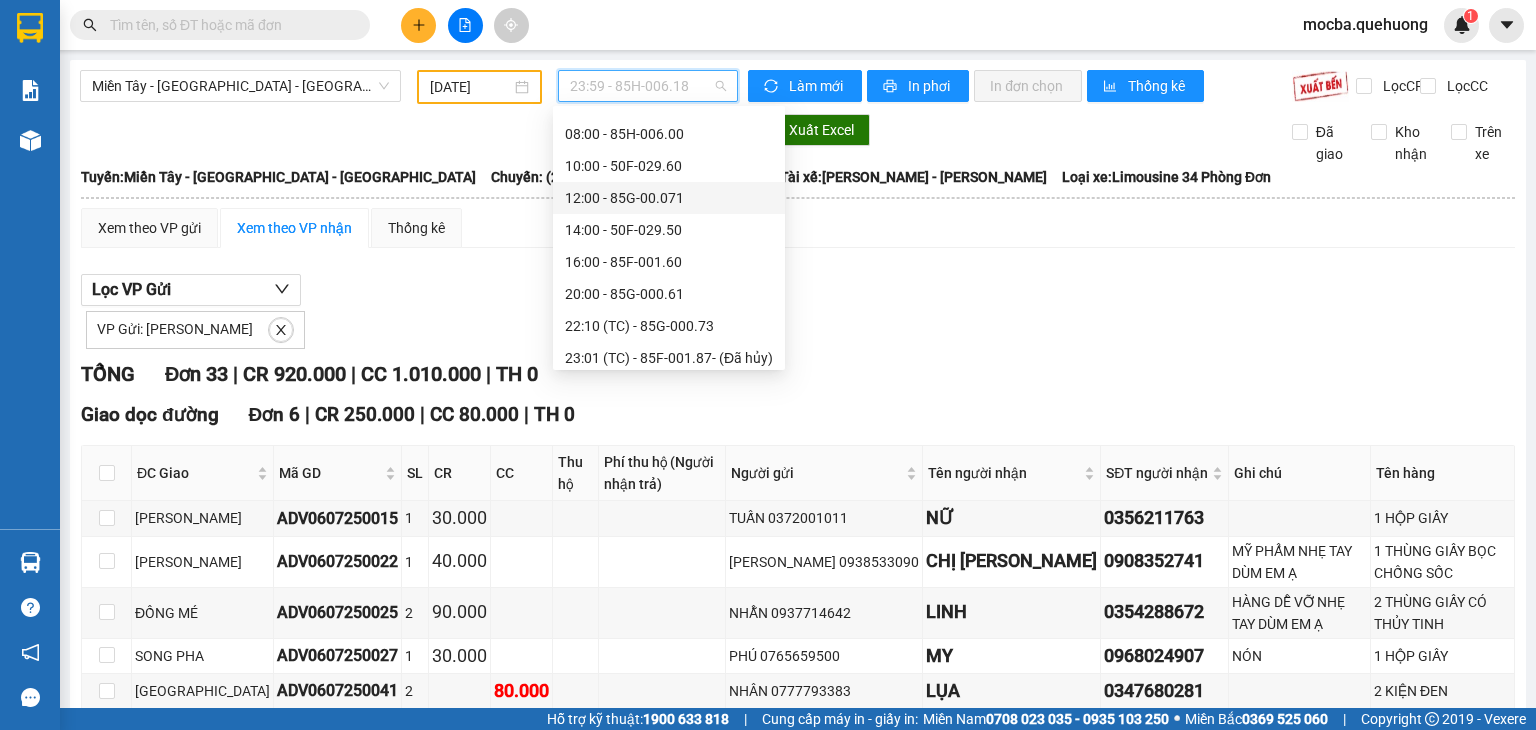 click on "12:00     - 85G-00.071" at bounding box center (669, 198) 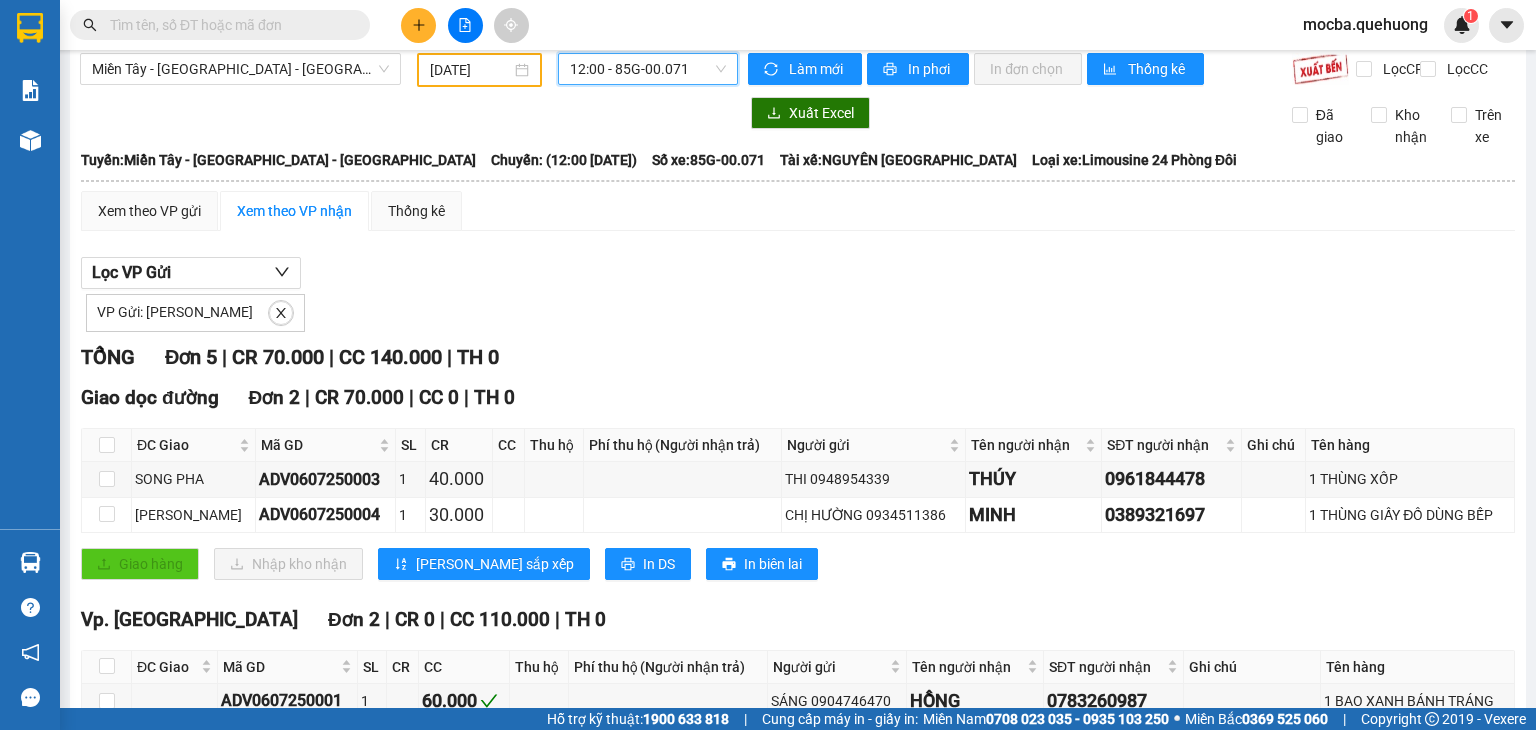 scroll, scrollTop: 0, scrollLeft: 0, axis: both 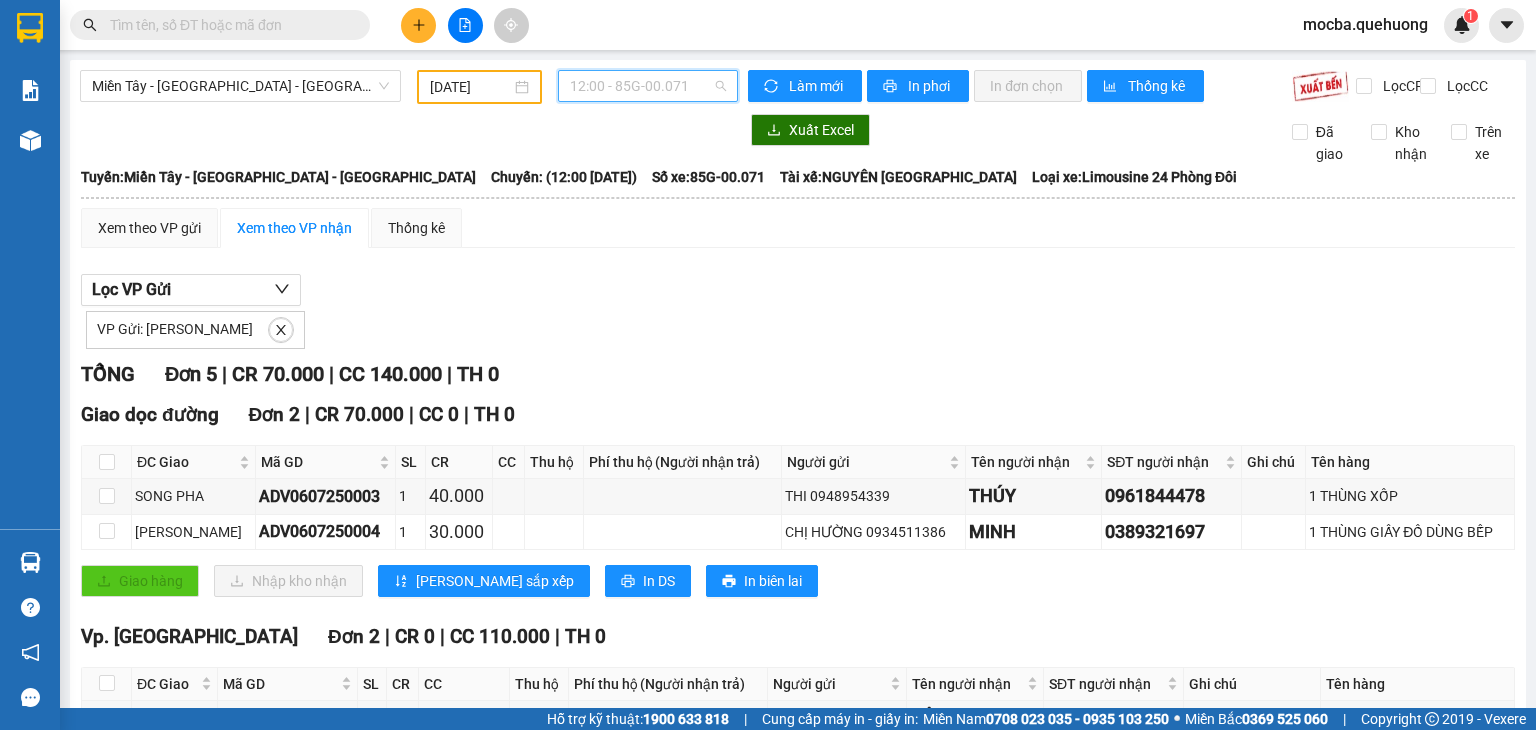 click on "12:00     - 85G-00.071" at bounding box center (648, 86) 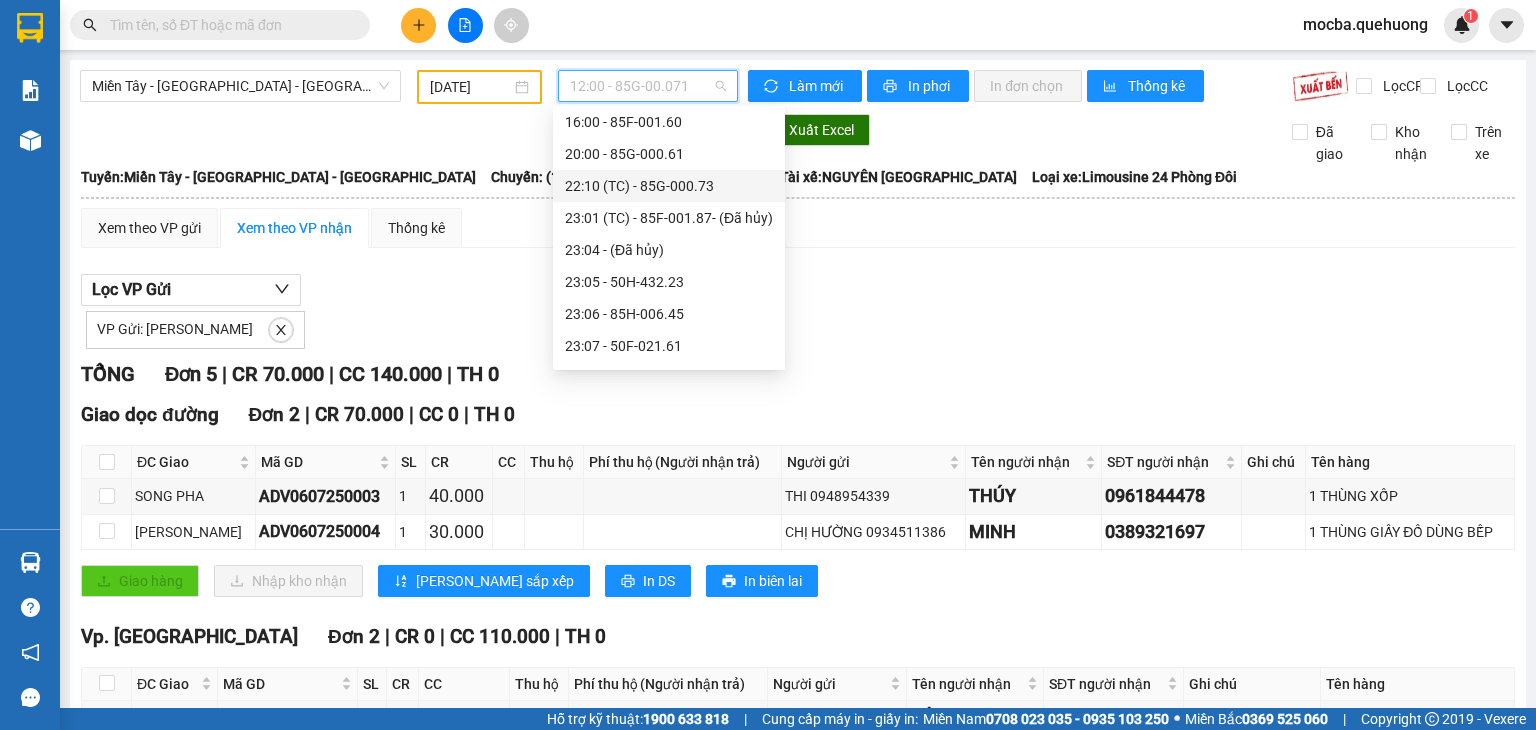 scroll, scrollTop: 224, scrollLeft: 0, axis: vertical 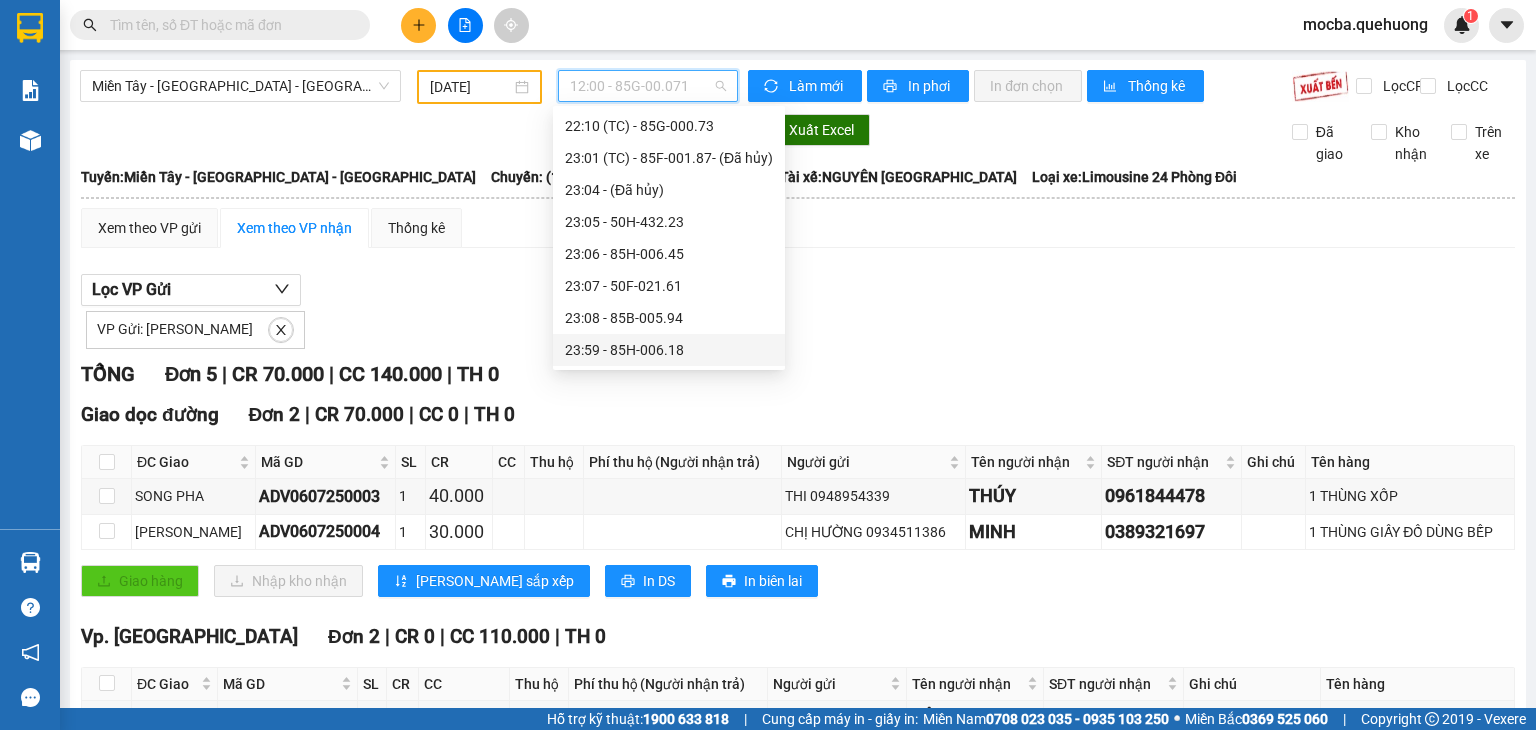 drag, startPoint x: 680, startPoint y: 359, endPoint x: 685, endPoint y: 370, distance: 12.083046 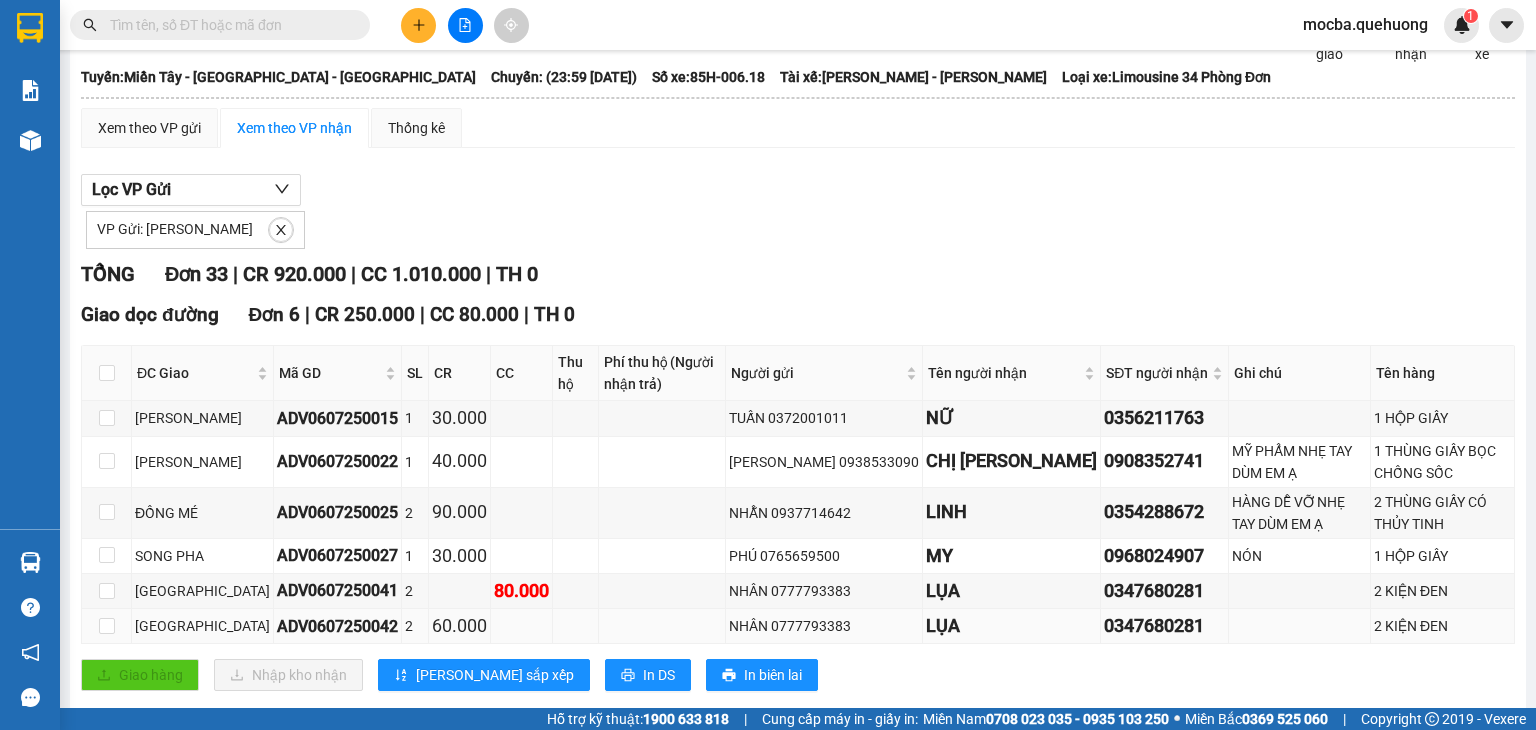 scroll, scrollTop: 400, scrollLeft: 0, axis: vertical 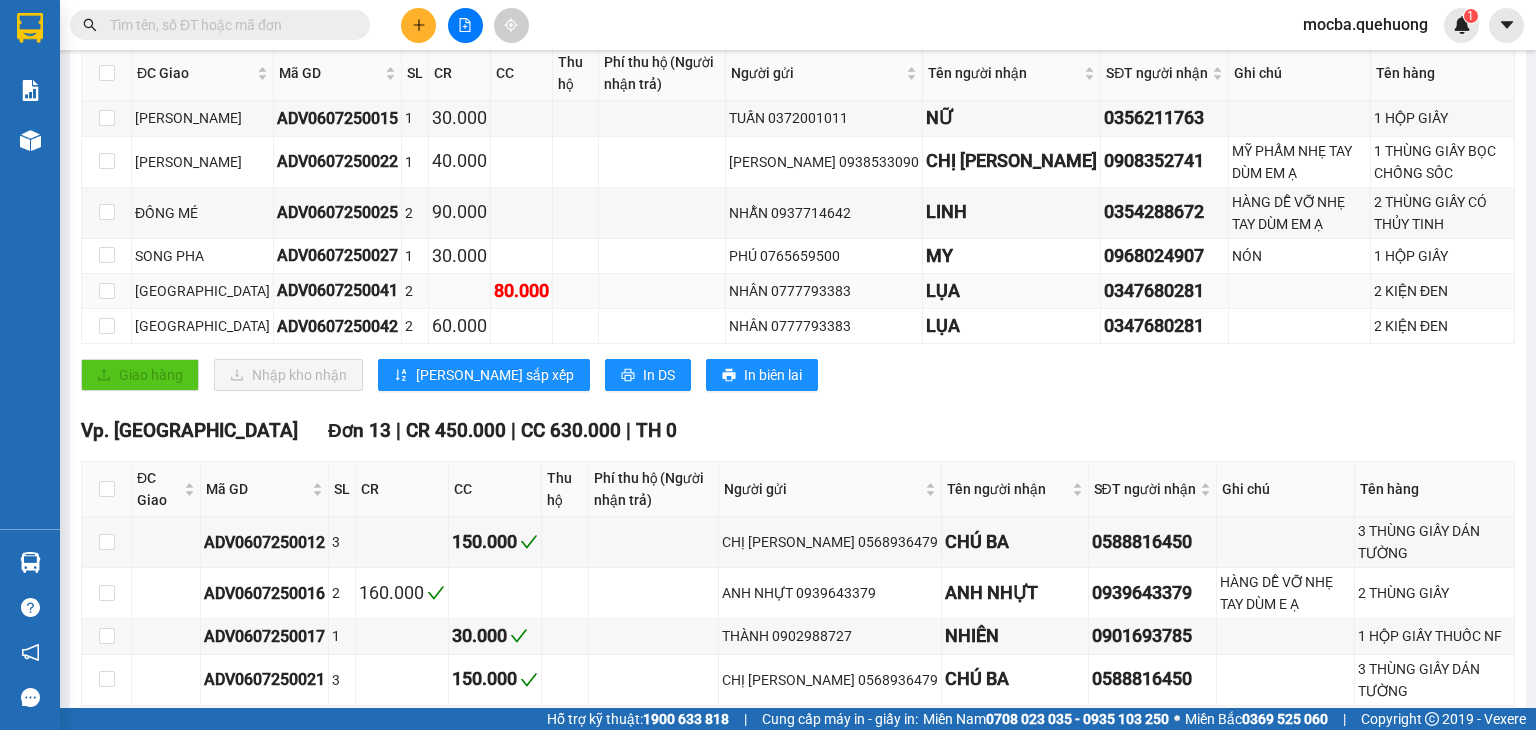 click at bounding box center [1300, 291] 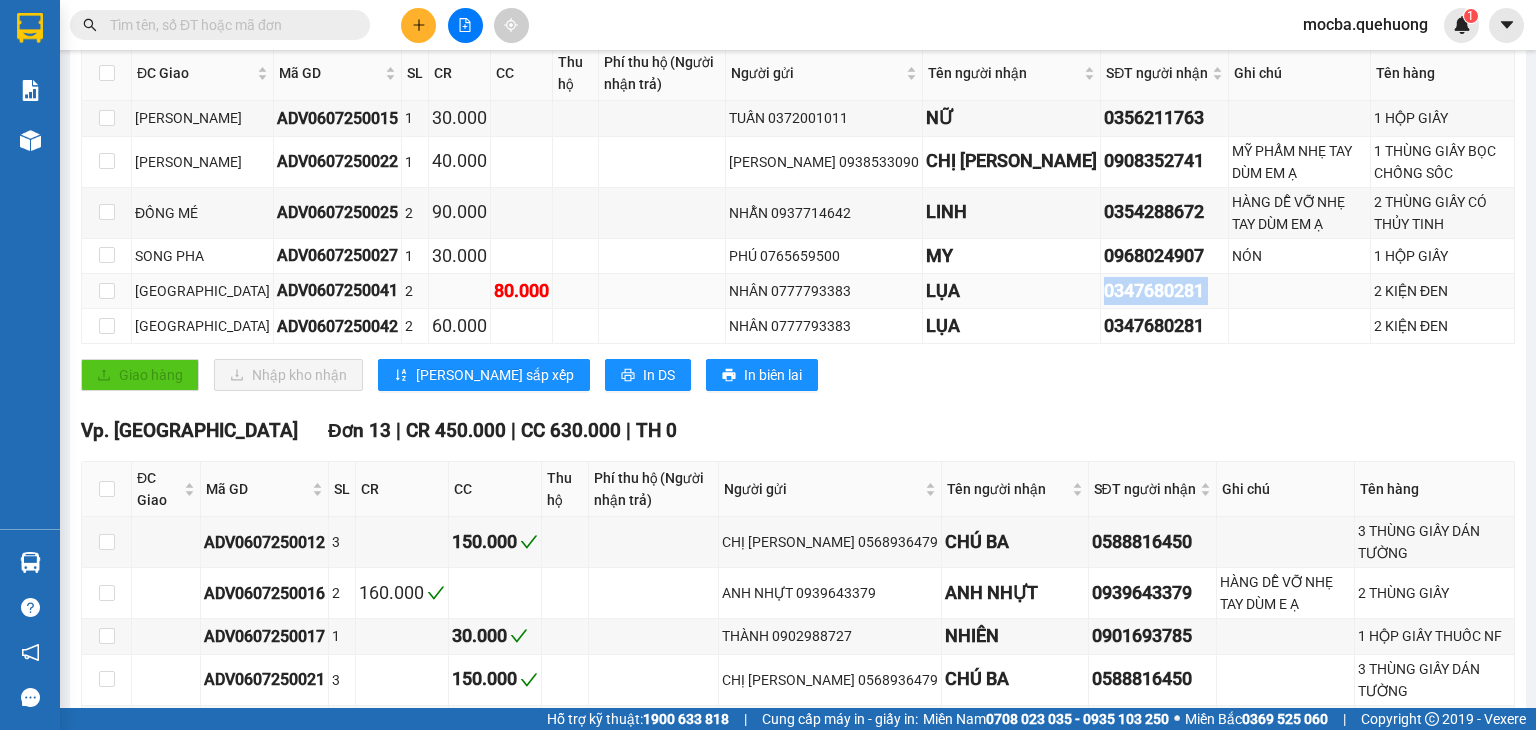 drag, startPoint x: 983, startPoint y: 311, endPoint x: 1123, endPoint y: 313, distance: 140.01428 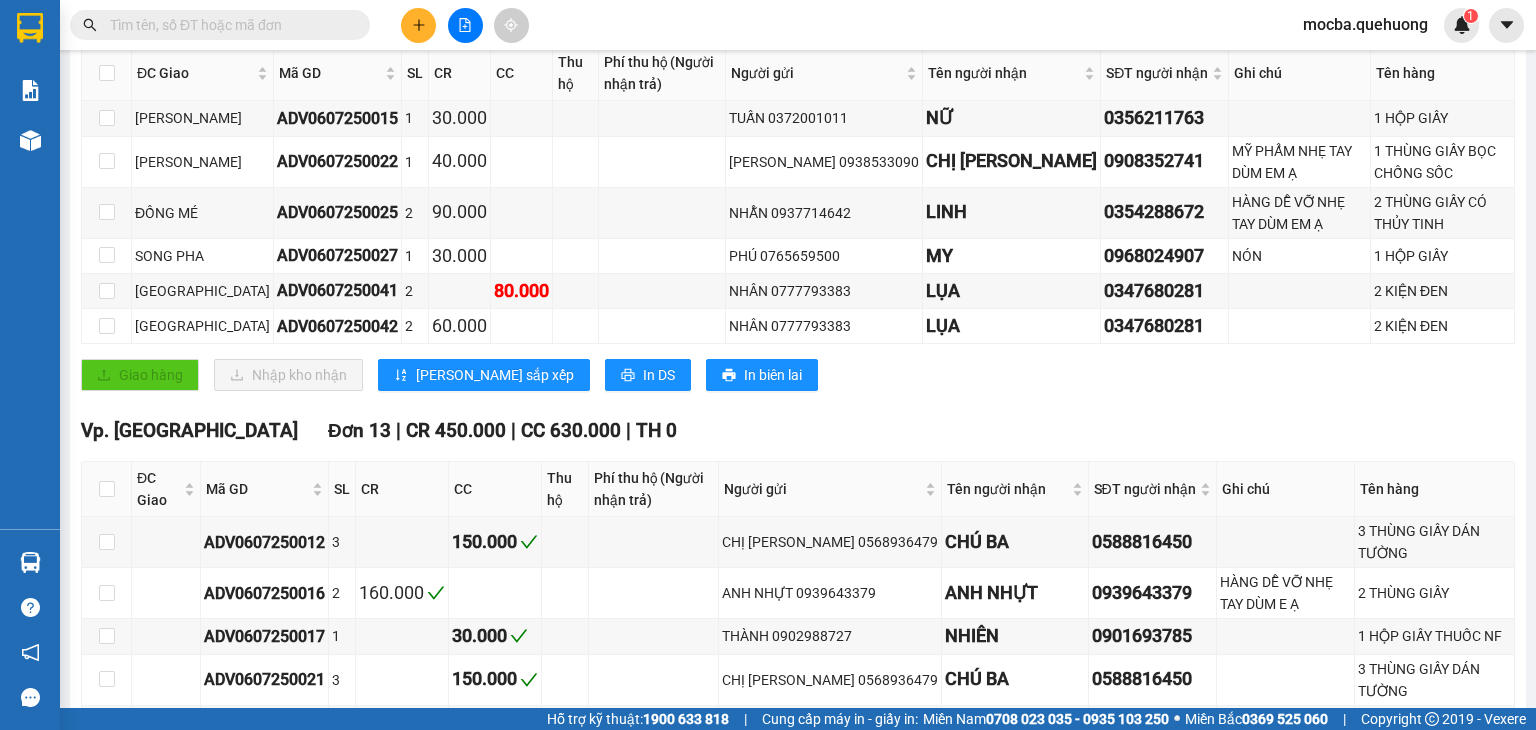 click on "Vp. [GEOGRAPHIC_DATA]   13 | CR   450.000 | CC   630.000 | TH   0" at bounding box center (798, 431) 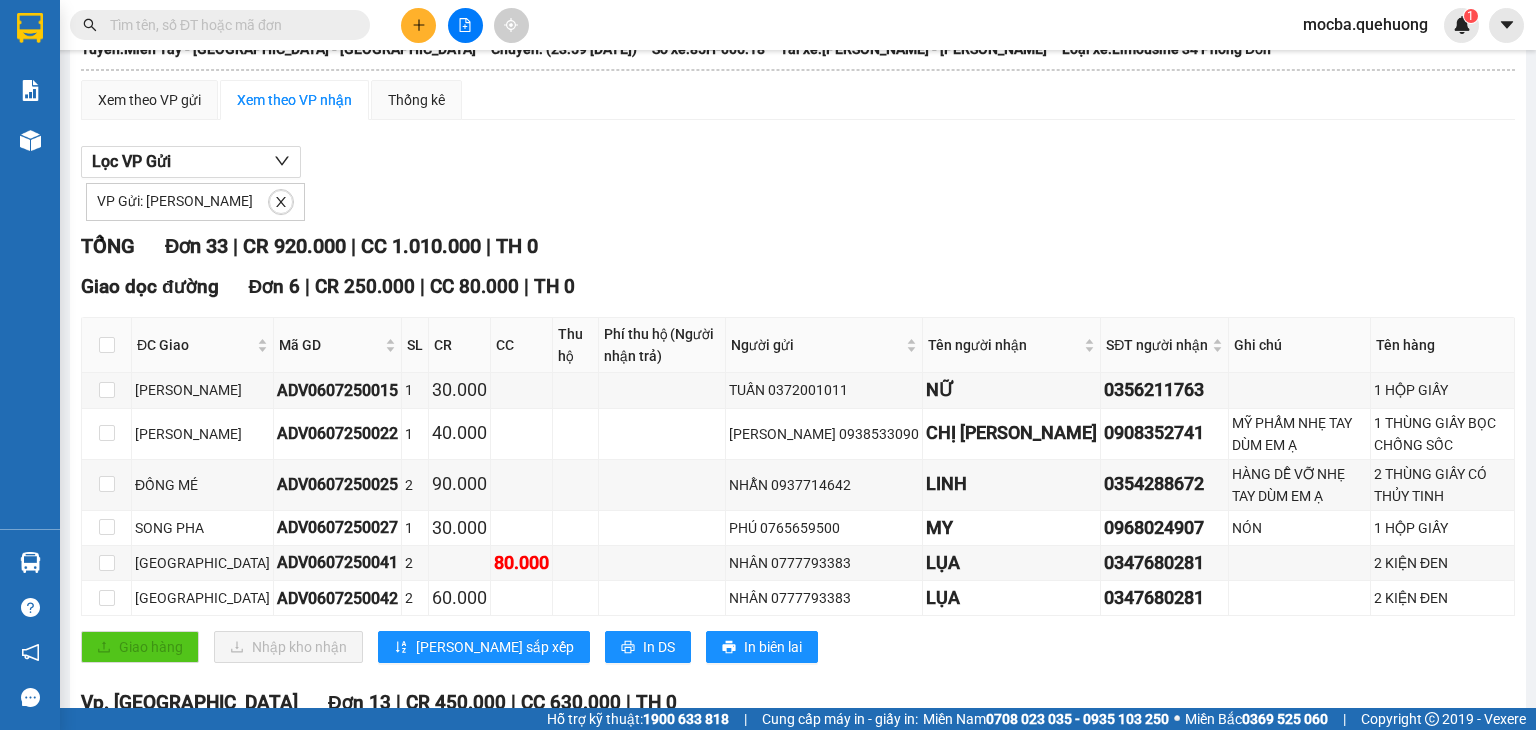 scroll, scrollTop: 0, scrollLeft: 0, axis: both 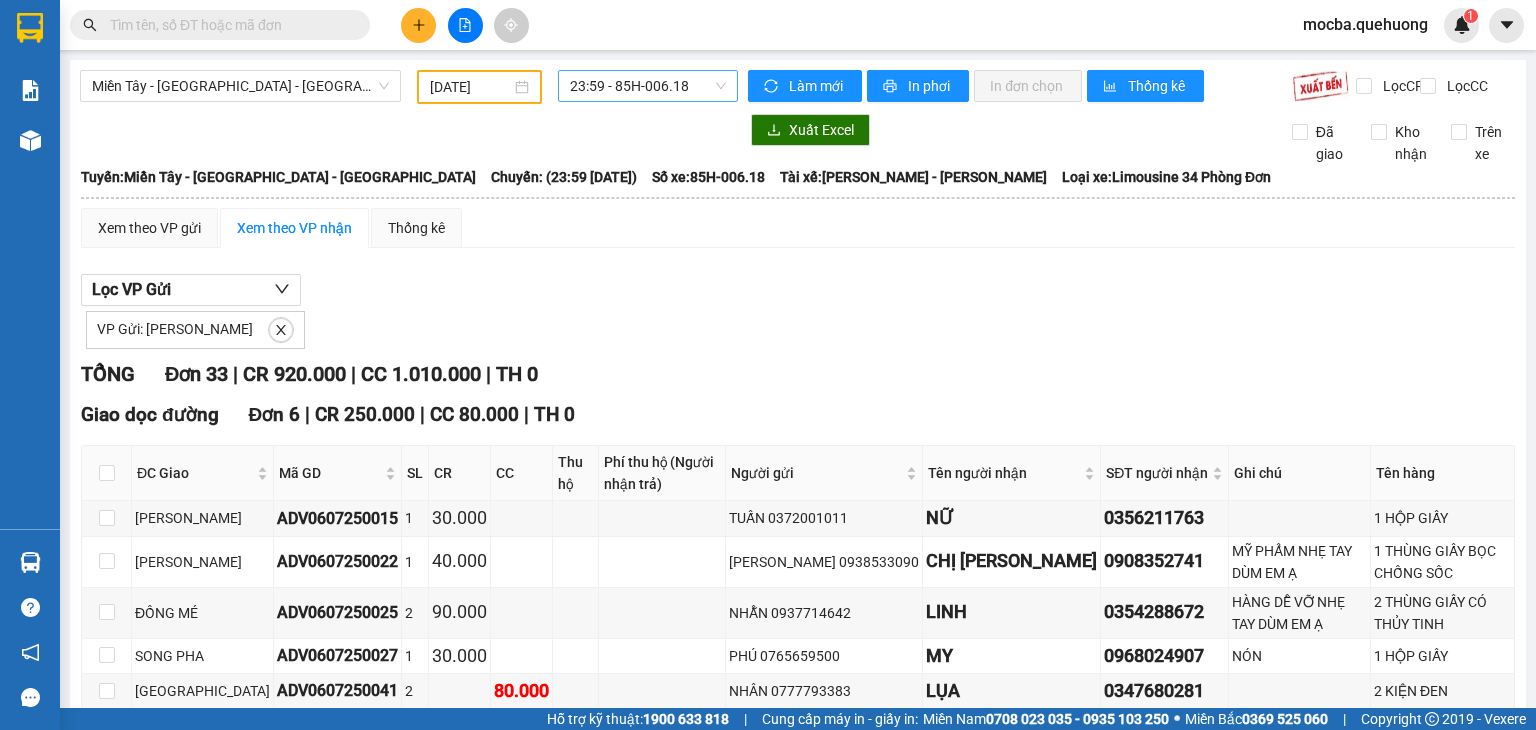 click on "23:59     - 85H-006.18" at bounding box center (648, 86) 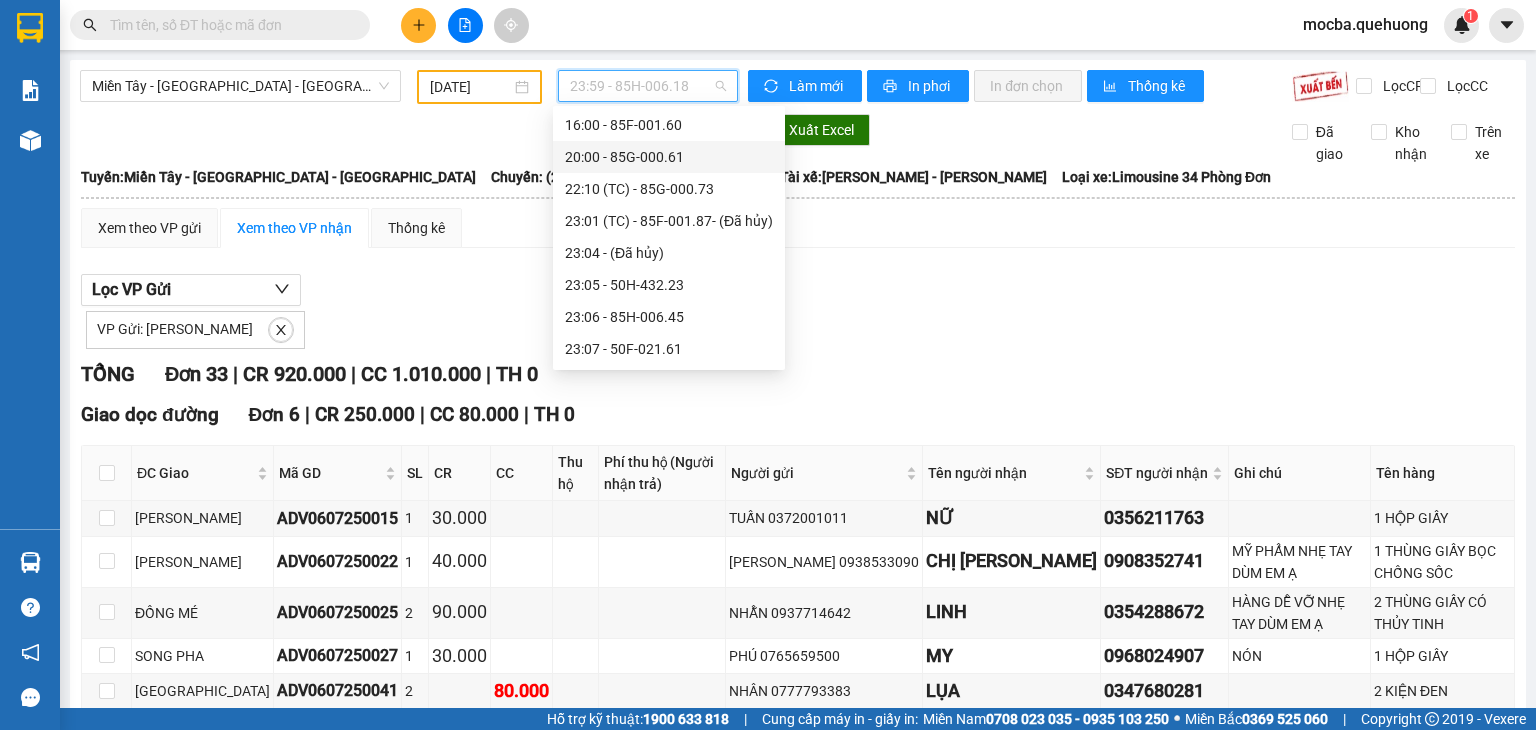scroll, scrollTop: 224, scrollLeft: 0, axis: vertical 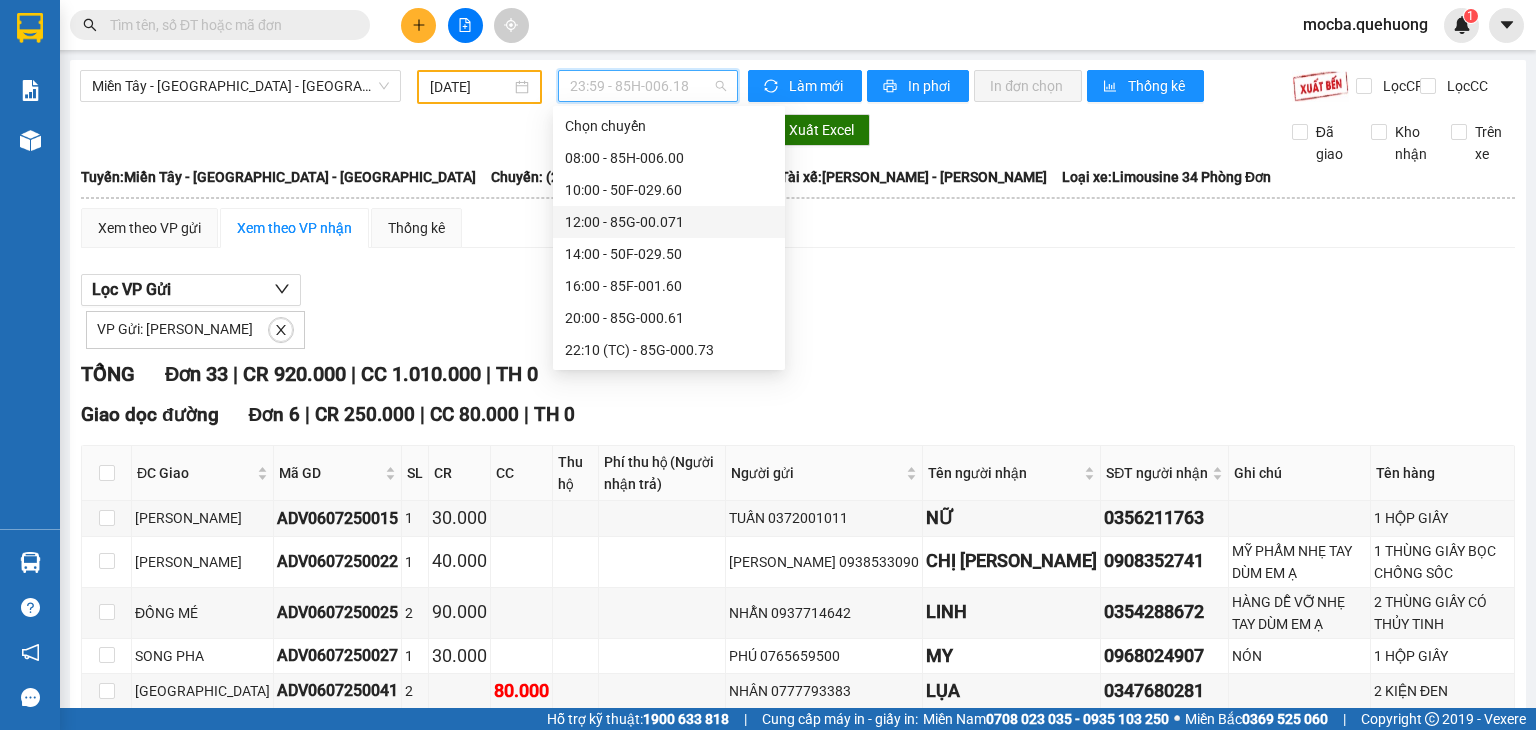 click on "12:00     - 85G-00.071" at bounding box center [669, 222] 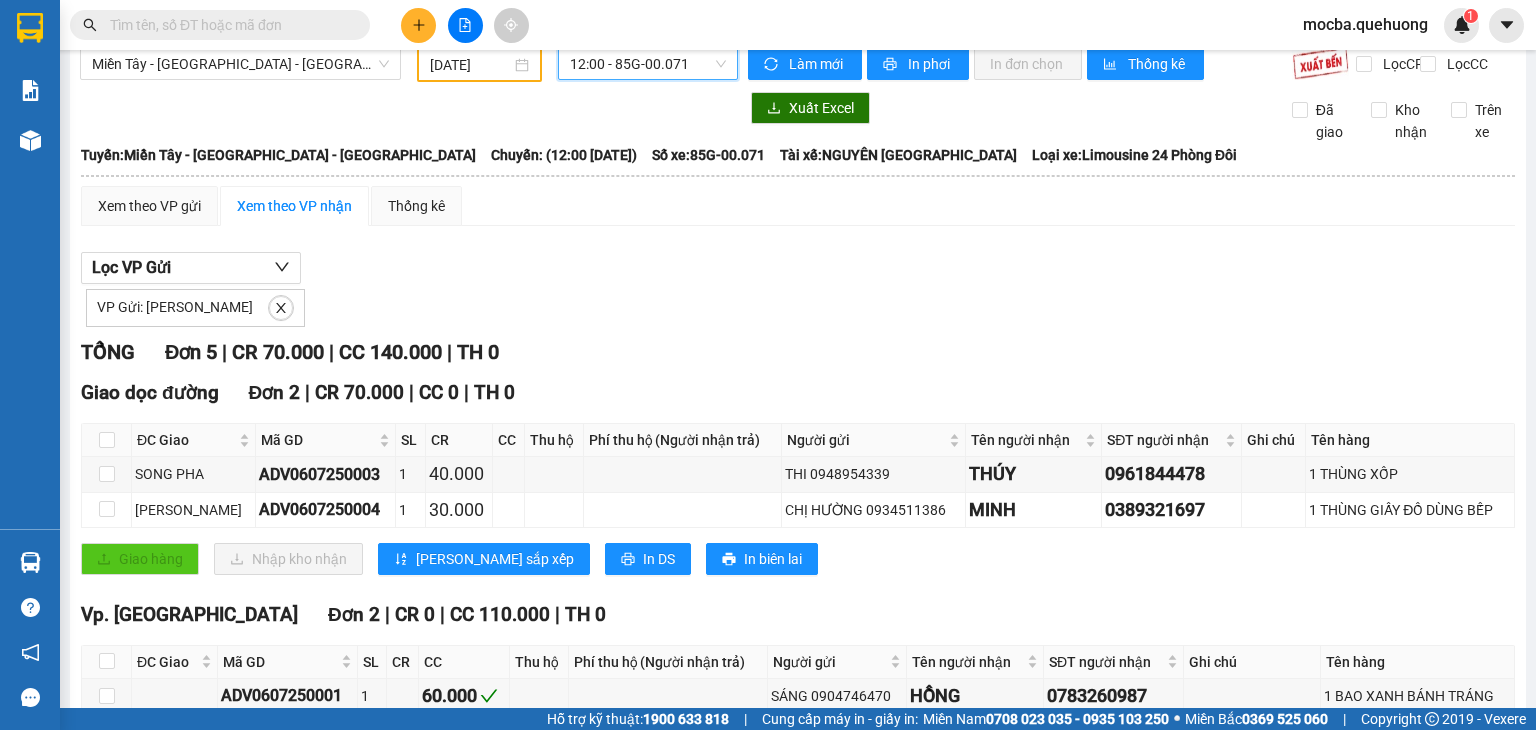 scroll, scrollTop: 0, scrollLeft: 0, axis: both 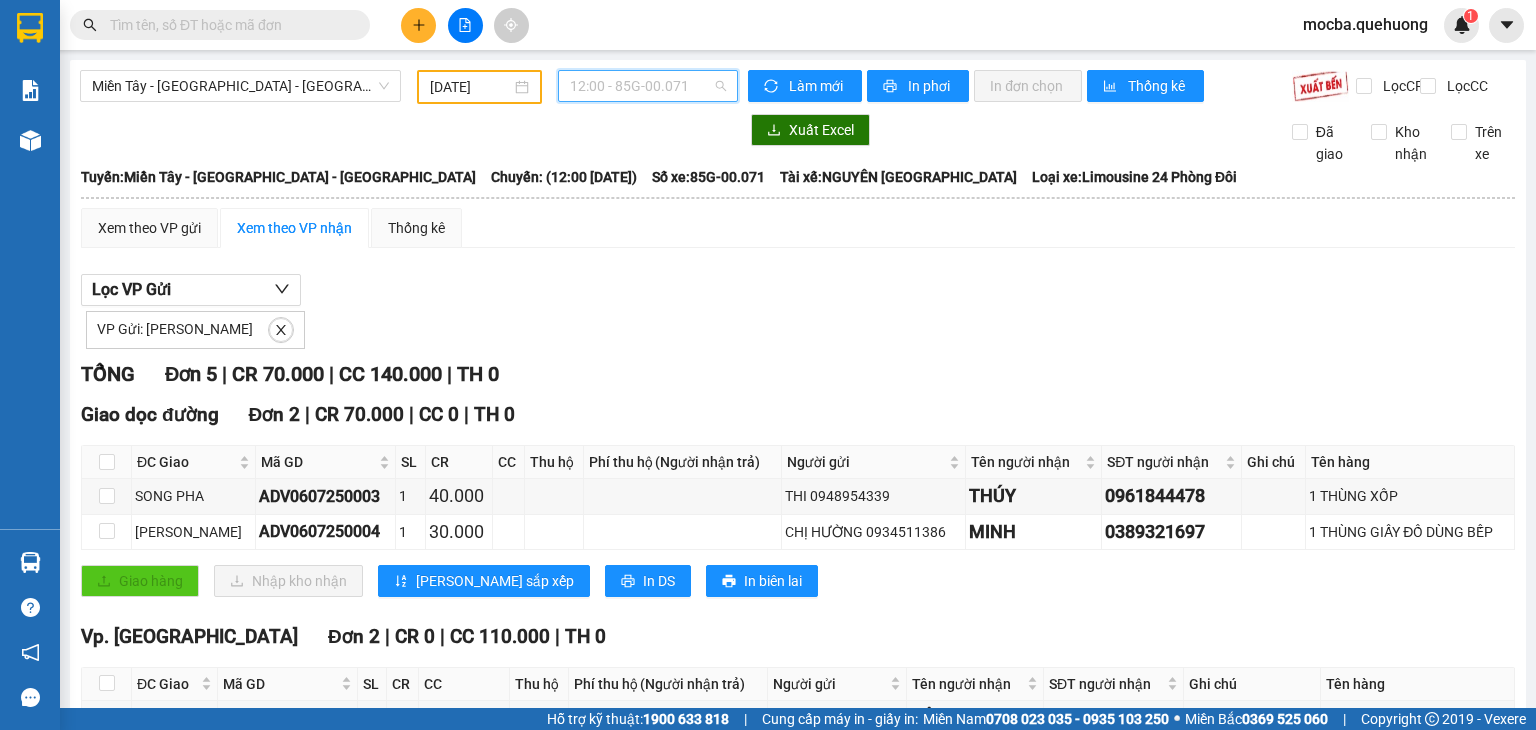 click on "12:00     - 85G-00.071" at bounding box center [648, 86] 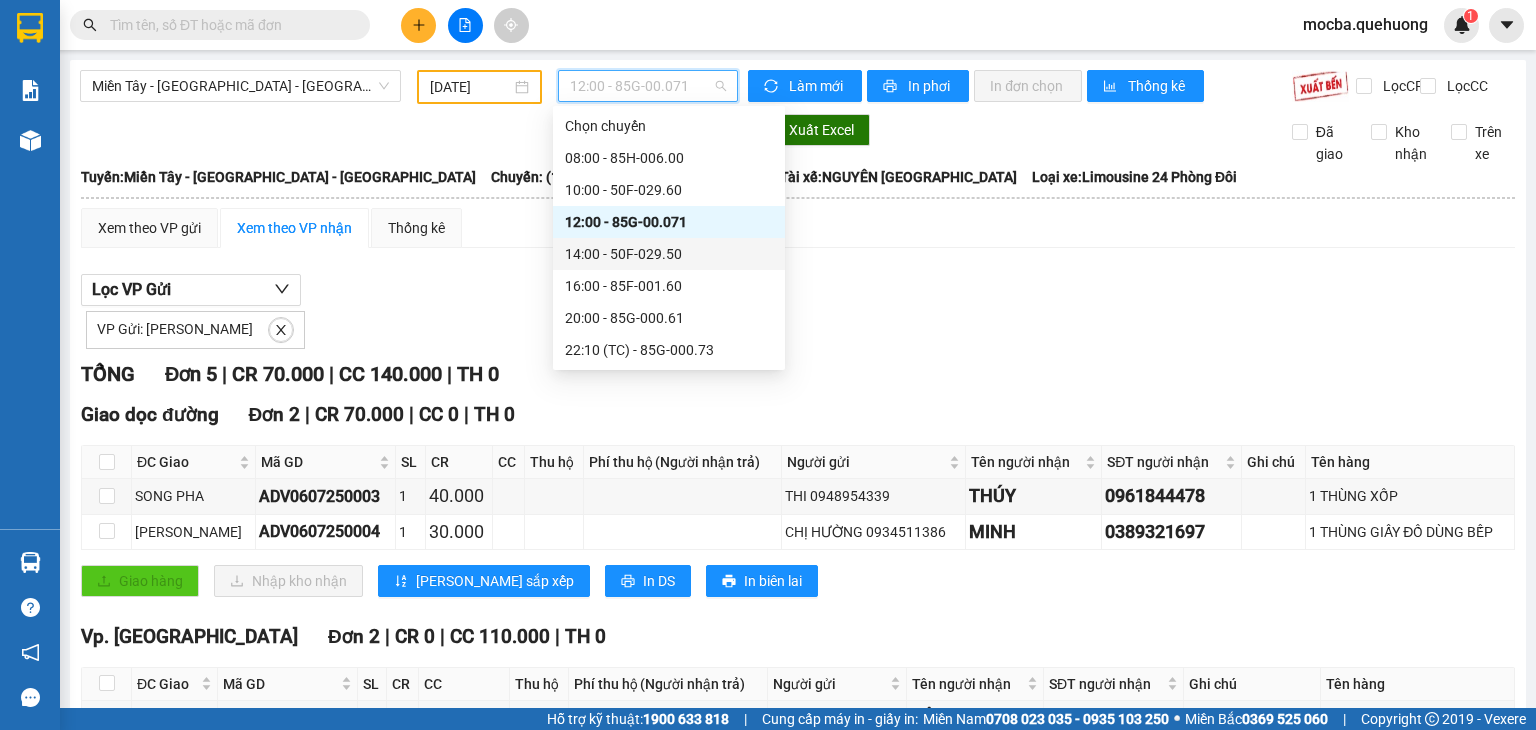 click on "14:00     - 50F-029.50" at bounding box center (669, 254) 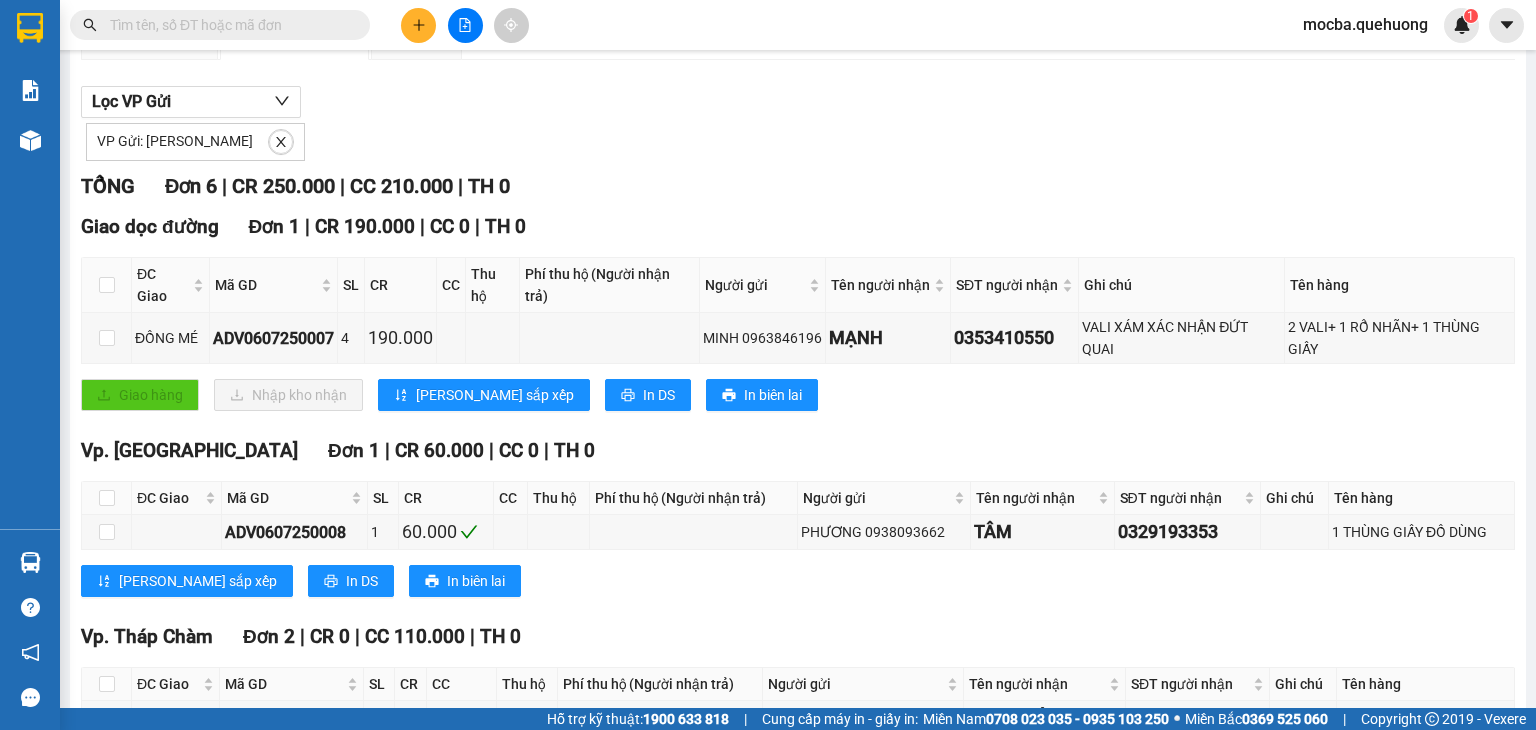 scroll, scrollTop: 0, scrollLeft: 0, axis: both 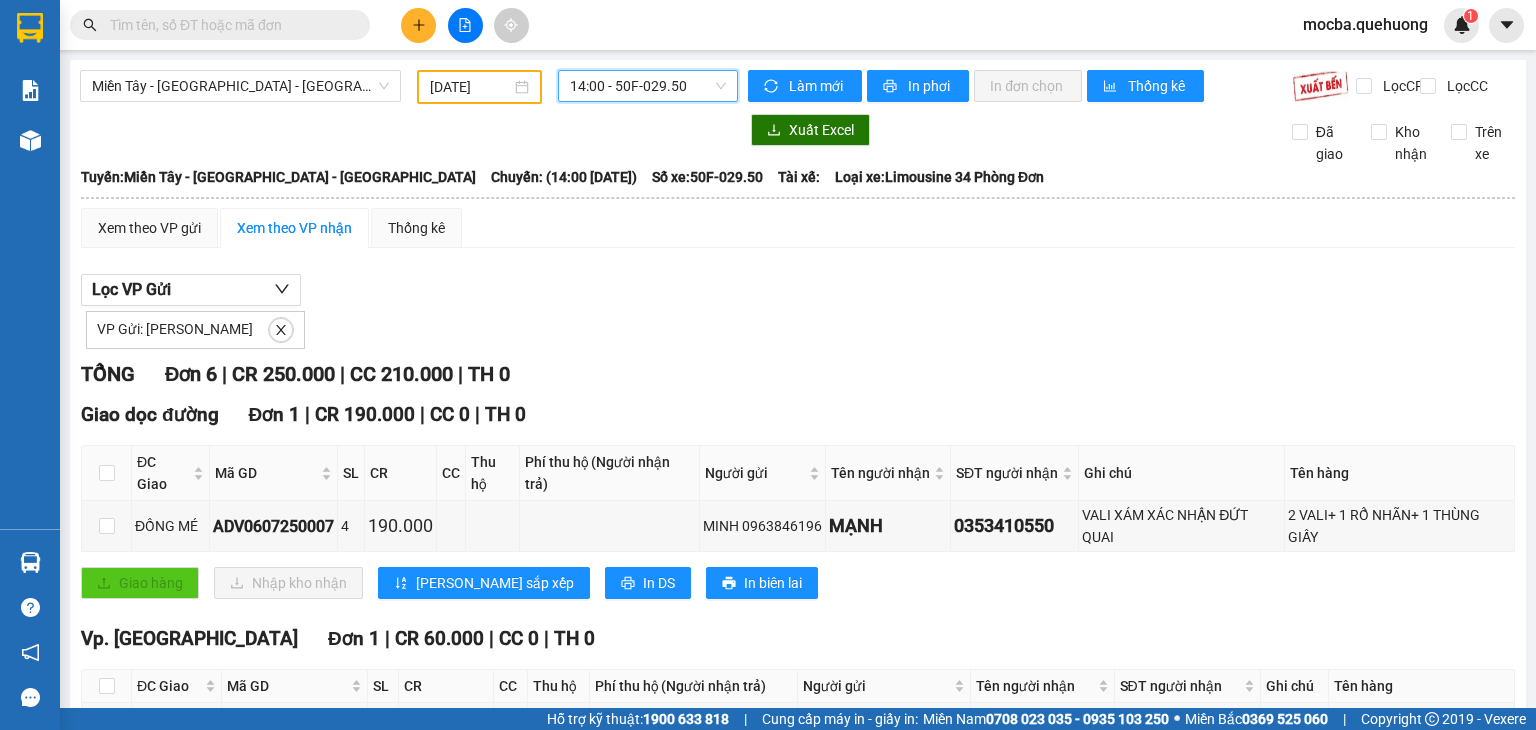 click on "Kết quả tìm kiếm ( 0 )  Bộ lọc  No Data mocba.quehuong 1     Báo cáo Báo cáo dòng tiền (nhân viên) Doanh số tạo đơn theo VP gửi (nhân viên) Doanh số tạo đơn theo VP gửi (trưởng trạm)     Kho hàng mới Hàng sắp về Hướng dẫn sử dụng Giới thiệu Vexere, nhận hoa hồng Phản hồi Phần mềm hỗ trợ bạn tốt chứ? Miền Tây - [GEOGRAPHIC_DATA]  [DATE] 14:00 14:00     - 50F-029.50  Làm mới In phơi In đơn chọn Thống kê Lọc  CR Lọc  CC Xuất Excel Đã giao Kho nhận Trên xe An Anh Limousine   19008678   Số 2 [PERSON_NAME] nối dài, P. Văn Hải 21:07 [DATE] [GEOGRAPHIC_DATA]:  [GEOGRAPHIC_DATA] - [GEOGRAPHIC_DATA] - [GEOGRAPHIC_DATA]:   (14:00 [DATE]) Số xe:  50F-029.50 Tài xế:  Loại xe:  Limousine 34 Phòng [GEOGRAPHIC_DATA]:  [GEOGRAPHIC_DATA] - [GEOGRAPHIC_DATA] - [GEOGRAPHIC_DATA]:   (14:00 [DATE]) Số xe:  50F-029.50 Tài xế:  Loại xe:  Limousine 34 Phòng Đơn Xem theo VP gửi Xem theo VP nhận Đơn" at bounding box center [768, 365] 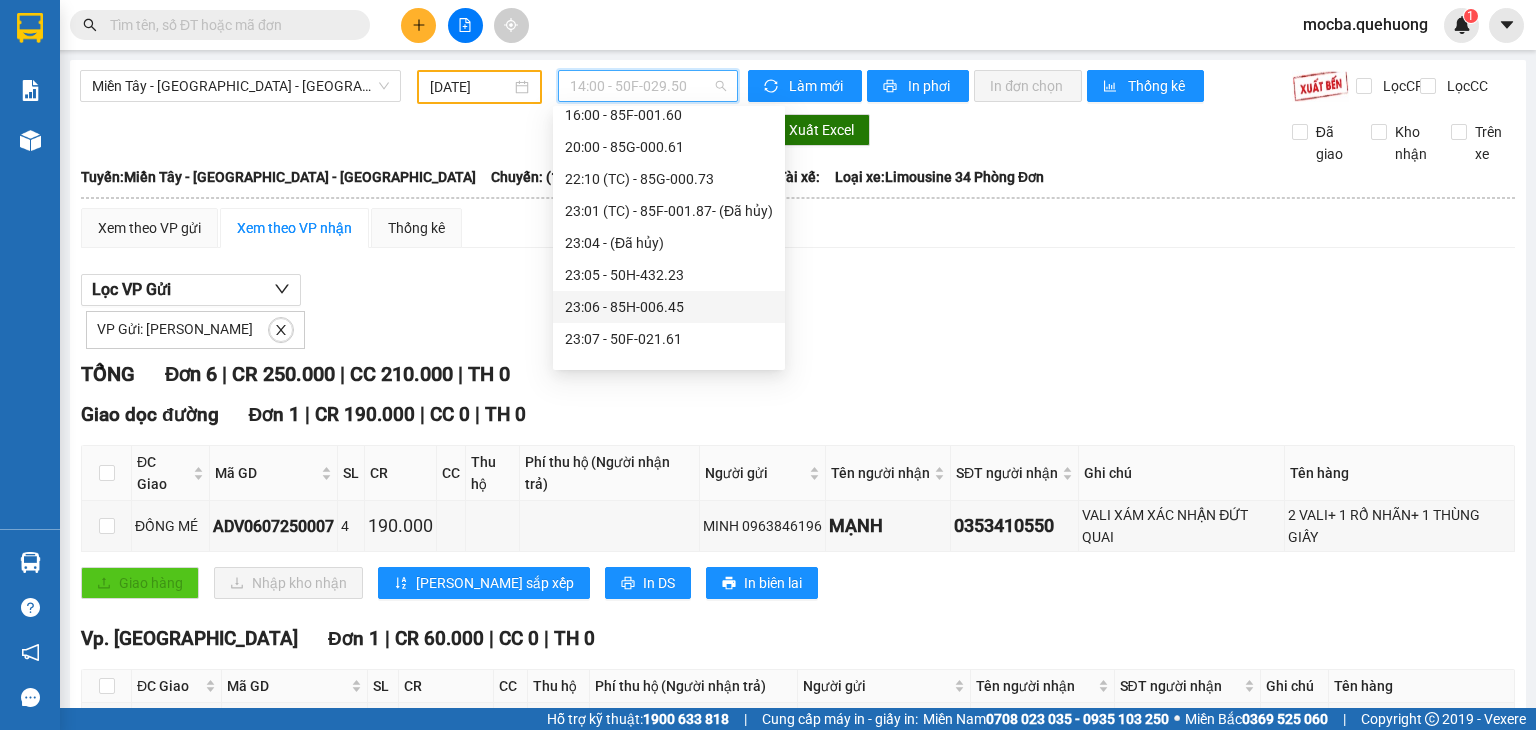 scroll, scrollTop: 224, scrollLeft: 0, axis: vertical 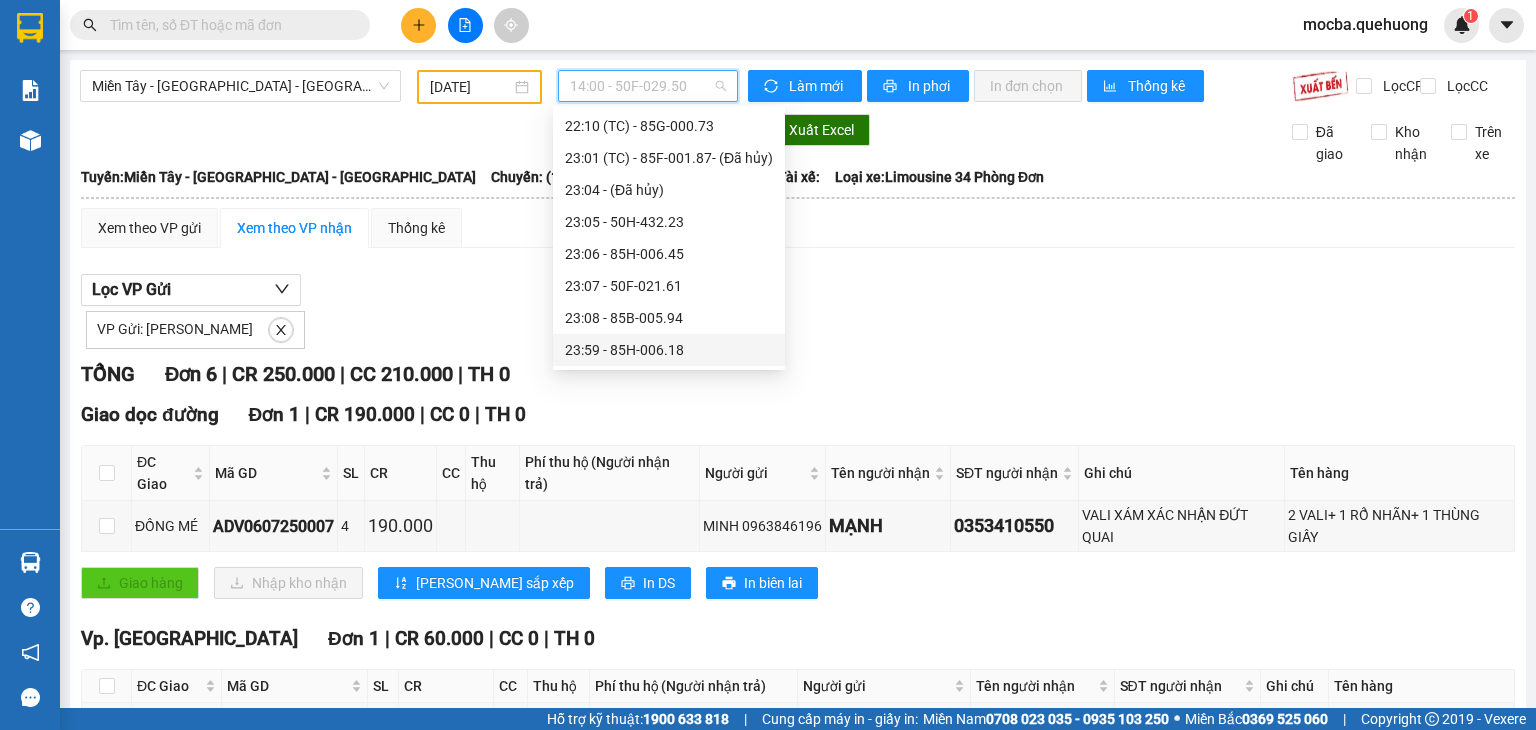 click on "23:59     - 85H-006.18" at bounding box center [669, 350] 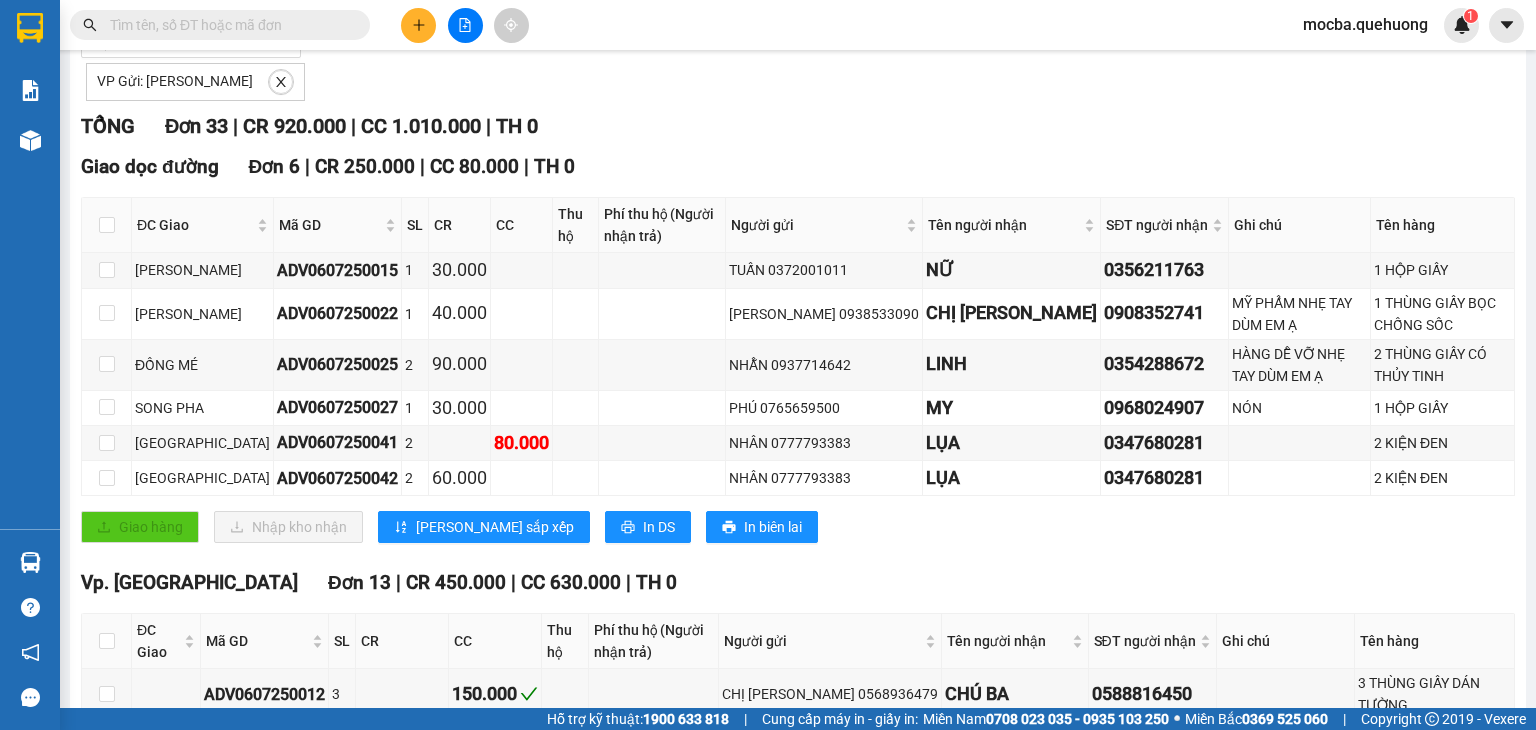 scroll, scrollTop: 0, scrollLeft: 0, axis: both 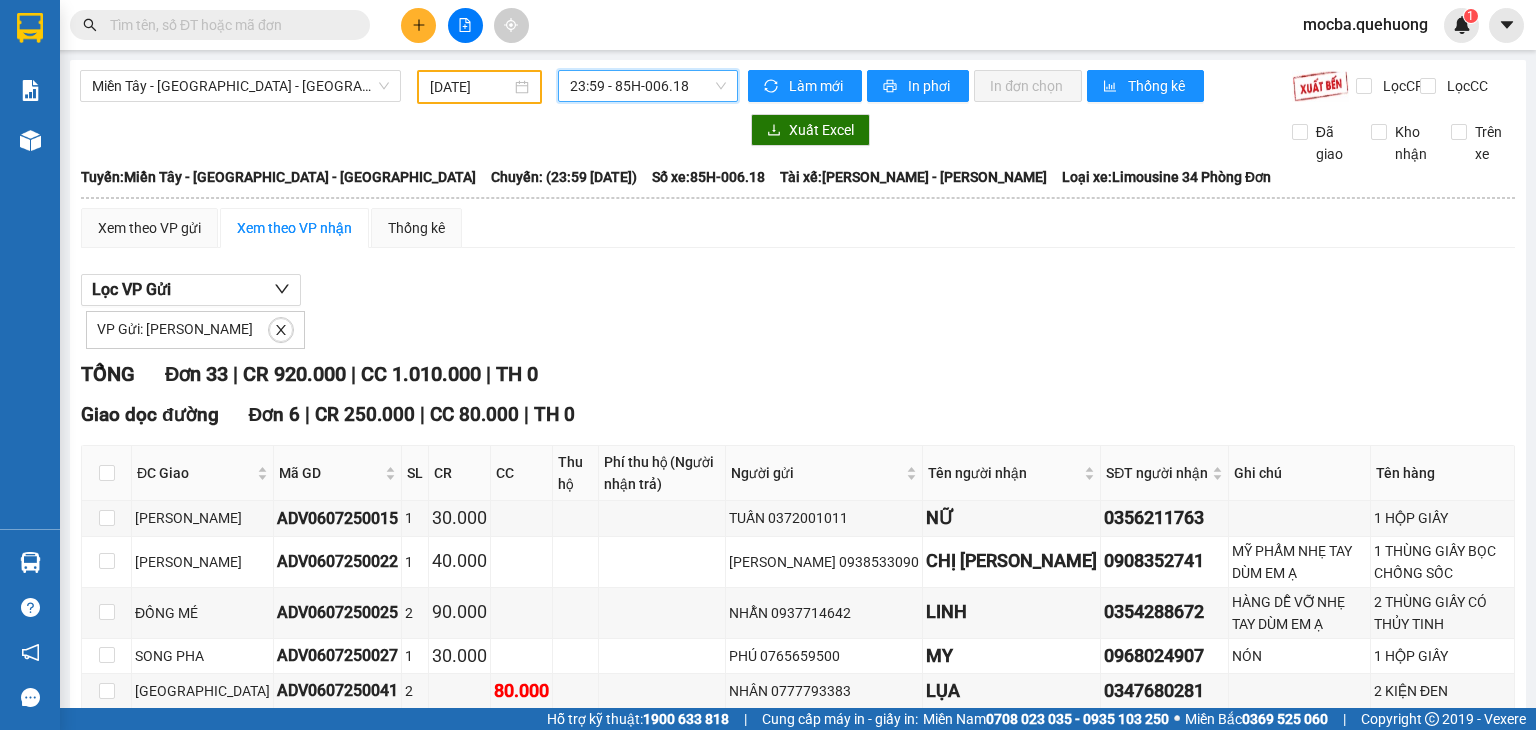 click on "23:59     - 85H-006.18" at bounding box center [648, 86] 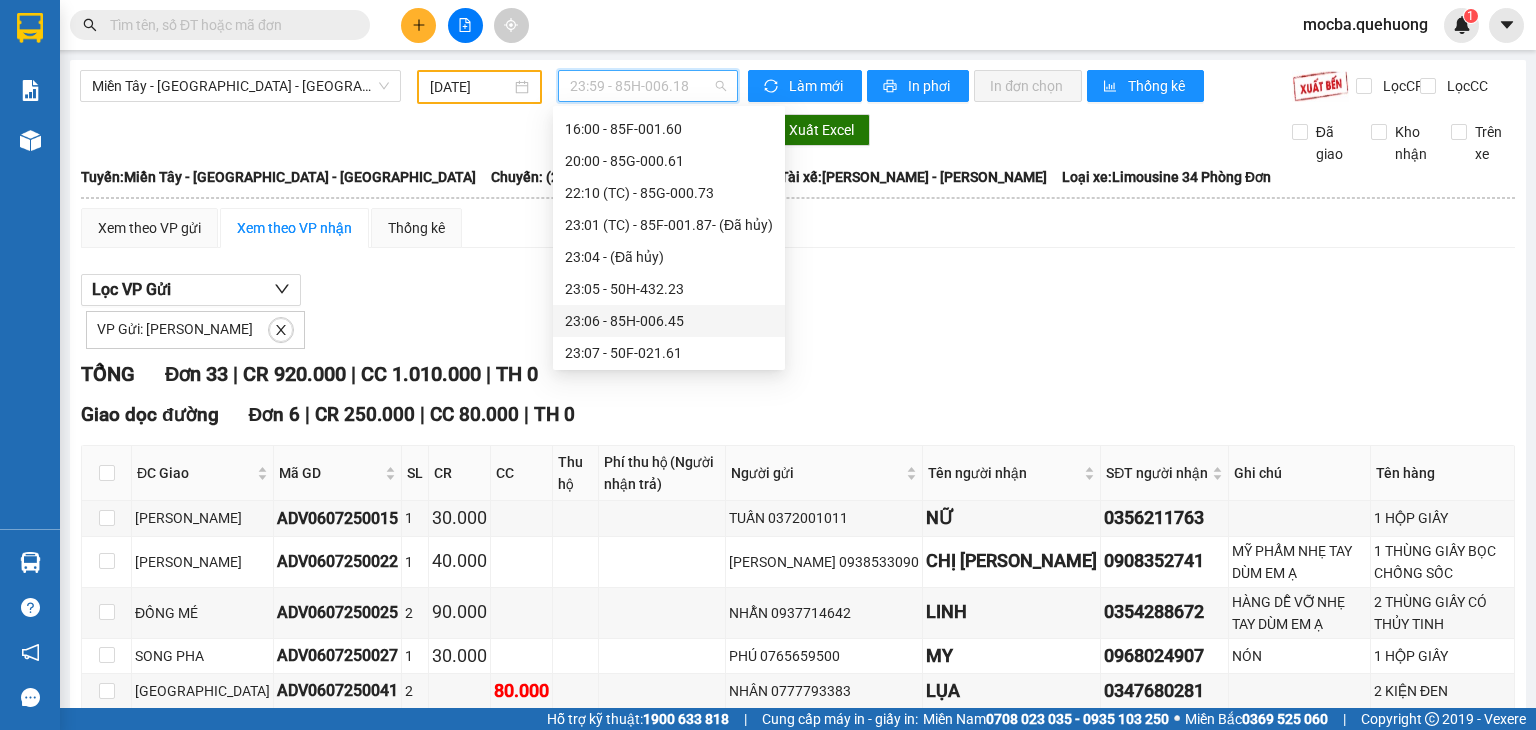 scroll, scrollTop: 0, scrollLeft: 0, axis: both 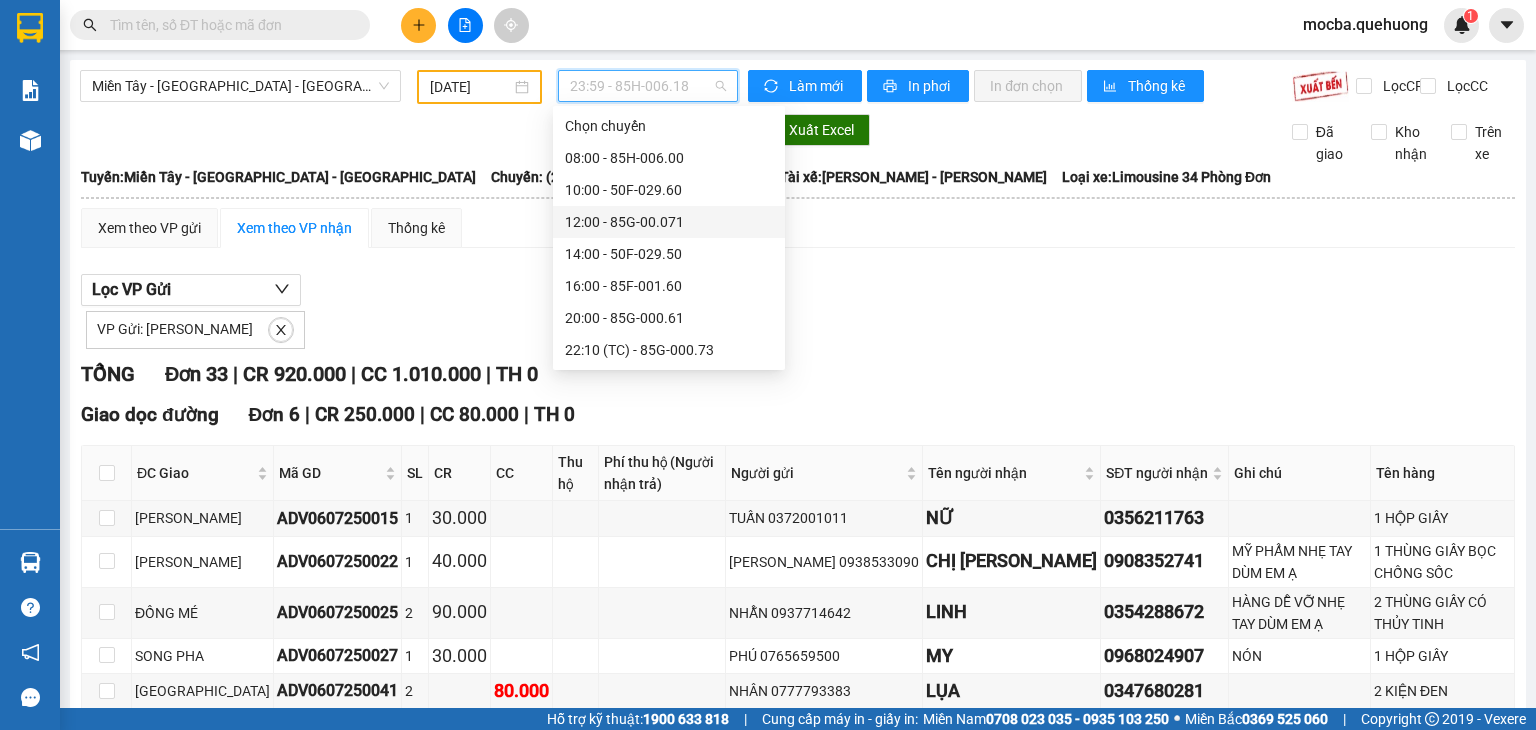 click on "12:00     - 85G-00.071" at bounding box center (669, 222) 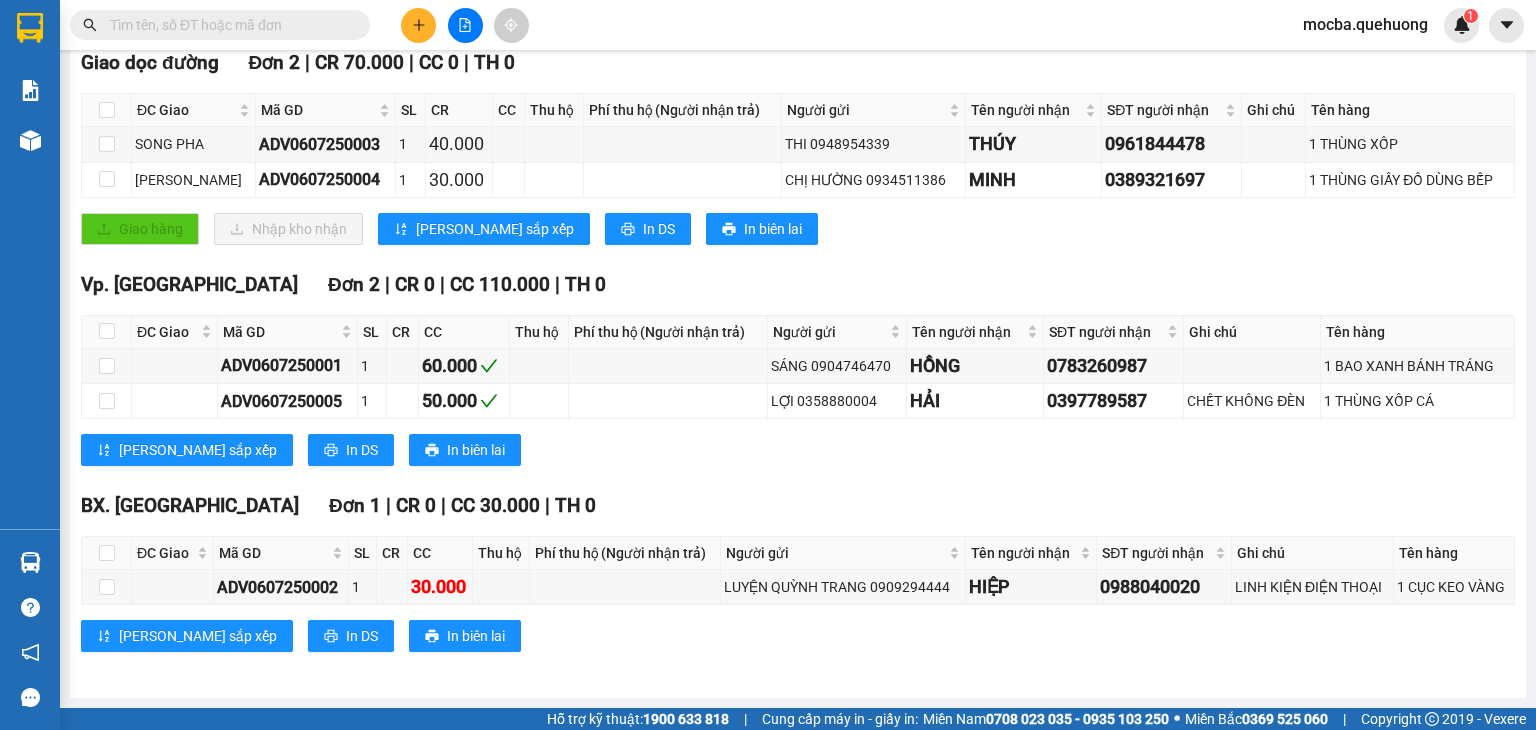 scroll, scrollTop: 0, scrollLeft: 0, axis: both 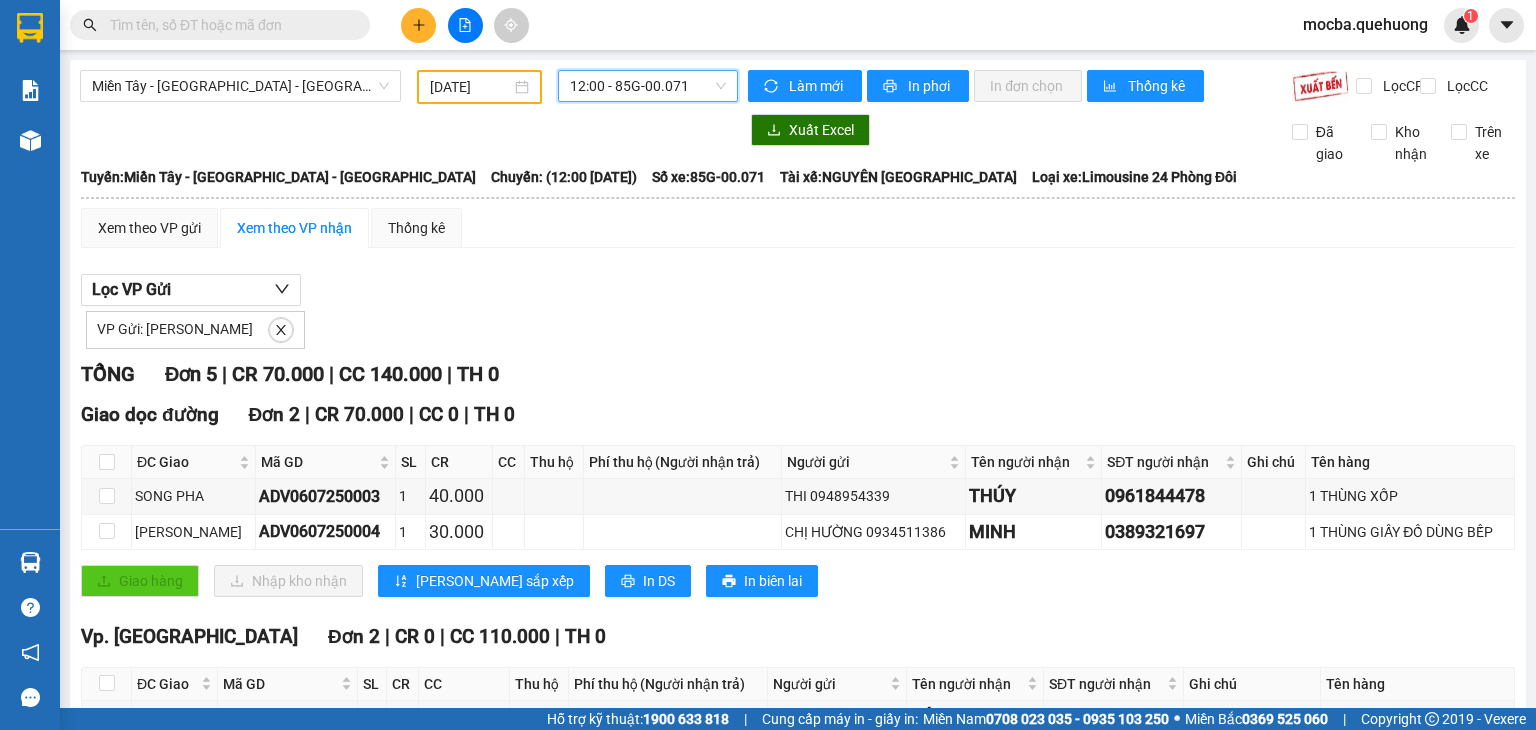 click on "12:00     - 85G-00.071" at bounding box center (648, 86) 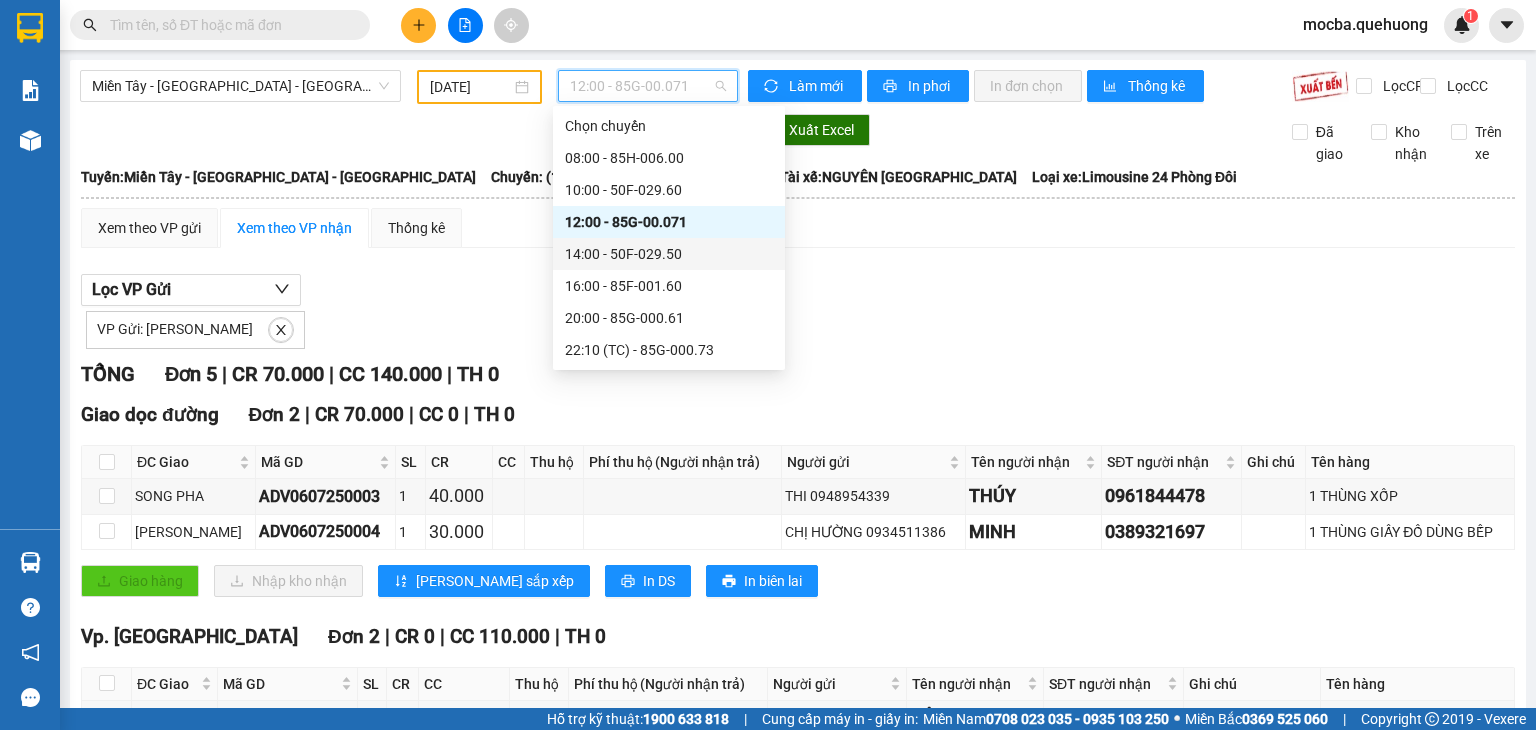click on "14:00     - 50F-029.50" at bounding box center (669, 254) 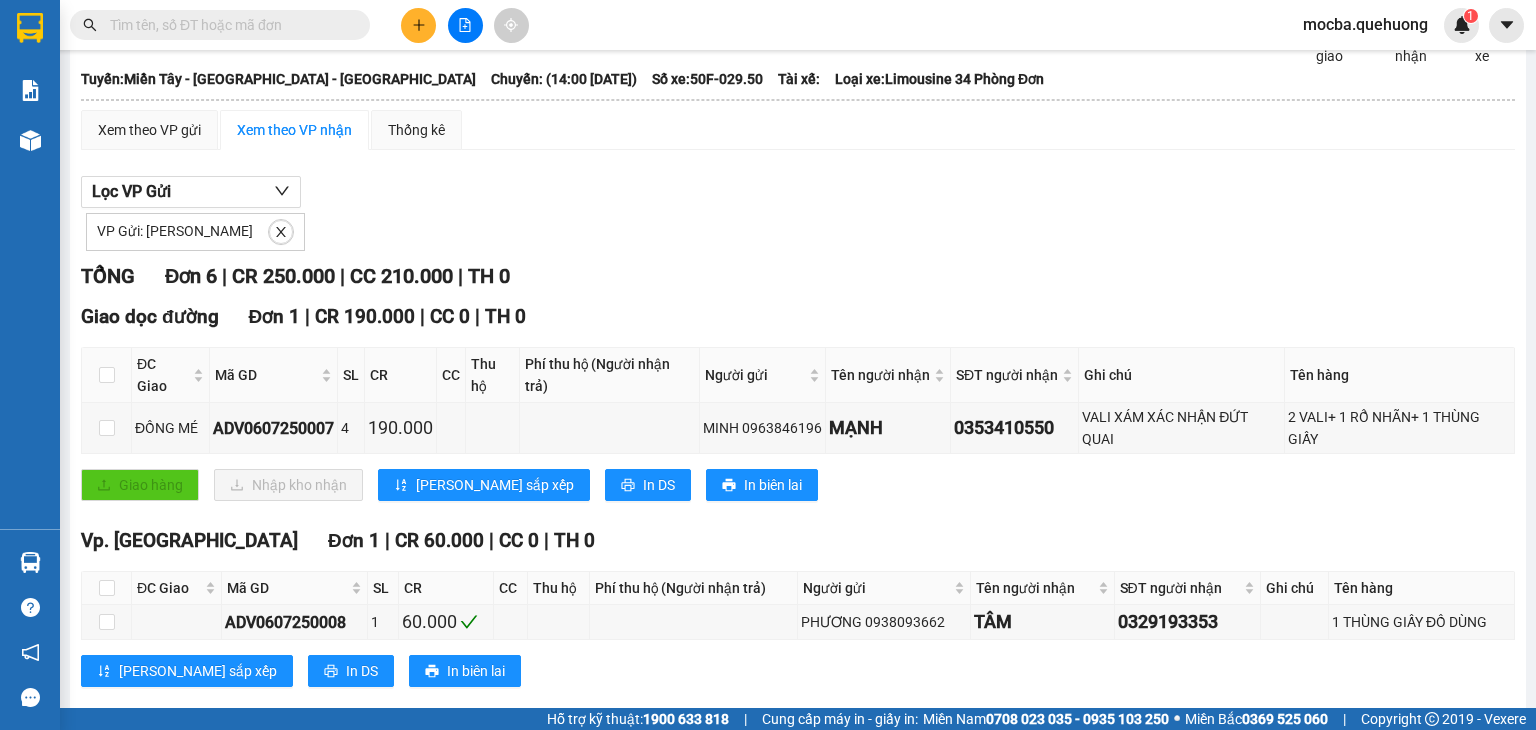 scroll, scrollTop: 0, scrollLeft: 0, axis: both 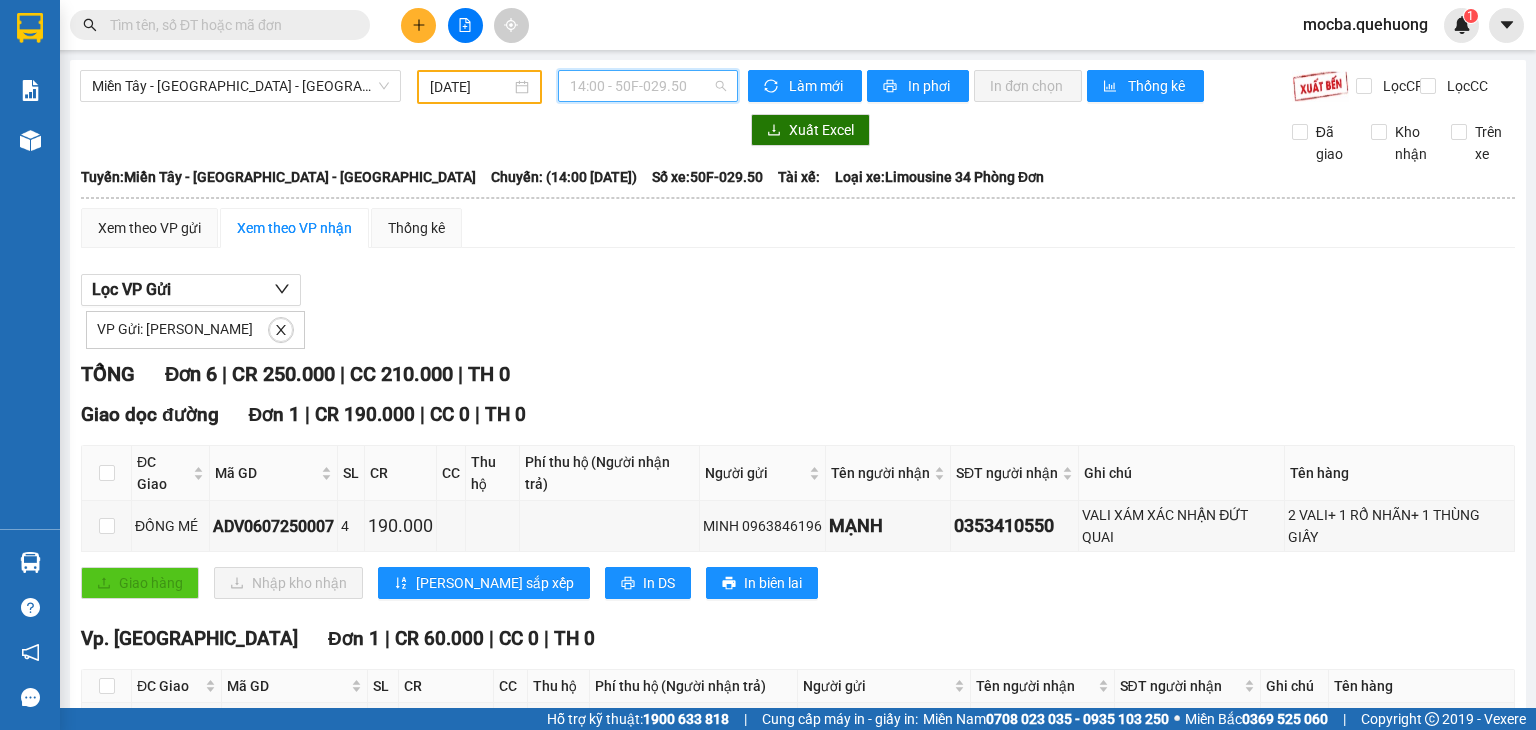 click on "14:00     - 50F-029.50" at bounding box center [648, 86] 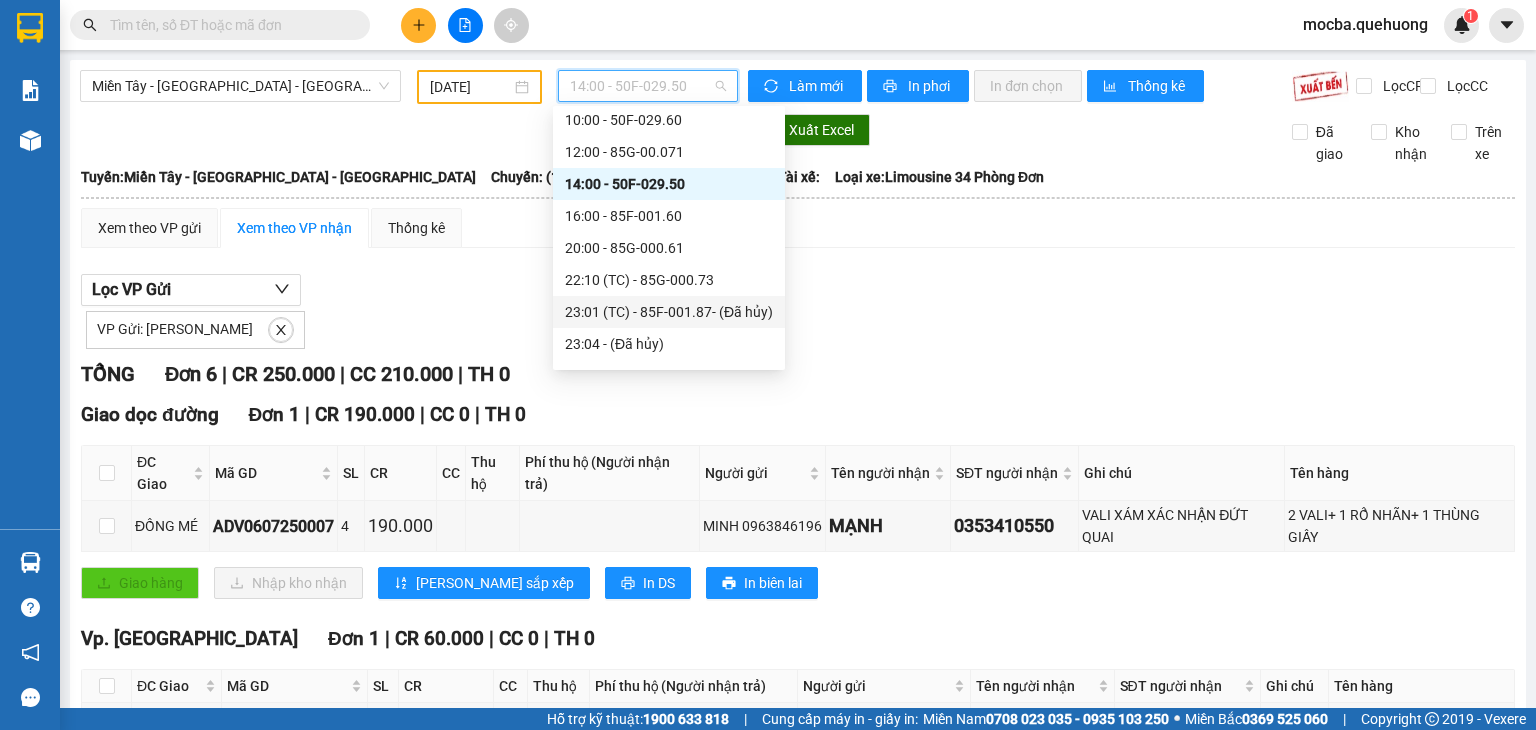 scroll, scrollTop: 100, scrollLeft: 0, axis: vertical 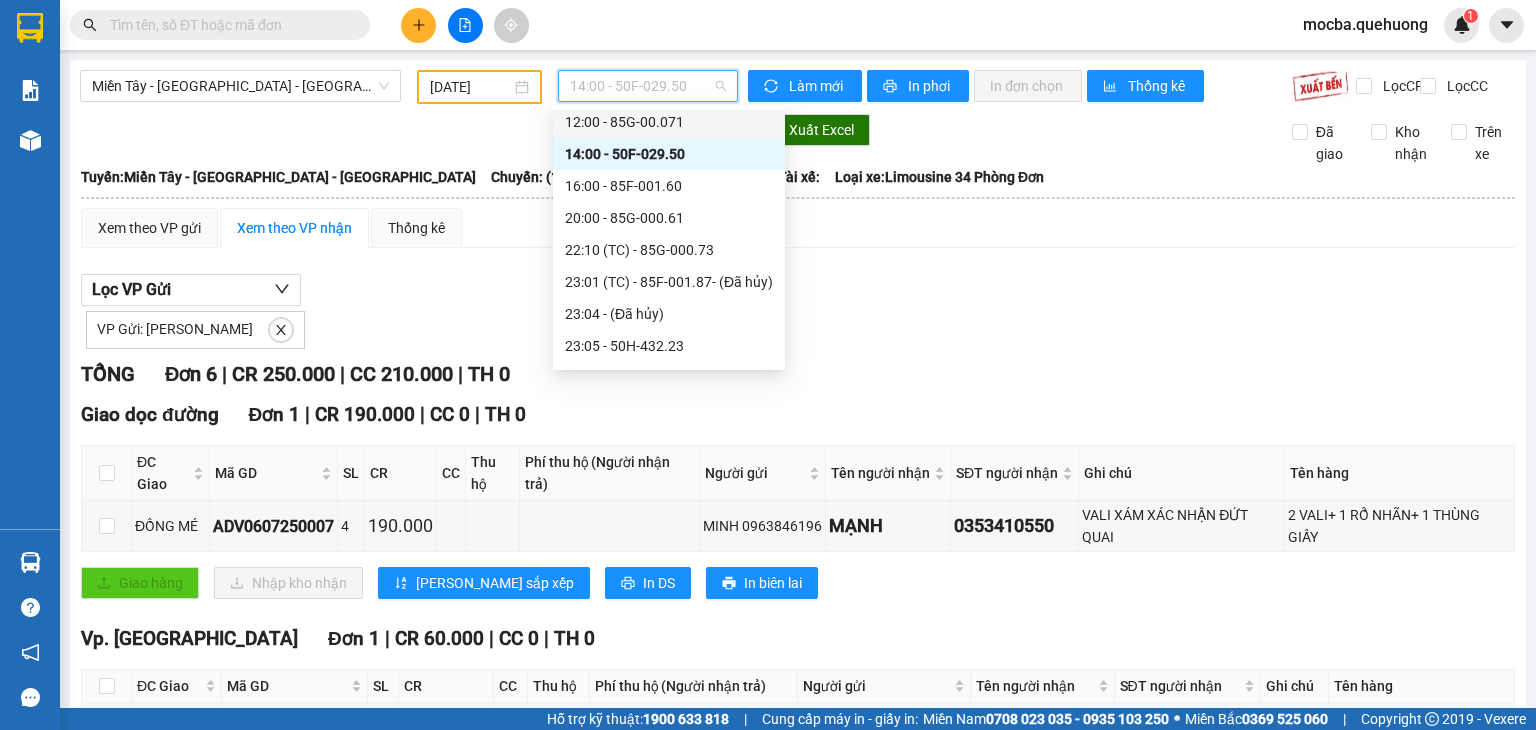 click on "12:00     - 85G-00.071" at bounding box center (669, 122) 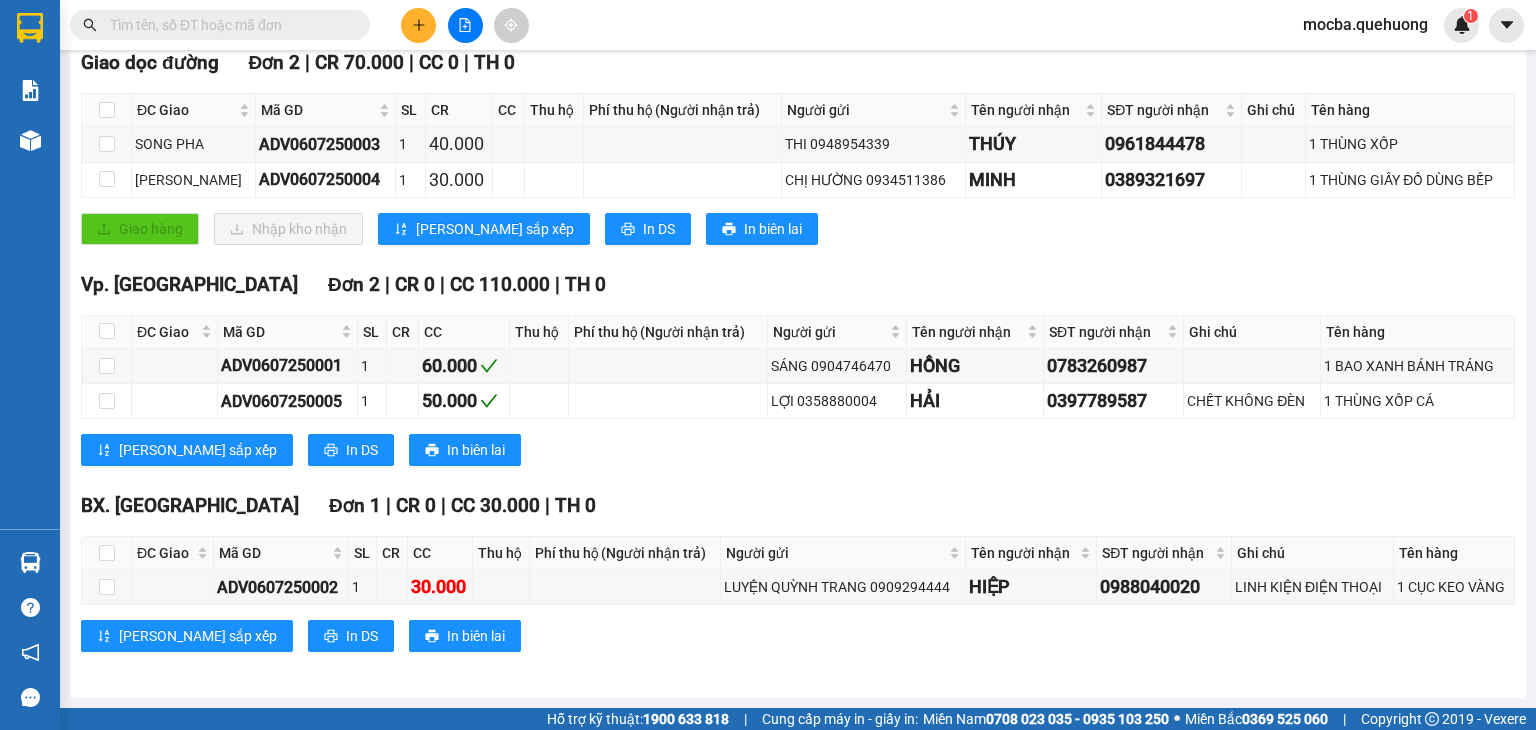 scroll, scrollTop: 0, scrollLeft: 0, axis: both 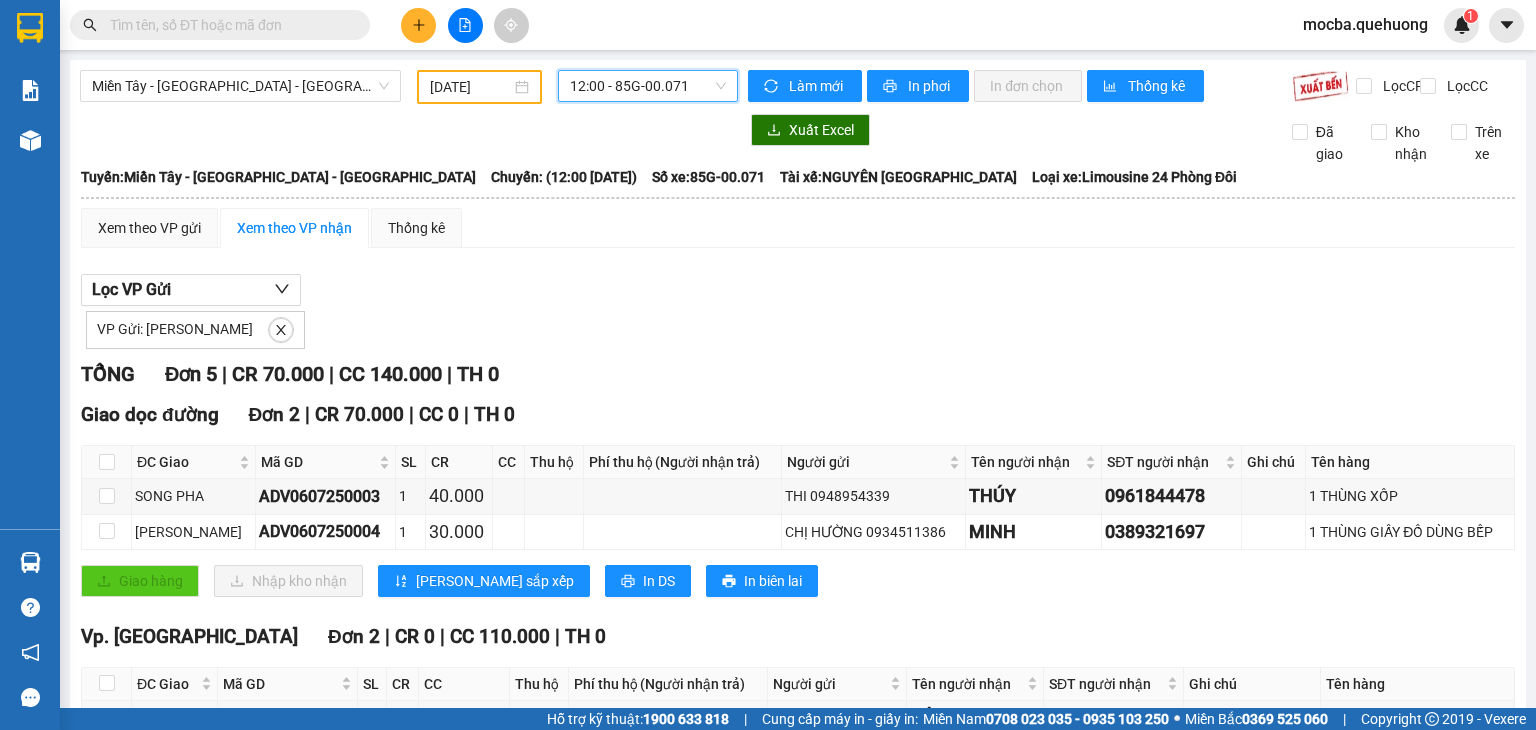 click on "12:00     - 85G-00.071" at bounding box center [648, 86] 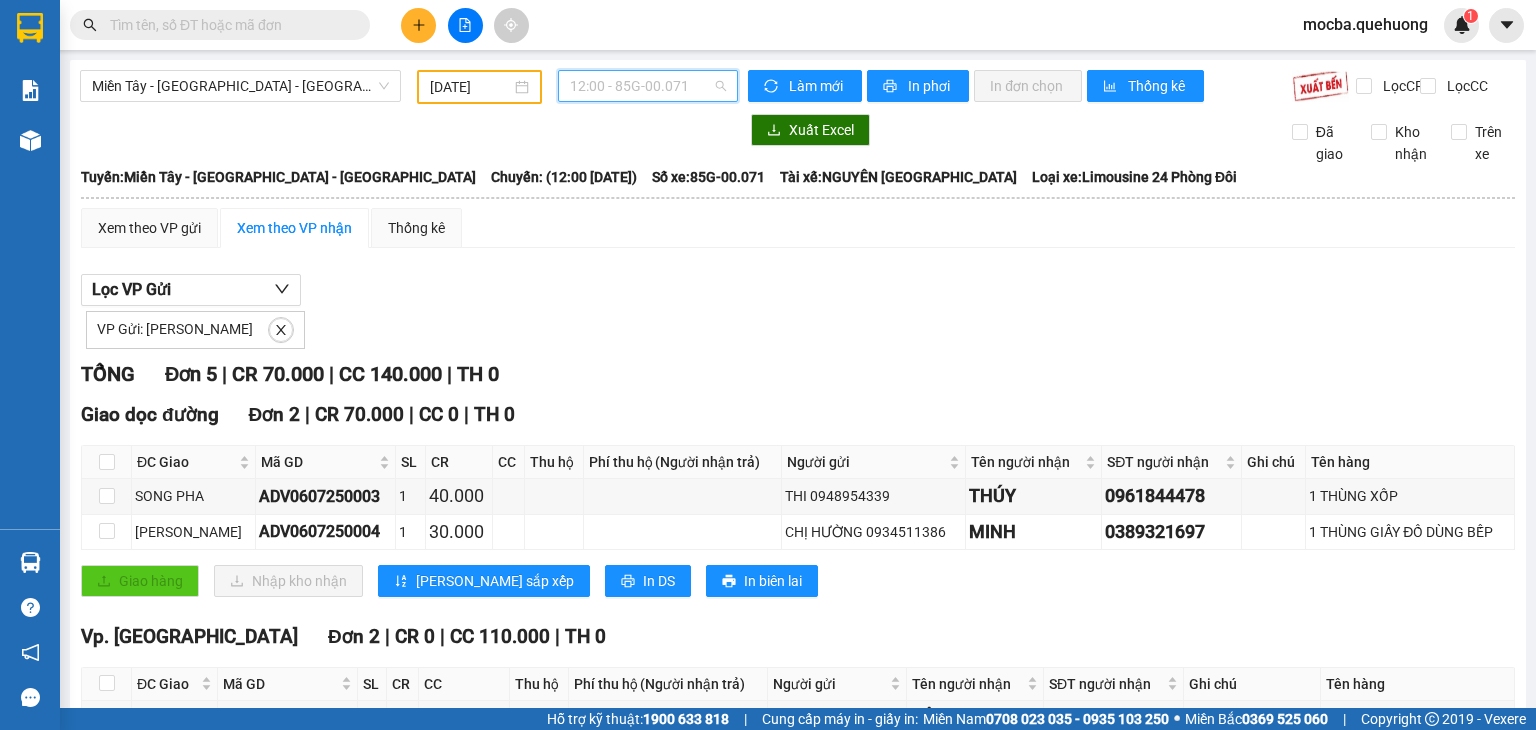 scroll, scrollTop: 96, scrollLeft: 0, axis: vertical 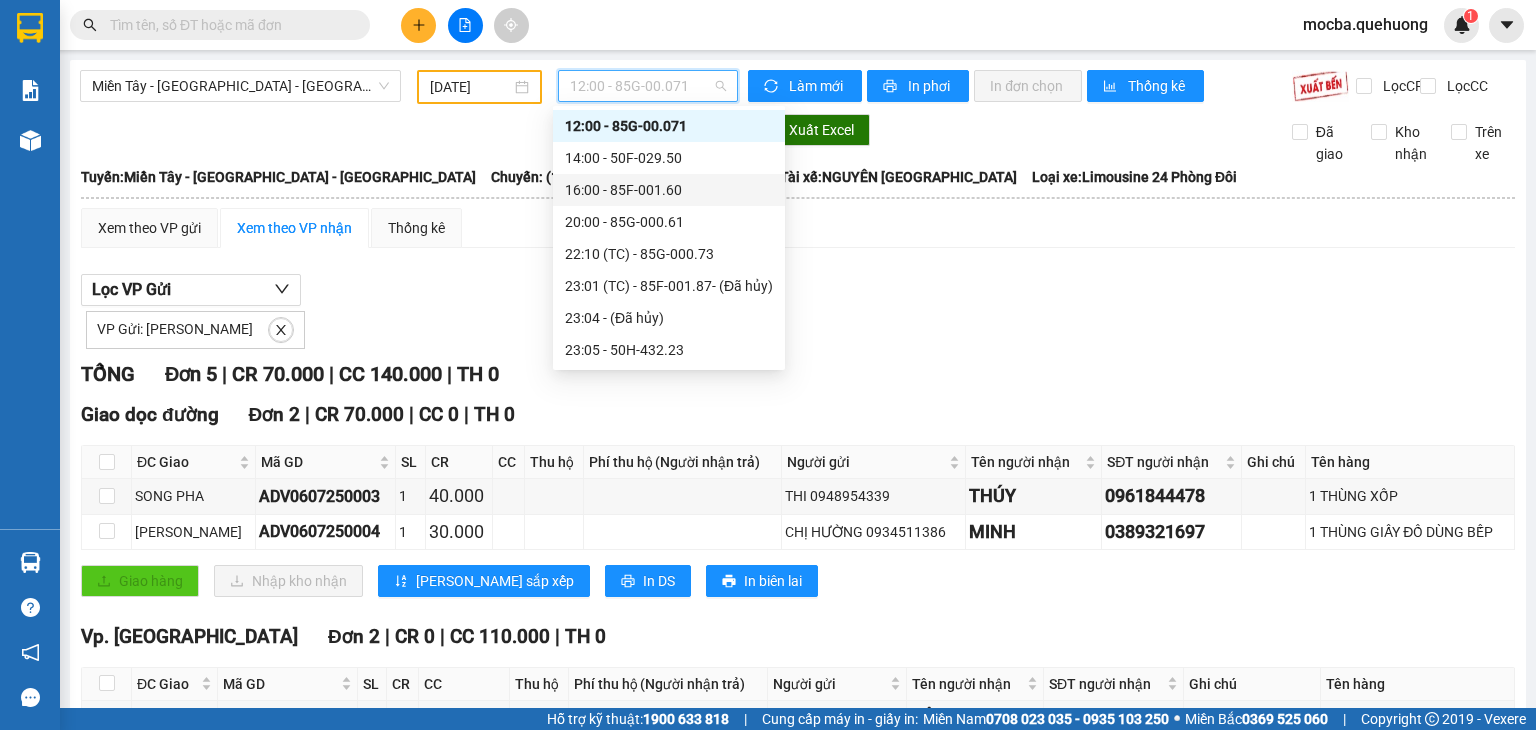 click on "16:00     - 85F-001.60" at bounding box center (669, 190) 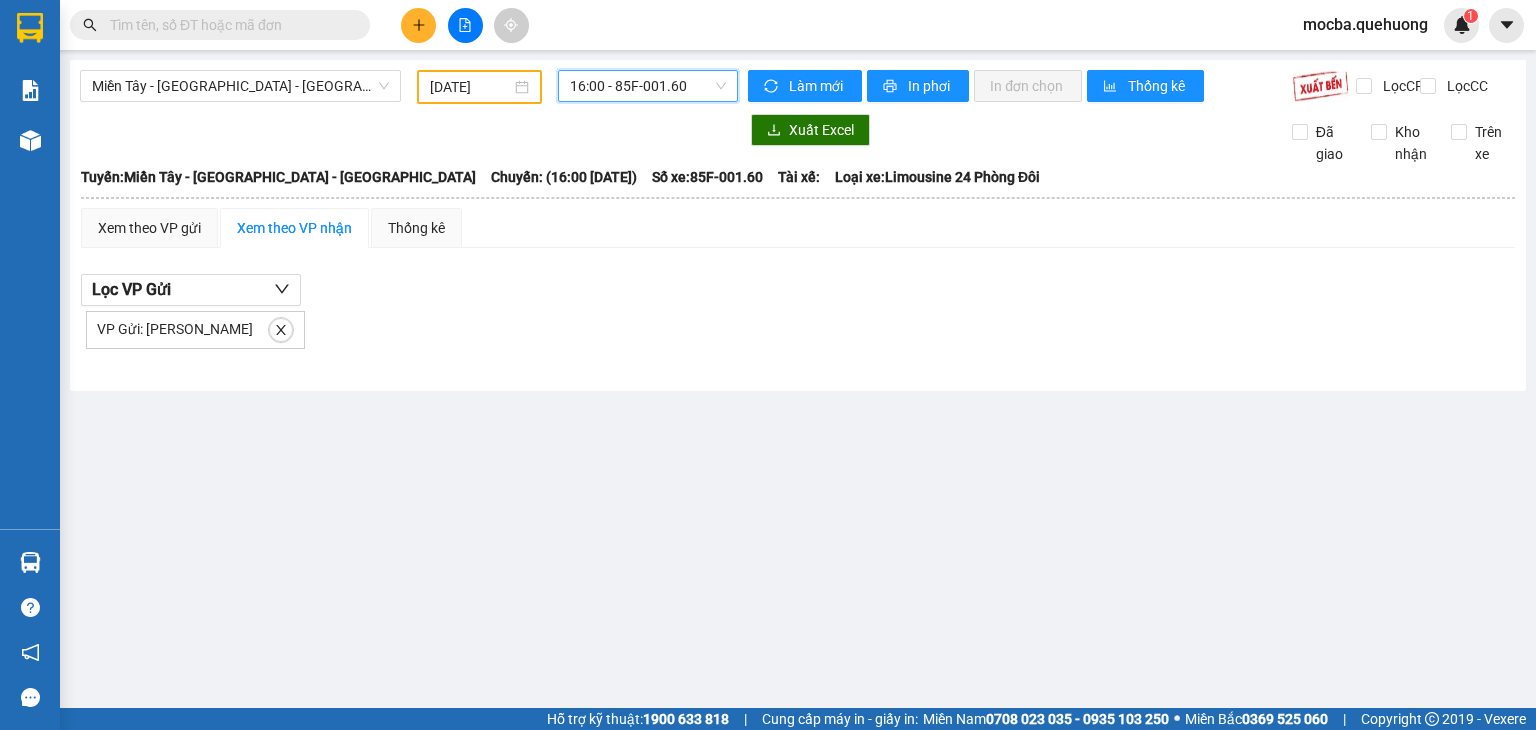 click on "16:00     - 85F-001.60" at bounding box center (648, 86) 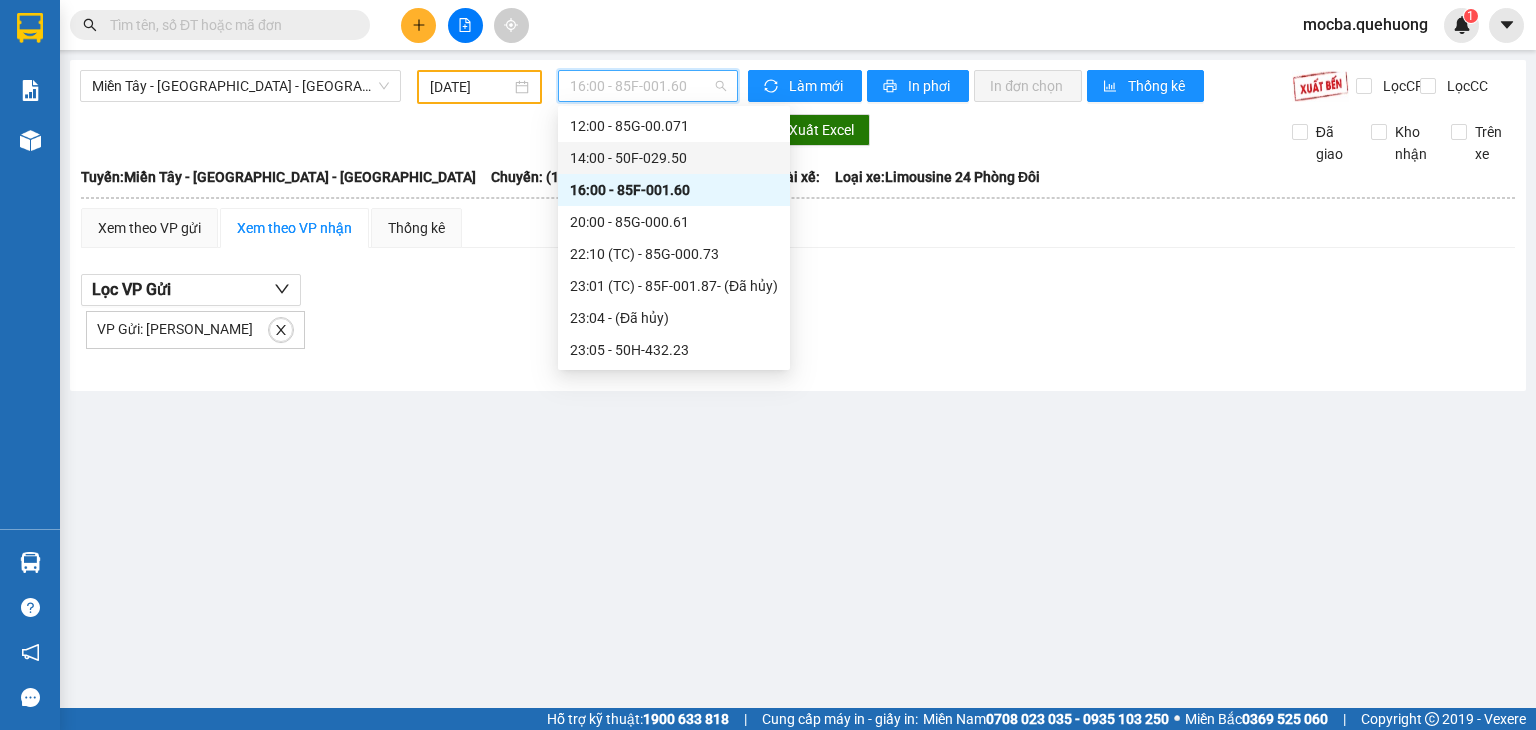 click on "14:00     - 50F-029.50" at bounding box center [674, 158] 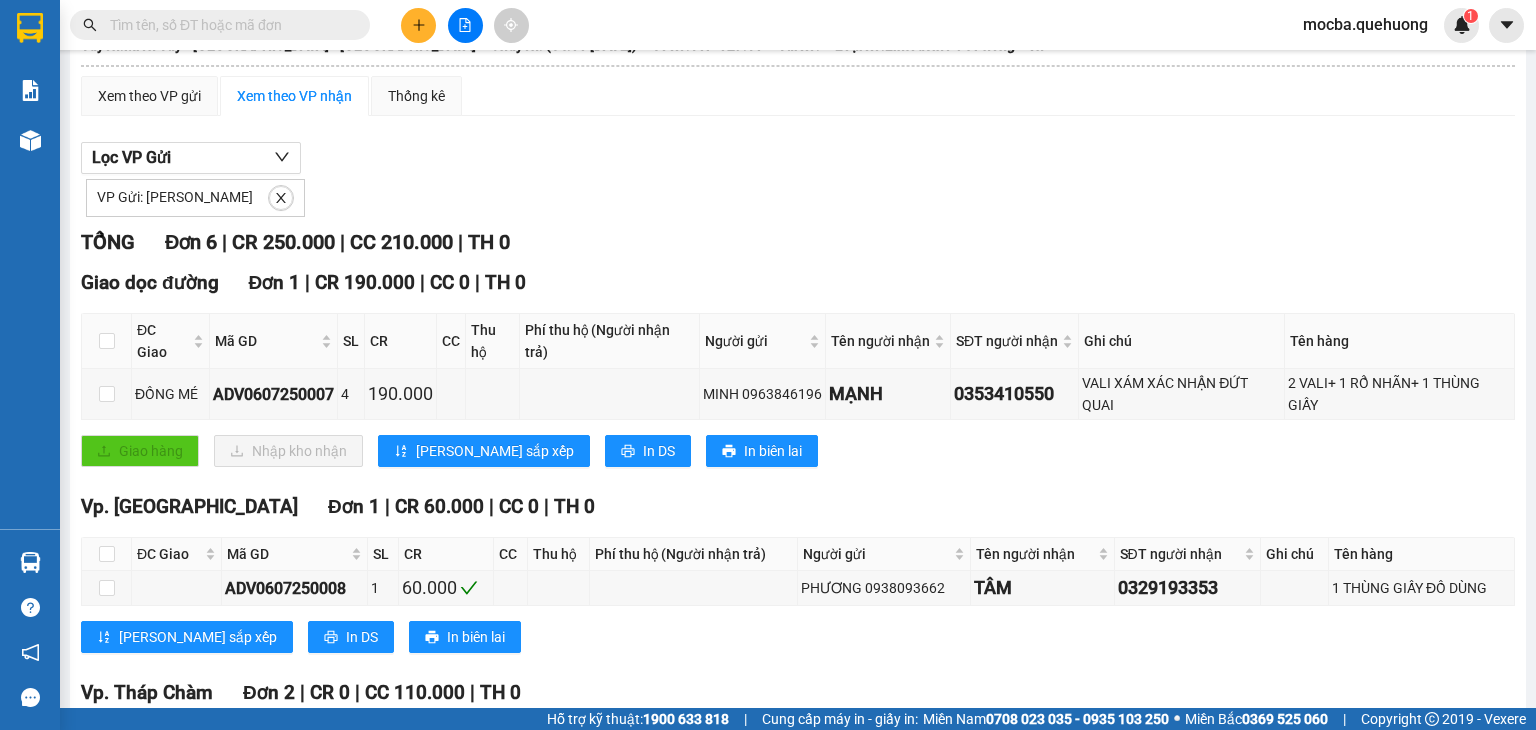 scroll, scrollTop: 0, scrollLeft: 0, axis: both 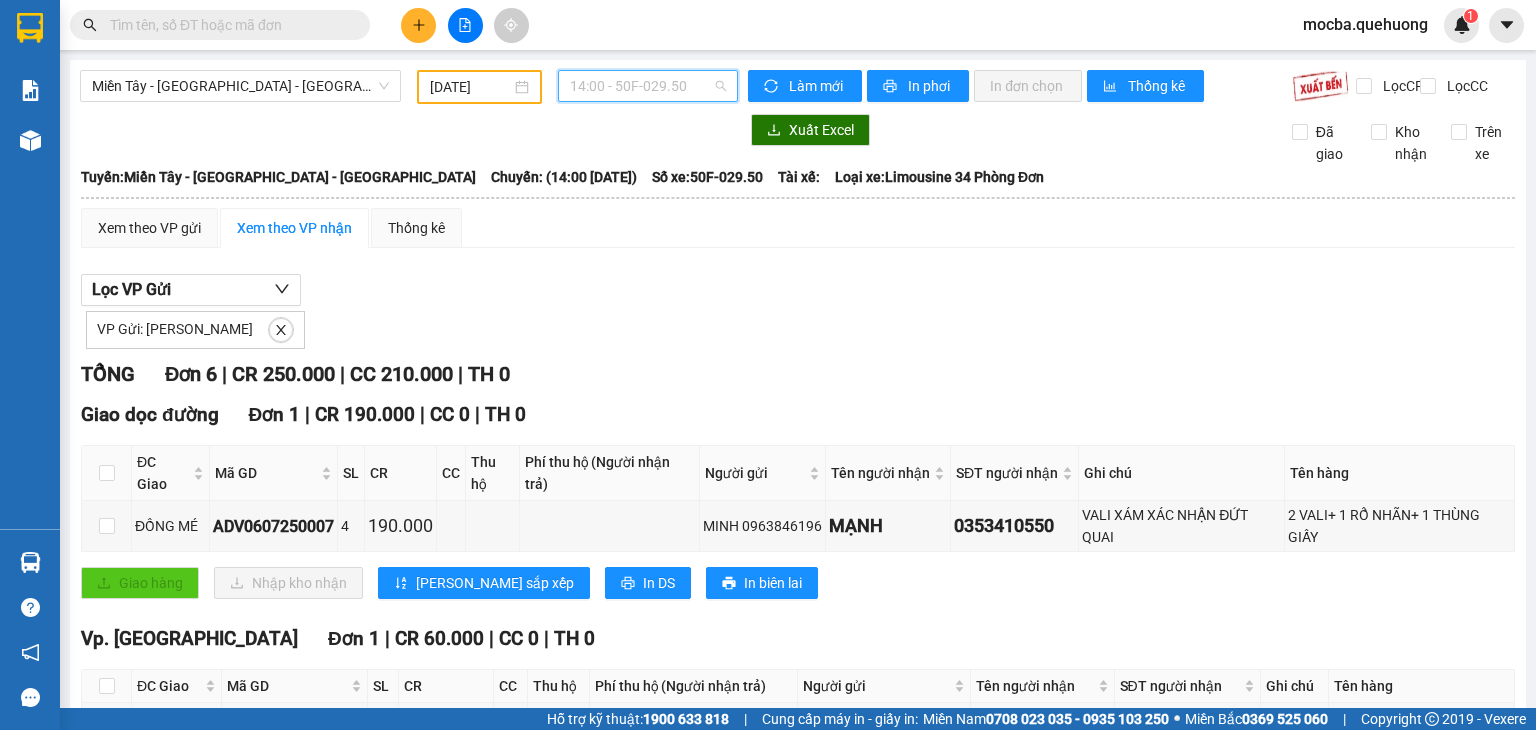 click on "14:00     - 50F-029.50" at bounding box center (648, 86) 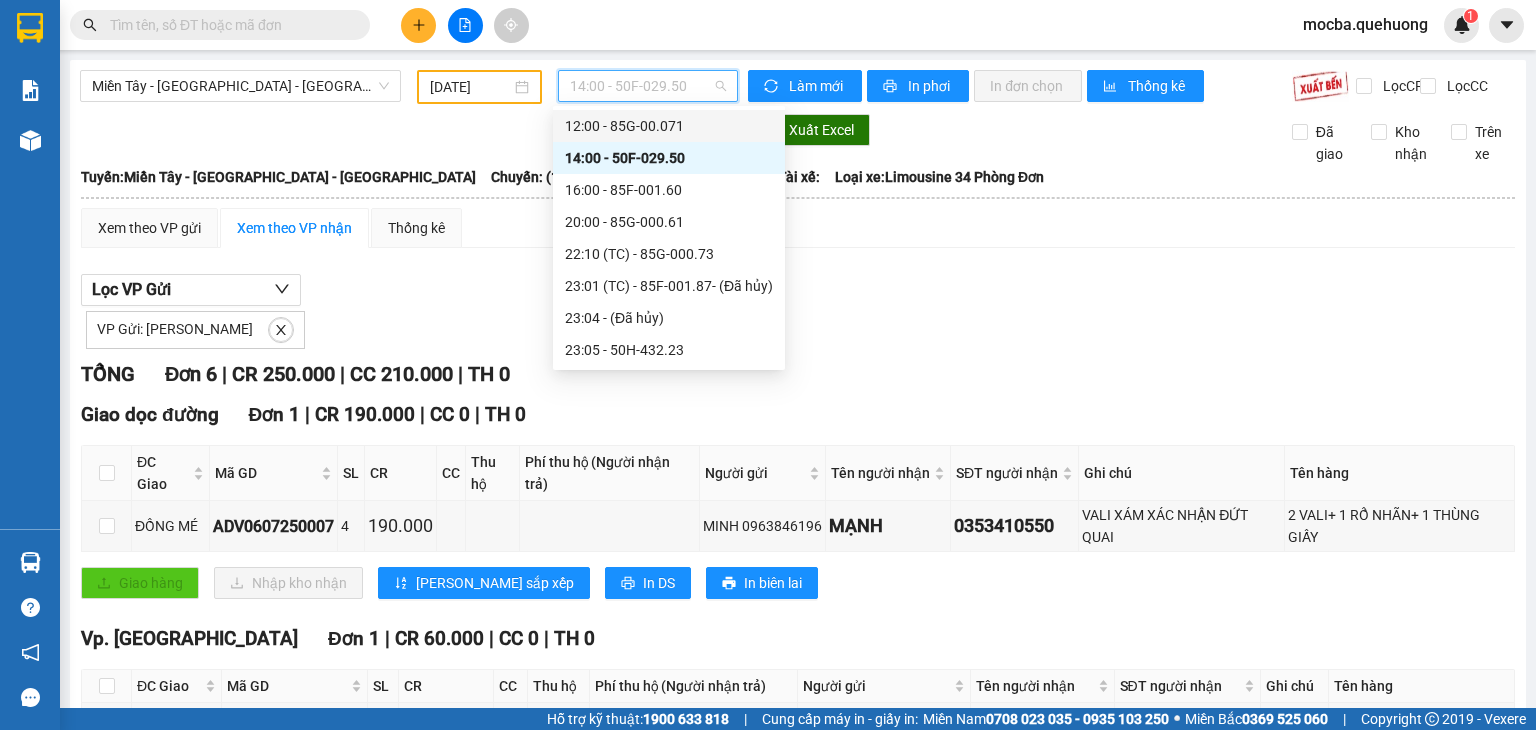 scroll, scrollTop: 224, scrollLeft: 0, axis: vertical 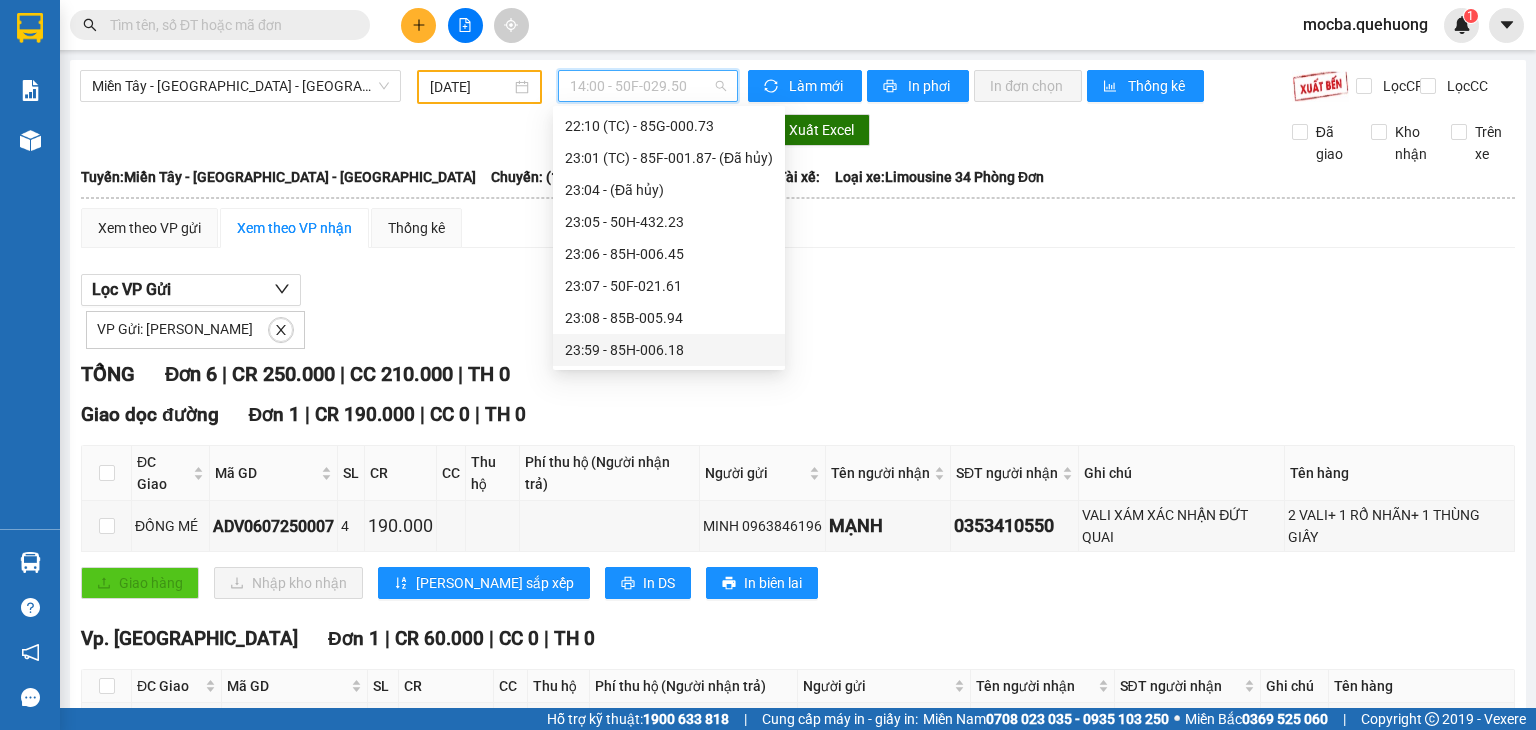 click on "23:59     - 85H-006.18" at bounding box center (669, 350) 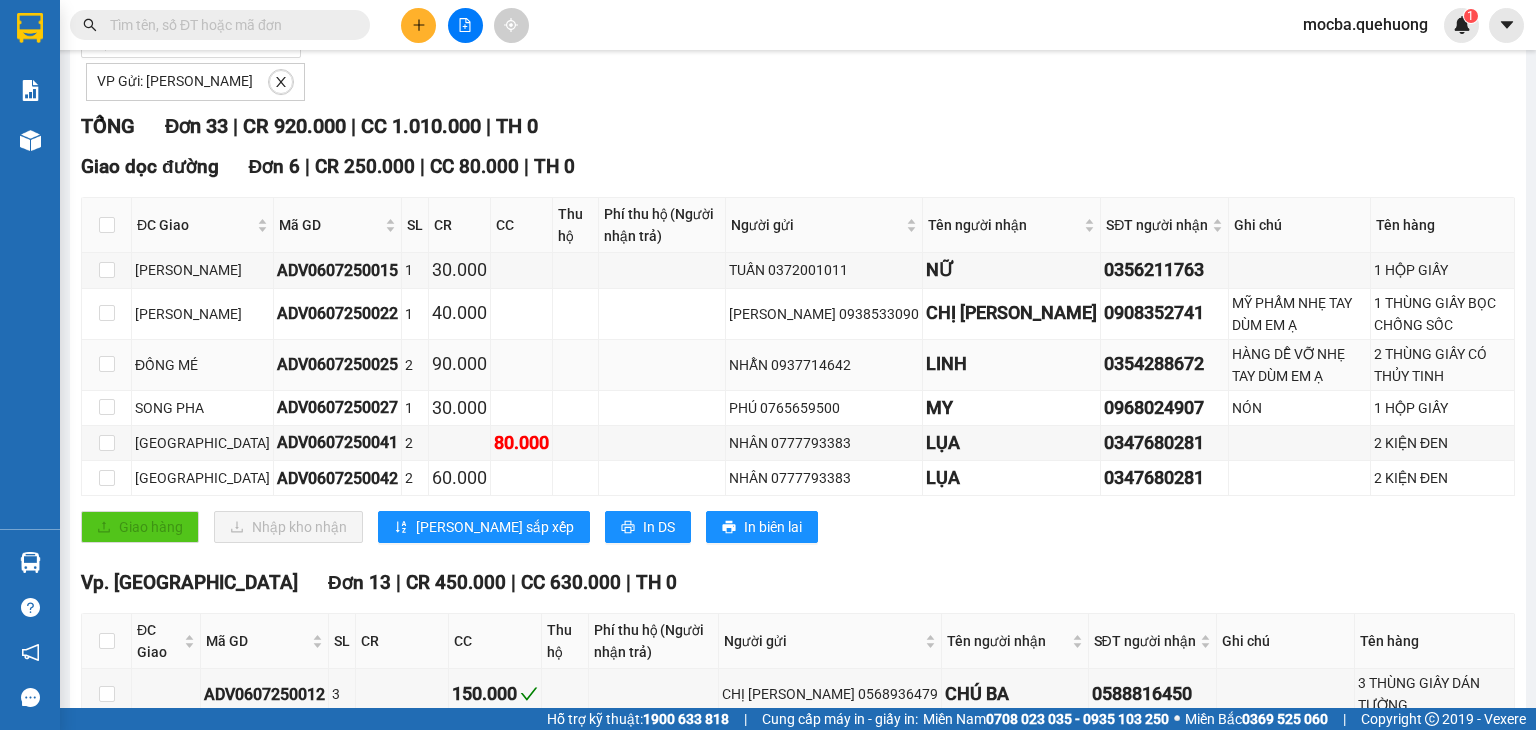 scroll, scrollTop: 0, scrollLeft: 0, axis: both 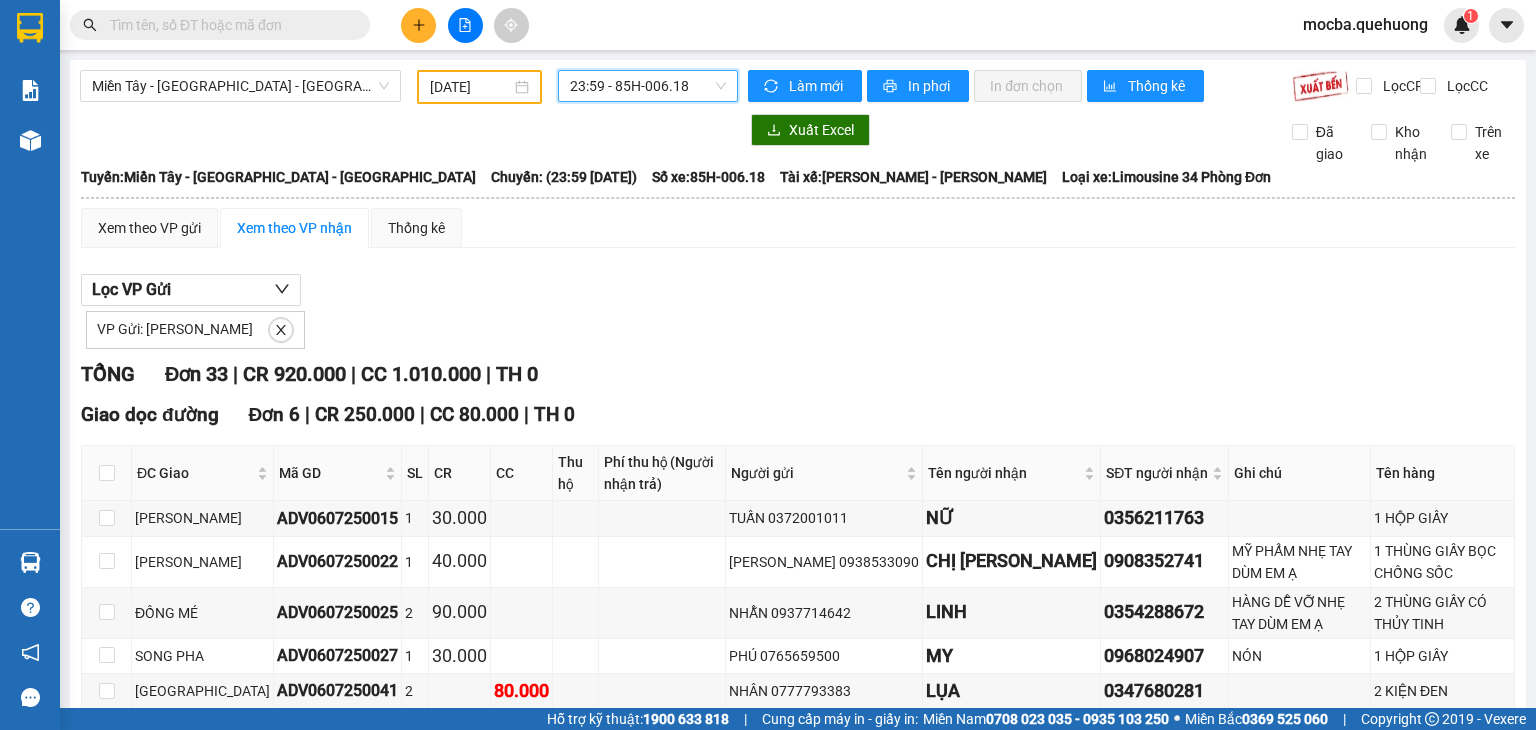 click on "23:59     - 85H-006.18" at bounding box center (648, 86) 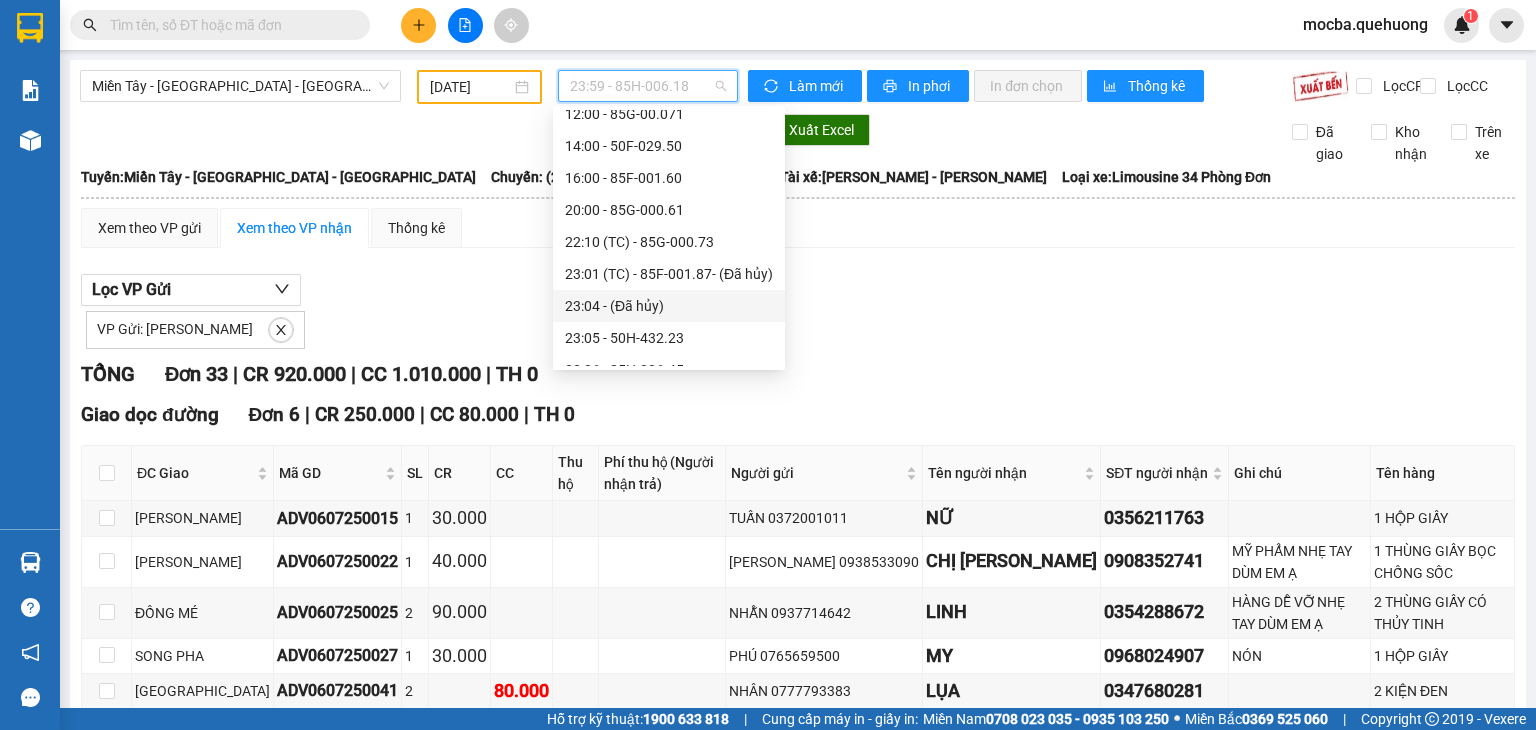 scroll, scrollTop: 0, scrollLeft: 0, axis: both 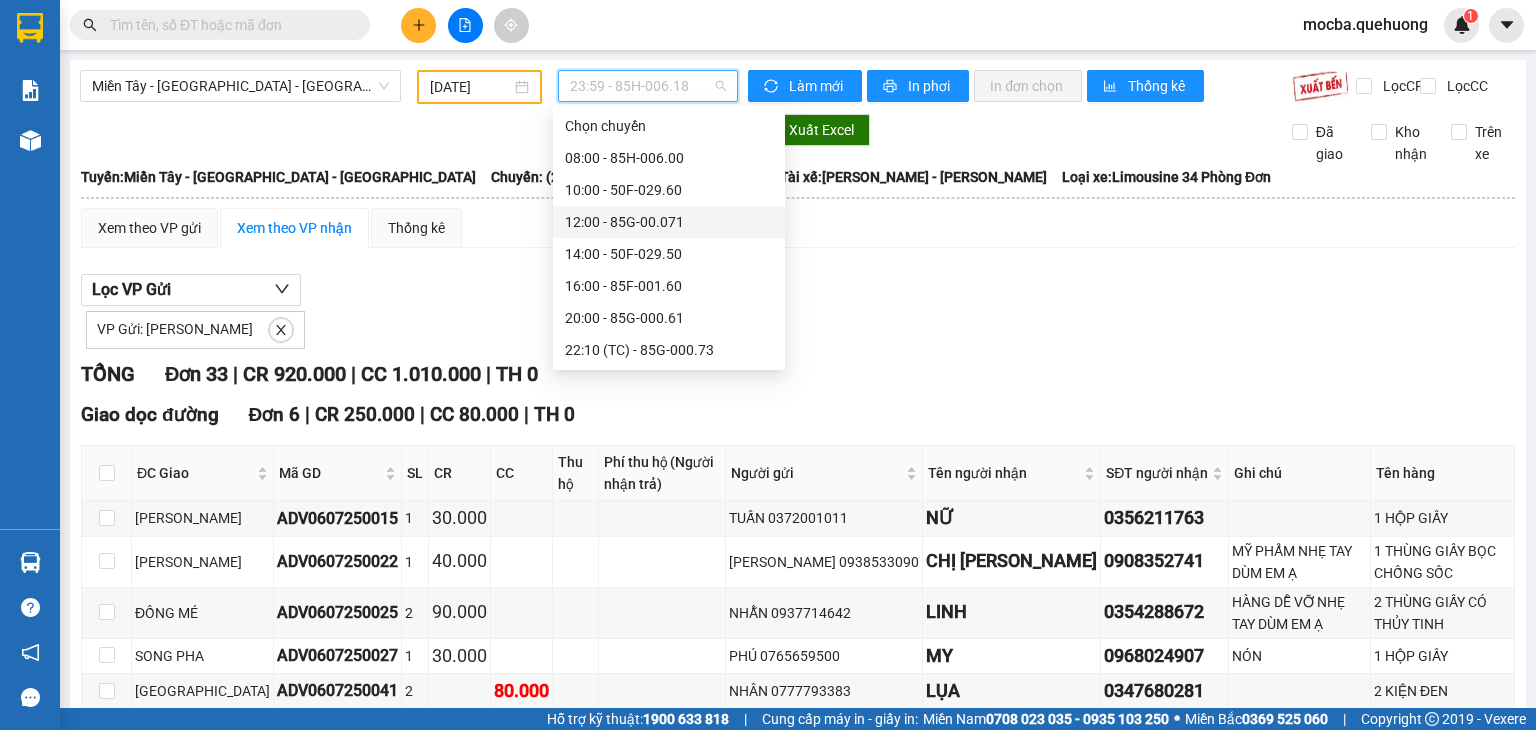 click on "12:00     - 85G-00.071" at bounding box center (669, 222) 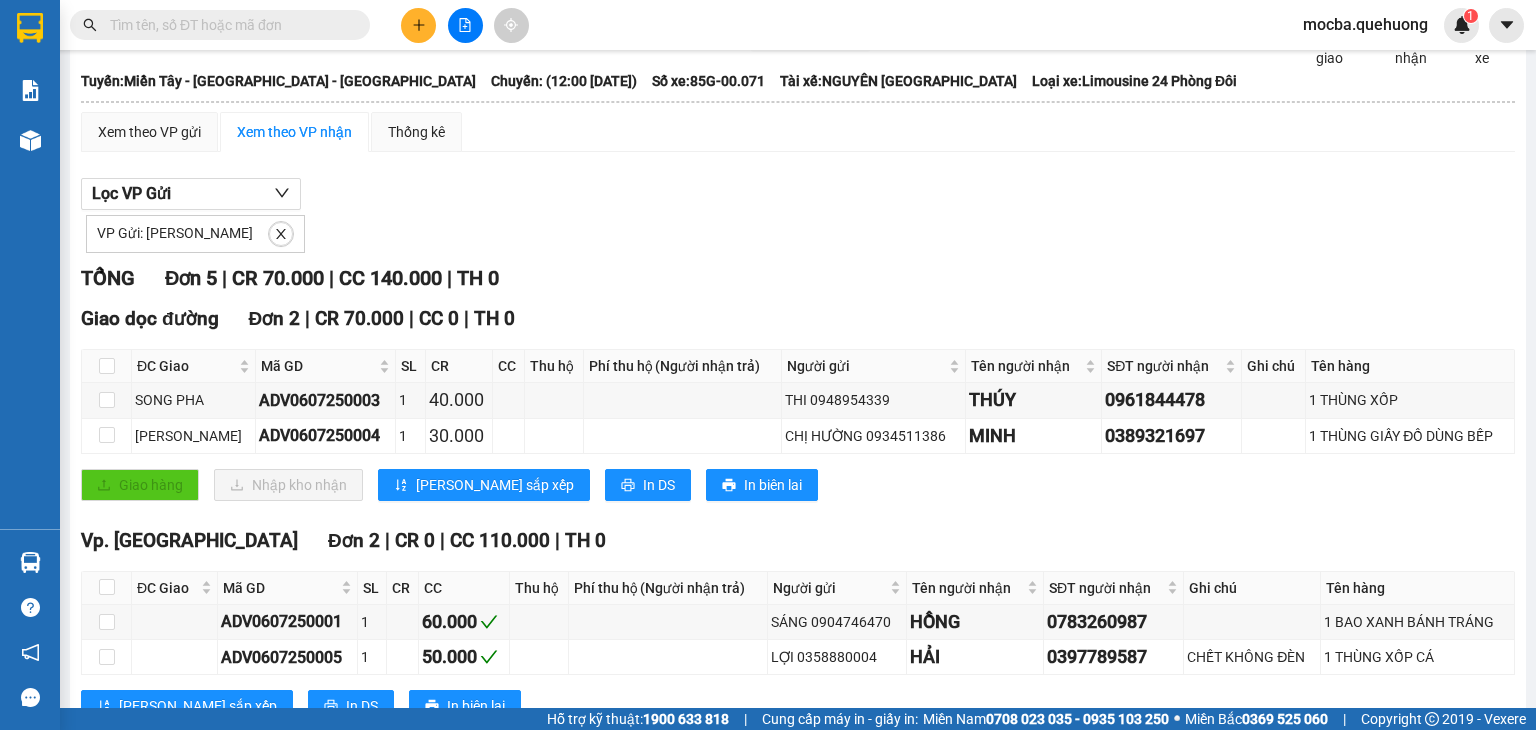 scroll, scrollTop: 0, scrollLeft: 0, axis: both 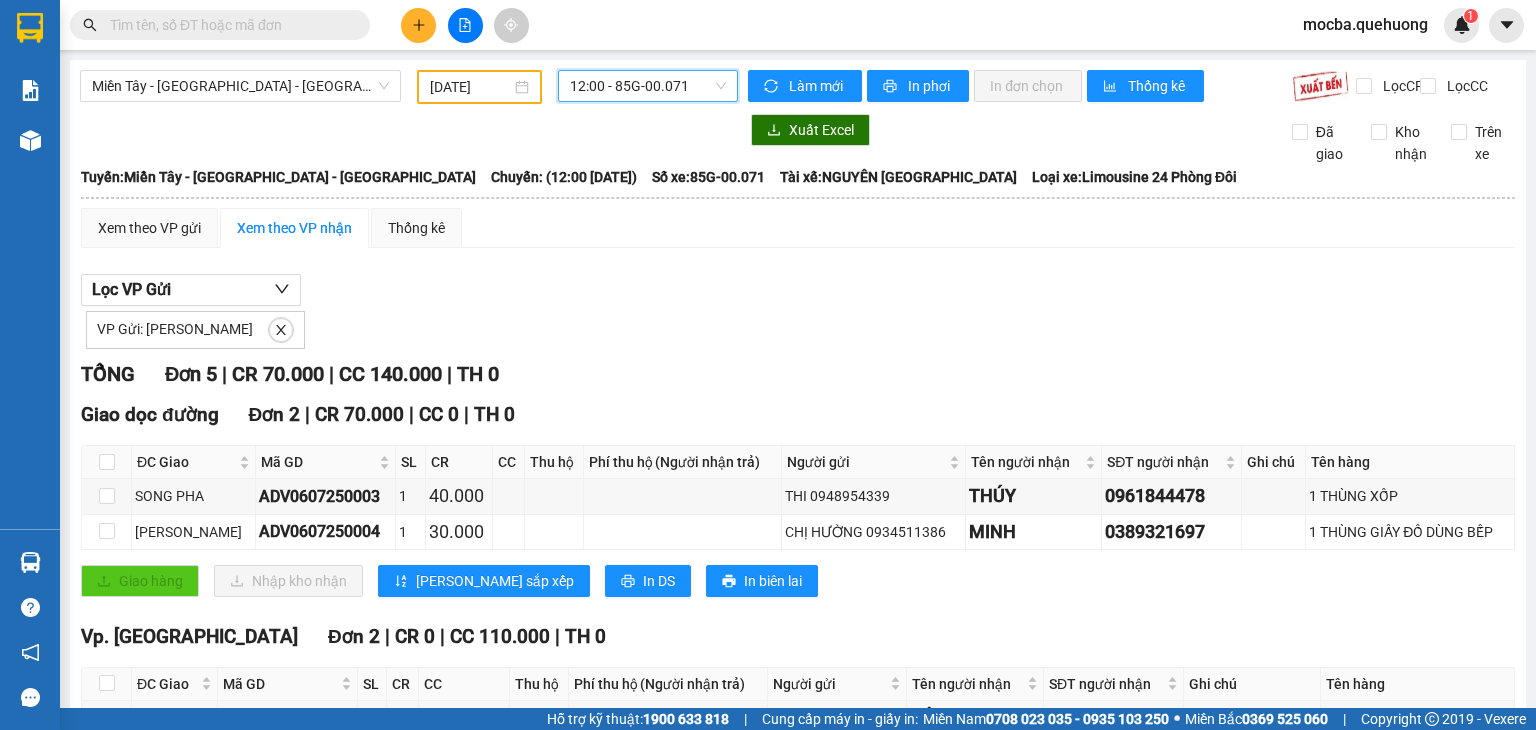 click on "12:00     - 85G-00.071" at bounding box center [648, 86] 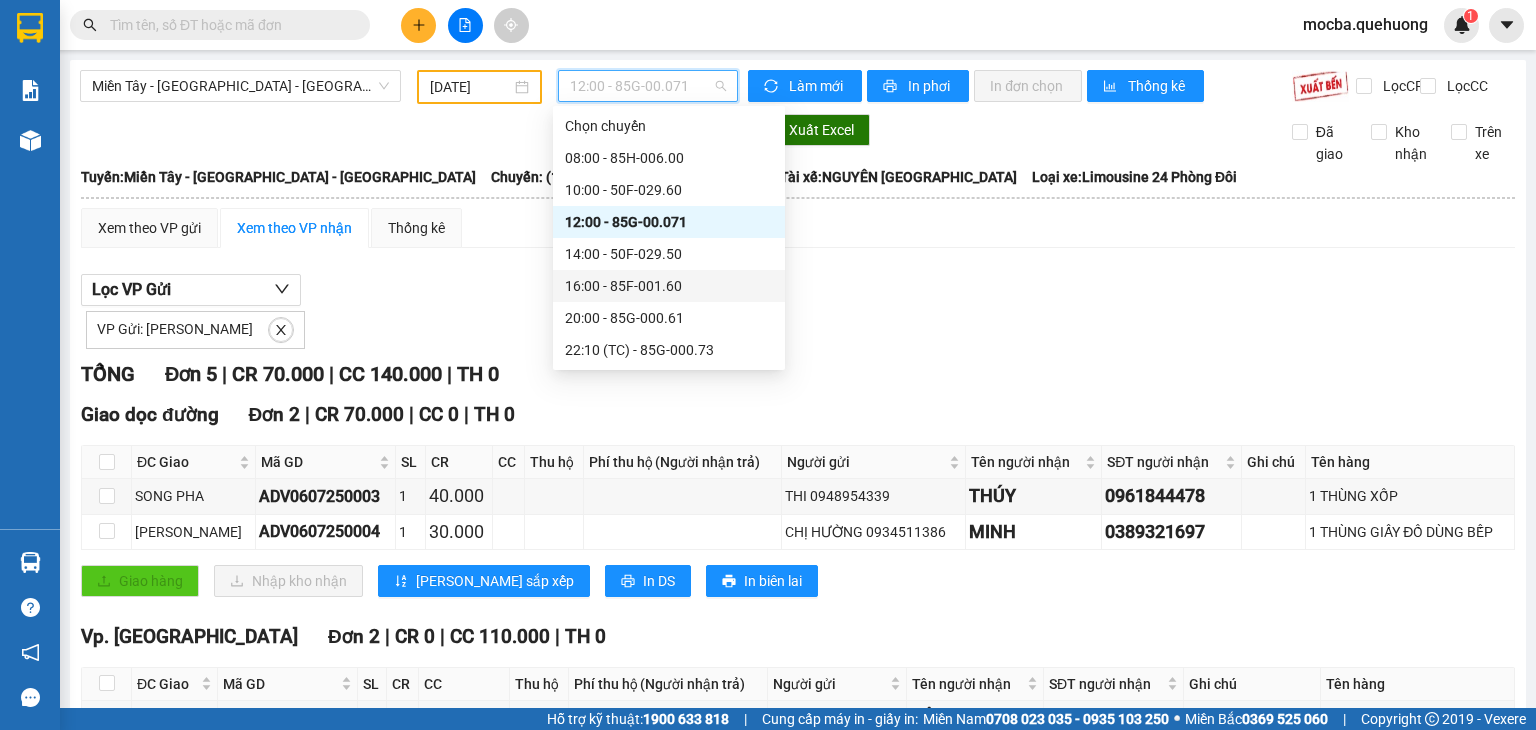 click on "16:00     - 85F-001.60" at bounding box center [669, 286] 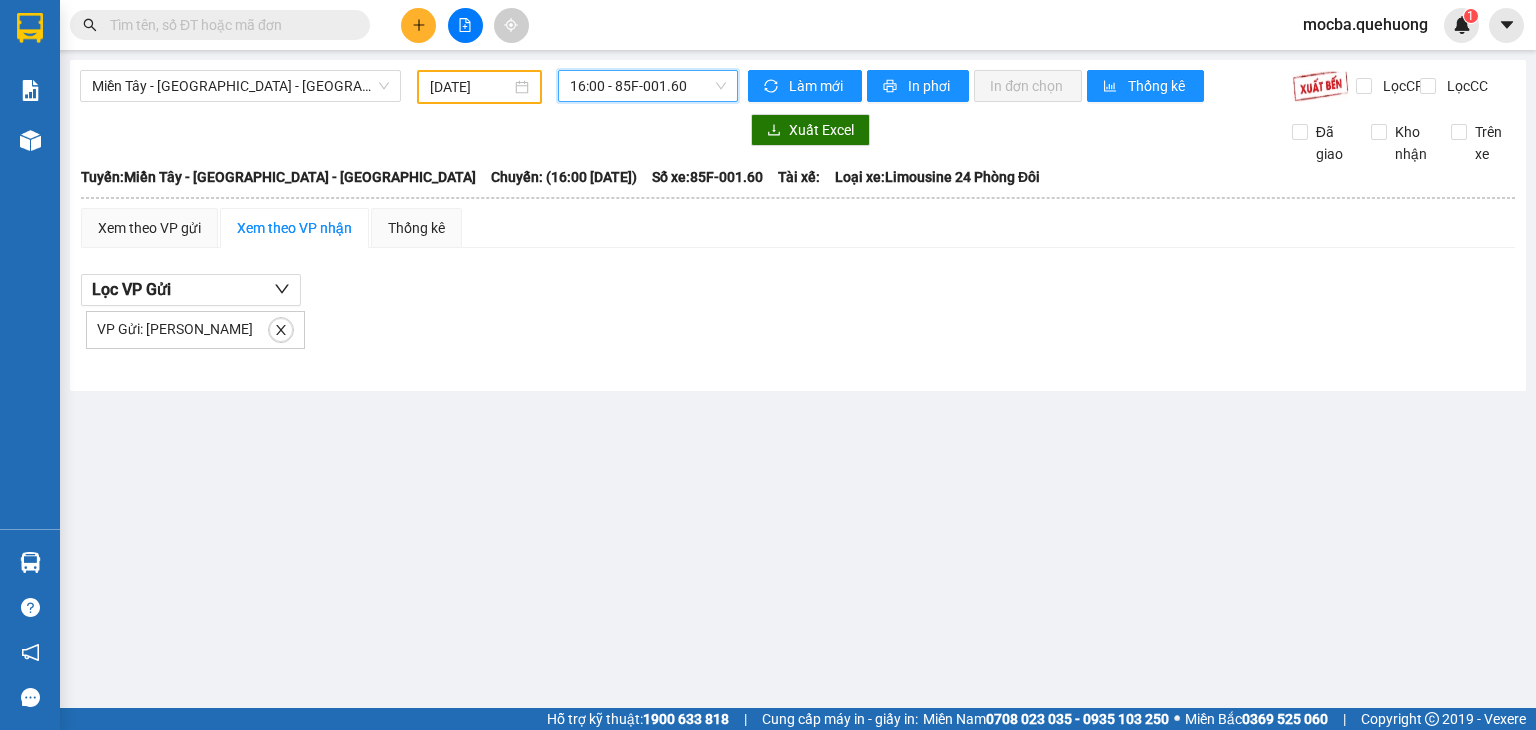 click on "16:00     - 85F-001.60" at bounding box center [648, 86] 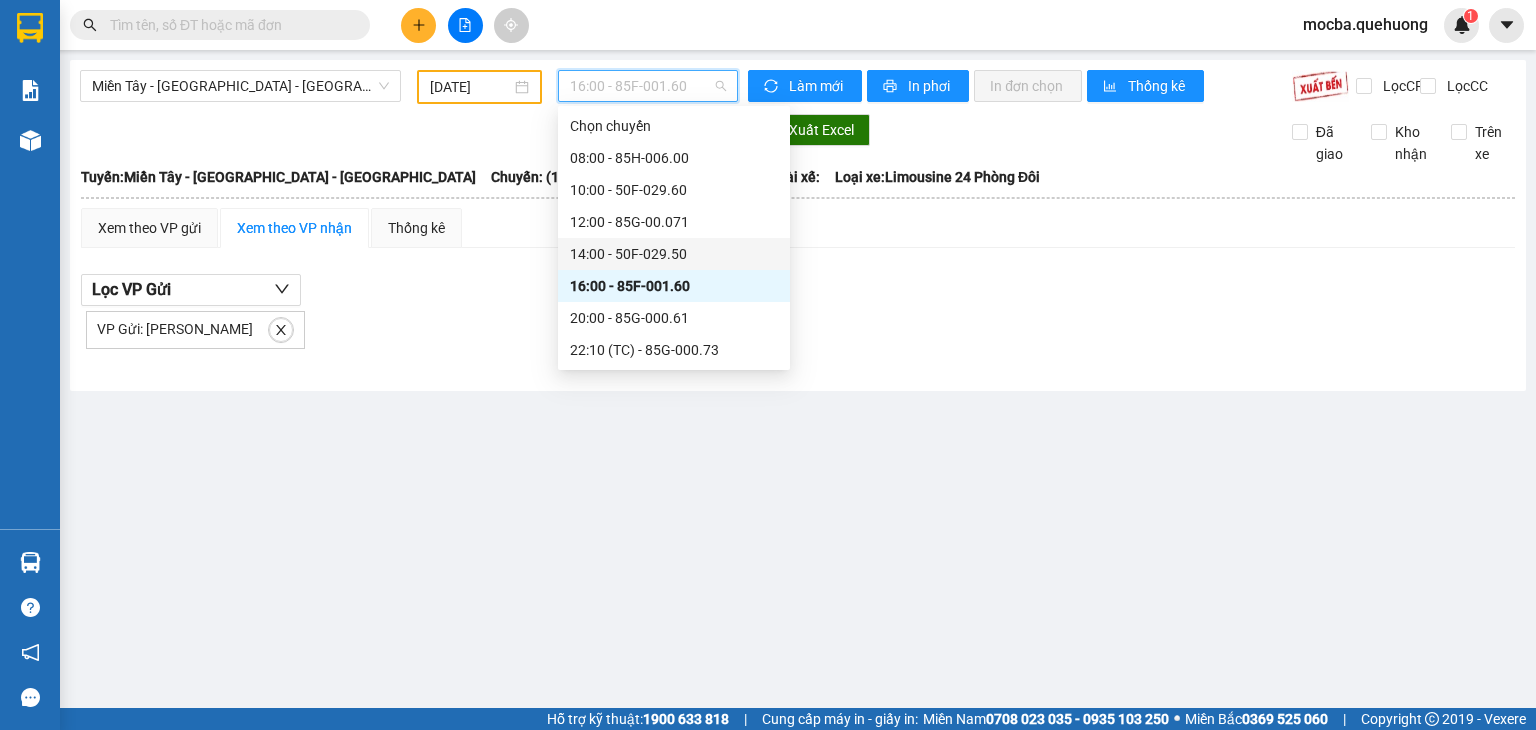 click on "14:00     - 50F-029.50" at bounding box center (674, 254) 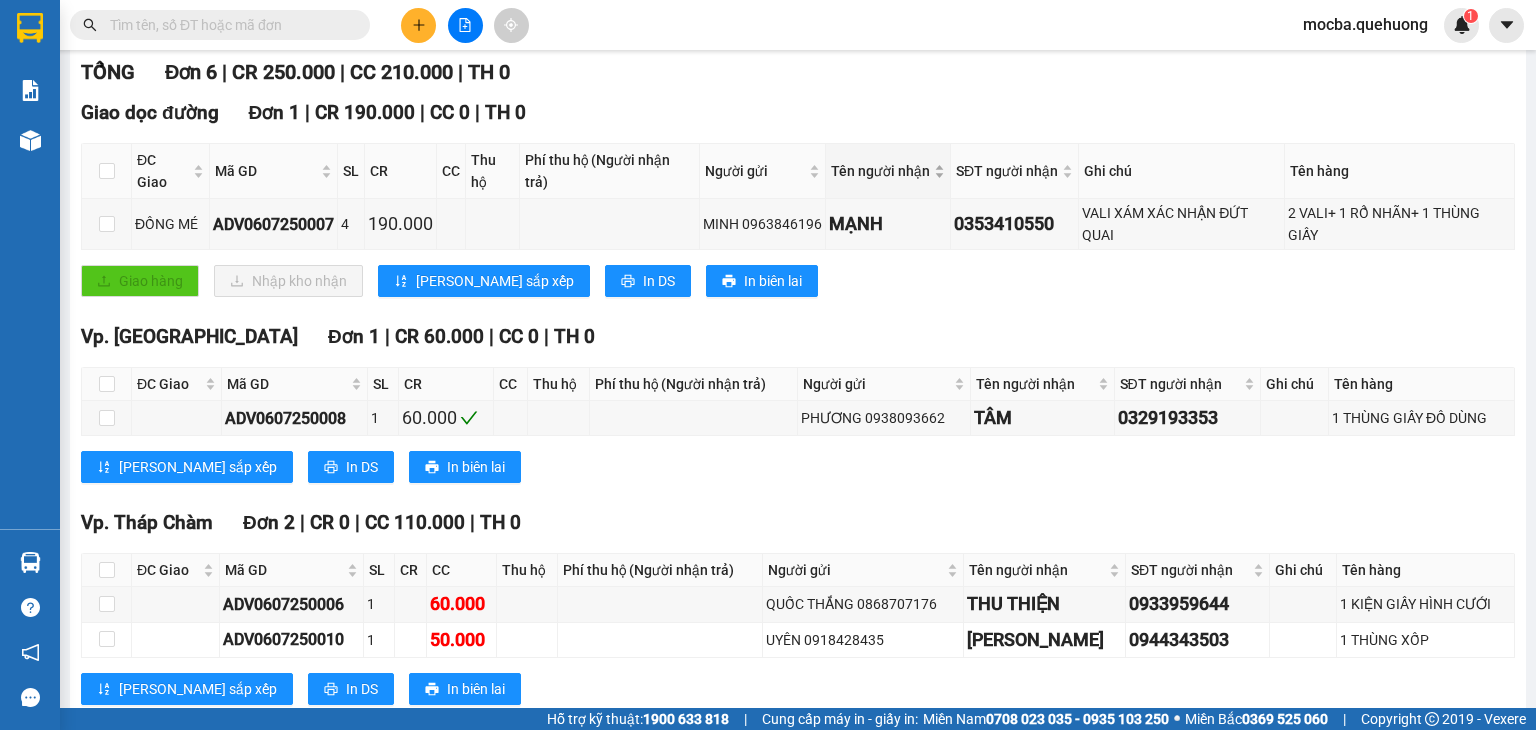 scroll, scrollTop: 0, scrollLeft: 0, axis: both 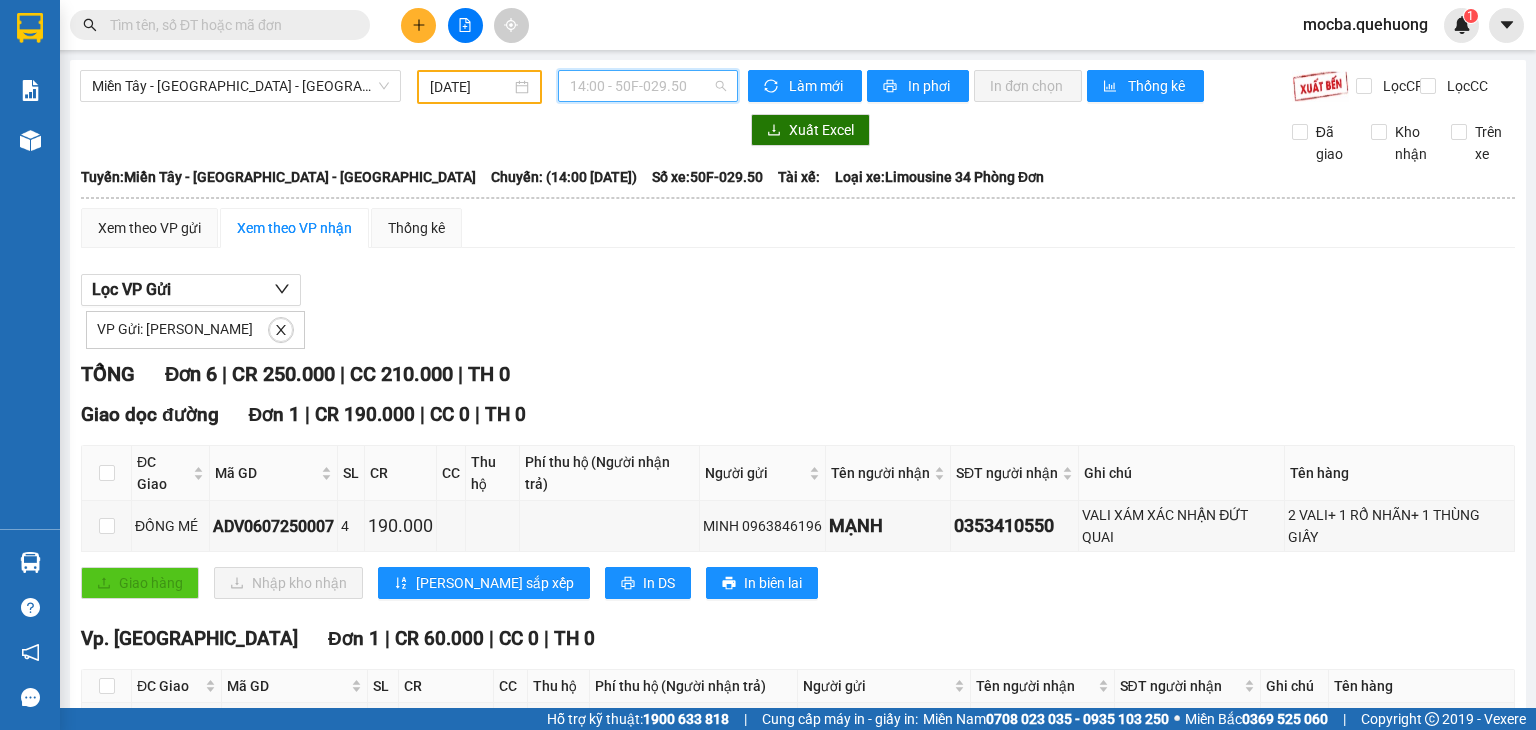 click on "14:00     - 50F-029.50" at bounding box center (648, 86) 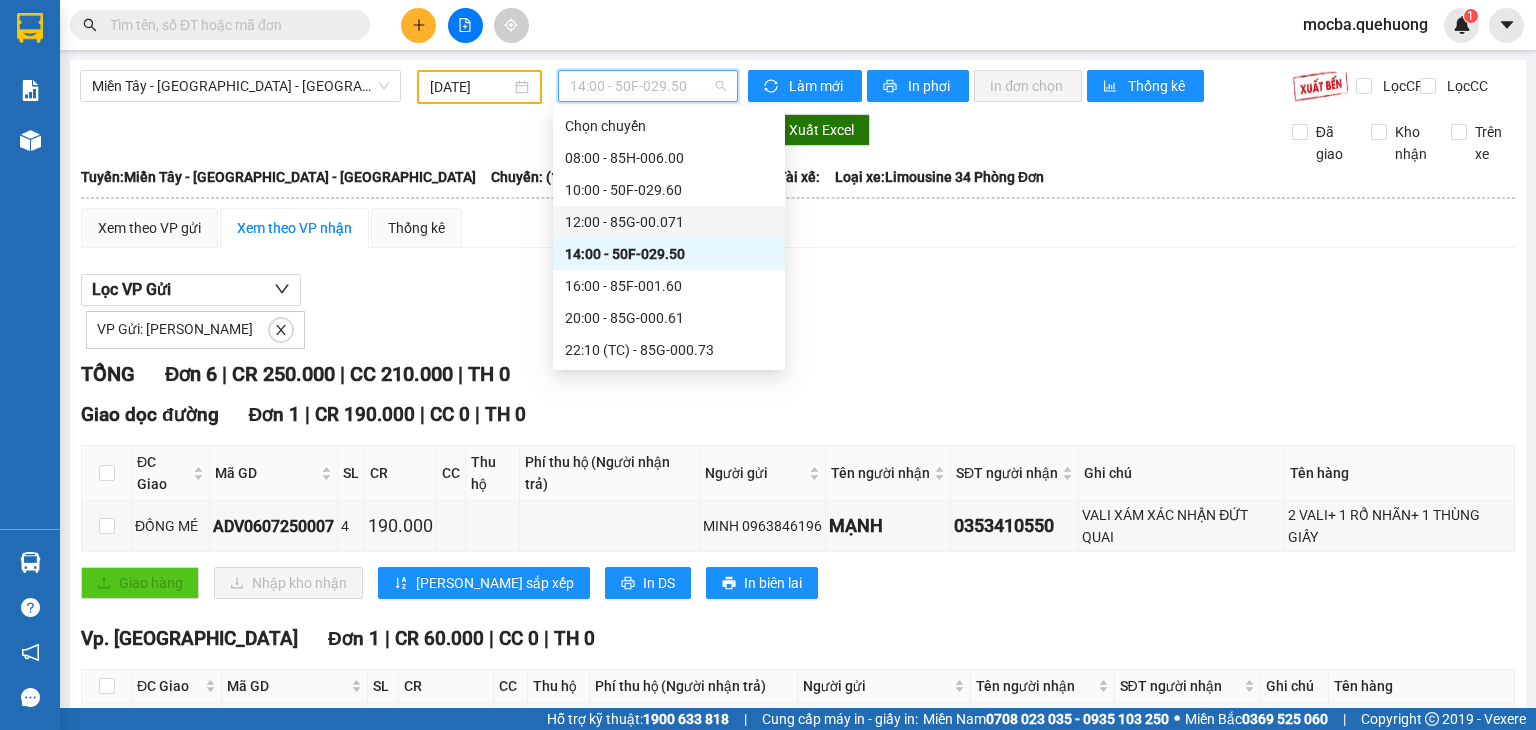 click on "12:00     - 85G-00.071" at bounding box center [669, 222] 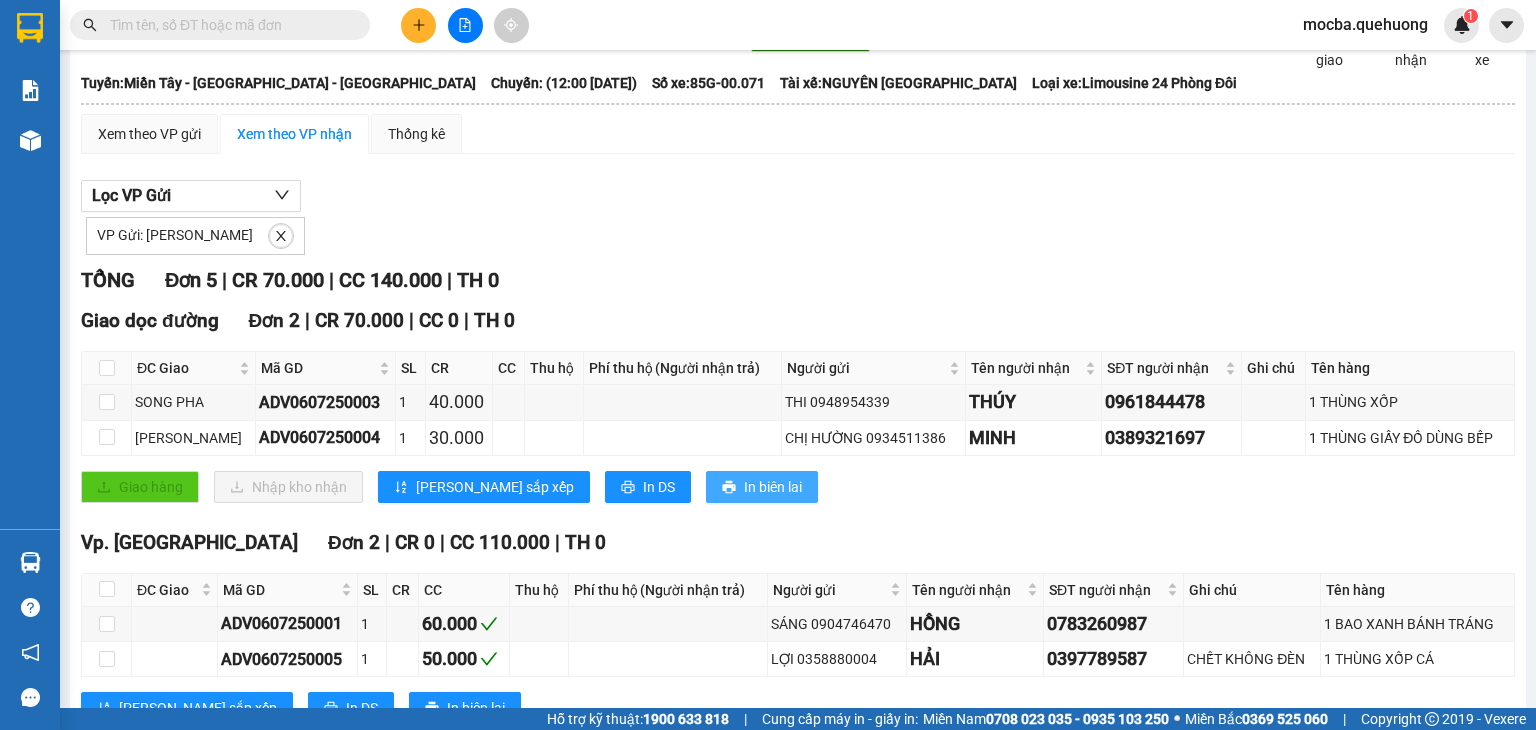 scroll, scrollTop: 0, scrollLeft: 0, axis: both 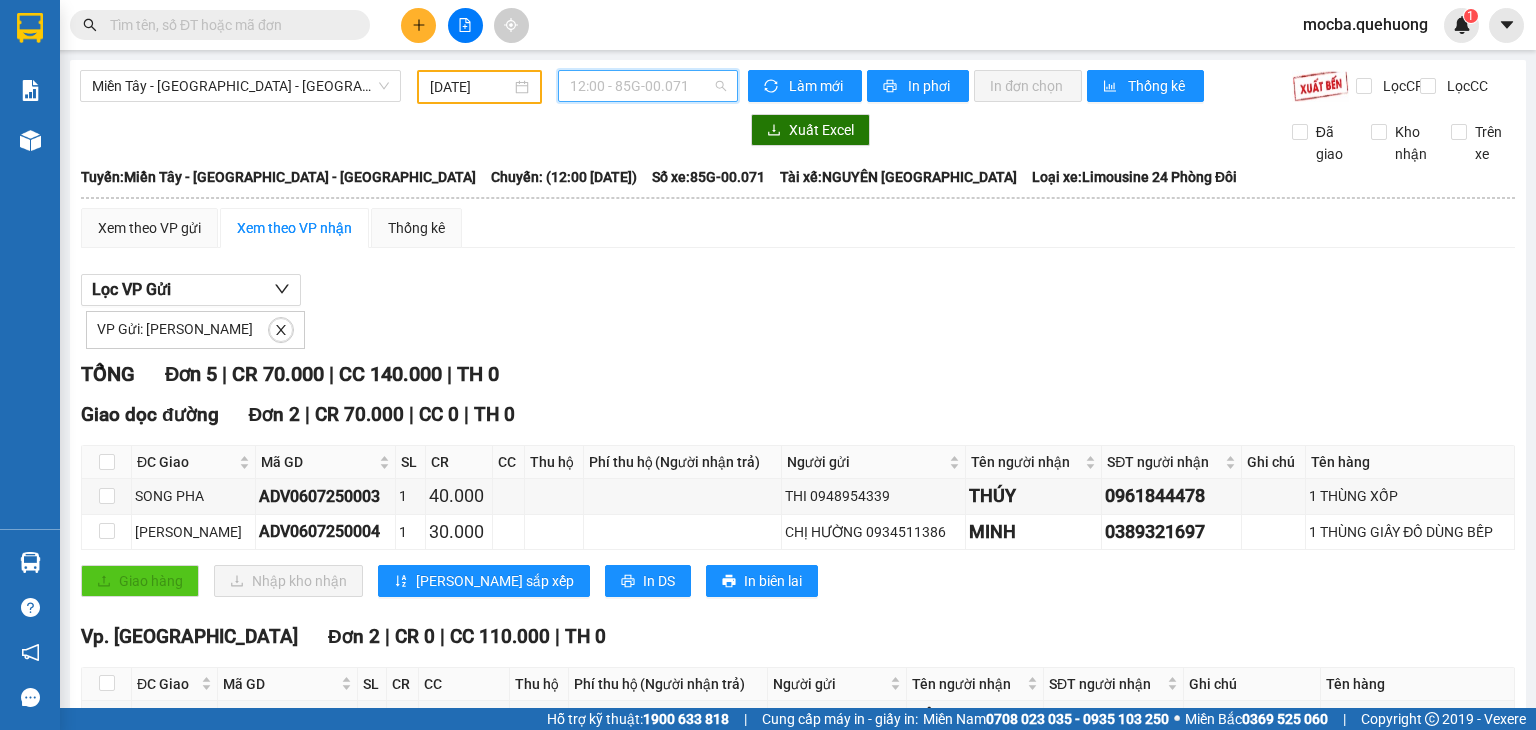 click on "12:00     - 85G-00.071" at bounding box center [648, 86] 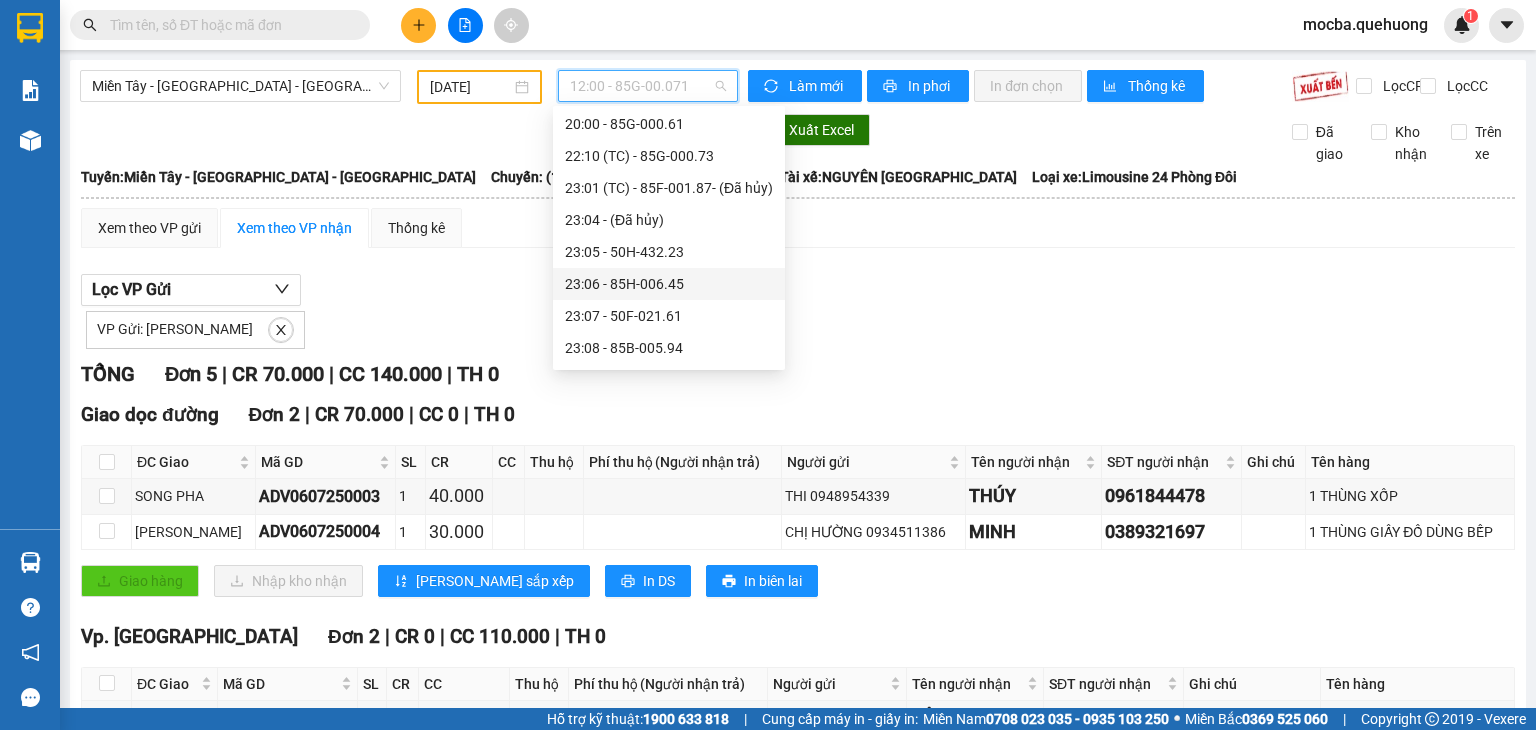 scroll, scrollTop: 224, scrollLeft: 0, axis: vertical 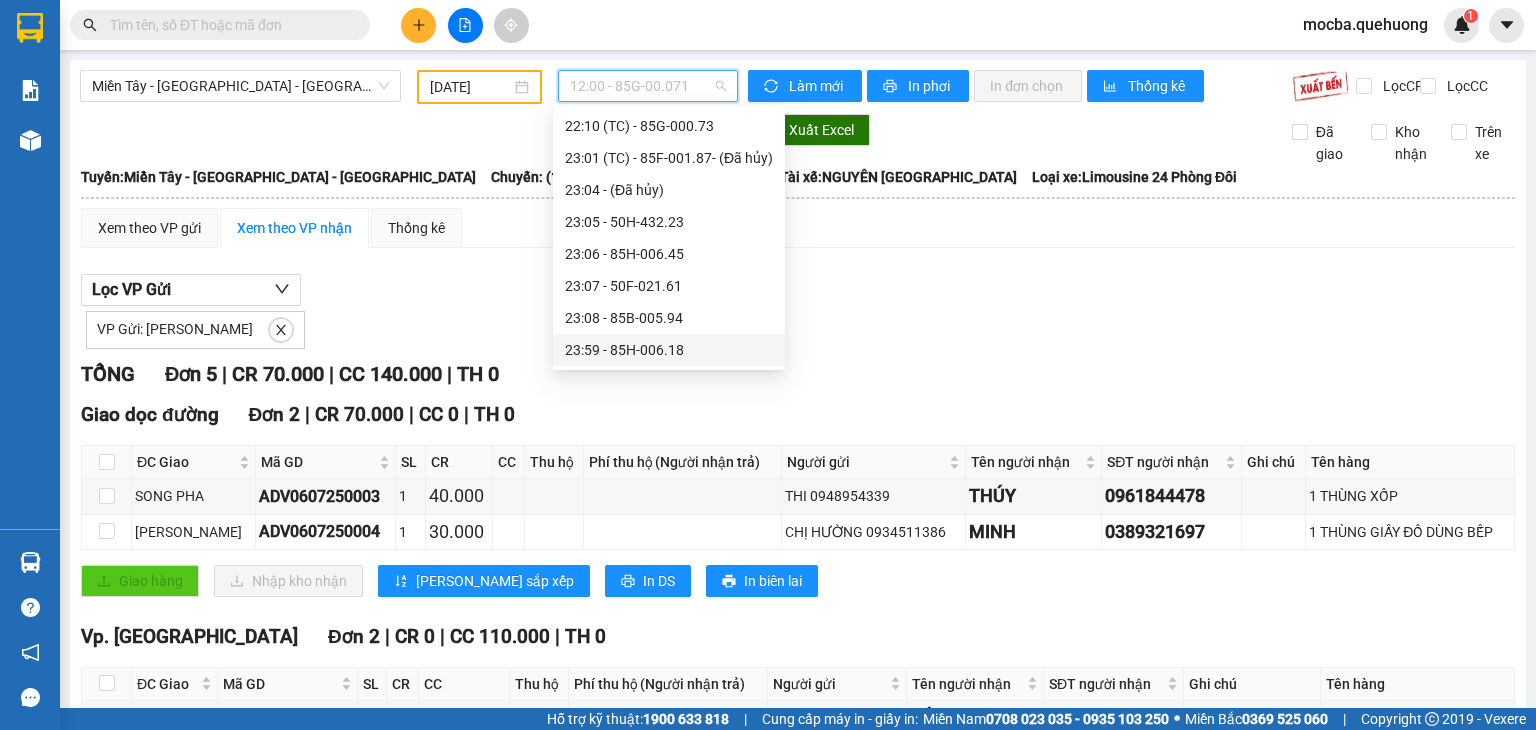 click on "23:59     - 85H-006.18" at bounding box center (669, 350) 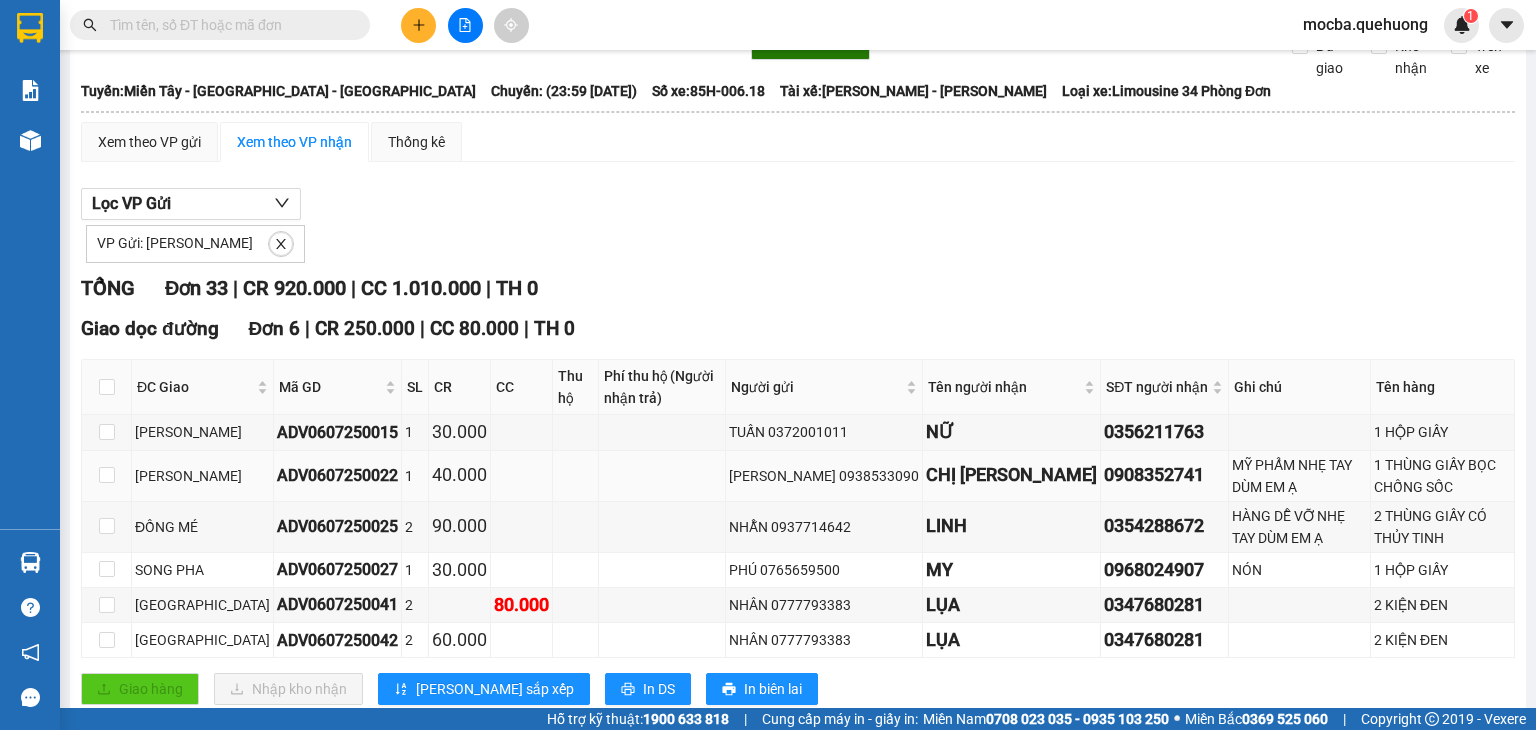 scroll, scrollTop: 0, scrollLeft: 0, axis: both 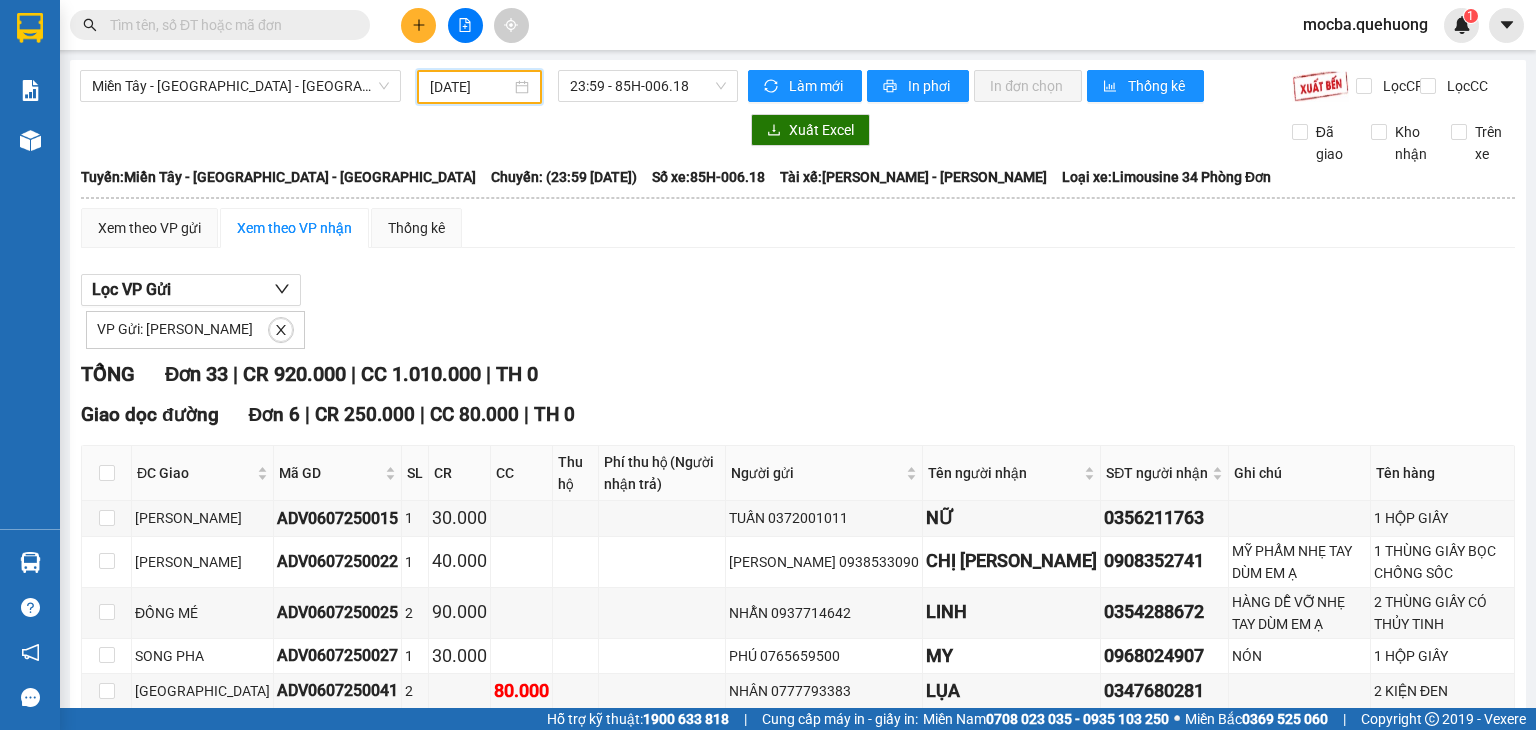 click on "[DATE]" at bounding box center [470, 87] 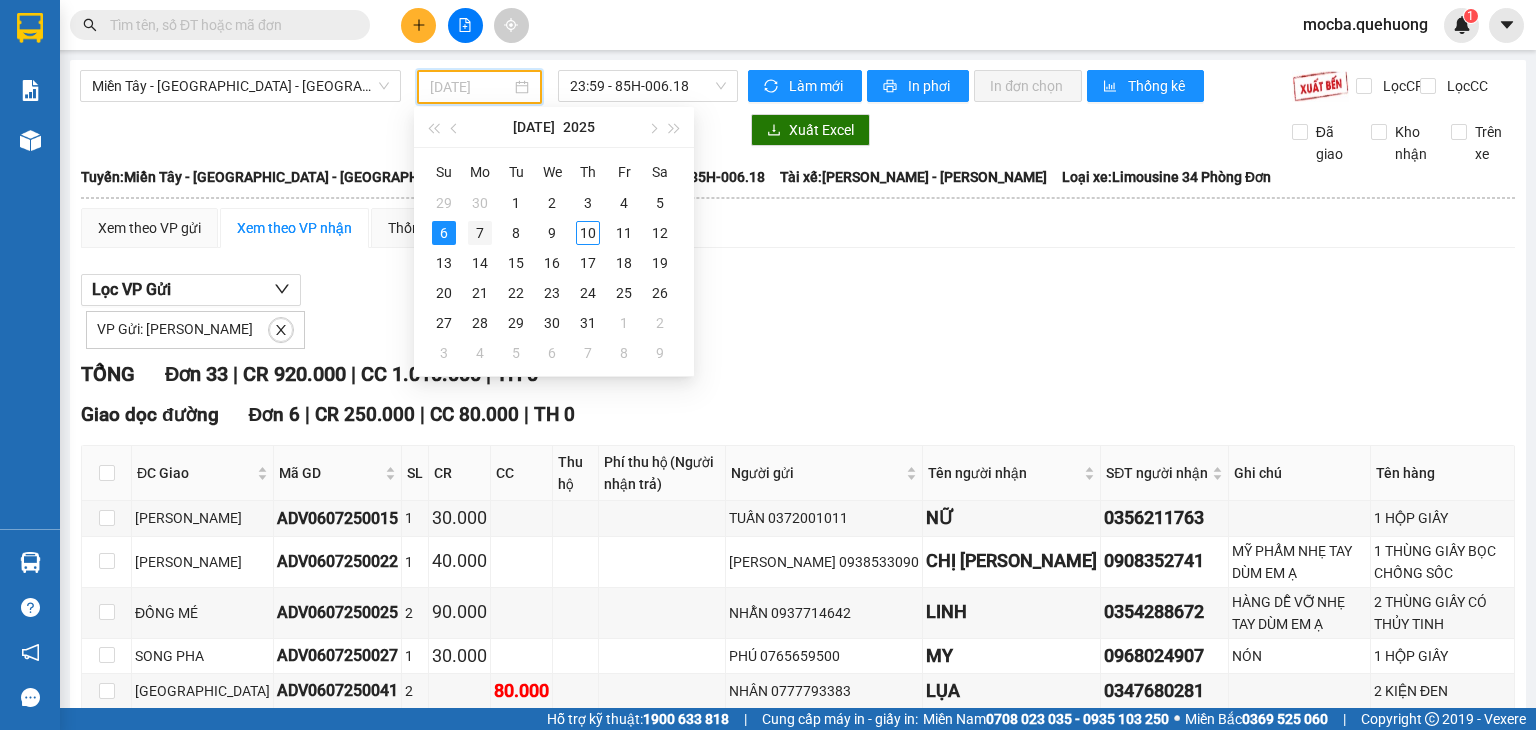 click on "7" at bounding box center [480, 233] 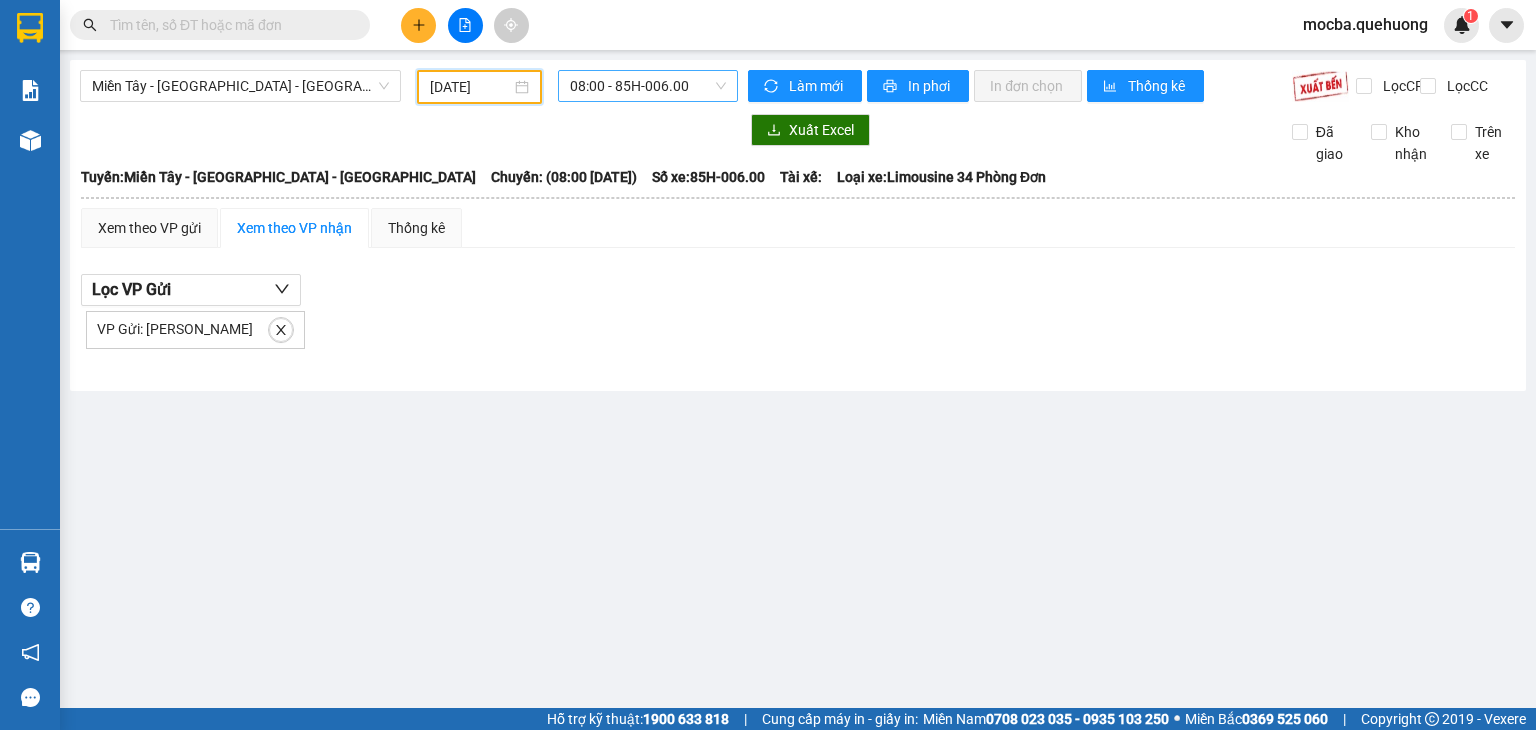 click on "08:00     - 85H-006.00" at bounding box center [648, 86] 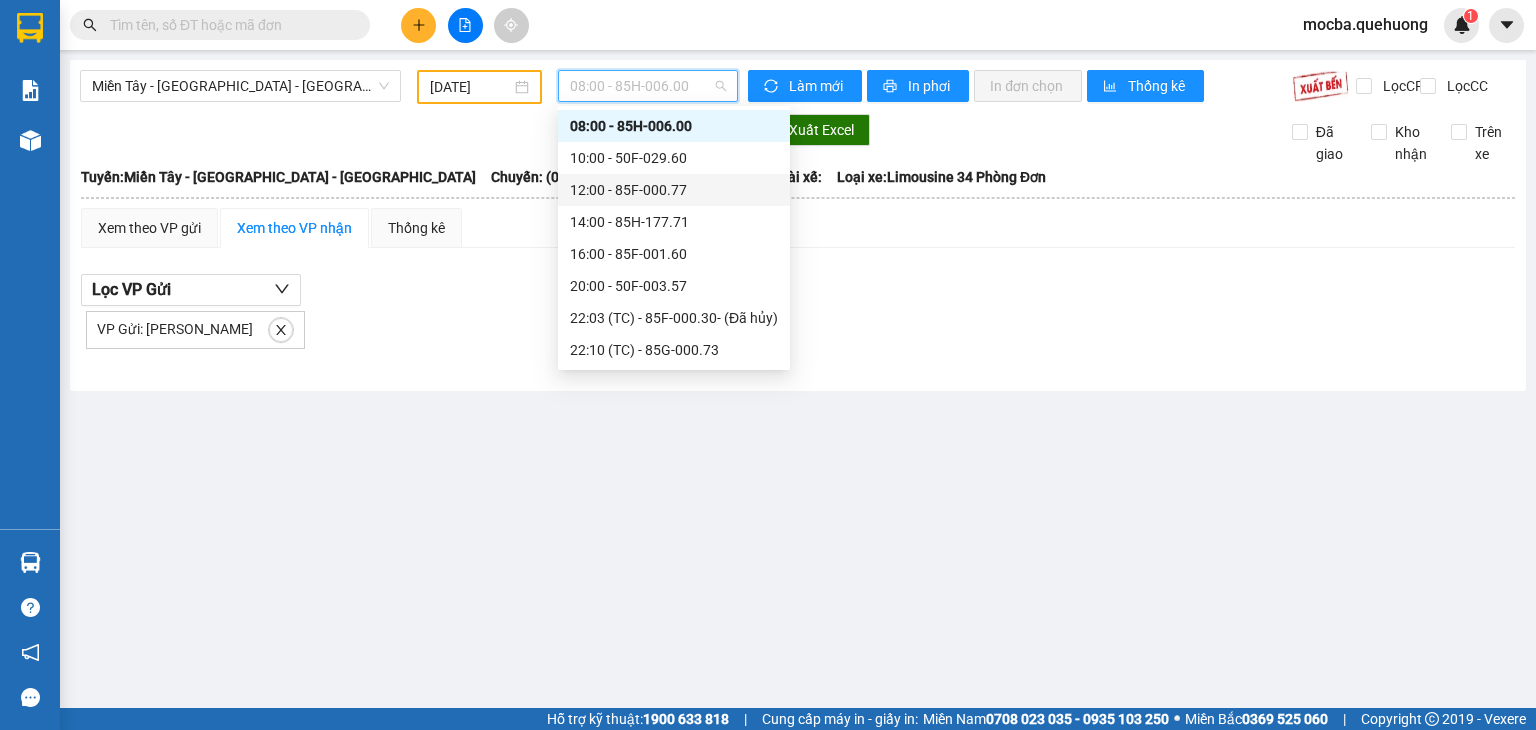 click on "12:00     - 85F-000.77" at bounding box center (674, 190) 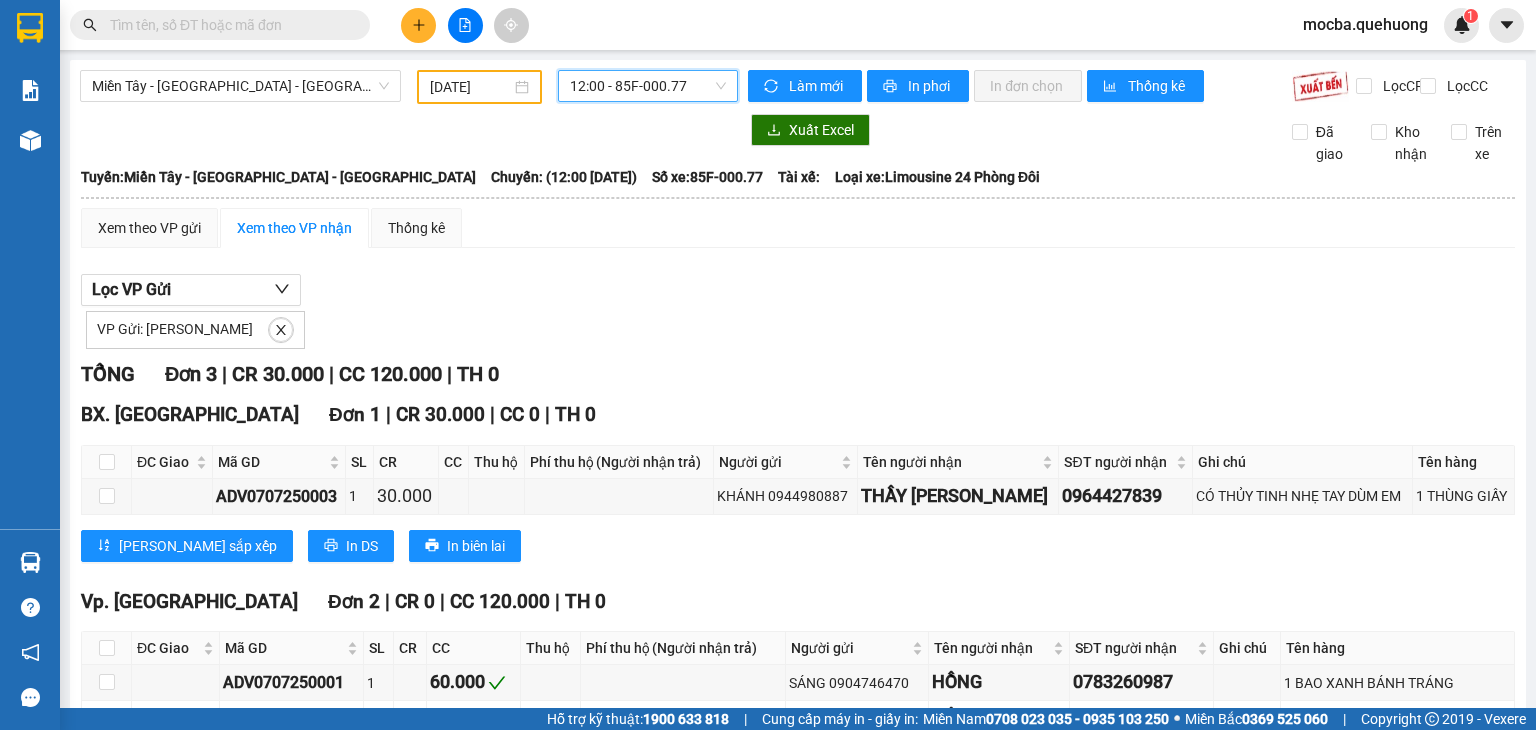 click on "12:00     - 85F-000.77" at bounding box center [648, 86] 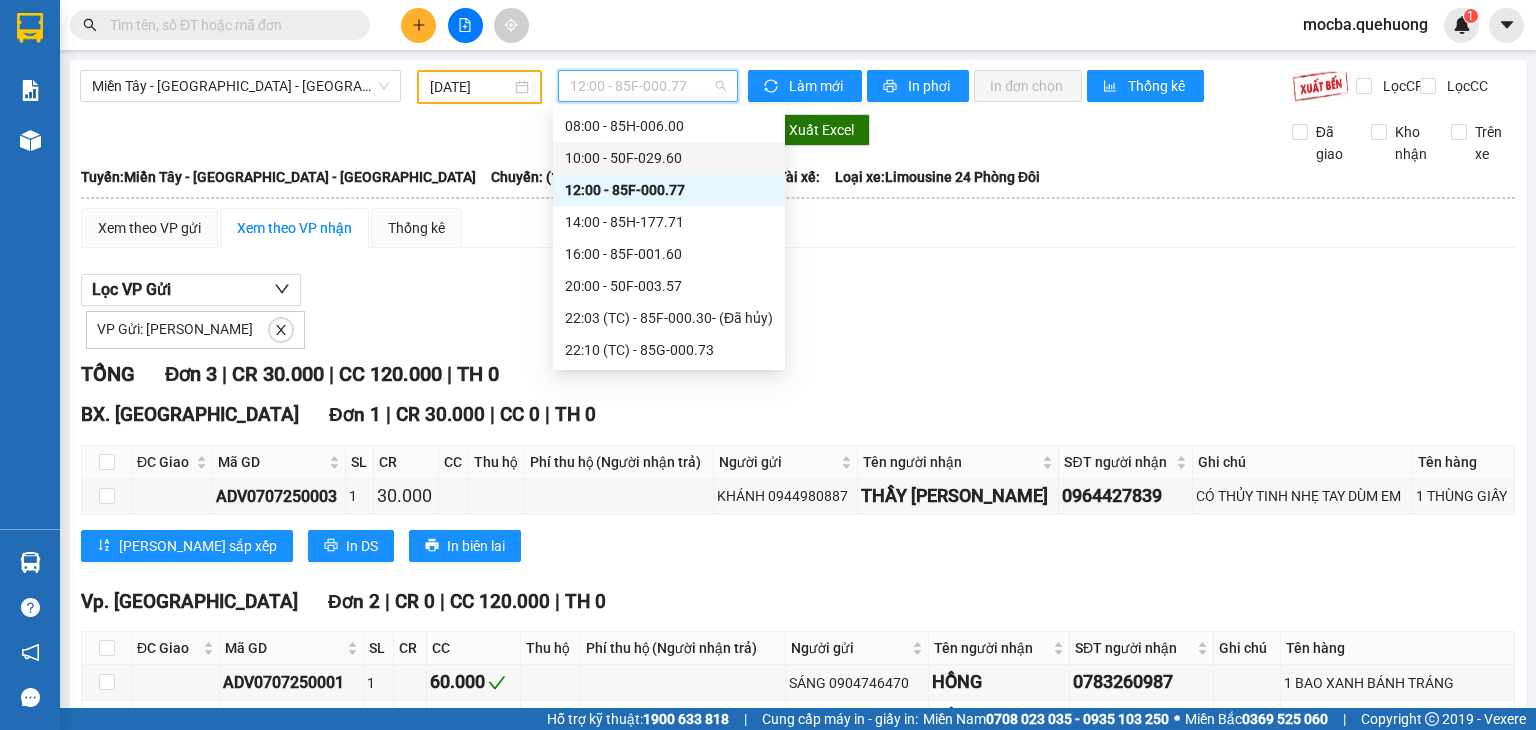 click on "10:00     - 50F-029.60" at bounding box center [669, 158] 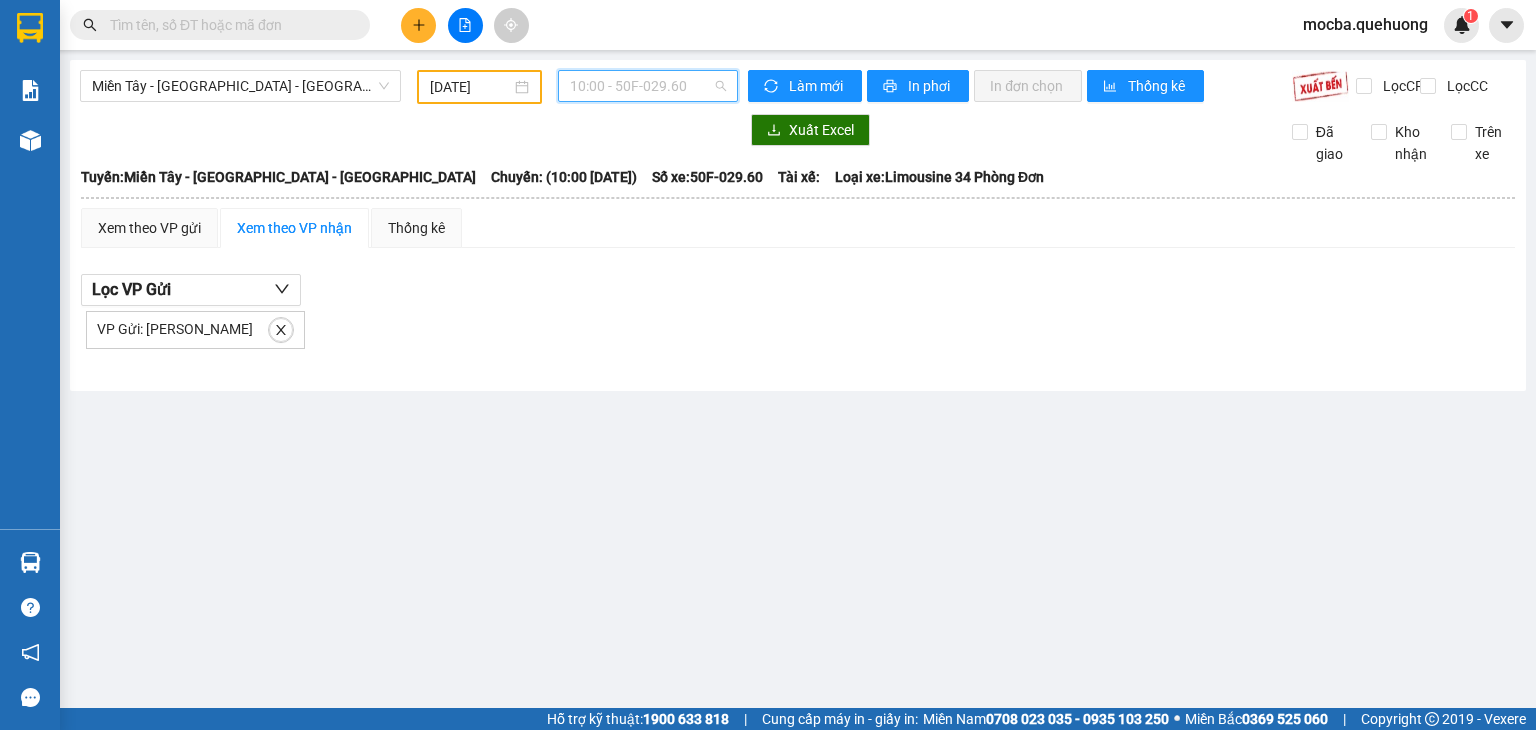 click on "10:00     - 50F-029.60" at bounding box center [648, 86] 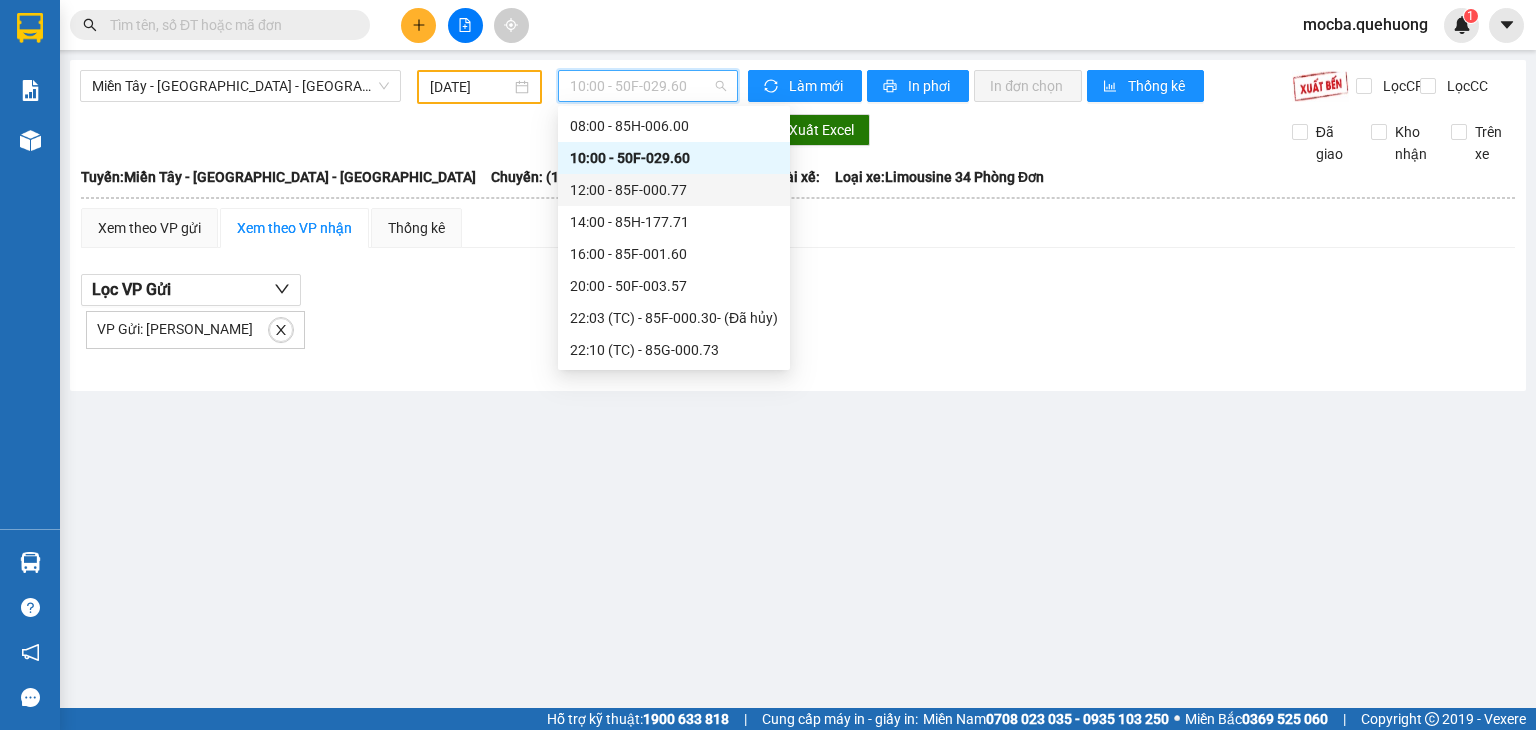 click on "12:00     - 85F-000.77" at bounding box center (674, 190) 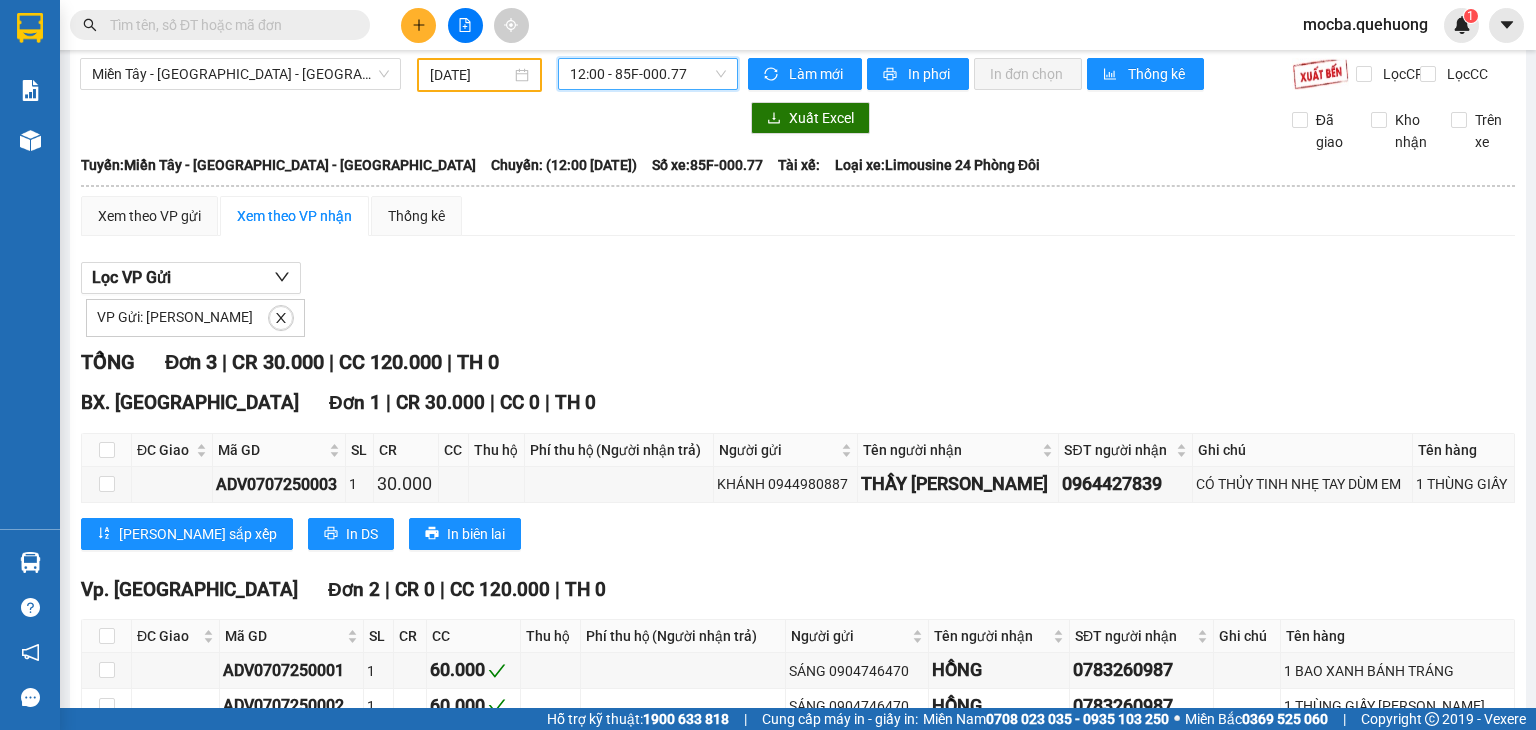 scroll, scrollTop: 0, scrollLeft: 0, axis: both 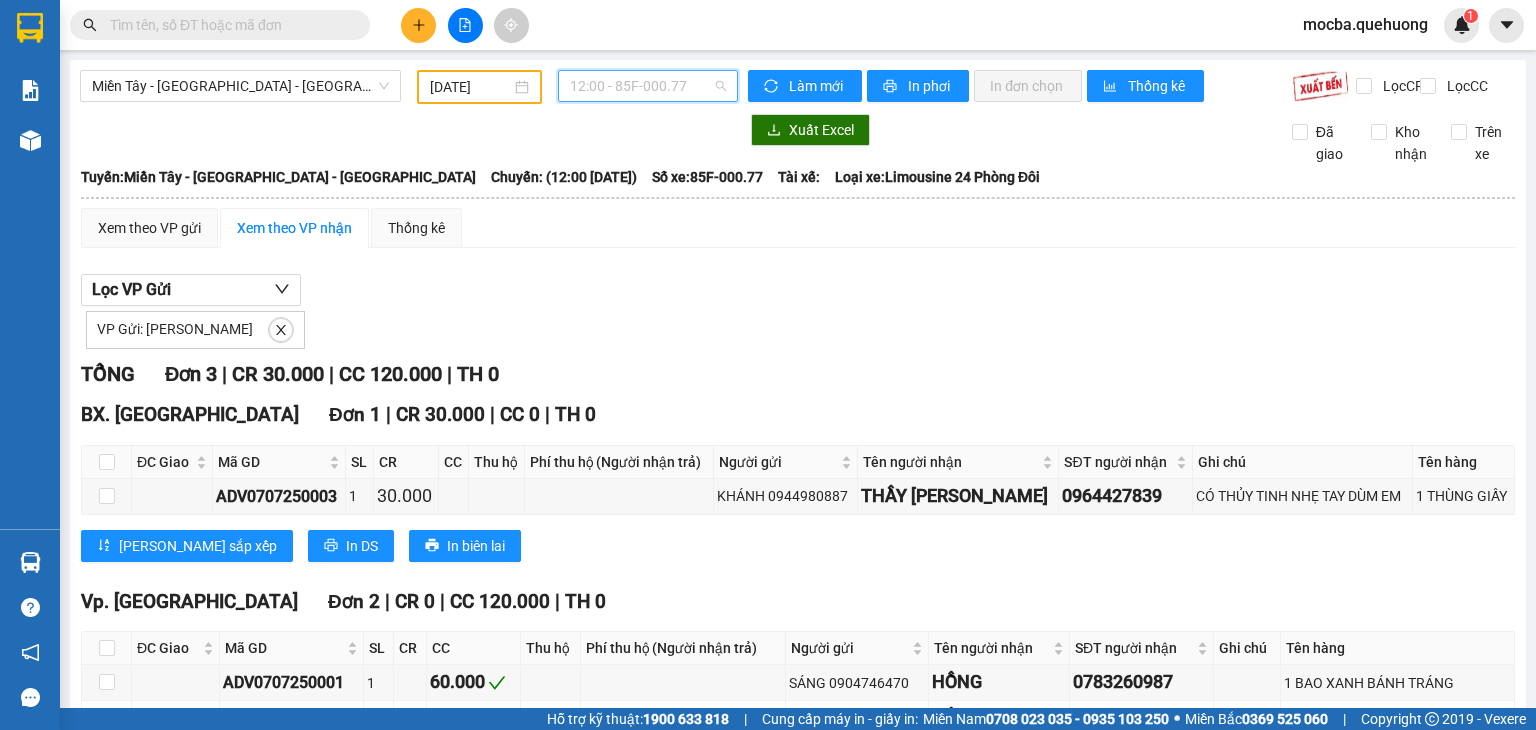 click on "12:00     - 85F-000.77" at bounding box center [648, 86] 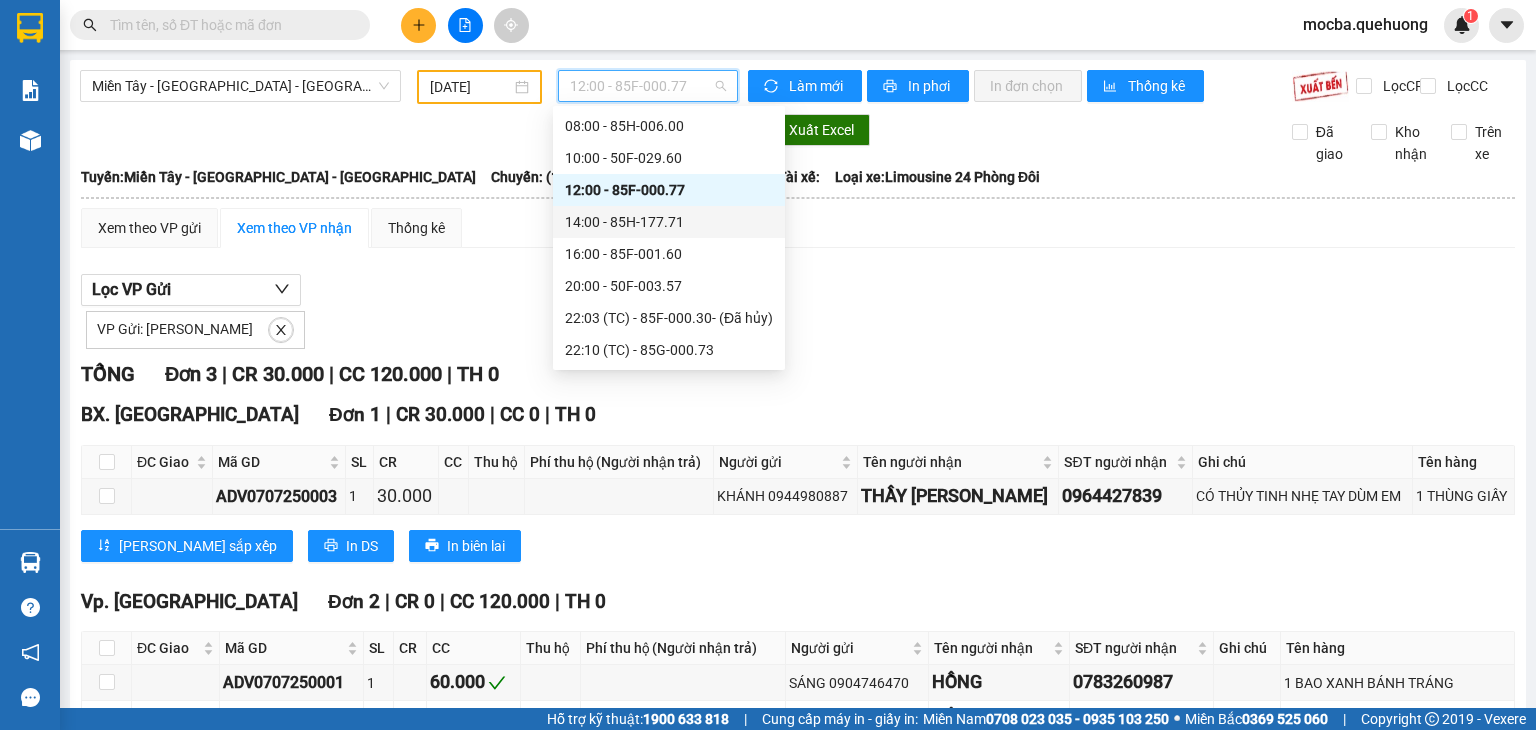 click on "14:00     - 85H-177.71" at bounding box center (669, 222) 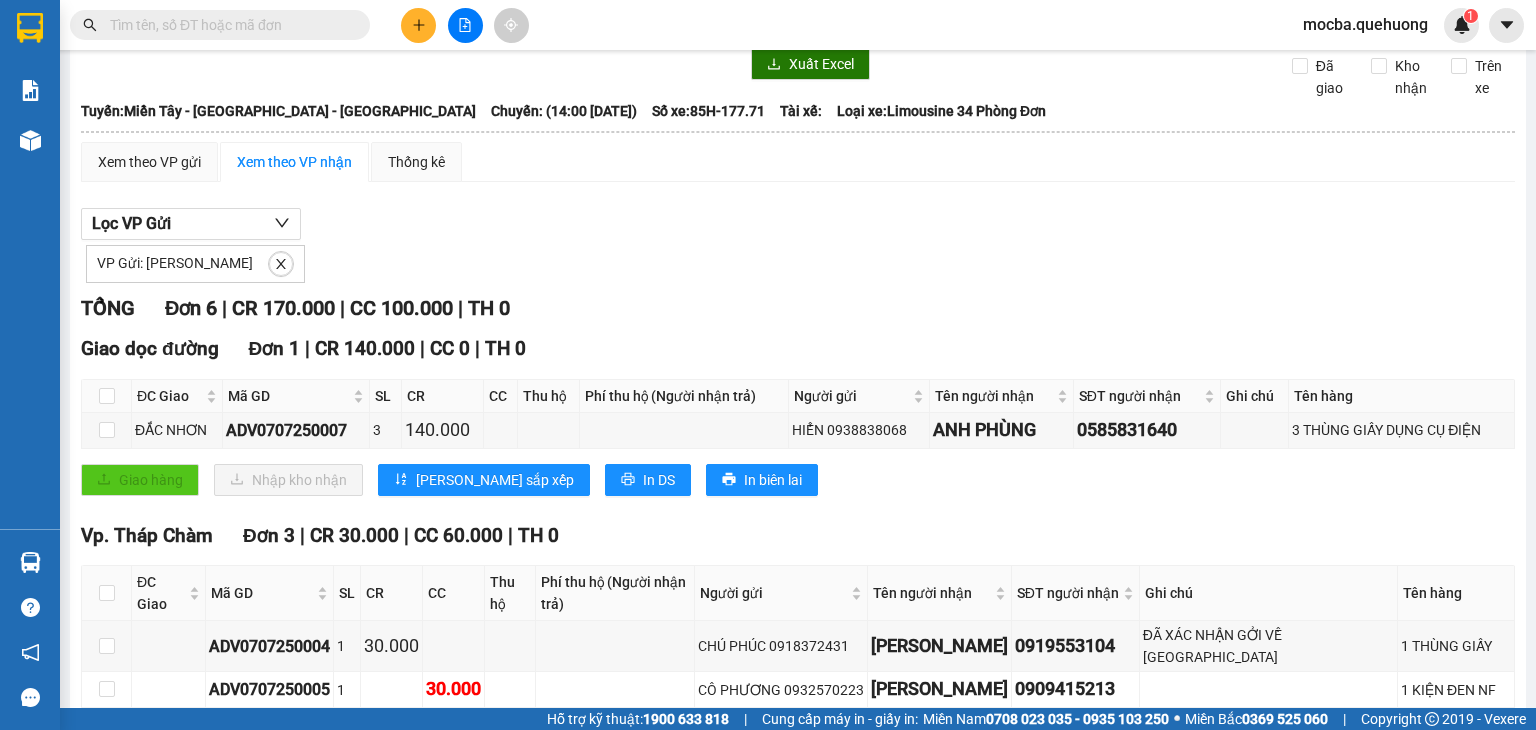 scroll, scrollTop: 0, scrollLeft: 0, axis: both 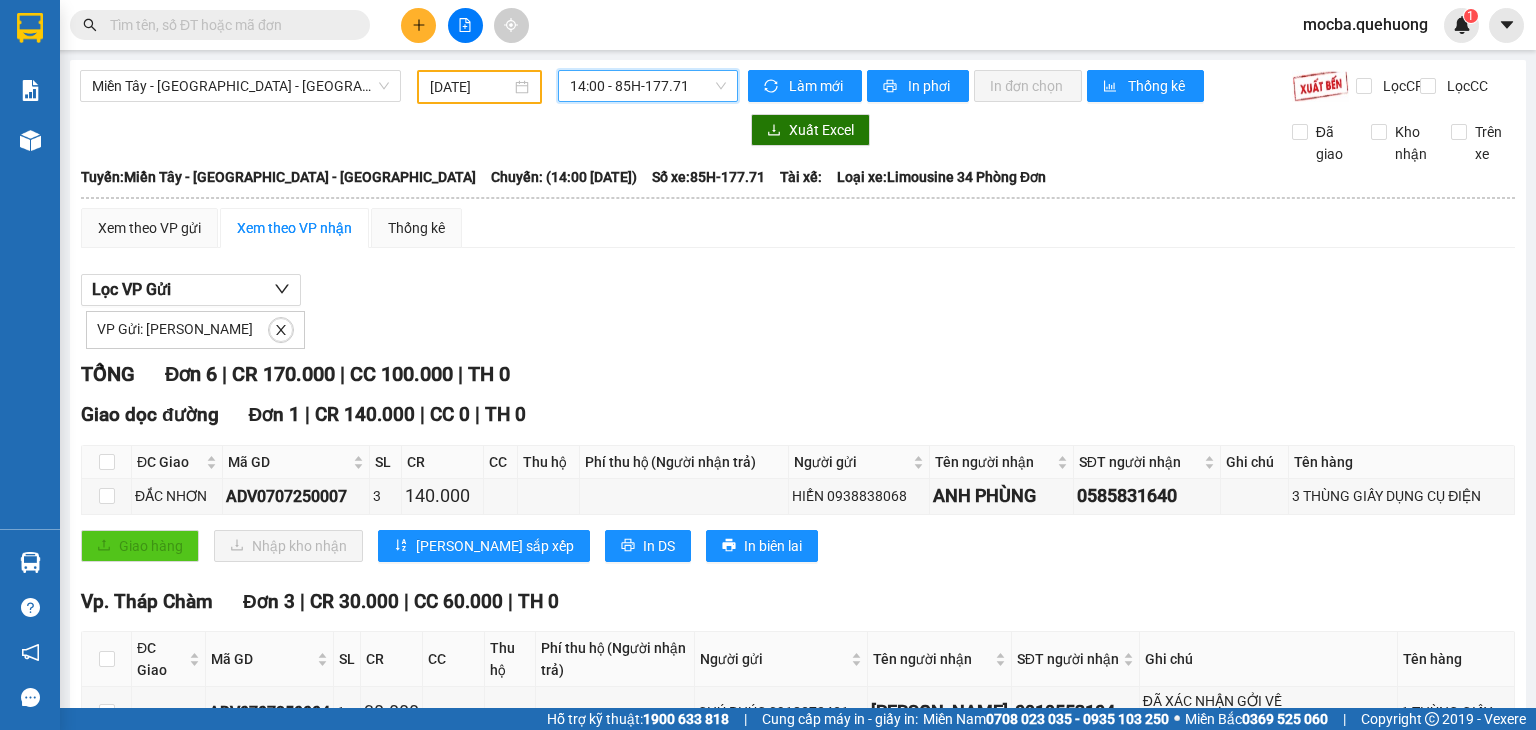 click on "14:00     - 85H-177.71" at bounding box center (648, 86) 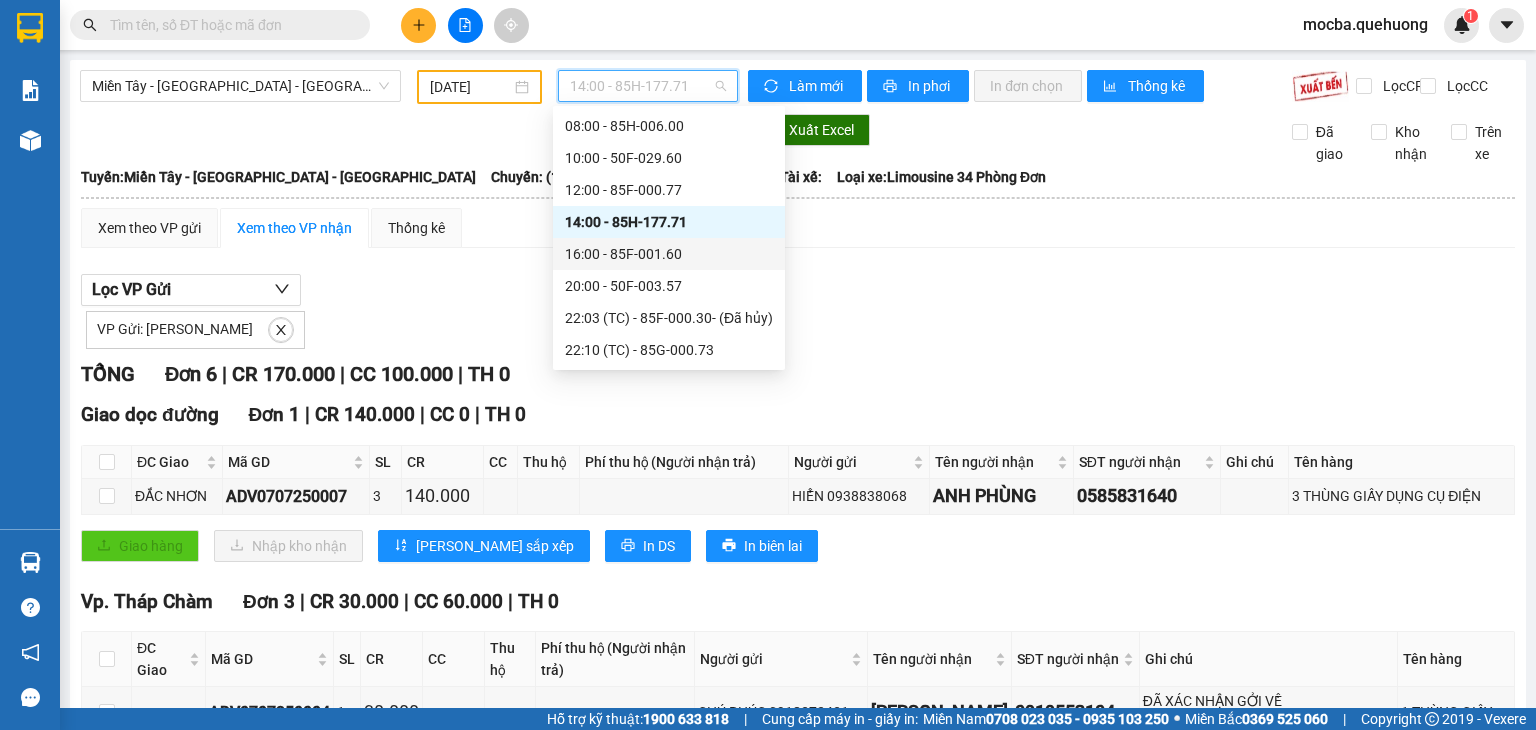 click on "16:00     - 85F-001.60" at bounding box center (669, 254) 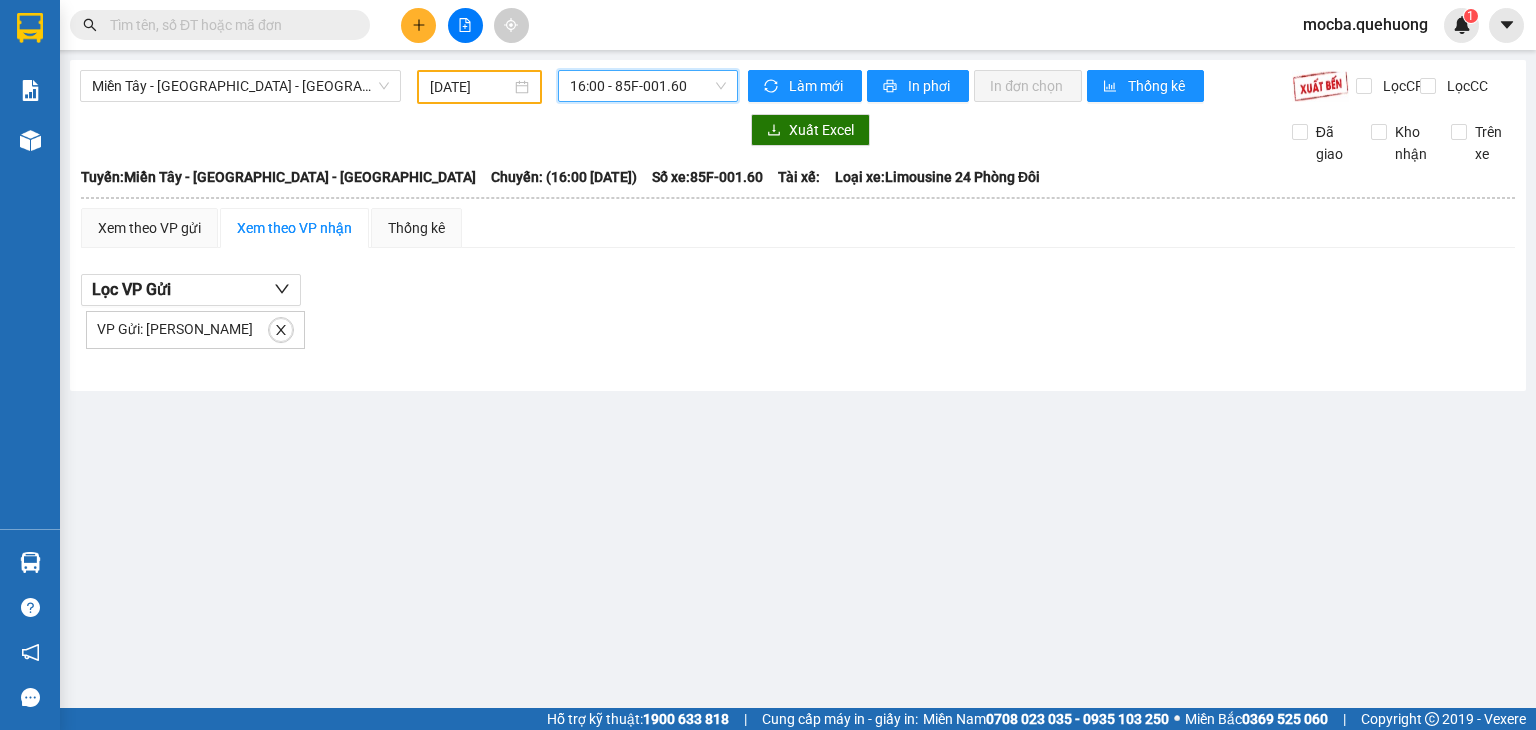 click on "16:00     - 85F-001.60" at bounding box center (648, 86) 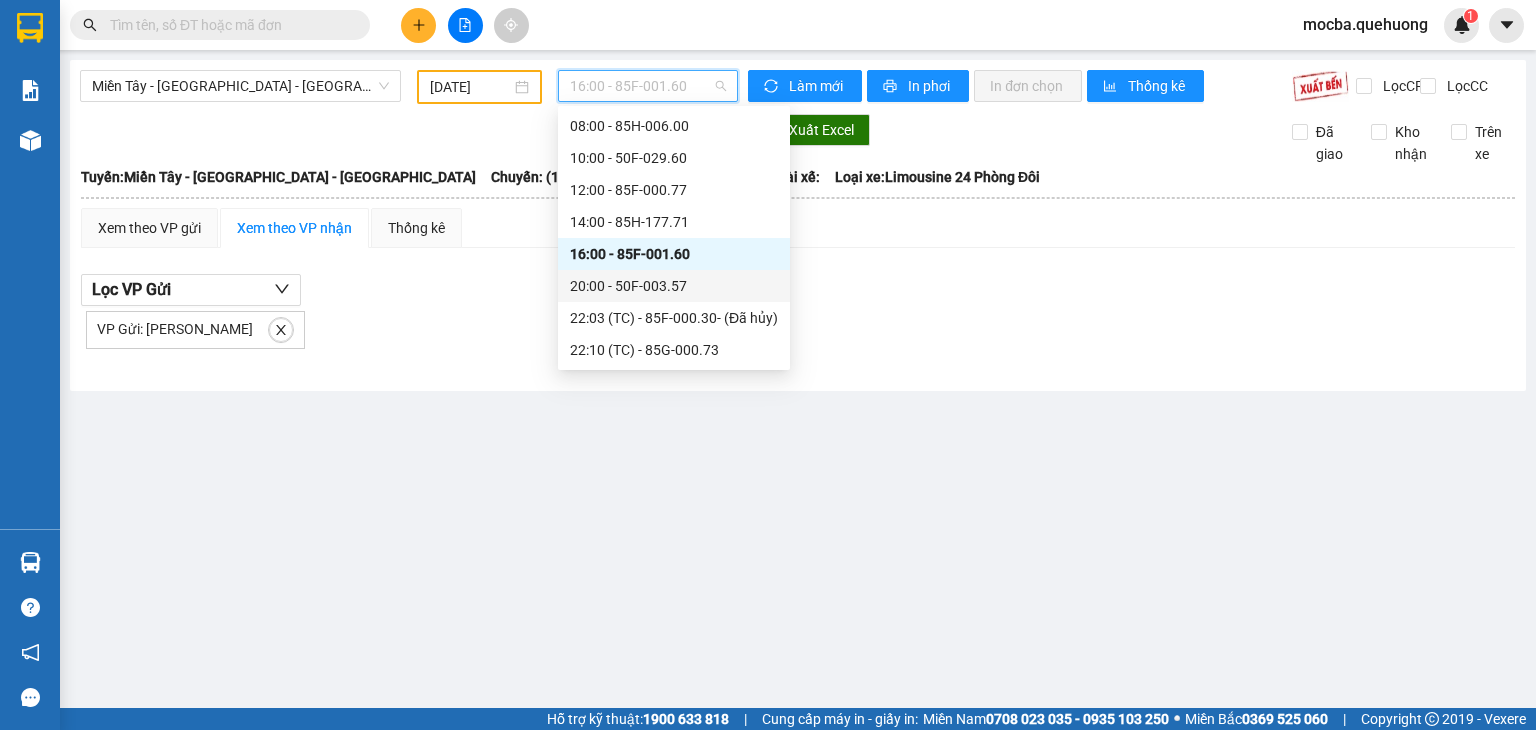 click on "20:00     - 50F-003.57" at bounding box center [674, 286] 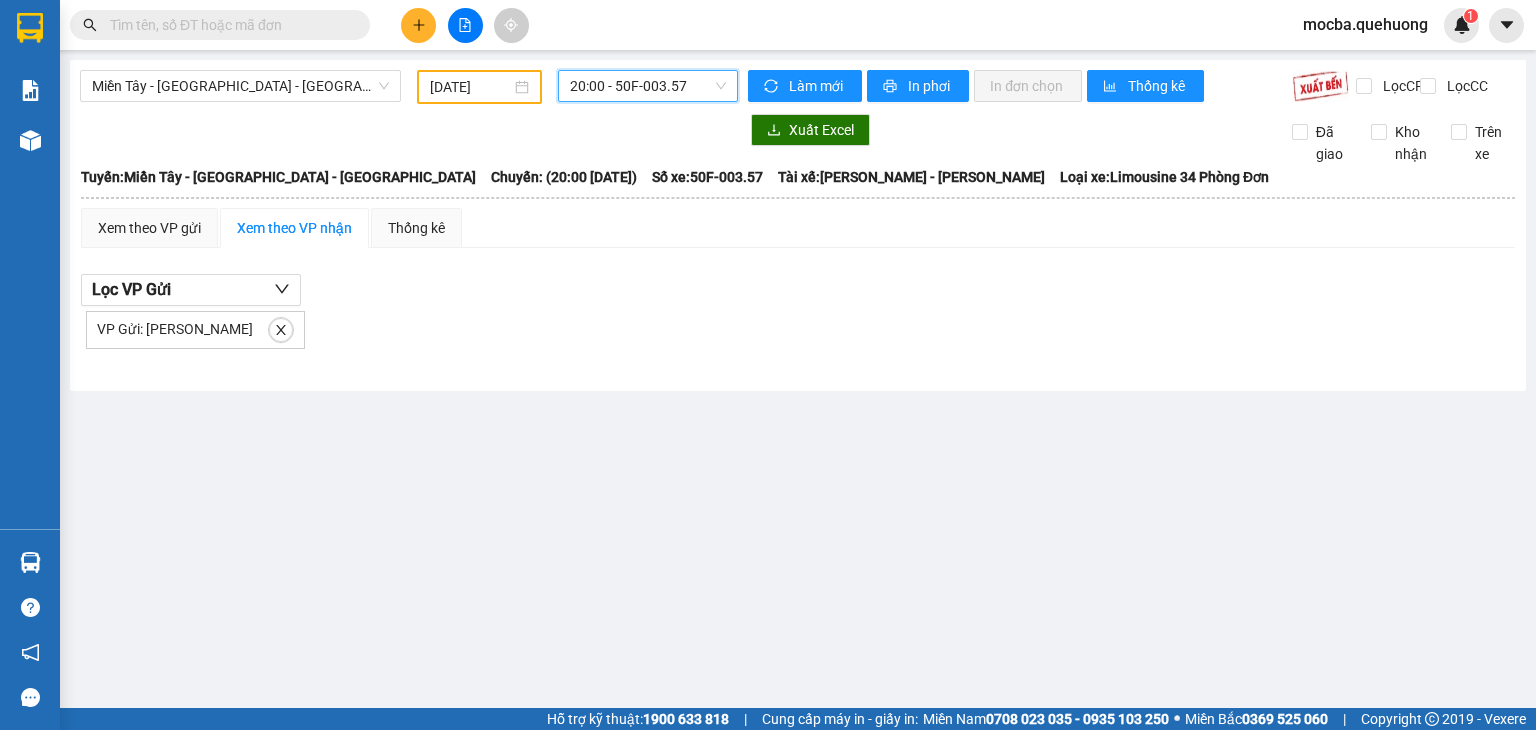 click on "20:00     - 50F-003.57" at bounding box center (648, 86) 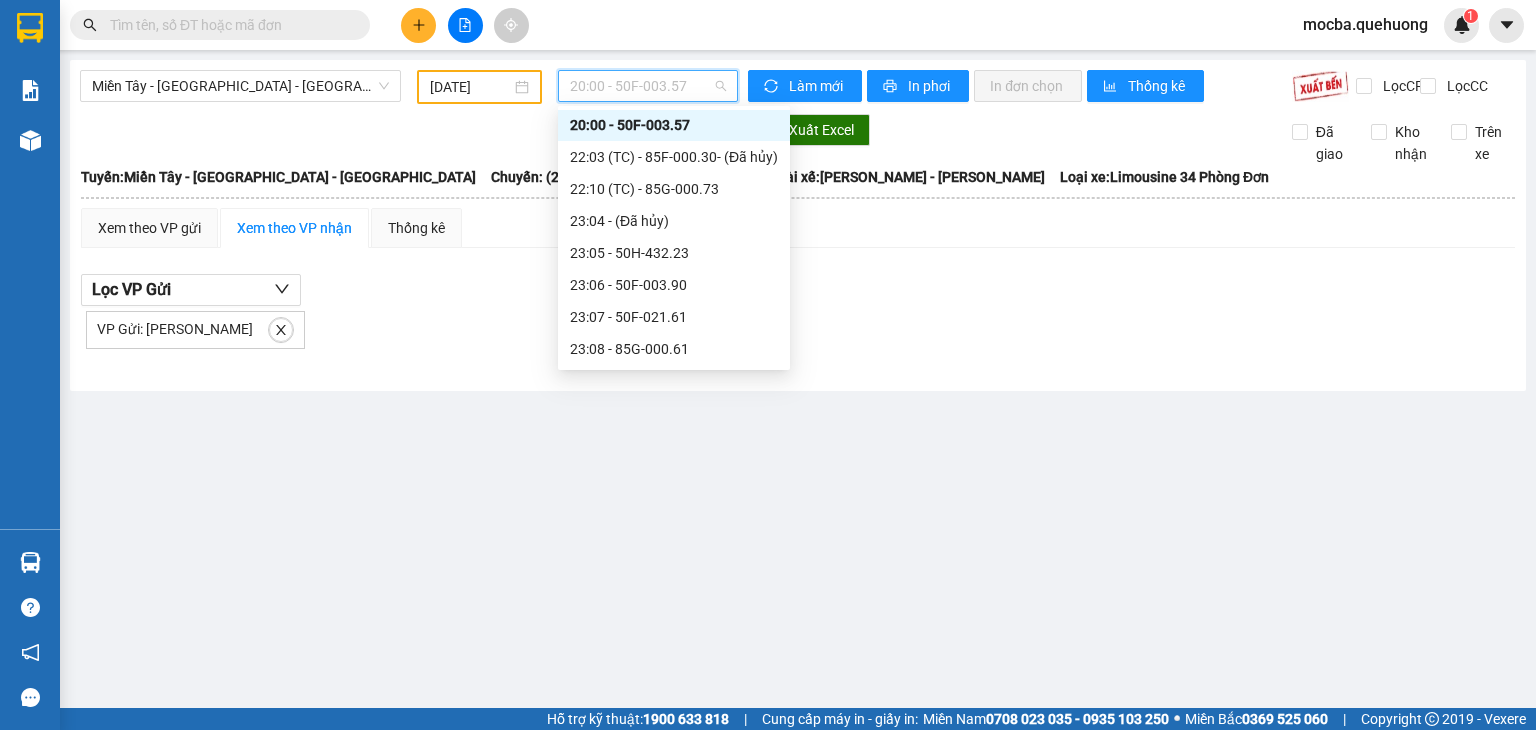scroll, scrollTop: 224, scrollLeft: 0, axis: vertical 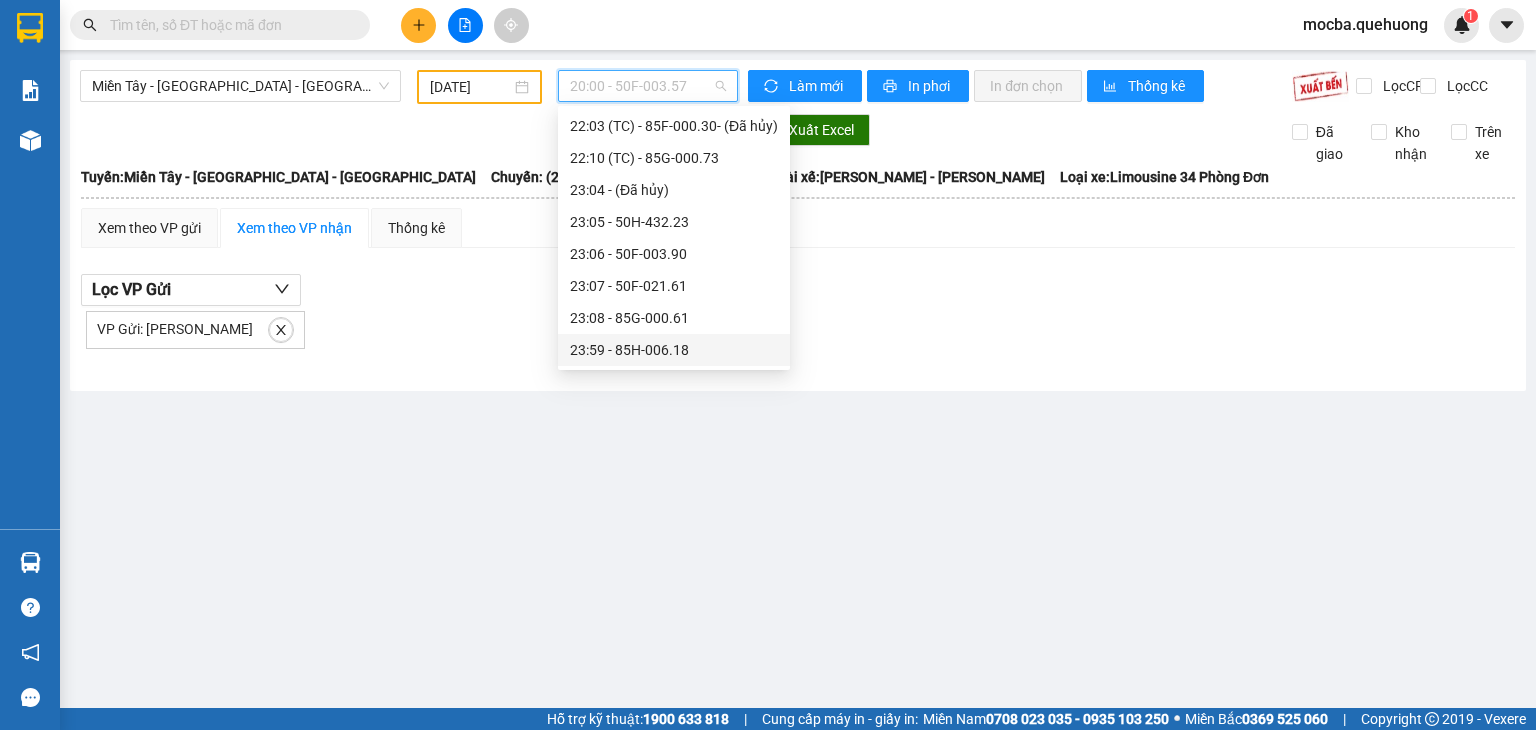 click on "23:59     - 85H-006.18" at bounding box center (674, 350) 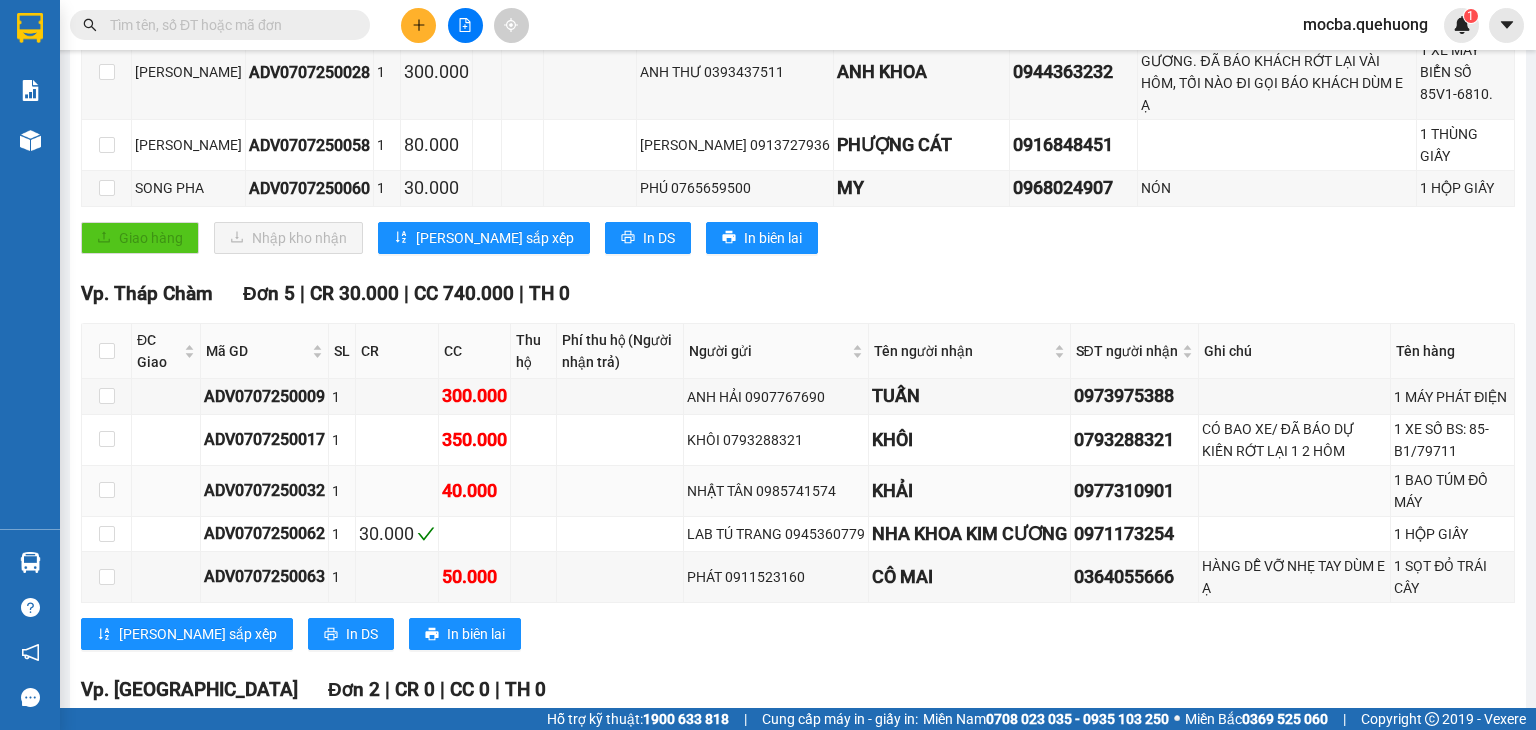 scroll, scrollTop: 0, scrollLeft: 0, axis: both 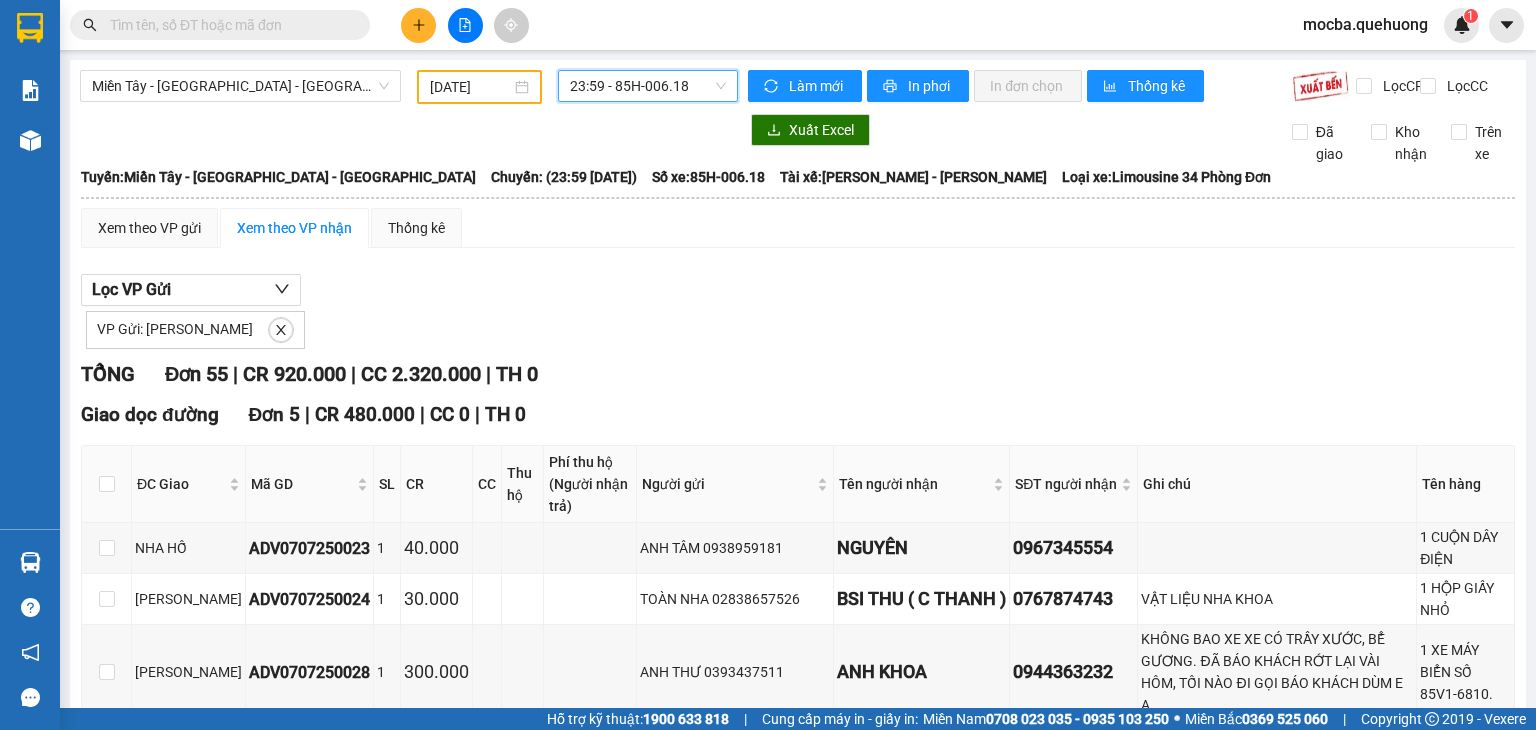 click on "23:59     - 85H-006.18" at bounding box center [648, 86] 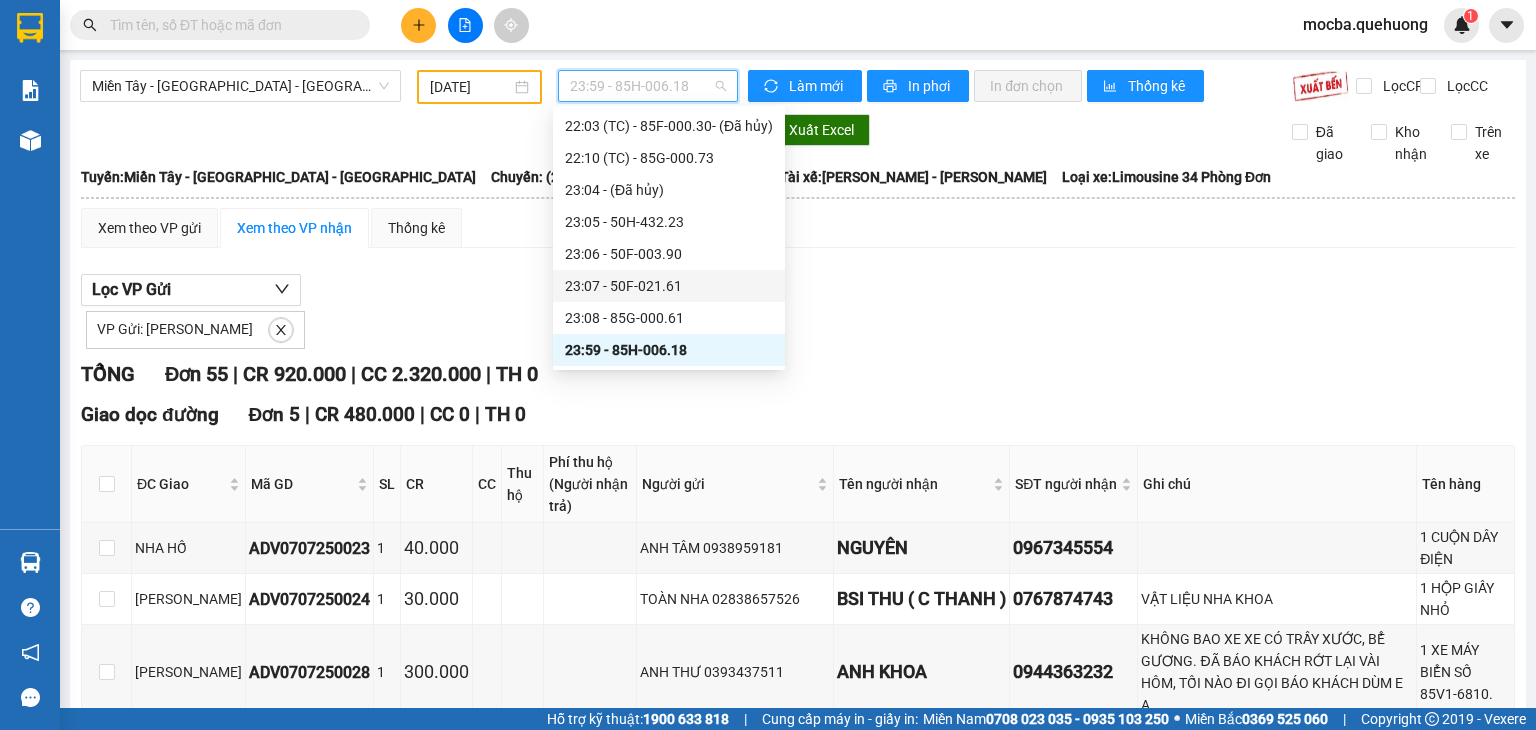 scroll, scrollTop: 0, scrollLeft: 0, axis: both 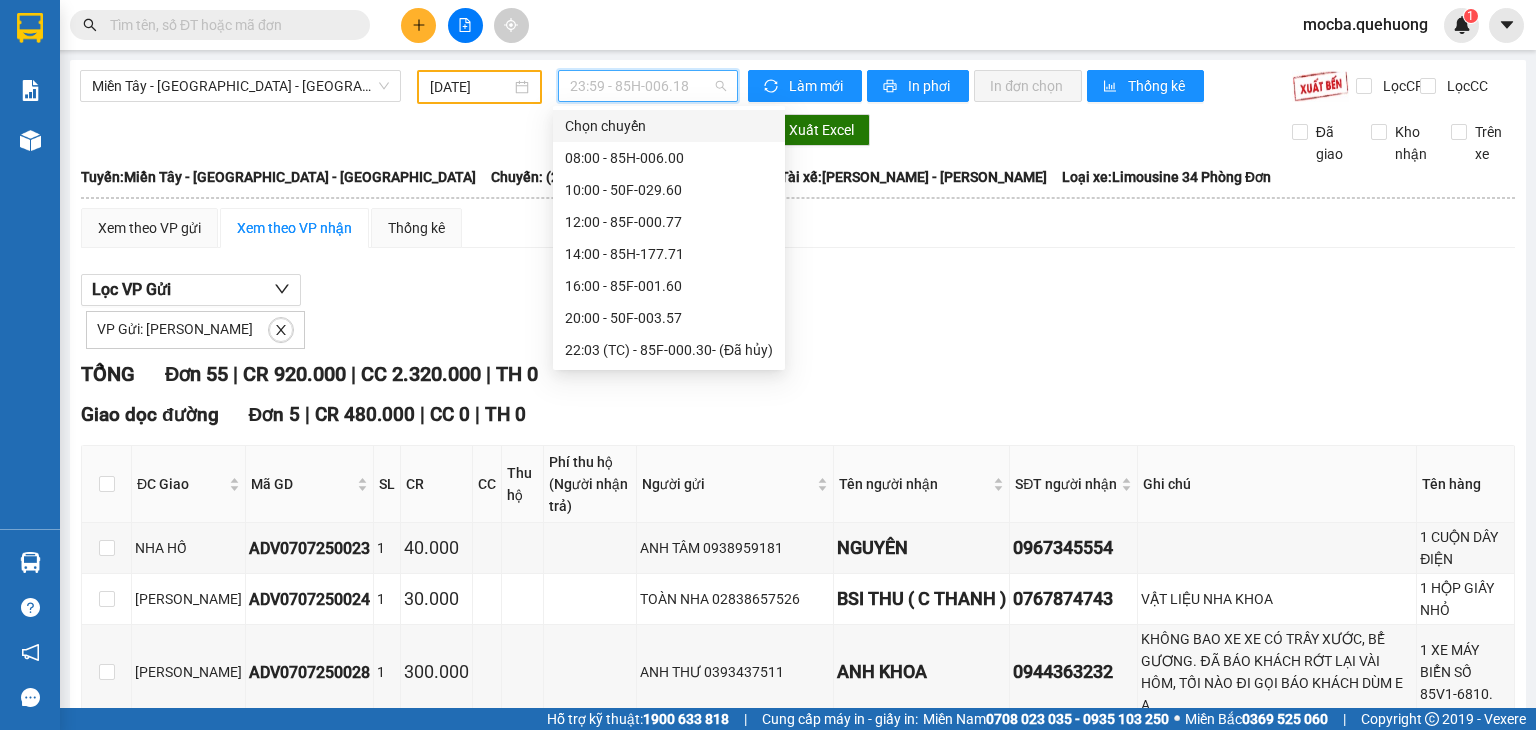 click on "[DATE]" at bounding box center [470, 87] 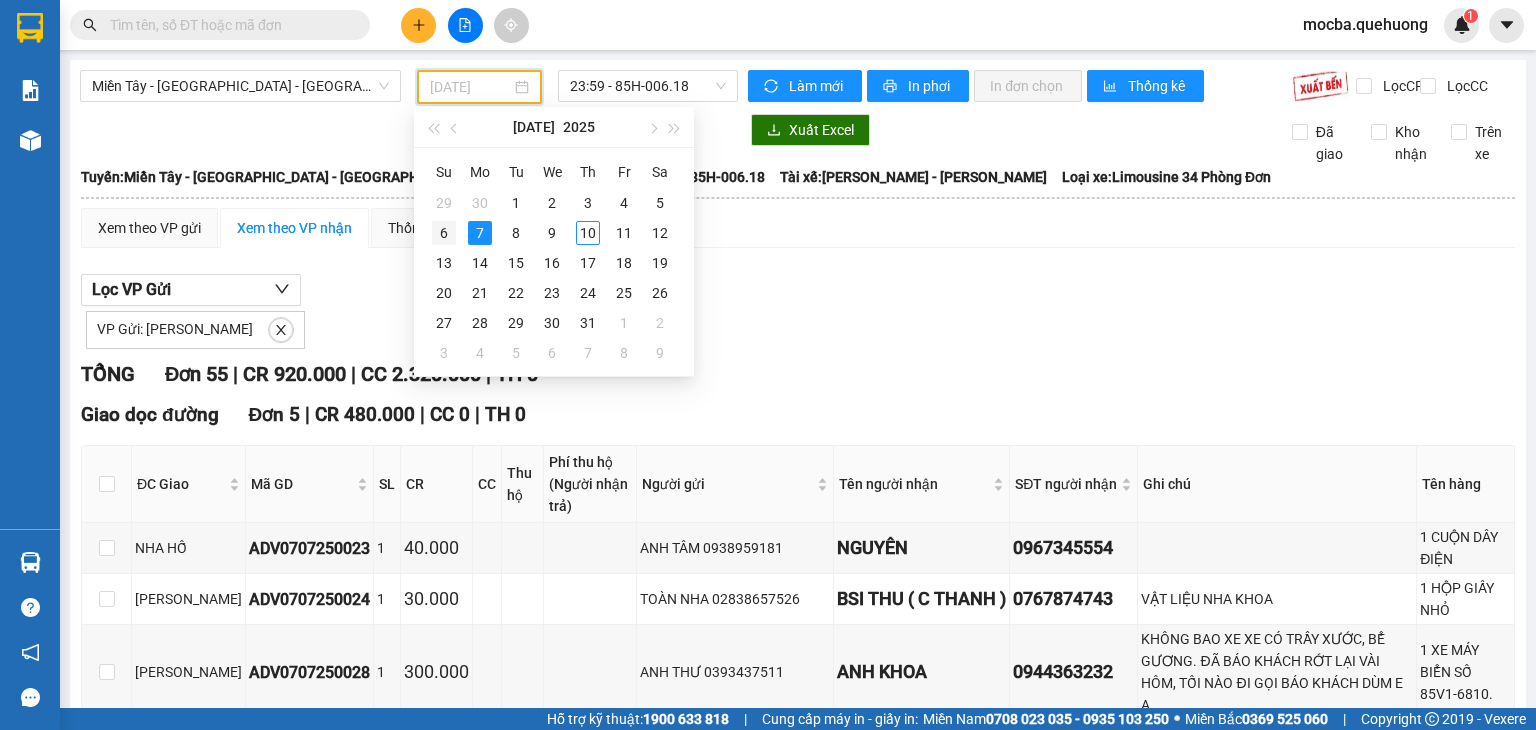 click on "6" at bounding box center (444, 233) 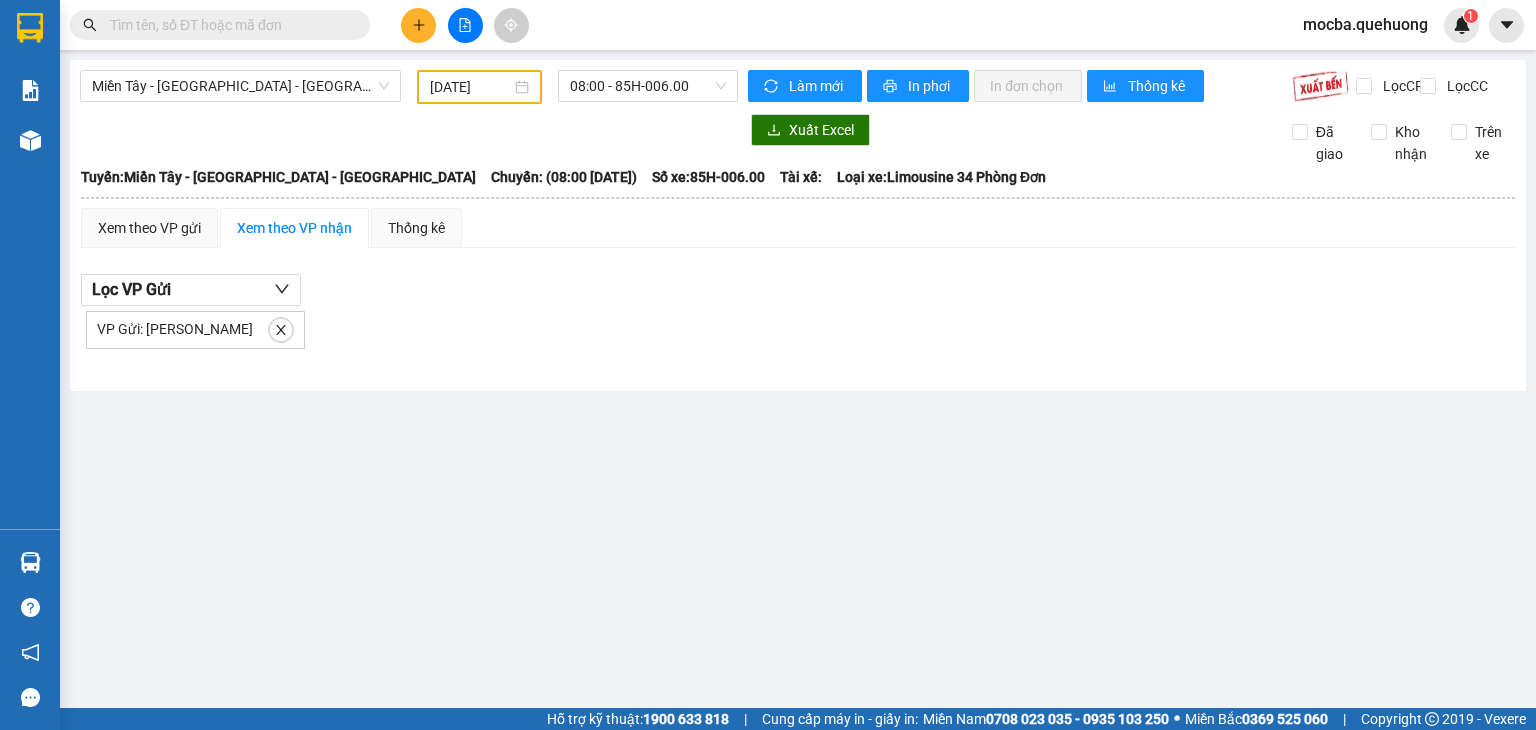 click on "Miền Tây - [GEOGRAPHIC_DATA] - [GEOGRAPHIC_DATA]  [DATE] 08:00     - 85H-006.00" at bounding box center (409, 87) 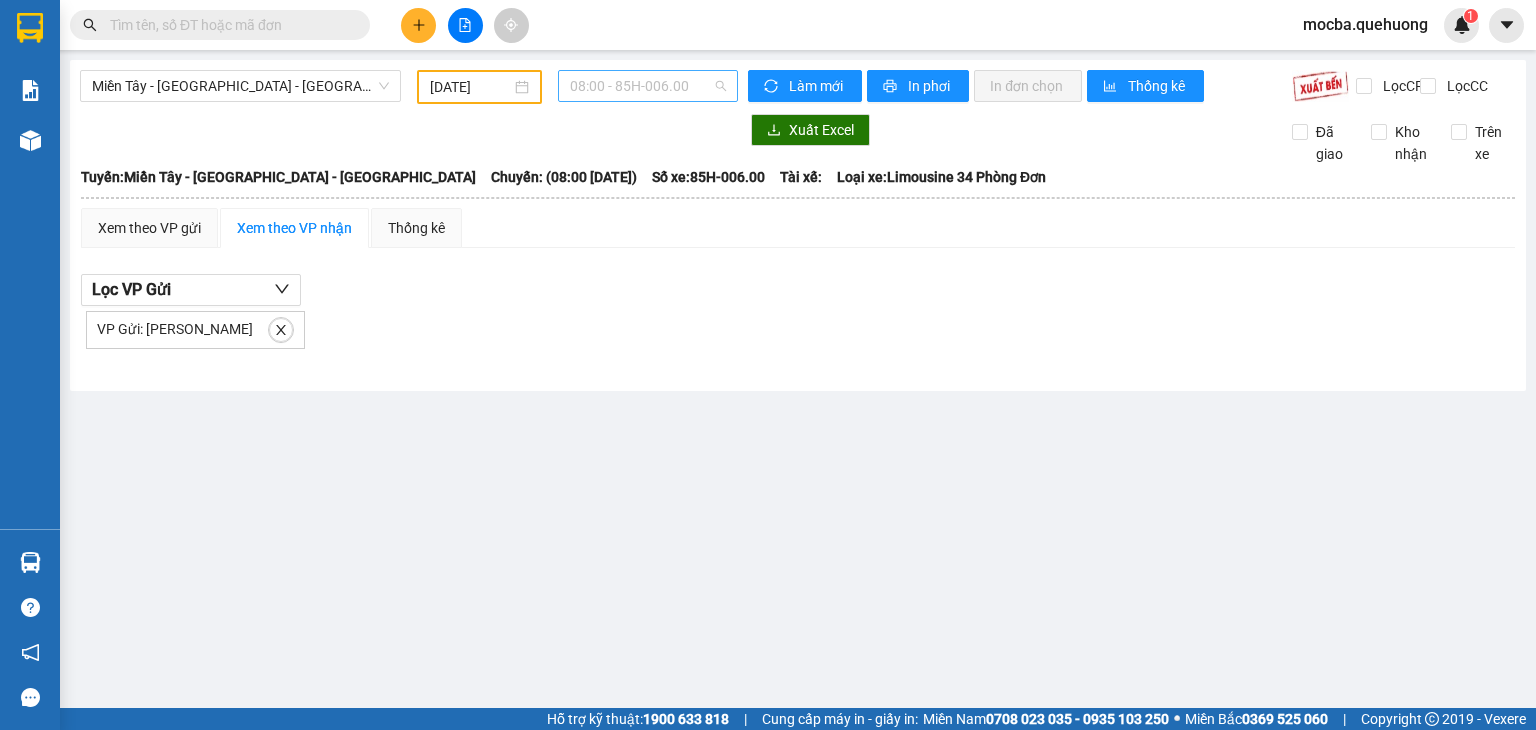 click on "08:00     - 85H-006.00" at bounding box center [648, 86] 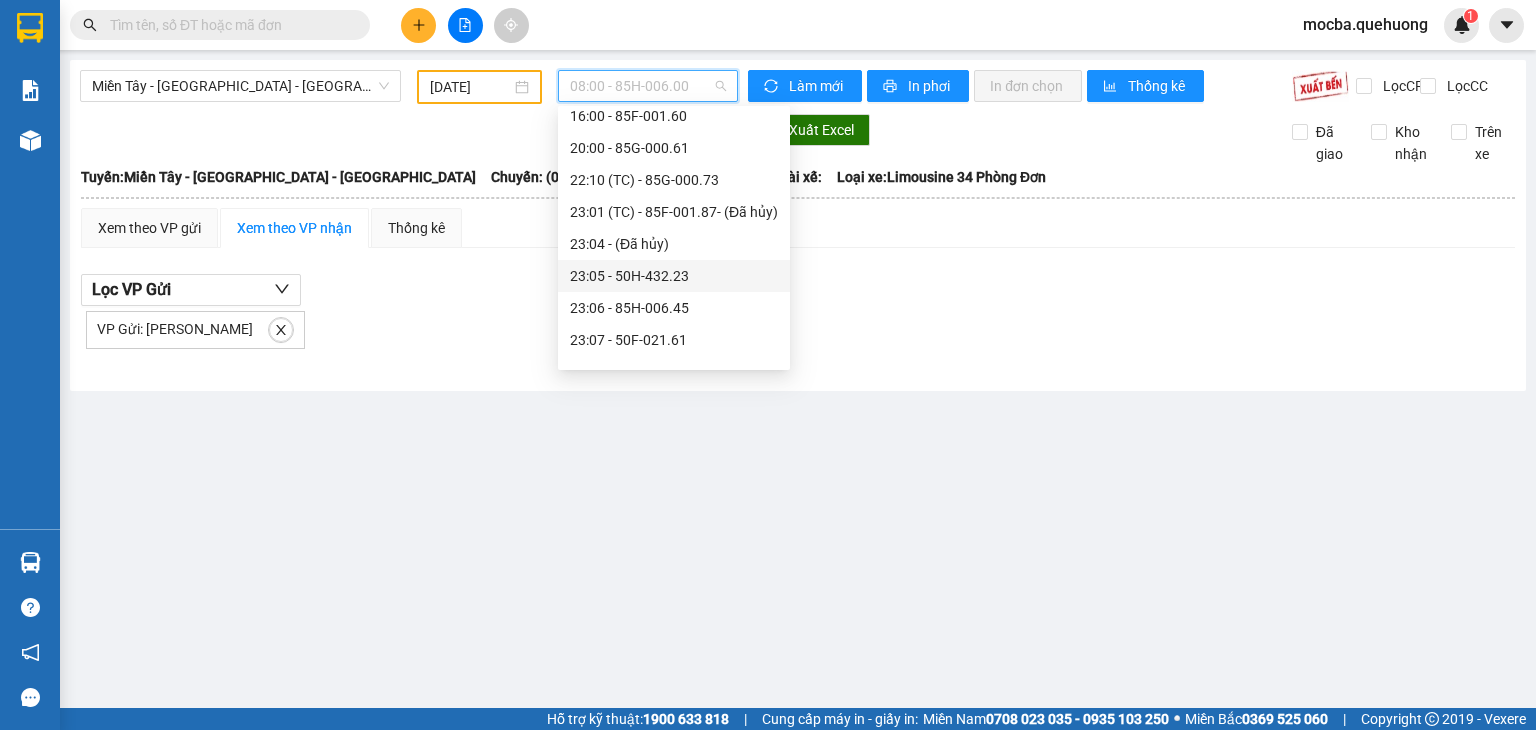 scroll, scrollTop: 224, scrollLeft: 0, axis: vertical 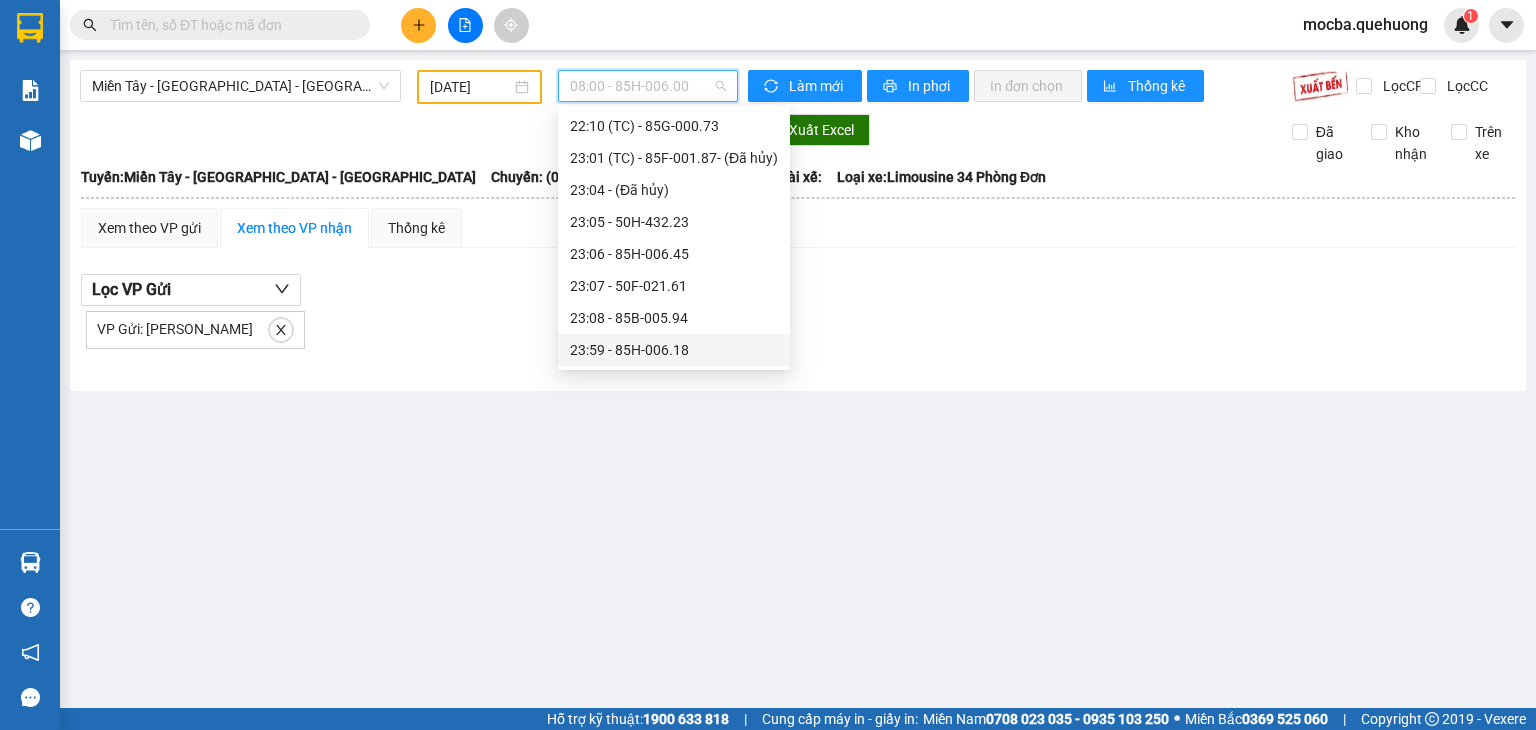 click on "23:59     - 85H-006.18" at bounding box center (674, 350) 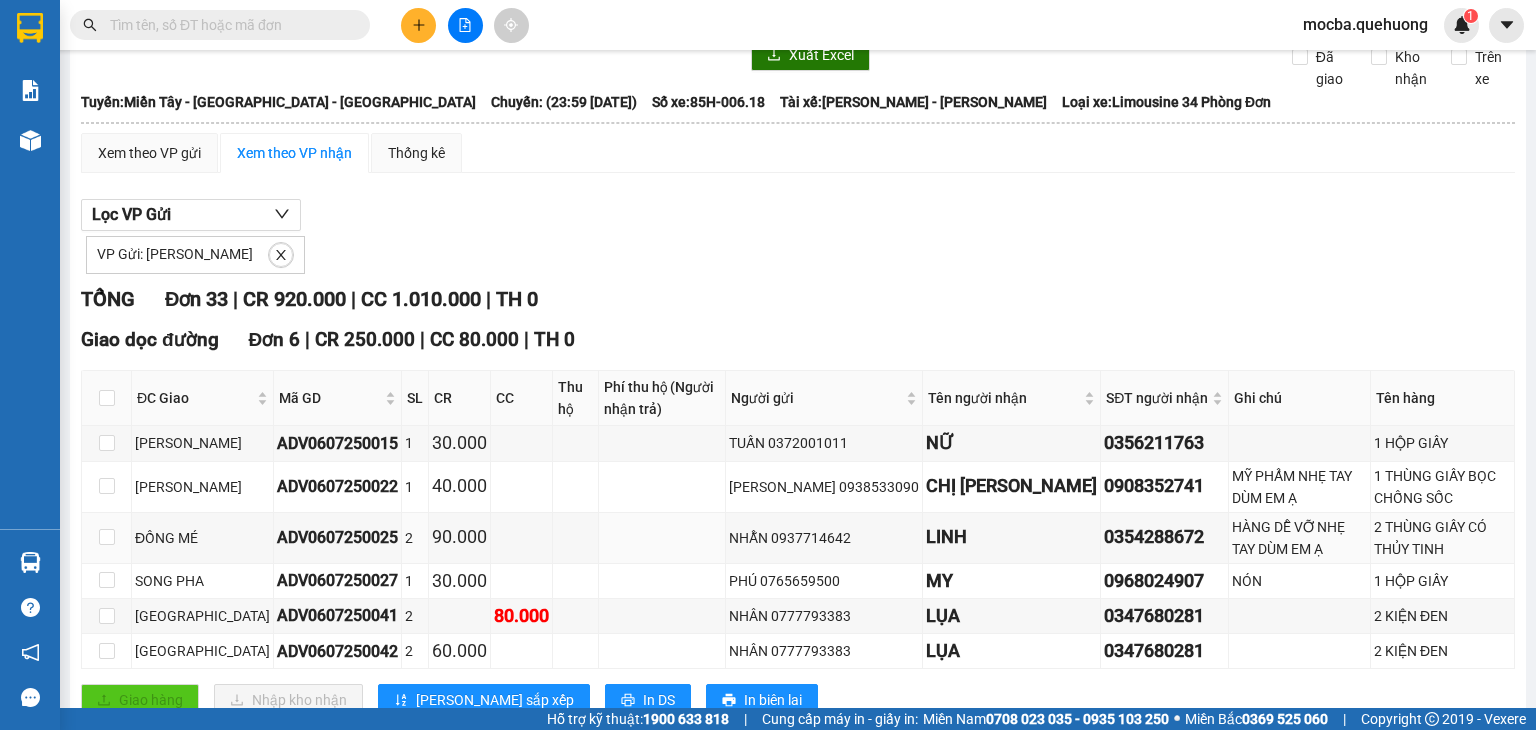 scroll, scrollTop: 0, scrollLeft: 0, axis: both 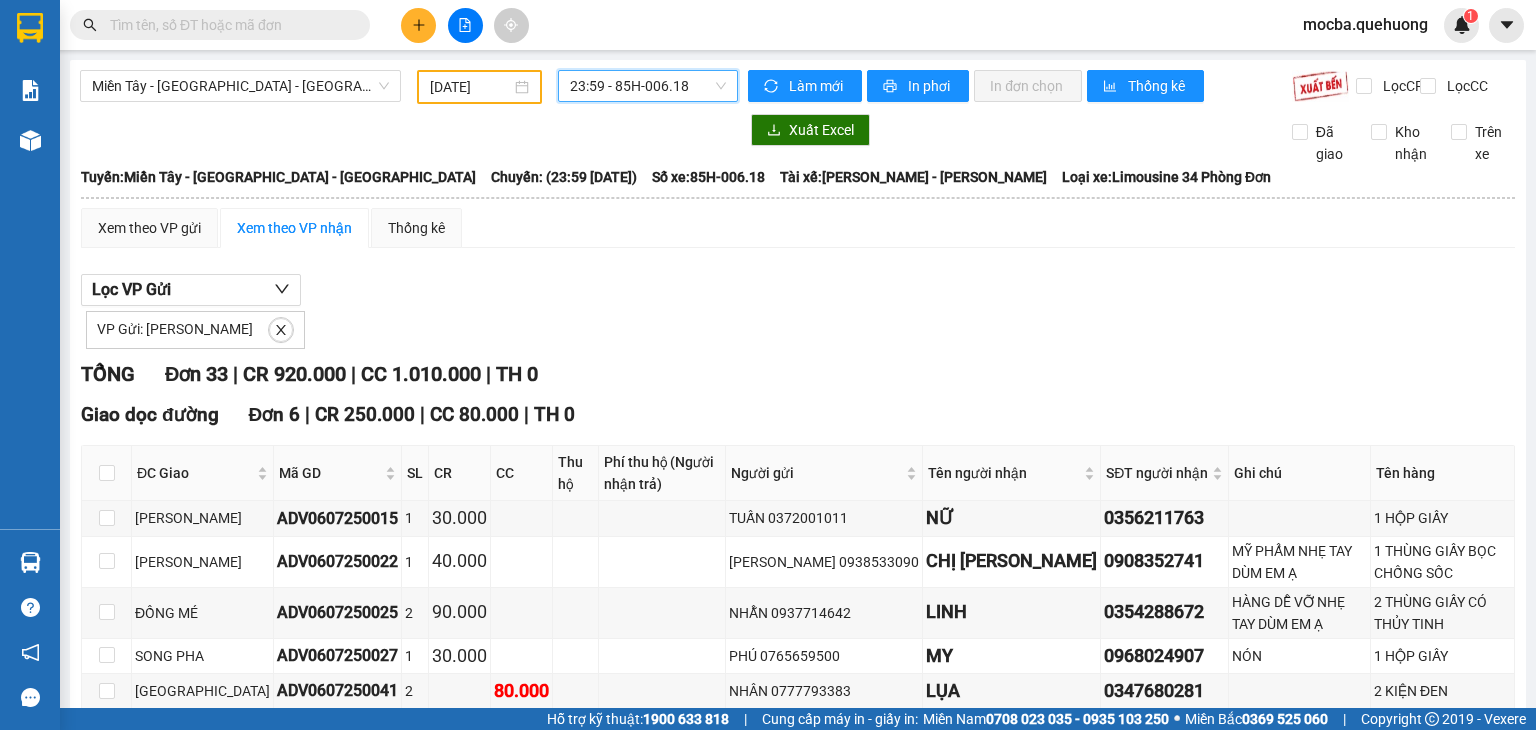 click on "[DATE]" at bounding box center [470, 87] 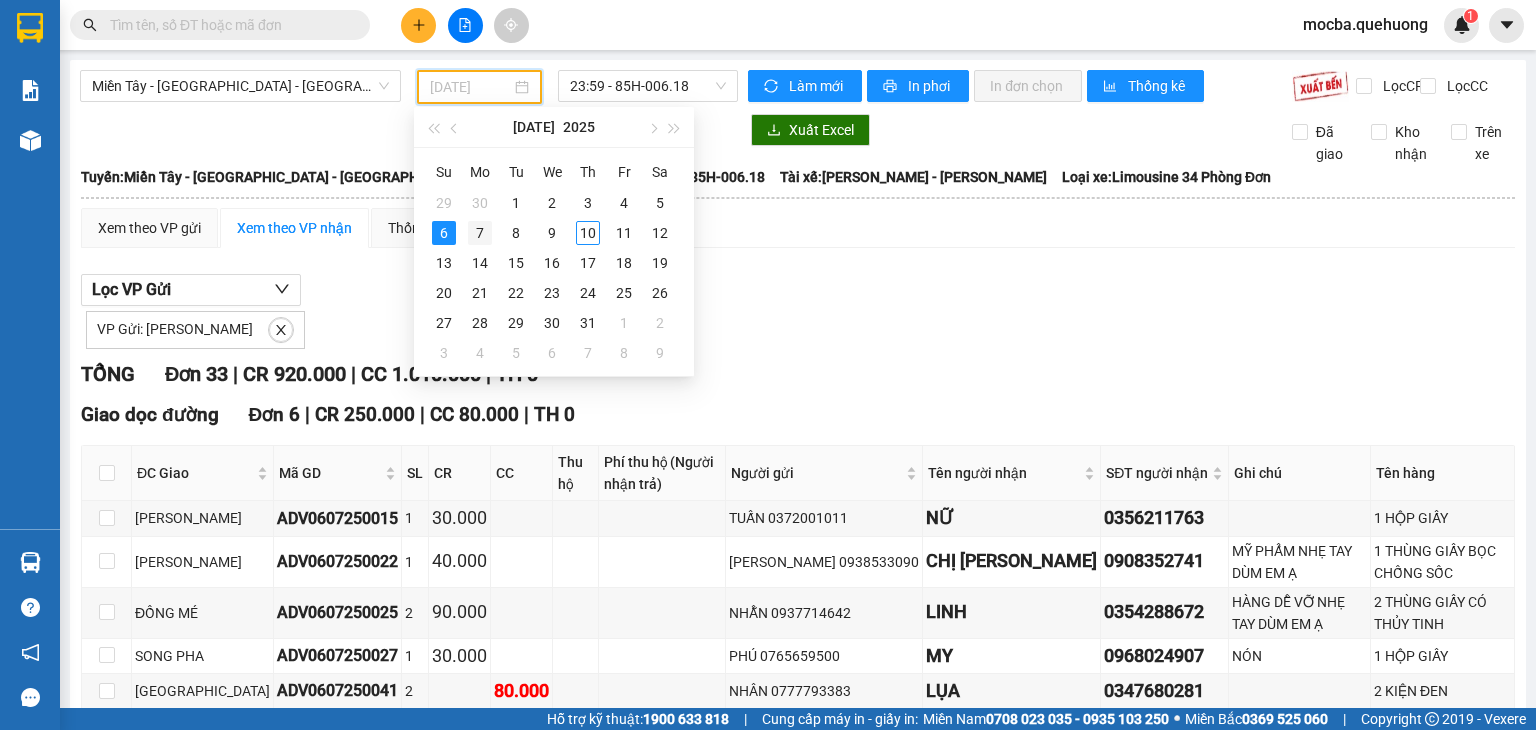 click on "7" at bounding box center [480, 233] 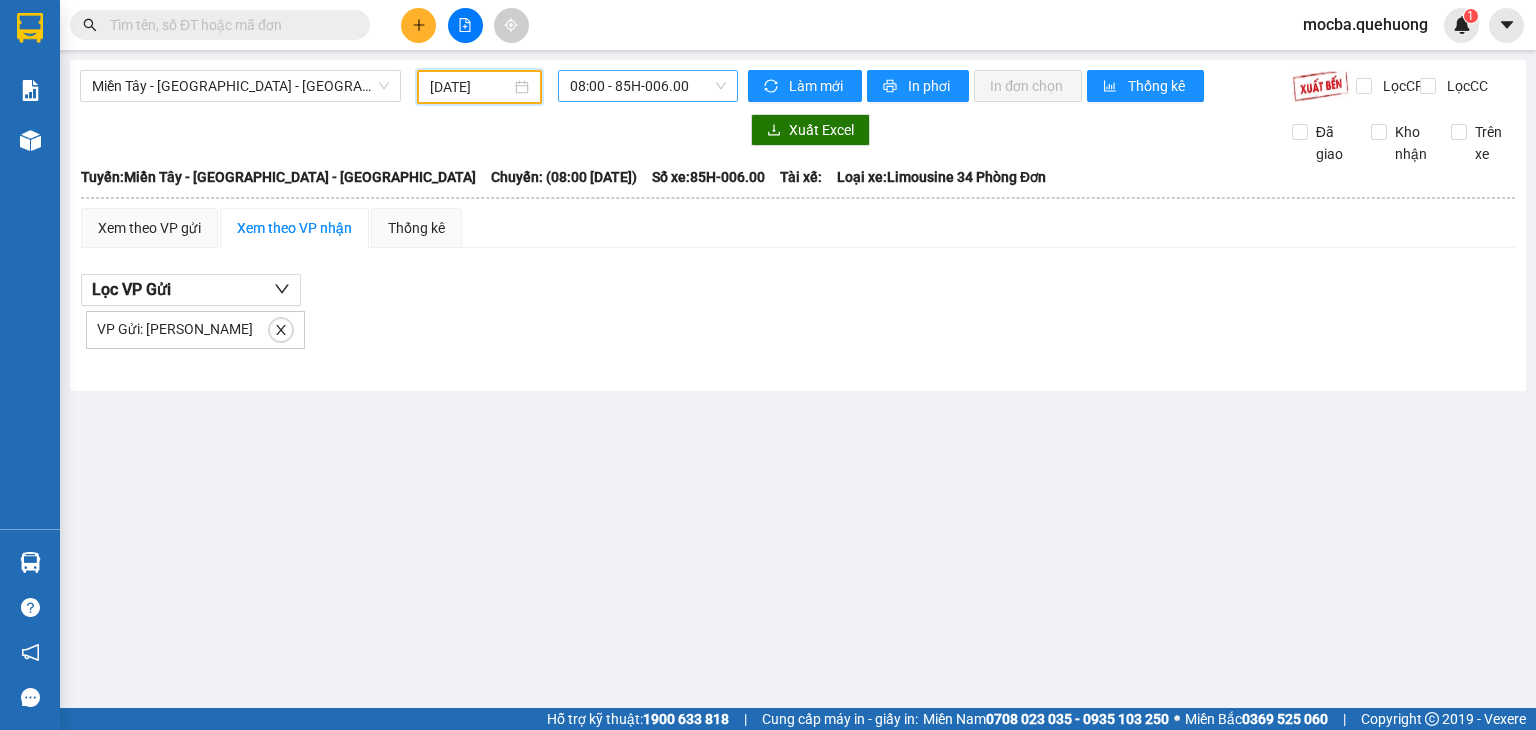 click on "08:00     - 85H-006.00" at bounding box center (648, 86) 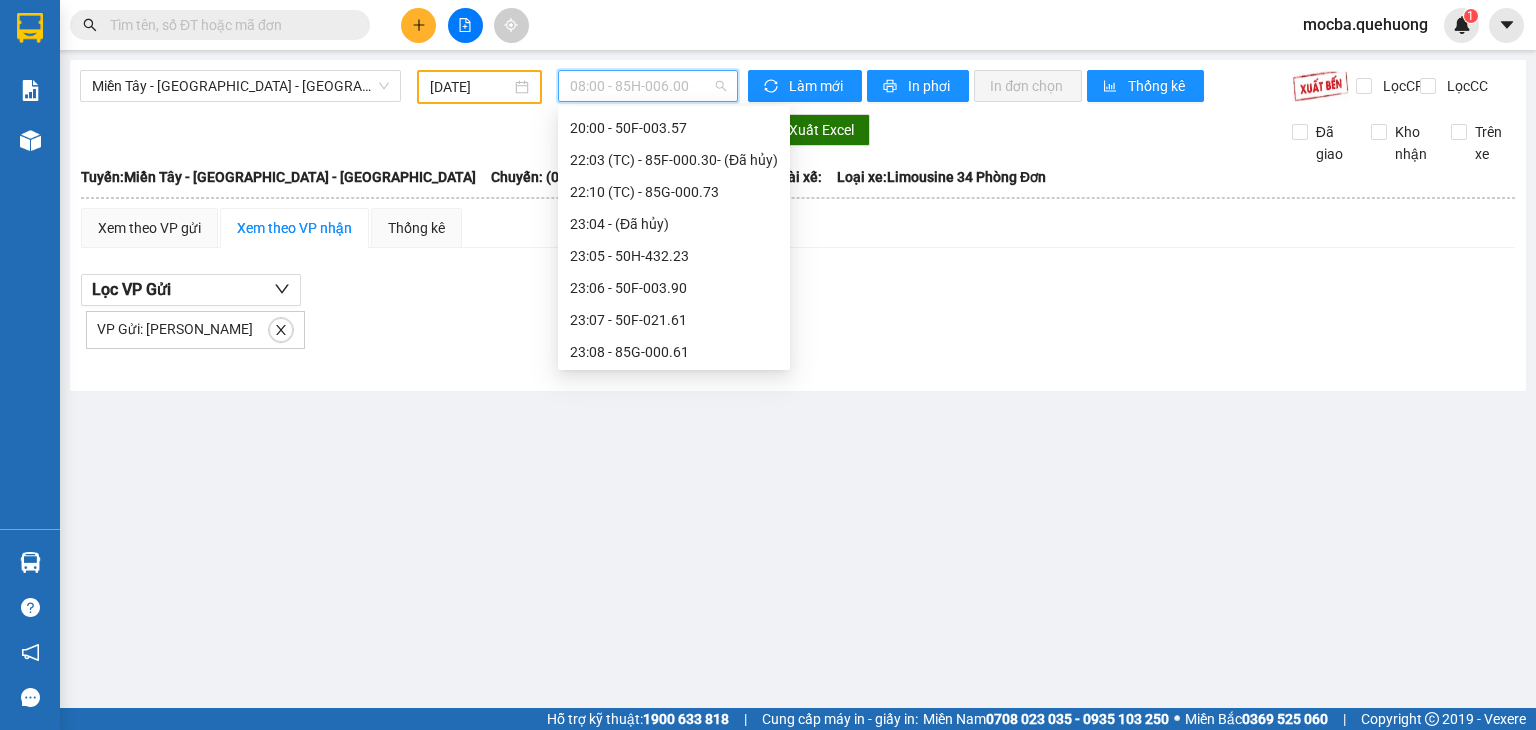 scroll, scrollTop: 224, scrollLeft: 0, axis: vertical 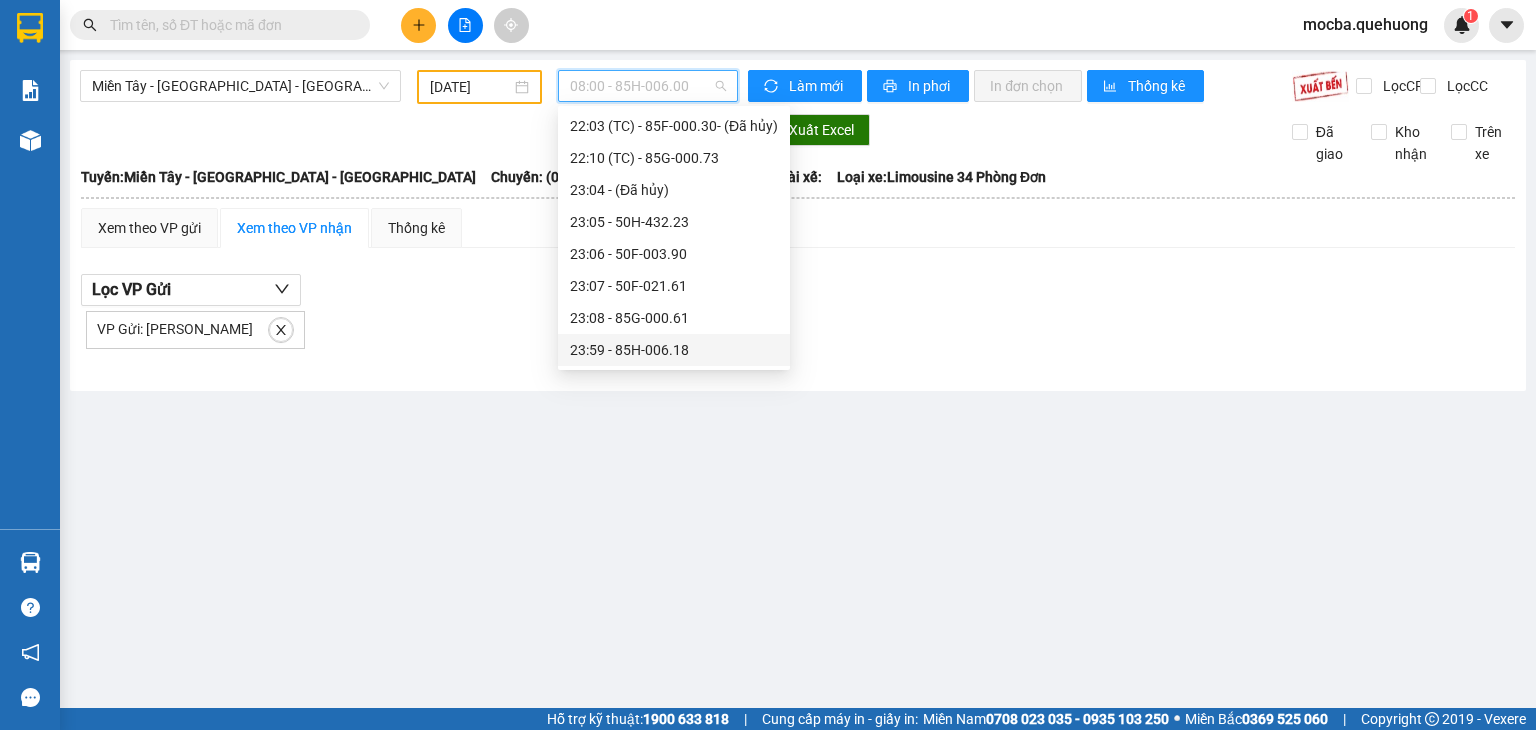 click on "23:59     - 85H-006.18" at bounding box center [674, 350] 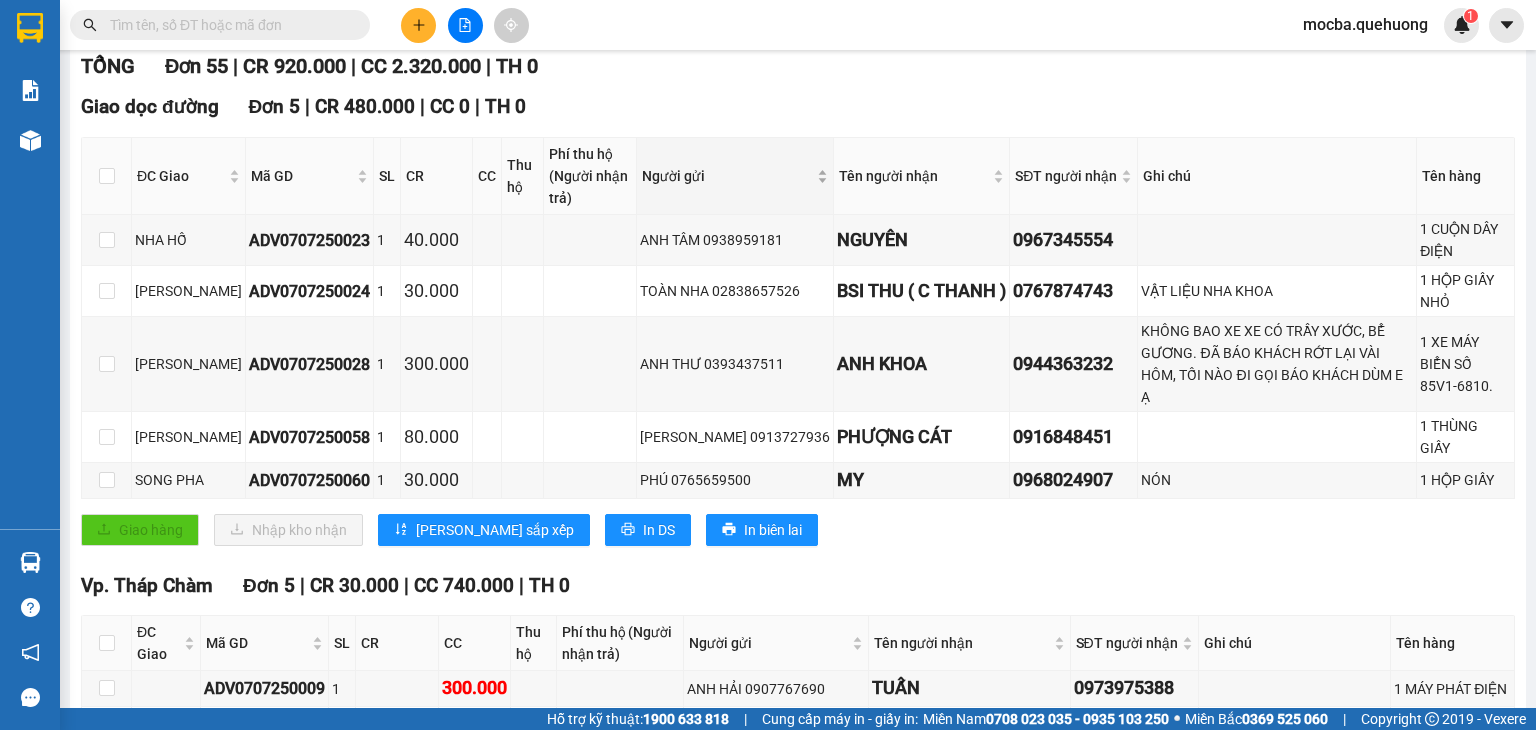 scroll, scrollTop: 0, scrollLeft: 0, axis: both 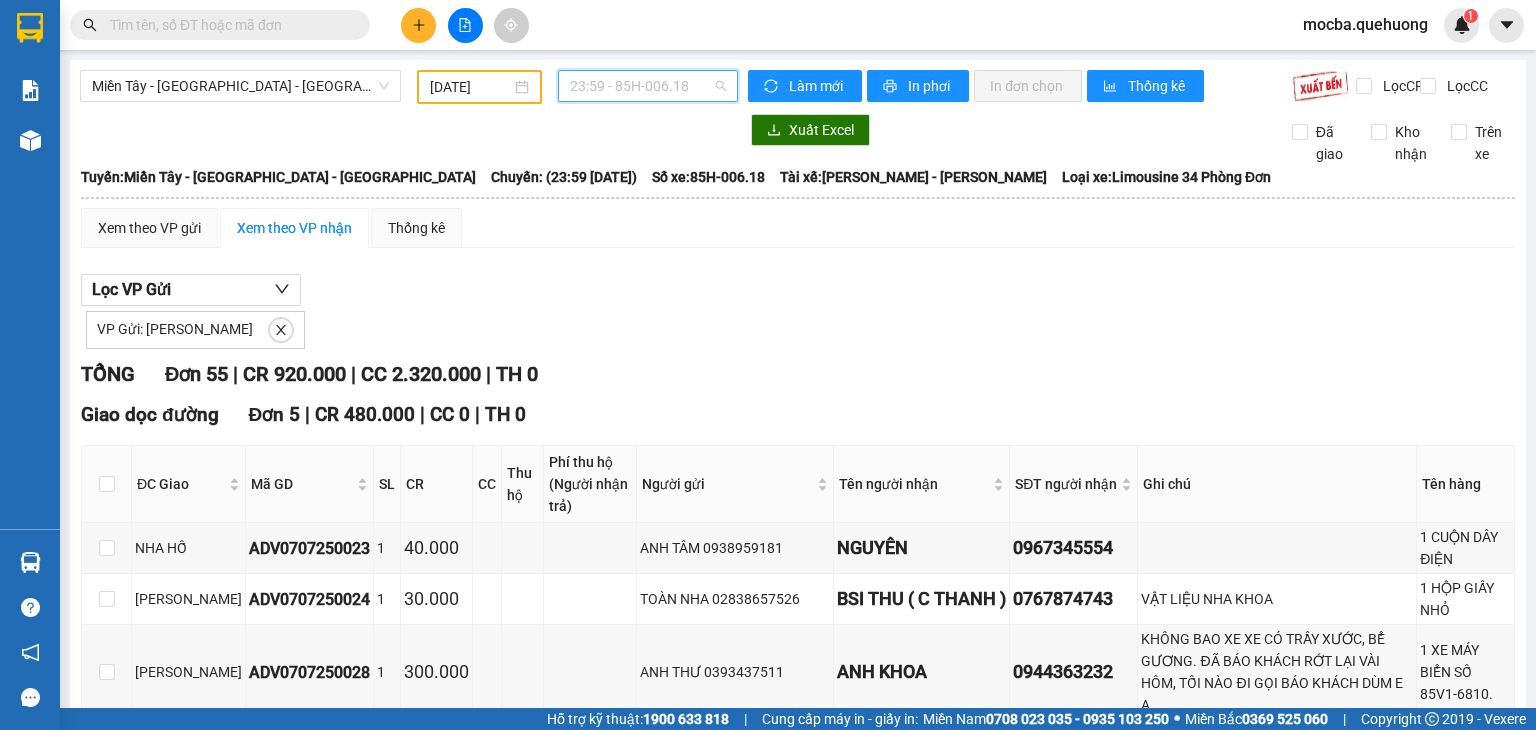 click on "23:59     - 85H-006.18" at bounding box center [648, 86] 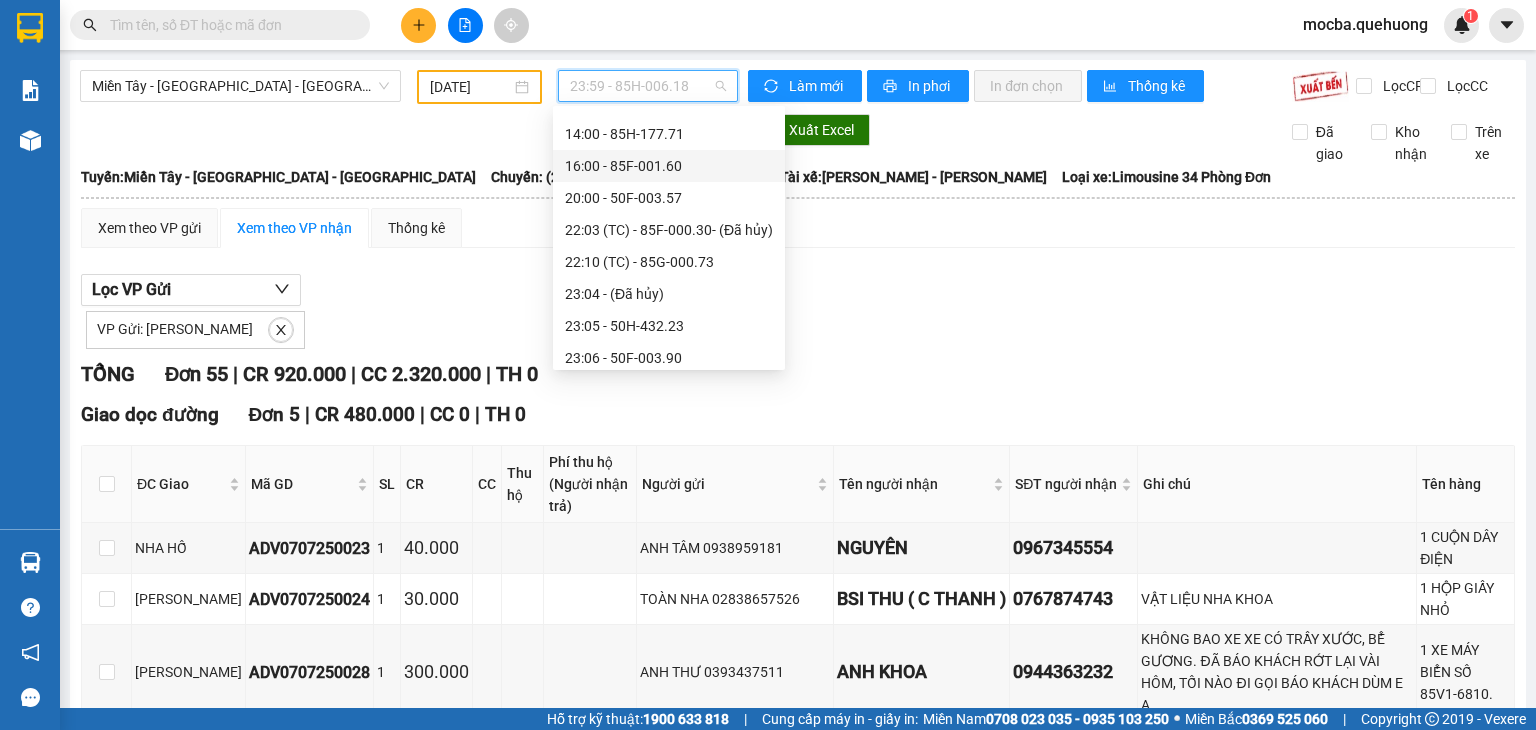 scroll, scrollTop: 224, scrollLeft: 0, axis: vertical 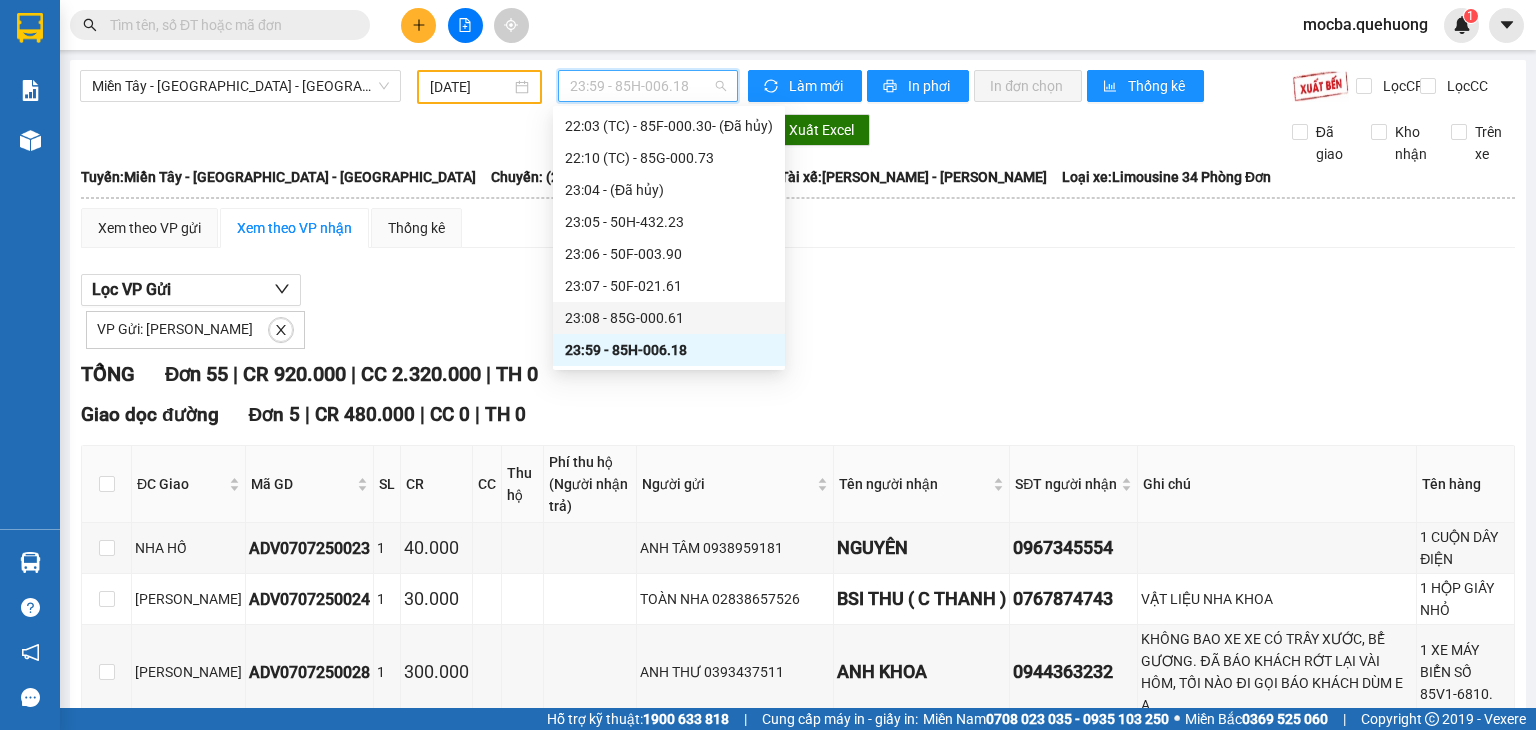 click on "[DATE]" at bounding box center (470, 87) 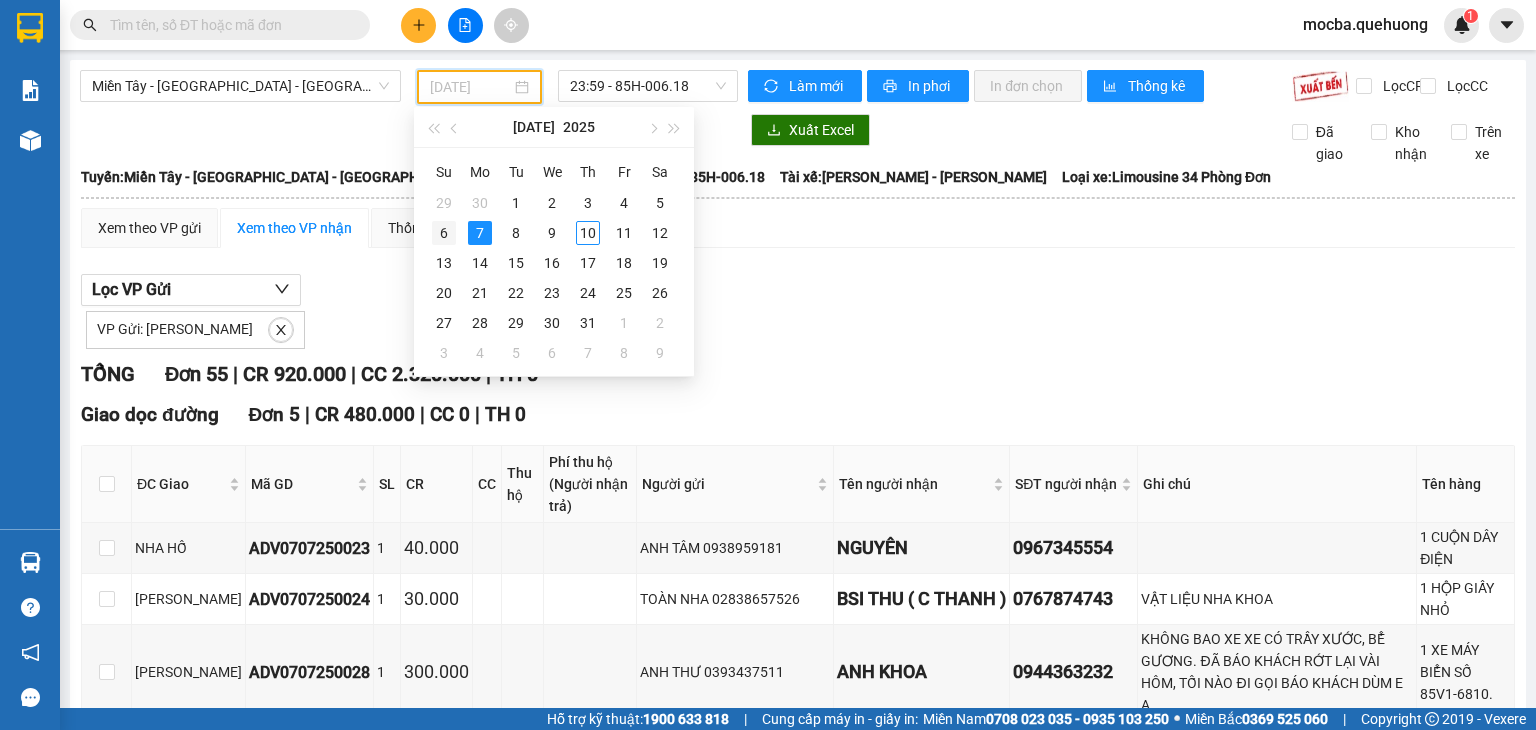 click on "6" at bounding box center [444, 233] 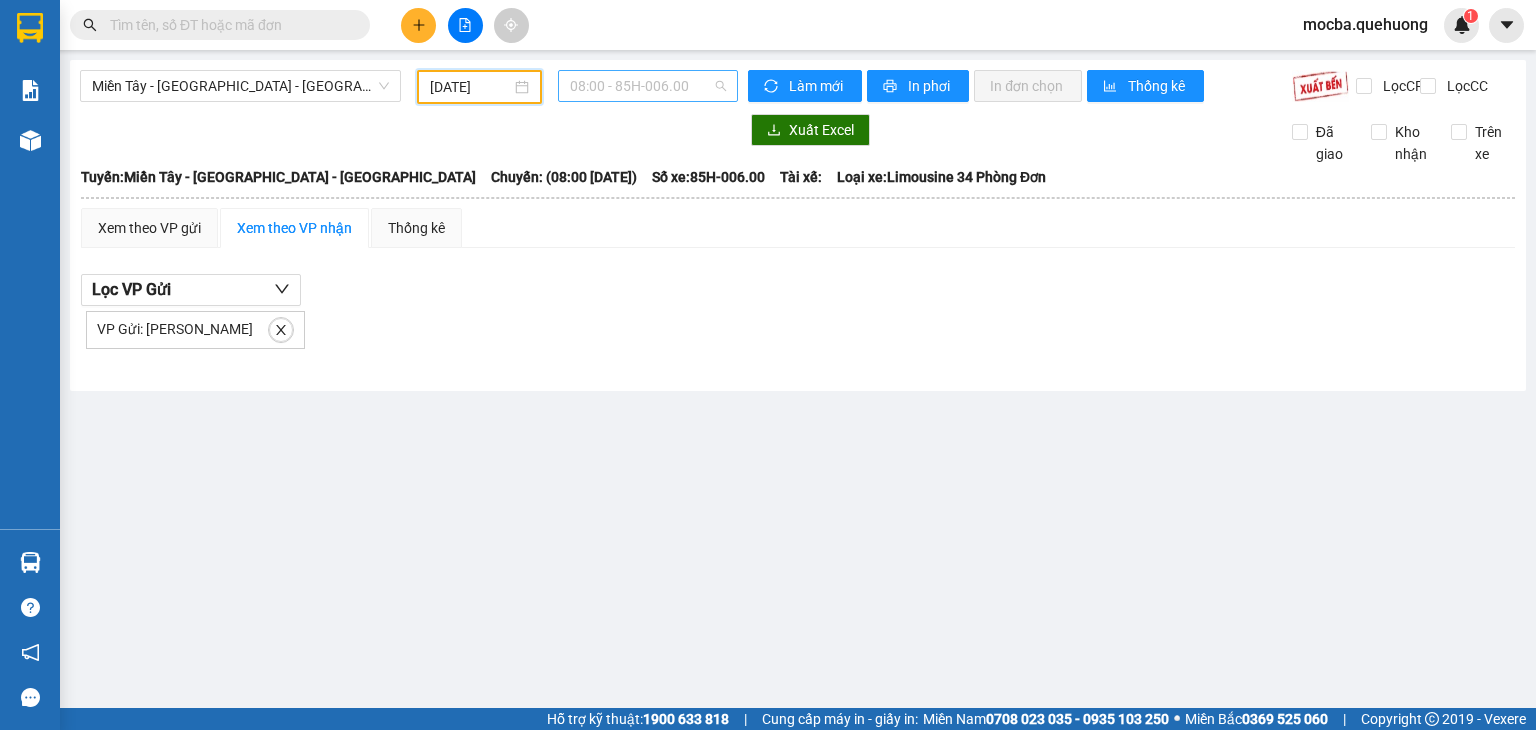 click on "08:00     - 85H-006.00" at bounding box center (648, 86) 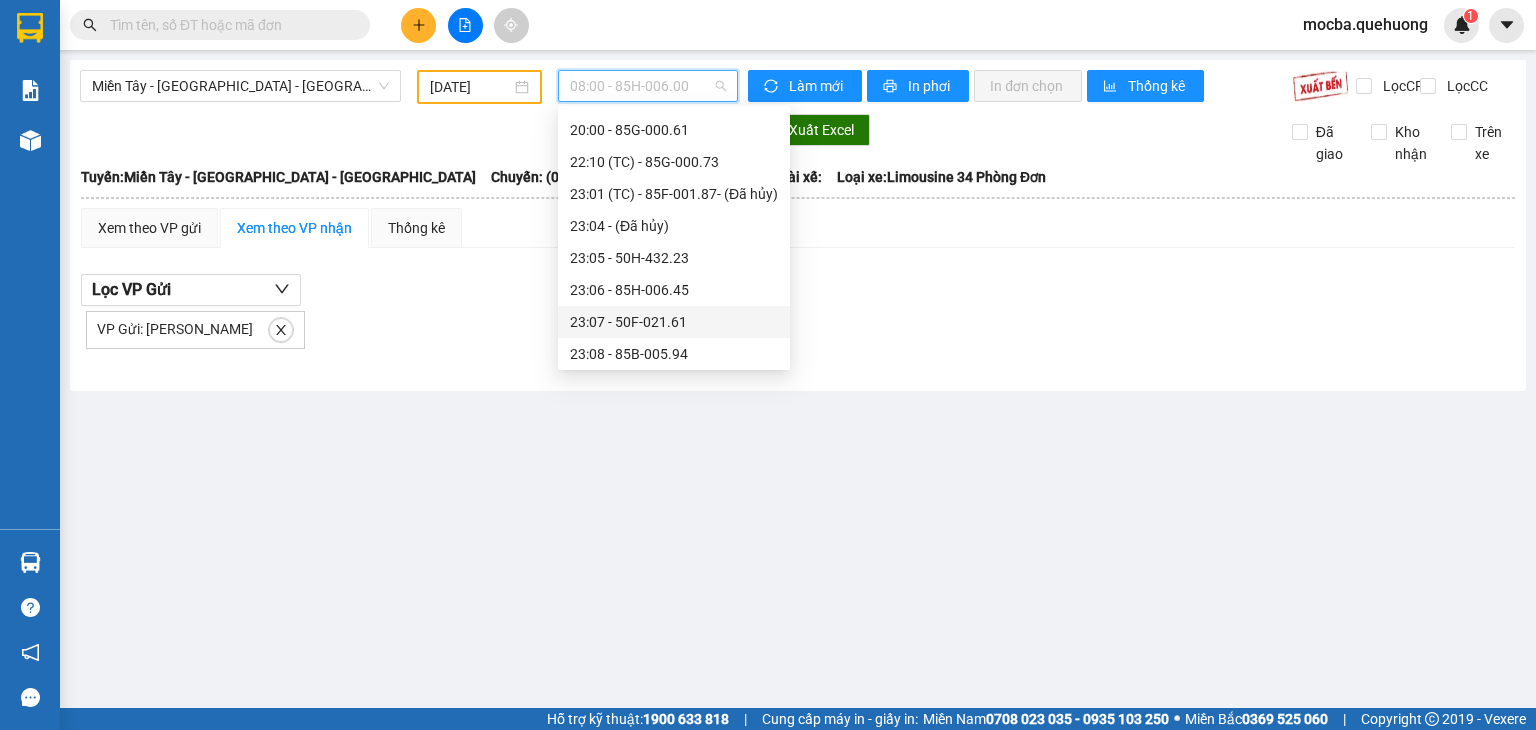scroll, scrollTop: 224, scrollLeft: 0, axis: vertical 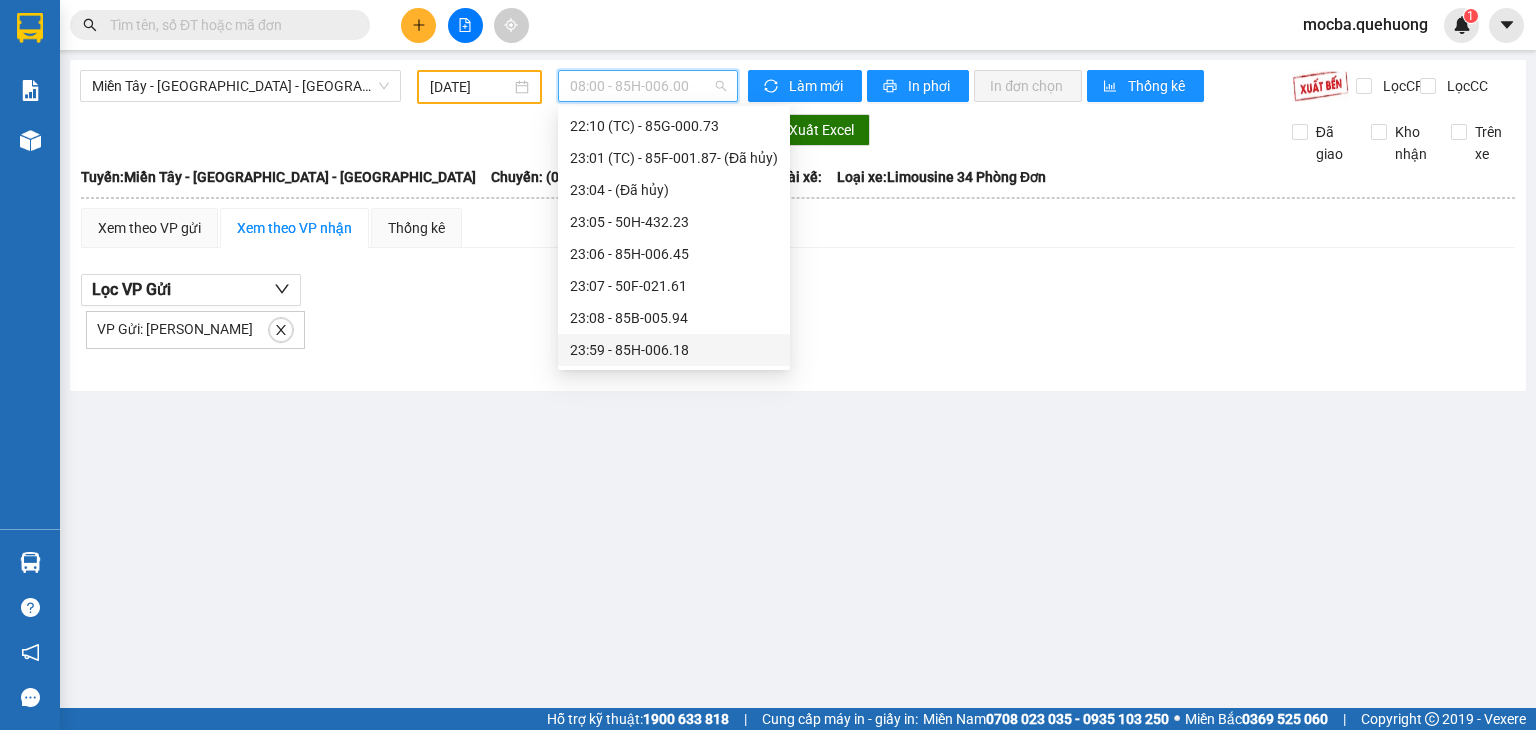click on "Kết quả tìm kiếm ( 0 )  Bộ lọc  No Data mocba.quehuong 1     Báo cáo Báo cáo dòng tiền (nhân viên) Doanh số tạo đơn theo VP gửi (nhân viên) Doanh số tạo đơn theo VP gửi (trưởng trạm)     Kho hàng mới Hàng sắp về Hướng dẫn sử dụng Giới thiệu Vexere, nhận hoa hồng Phản hồi Phần mềm hỗ trợ bạn tốt chứ? Miền Tây - [GEOGRAPHIC_DATA]  [DATE] 08:00     - 85H-006.00  Làm mới In phơi In đơn chọn Thống kê Lọc  CR Lọc  CC Xuất Excel Đã giao Kho nhận Trên xe An Anh Limousine   19008678   Số 2 [PERSON_NAME] nối dài, P. Văn Hải 21:18 [DATE] [GEOGRAPHIC_DATA]:  [GEOGRAPHIC_DATA] - [GEOGRAPHIC_DATA] - [GEOGRAPHIC_DATA]:   (08:00 [DATE]) Số xe:  85H-006.00 Tài xế:  Loại xe:  Limousine 34 Phòng [GEOGRAPHIC_DATA]:  [GEOGRAPHIC_DATA] - [GEOGRAPHIC_DATA] - [GEOGRAPHIC_DATA]:   (08:00 [DATE]) Số xe:  85H-006.00 Tài xế:  Loại xe:  Limousine 34 Phòng Đơn Xem theo VP gửi Xem theo VP nhận Thống kê" at bounding box center (768, 365) 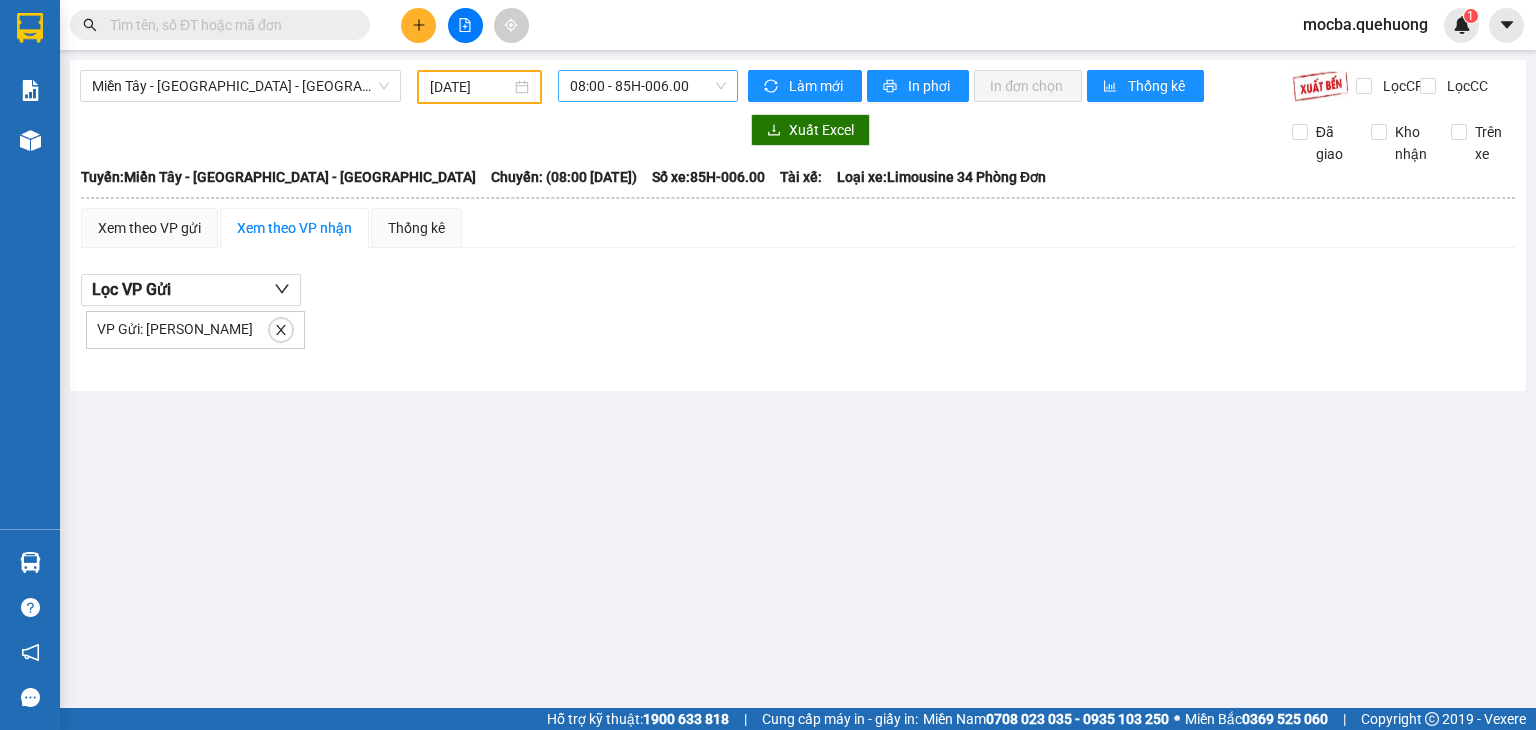 click on "08:00     - 85H-006.00" at bounding box center [648, 86] 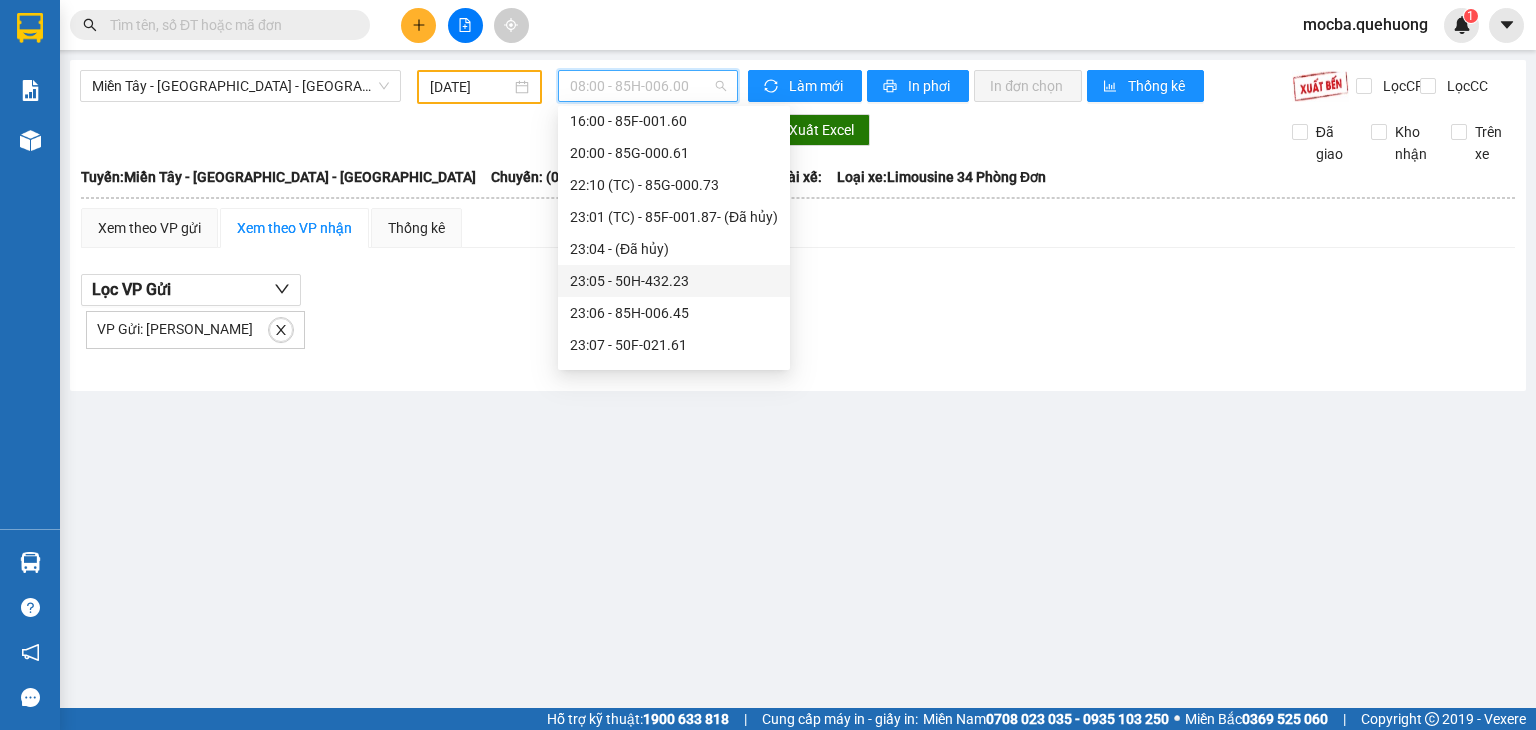 scroll, scrollTop: 224, scrollLeft: 0, axis: vertical 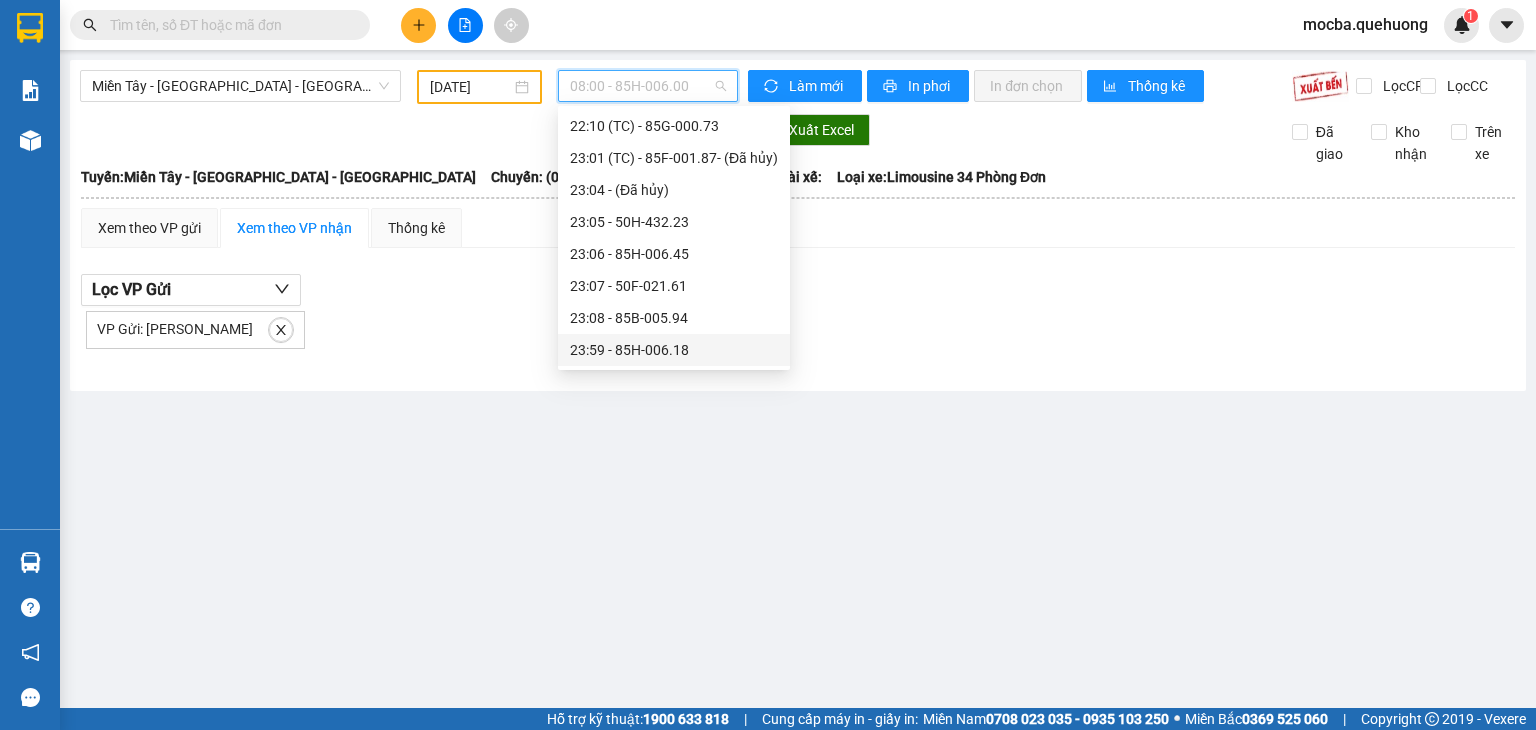 click on "23:59     - 85H-006.18" at bounding box center [674, 350] 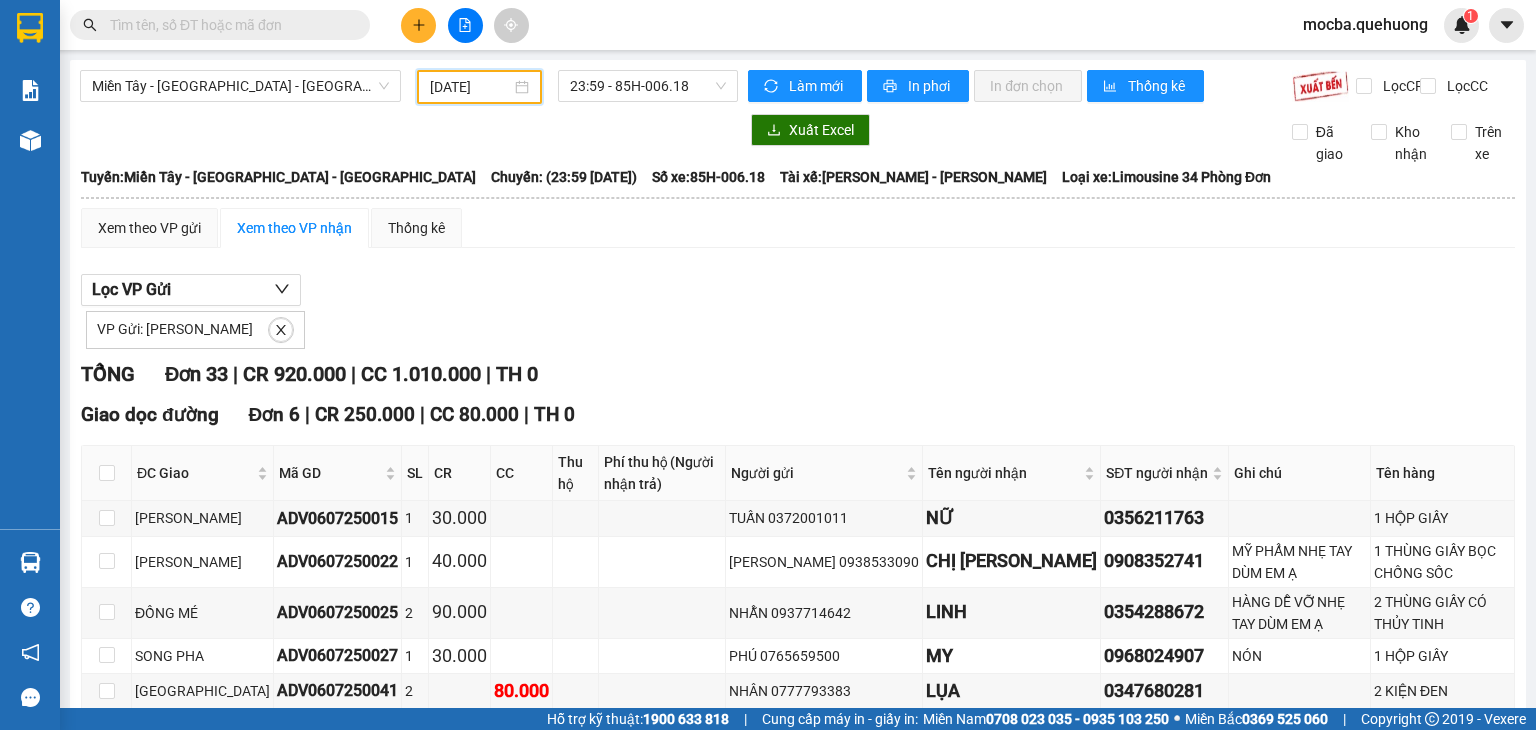 click on "[DATE]" at bounding box center (470, 87) 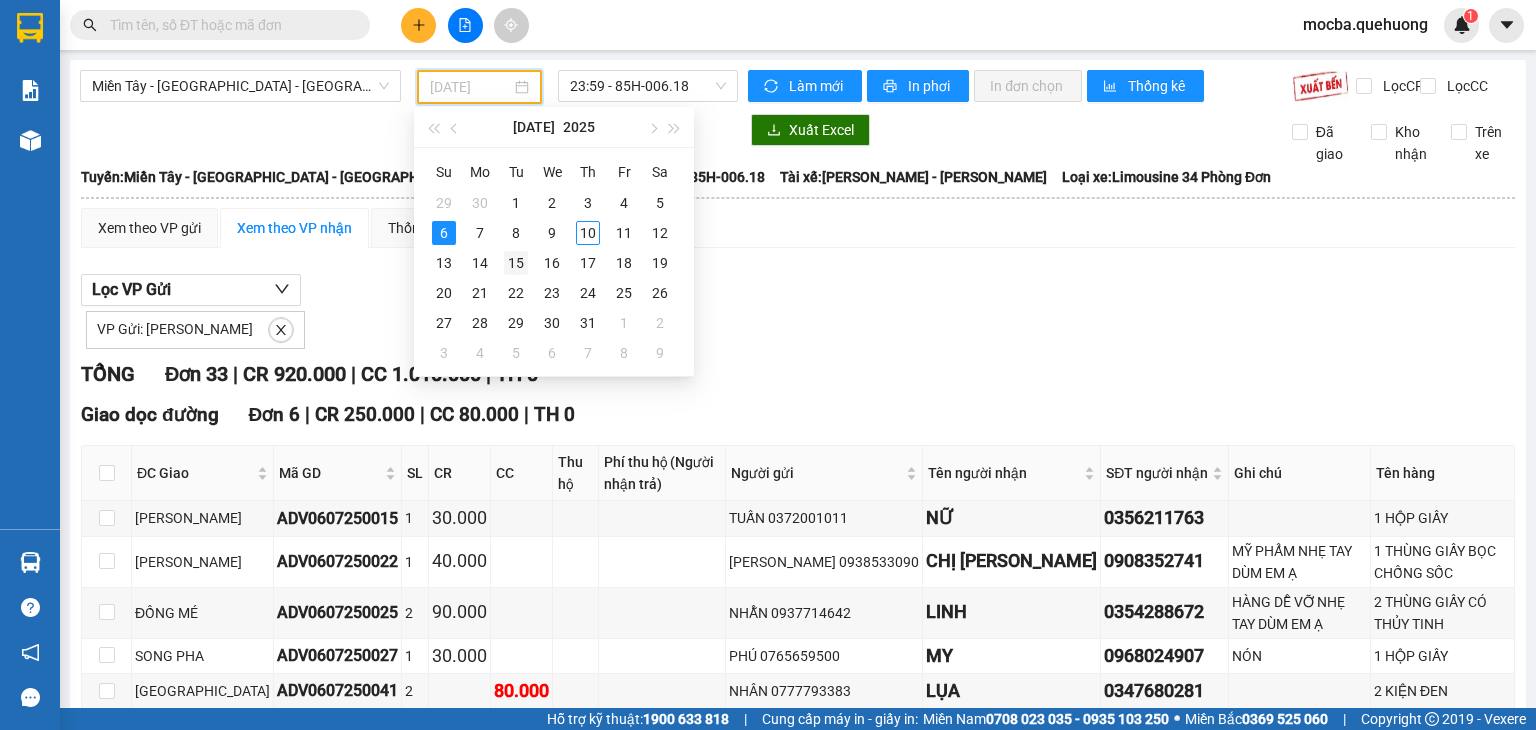 click on "29 30 1 2 3 4 5 6 7 8 9 10 11 12 13 14 15 16 17 18 19 20 21 22 23 24 25 26 27 28 29 30 31 1 2 3 4 5 6 7 8 9" at bounding box center (552, 278) 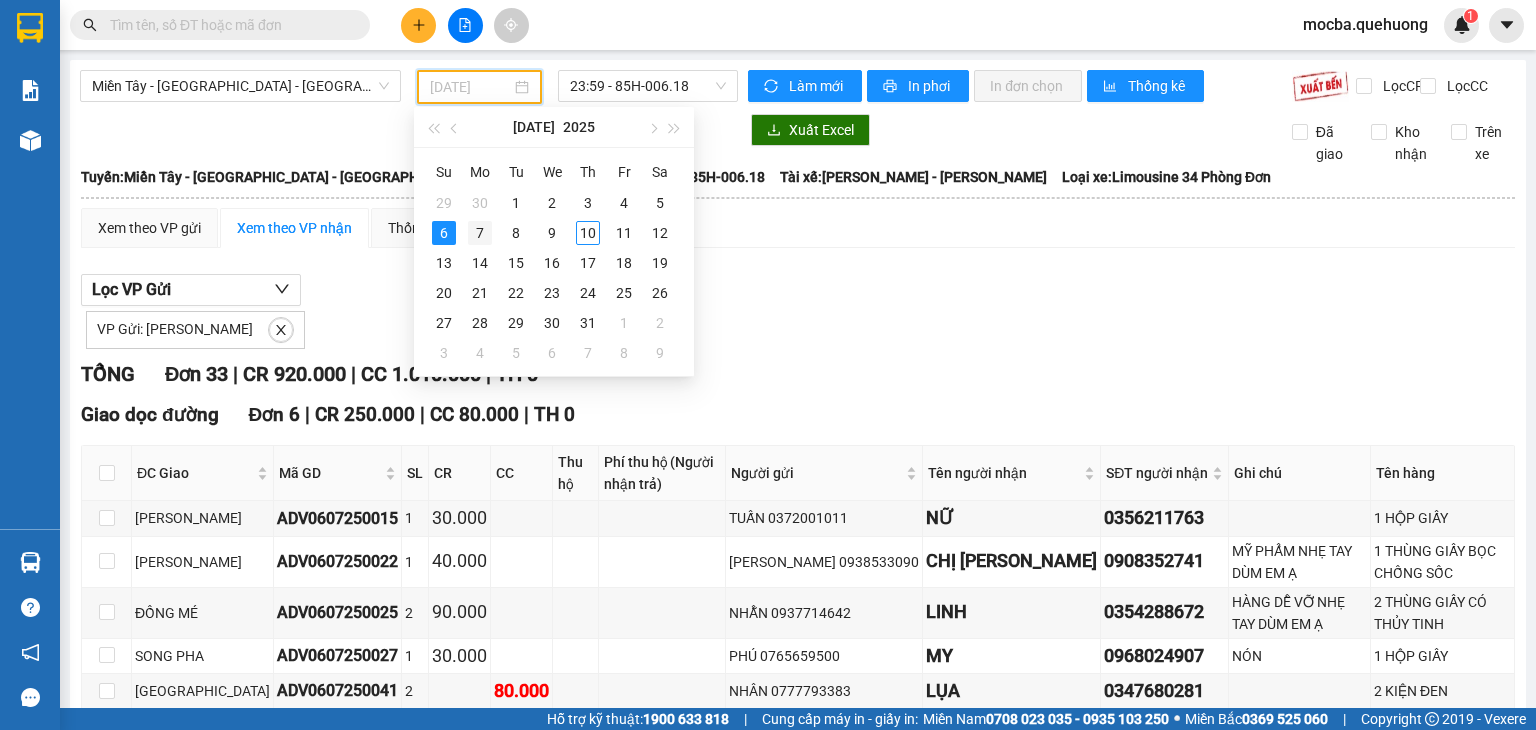 click on "7" at bounding box center (480, 233) 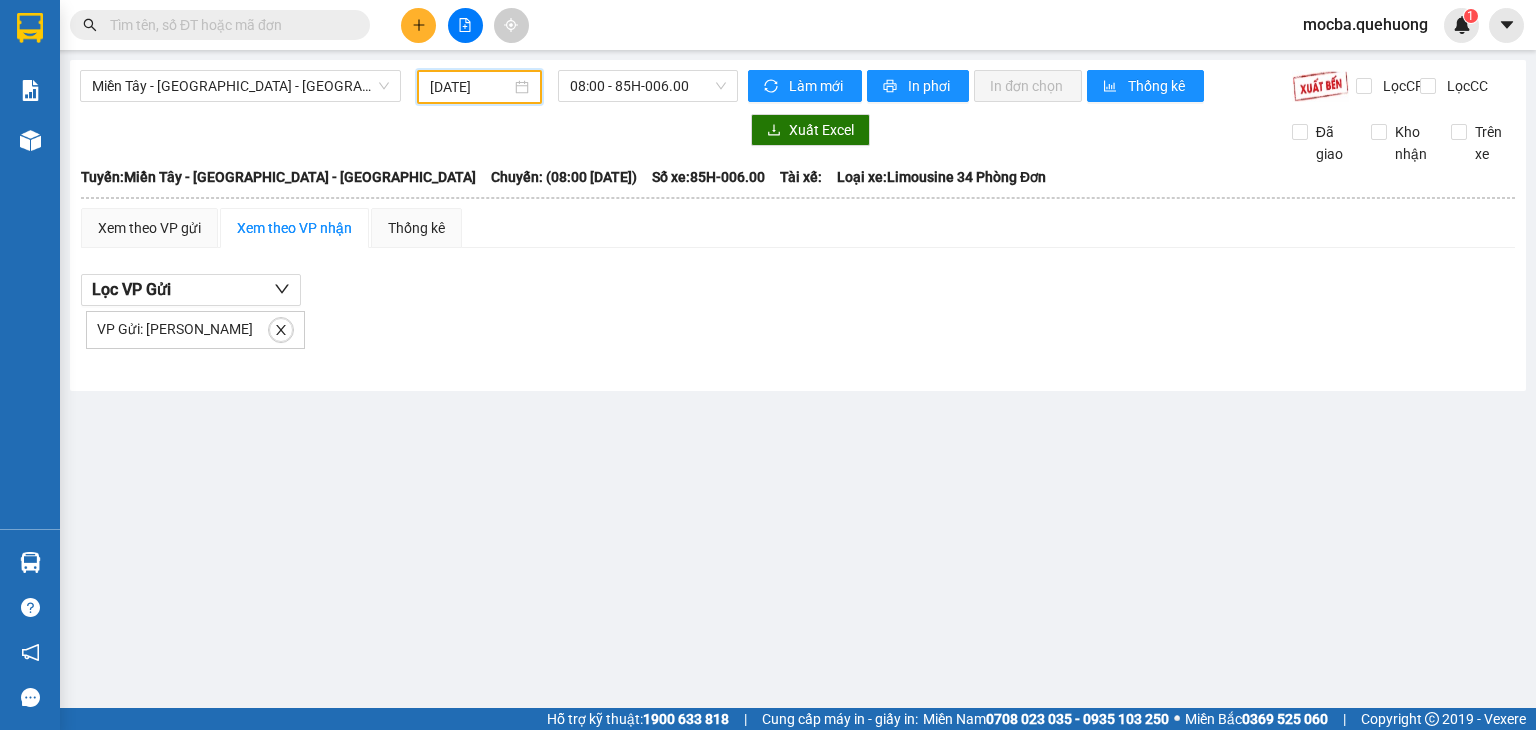 click on "[DATE]" at bounding box center [470, 87] 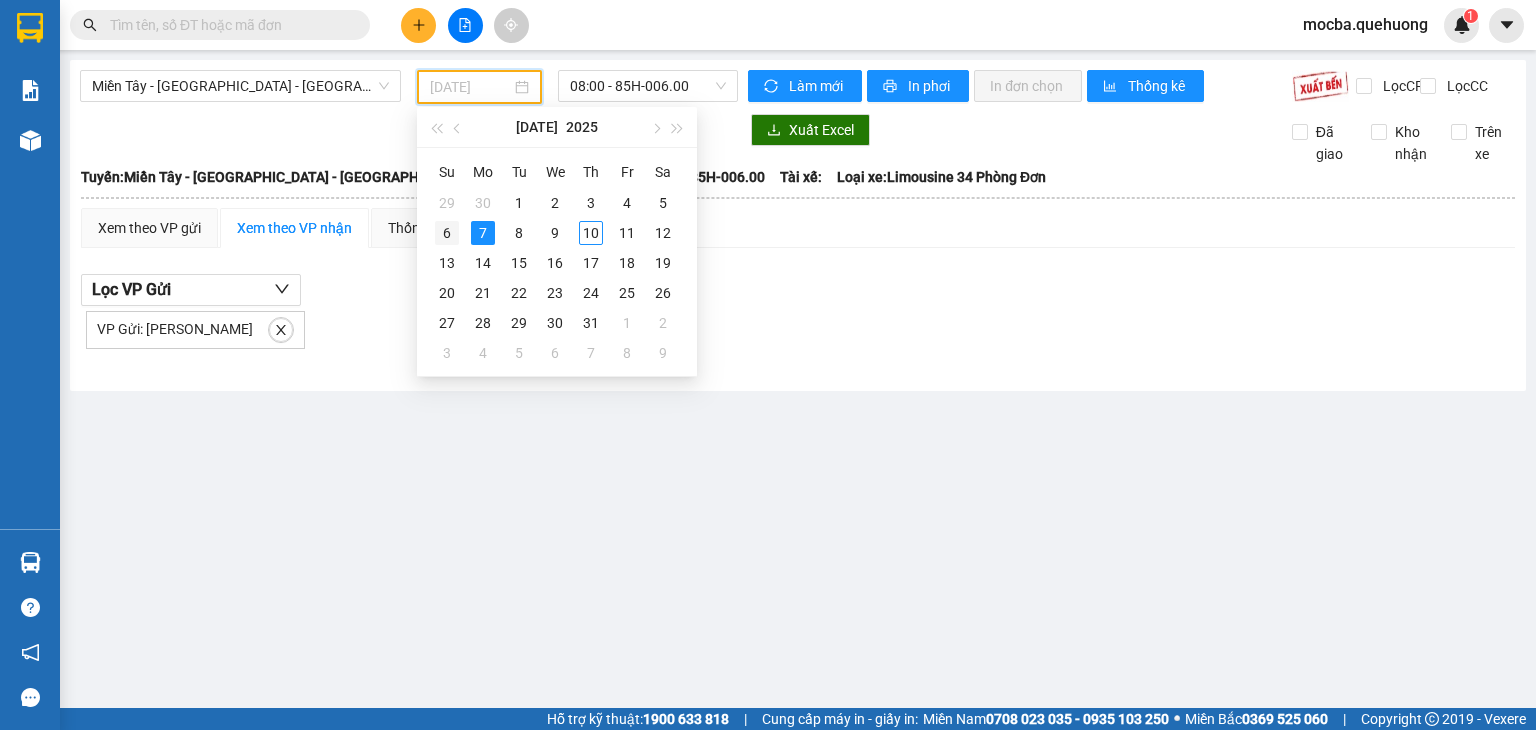 click on "6" at bounding box center (447, 233) 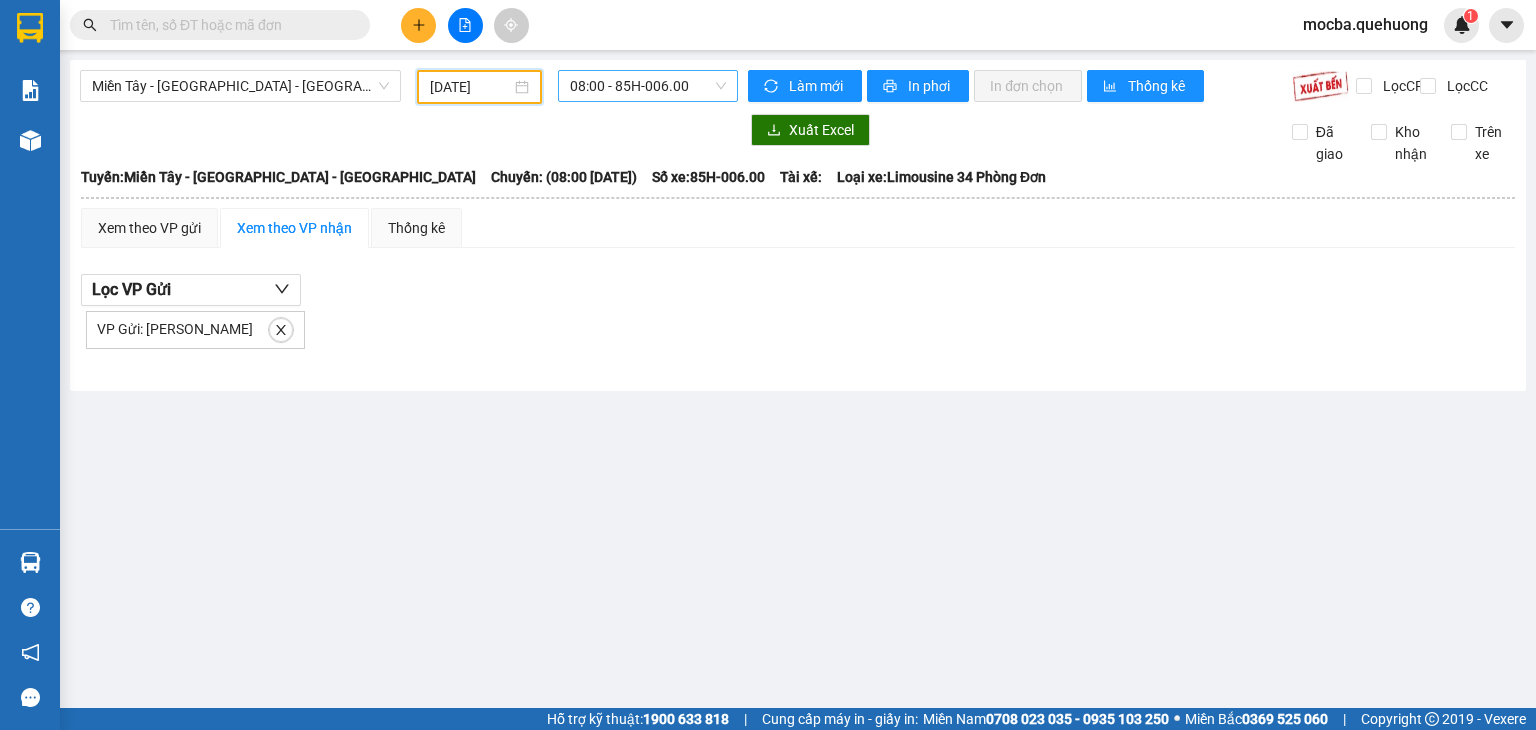 click on "08:00     - 85H-006.00" at bounding box center [648, 86] 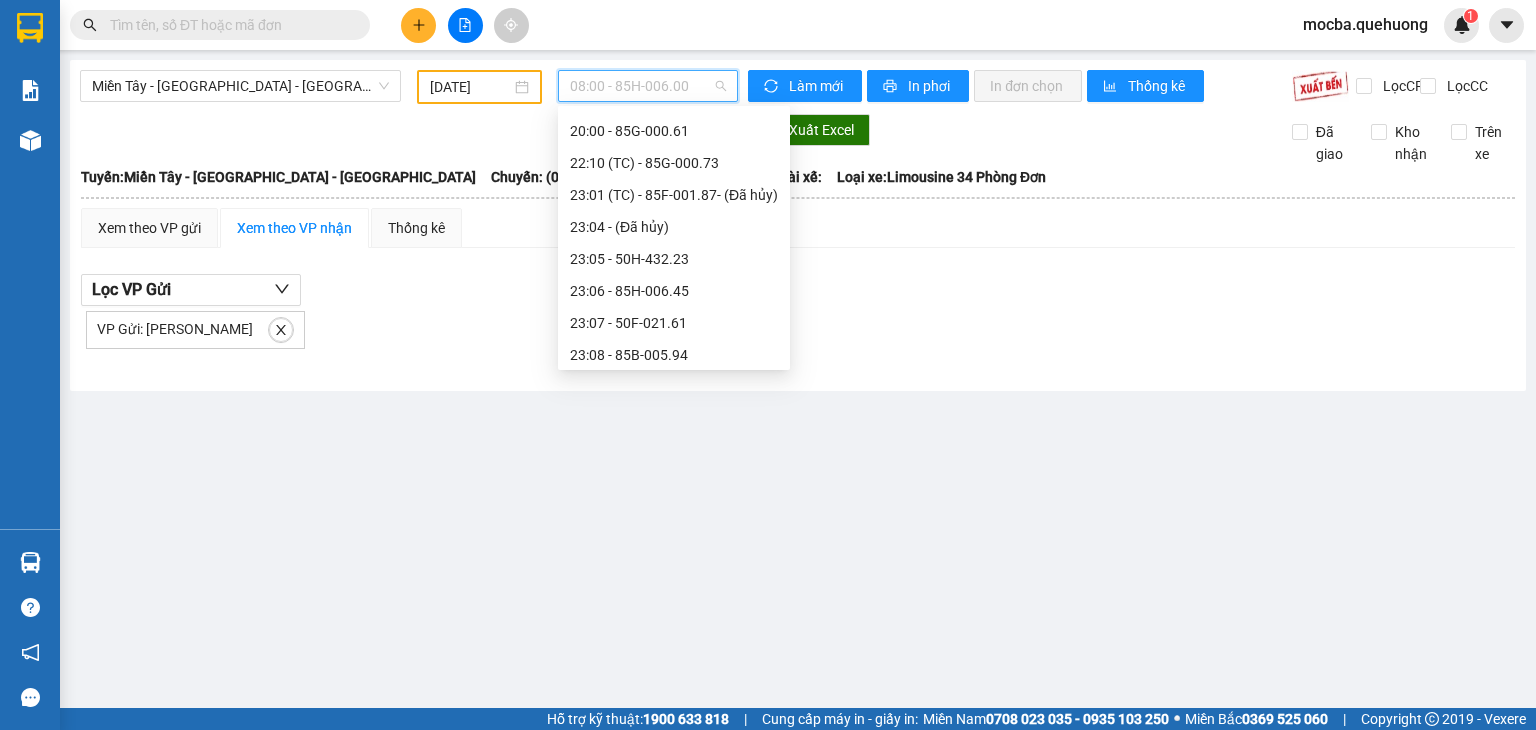 scroll, scrollTop: 224, scrollLeft: 0, axis: vertical 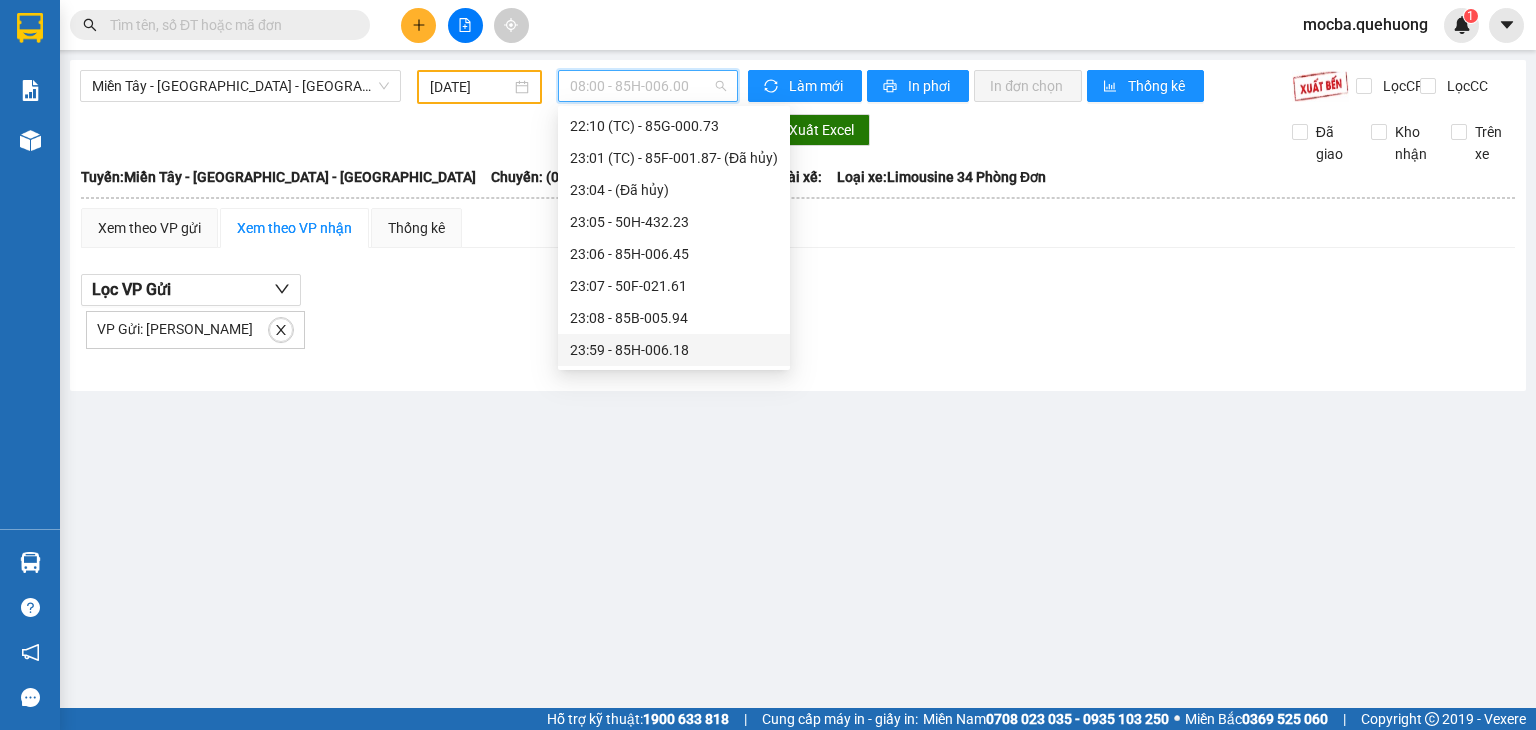 click on "23:59     - 85H-006.18" at bounding box center [674, 350] 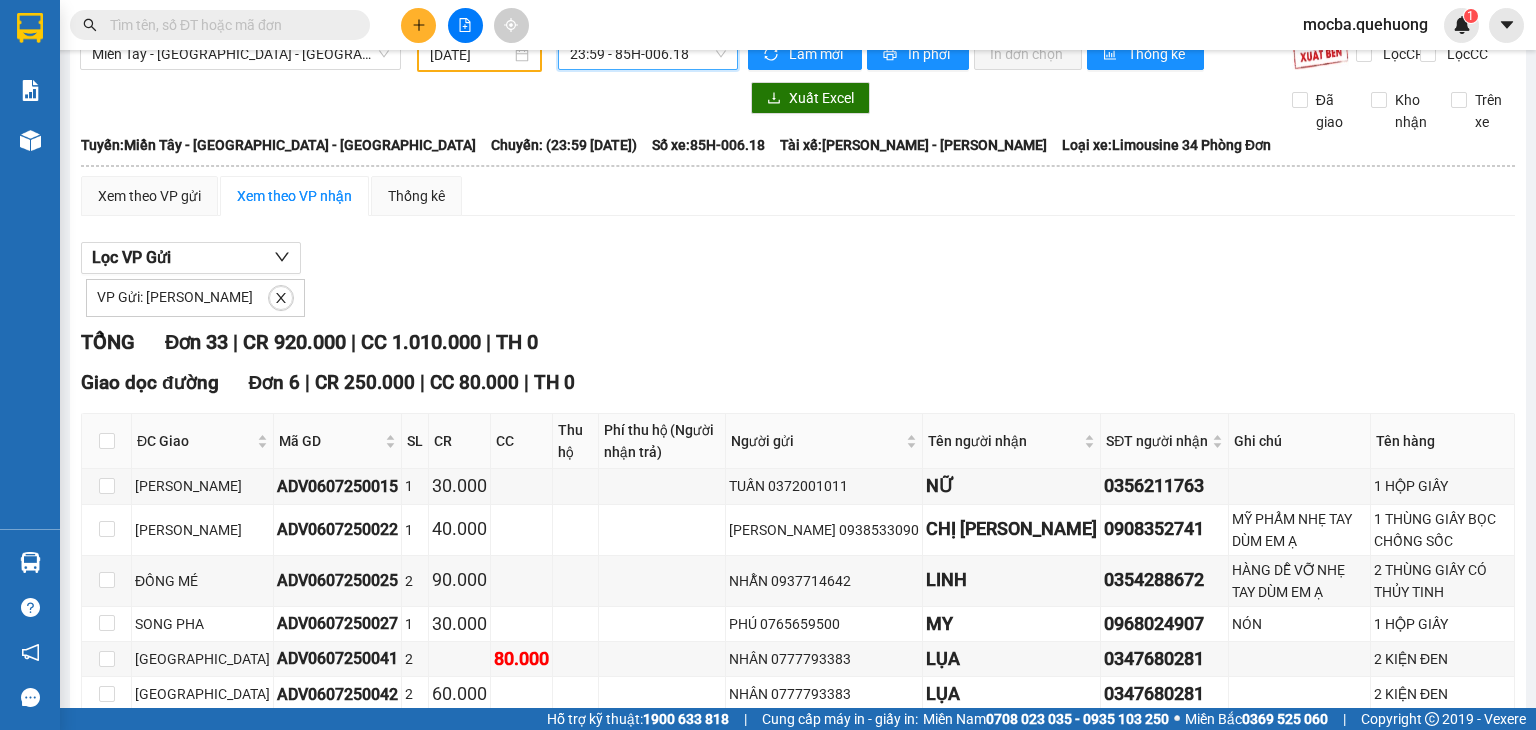 scroll, scrollTop: 0, scrollLeft: 0, axis: both 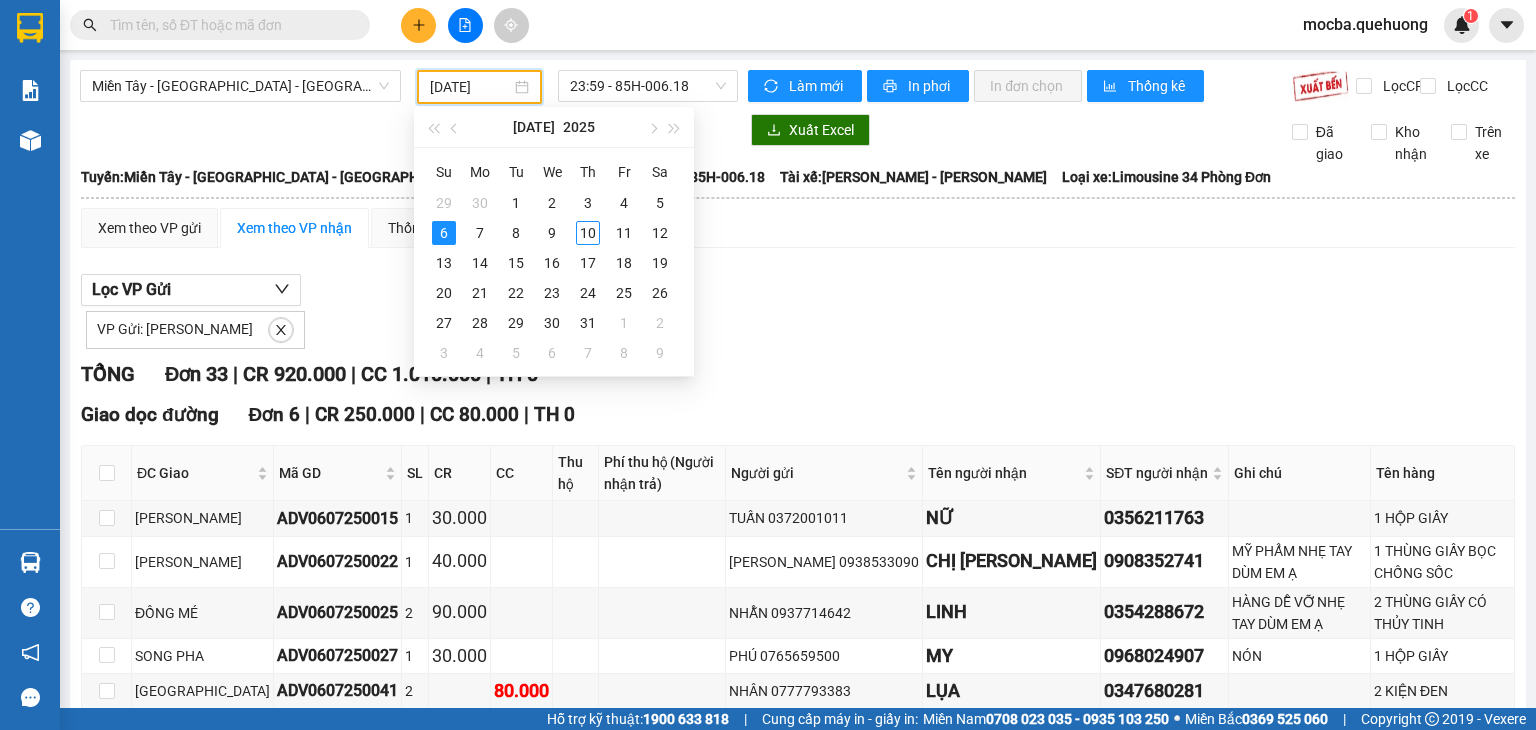 click on "[DATE]" at bounding box center [470, 87] 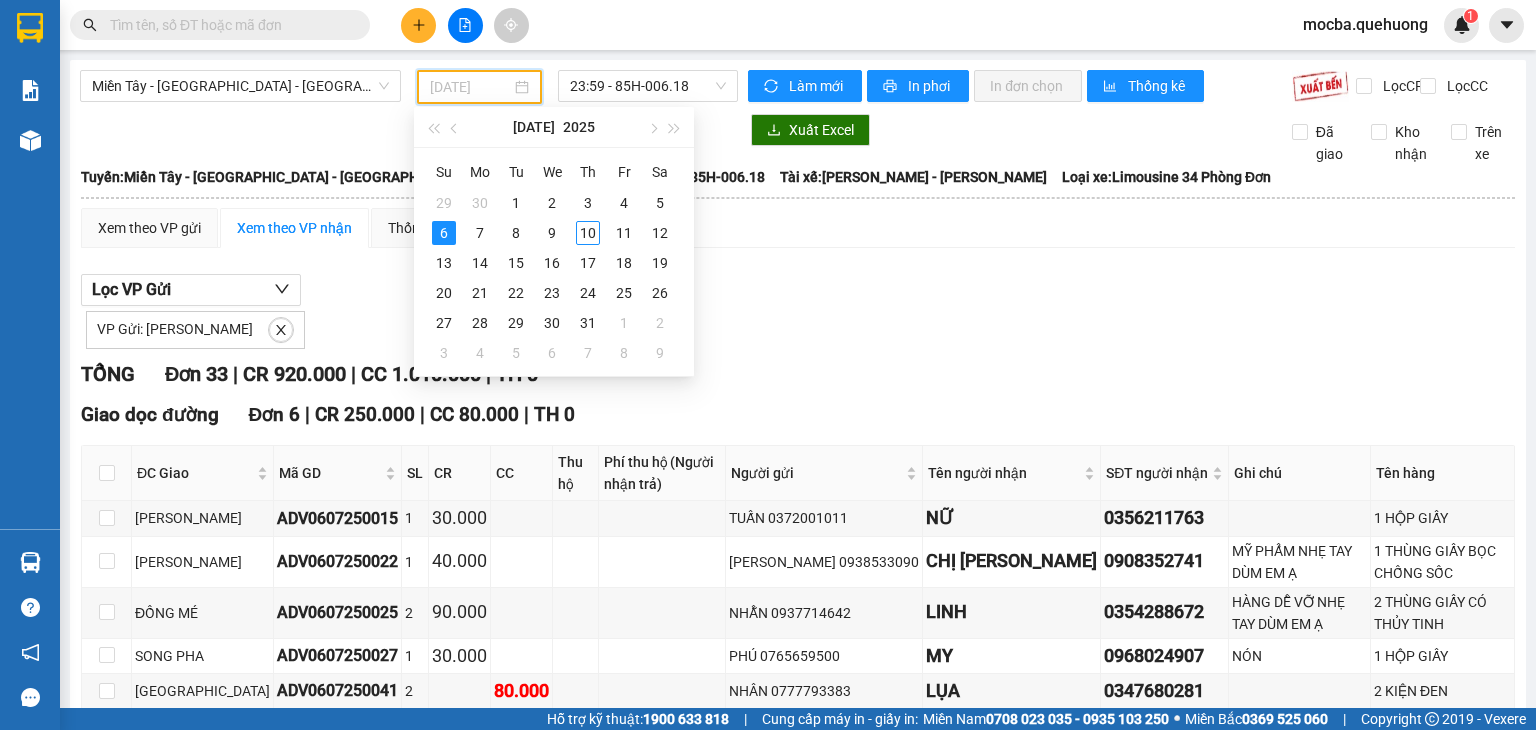 drag, startPoint x: 482, startPoint y: 225, endPoint x: 662, endPoint y: 106, distance: 215.77998 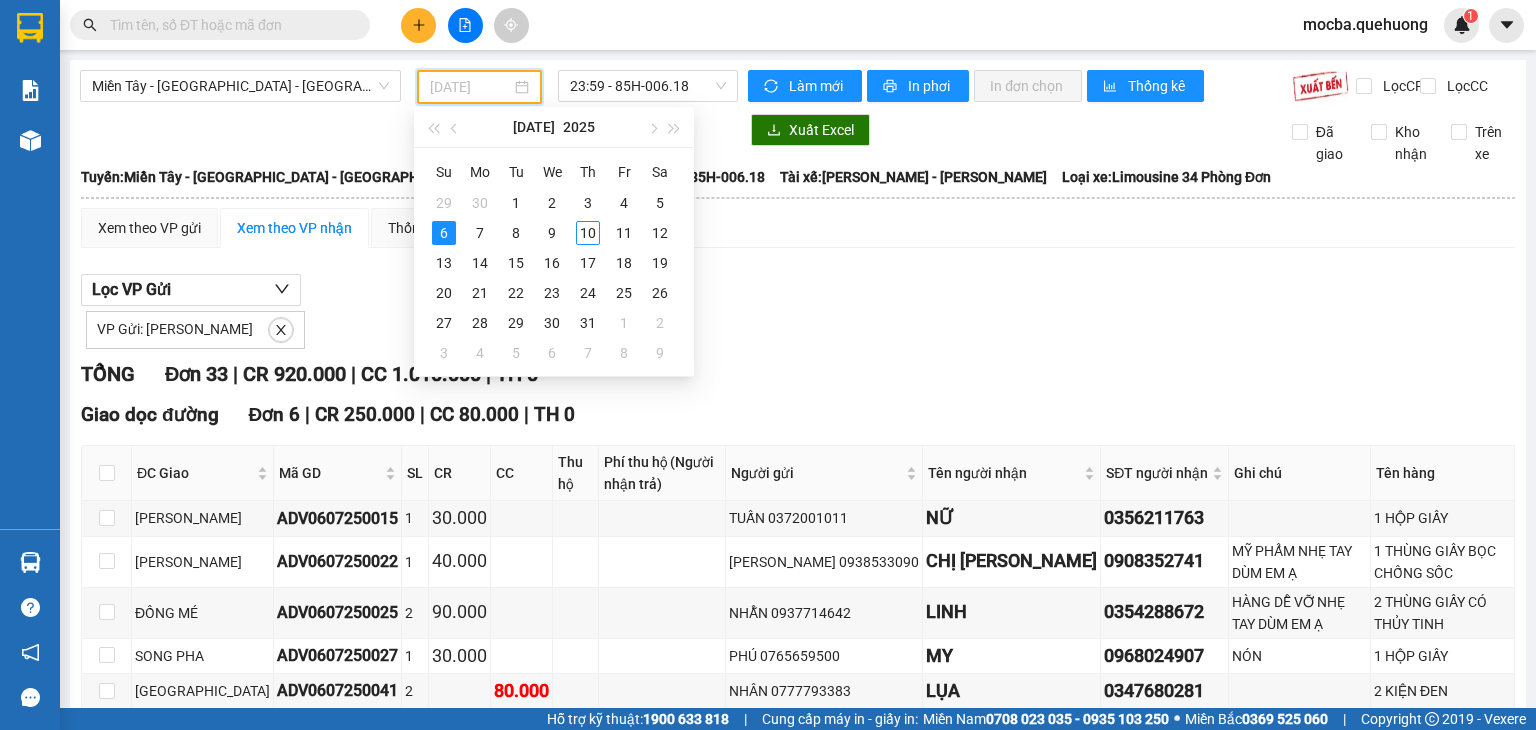 click on "7" at bounding box center [480, 233] 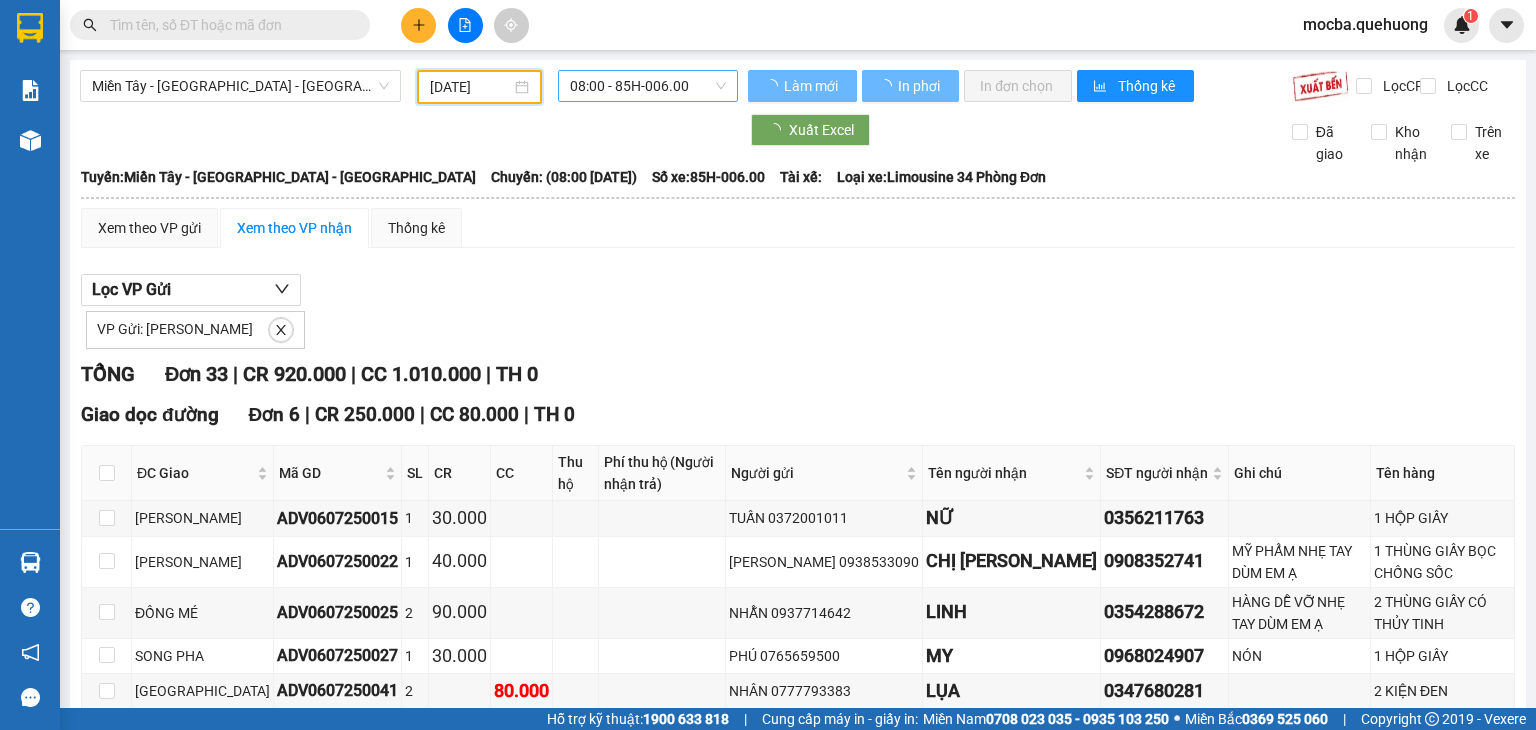 click on "08:00     - 85H-006.00" at bounding box center (648, 86) 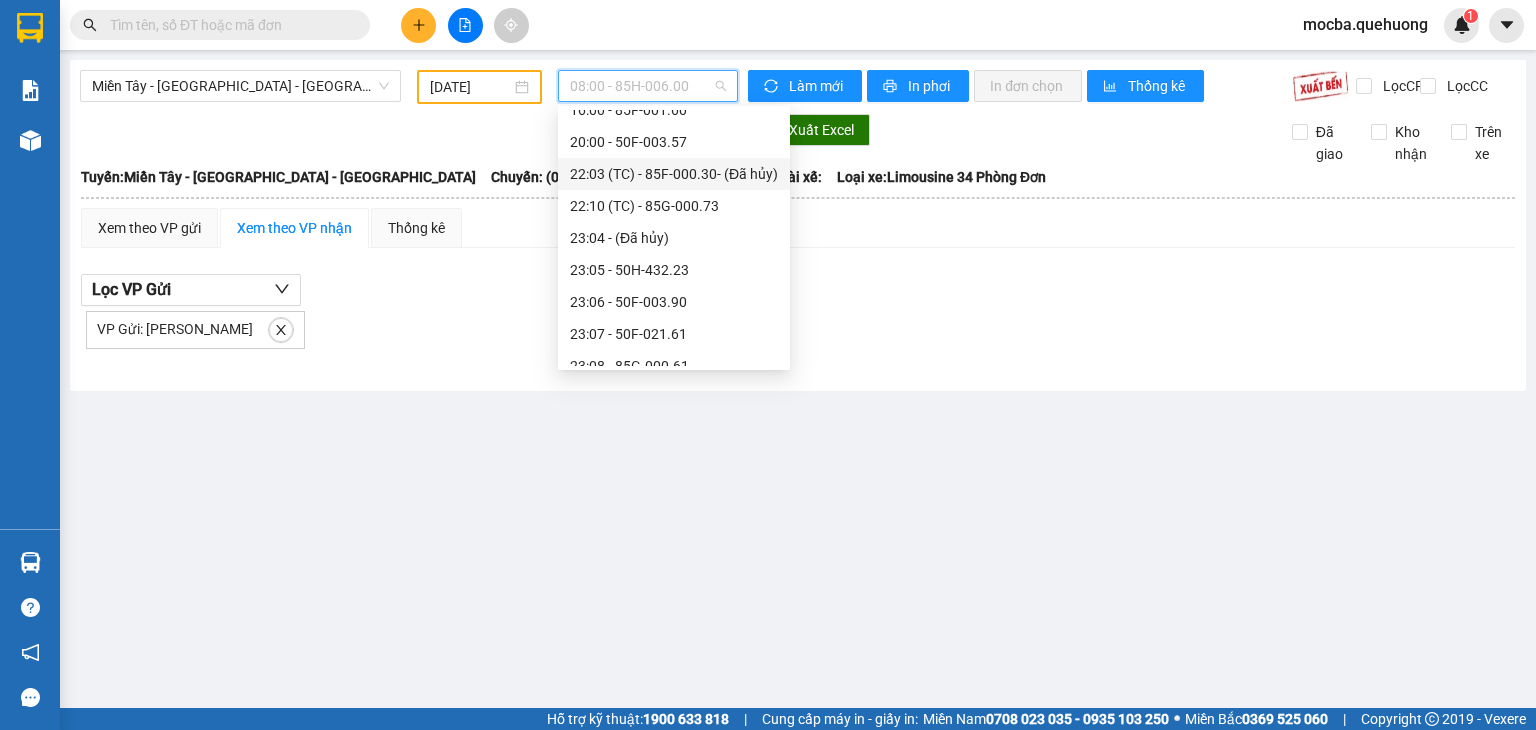 scroll, scrollTop: 224, scrollLeft: 0, axis: vertical 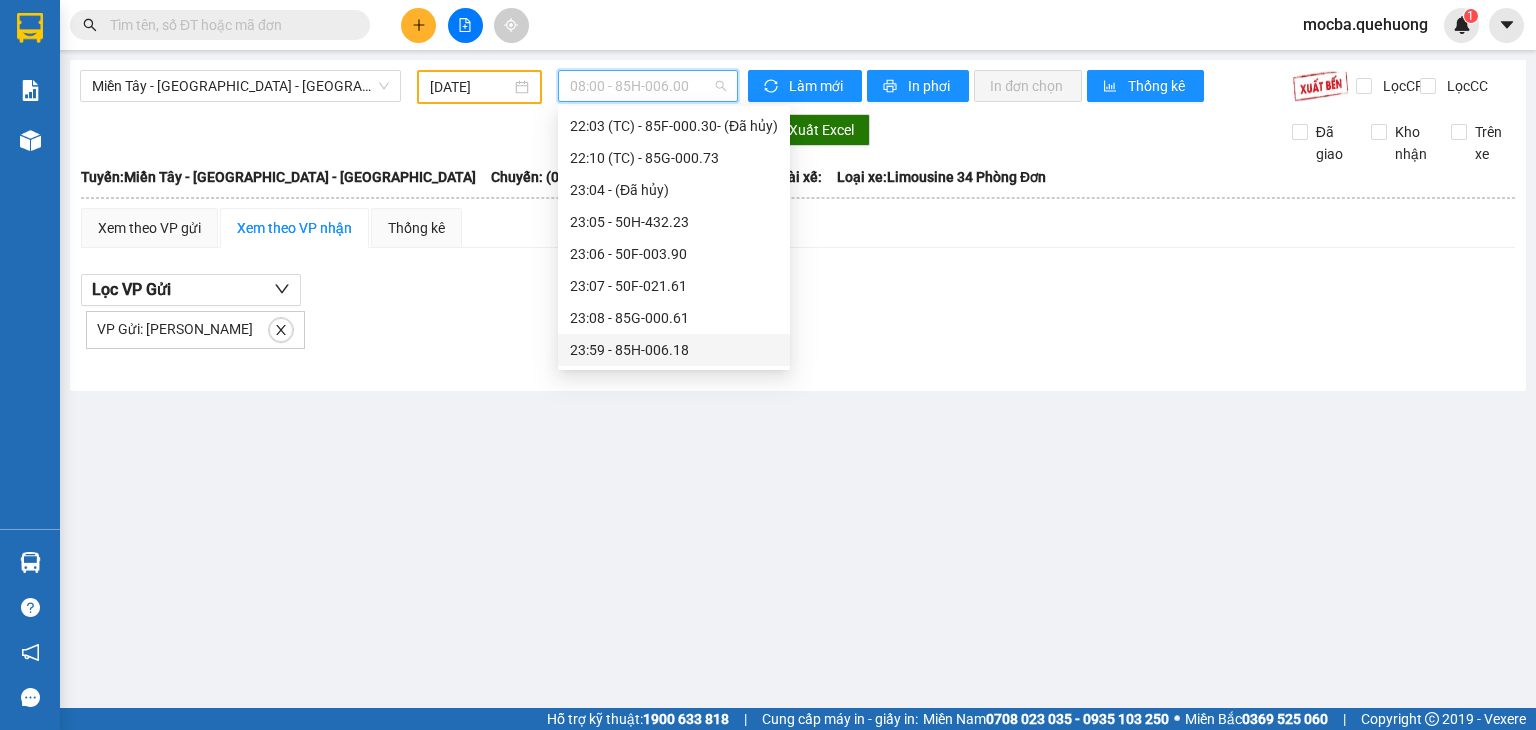 click on "23:59     - 85H-006.18" at bounding box center [674, 350] 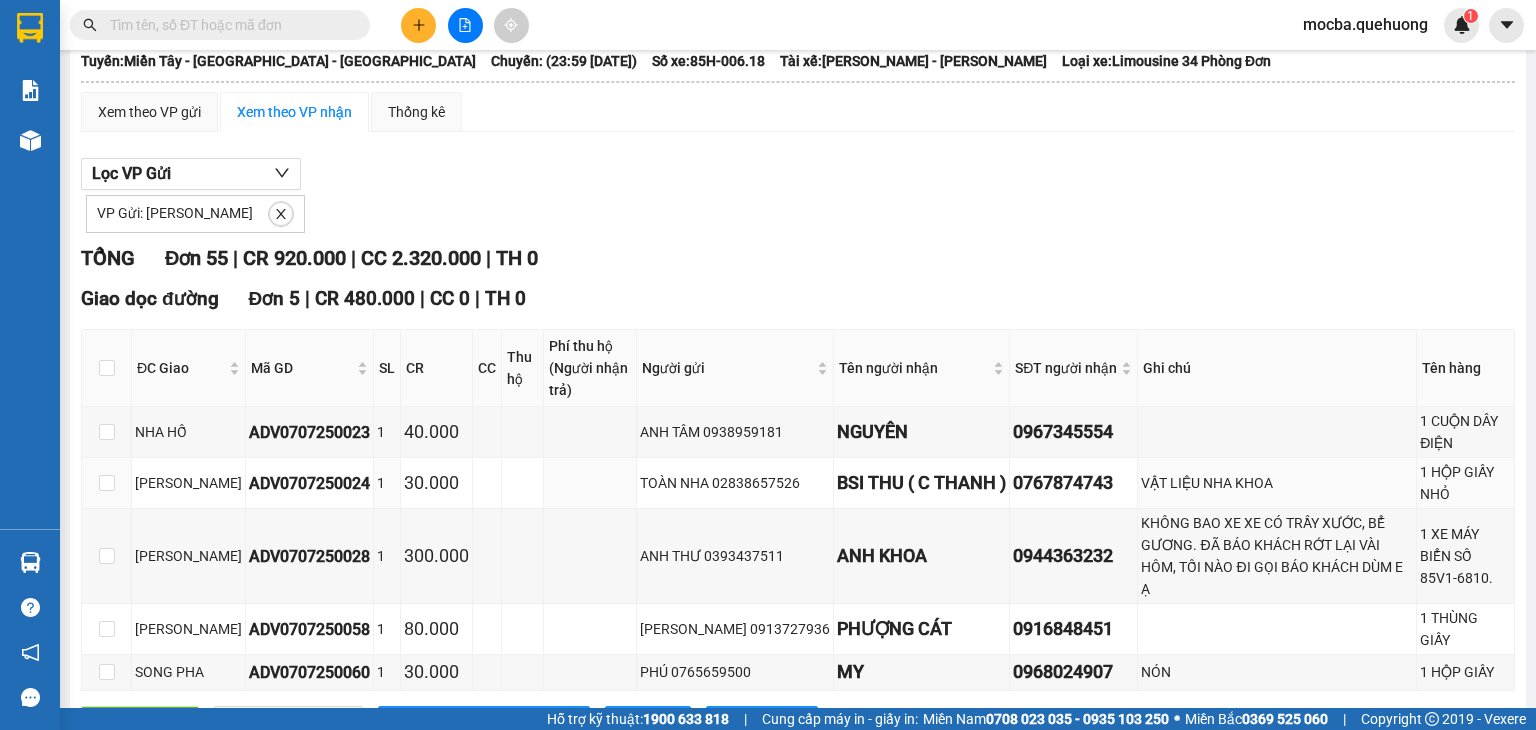 scroll, scrollTop: 0, scrollLeft: 0, axis: both 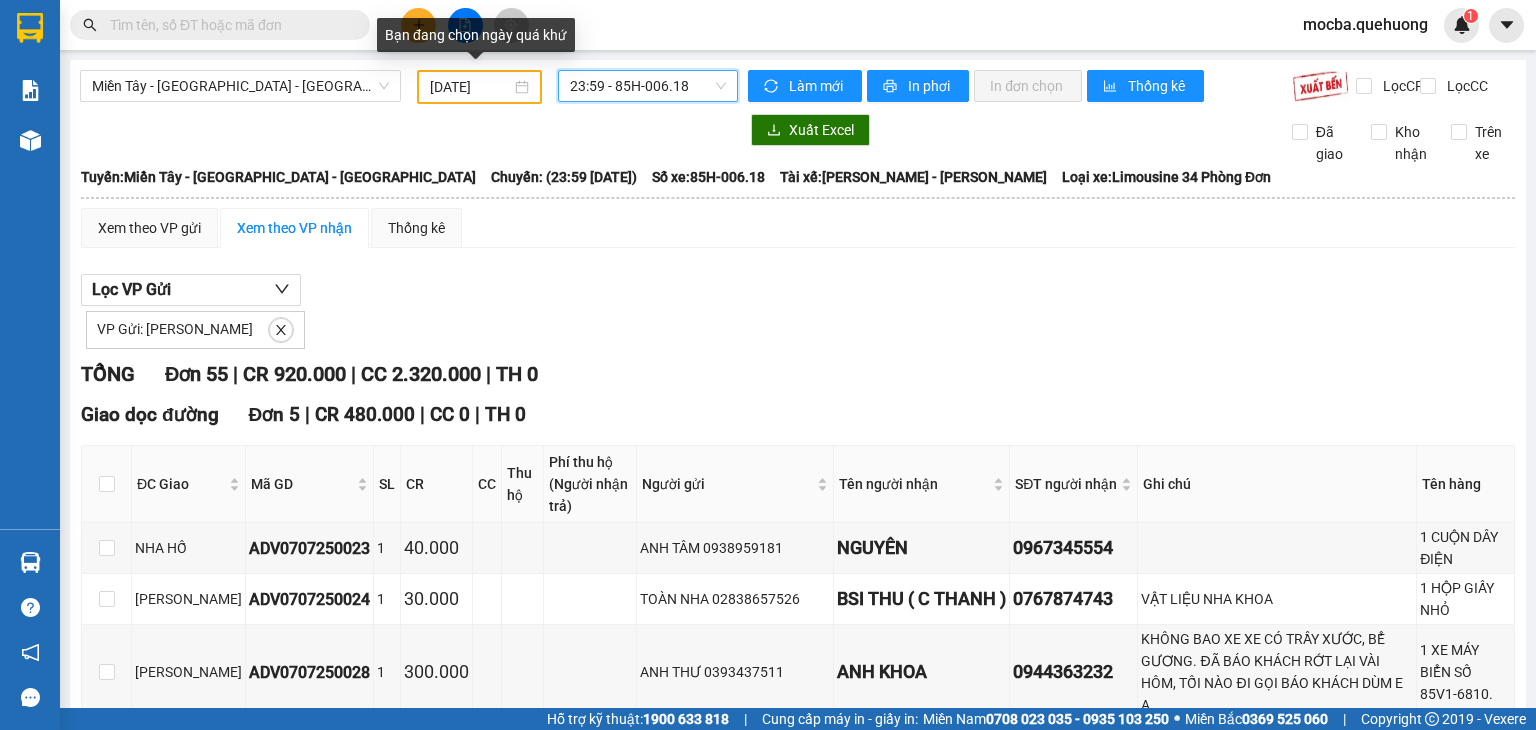click on "[DATE]" at bounding box center [470, 87] 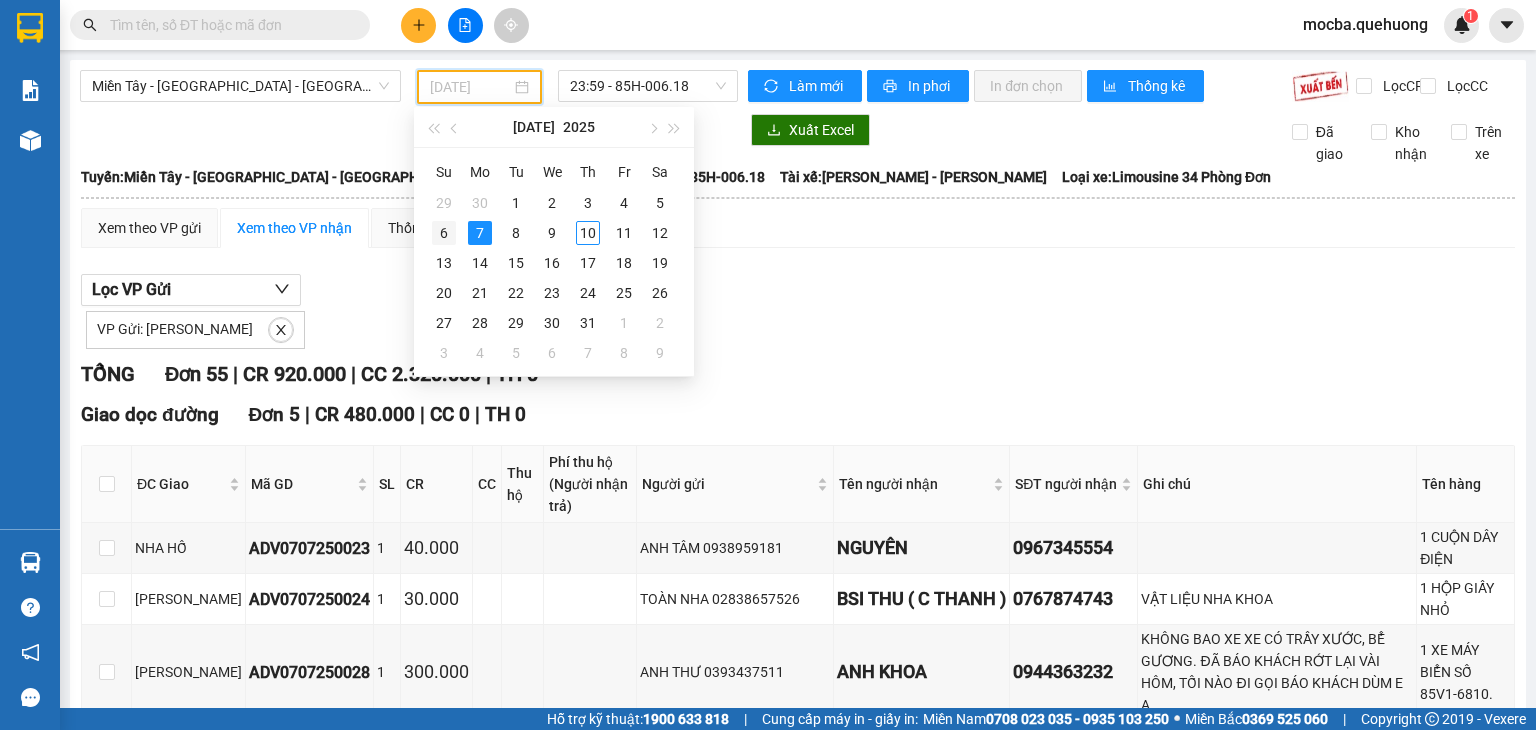 click on "6" at bounding box center (444, 233) 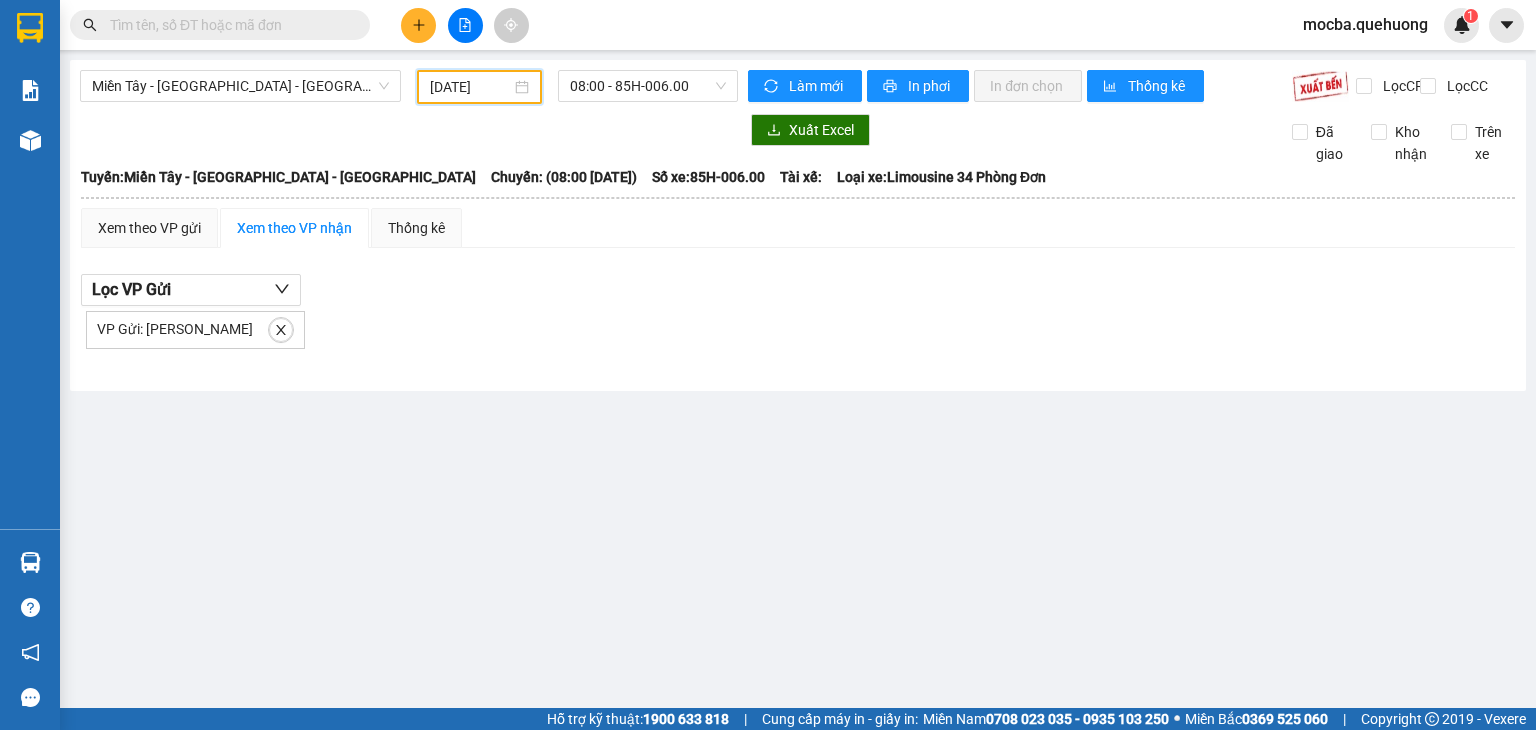 click on "[DATE]" at bounding box center [479, 87] 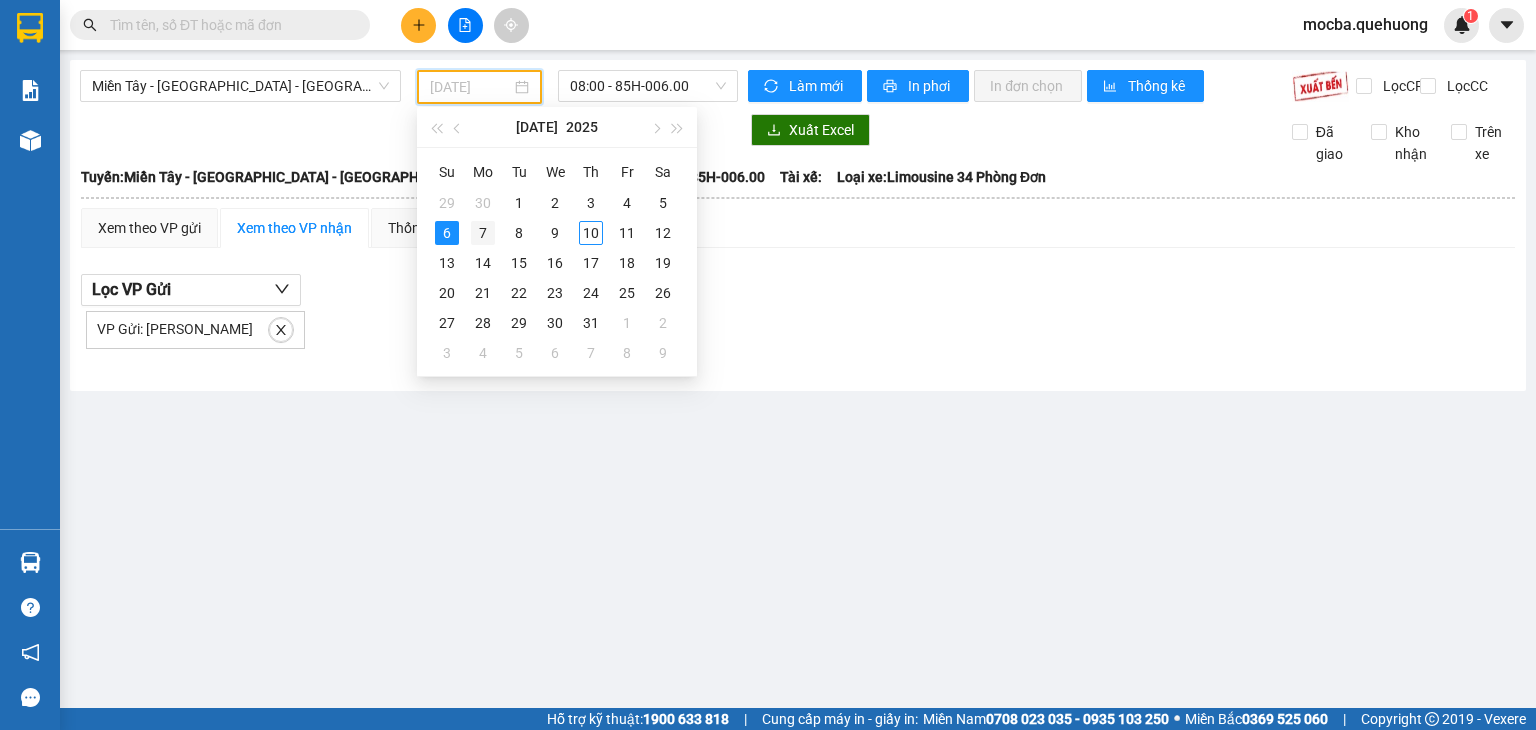 click on "7" at bounding box center (483, 233) 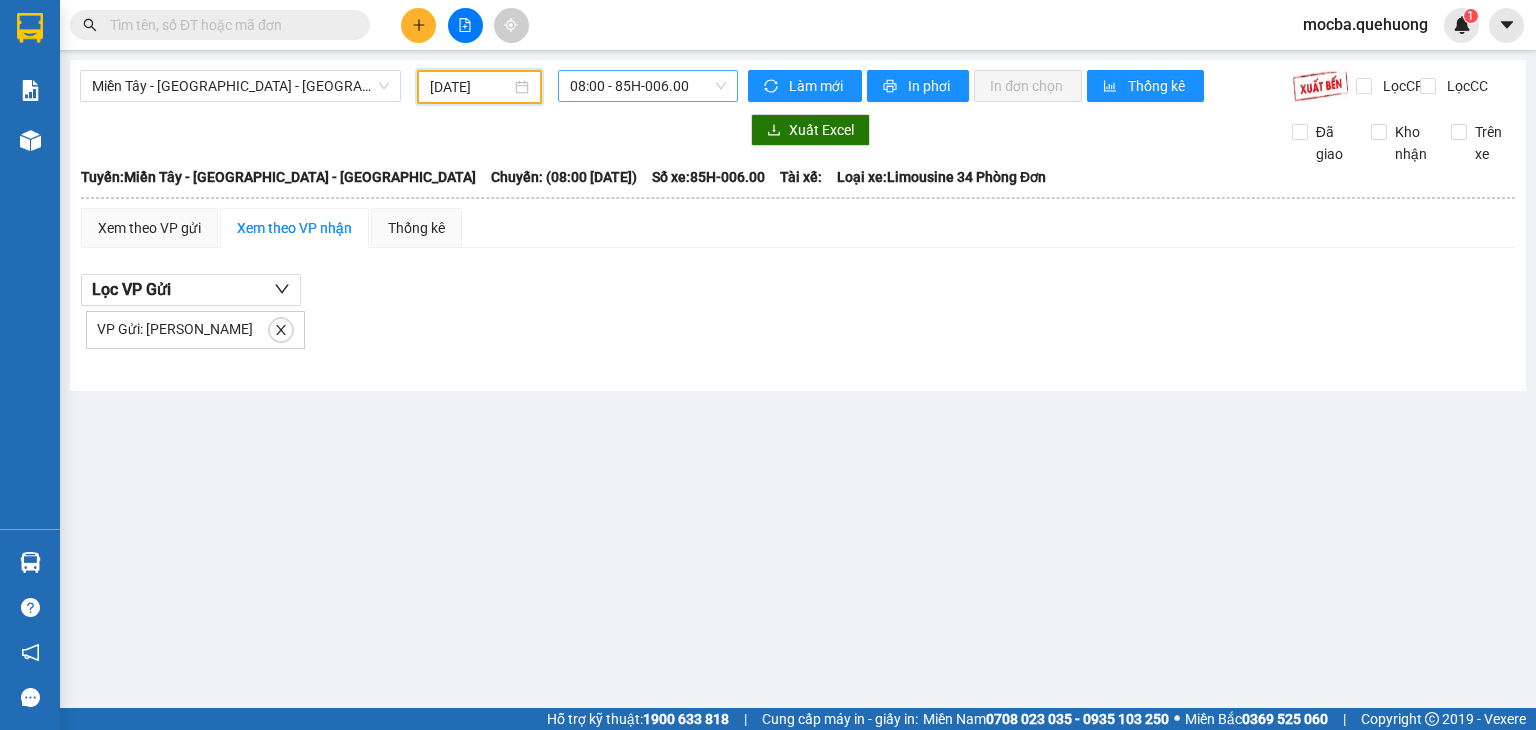 click on "08:00     - 85H-006.00" at bounding box center (648, 86) 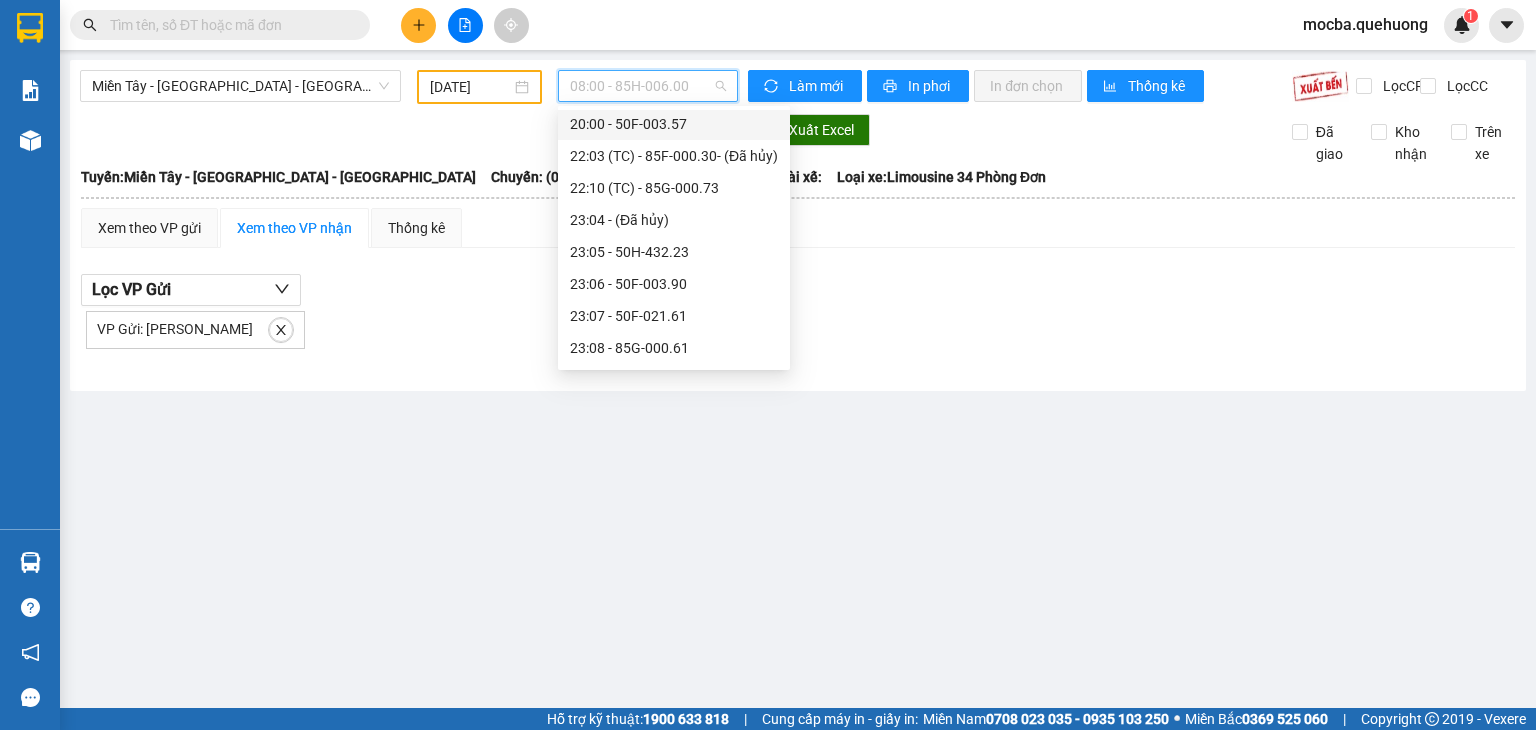 scroll, scrollTop: 224, scrollLeft: 0, axis: vertical 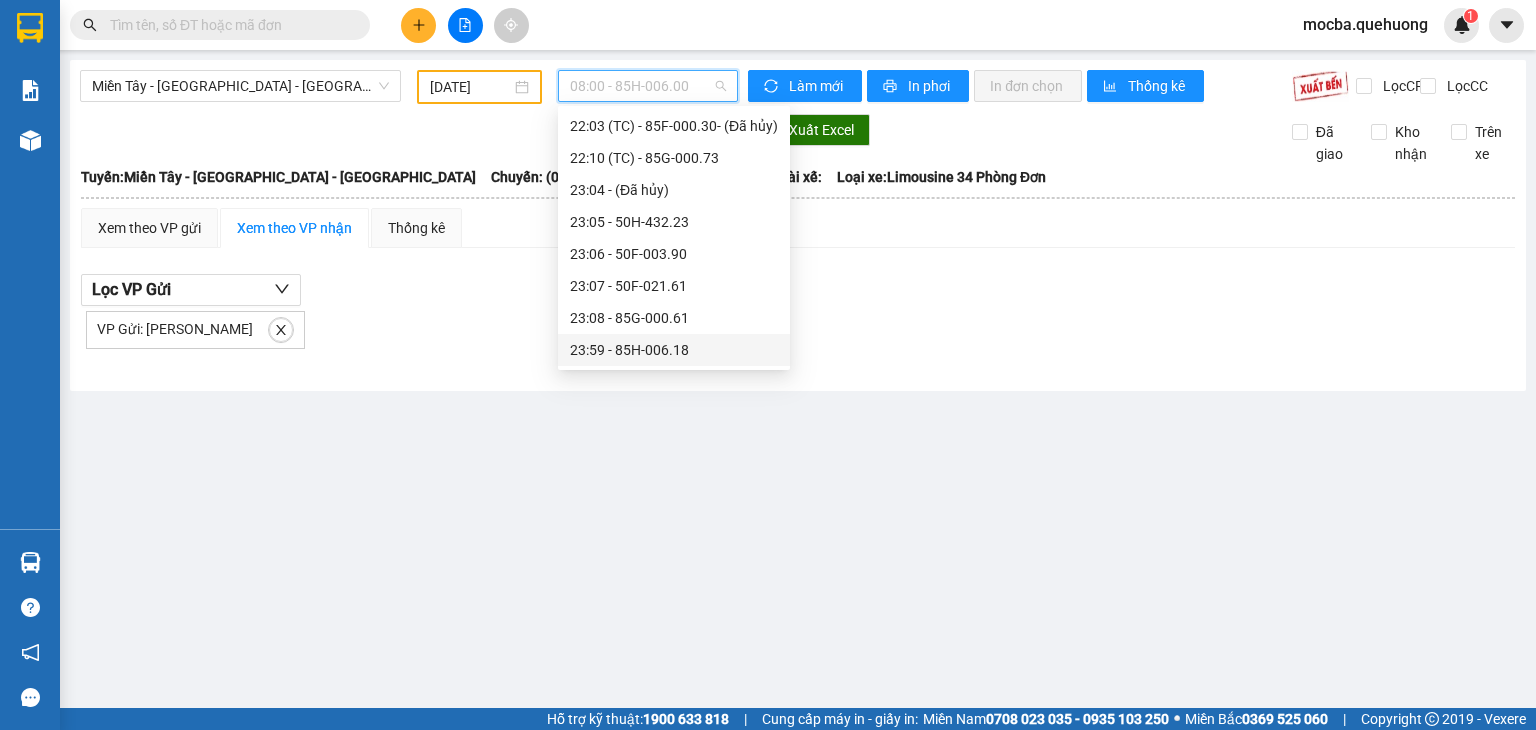 click on "23:59     - 85H-006.18" at bounding box center (674, 350) 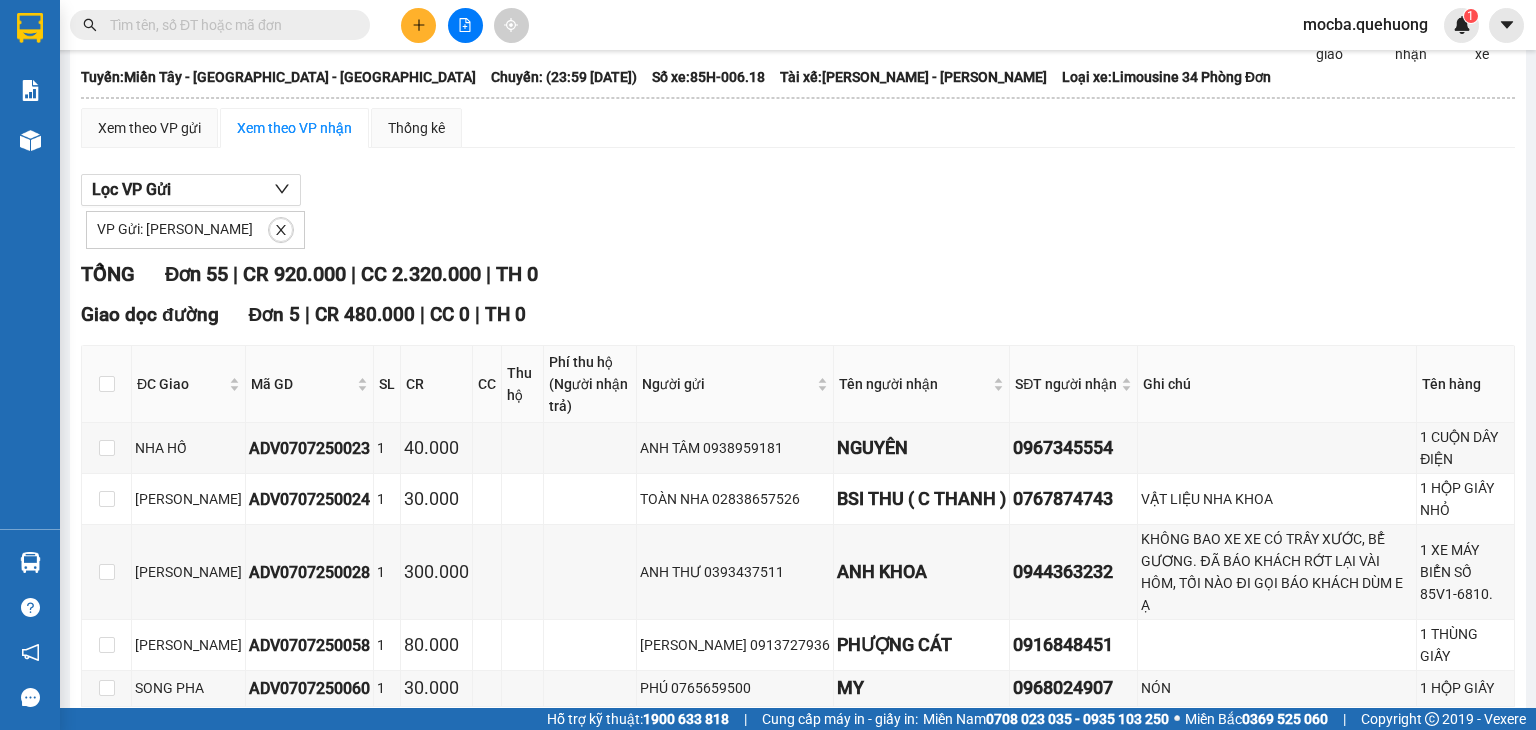scroll, scrollTop: 0, scrollLeft: 0, axis: both 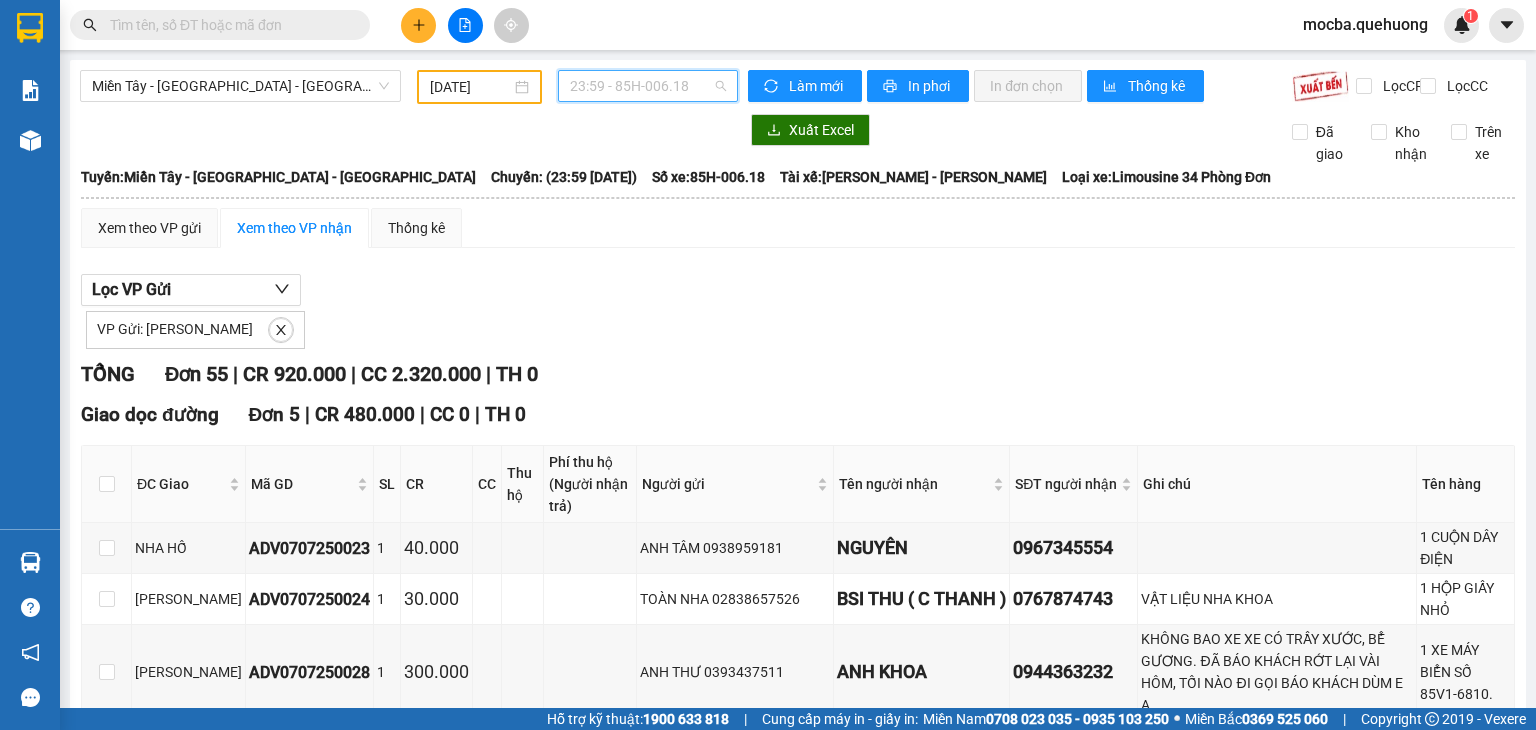 click on "23:59     - 85H-006.18" at bounding box center (648, 86) 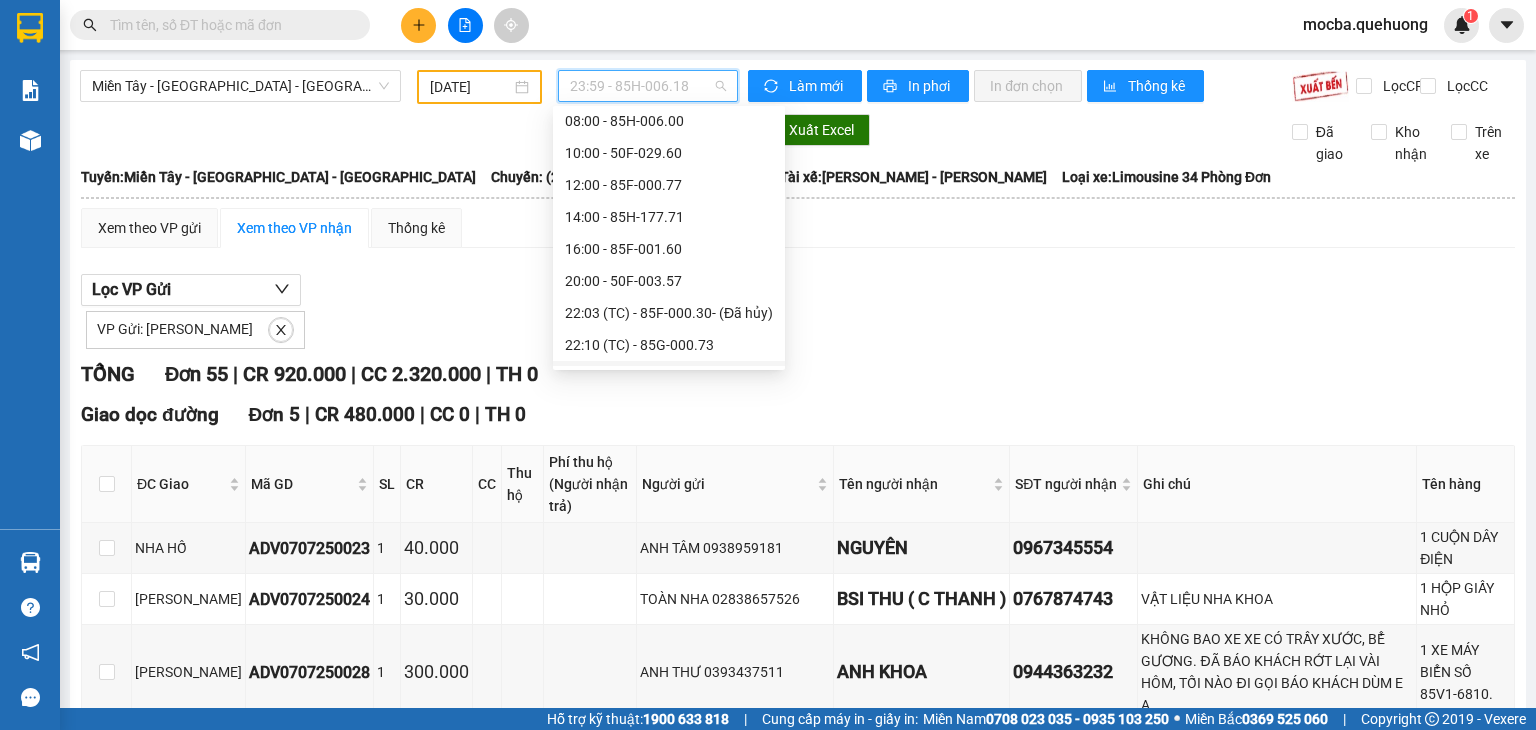scroll, scrollTop: 0, scrollLeft: 0, axis: both 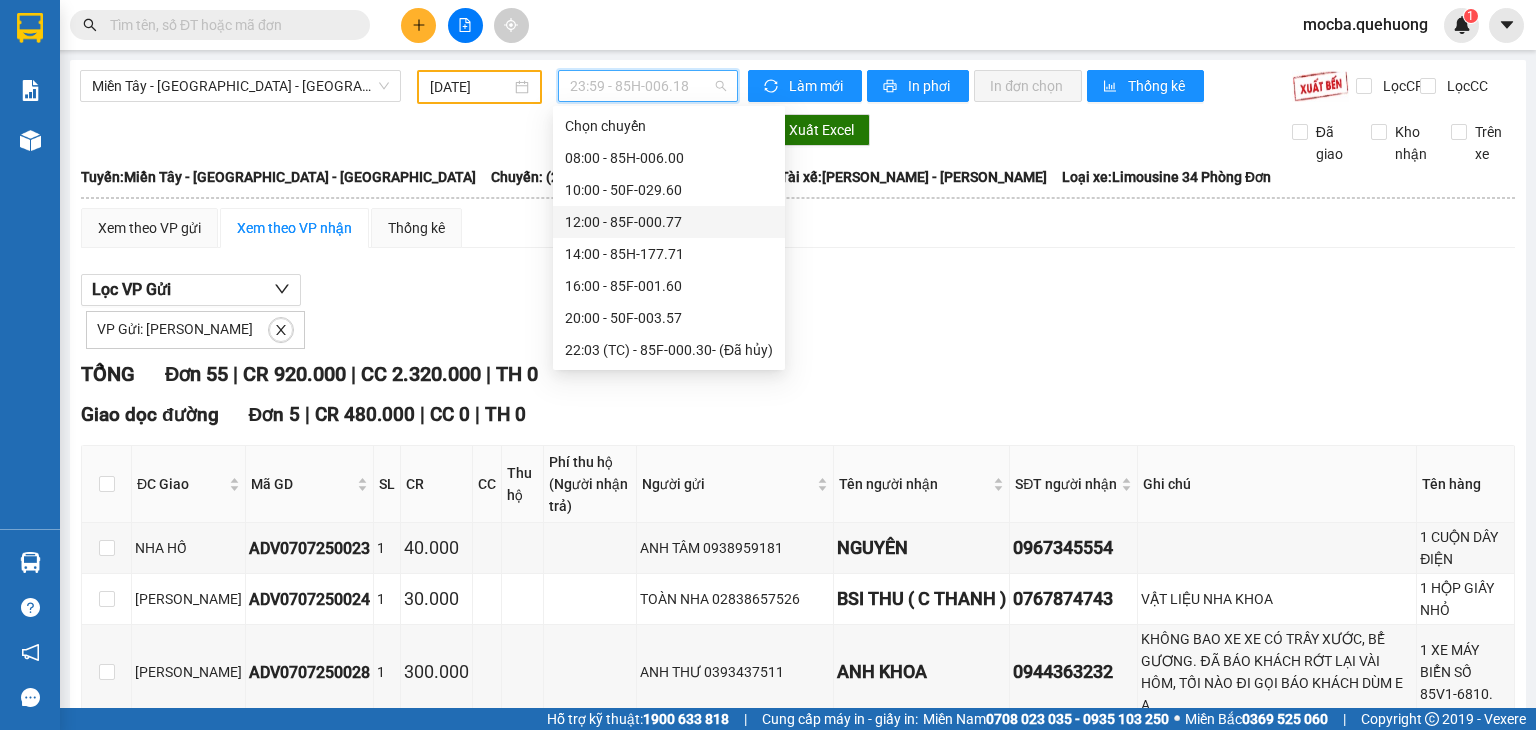 click on "12:00     - 85F-000.77" at bounding box center [669, 222] 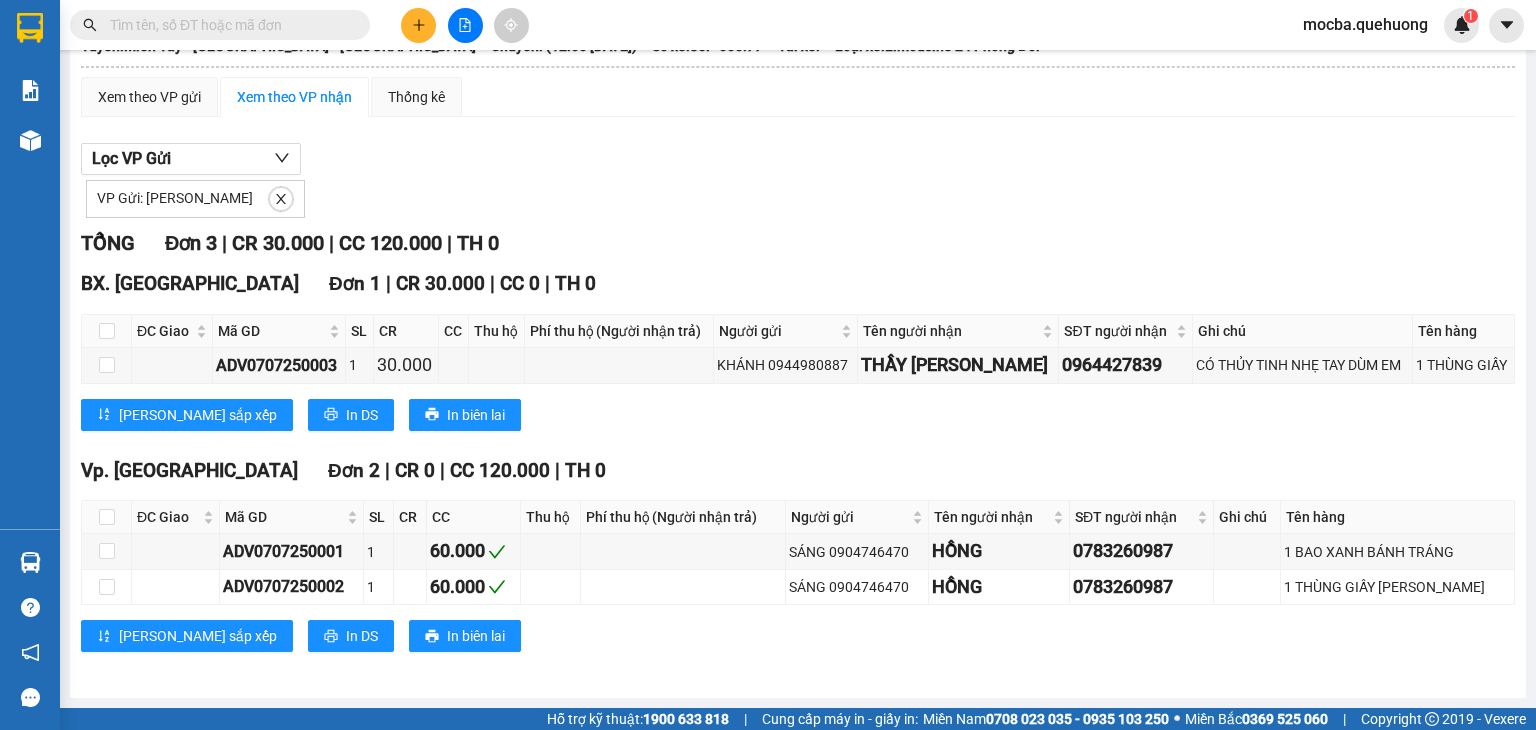scroll, scrollTop: 0, scrollLeft: 0, axis: both 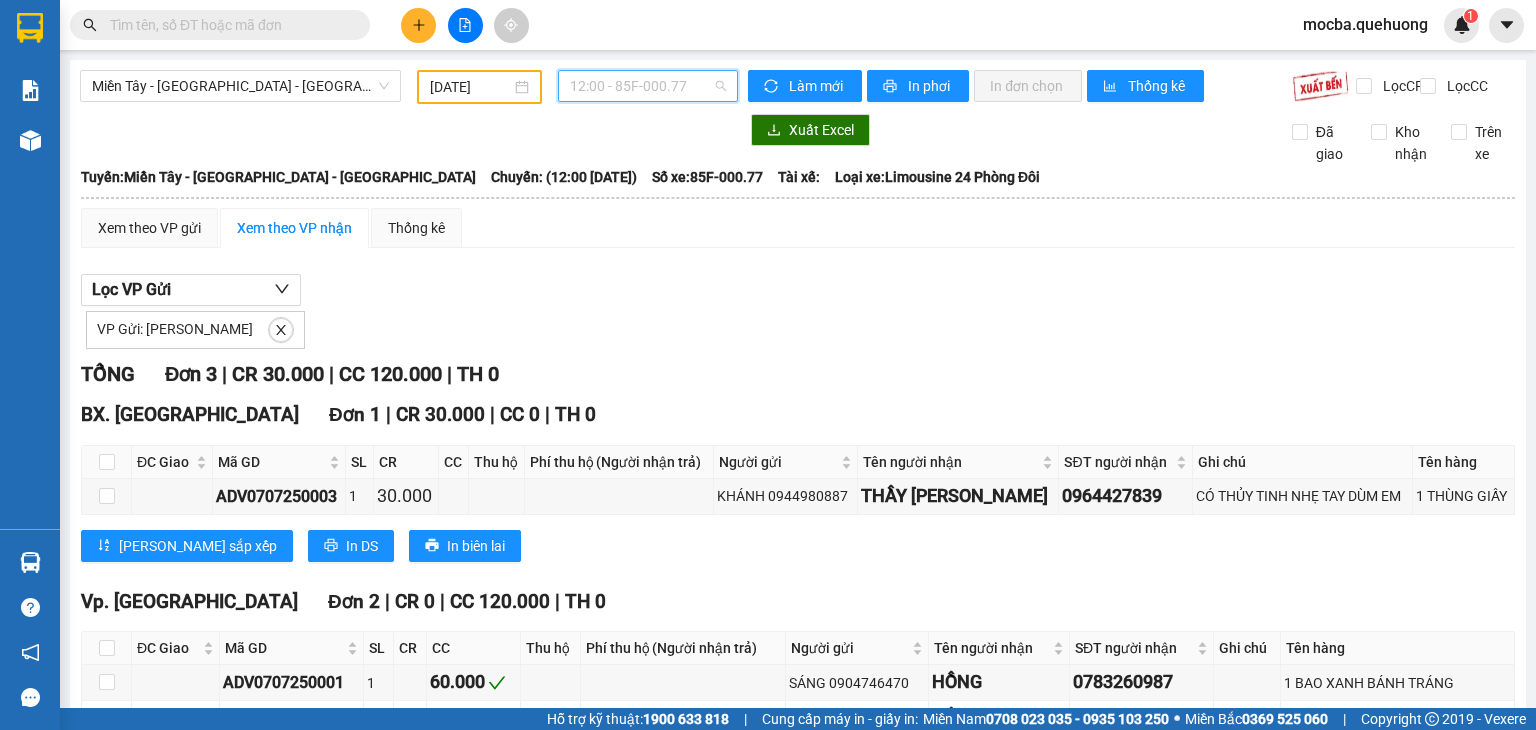 click on "12:00     - 85F-000.77" at bounding box center [648, 86] 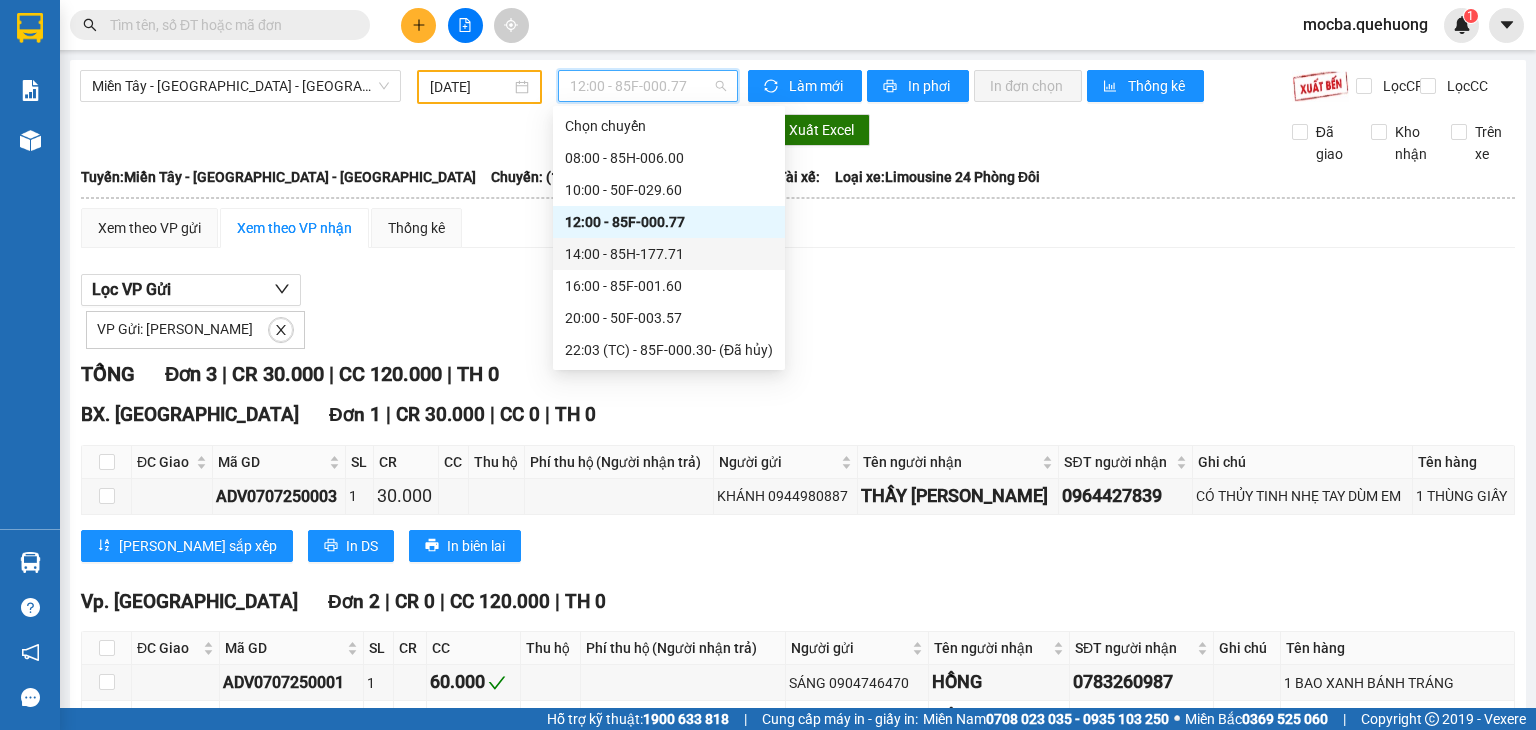 click on "14:00     - 85H-177.71" at bounding box center [669, 254] 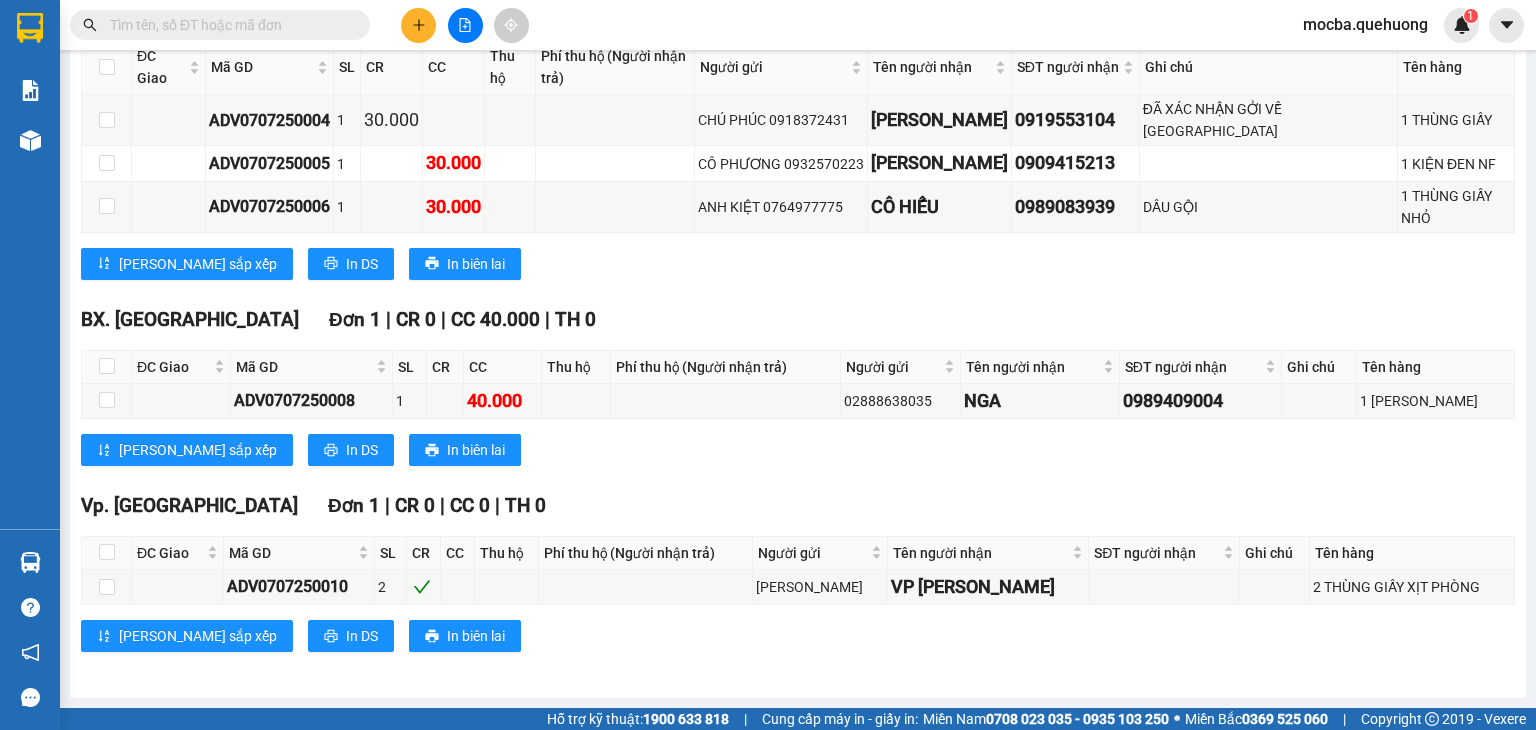 scroll, scrollTop: 0, scrollLeft: 0, axis: both 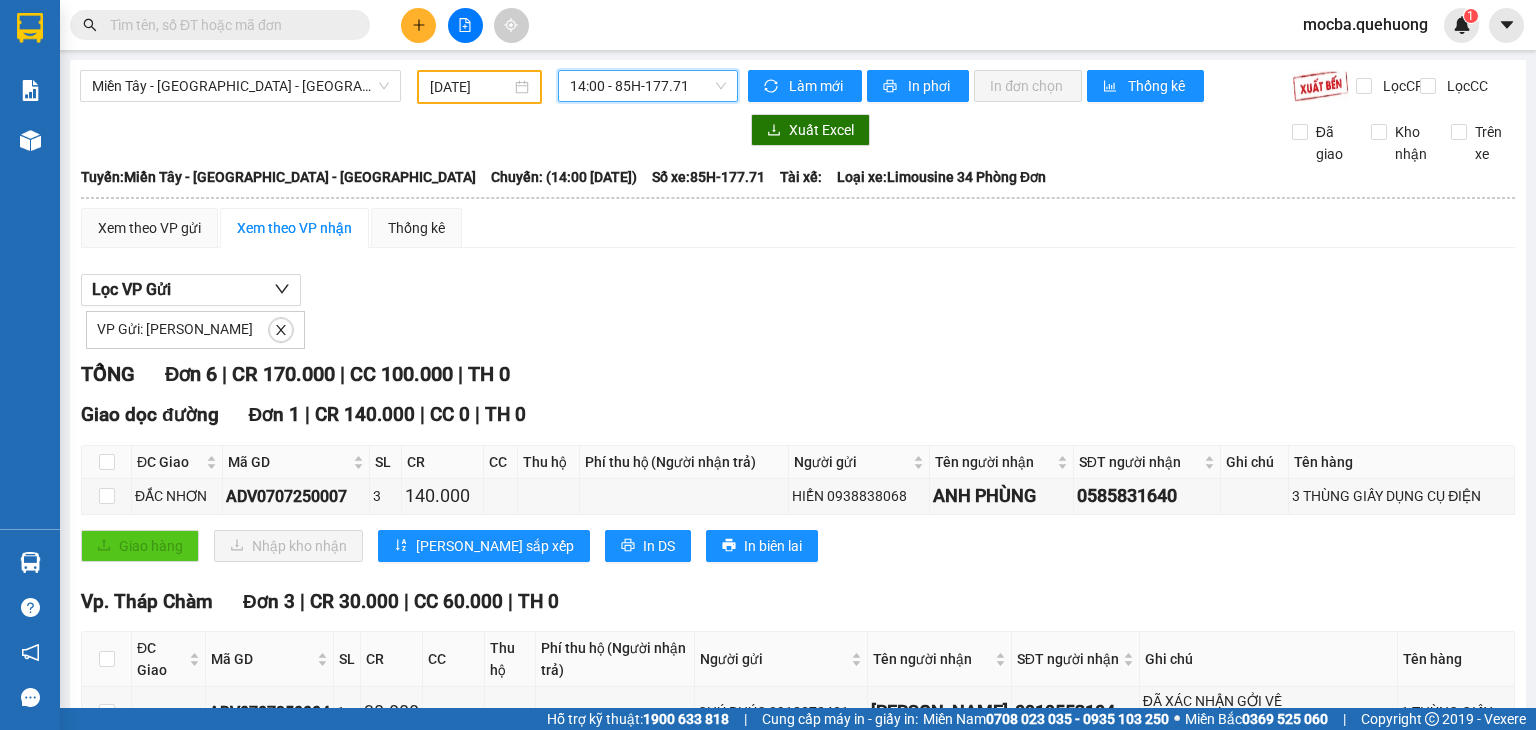 click on "14:00     - 85H-177.71" at bounding box center (648, 86) 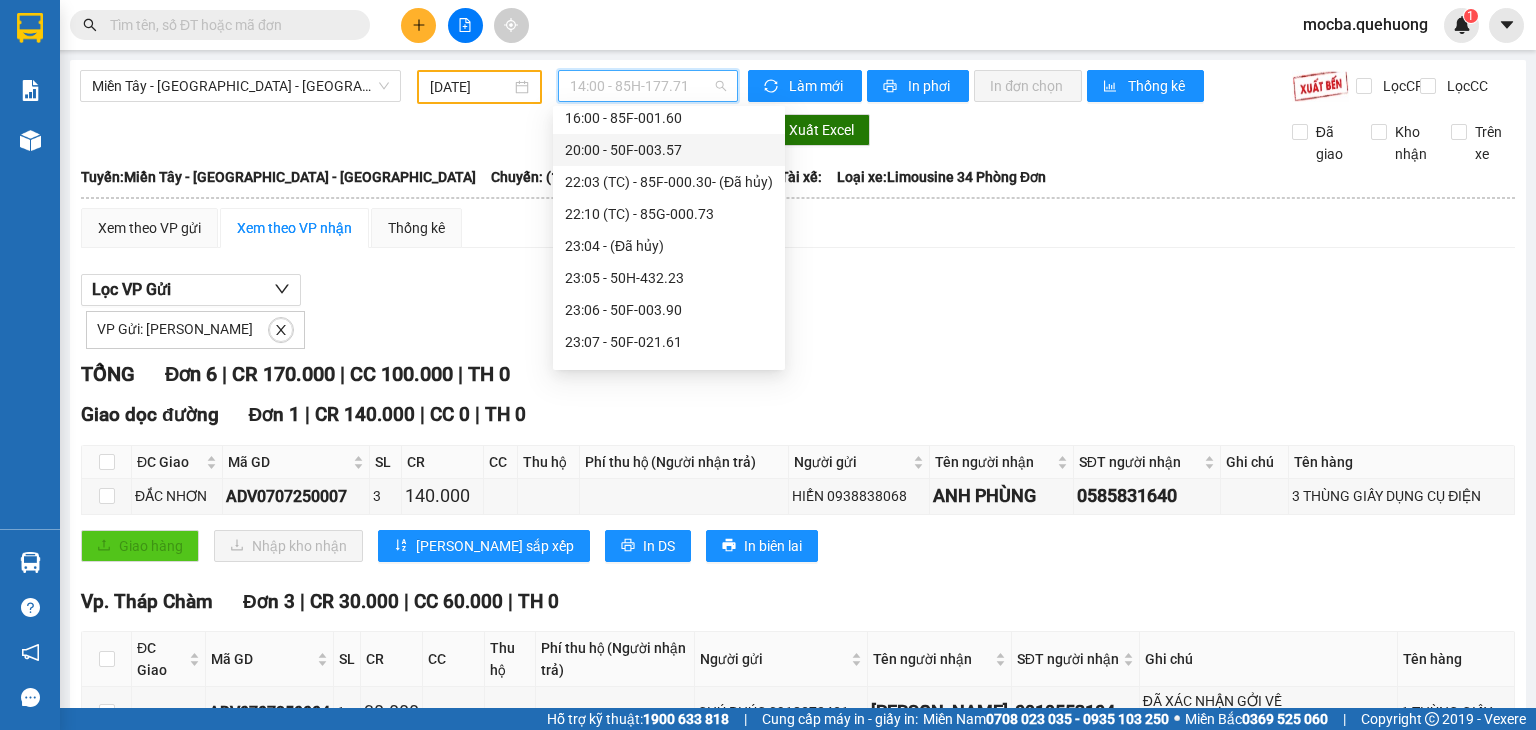 scroll, scrollTop: 224, scrollLeft: 0, axis: vertical 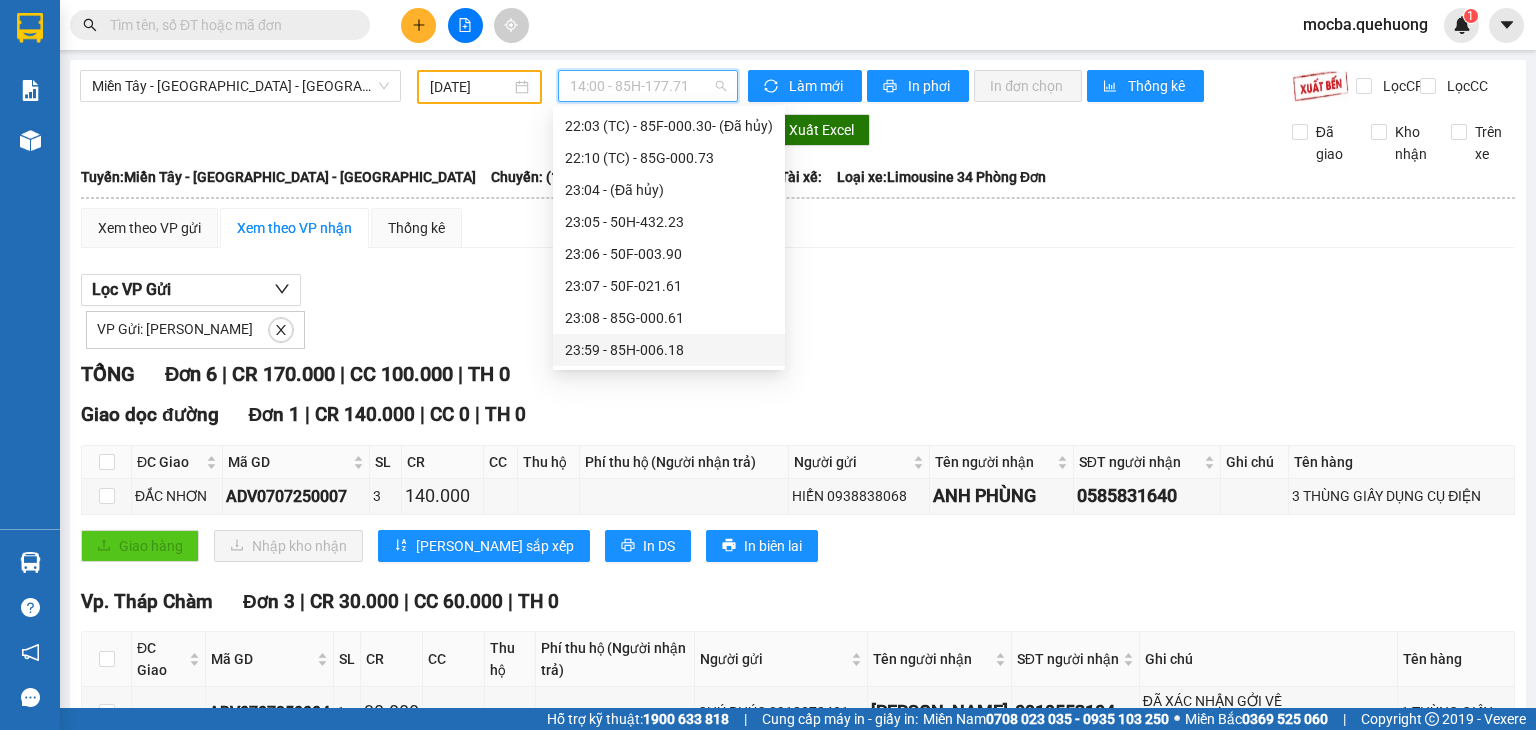 click on "23:59     - 85H-006.18" at bounding box center (669, 350) 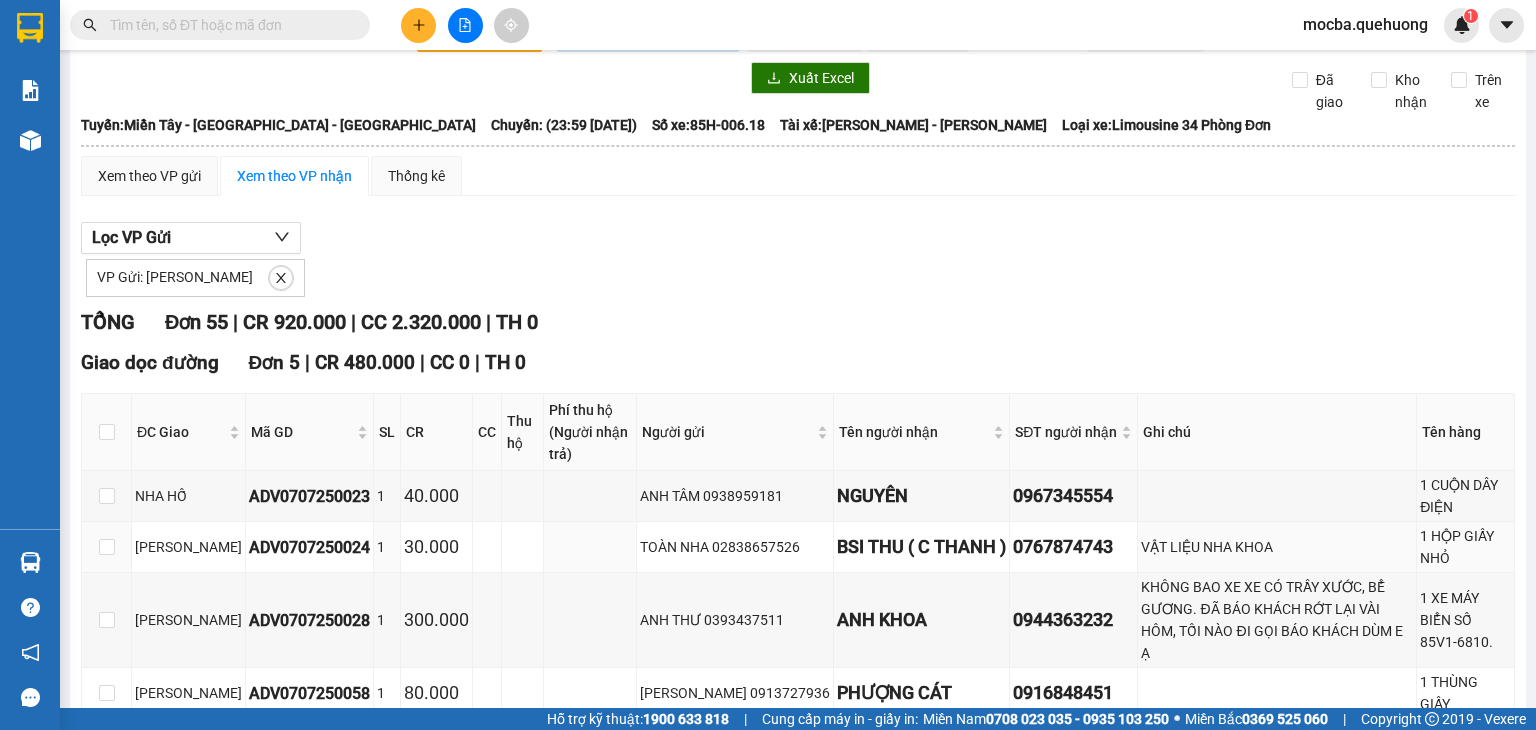 scroll, scrollTop: 0, scrollLeft: 0, axis: both 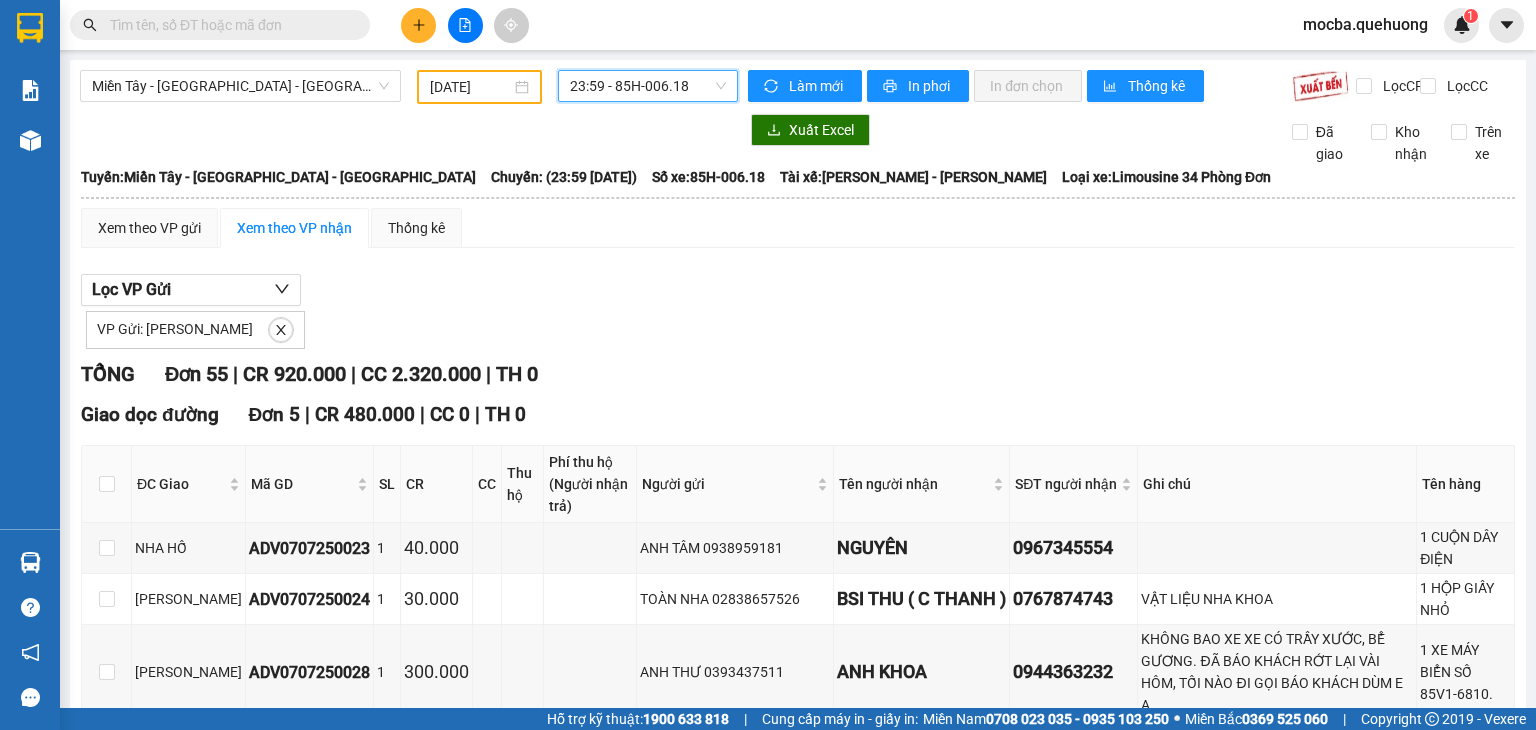 click on "Miền Tây - [GEOGRAPHIC_DATA] - [GEOGRAPHIC_DATA]  [DATE] 23:59 23:59     - 85H-006.18  Làm mới In phơi In đơn chọn Thống kê Lọc  CR Lọc  CC Xuất Excel Đã giao Kho nhận Trên xe An Anh Limousine   19008678   Số 2 [PERSON_NAME] nối dài, P. [PERSON_NAME] 21:20 [DATE] [GEOGRAPHIC_DATA]:  [GEOGRAPHIC_DATA] - [GEOGRAPHIC_DATA][PERSON_NAME][GEOGRAPHIC_DATA]:   (23:59 [DATE]) Số xe:  85H-006.18 Tài xế:  [PERSON_NAME] - LƯU HỒNG THÁI Loại xe:  Limousine 34 Phòng Đơn Tuyến:  [GEOGRAPHIC_DATA] - [GEOGRAPHIC_DATA] - [GEOGRAPHIC_DATA]:   (23:59 [DATE]) Số xe:  85H-006.18 Tài xế:  [PERSON_NAME] - LƯU HỒNG THÁI Loại xe:  Limousine 34 Phòng Đơn Xem theo VP gửi Xem theo VP nhận Thống kê Lọc VP Gửi VP Gửi: An [PERSON_NAME] TỔNG Đơn   55 | CR   920.000 | CC   2.320.000 | TH   0 Giao dọc đường Đơn   5 | CR   480.000 | CC   0 | TH   0 ĐC Giao Mã GD SL CR CC Thu hộ Phí thu hộ (Người nhận trả) Người gửi Tên người nhận SĐT người nhận     1" at bounding box center (798, 1841) 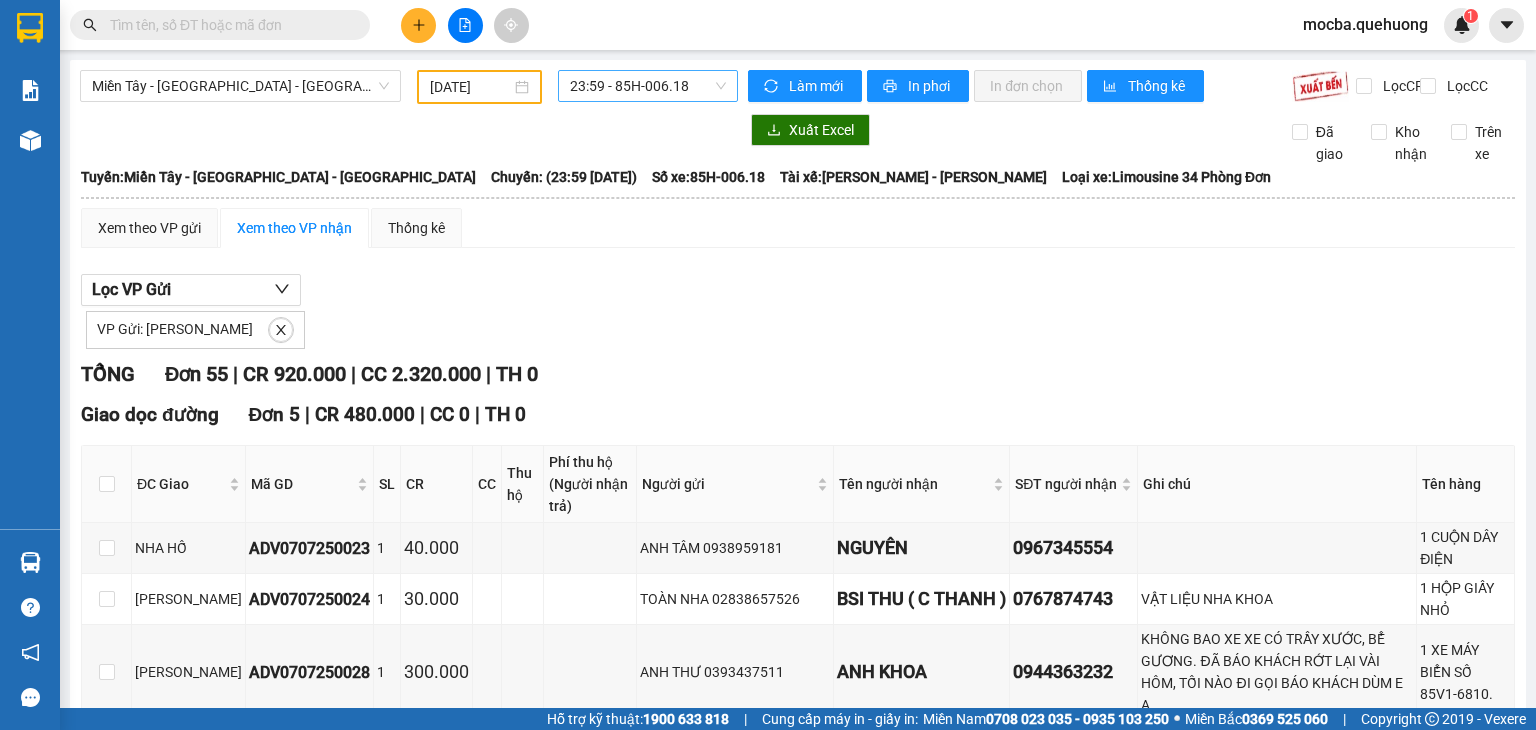 click on "23:59     - 85H-006.18" at bounding box center (648, 86) 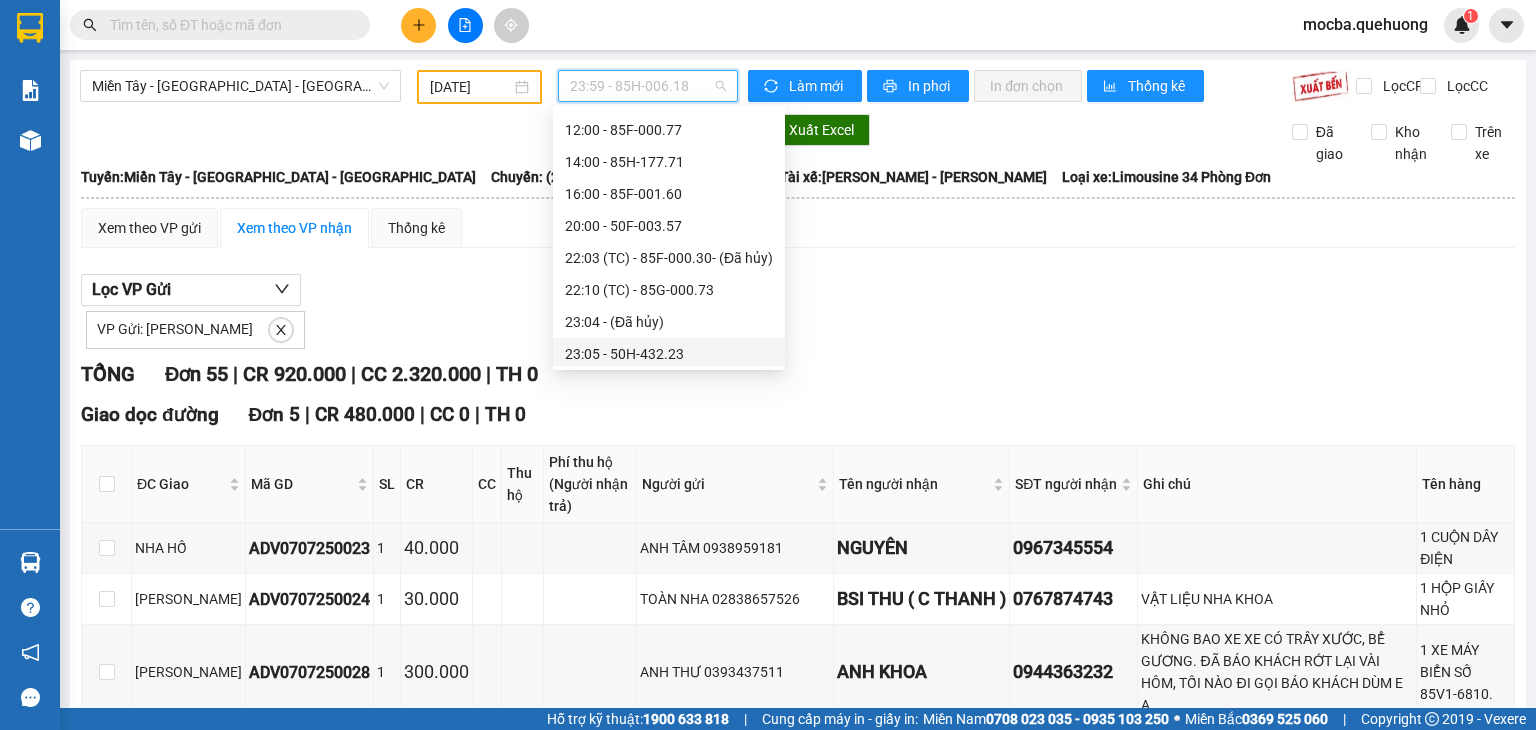 scroll, scrollTop: 0, scrollLeft: 0, axis: both 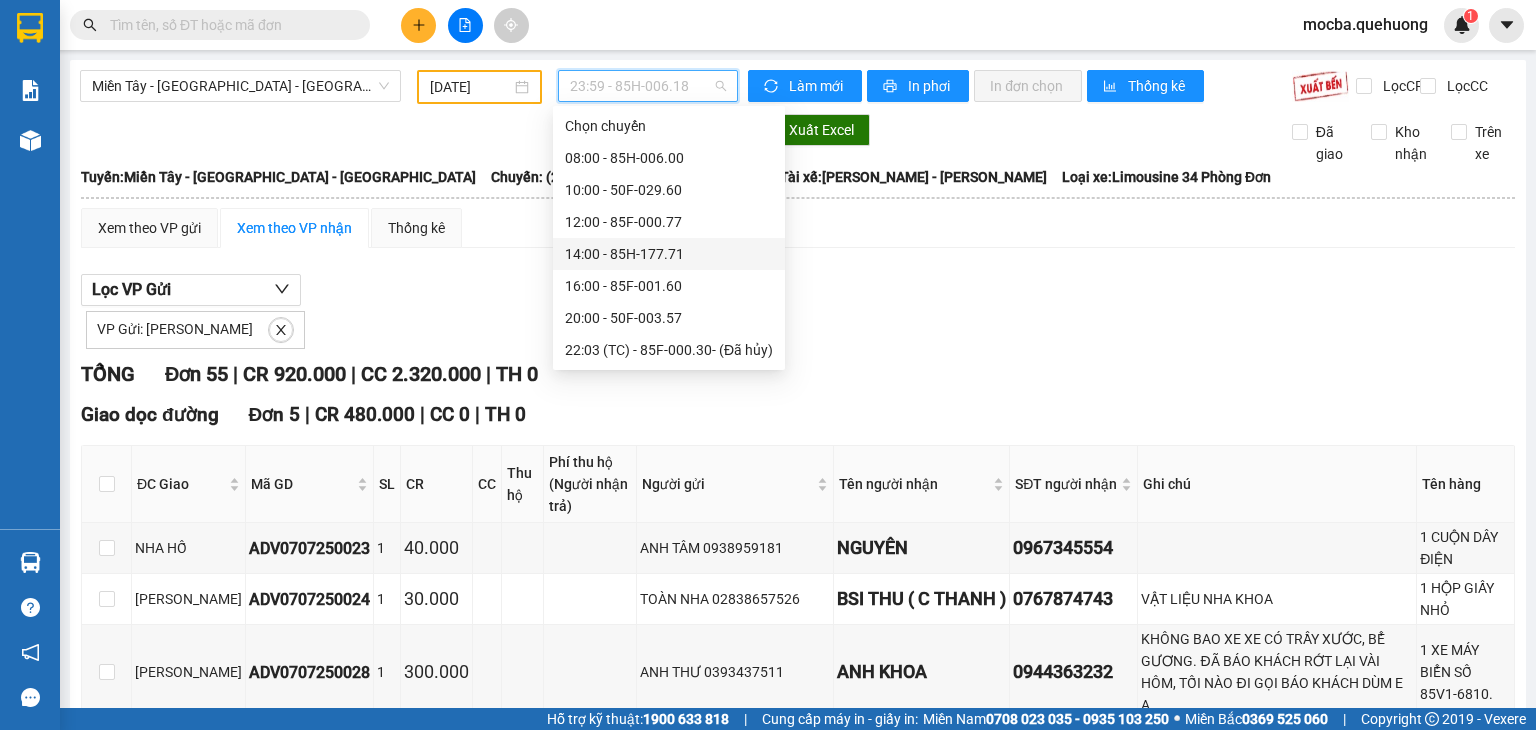 click on "14:00     - 85H-177.71" at bounding box center (669, 254) 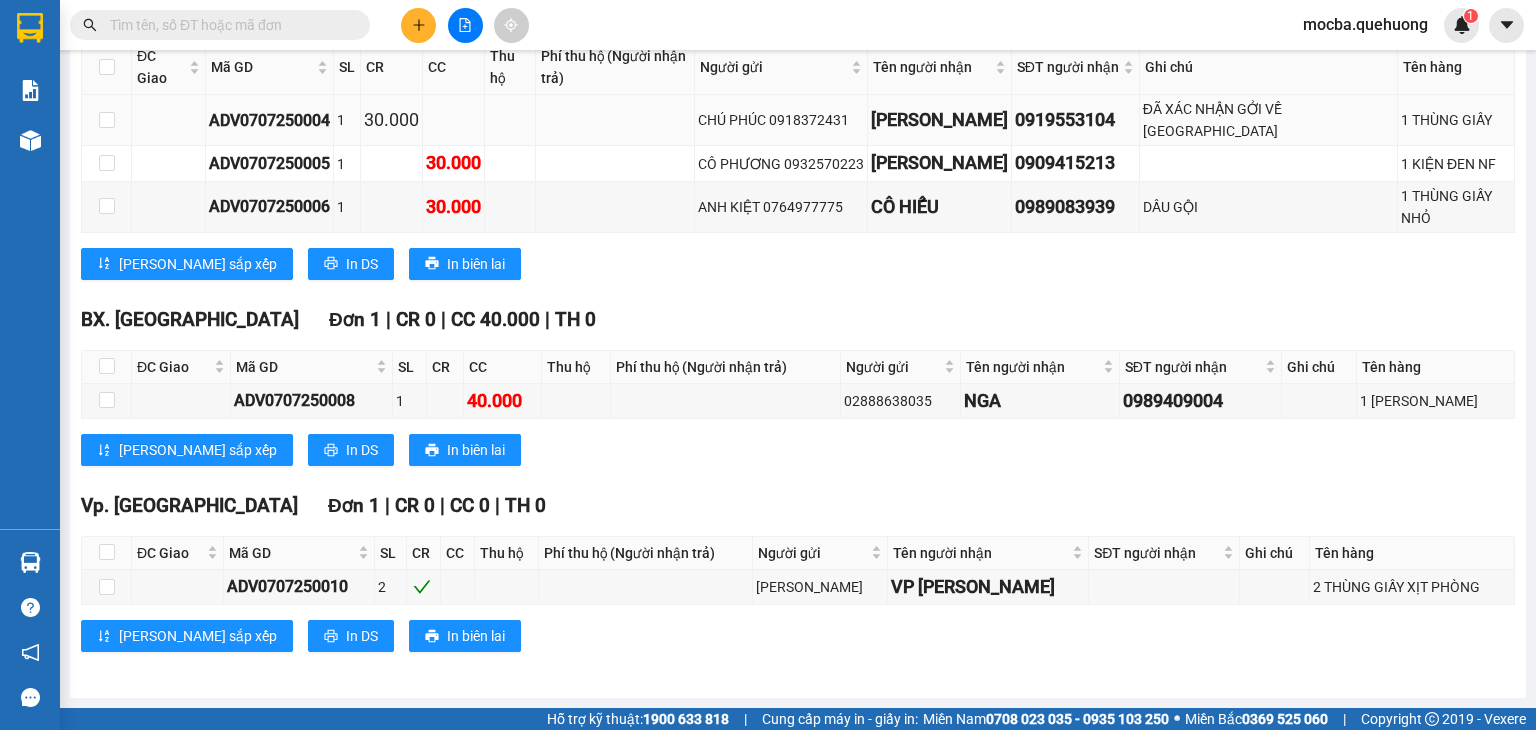 scroll, scrollTop: 0, scrollLeft: 0, axis: both 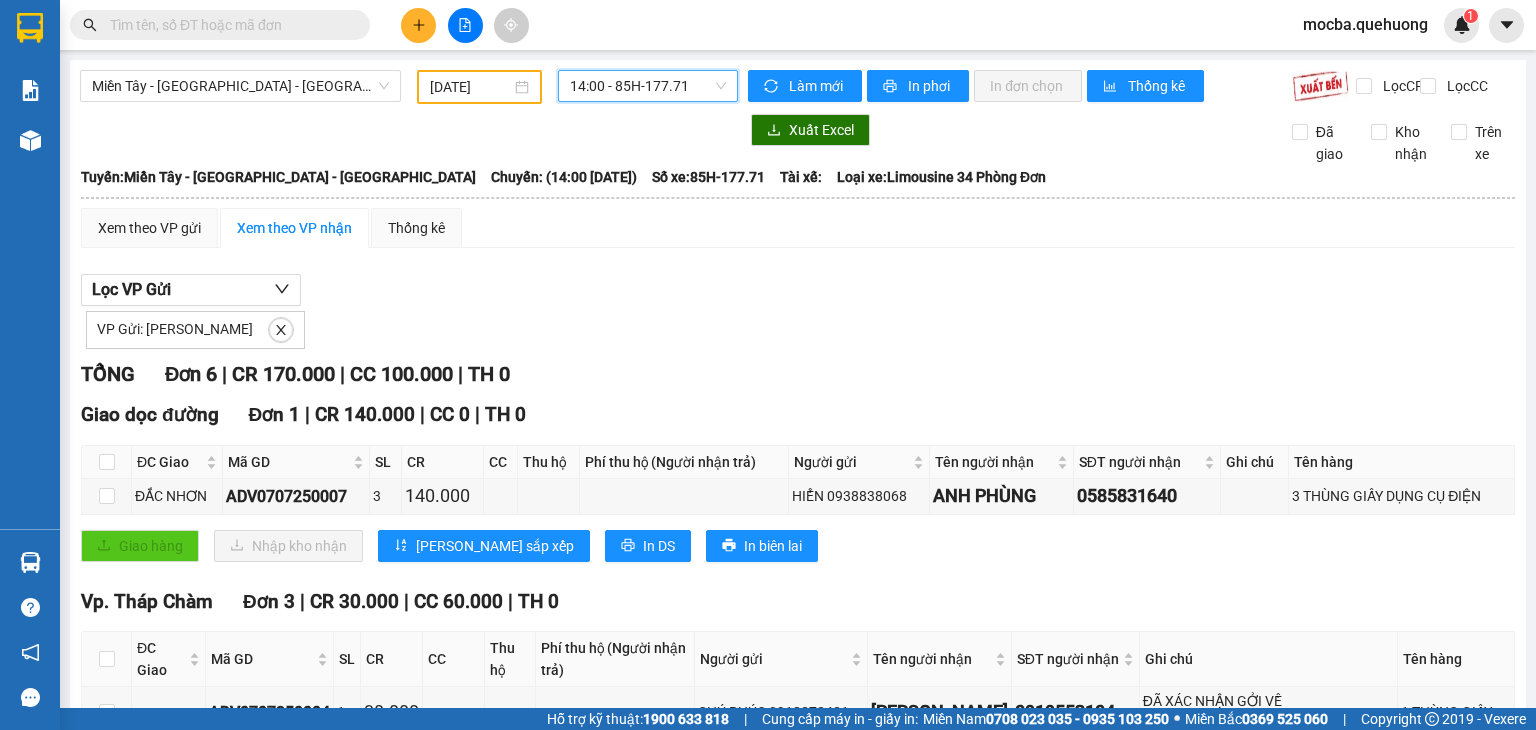click on "14:00     - 85H-177.71" at bounding box center (648, 86) 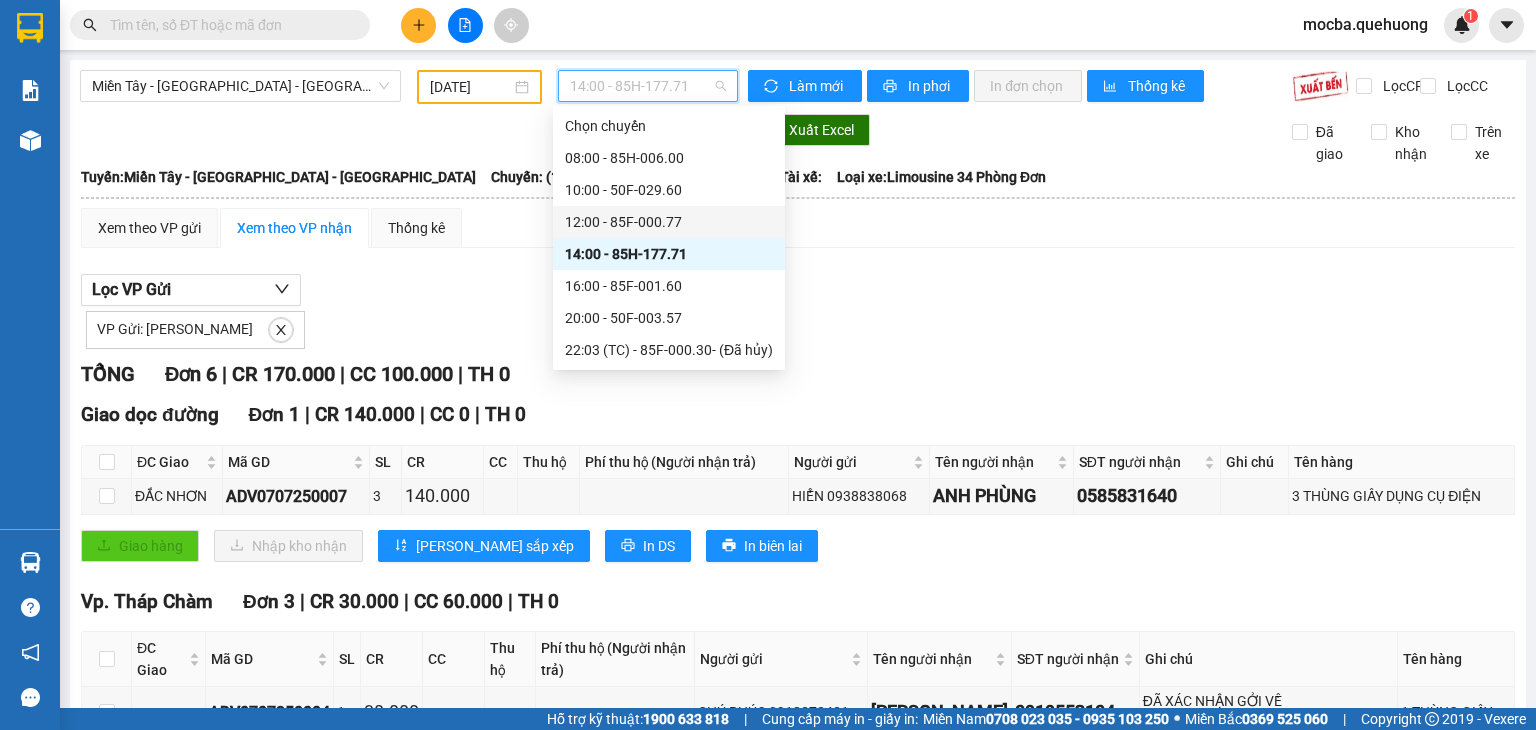 click on "12:00     - 85F-000.77" at bounding box center (669, 222) 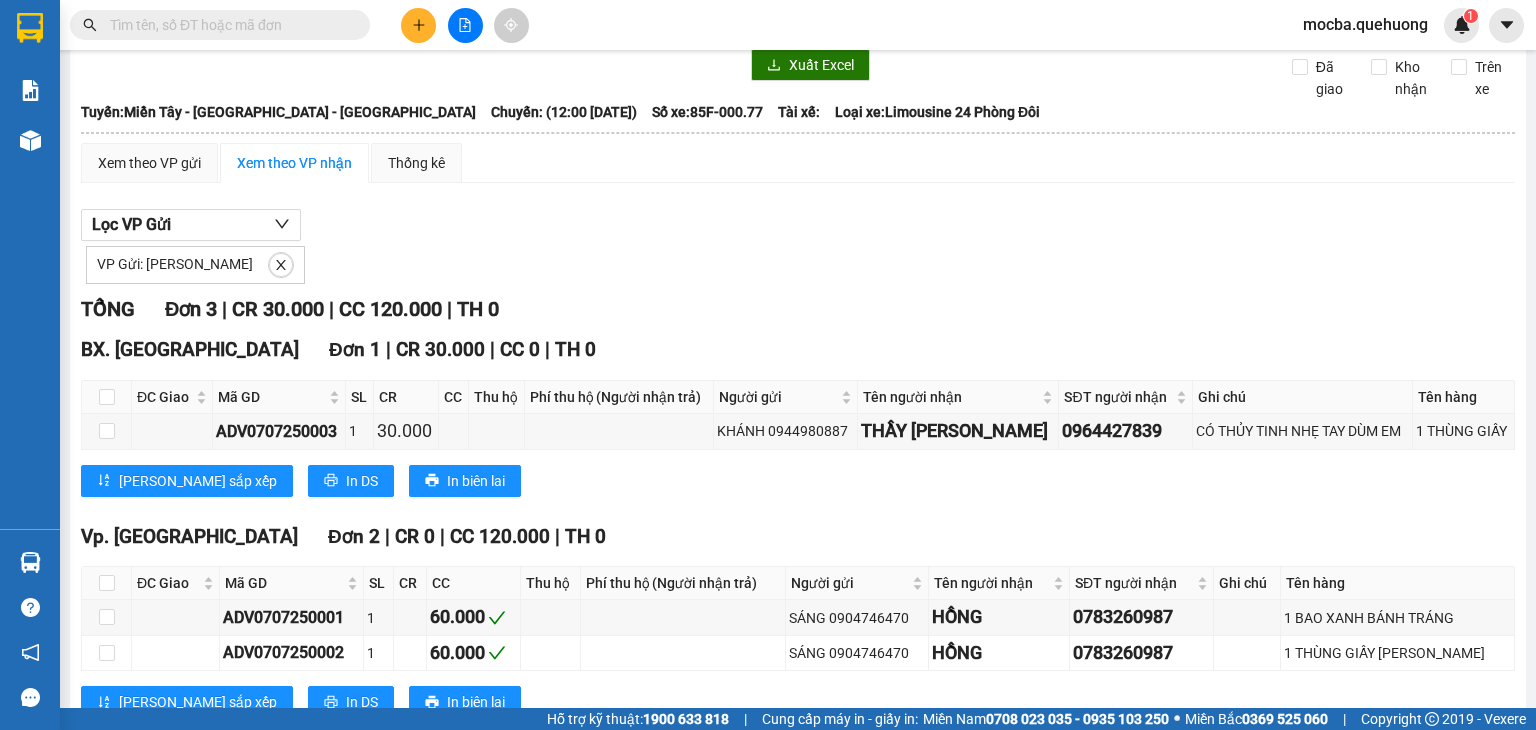 scroll, scrollTop: 0, scrollLeft: 0, axis: both 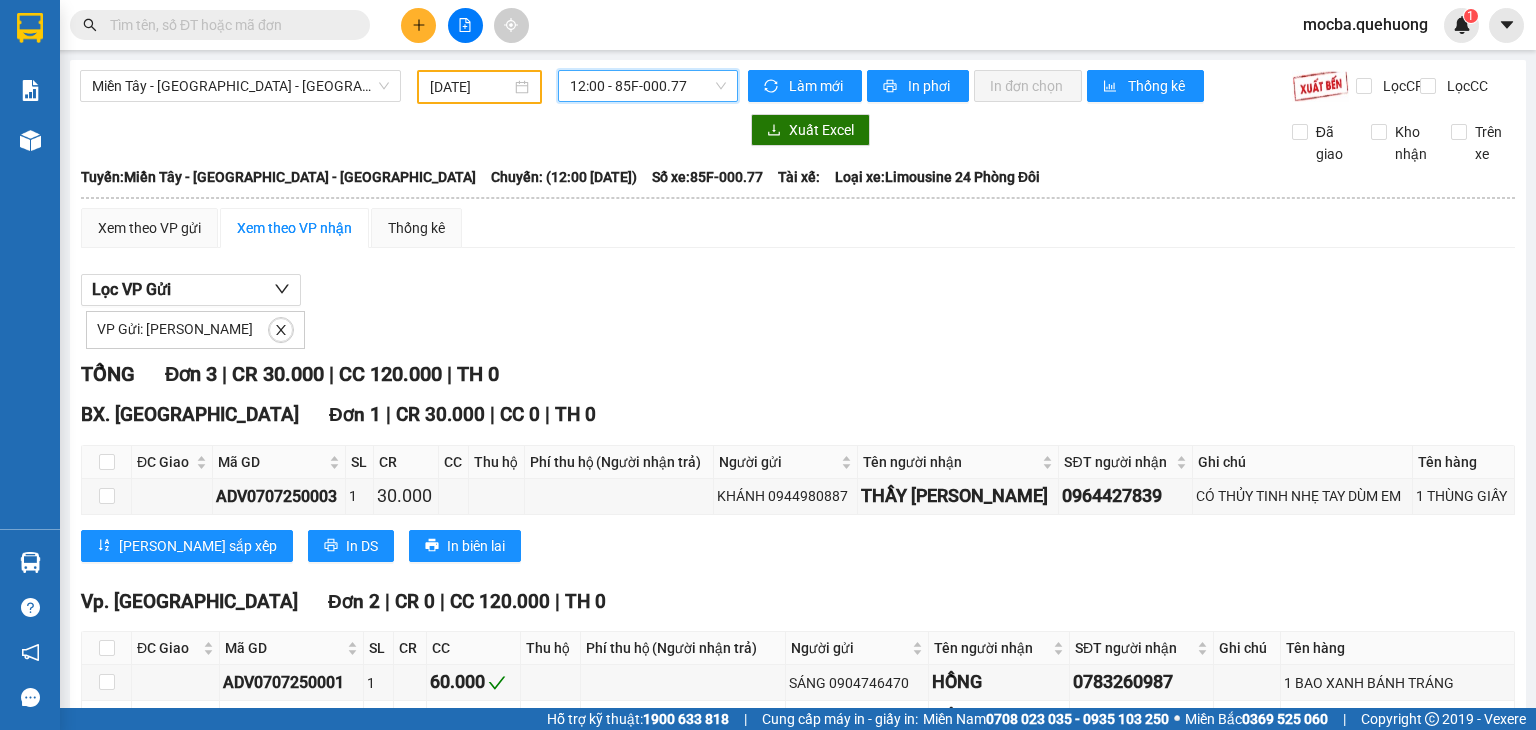 click on "12:00     - 85F-000.77" at bounding box center (648, 86) 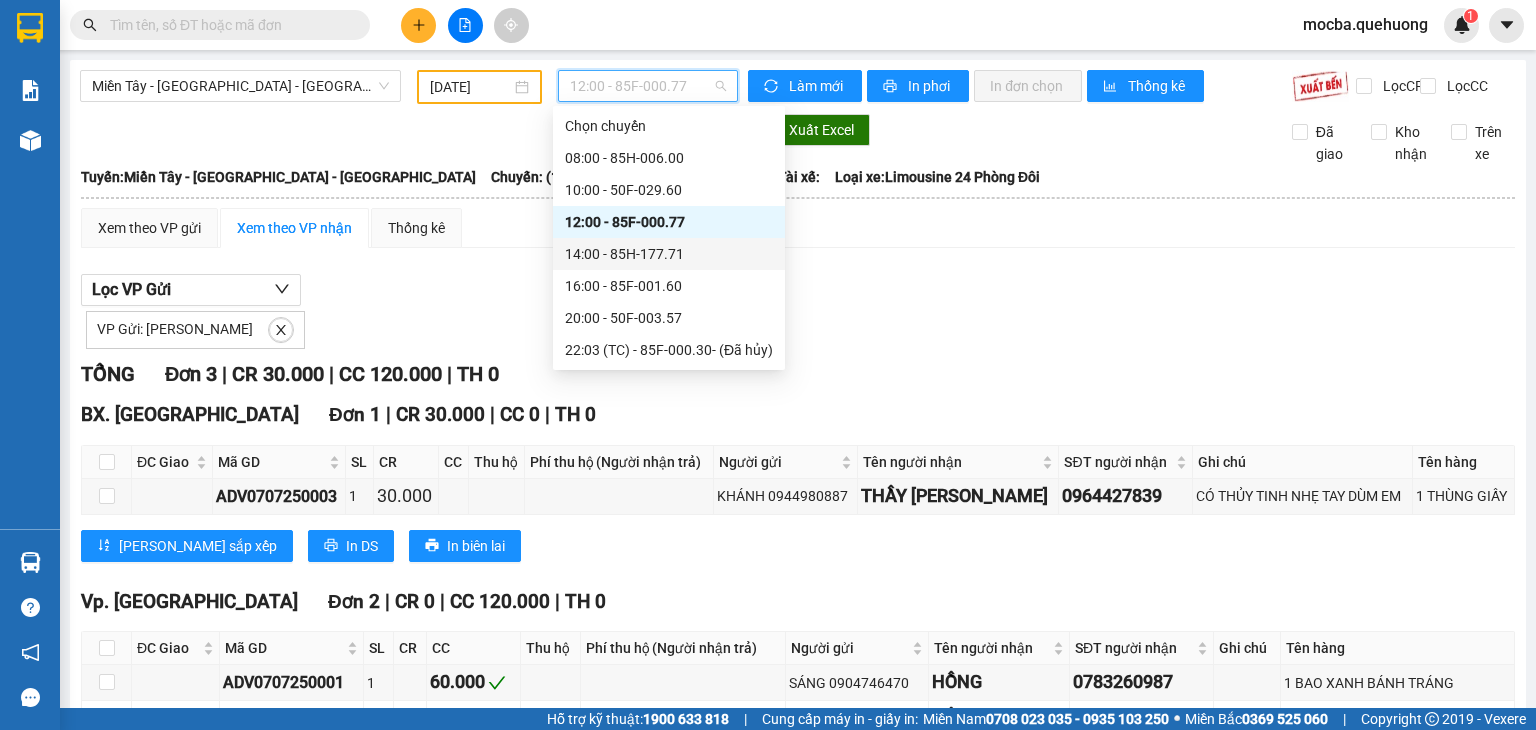 click on "14:00     - 85H-177.71" at bounding box center [669, 254] 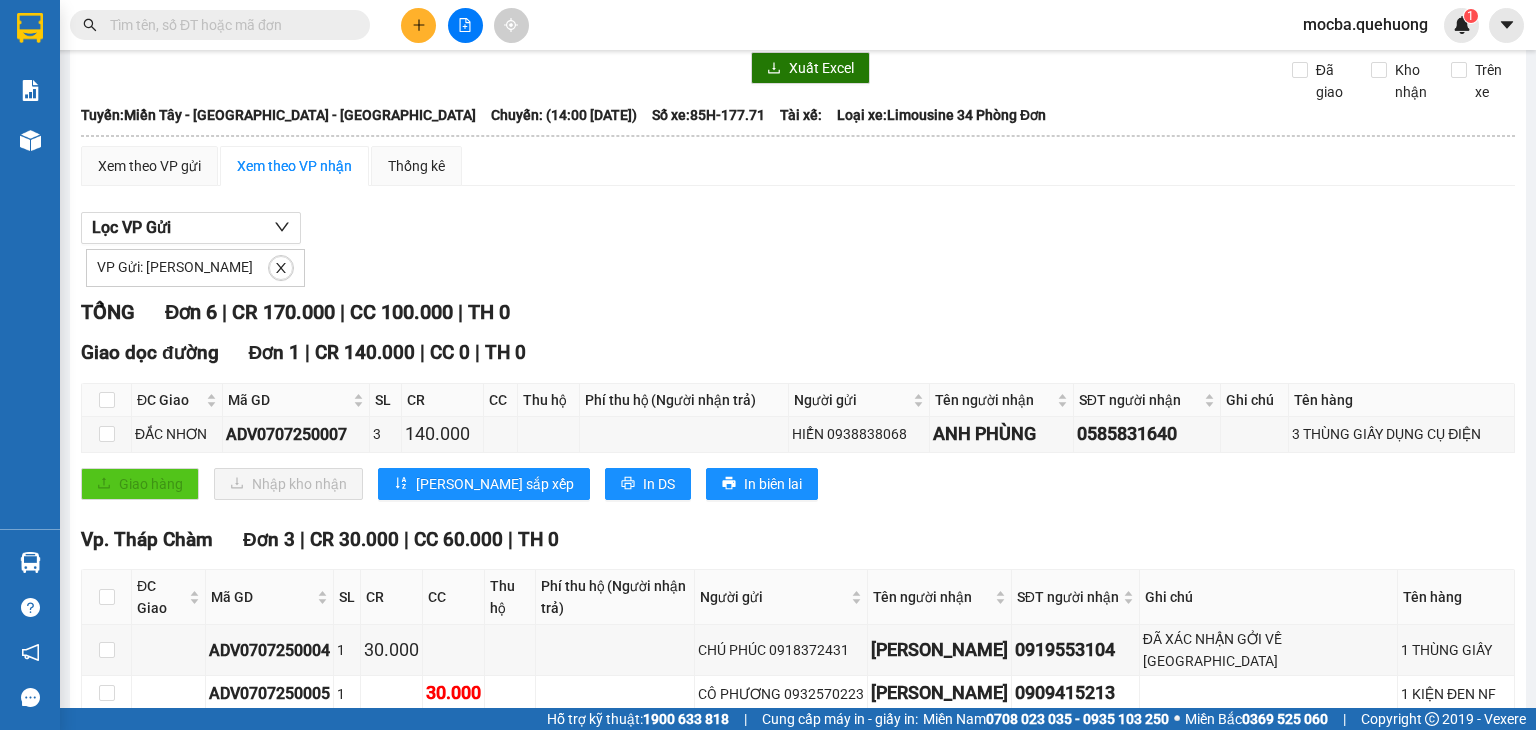 scroll, scrollTop: 0, scrollLeft: 0, axis: both 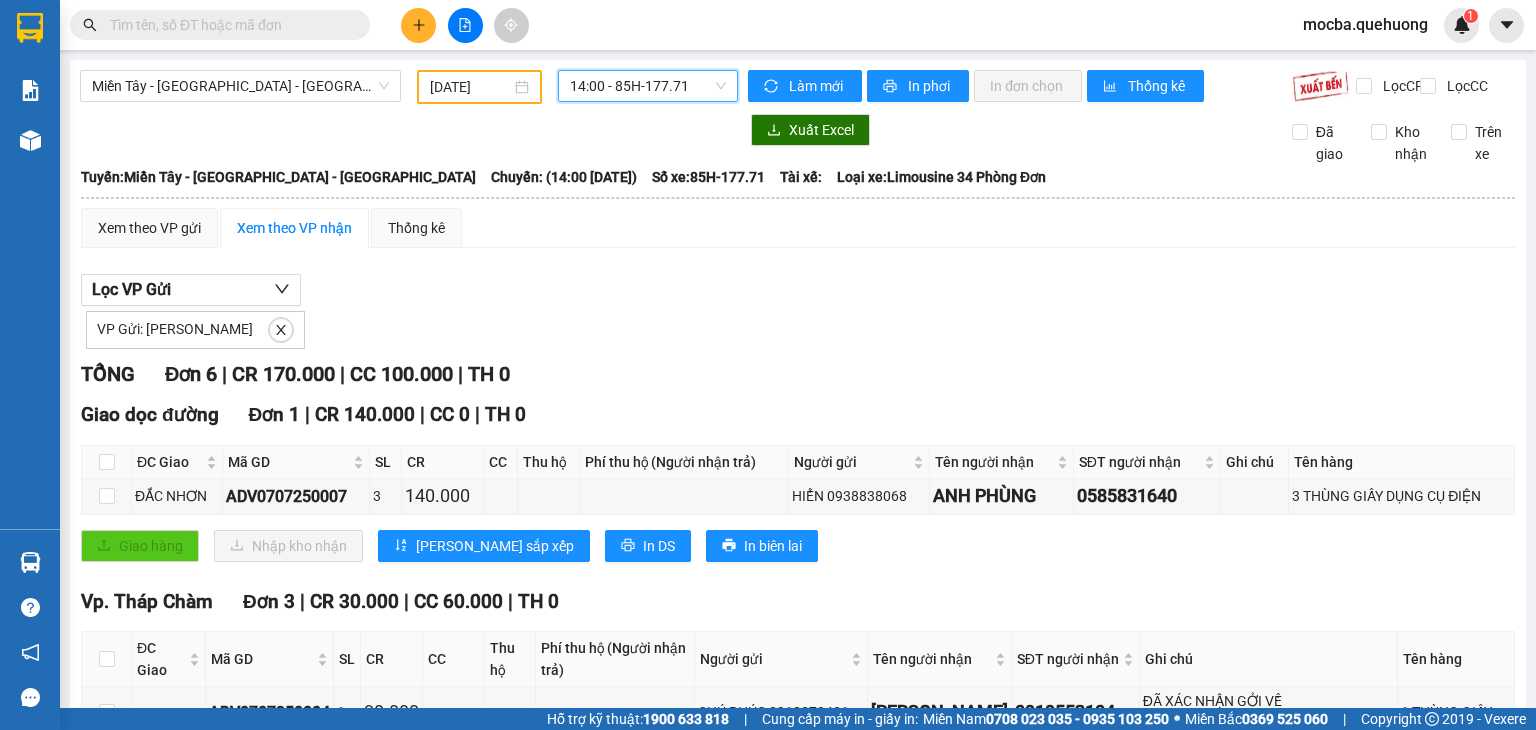click on "14:00     - 85H-177.71" at bounding box center (648, 86) 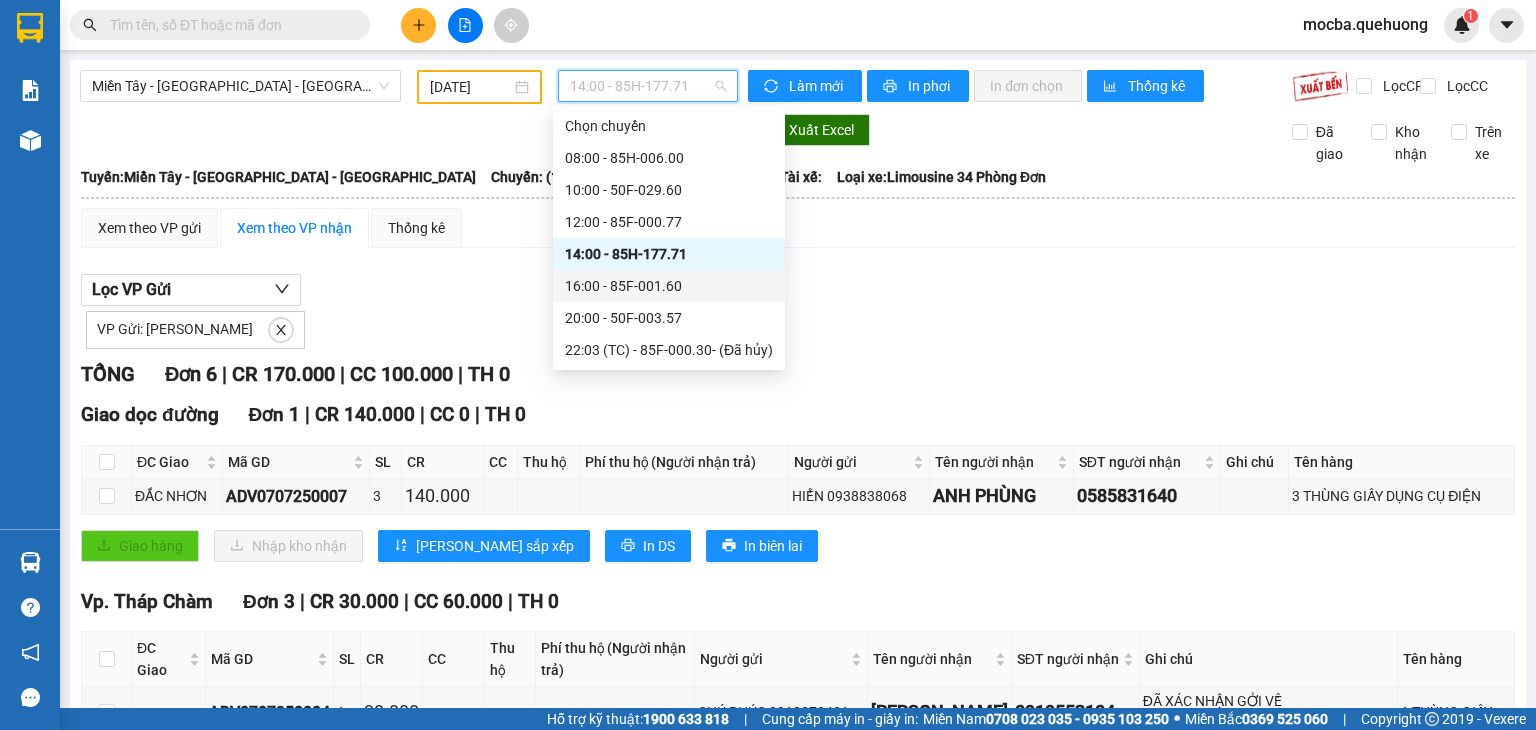 click on "16:00     - 85F-001.60" at bounding box center [669, 286] 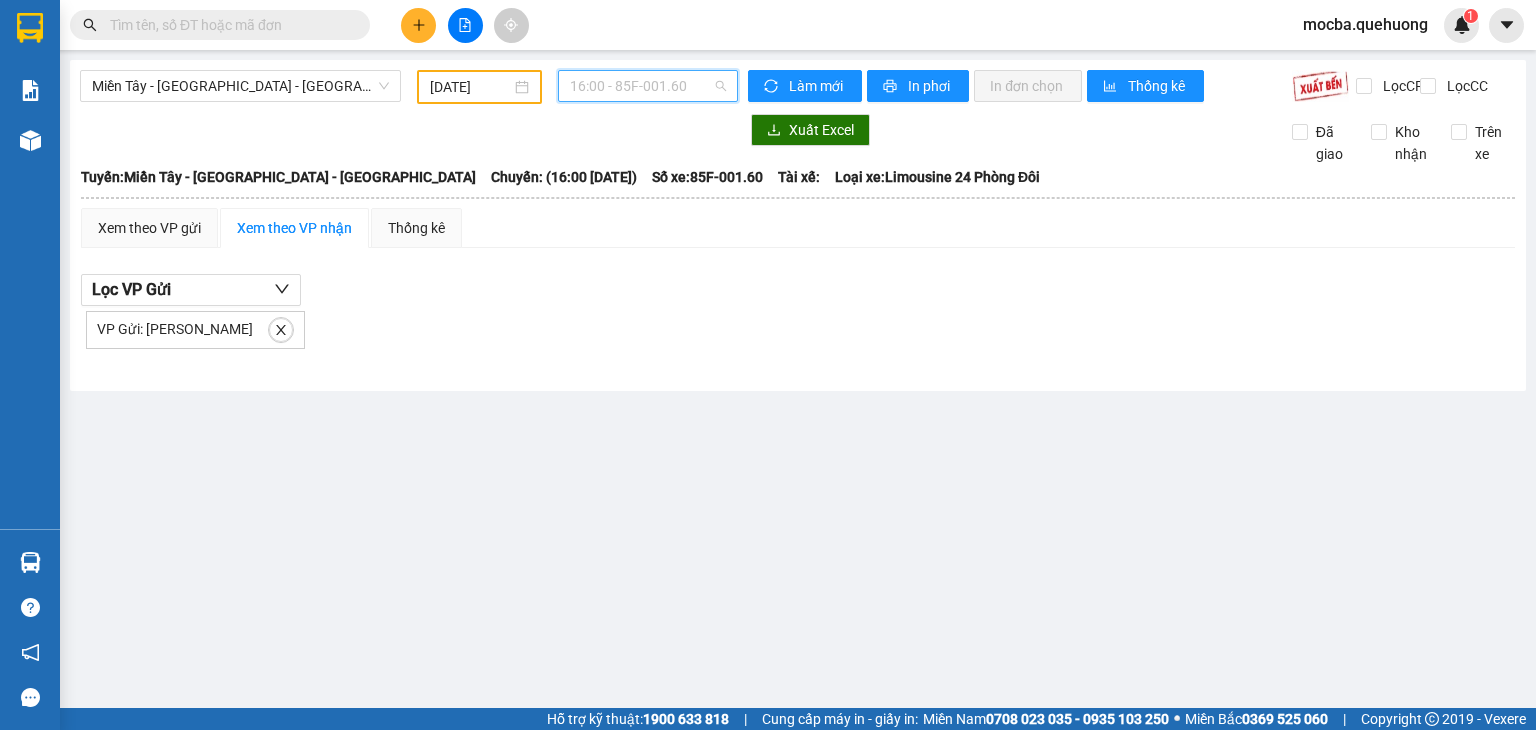 click on "16:00     - 85F-001.60" at bounding box center [648, 86] 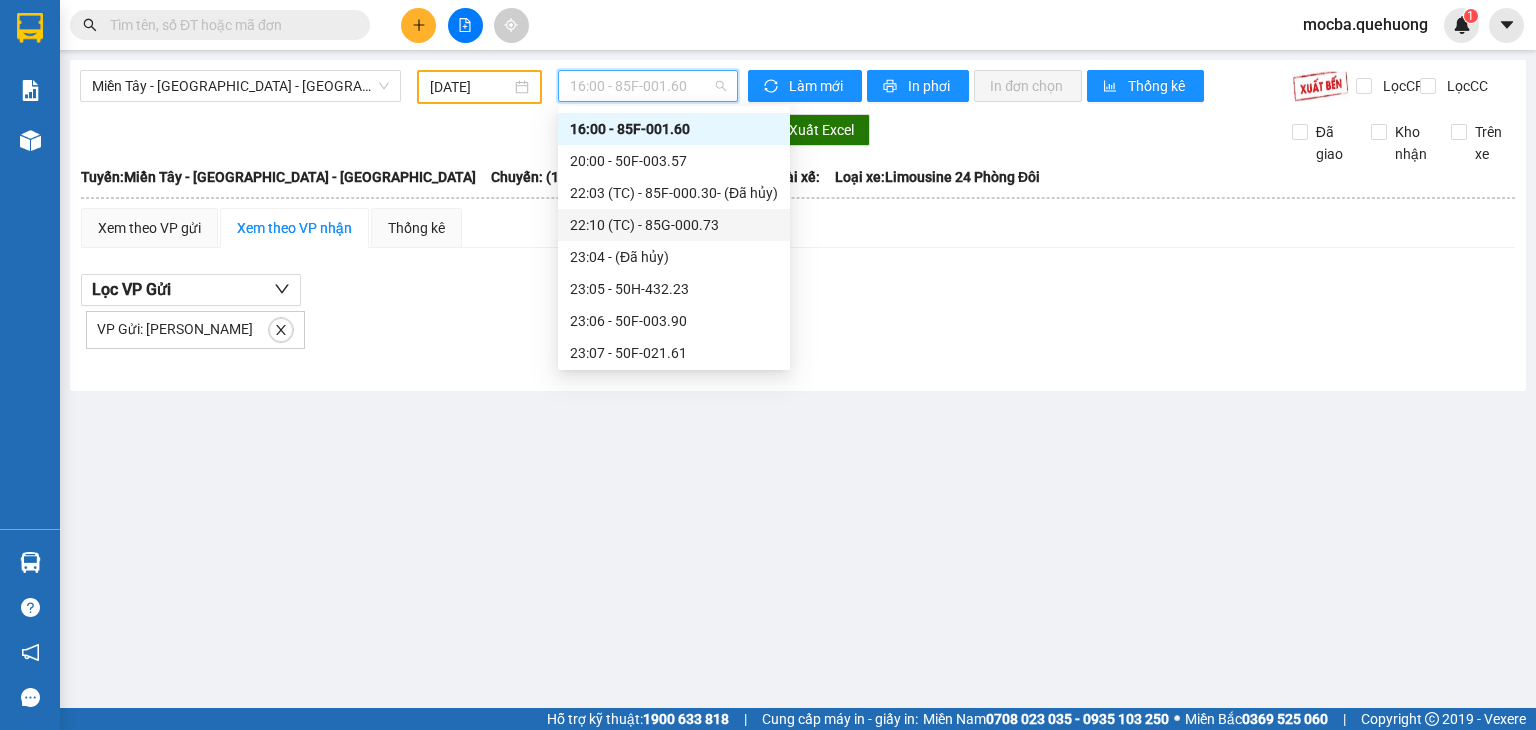 scroll, scrollTop: 224, scrollLeft: 0, axis: vertical 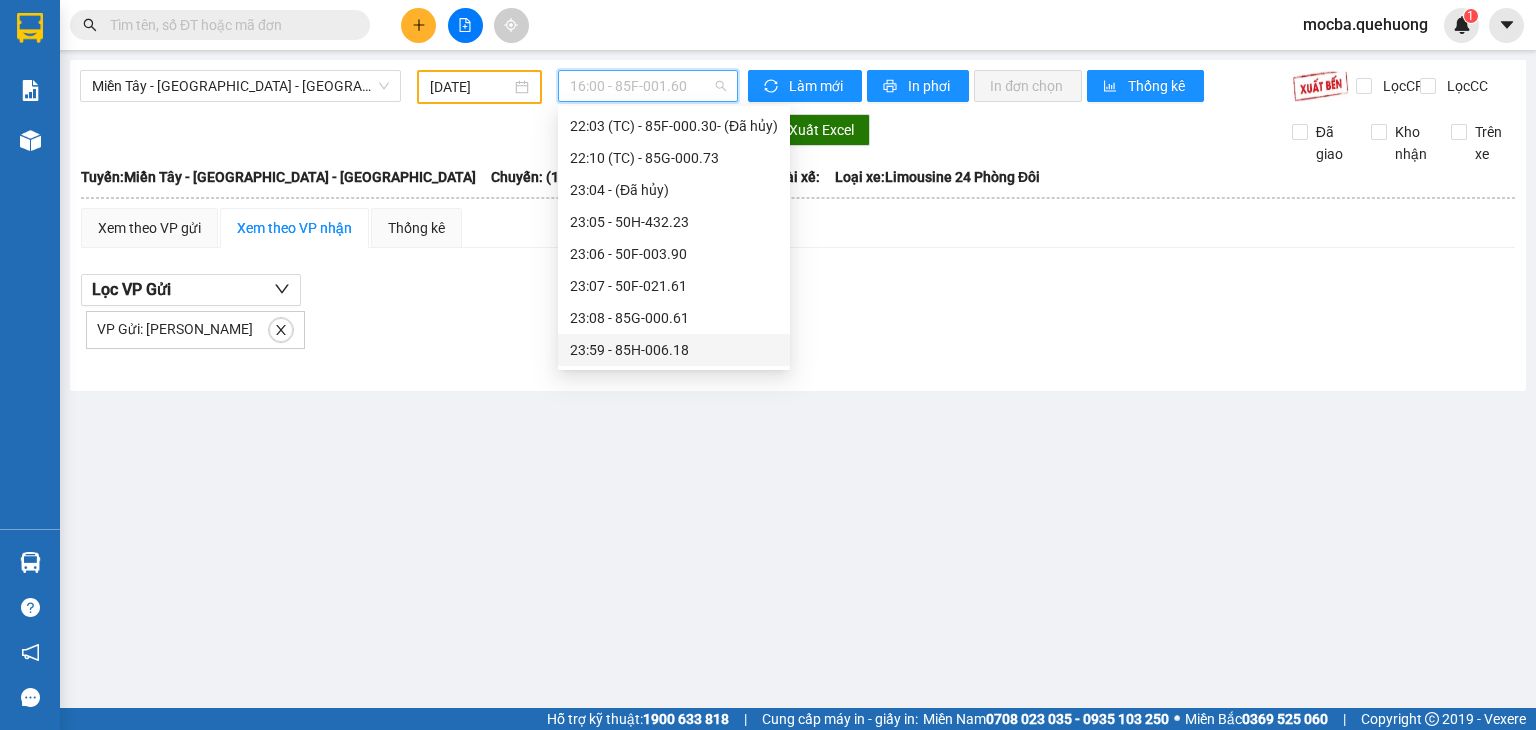 click on "23:59     - 85H-006.18" at bounding box center [674, 350] 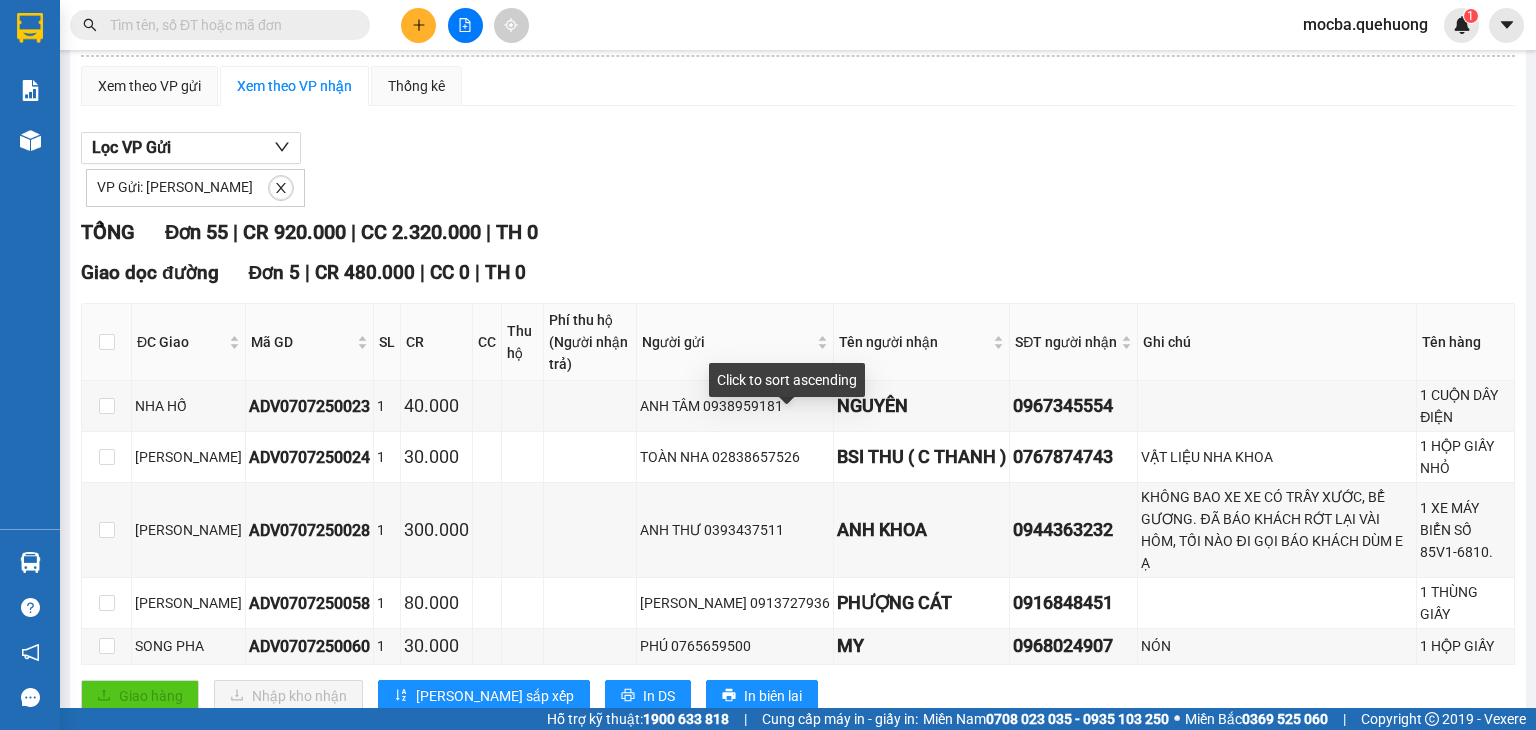 scroll, scrollTop: 0, scrollLeft: 0, axis: both 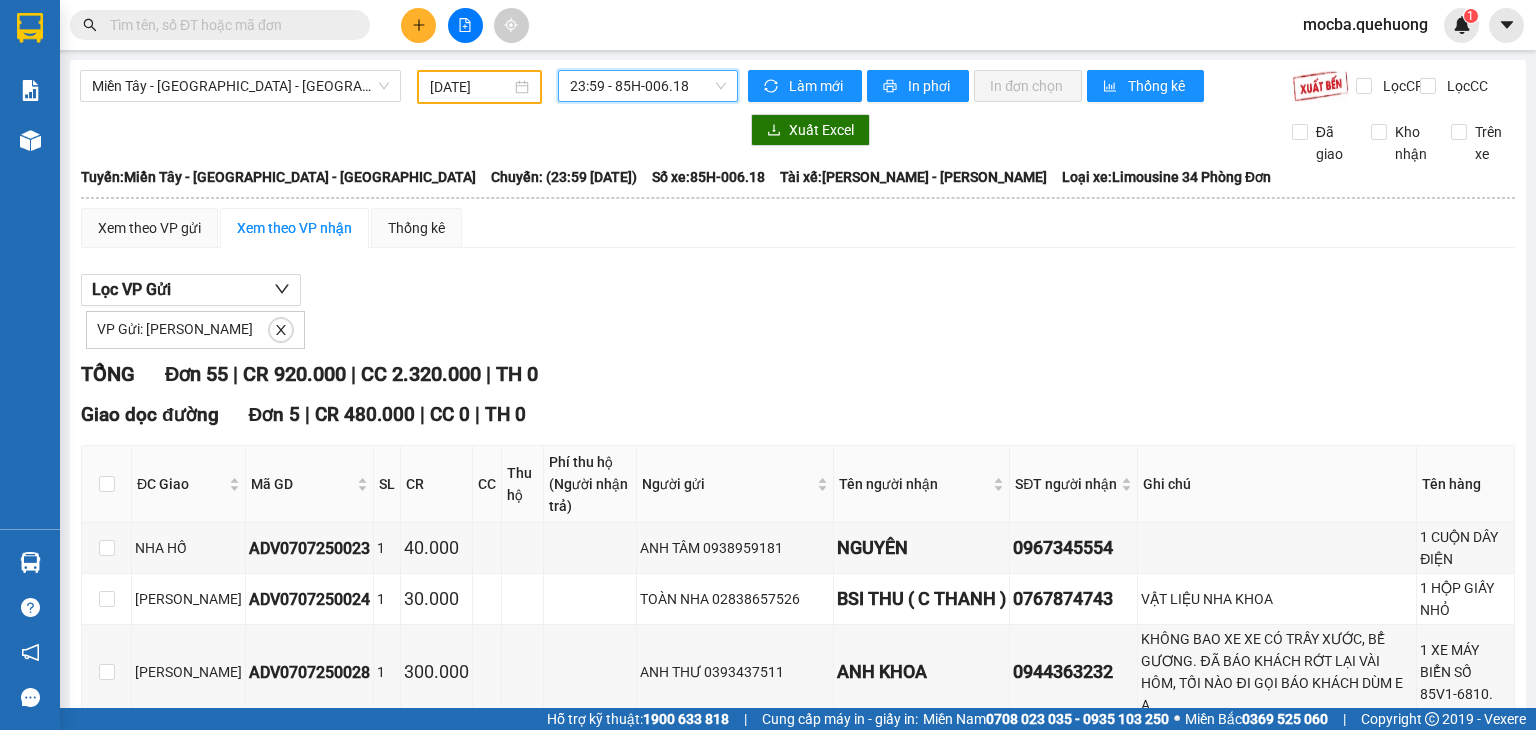 click on "23:59     - 85H-006.18" at bounding box center [648, 86] 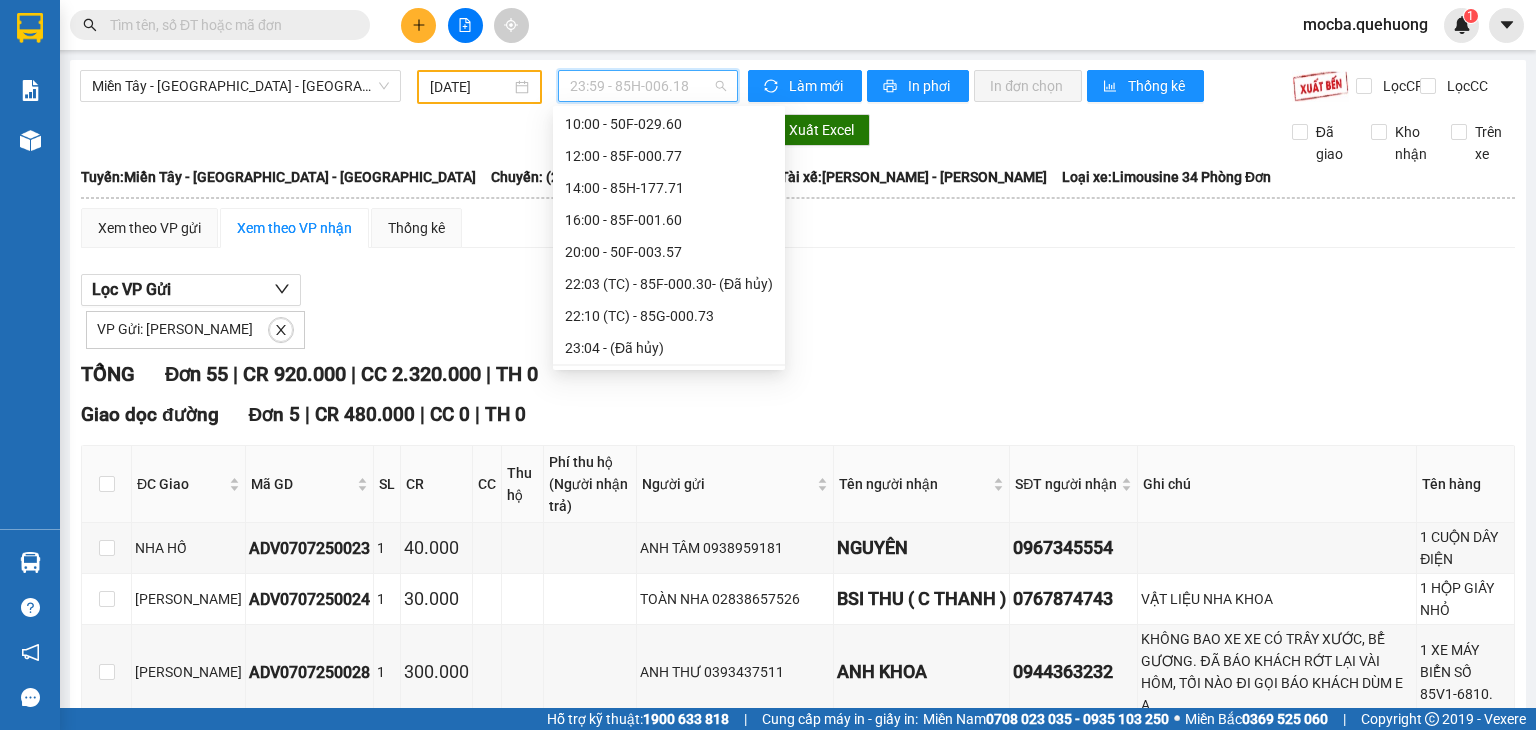 scroll, scrollTop: 0, scrollLeft: 0, axis: both 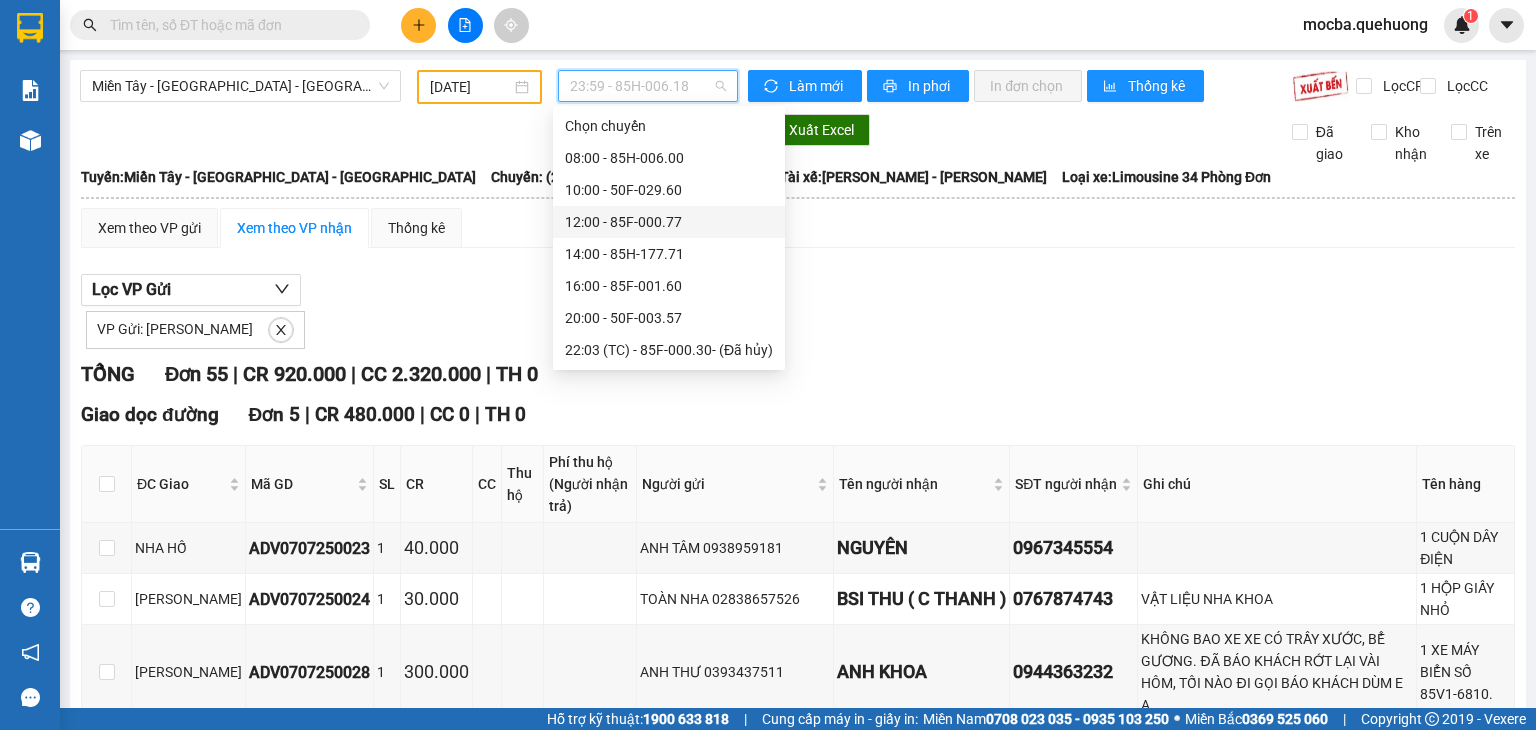 click on "12:00     - 85F-000.77" at bounding box center (669, 222) 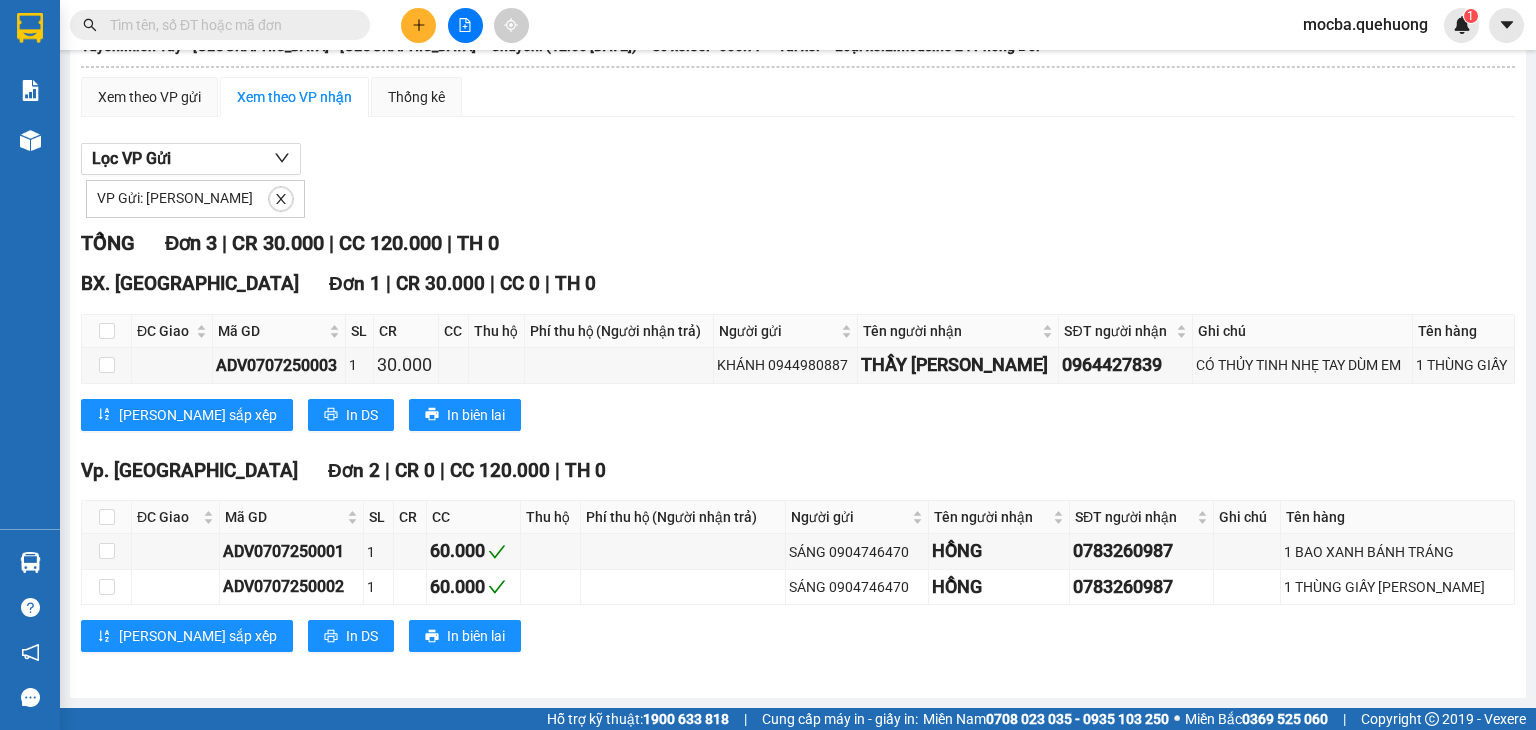scroll, scrollTop: 0, scrollLeft: 0, axis: both 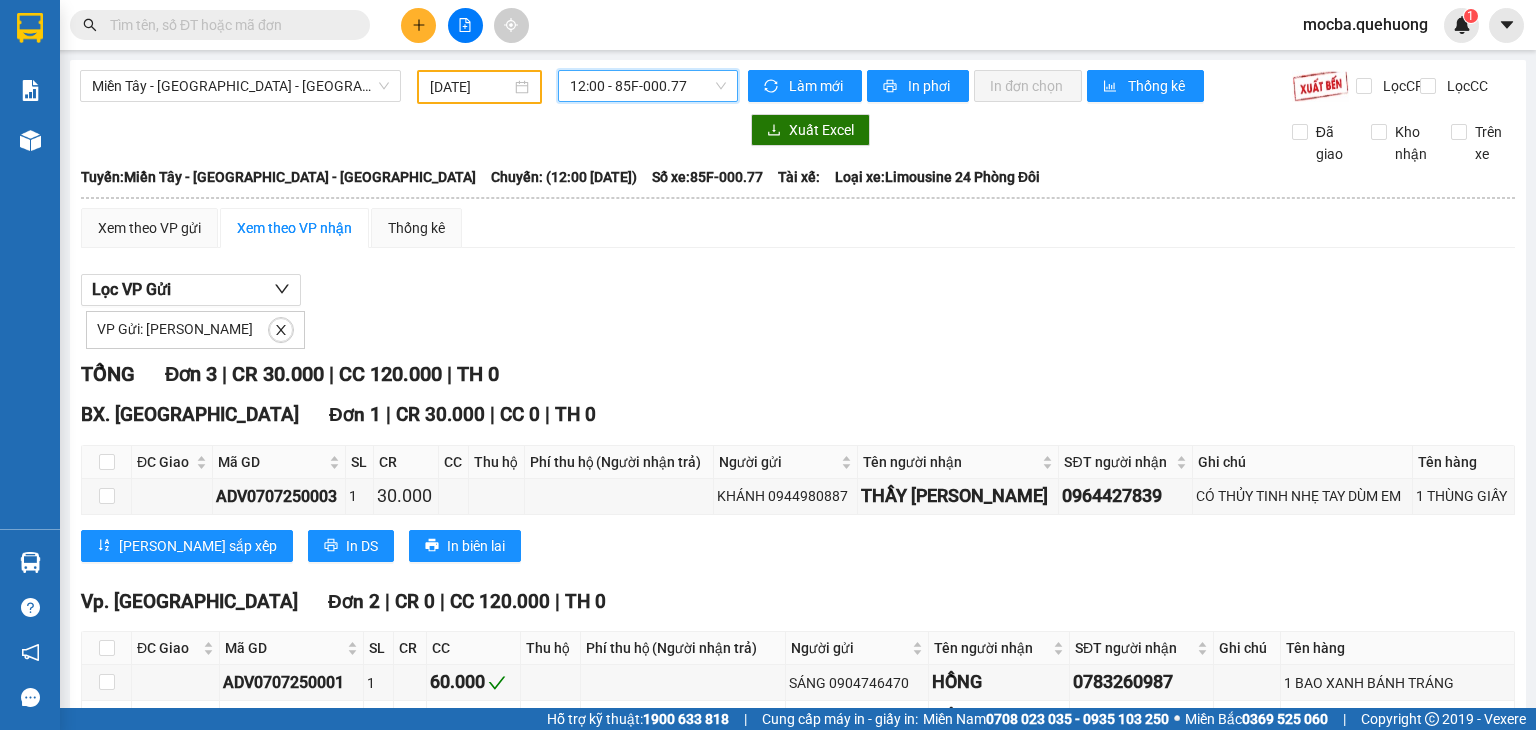 click on "12:00     - 85F-000.77" at bounding box center (648, 86) 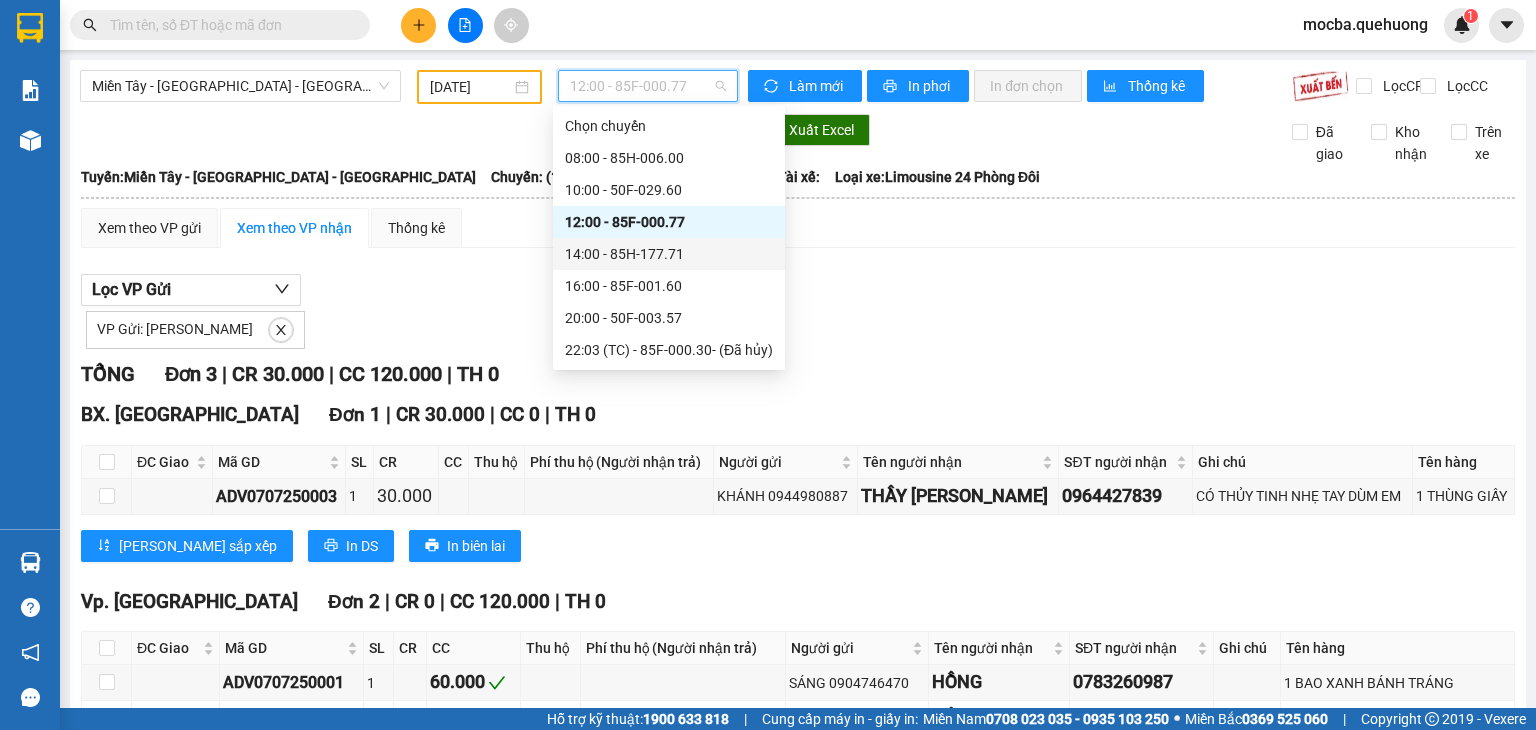 click on "14:00     - 85H-177.71" at bounding box center [669, 254] 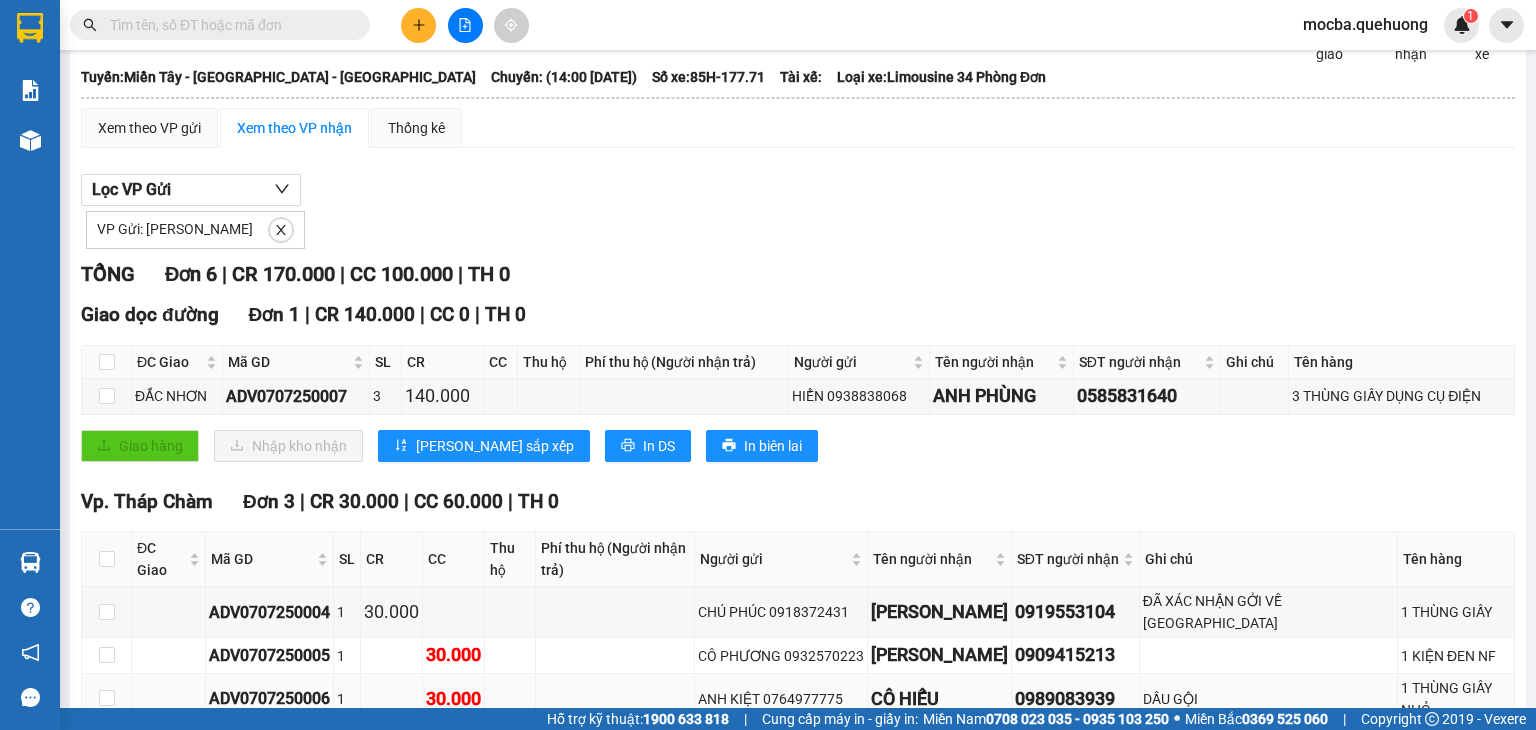 scroll, scrollTop: 0, scrollLeft: 0, axis: both 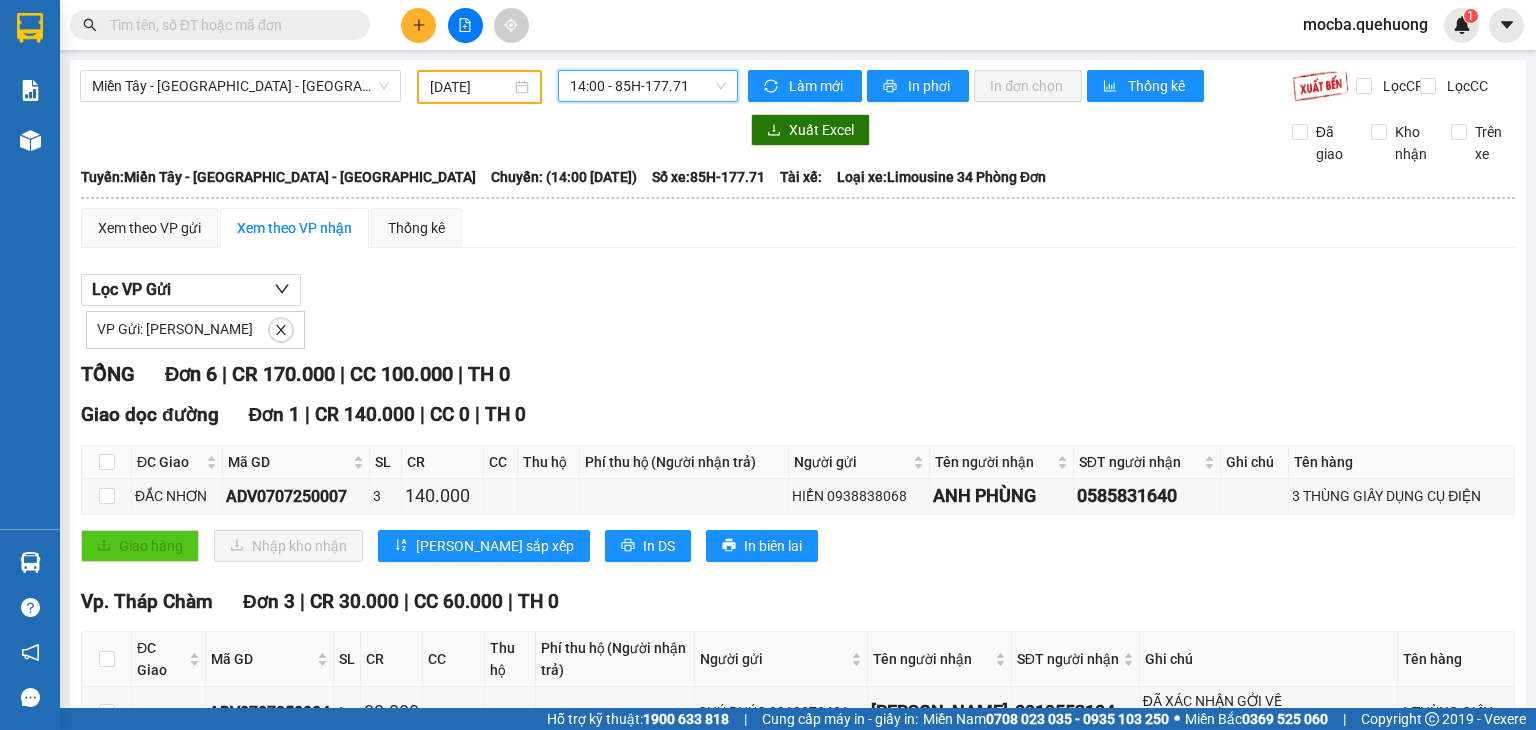 click on "14:00     - 85H-177.71" at bounding box center [648, 86] 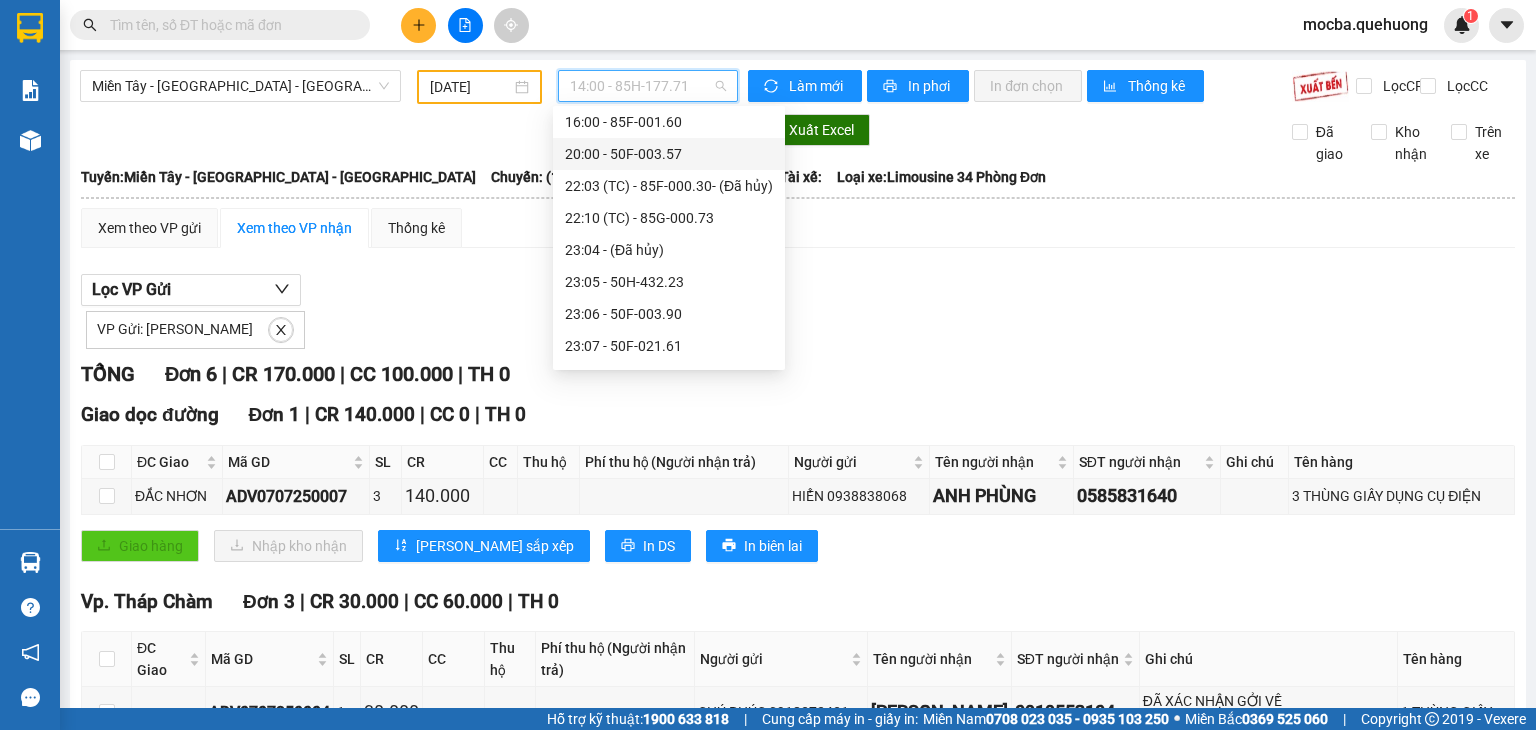 scroll, scrollTop: 224, scrollLeft: 0, axis: vertical 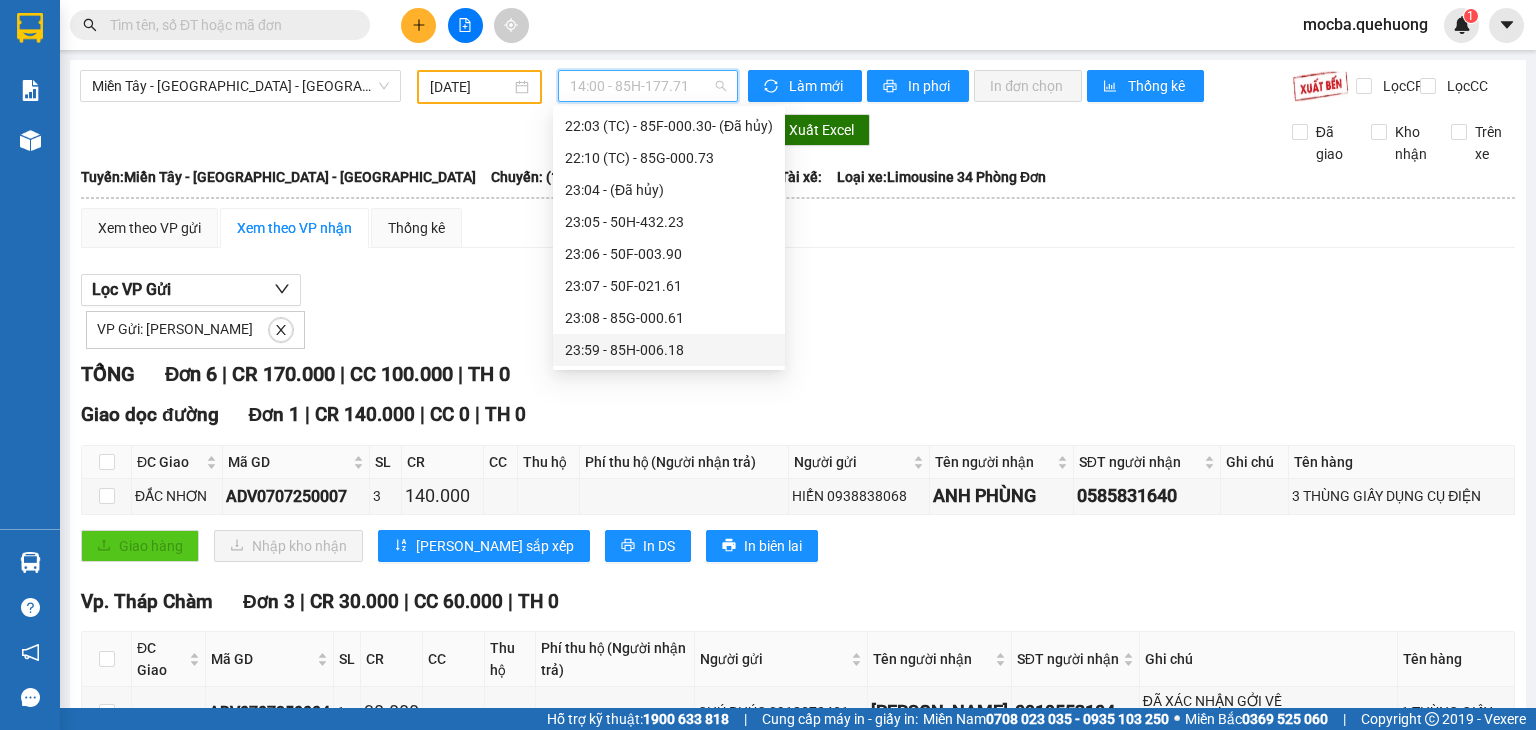 click on "23:59     - 85H-006.18" at bounding box center [669, 350] 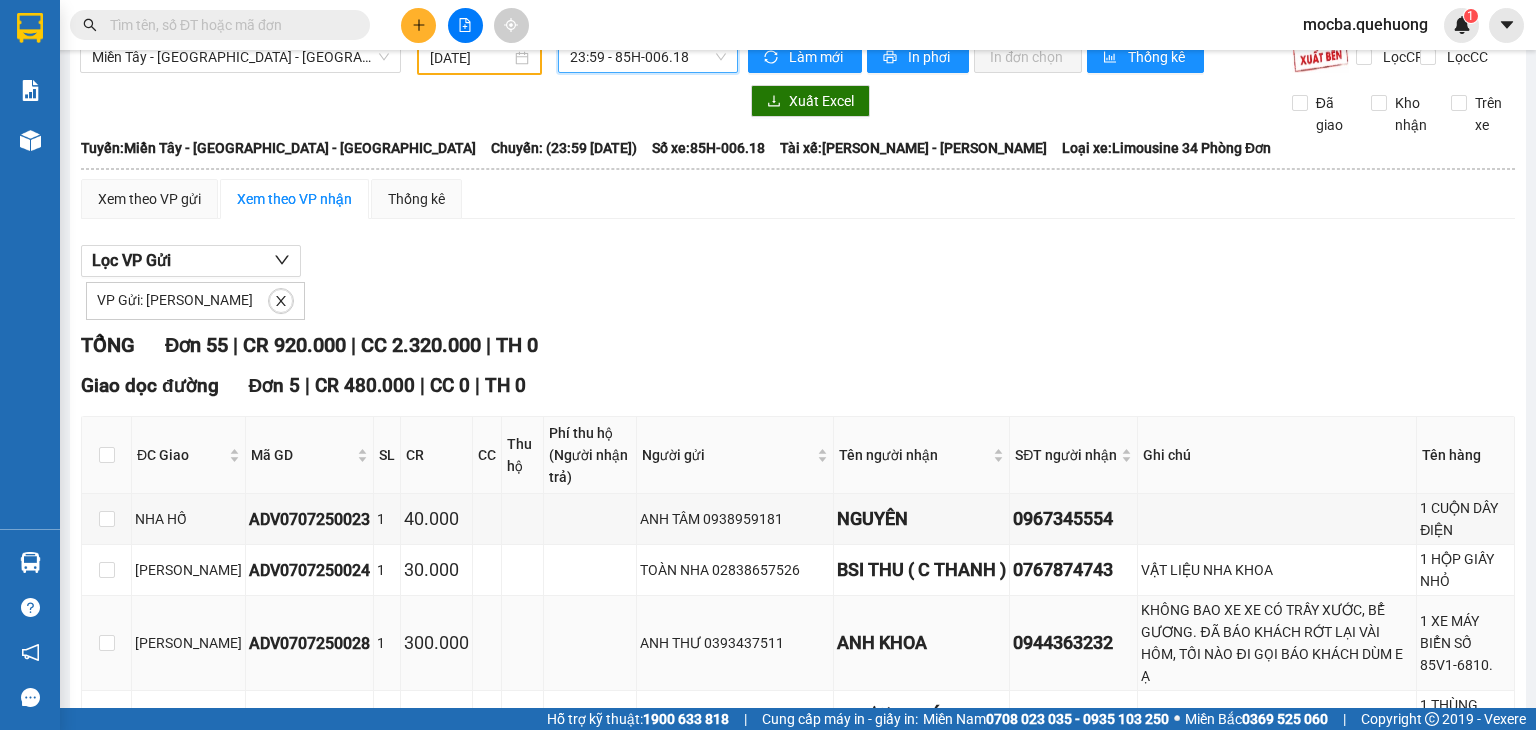 scroll, scrollTop: 0, scrollLeft: 0, axis: both 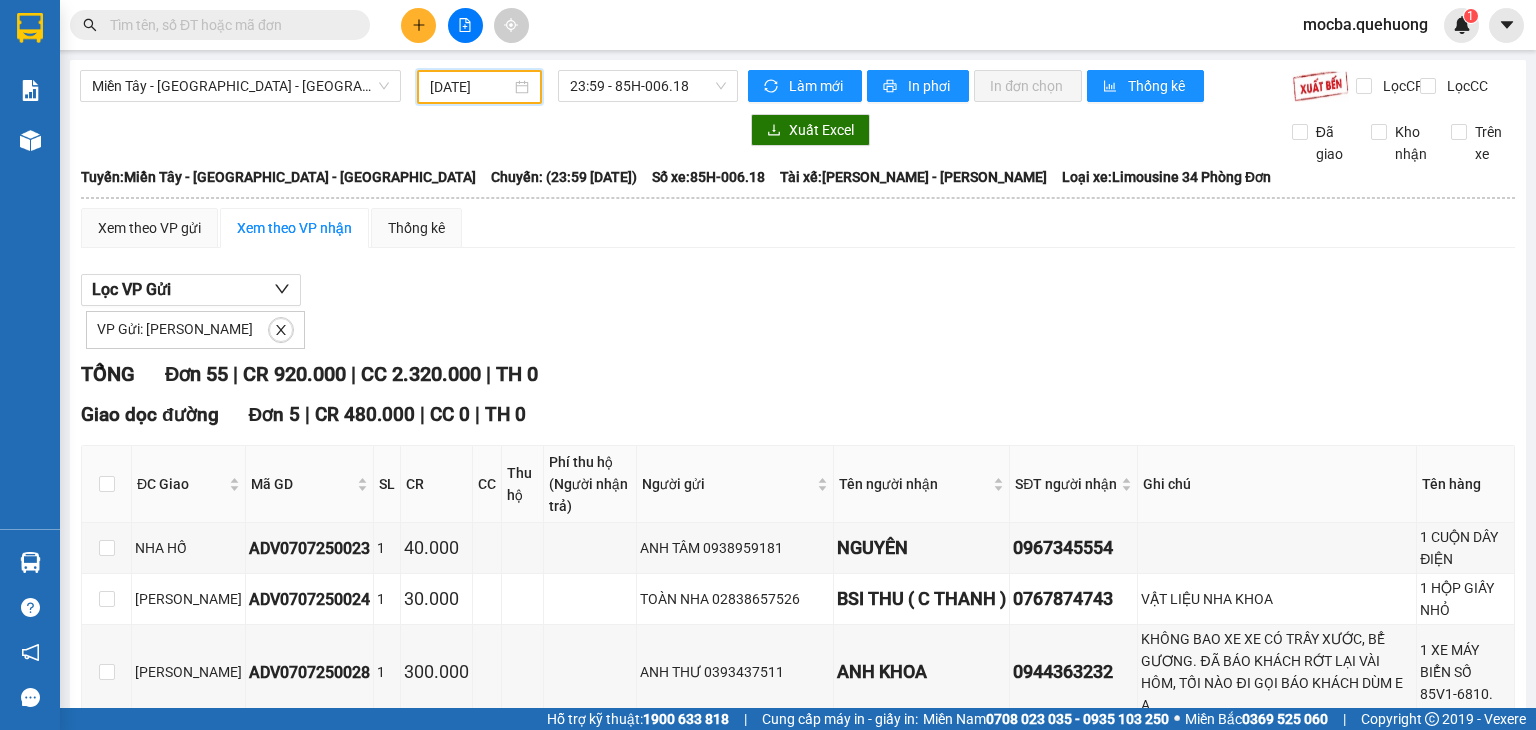click on "[DATE]" at bounding box center (470, 87) 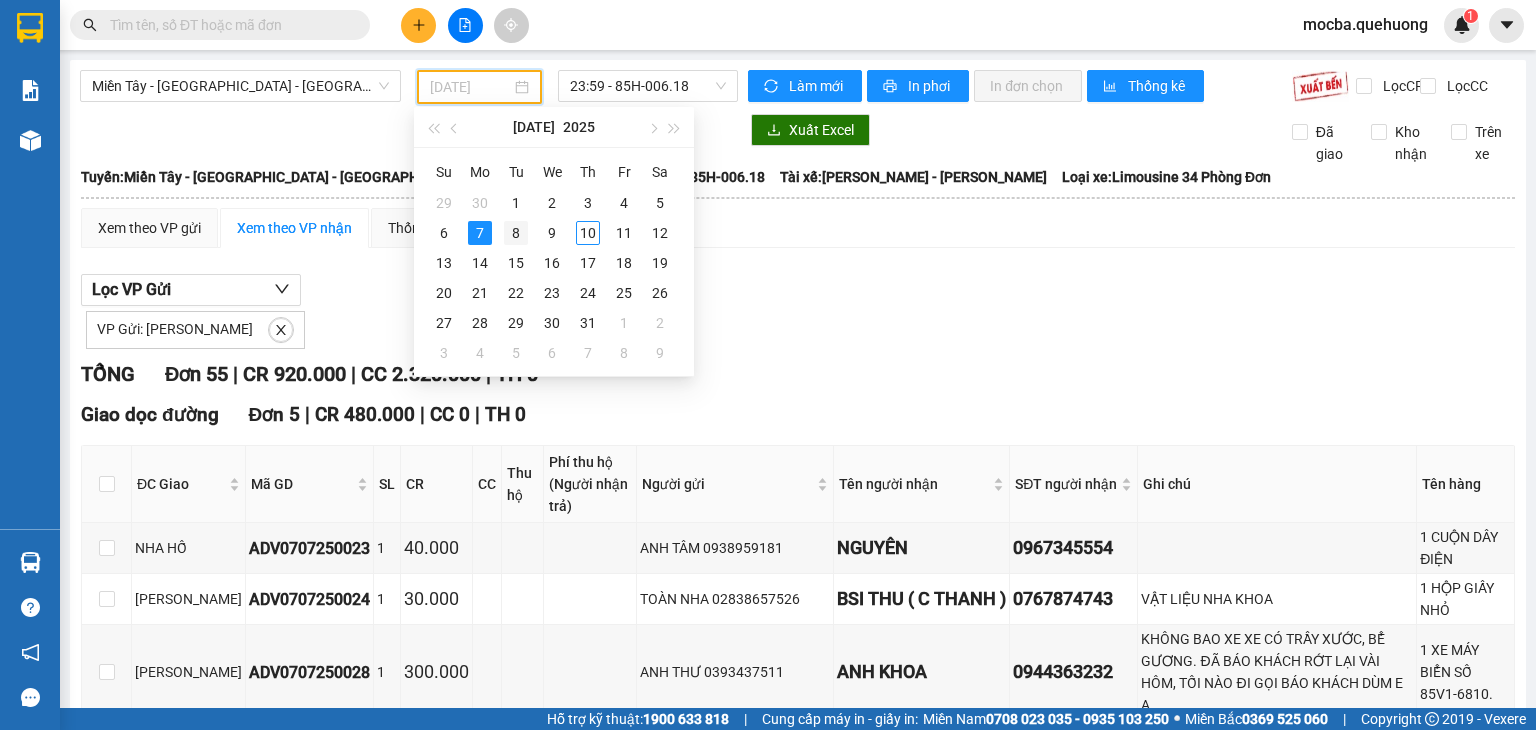 click on "8" at bounding box center (516, 233) 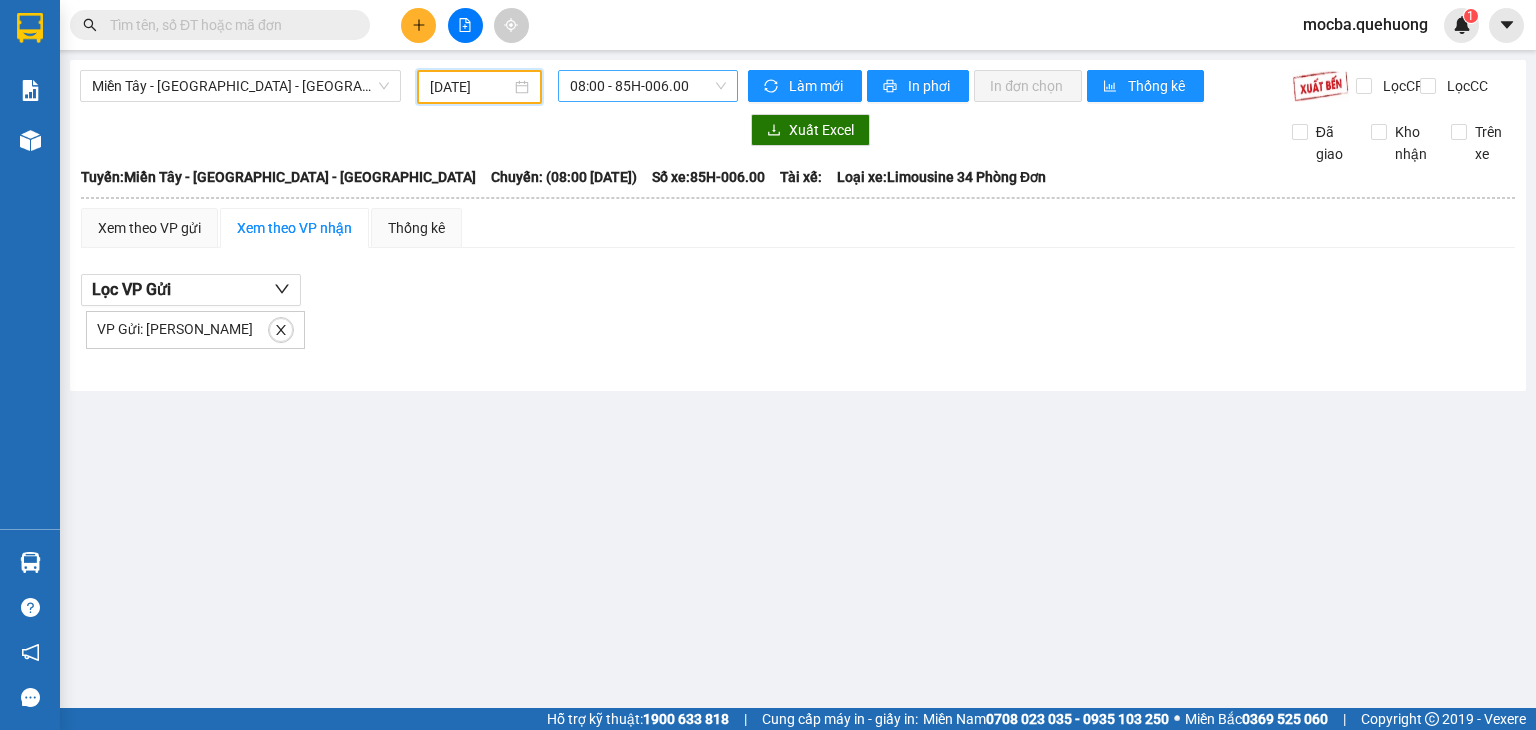 click on "08:00     - 85H-006.00" at bounding box center (648, 86) 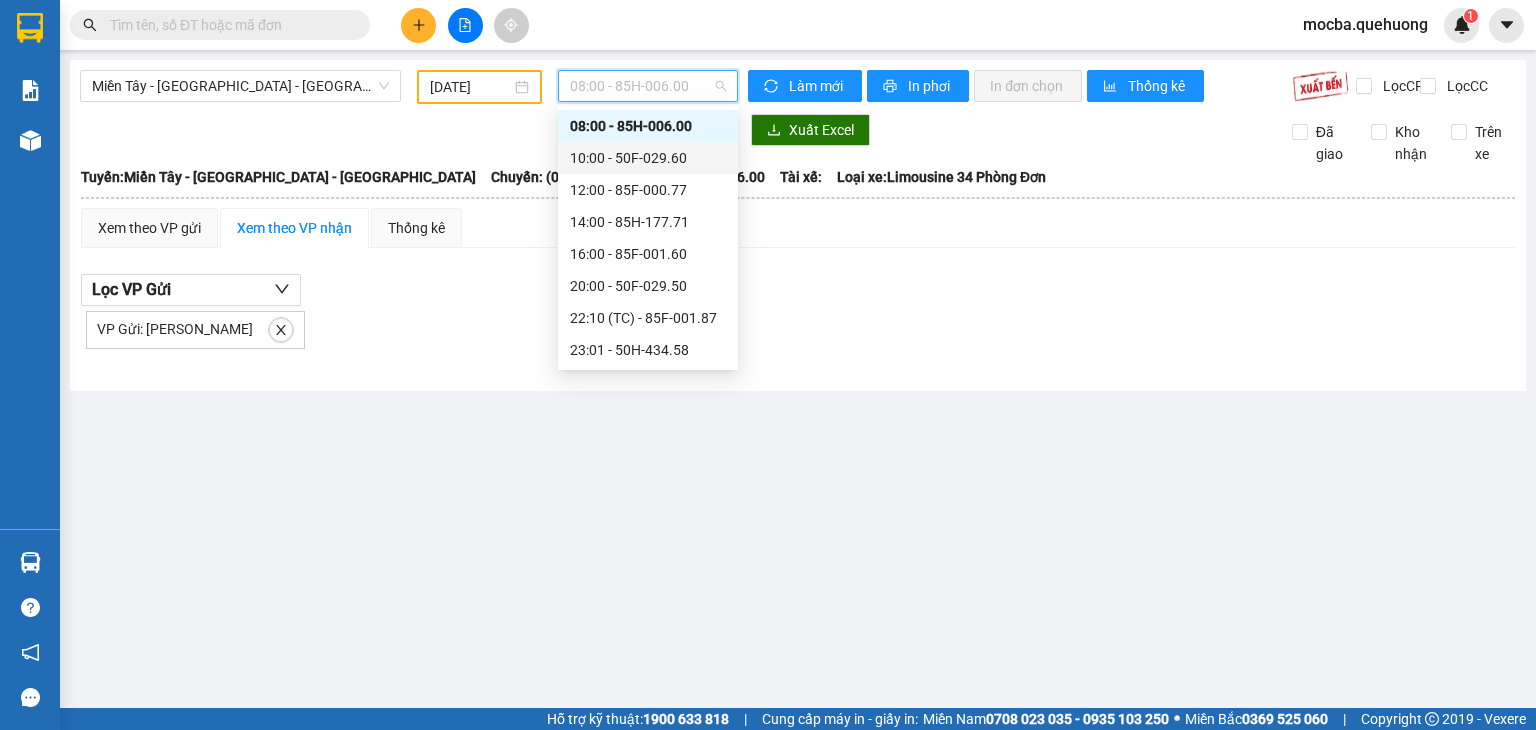 click on "10:00     - 50F-029.60" at bounding box center [648, 158] 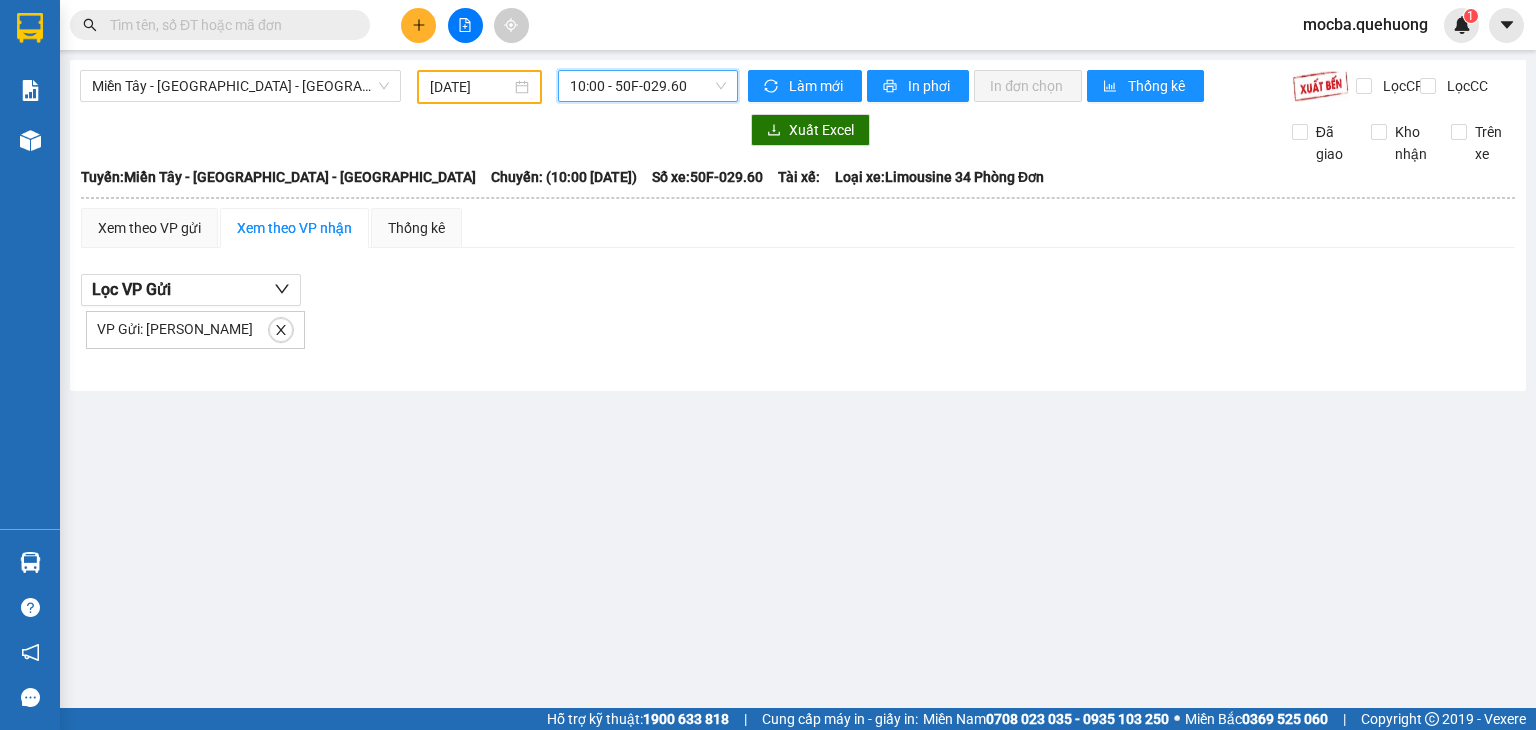 click on "10:00     - 50F-029.60" at bounding box center (648, 86) 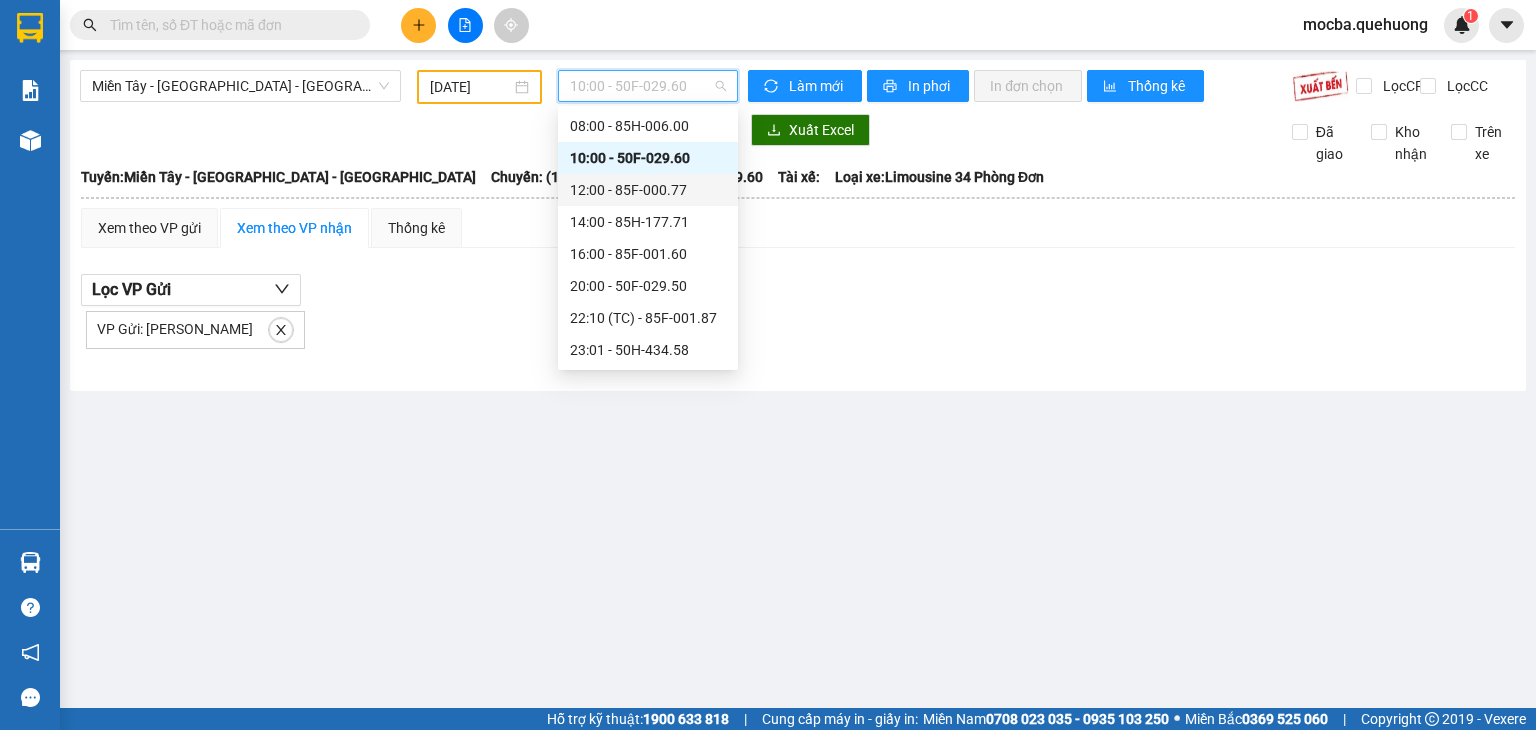 click on "12:00     - 85F-000.77" at bounding box center (648, 190) 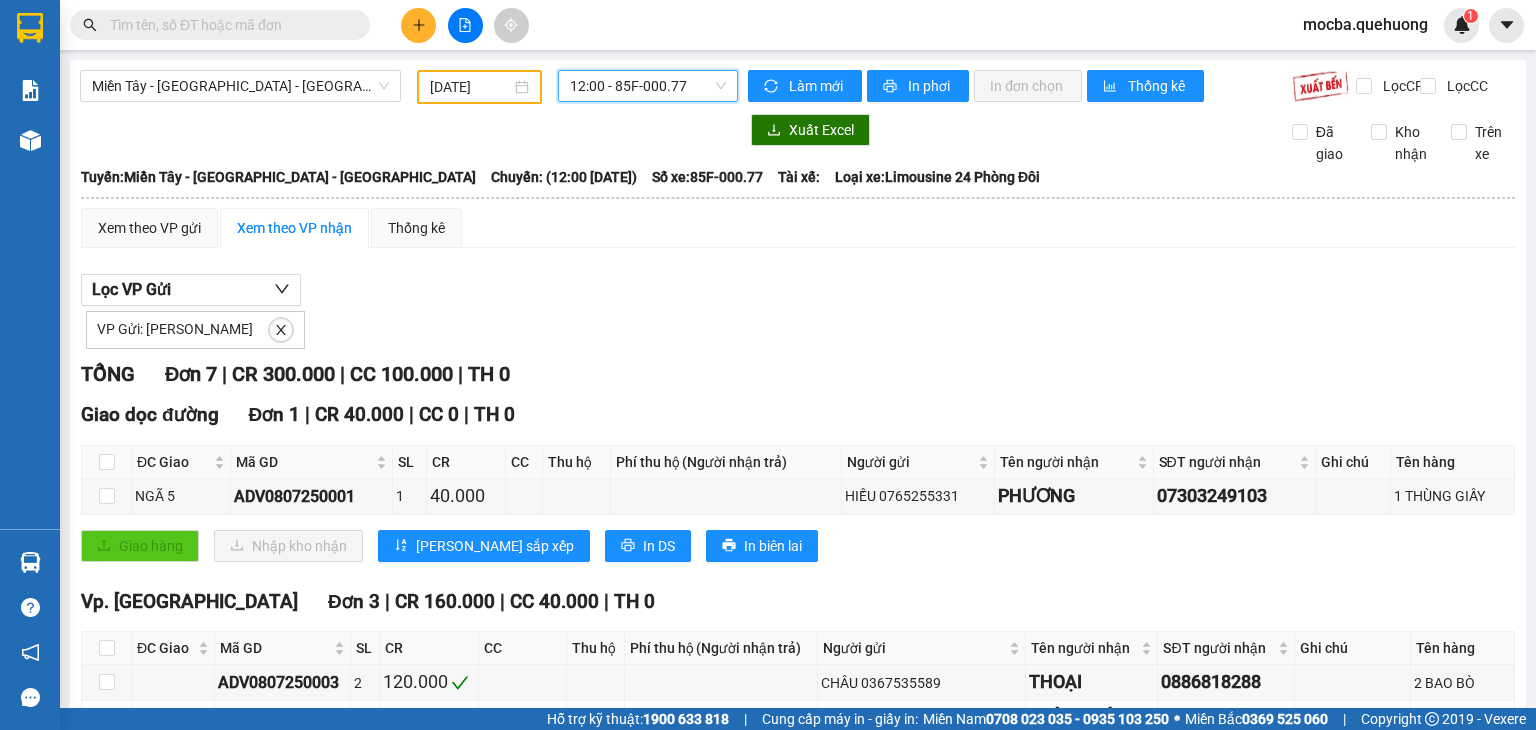 click on "12:00     - 85F-000.77" at bounding box center [648, 86] 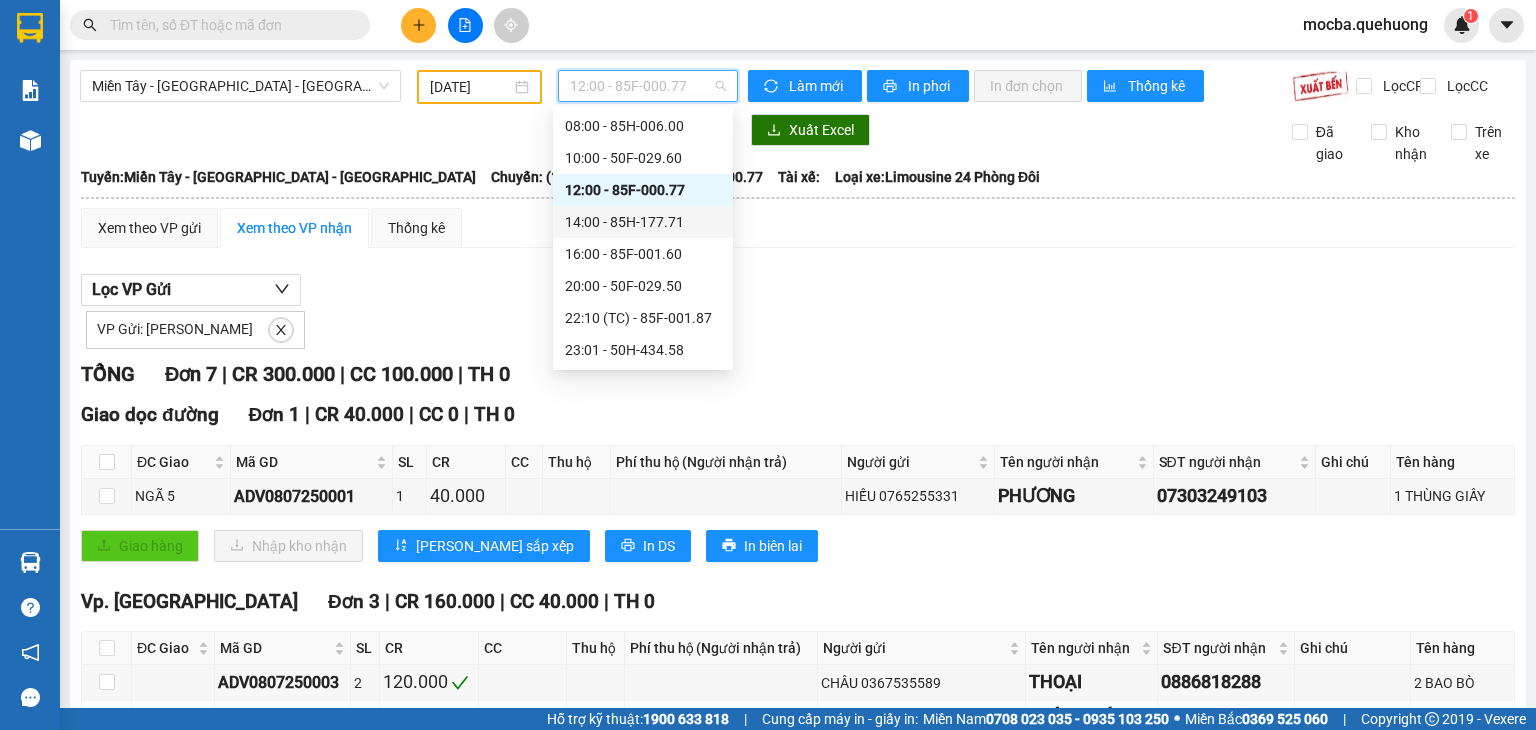 click on "14:00     - 85H-177.71" at bounding box center (643, 222) 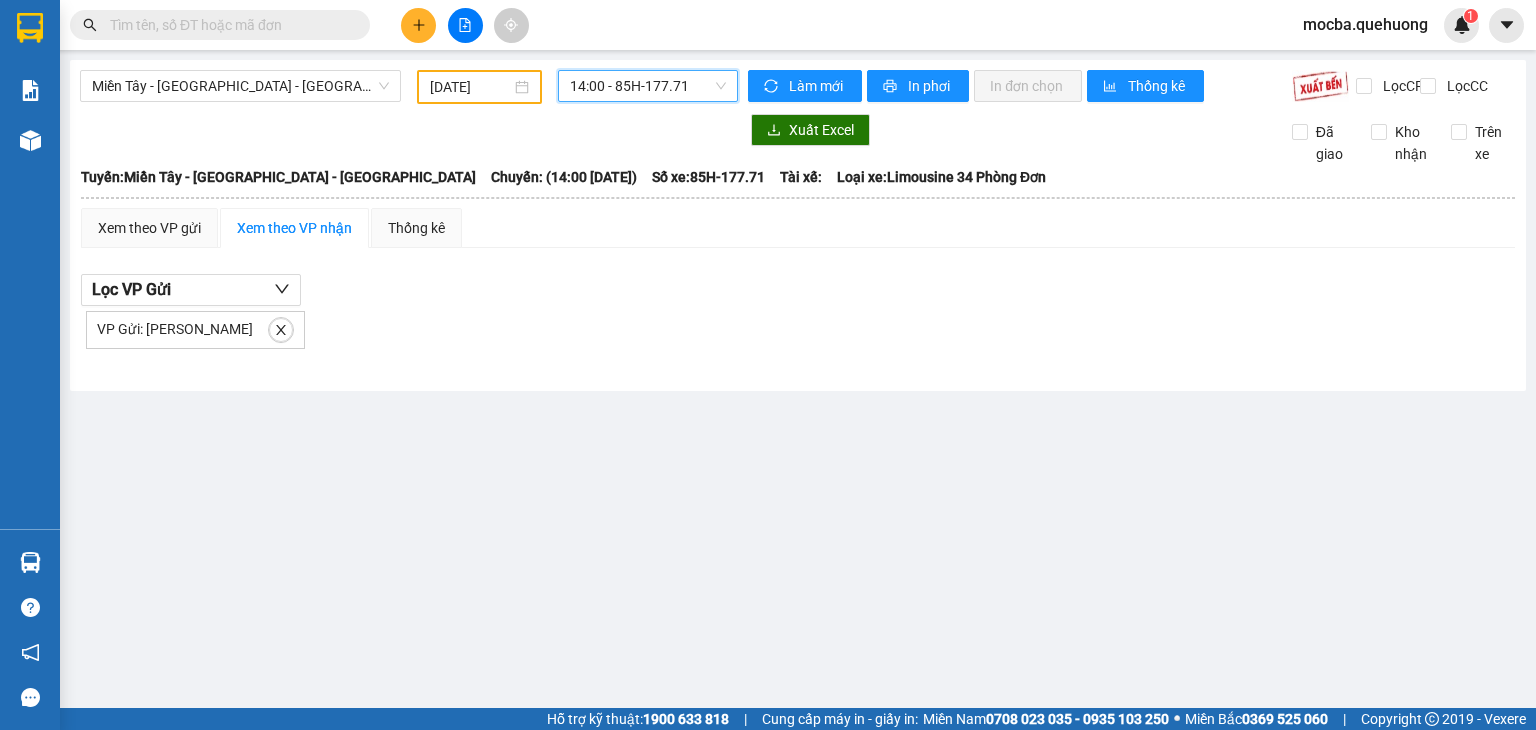 click on "14:00     - 85H-177.71" at bounding box center (648, 86) 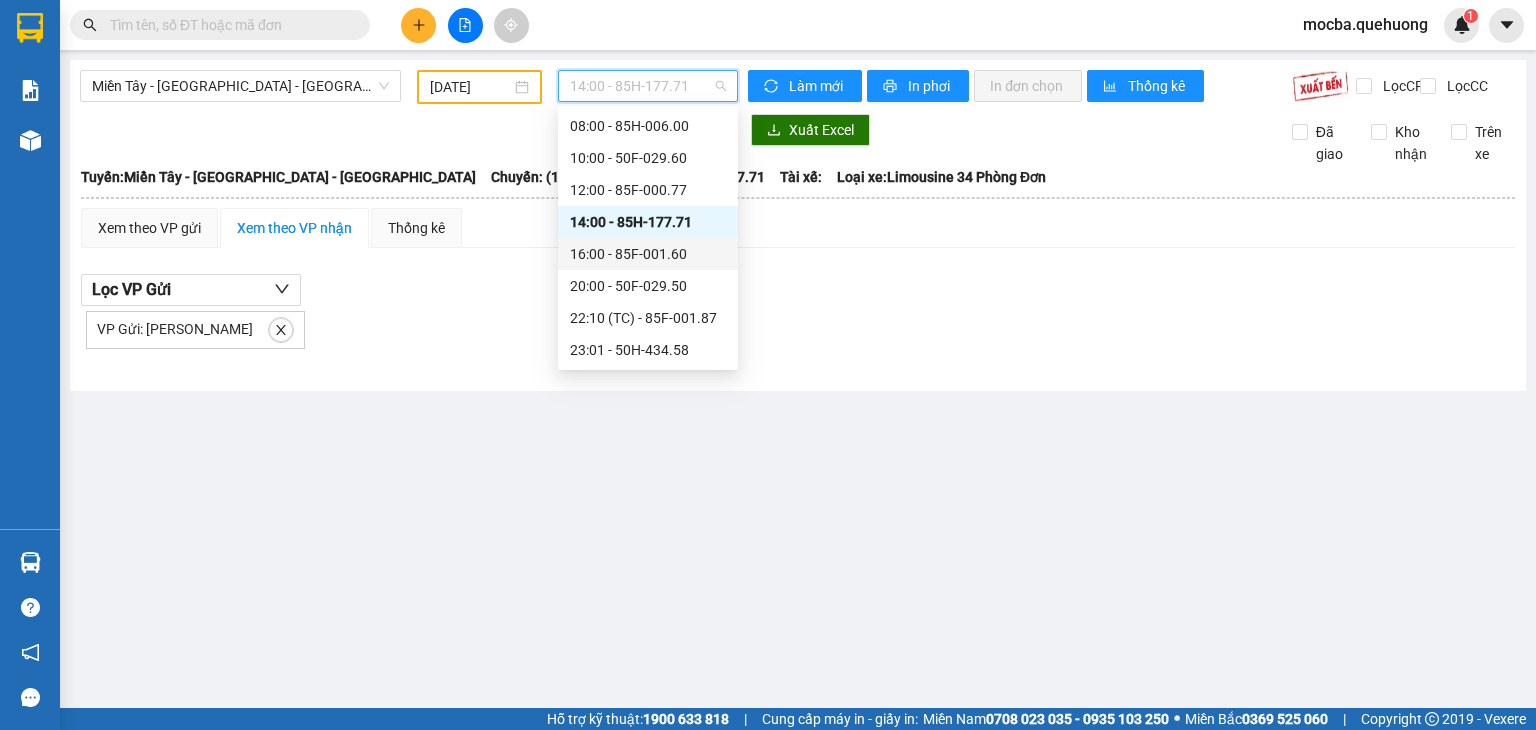 click on "16:00     - 85F-001.60" at bounding box center (648, 254) 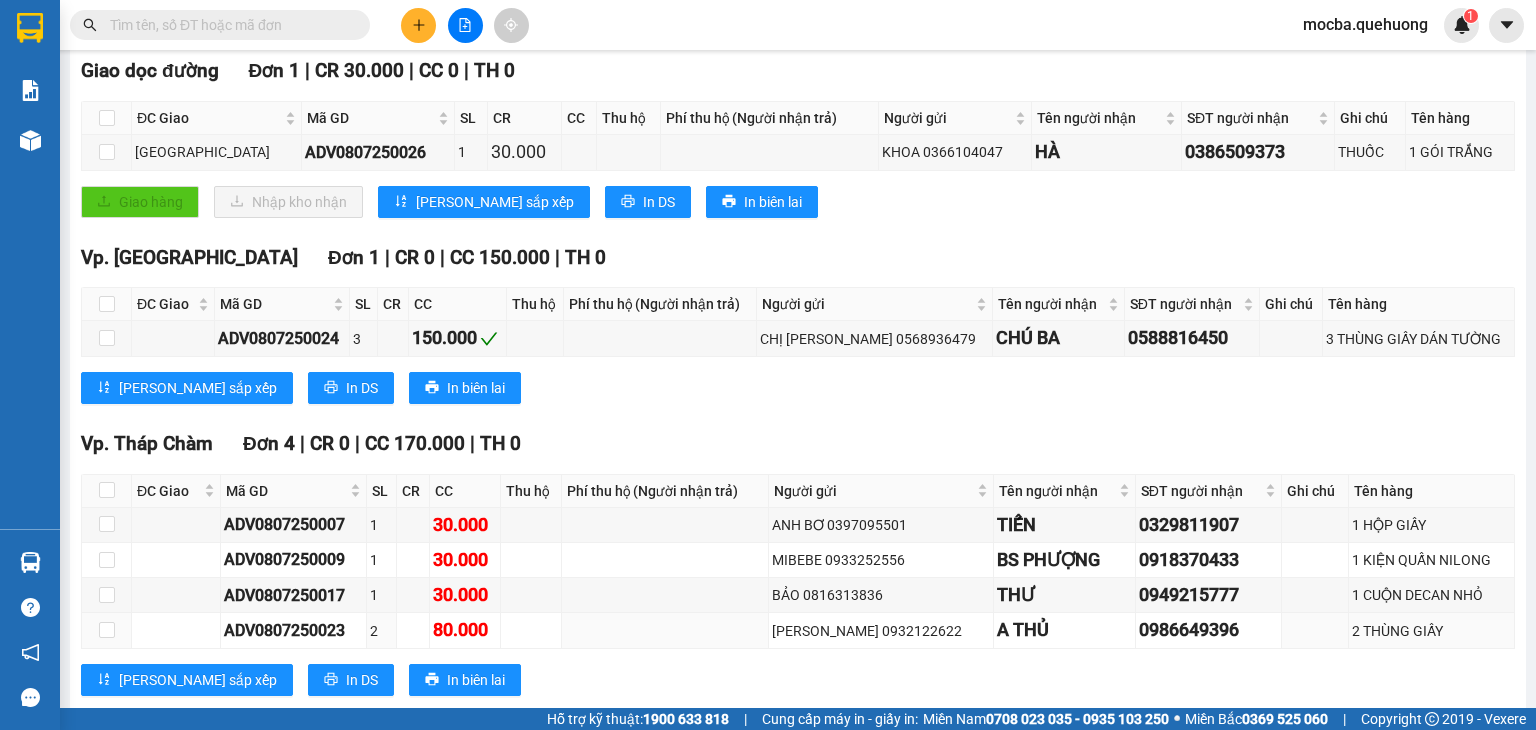 scroll, scrollTop: 0, scrollLeft: 0, axis: both 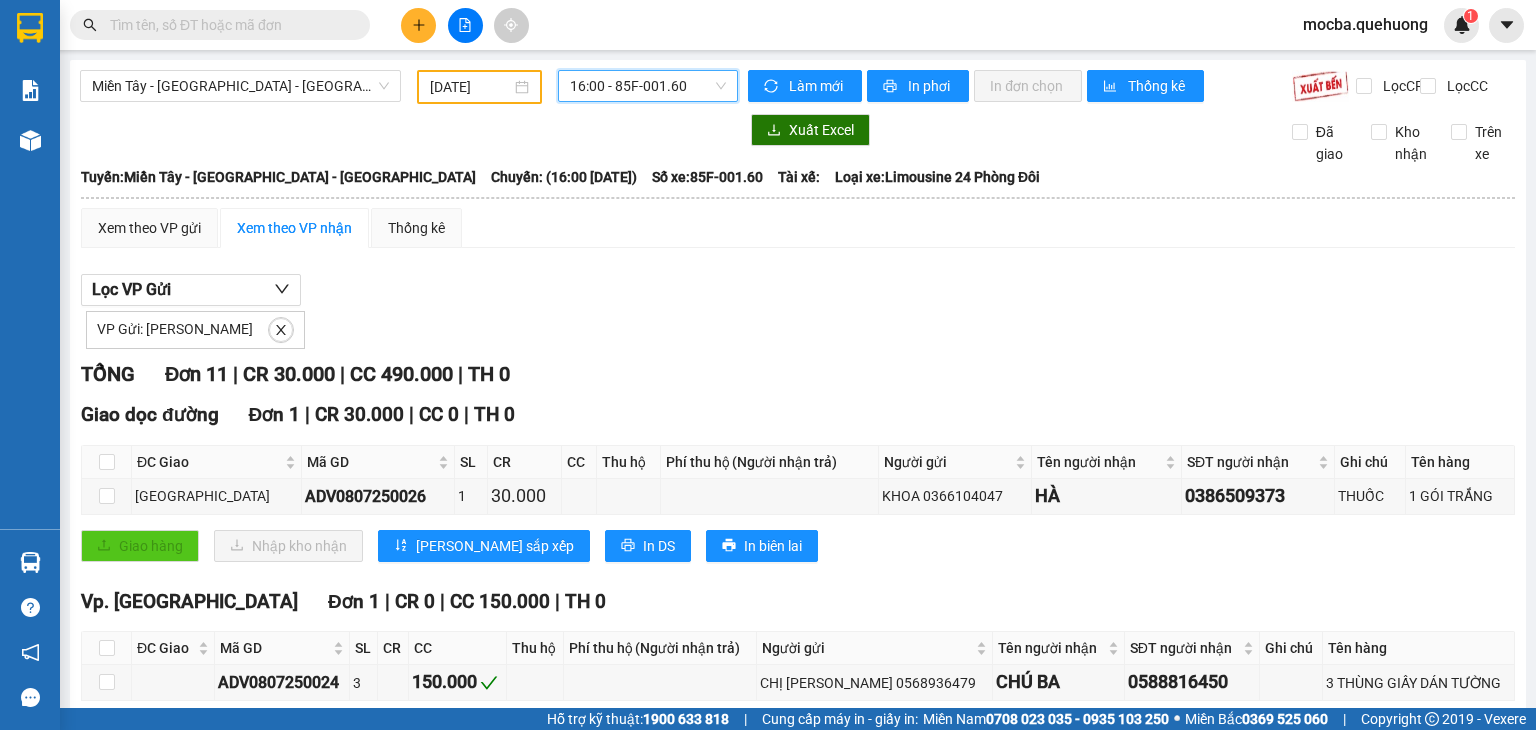 click on "16:00     - 85F-001.60" at bounding box center [648, 86] 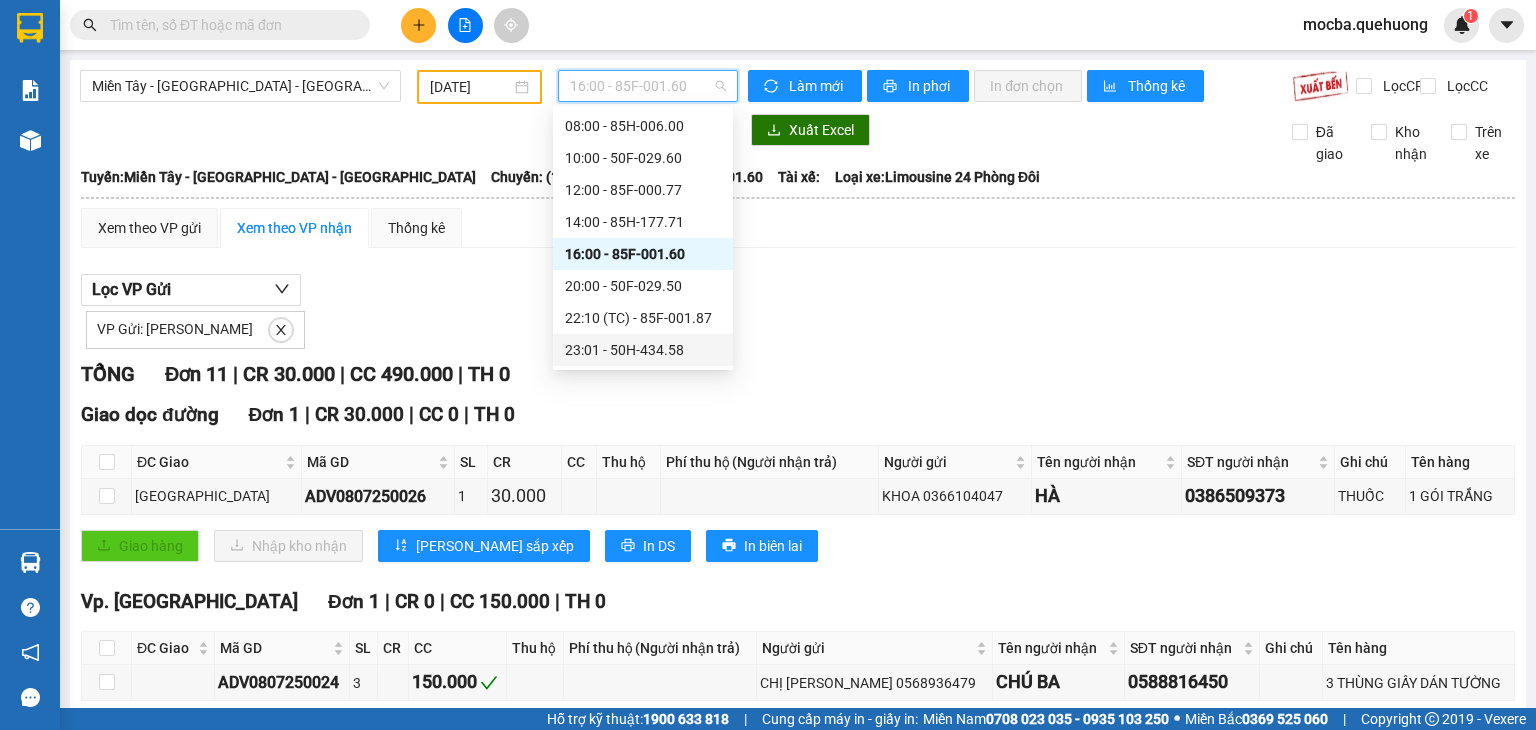 scroll, scrollTop: 224, scrollLeft: 0, axis: vertical 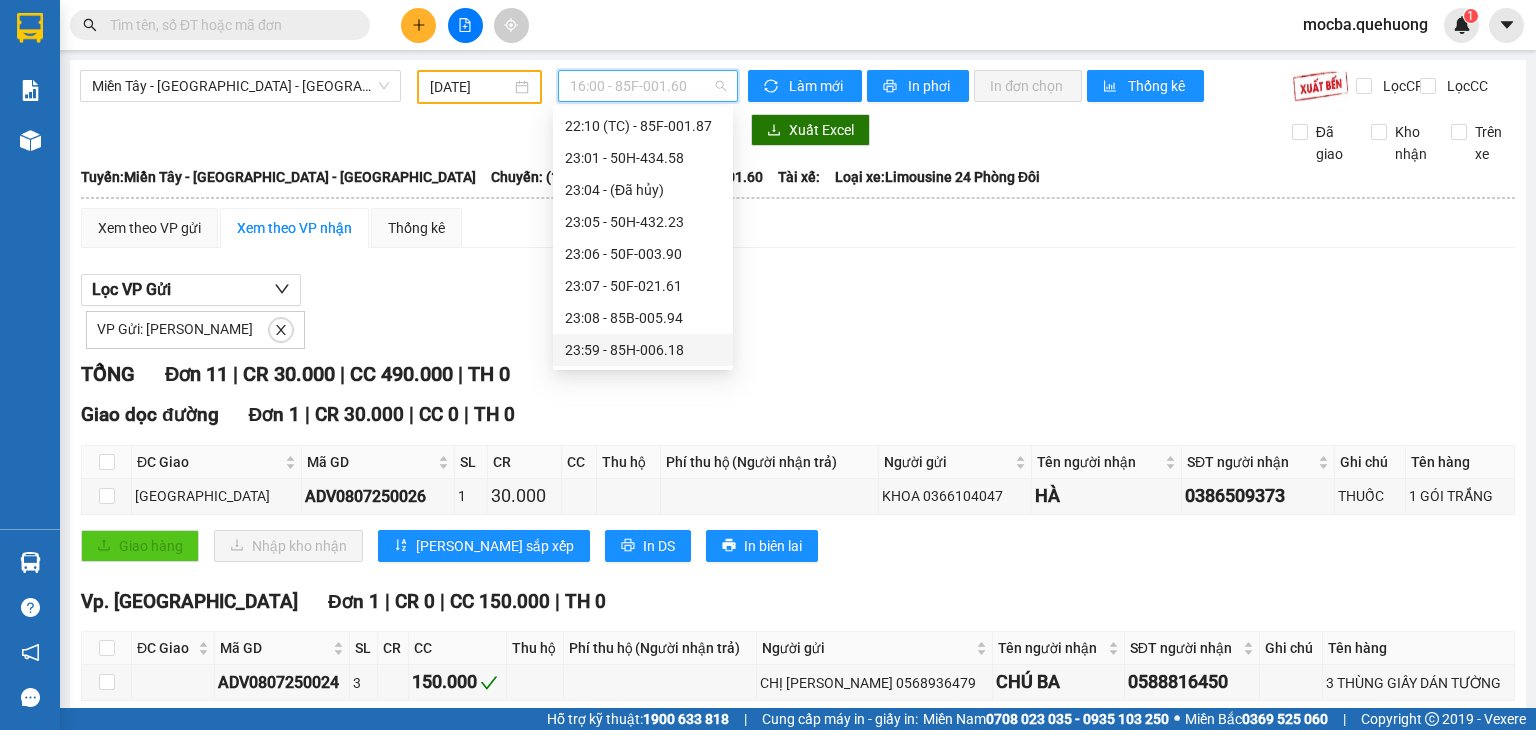 click on "23:59     - 85H-006.18" at bounding box center [643, 350] 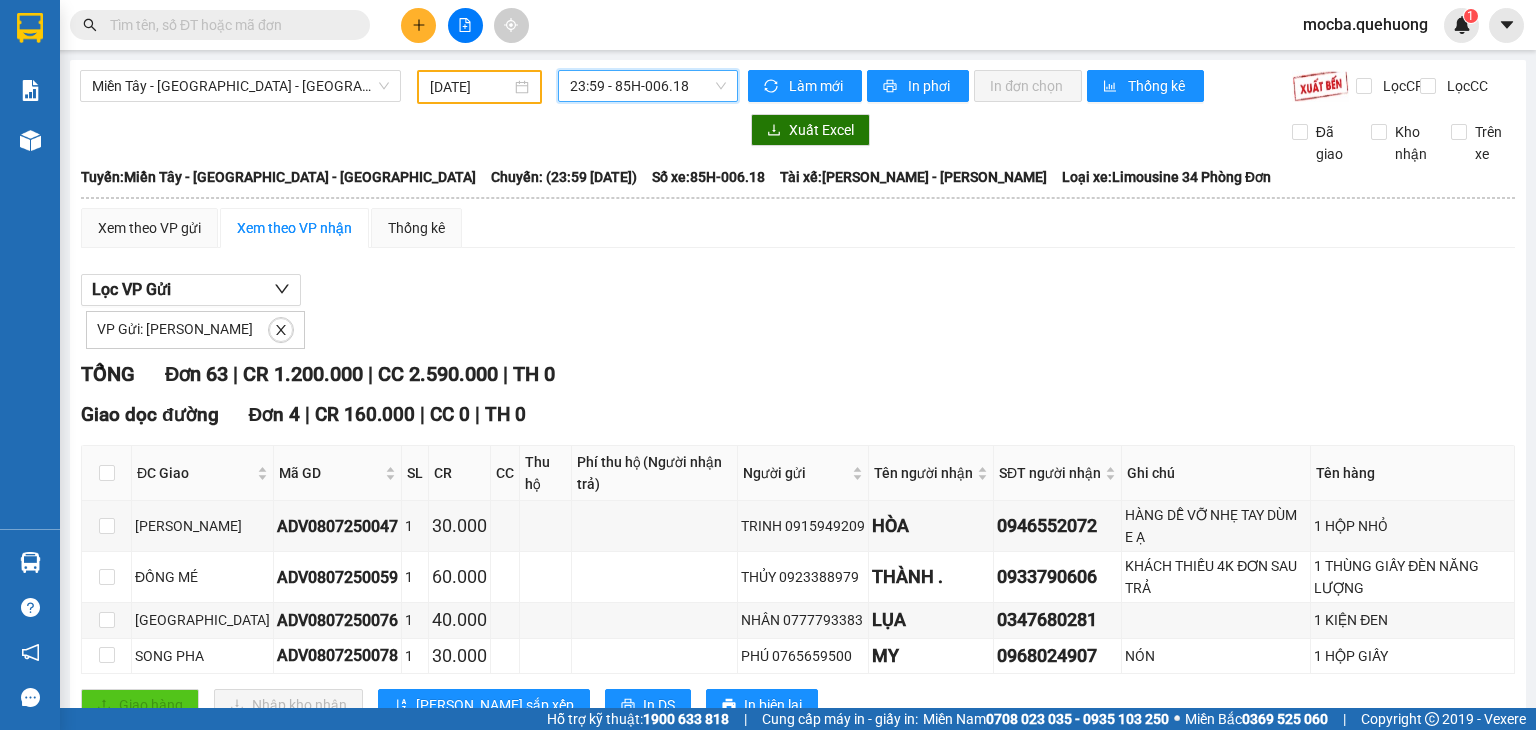 click on "Miền Tây - [GEOGRAPHIC_DATA] - [GEOGRAPHIC_DATA]  [DATE] 23:59 23:59     - 85H-006.18" at bounding box center (409, 87) 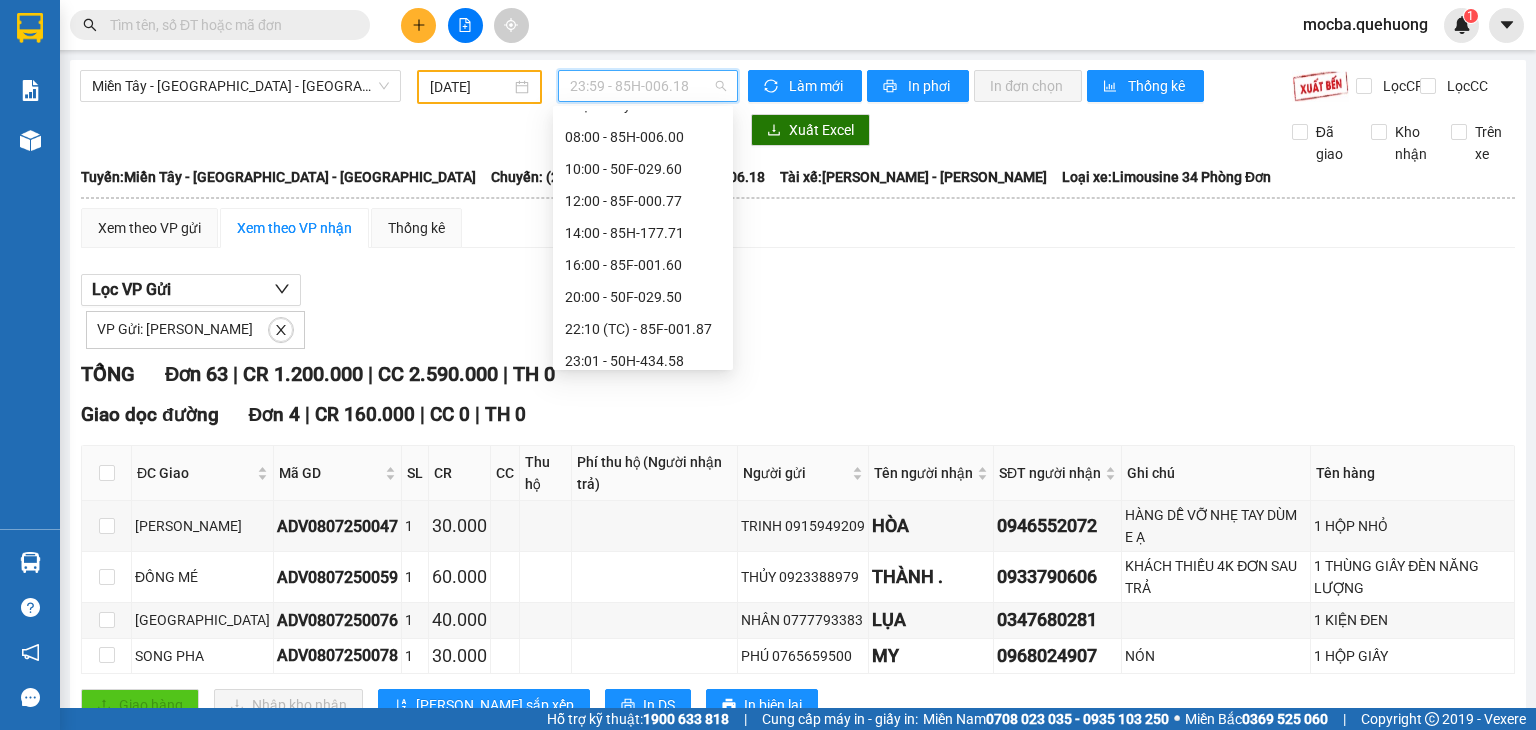 scroll, scrollTop: 0, scrollLeft: 0, axis: both 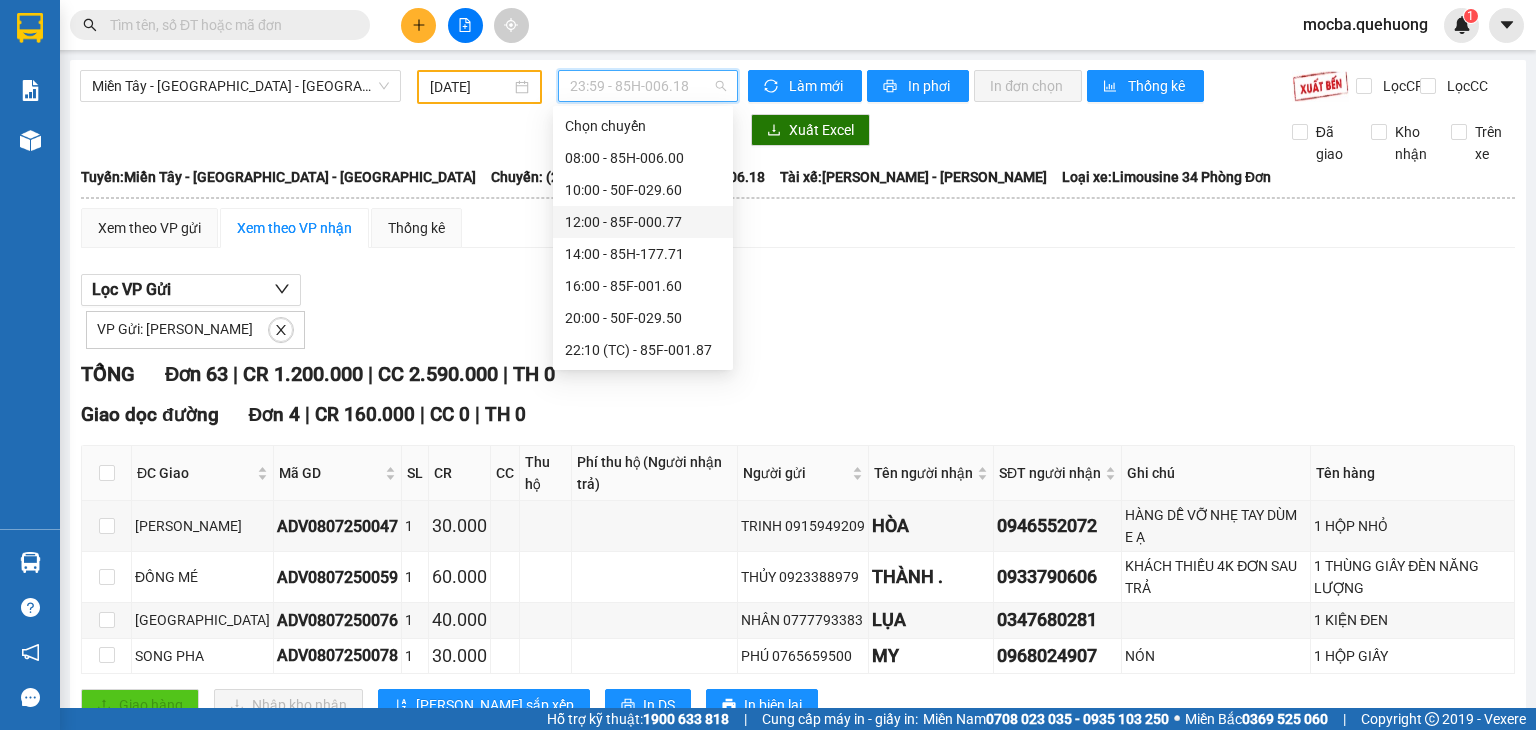 click on "12:00     - 85F-000.77" at bounding box center (643, 222) 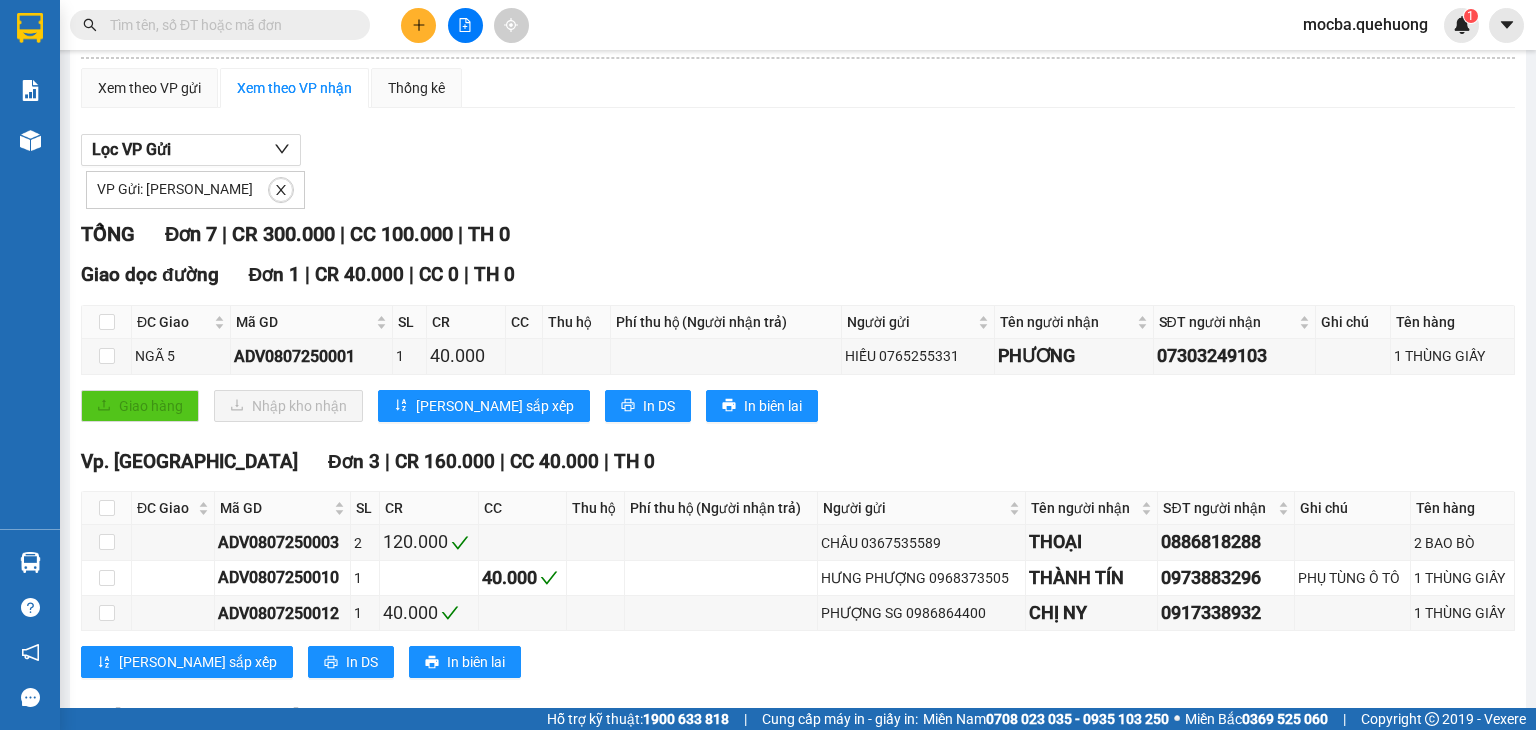 scroll, scrollTop: 0, scrollLeft: 0, axis: both 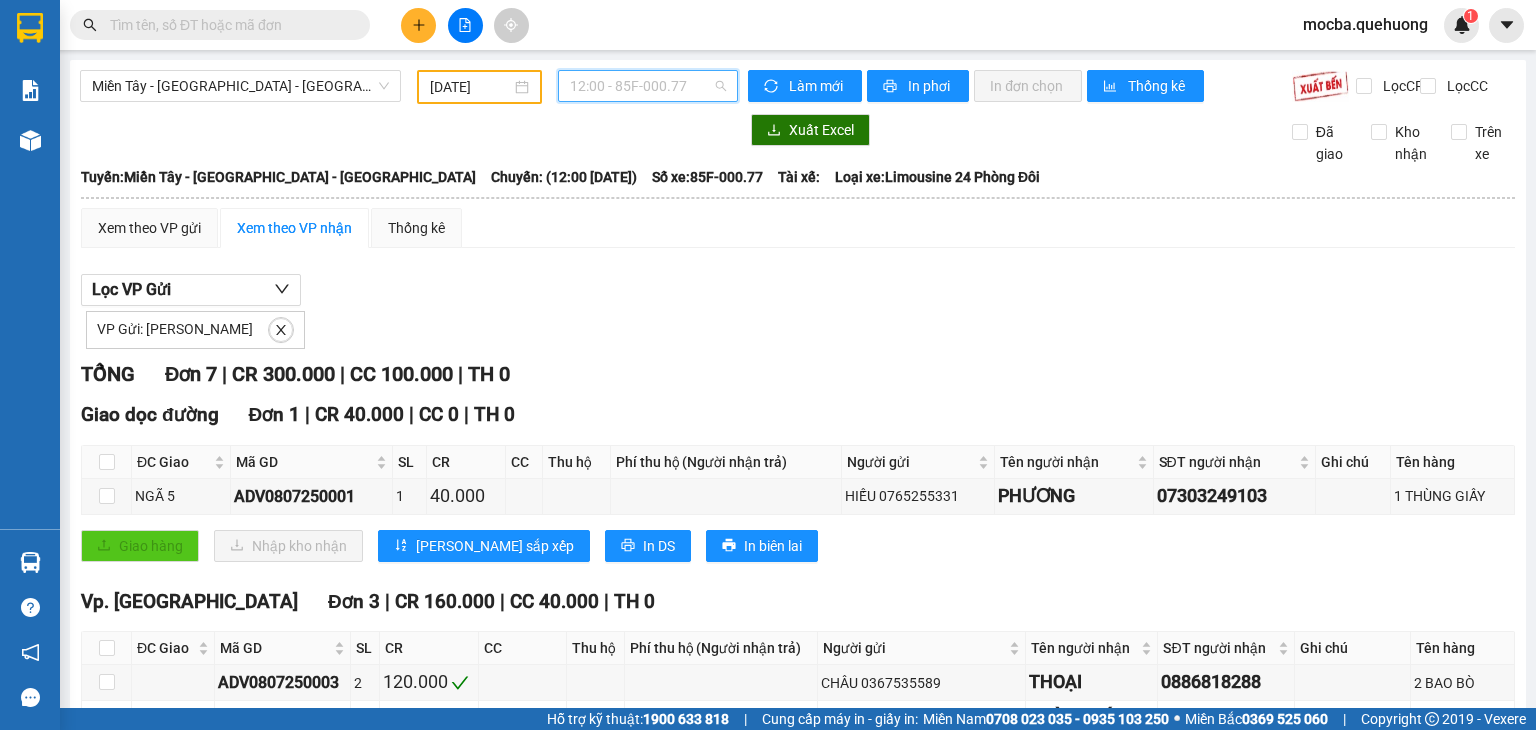 click on "12:00     - 85F-000.77" at bounding box center (648, 86) 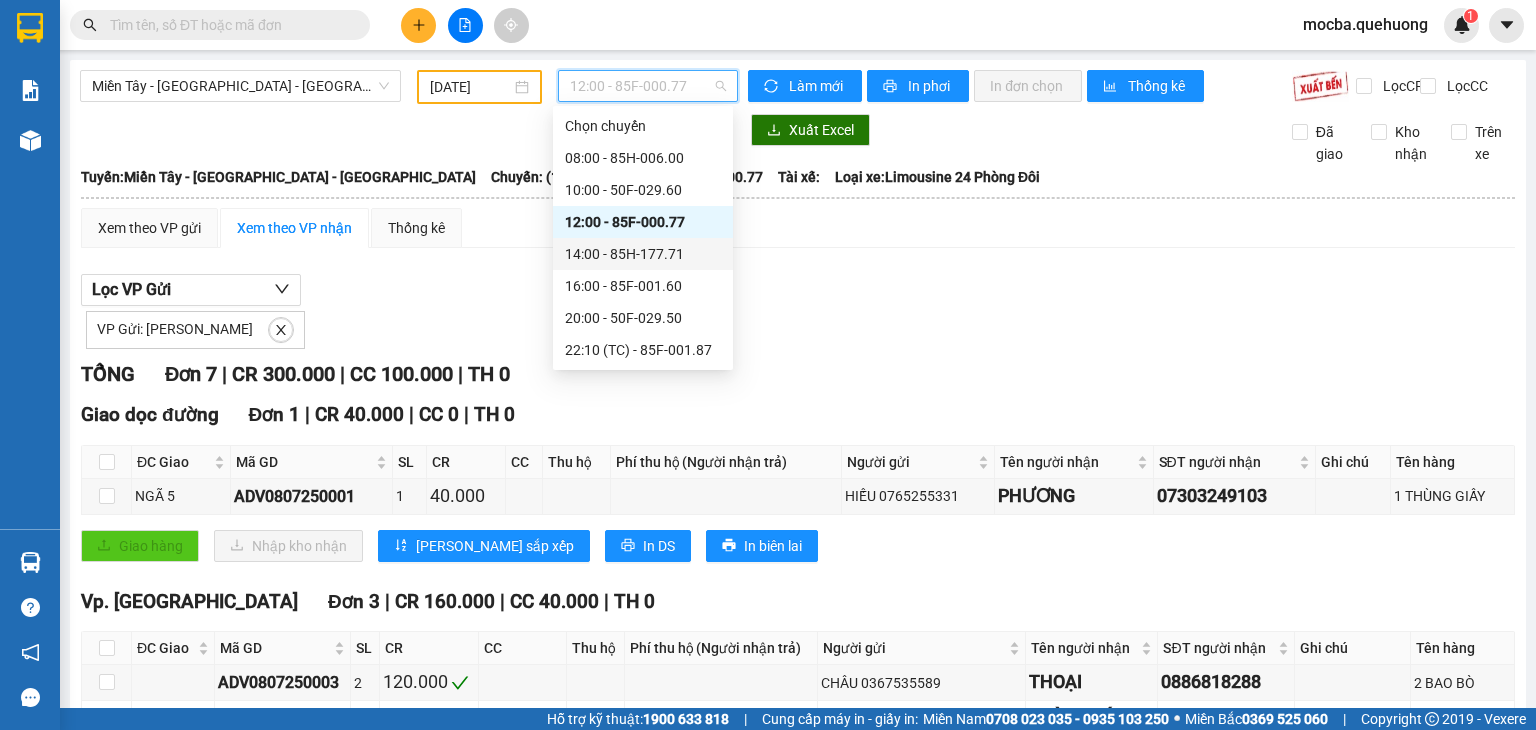 click on "14:00     - 85H-177.71" at bounding box center [643, 254] 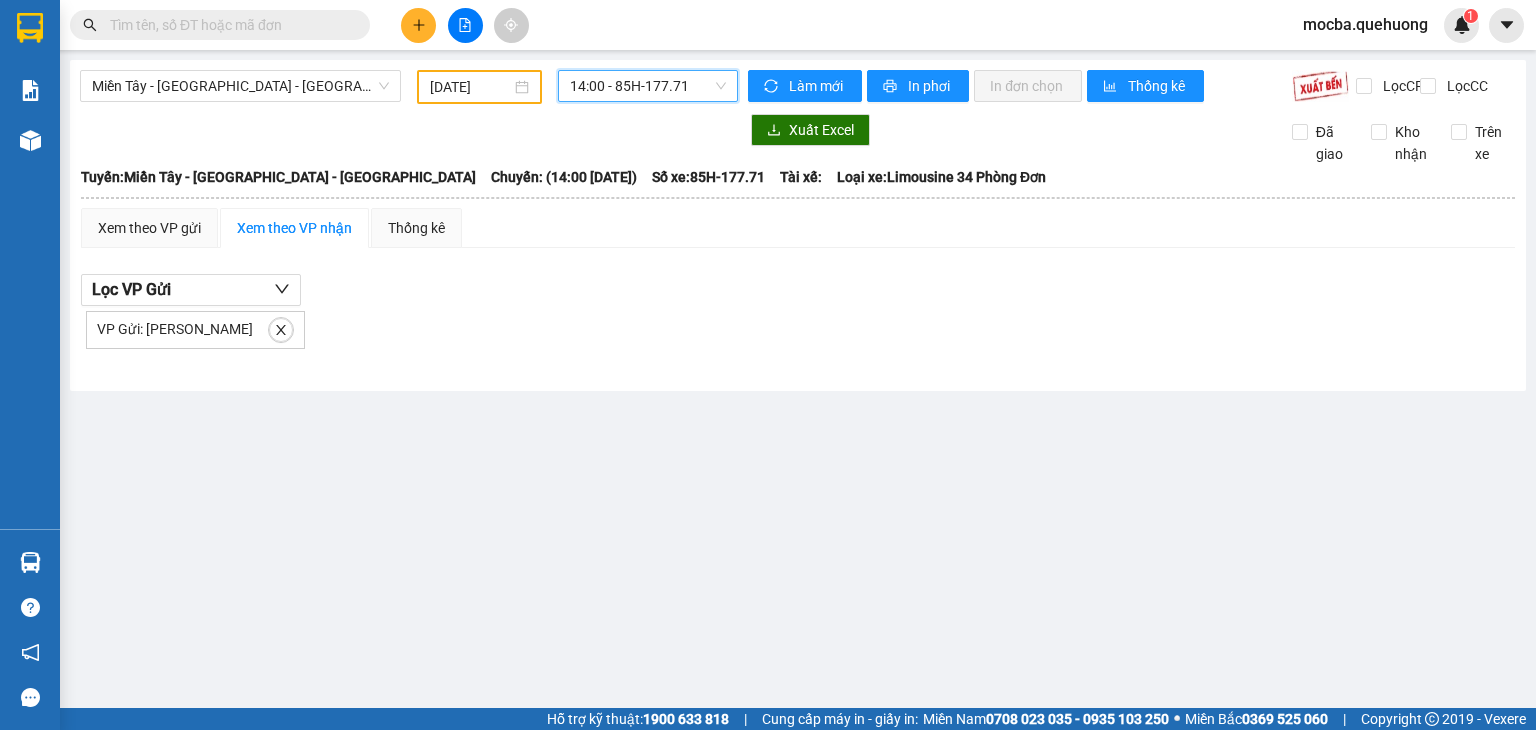 click on "14:00     - 85H-177.71" at bounding box center [648, 86] 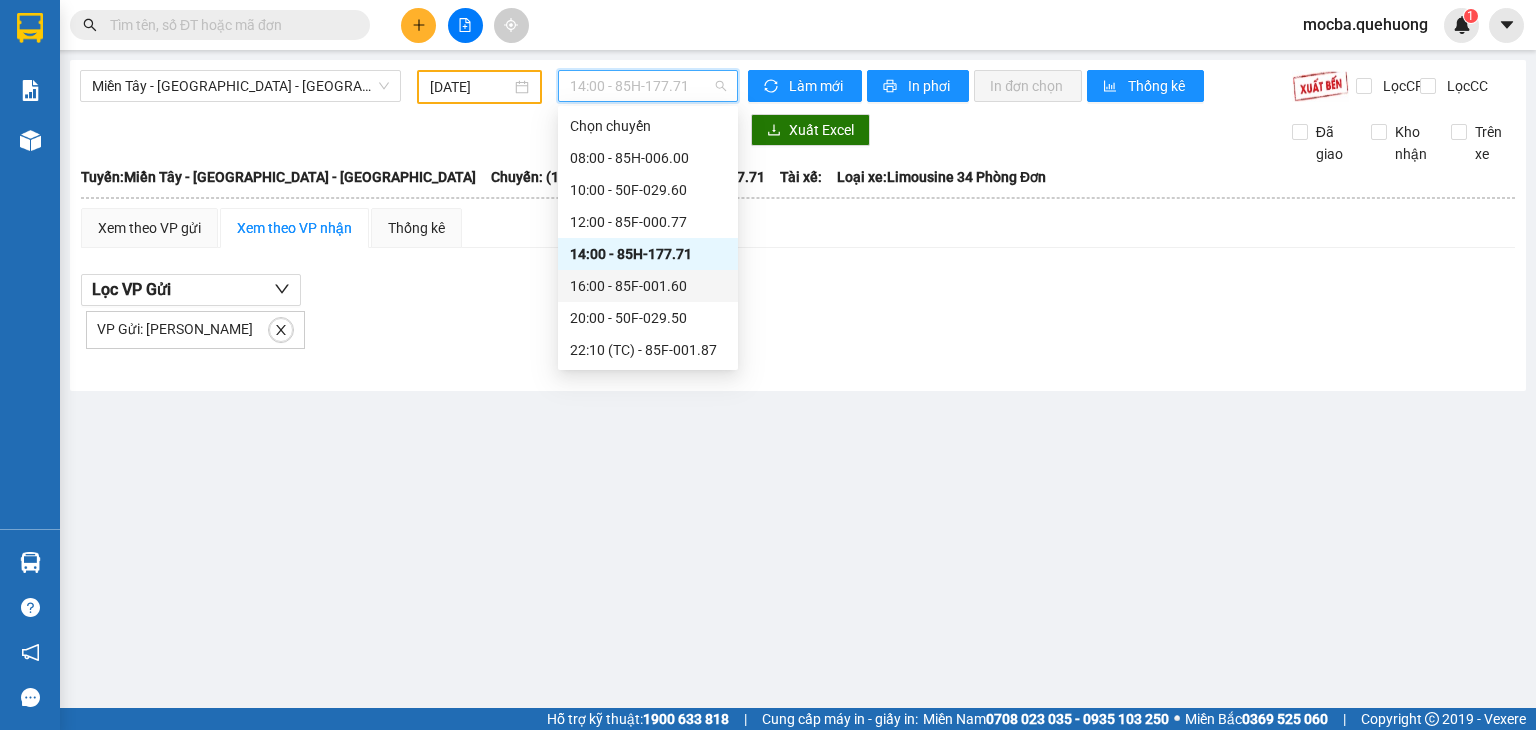 click on "16:00     - 85F-001.60" at bounding box center (648, 286) 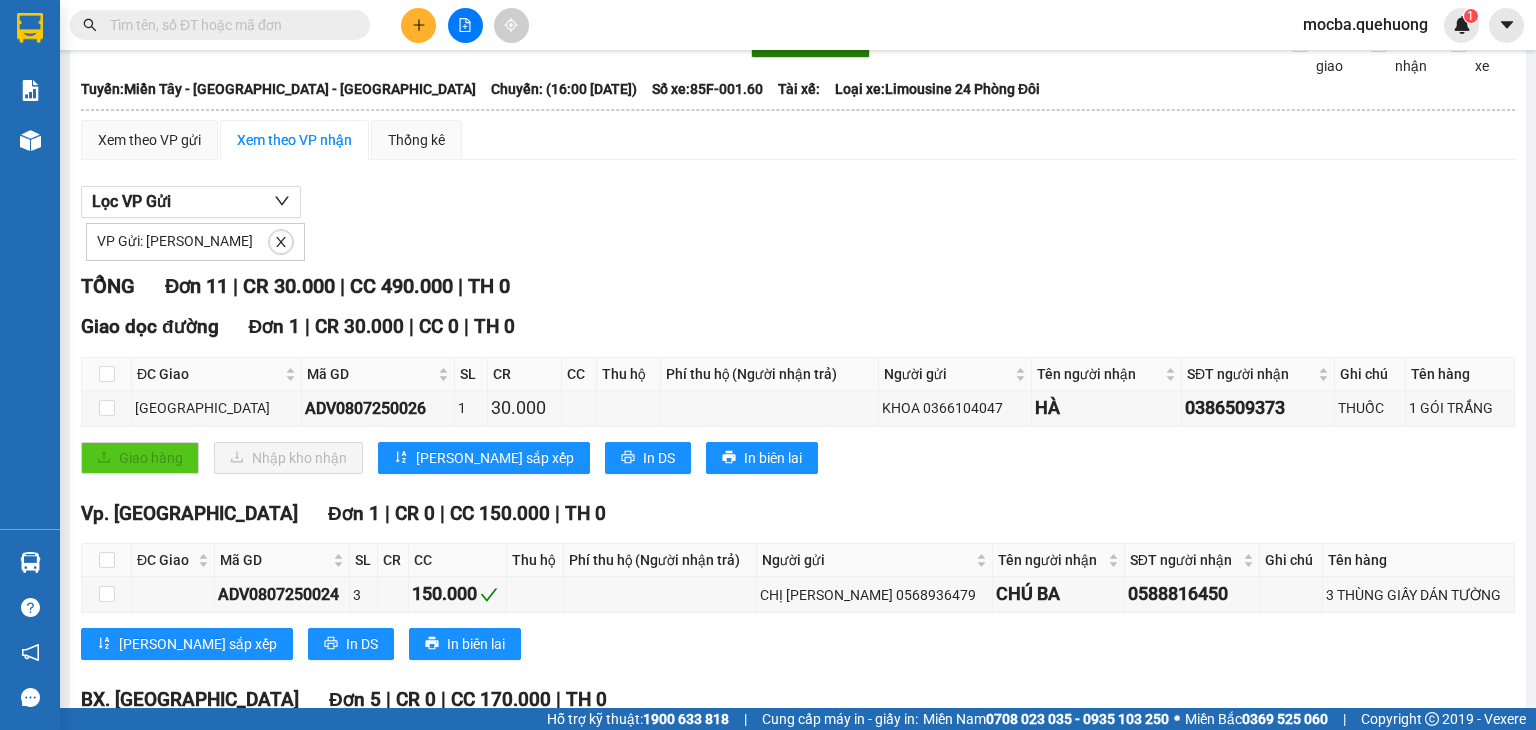 scroll, scrollTop: 0, scrollLeft: 0, axis: both 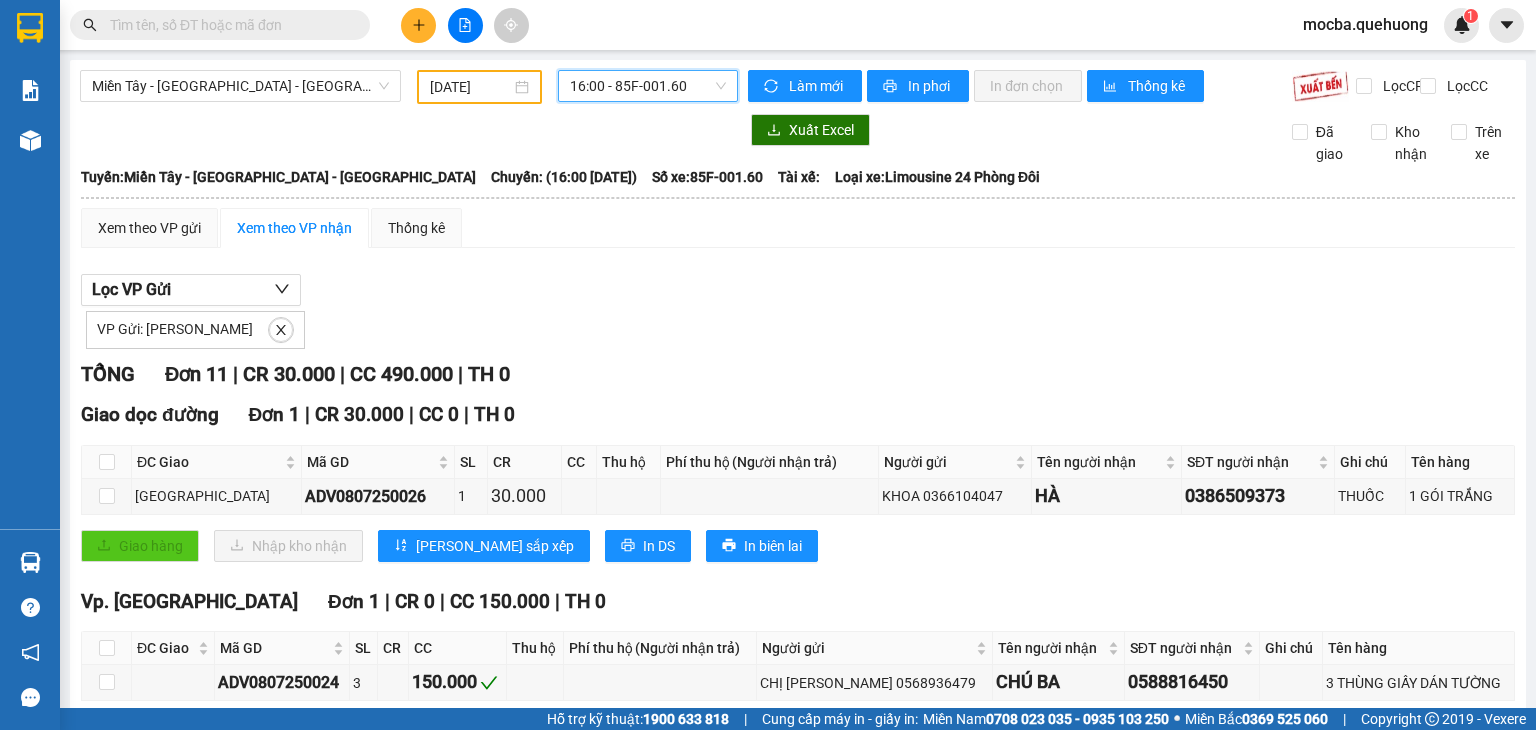 click on "16:00     - 85F-001.60" at bounding box center (648, 86) 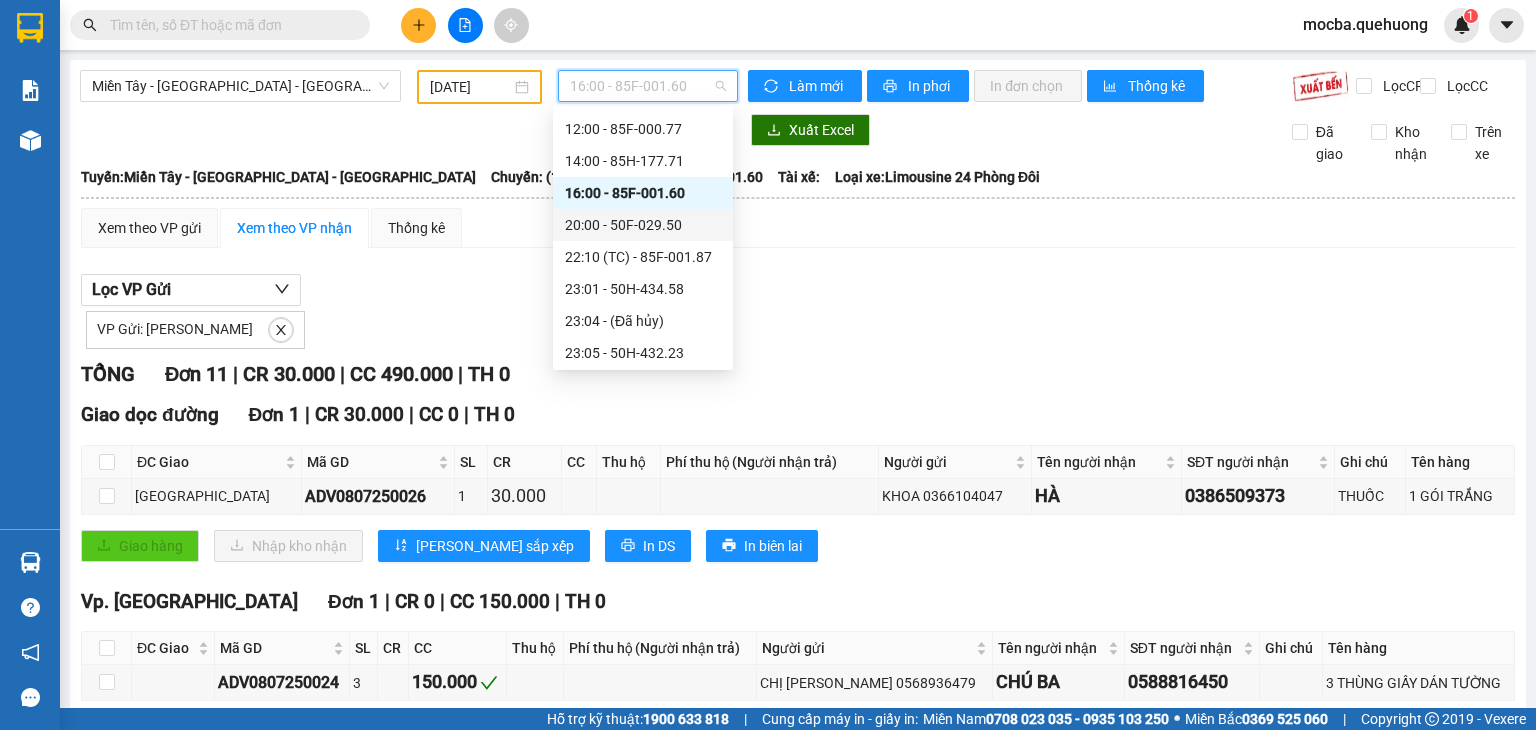 scroll, scrollTop: 224, scrollLeft: 0, axis: vertical 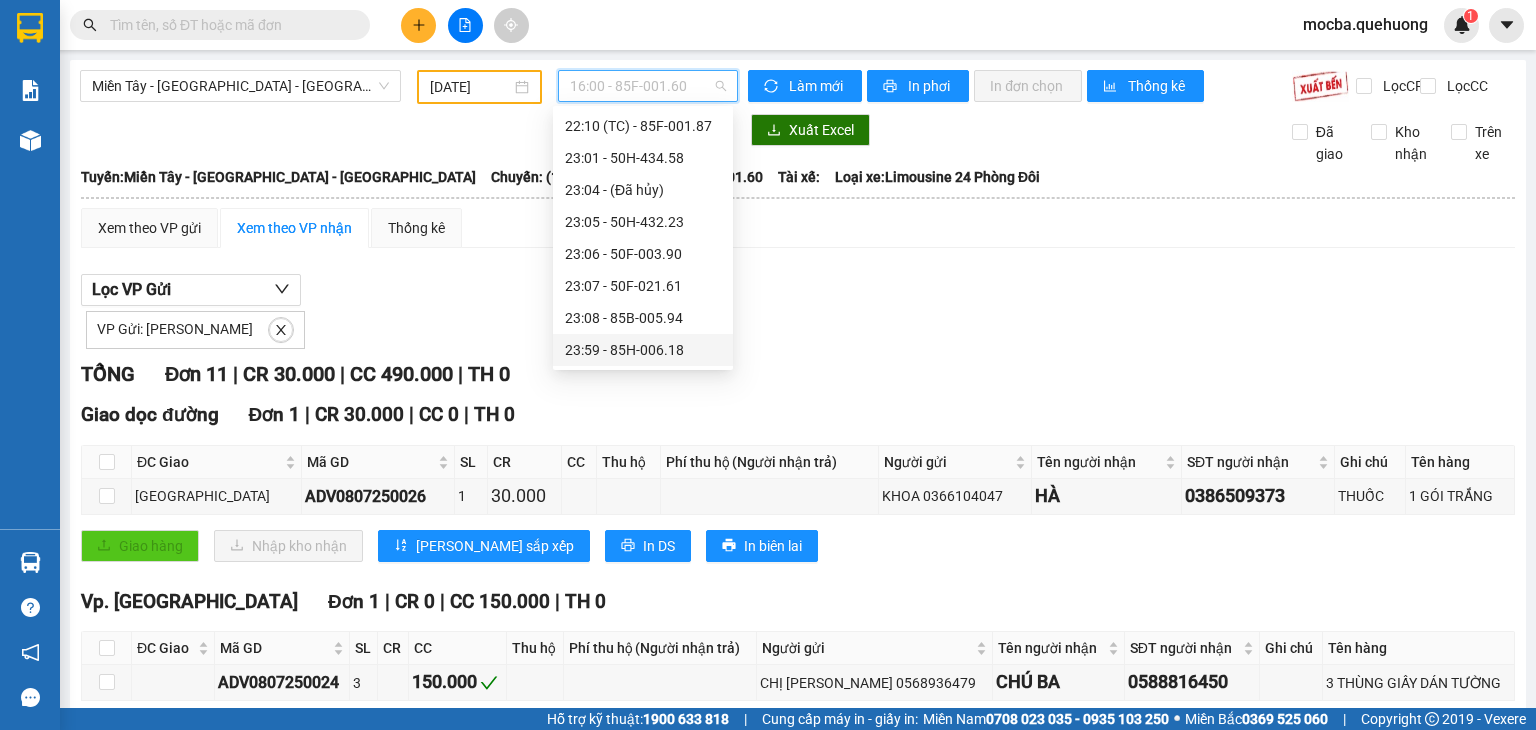 click on "23:59     - 85H-006.18" at bounding box center [643, 350] 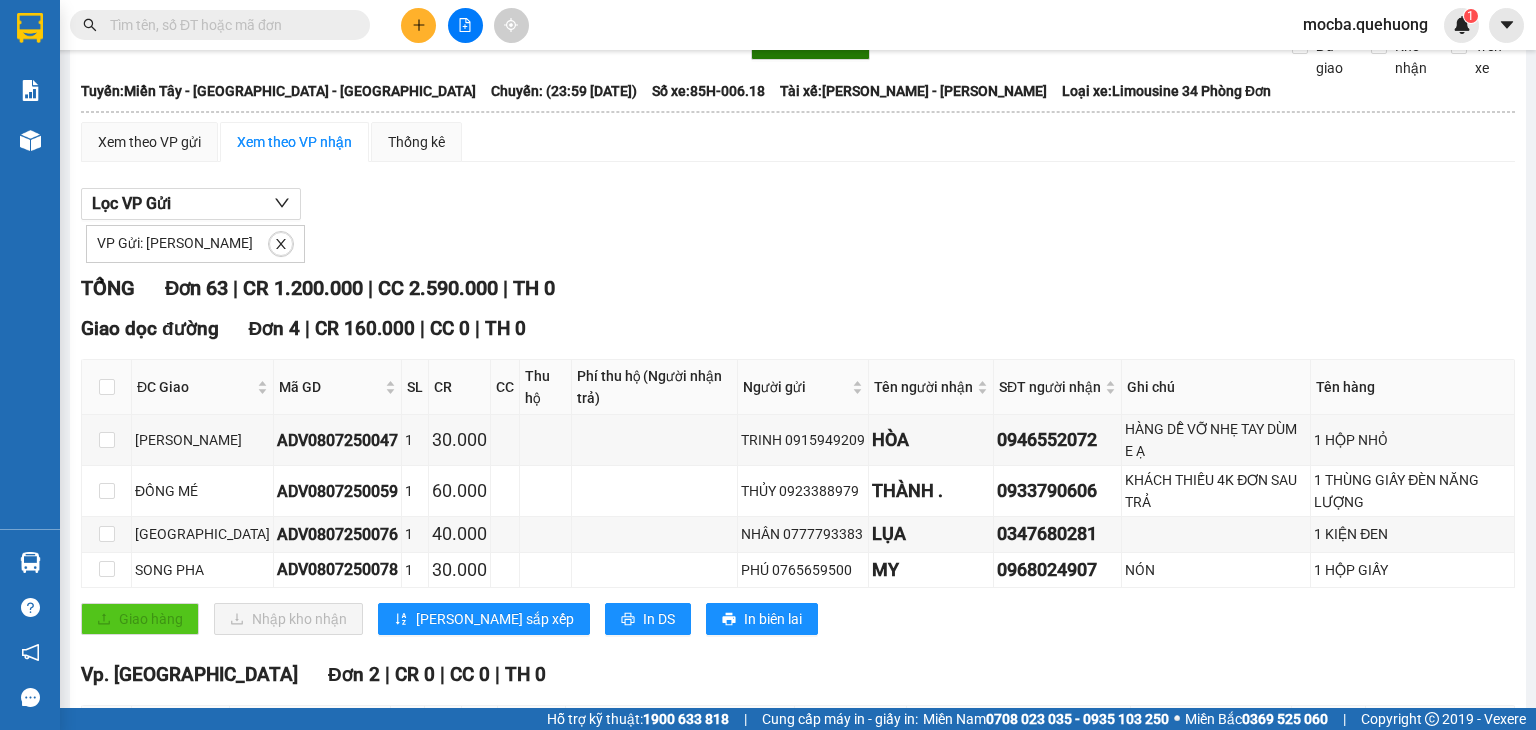 scroll, scrollTop: 0, scrollLeft: 0, axis: both 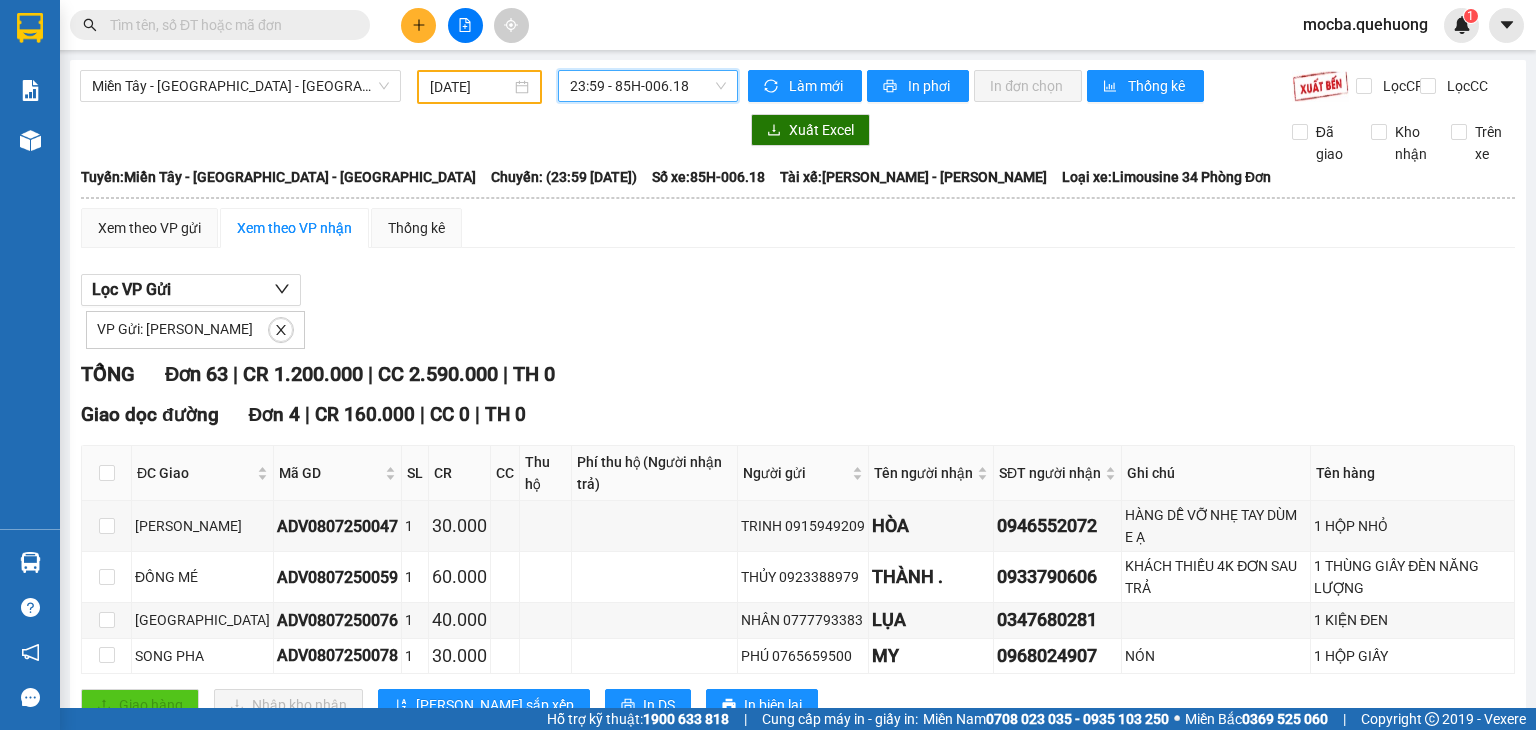 click on "23:59     - 85H-006.18" at bounding box center (648, 86) 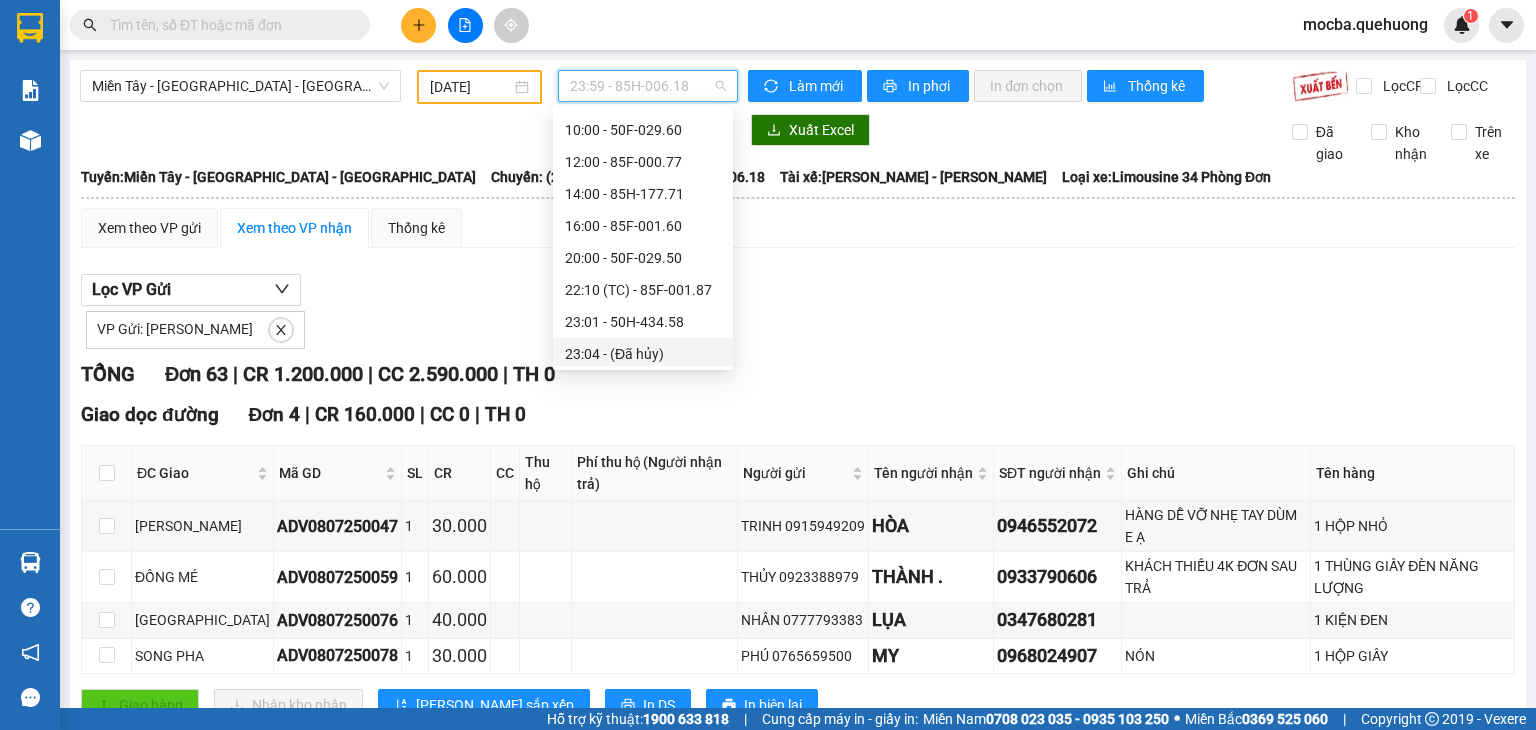 scroll, scrollTop: 0, scrollLeft: 0, axis: both 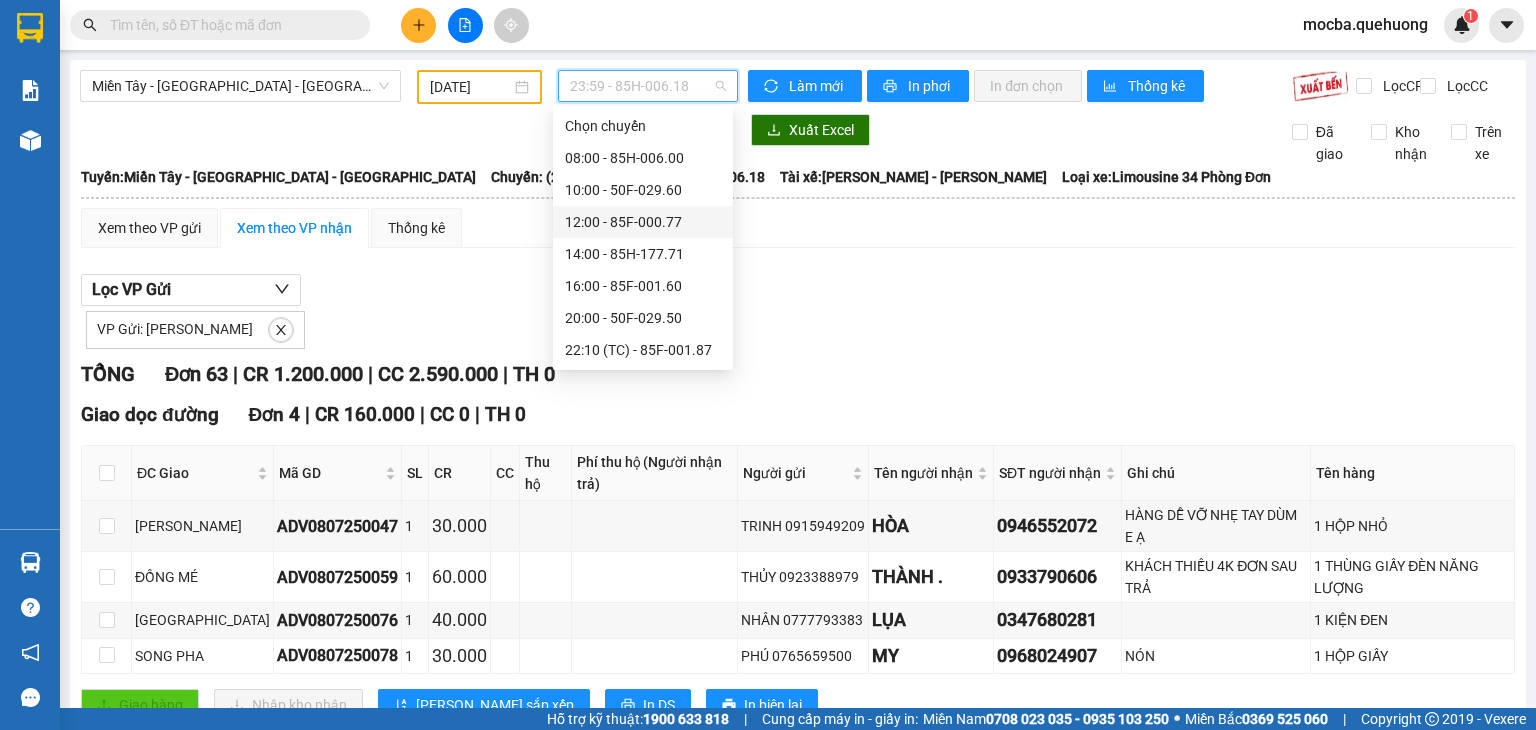 click on "12:00     - 85F-000.77" at bounding box center [643, 222] 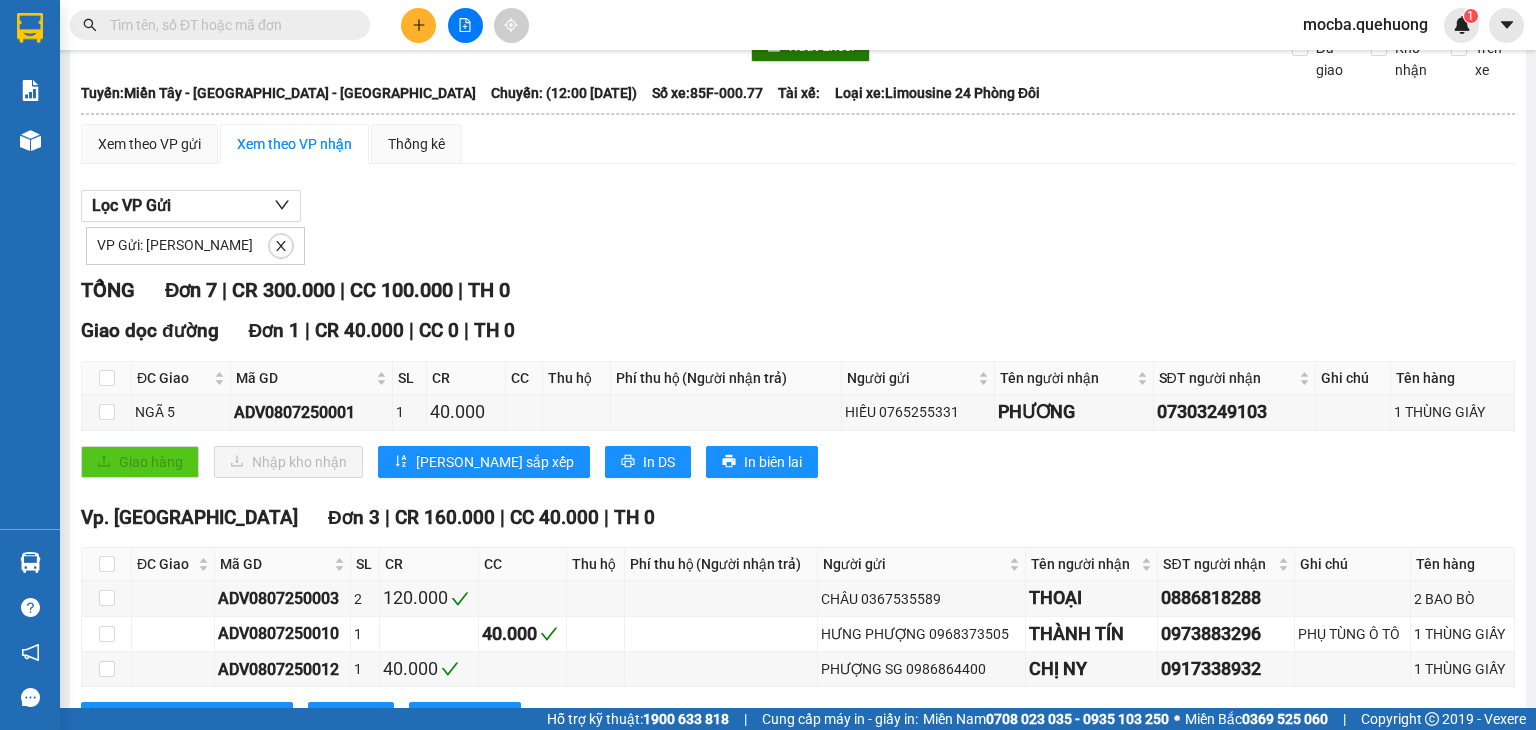 scroll, scrollTop: 0, scrollLeft: 0, axis: both 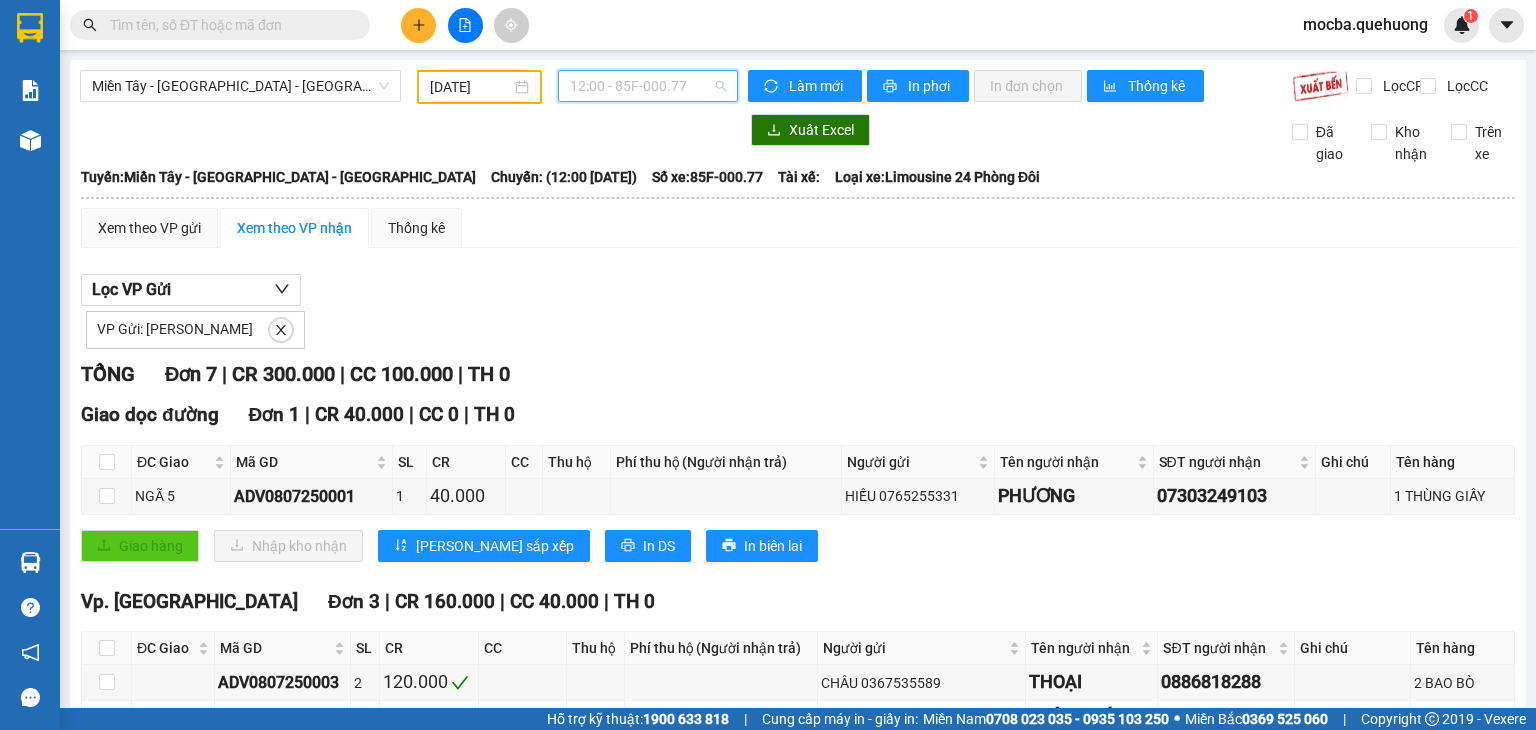 click on "12:00     - 85F-000.77" at bounding box center [648, 86] 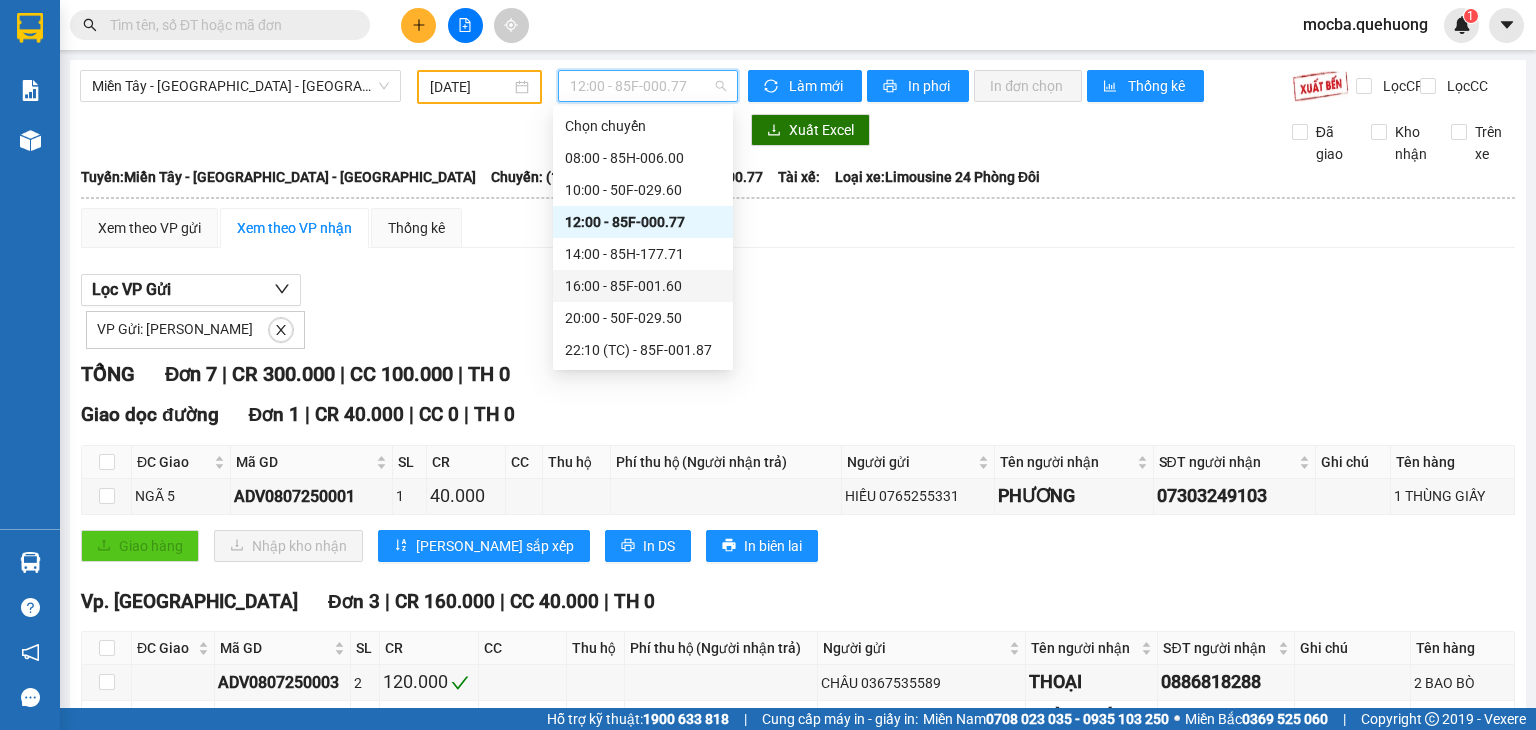 click on "16:00     - 85F-001.60" at bounding box center (643, 286) 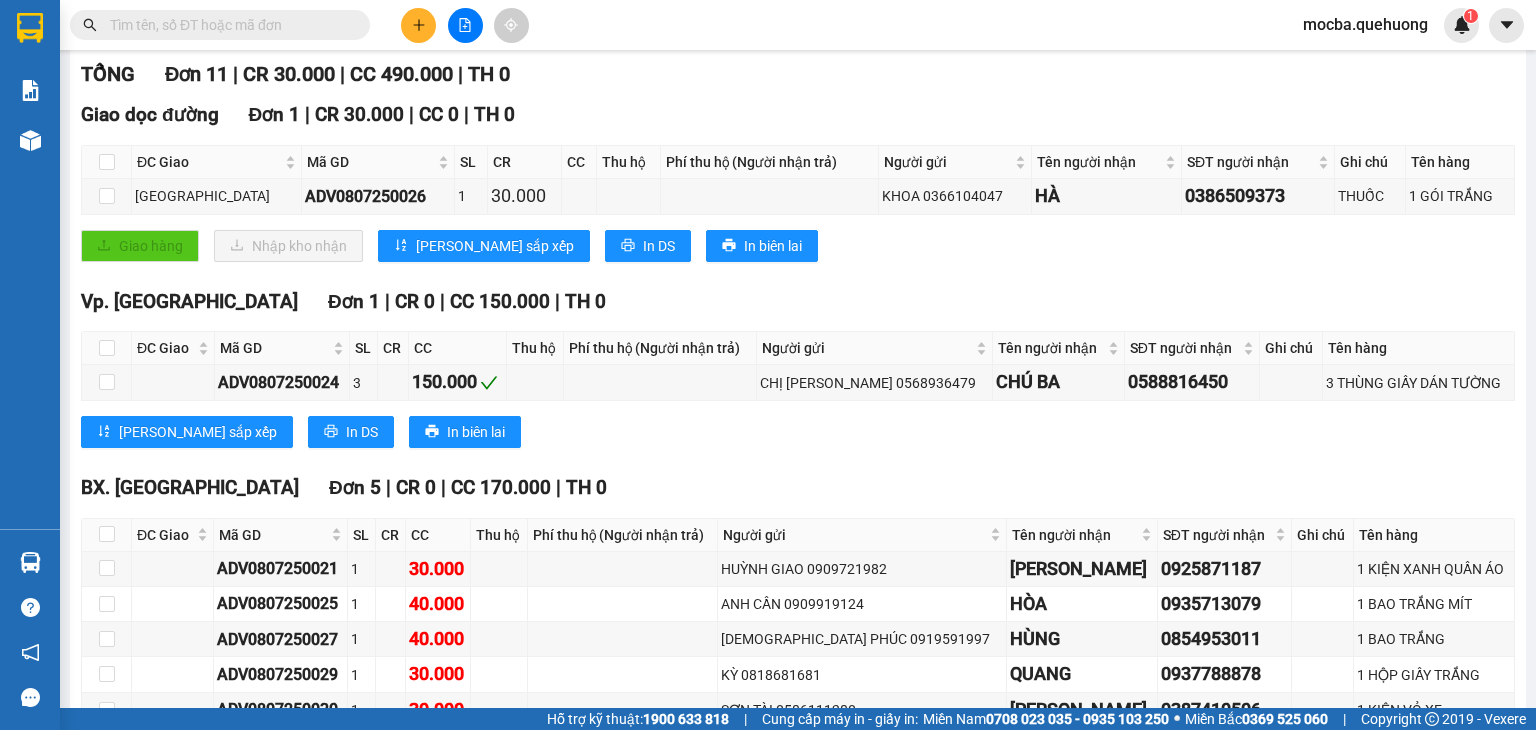 scroll, scrollTop: 0, scrollLeft: 0, axis: both 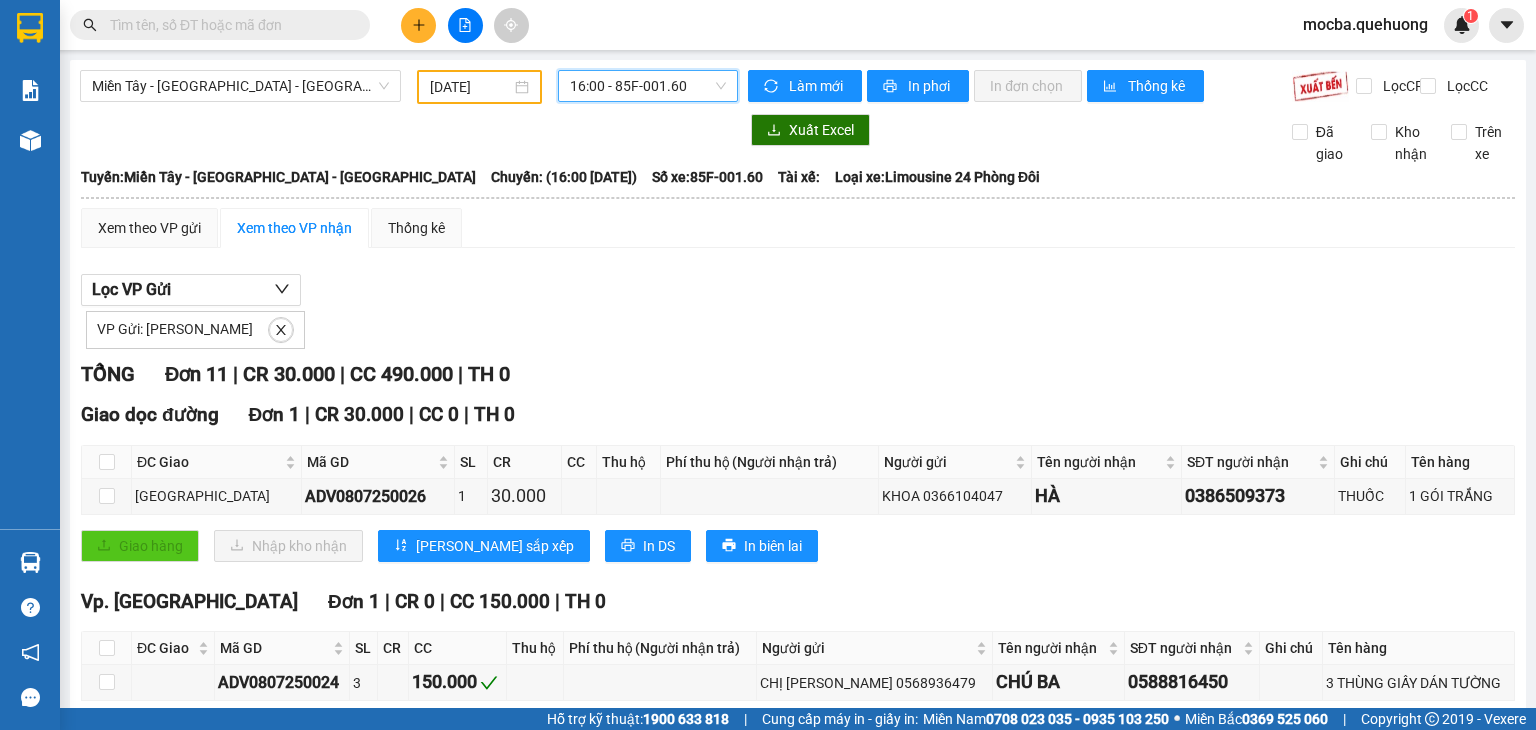 click on "16:00     - 85F-001.60" at bounding box center [648, 86] 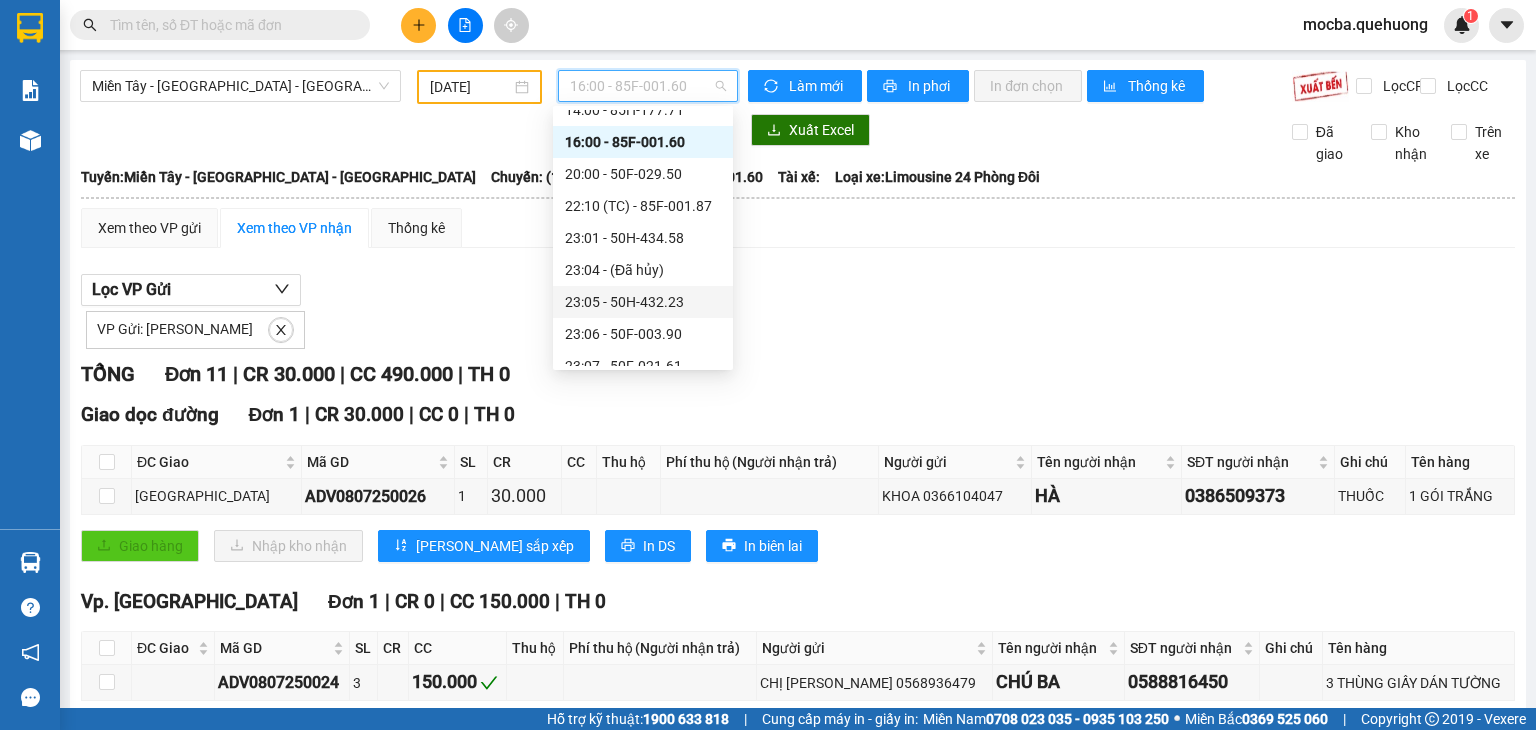 scroll, scrollTop: 224, scrollLeft: 0, axis: vertical 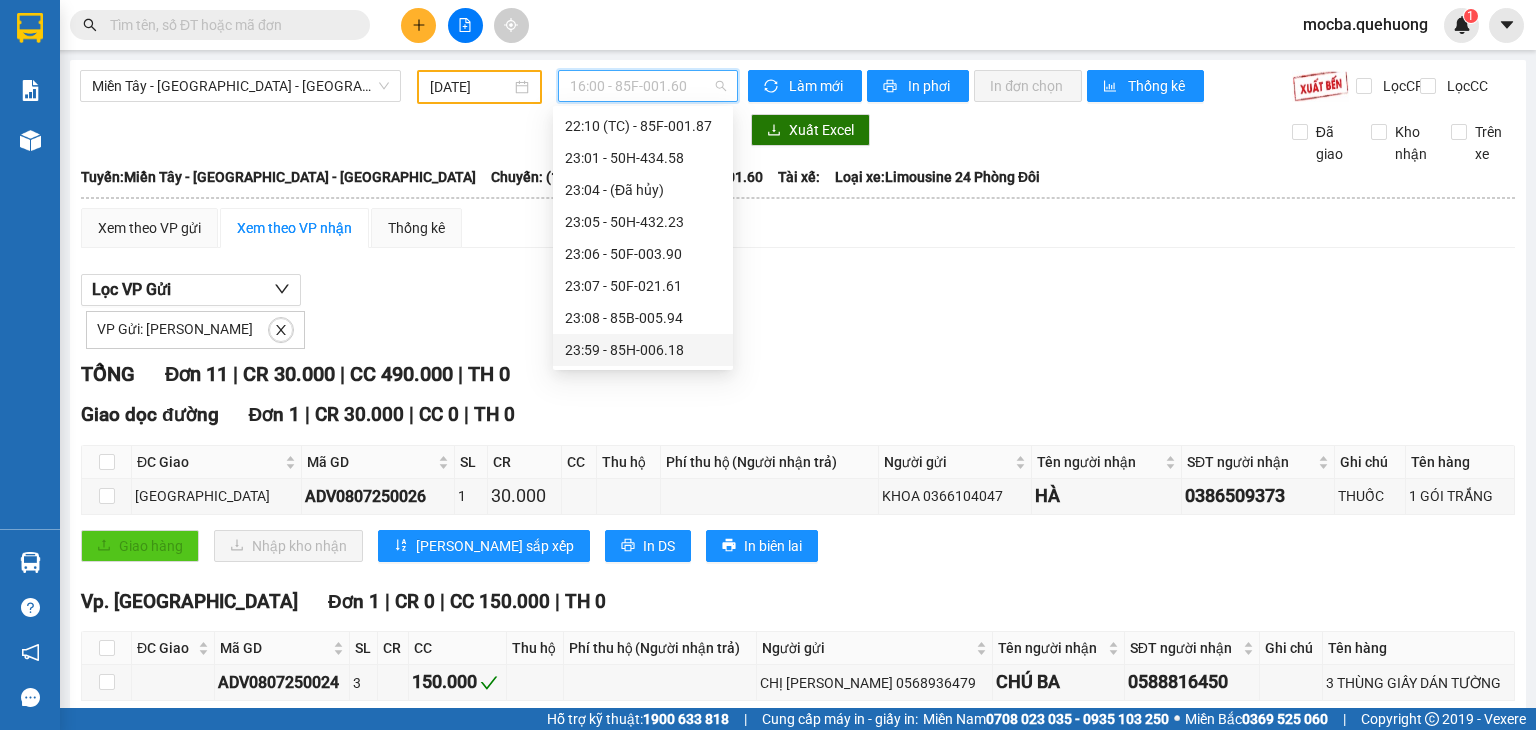 click on "23:59     - 85H-006.18" at bounding box center (643, 350) 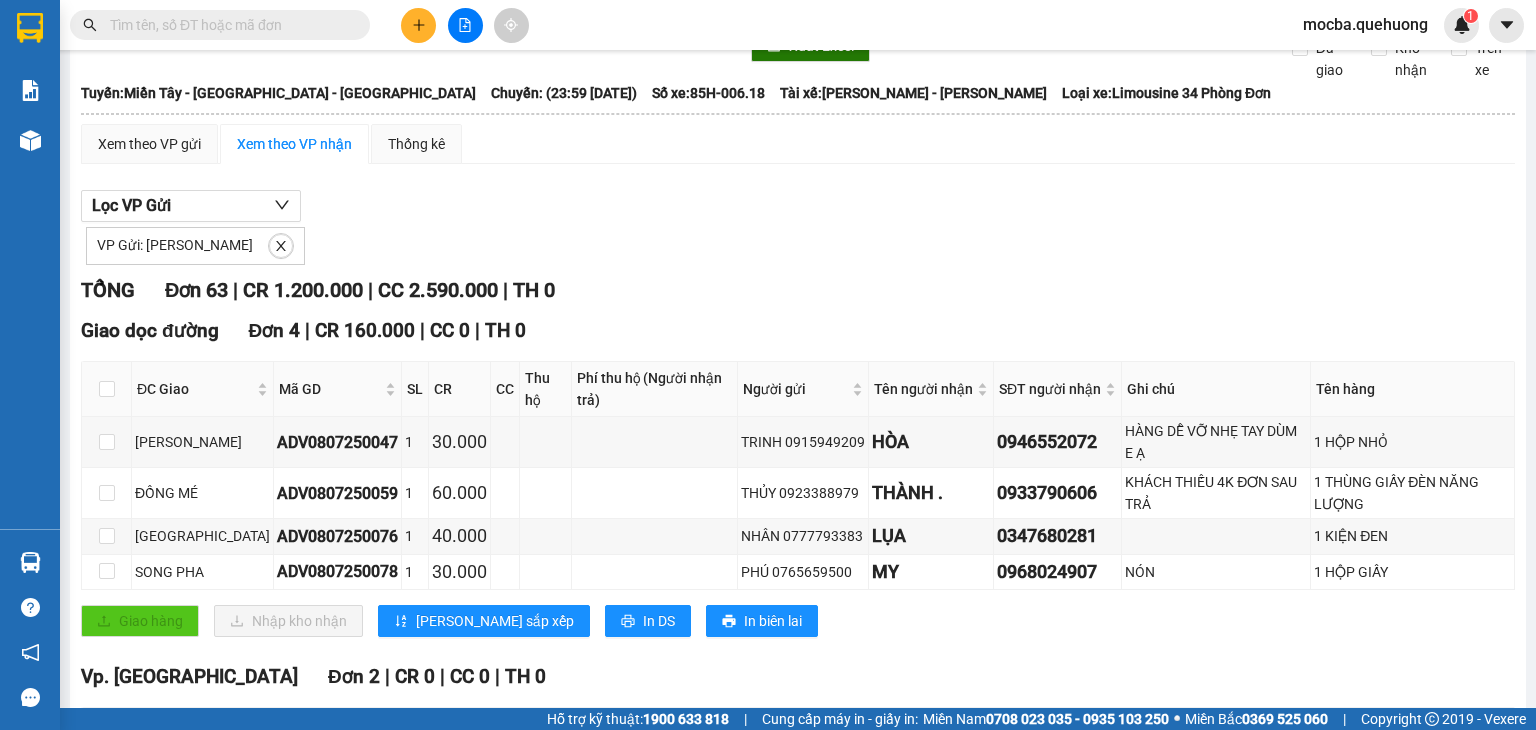 scroll, scrollTop: 0, scrollLeft: 0, axis: both 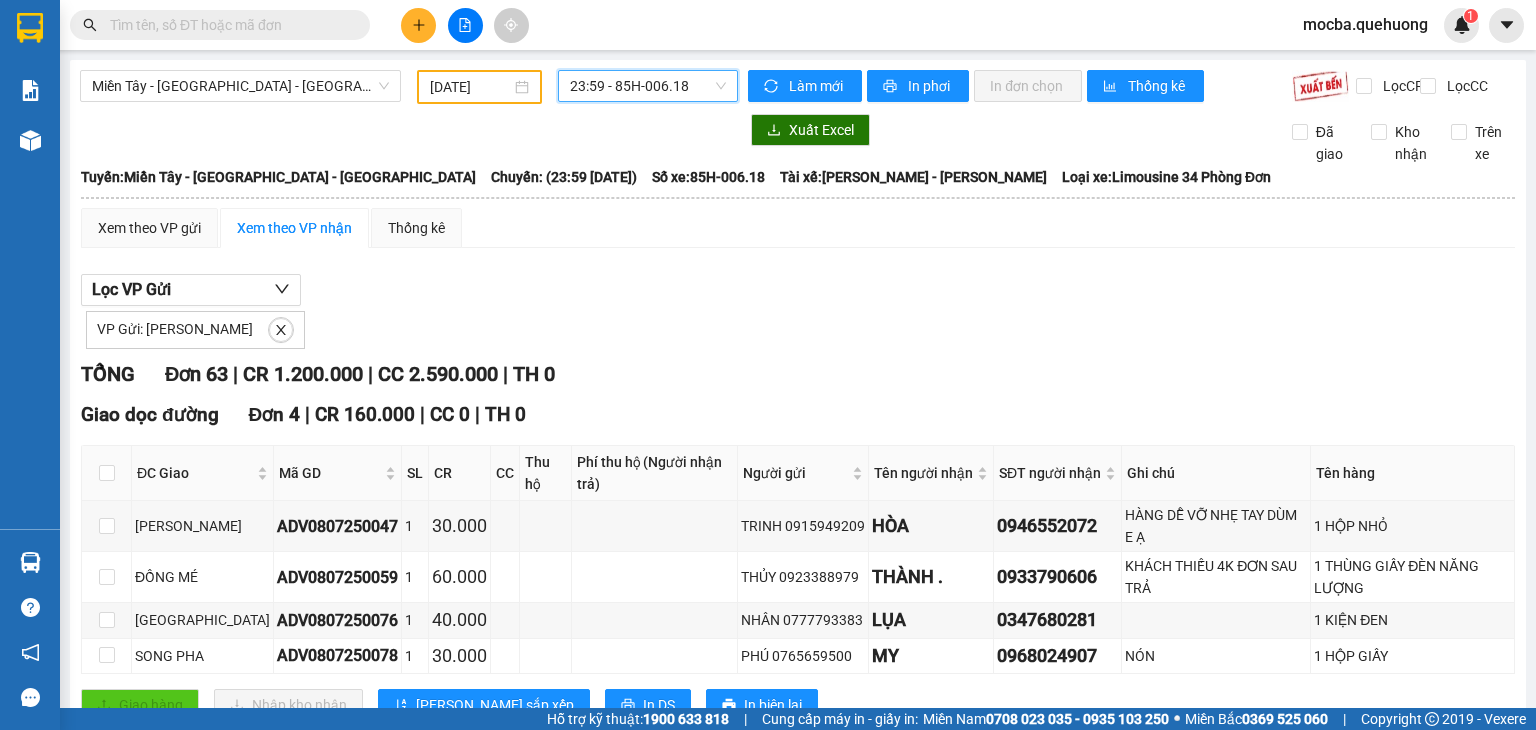 click on "23:59     - 85H-006.18" at bounding box center [648, 86] 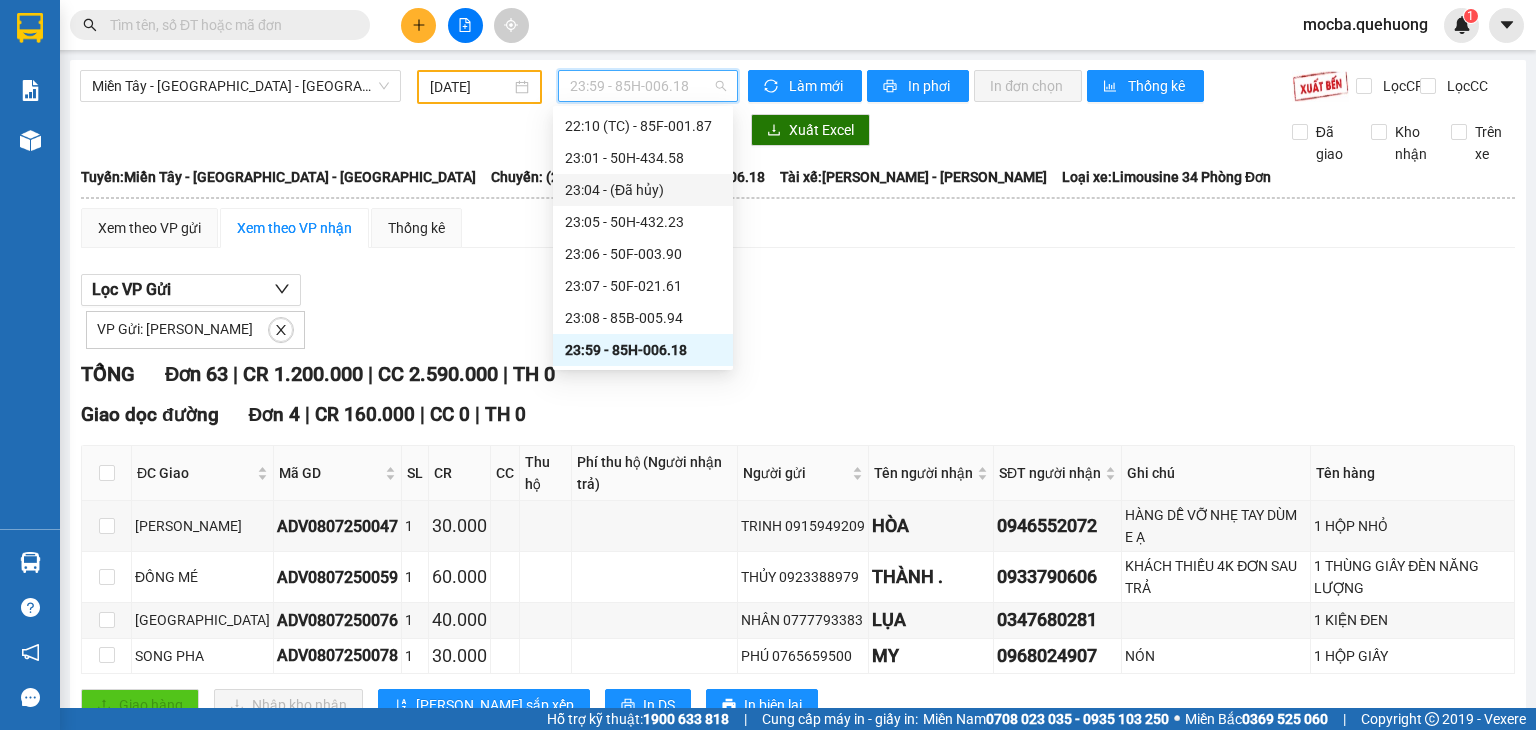 scroll, scrollTop: 0, scrollLeft: 0, axis: both 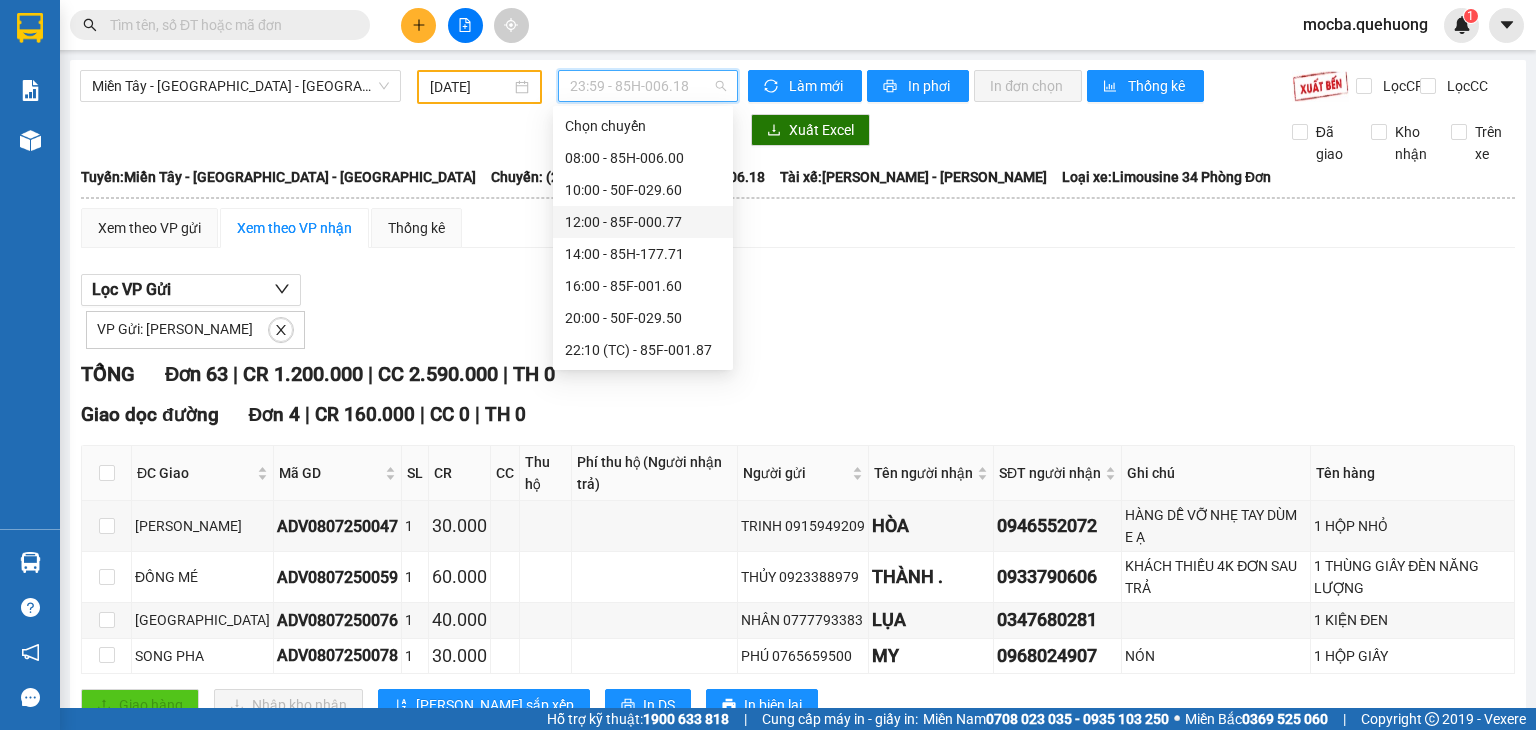 click on "12:00     - 85F-000.77" at bounding box center [643, 222] 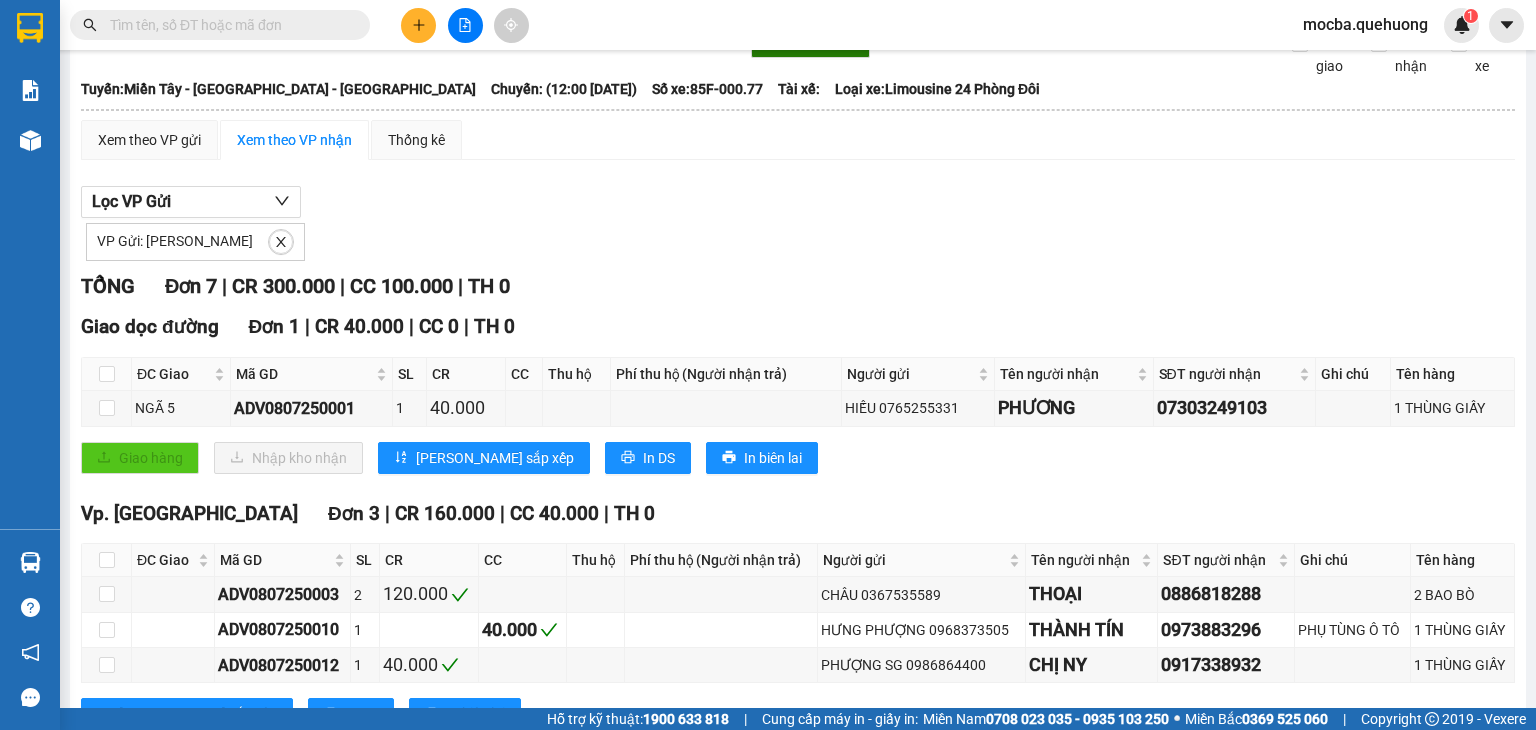 scroll, scrollTop: 0, scrollLeft: 0, axis: both 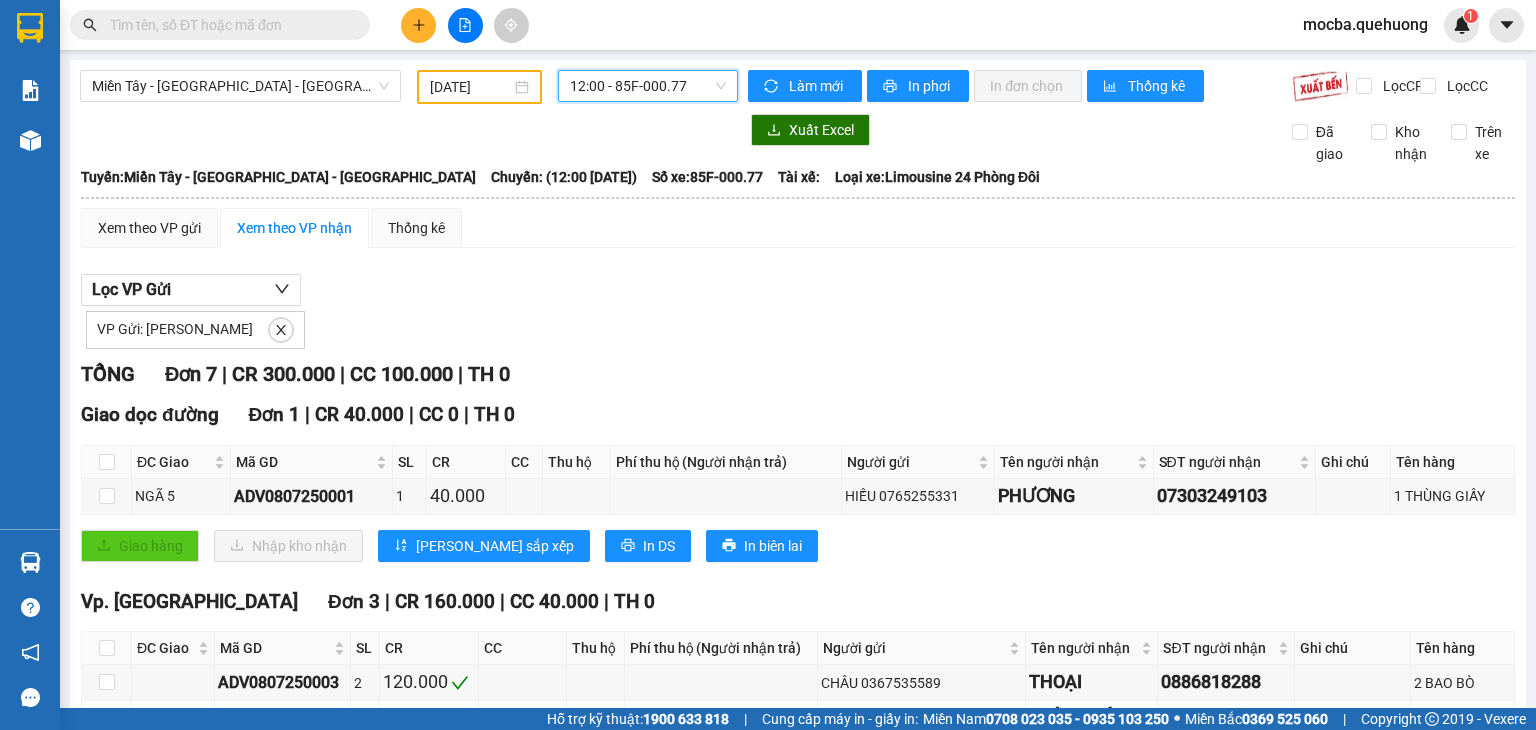click on "12:00     - 85F-000.77" at bounding box center (648, 86) 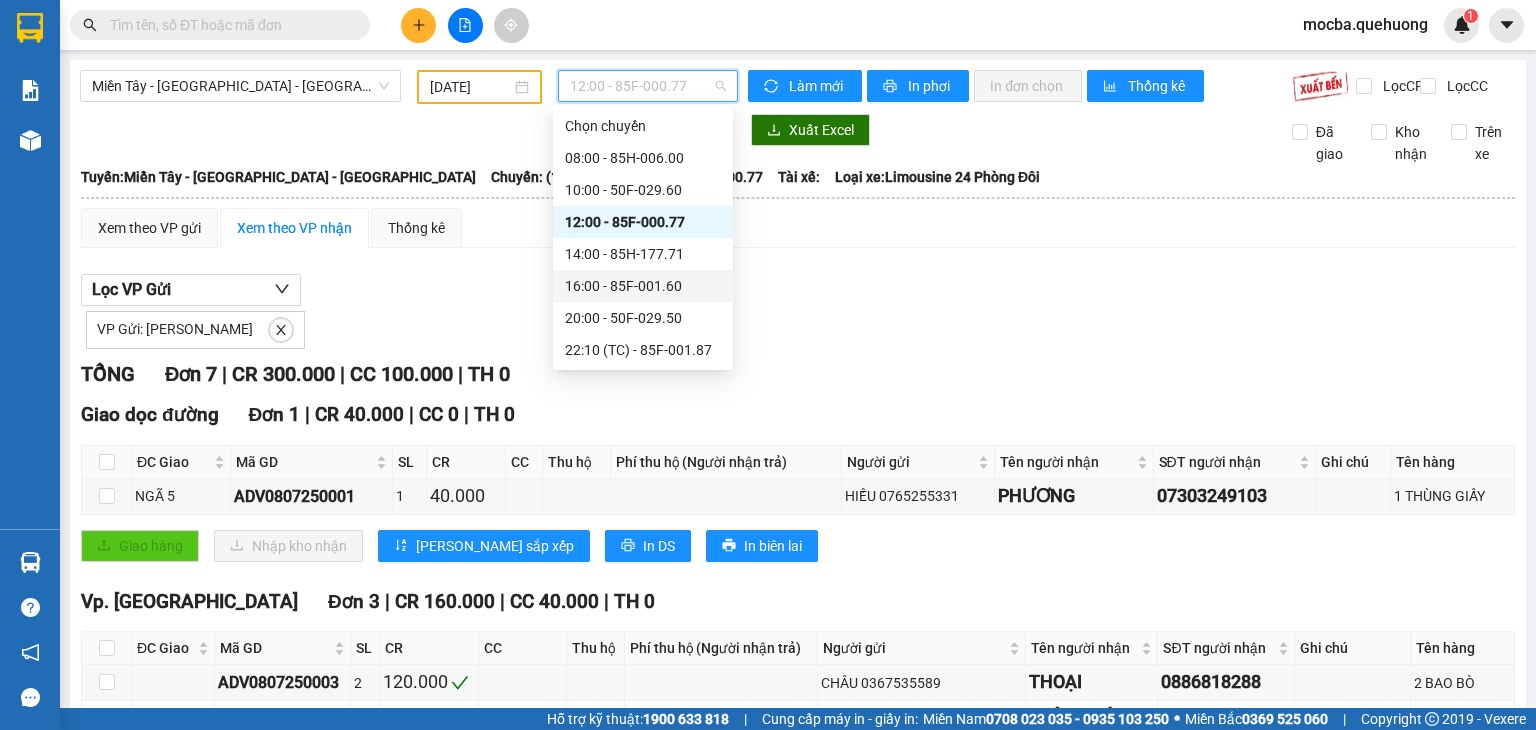 click on "16:00     - 85F-001.60" at bounding box center [643, 286] 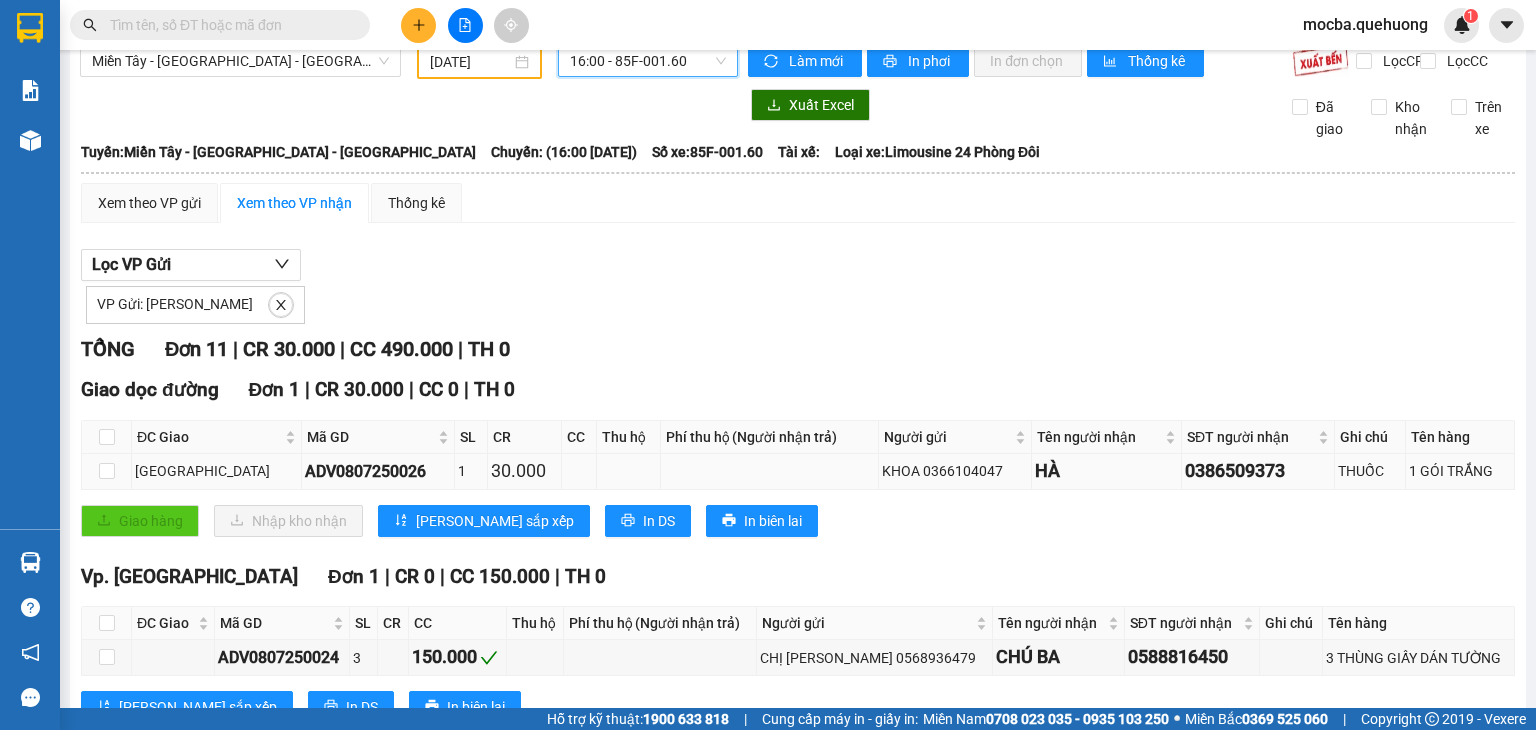 scroll, scrollTop: 0, scrollLeft: 0, axis: both 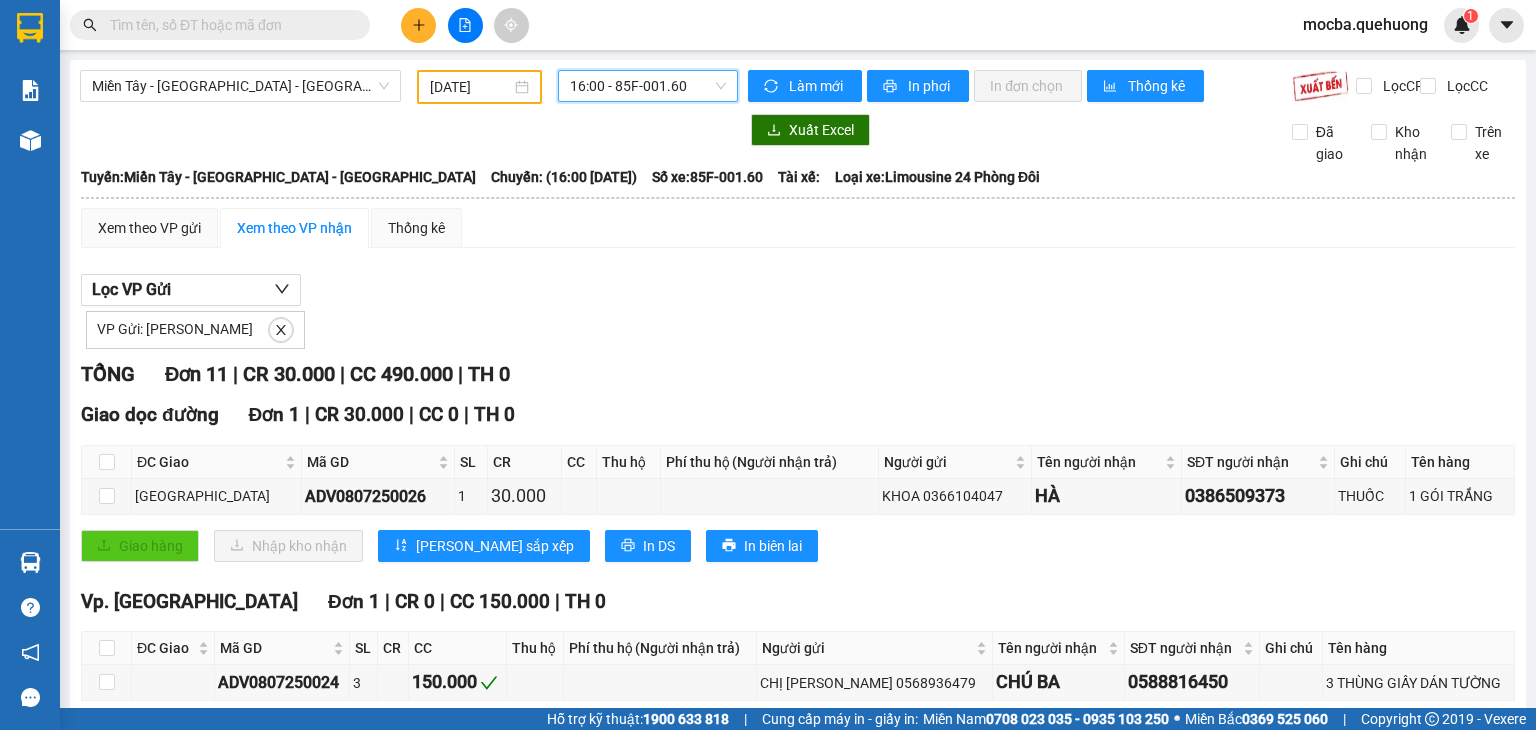 drag, startPoint x: 686, startPoint y: 94, endPoint x: 688, endPoint y: 109, distance: 15.132746 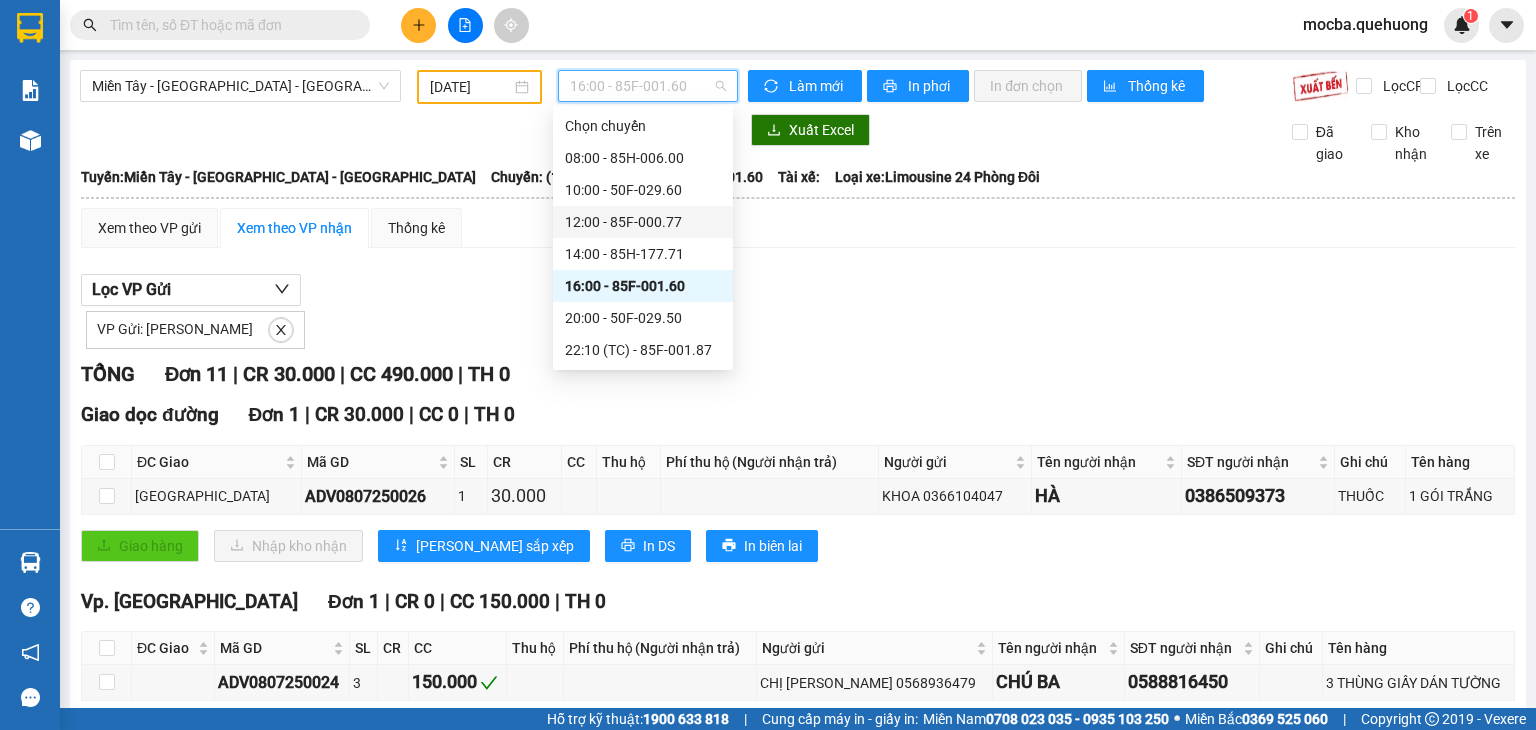 click on "12:00     - 85F-000.77" at bounding box center (643, 222) 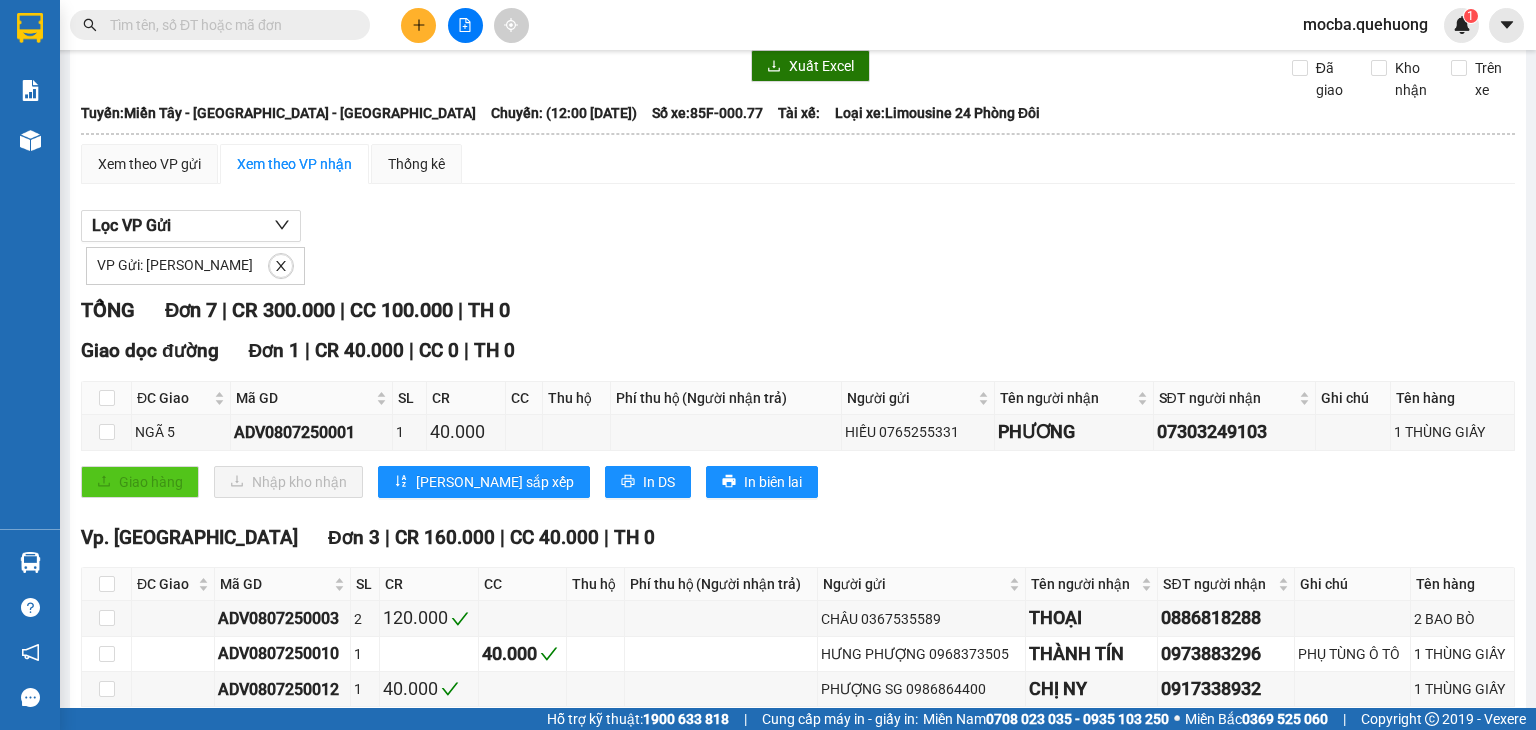 scroll, scrollTop: 0, scrollLeft: 0, axis: both 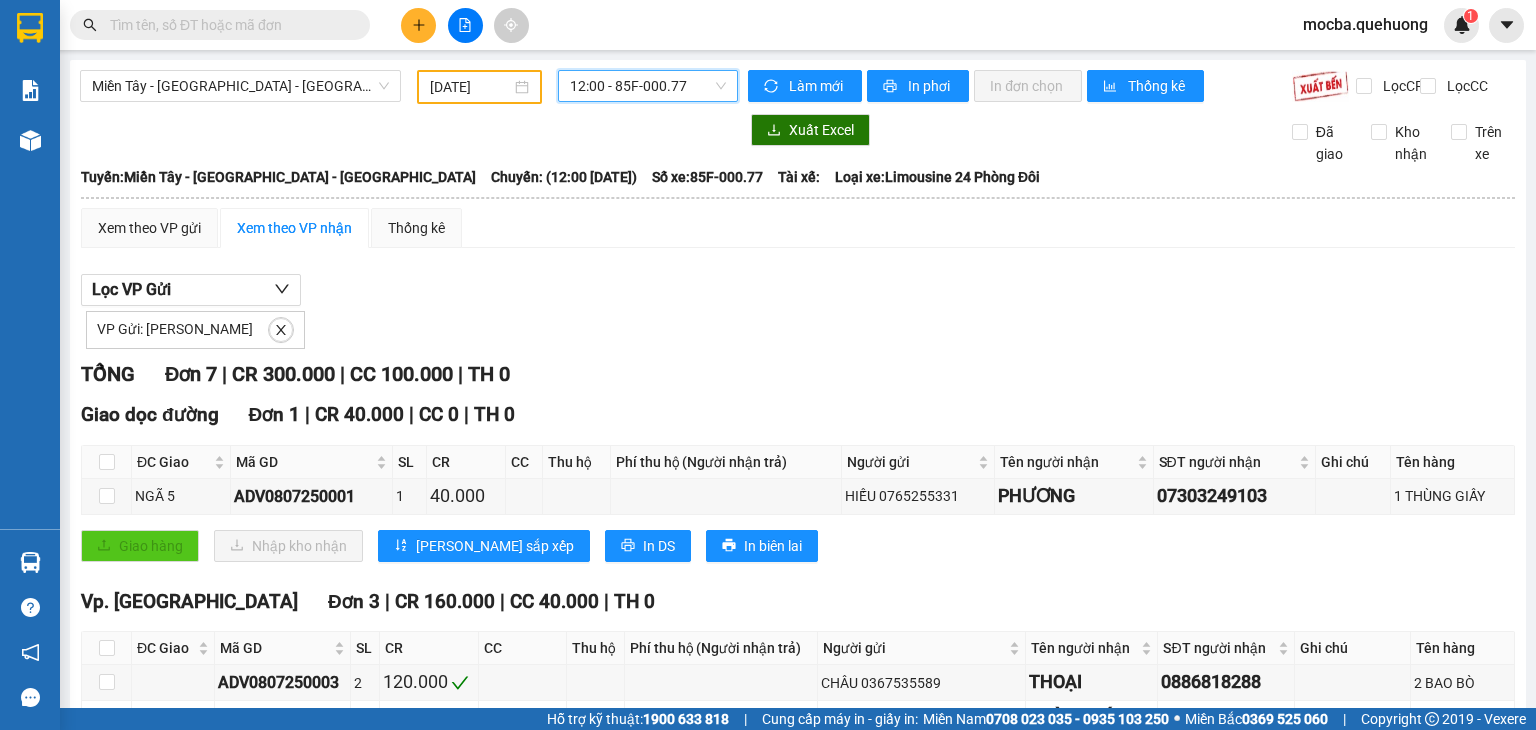 click on "12:00     - 85F-000.77" at bounding box center [648, 86] 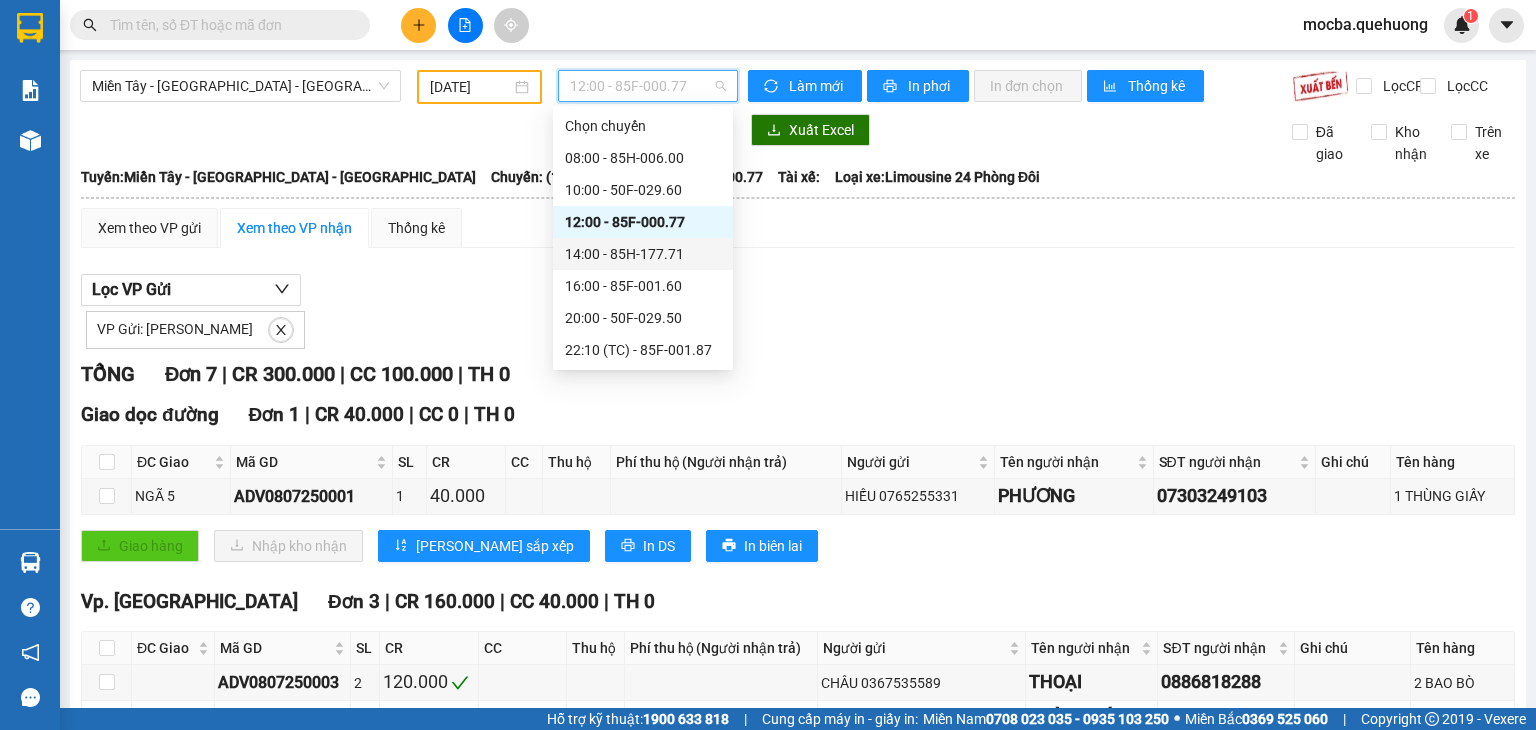 click on "14:00     - 85H-177.71" at bounding box center [643, 254] 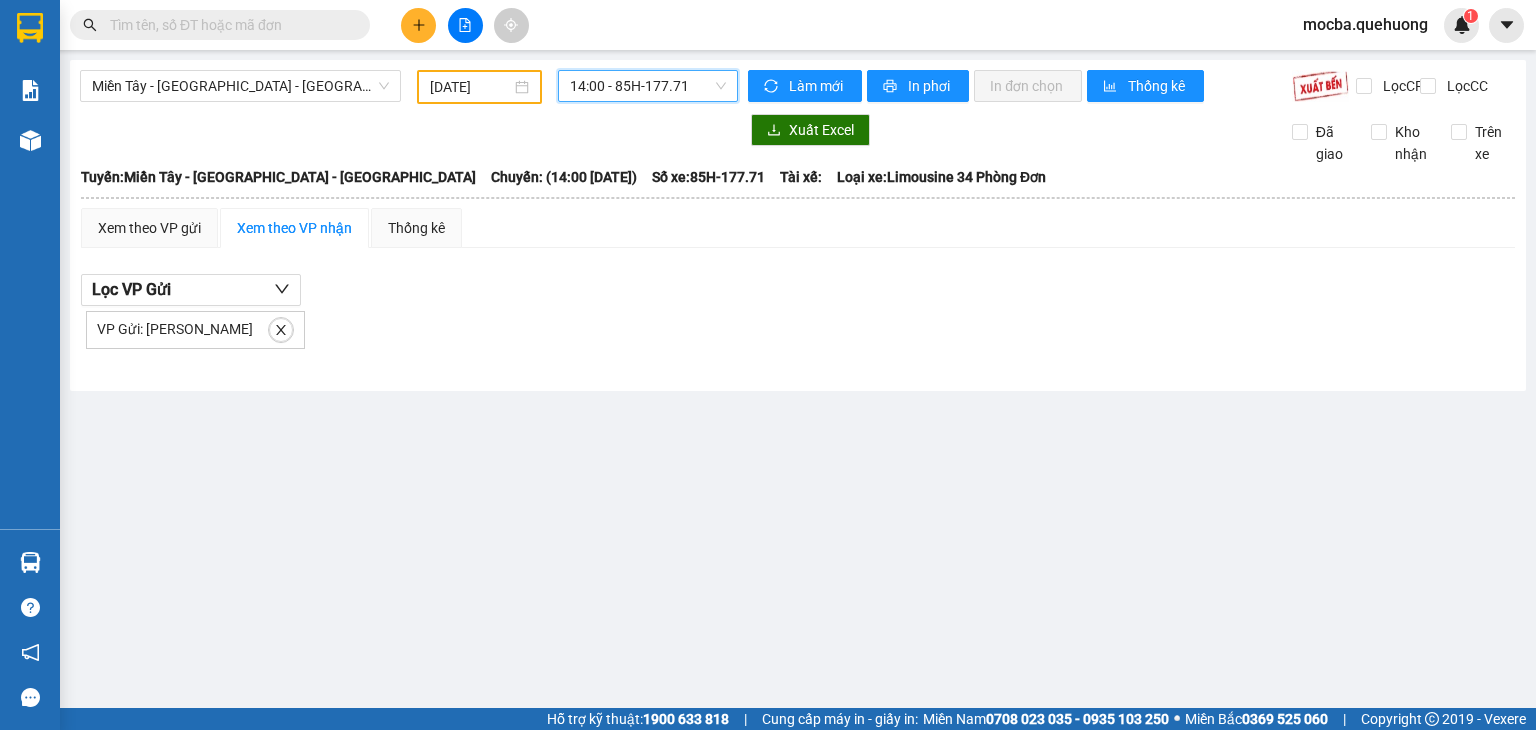 click on "14:00     - 85H-177.71" at bounding box center [648, 86] 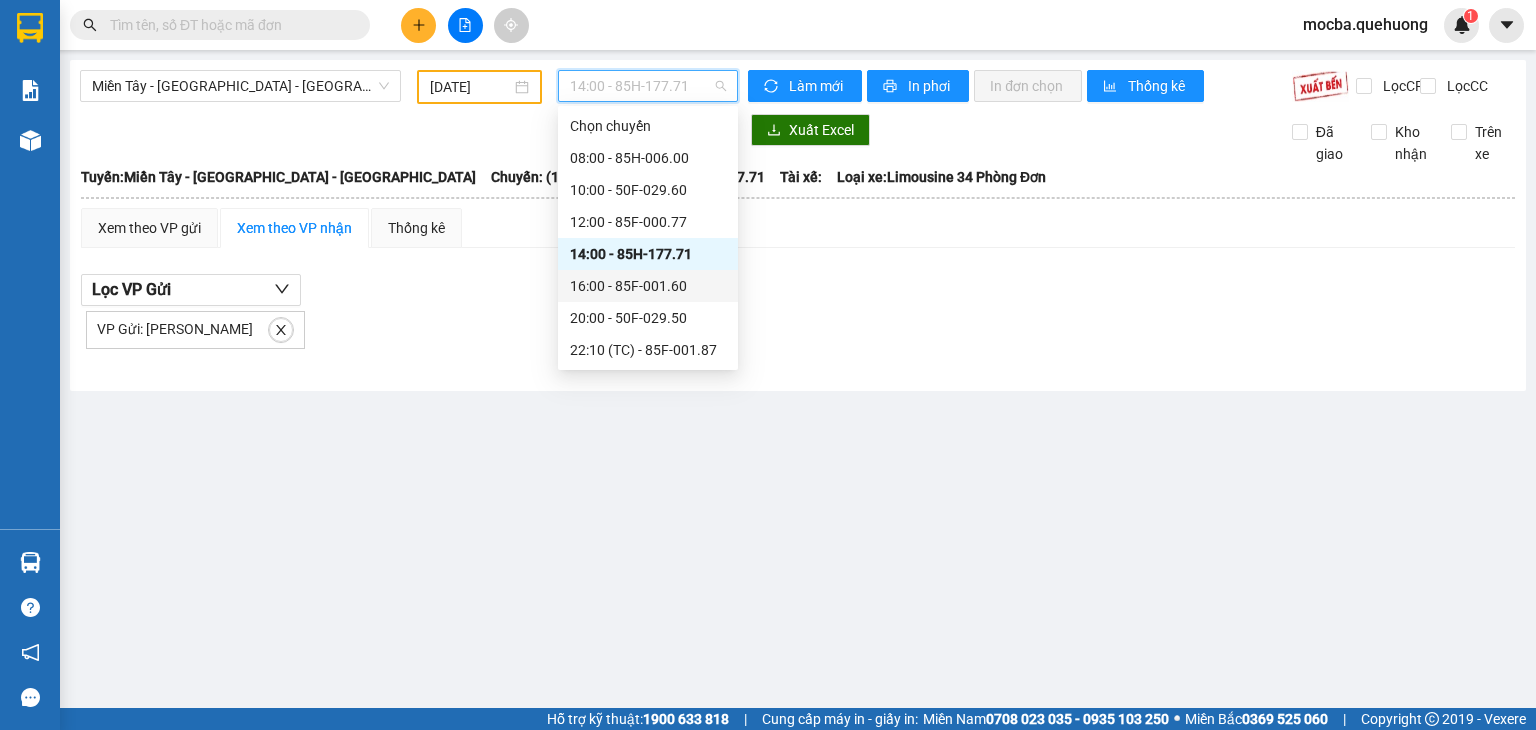 click on "16:00     - 85F-001.60" at bounding box center (648, 286) 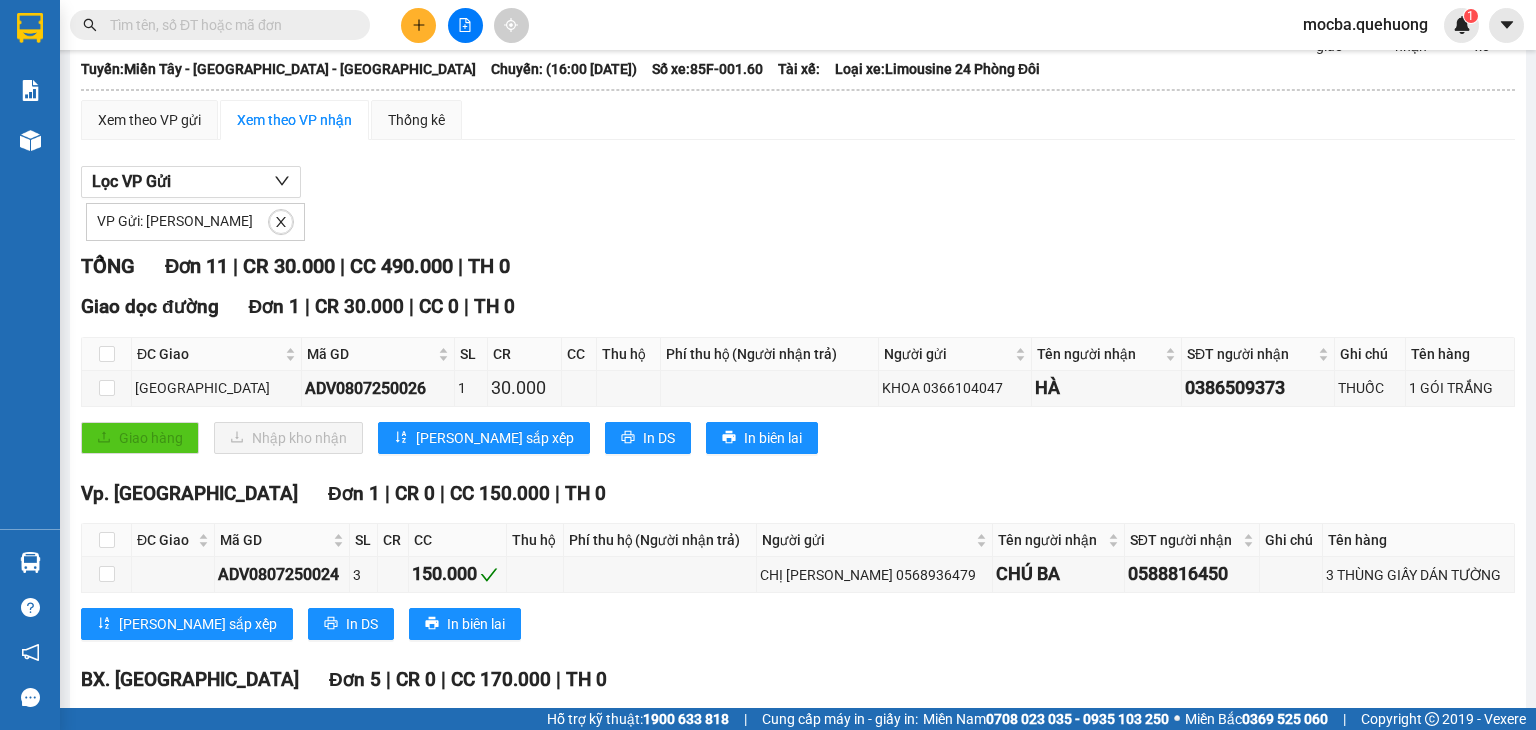 scroll, scrollTop: 0, scrollLeft: 0, axis: both 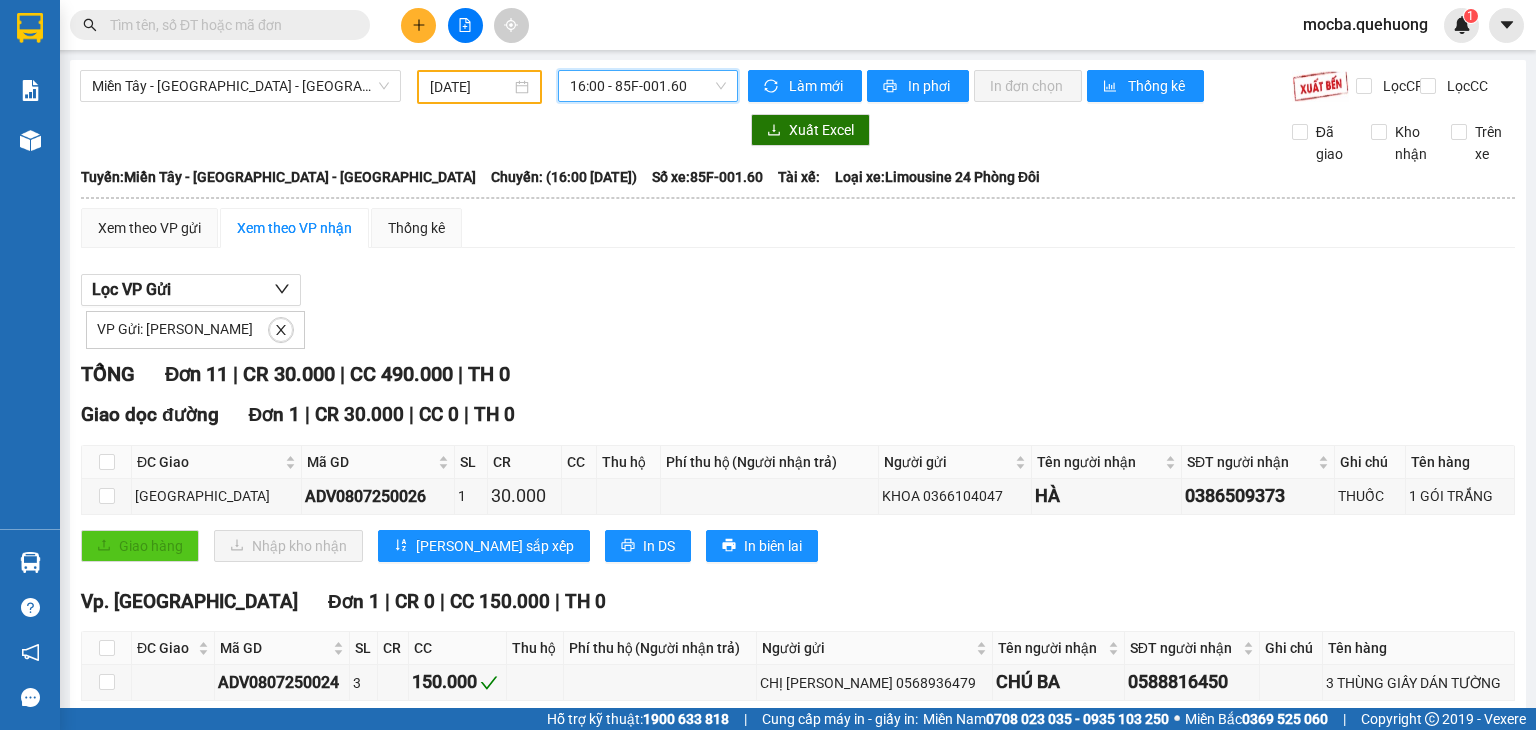 click on "16:00     - 85F-001.60" at bounding box center [648, 86] 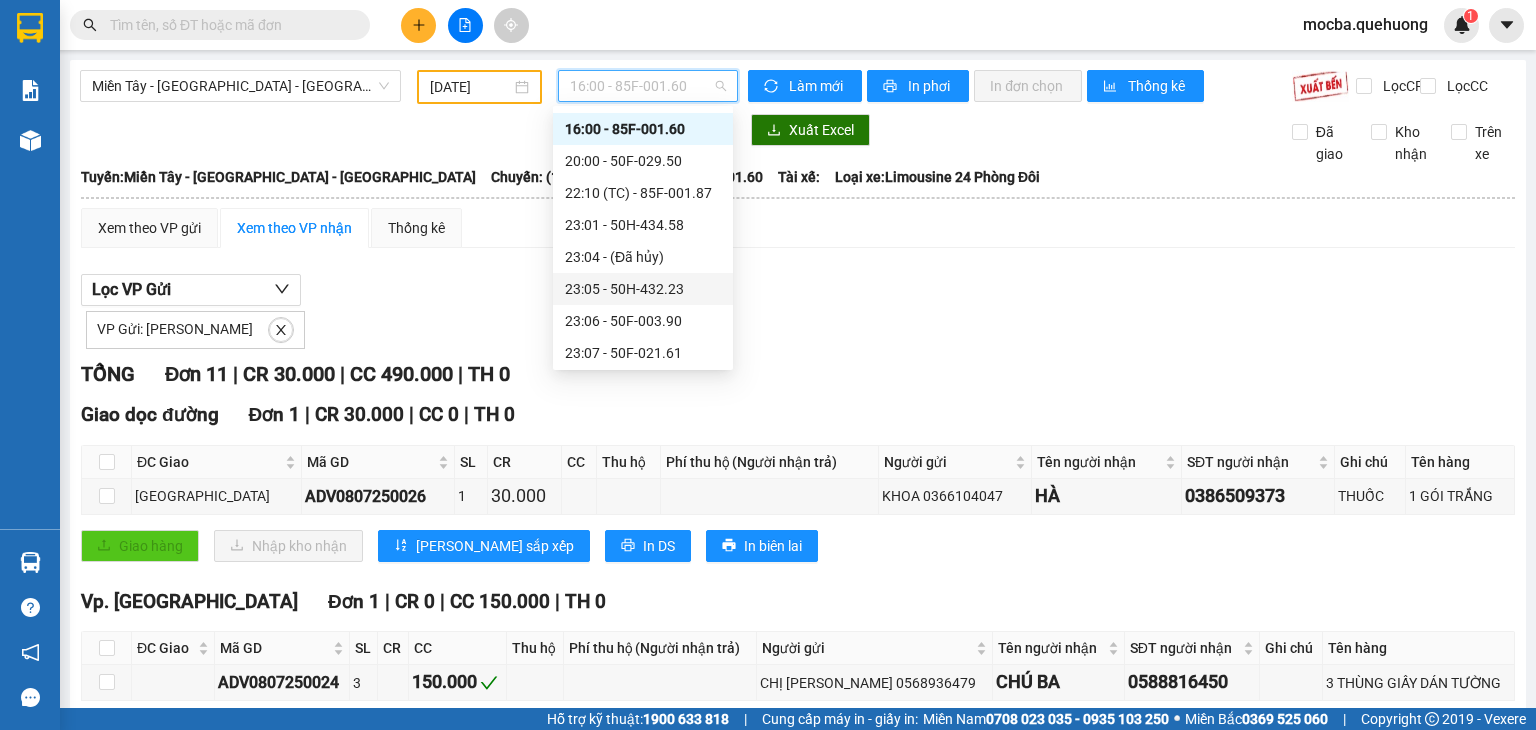 scroll, scrollTop: 224, scrollLeft: 0, axis: vertical 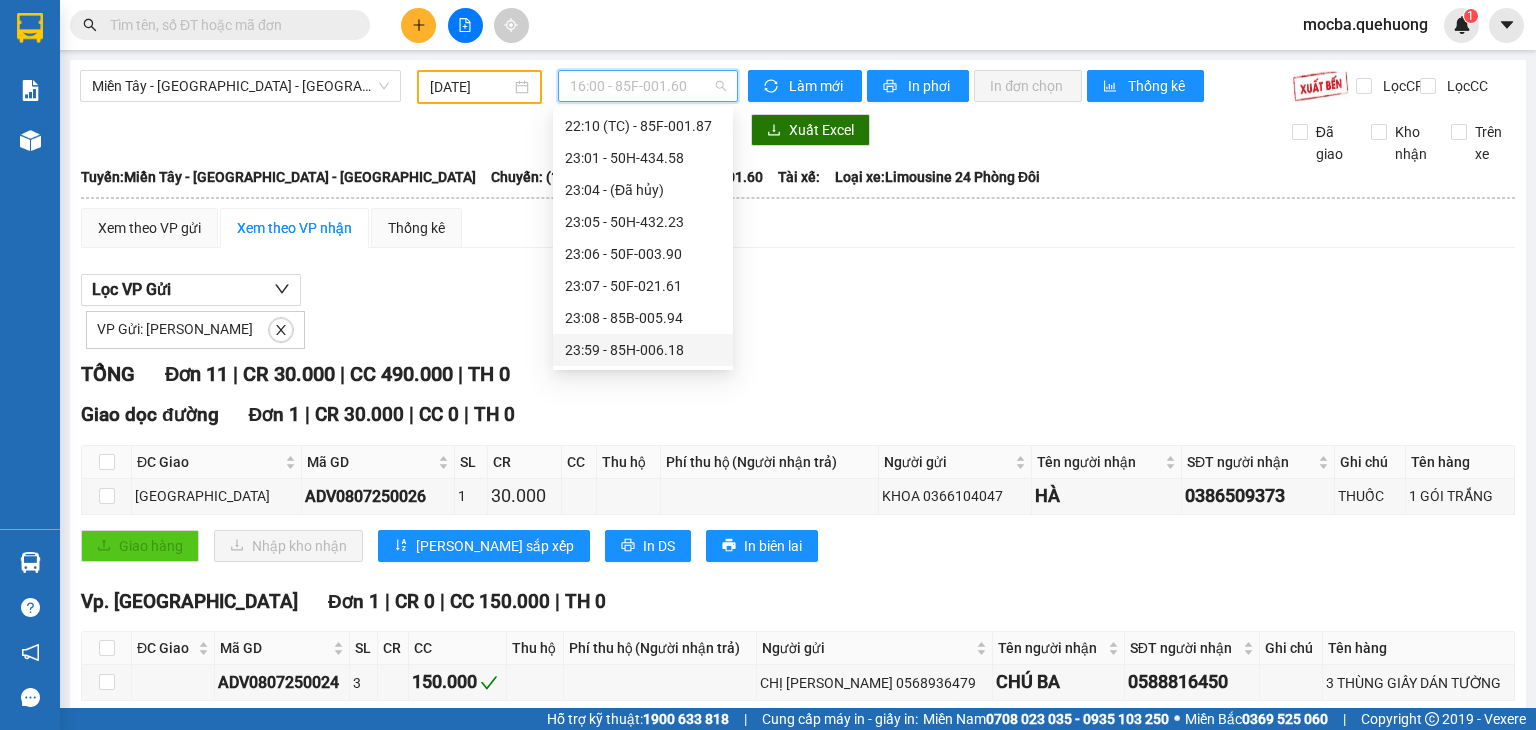 click on "23:59     - 85H-006.18" at bounding box center [643, 350] 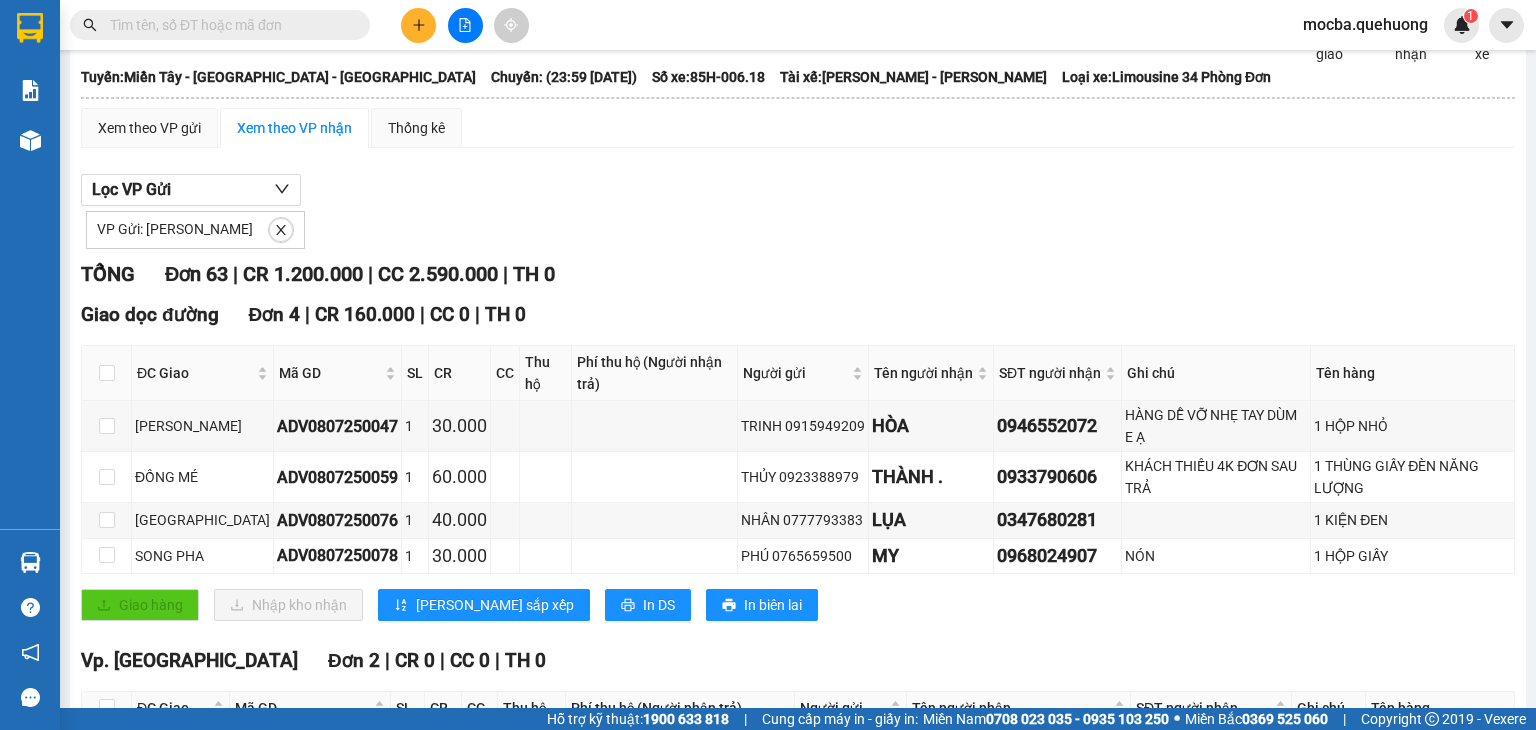 scroll, scrollTop: 0, scrollLeft: 0, axis: both 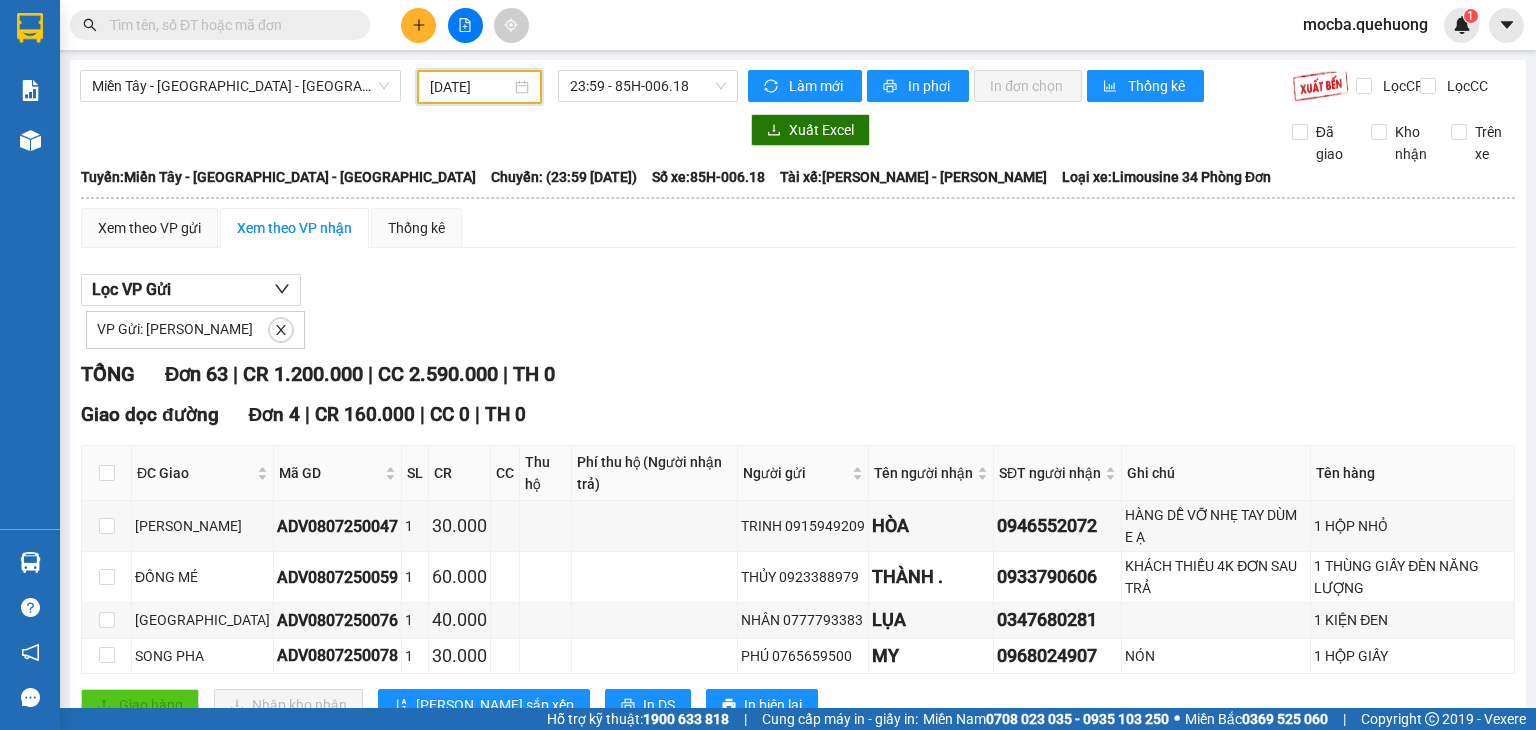click on "[DATE]" at bounding box center [470, 87] 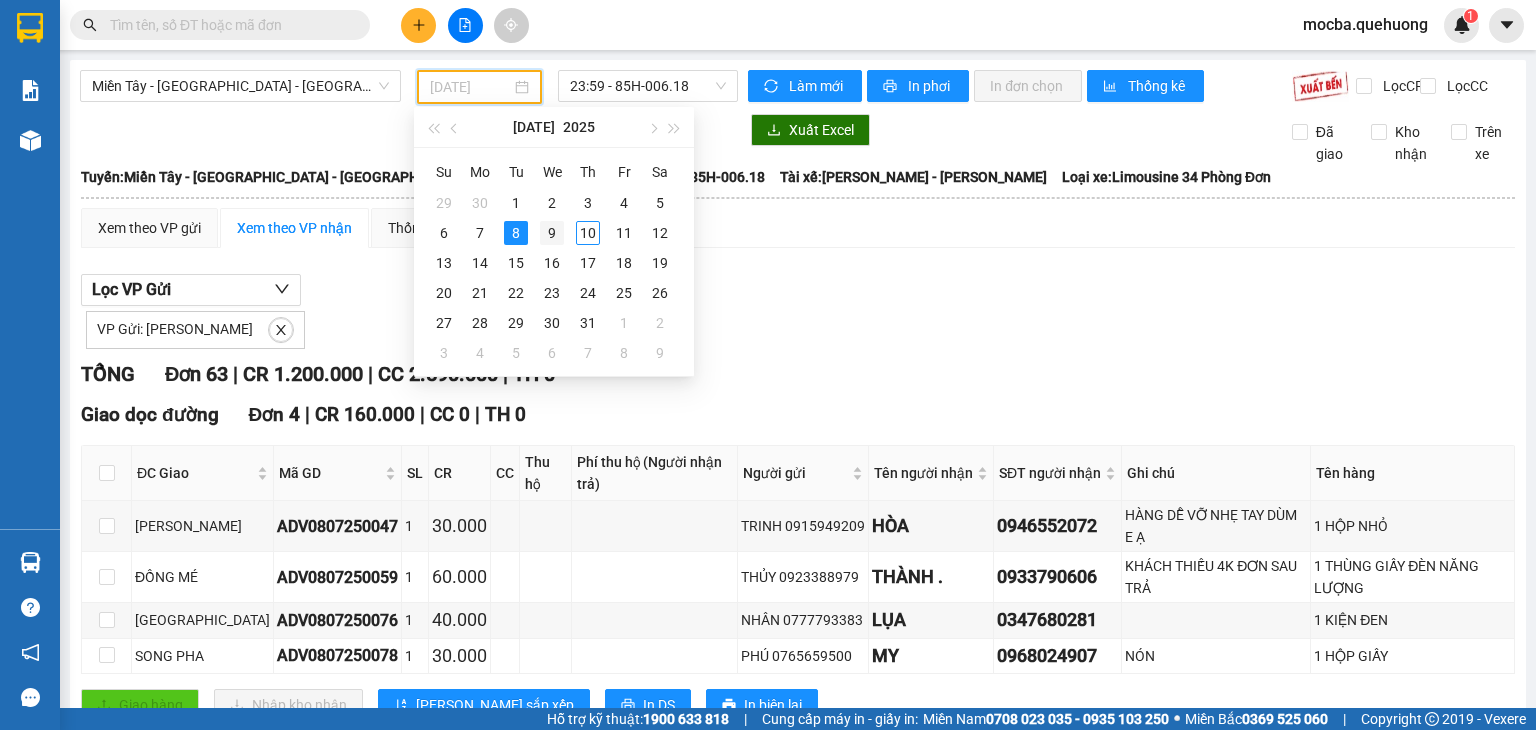 click on "9" at bounding box center (552, 233) 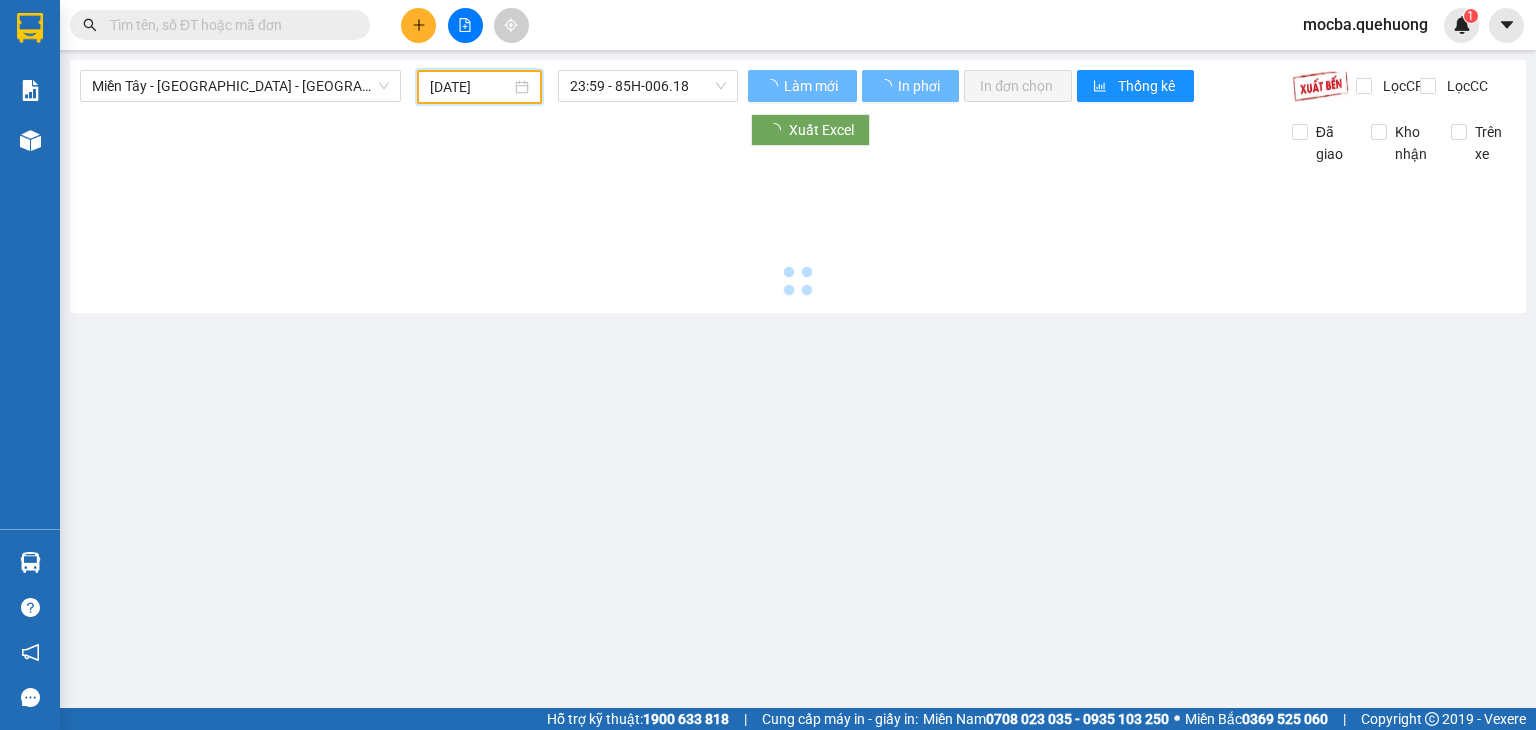 type on "[DATE]" 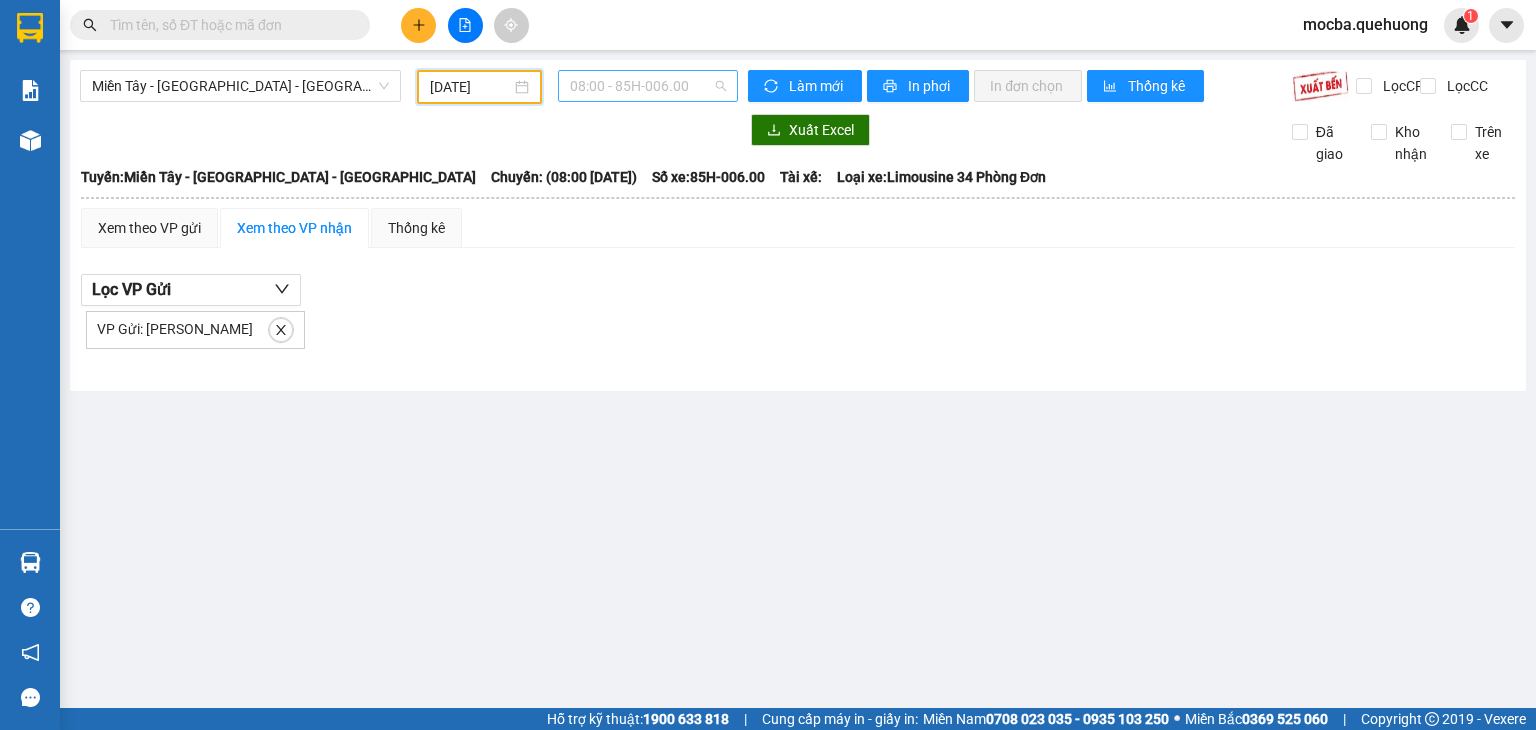 click on "08:00     - 85H-006.00" at bounding box center (648, 86) 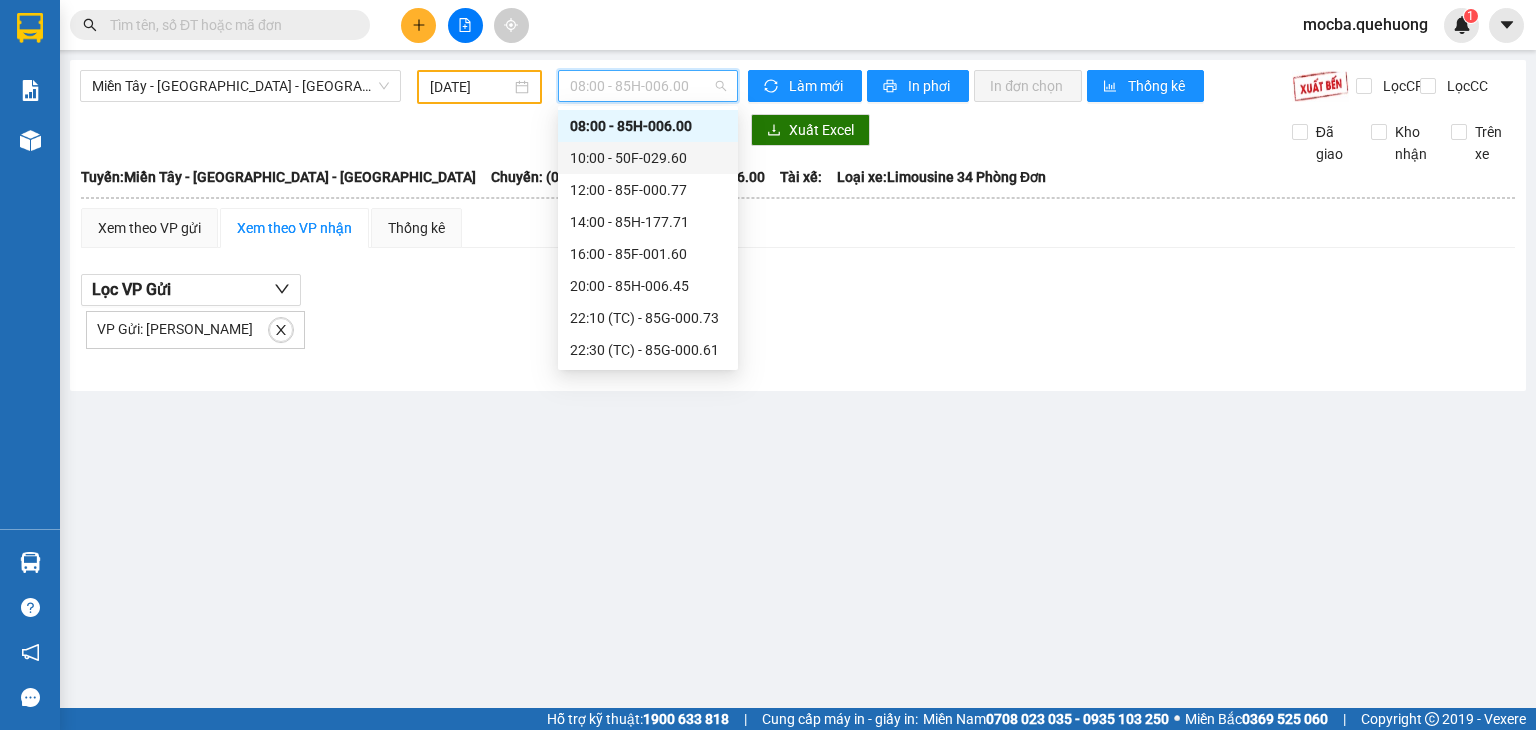 click on "10:00     - 50F-029.60" at bounding box center (648, 158) 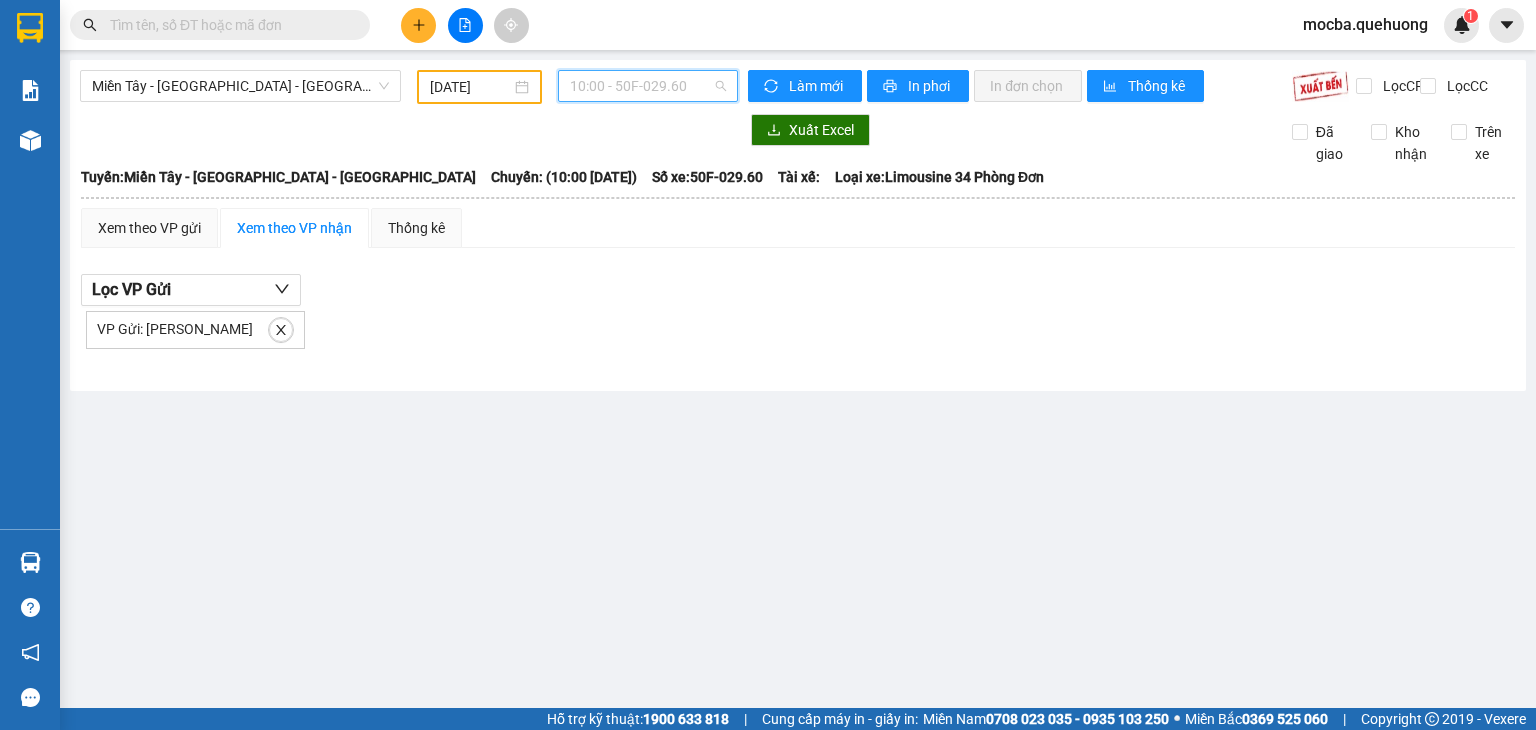 click on "10:00     - 50F-029.60" at bounding box center (648, 86) 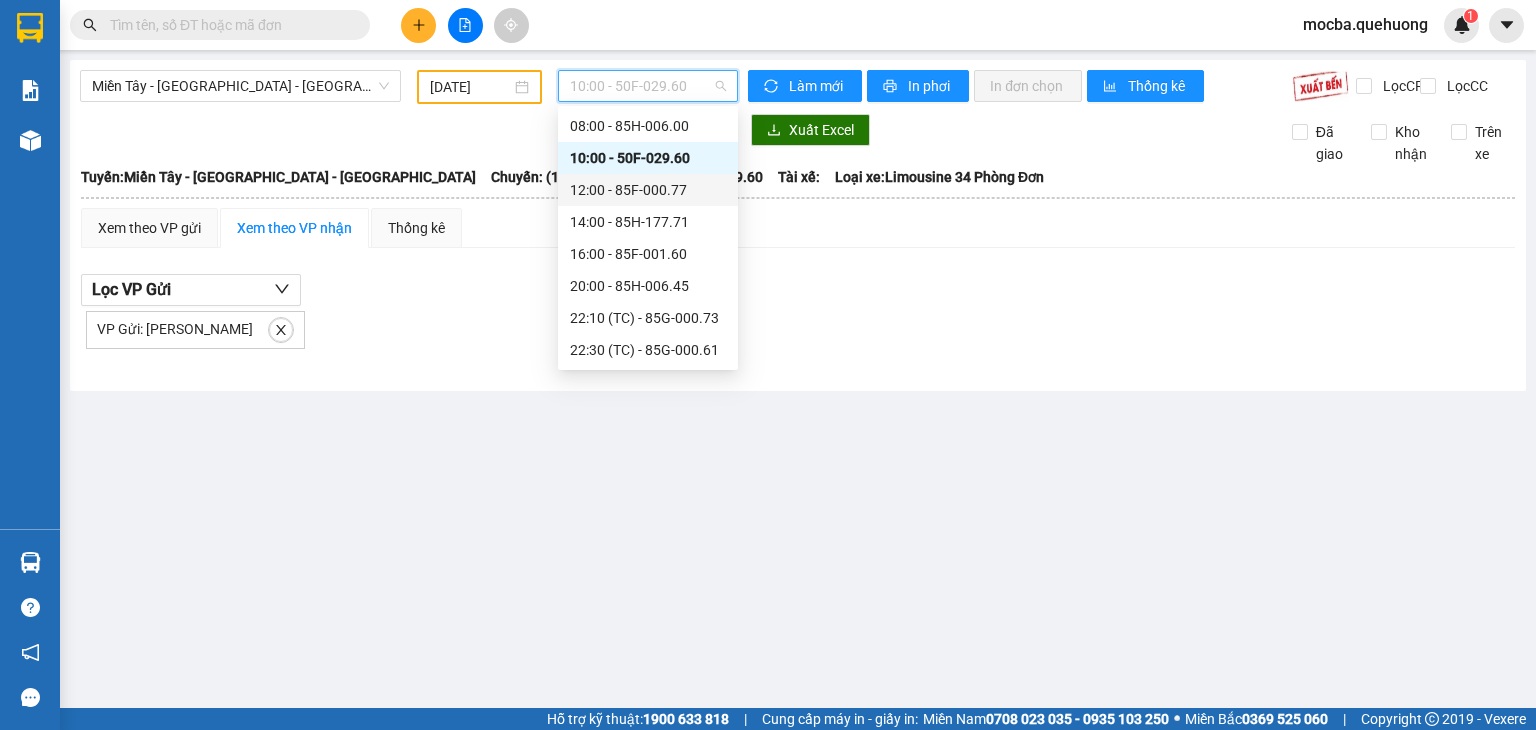 click on "12:00     - 85F-000.77" at bounding box center [648, 190] 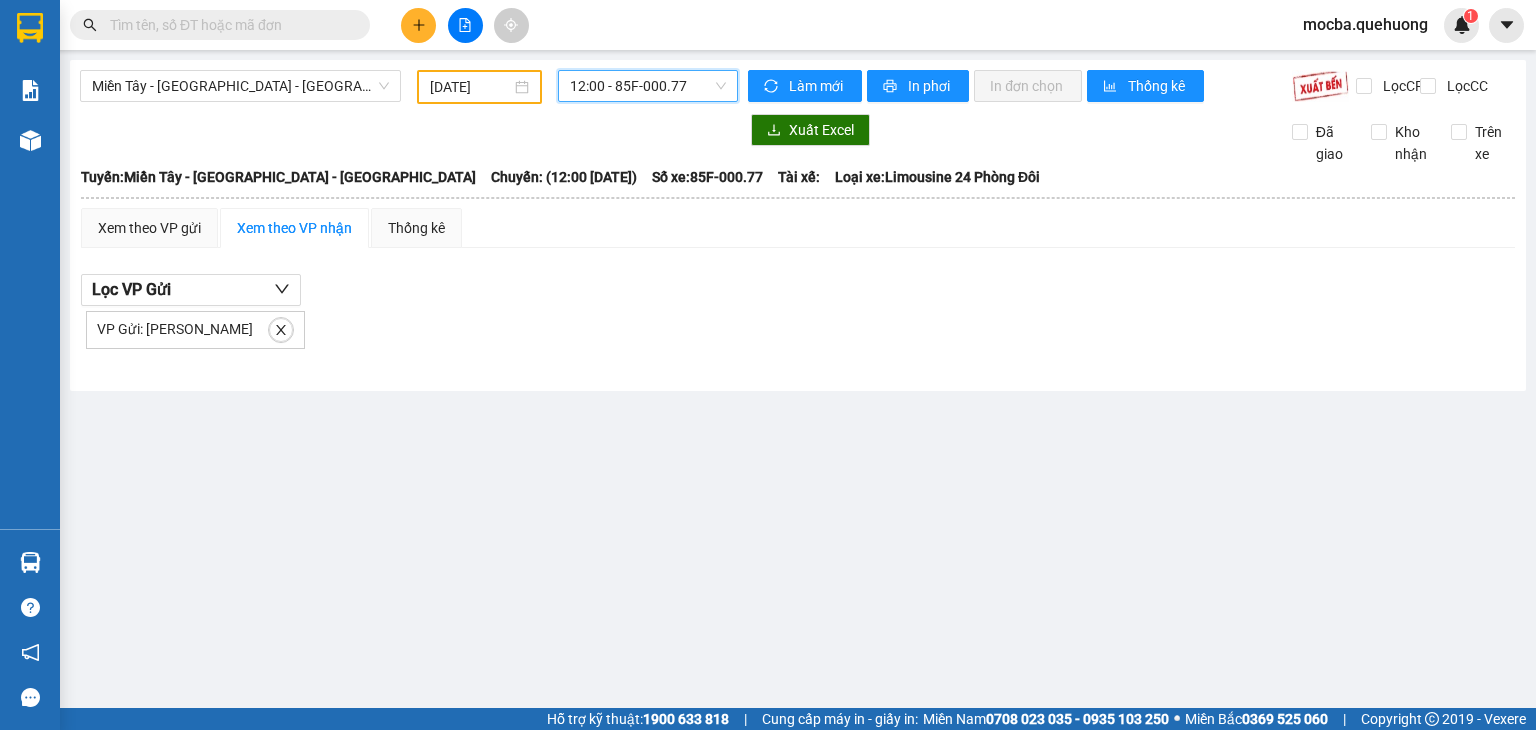 click on "12:00     - 85F-000.77" at bounding box center [648, 86] 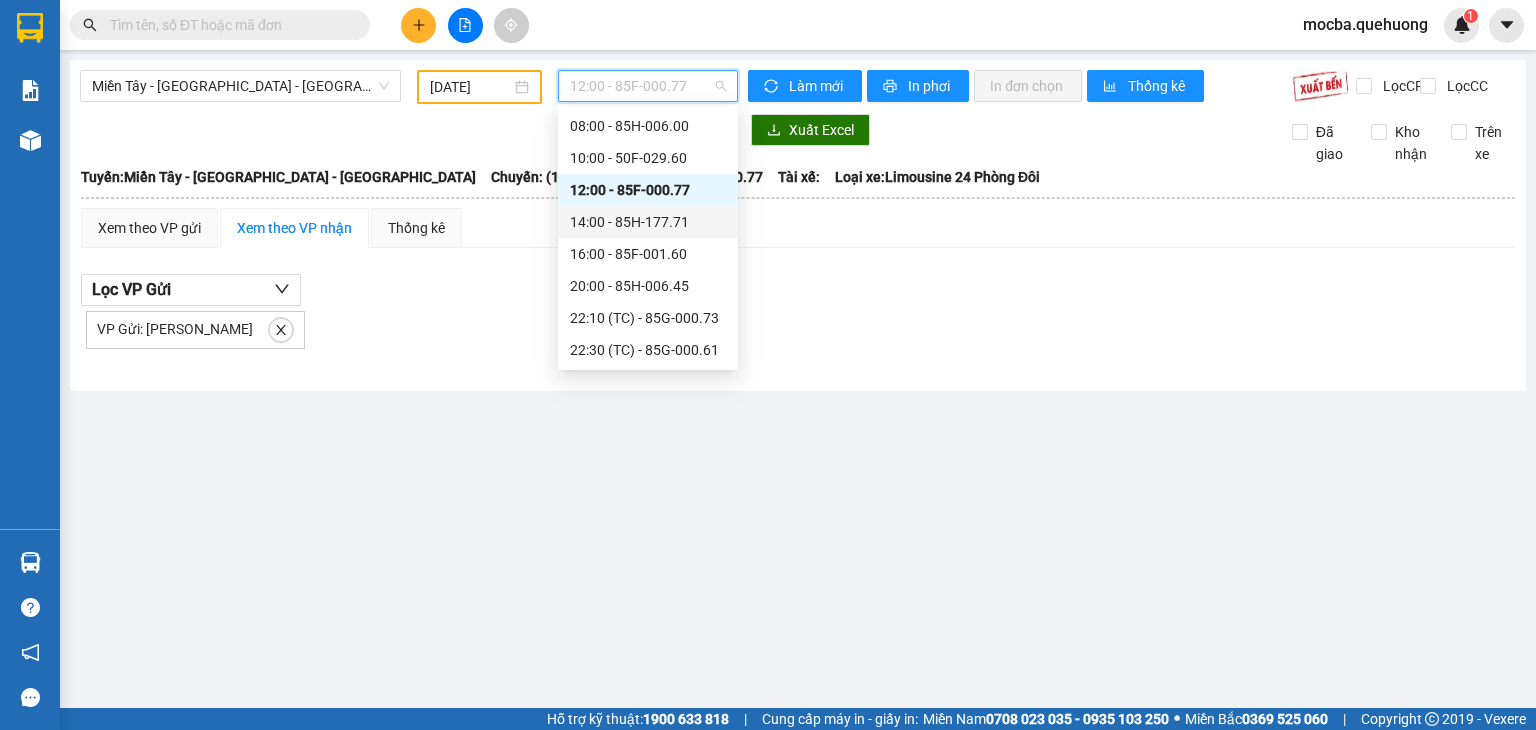 click on "14:00     - 85H-177.71" at bounding box center (648, 222) 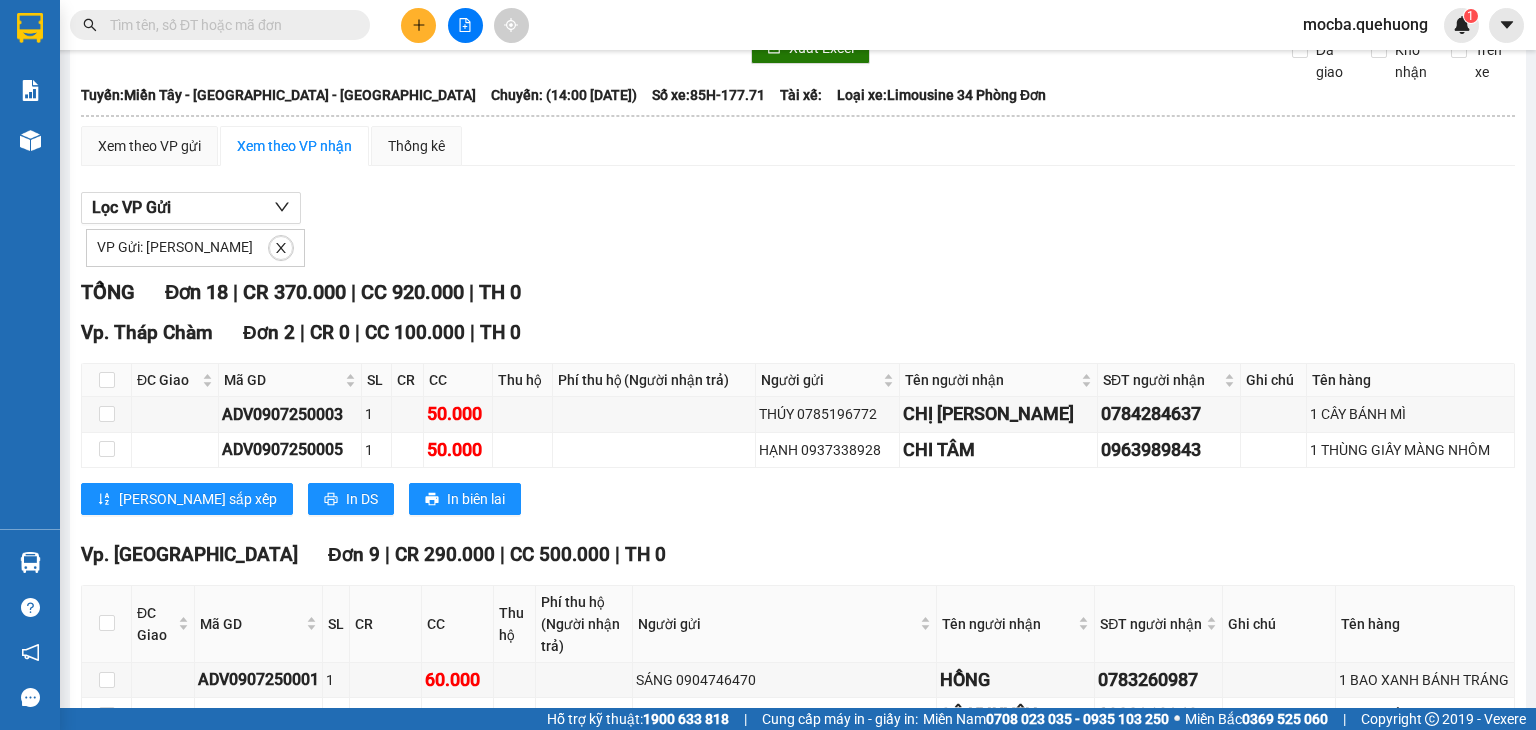 scroll, scrollTop: 0, scrollLeft: 0, axis: both 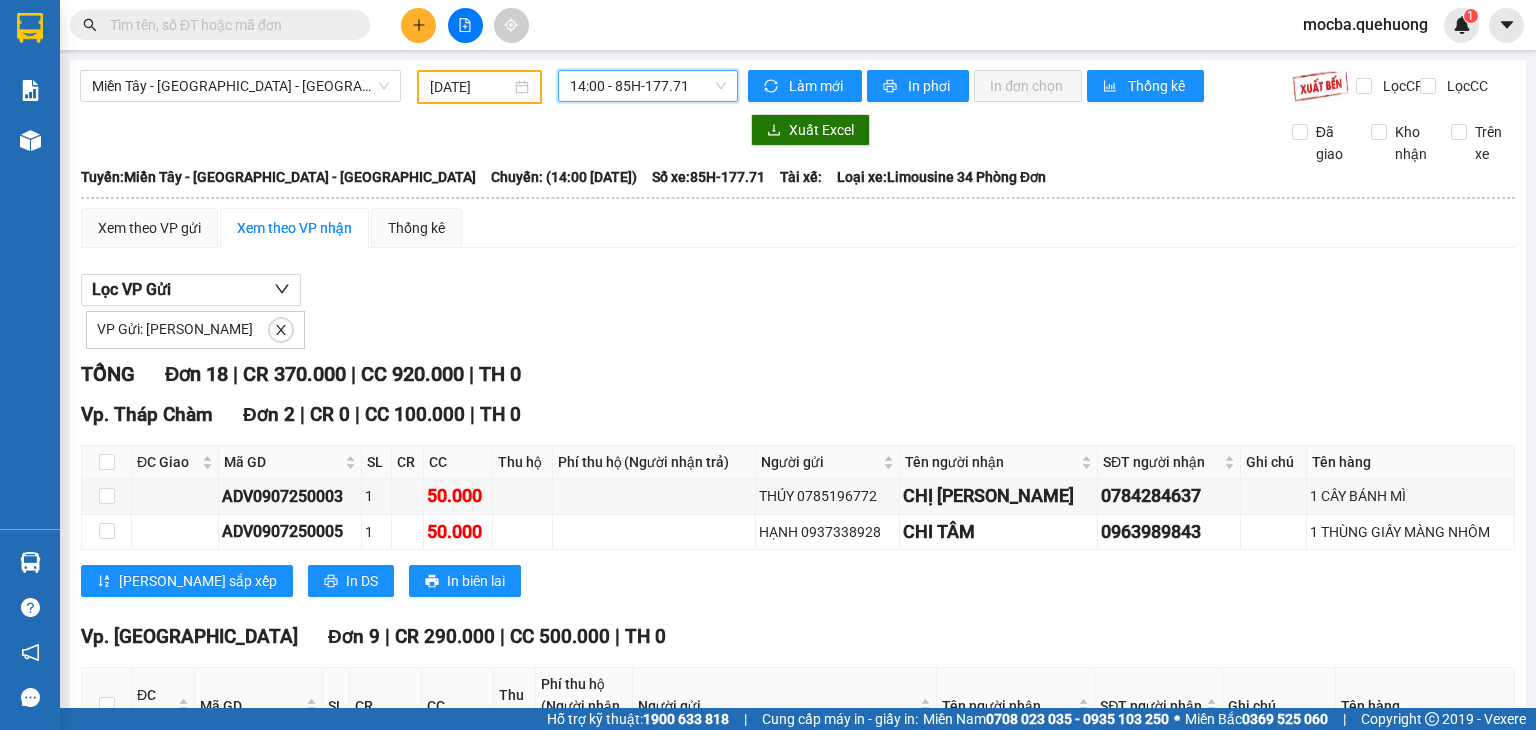 click on "14:00     - 85H-177.71" at bounding box center (648, 86) 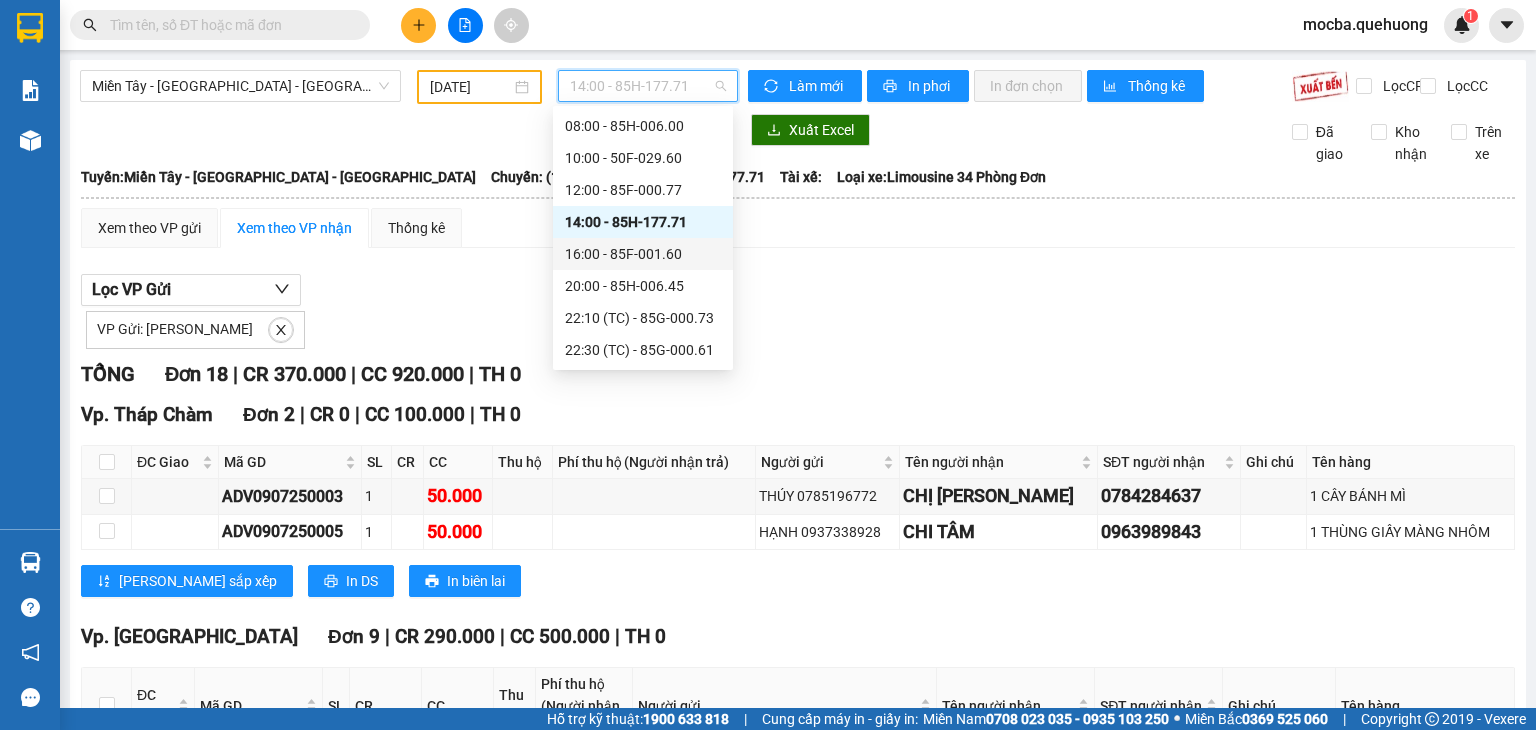 click on "16:00     - 85F-001.60" at bounding box center (643, 254) 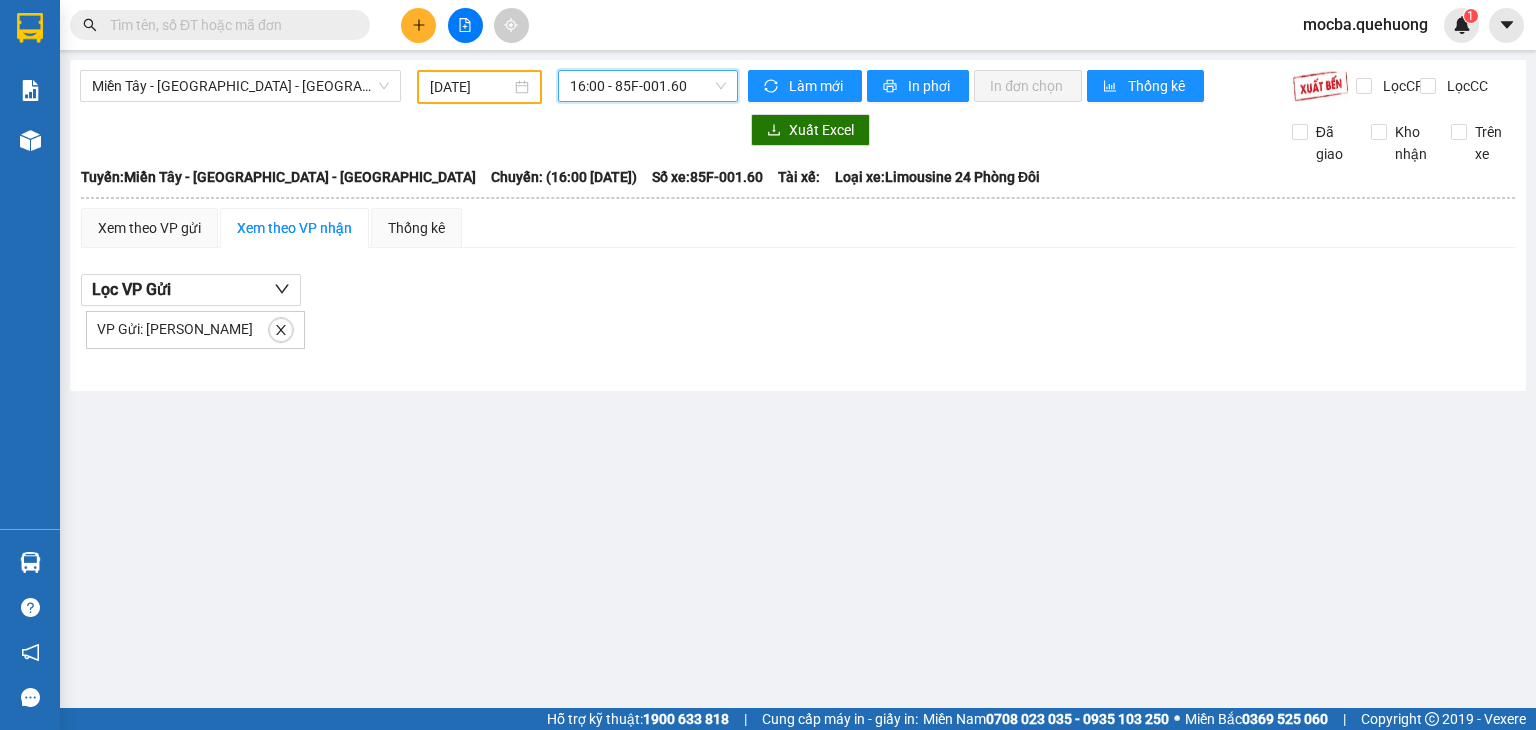 click on "16:00     - 85F-001.60" at bounding box center (648, 86) 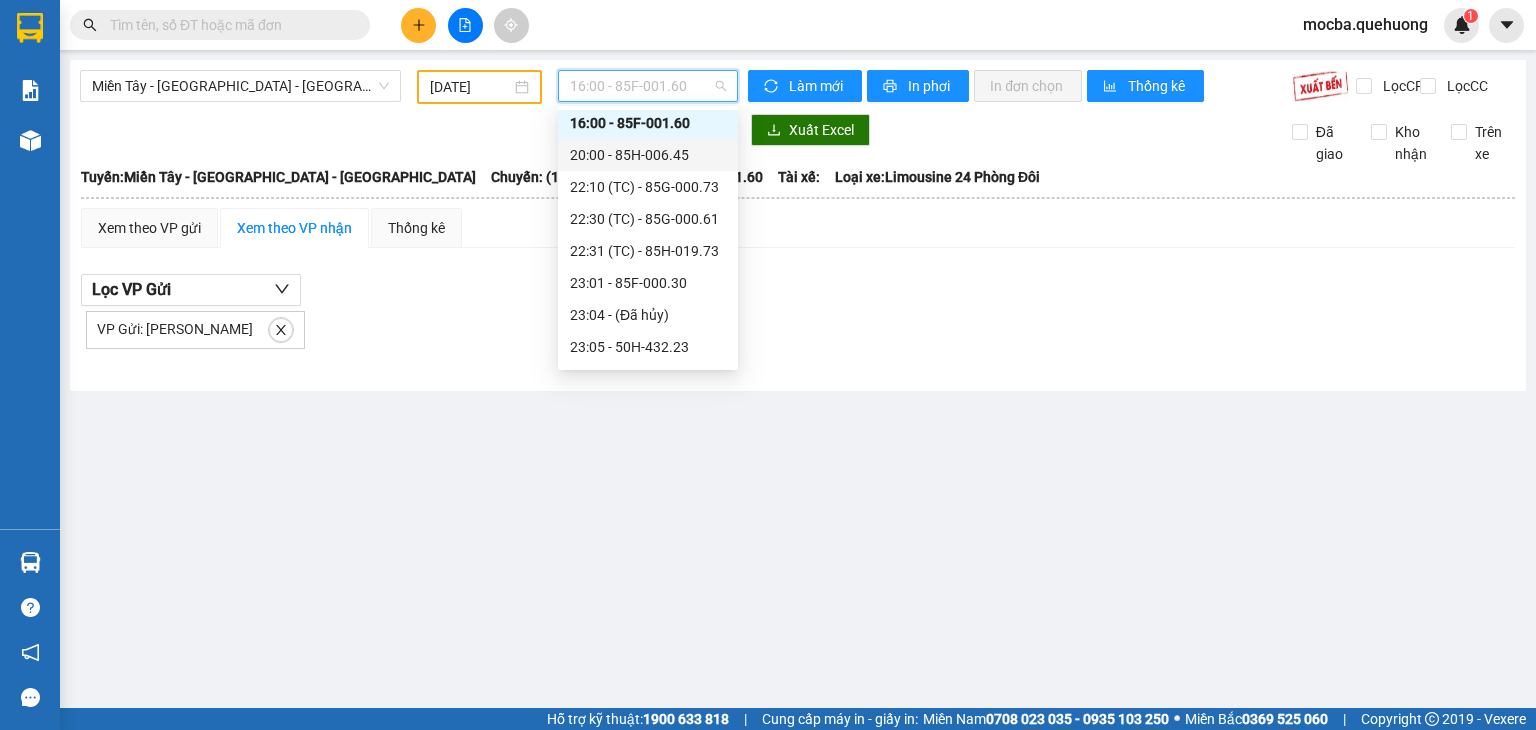 scroll, scrollTop: 288, scrollLeft: 0, axis: vertical 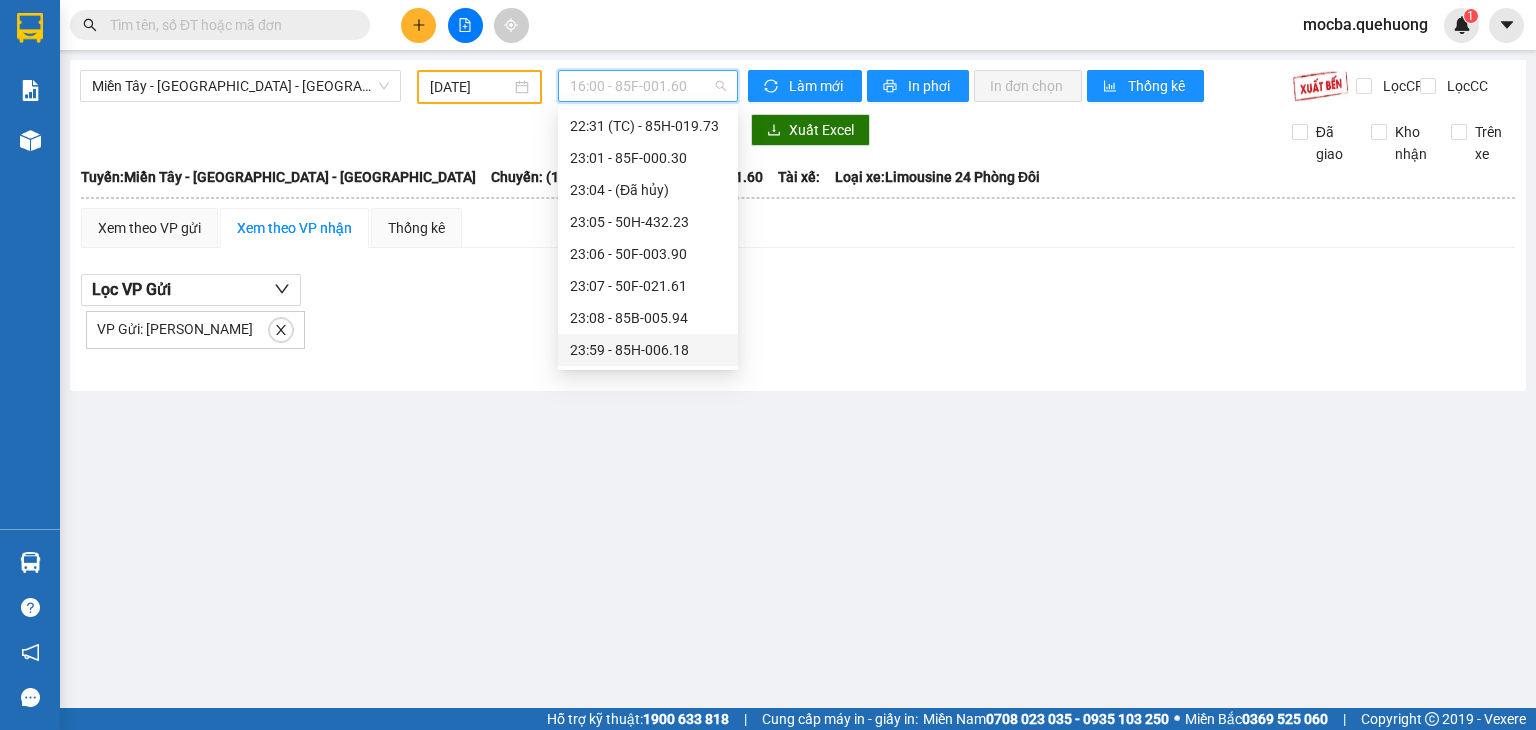 click on "23:59     - 85H-006.18" at bounding box center [648, 350] 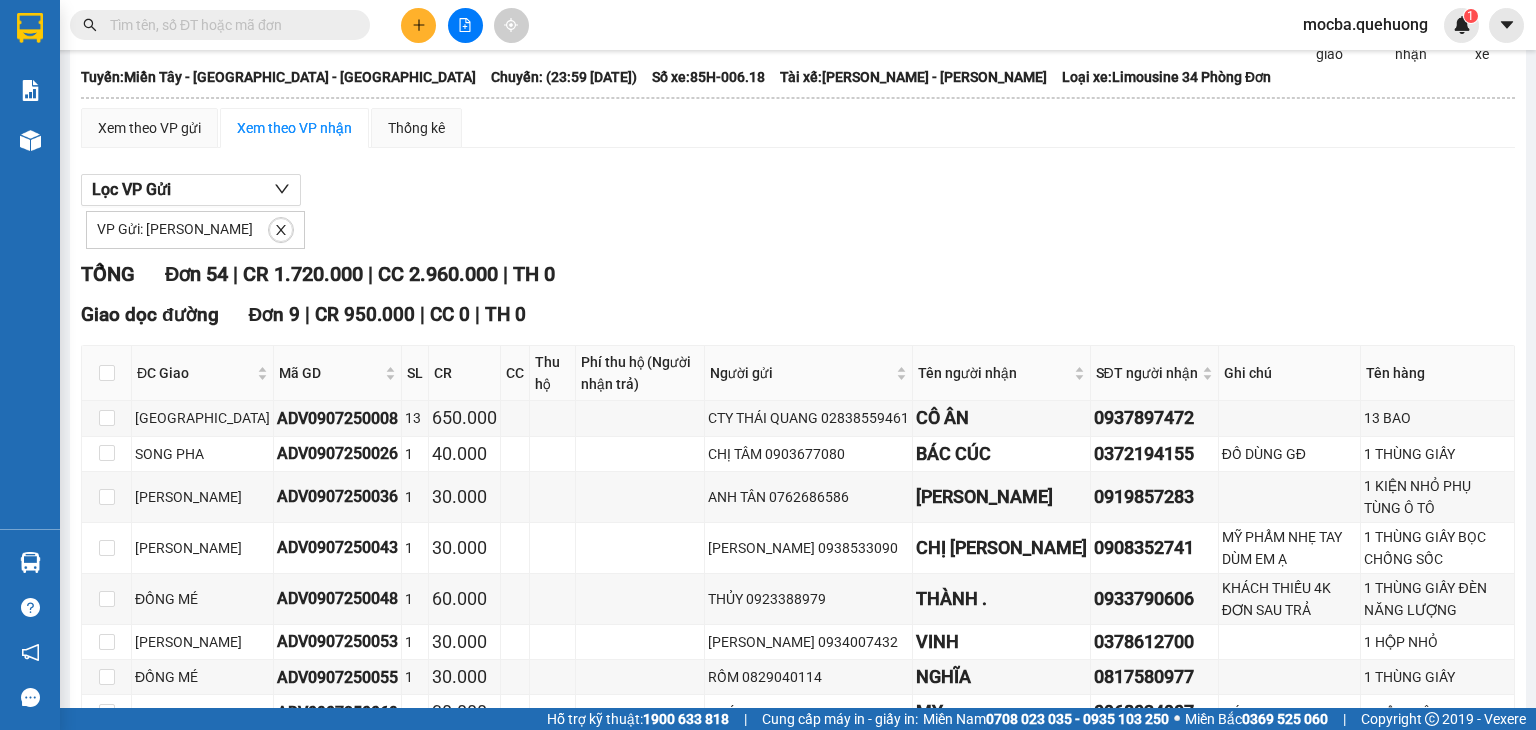 scroll, scrollTop: 0, scrollLeft: 0, axis: both 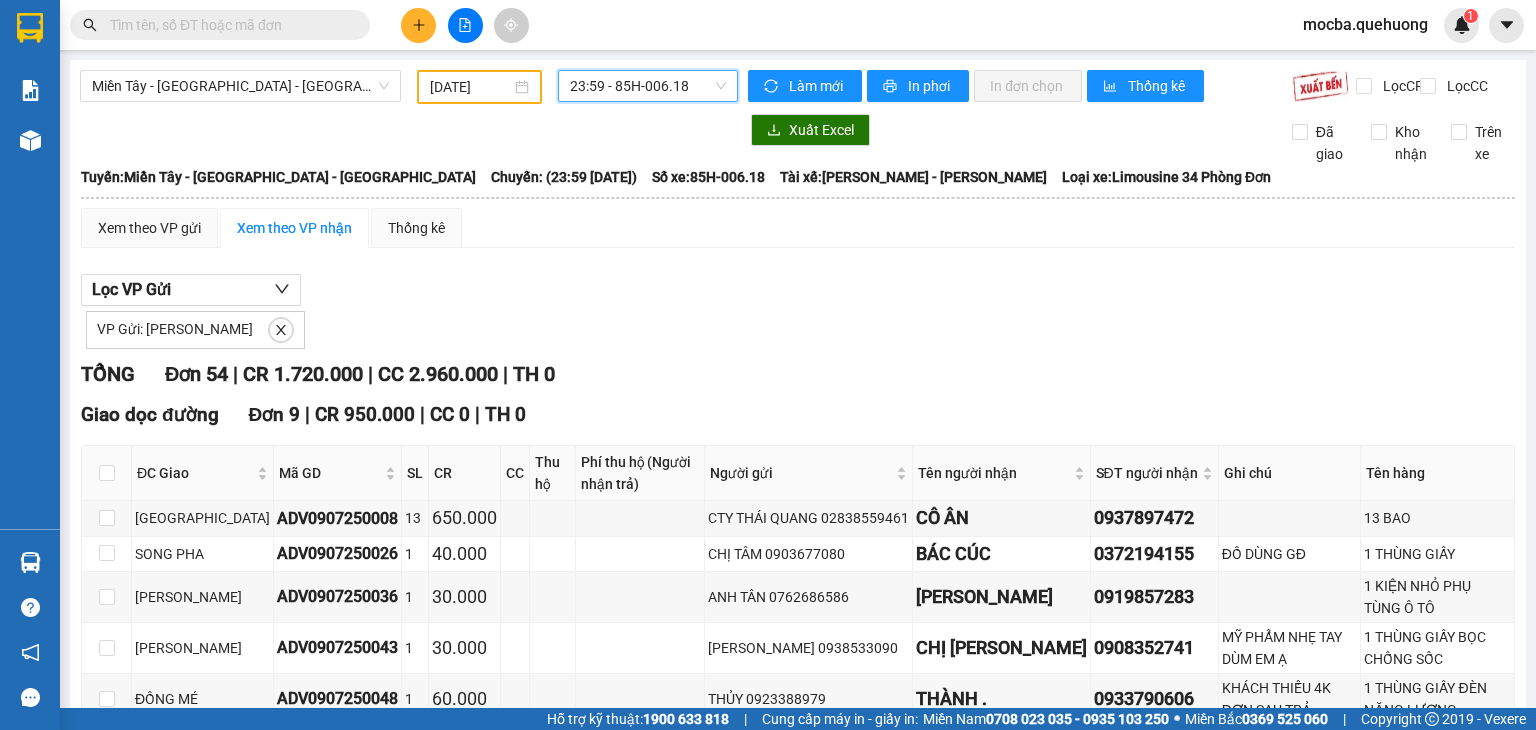 click on "23:59     - 85H-006.18" at bounding box center [648, 86] 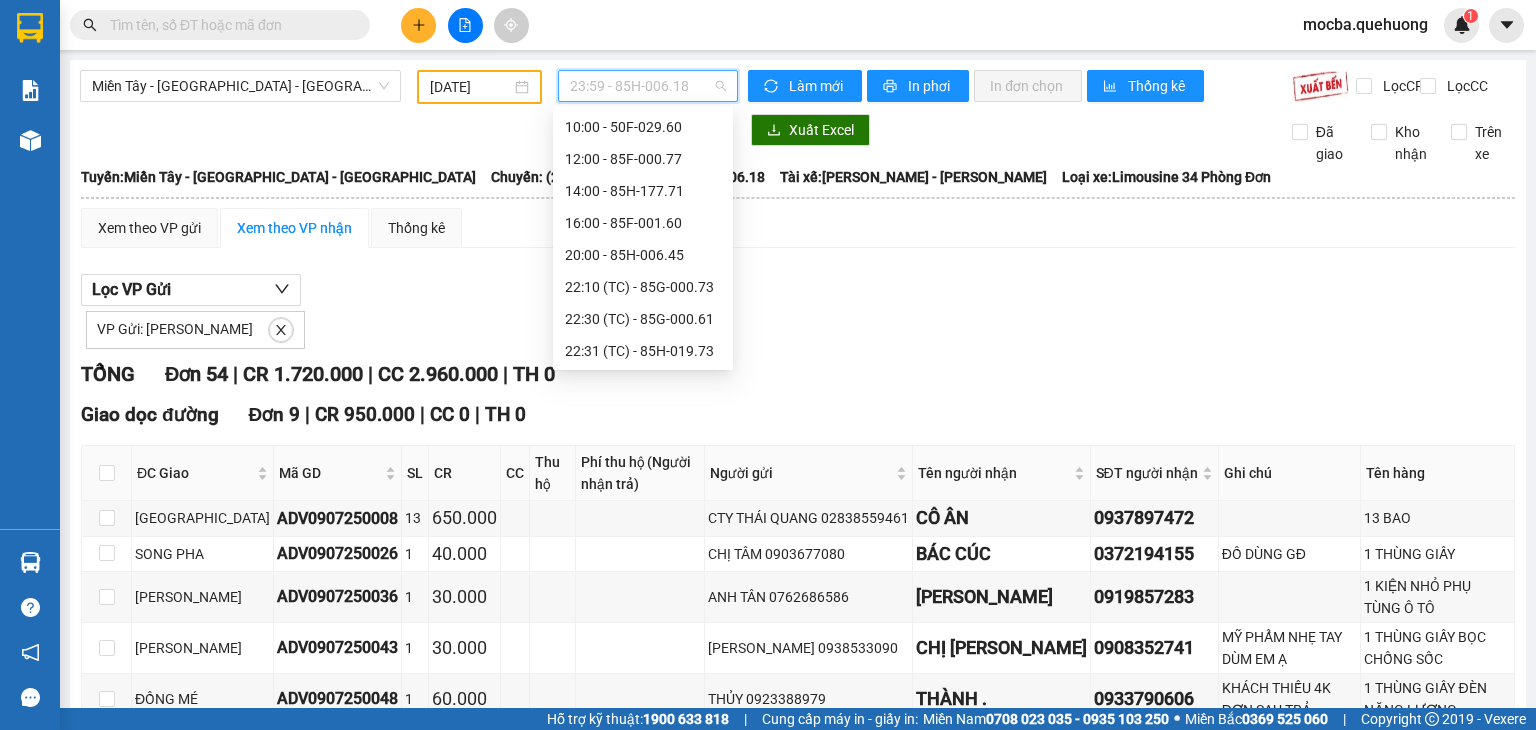 scroll, scrollTop: 0, scrollLeft: 0, axis: both 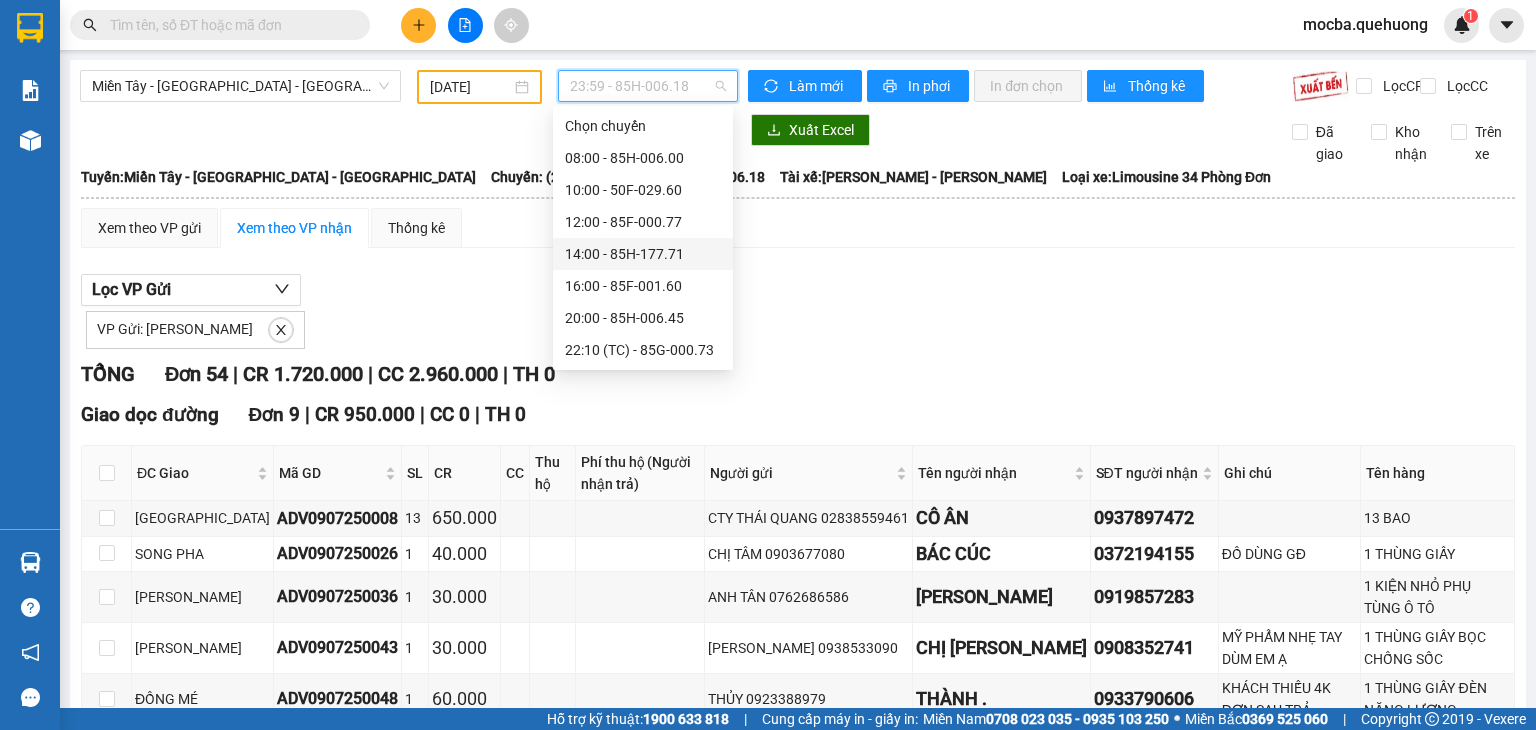 click on "14:00     - 85H-177.71" at bounding box center (643, 254) 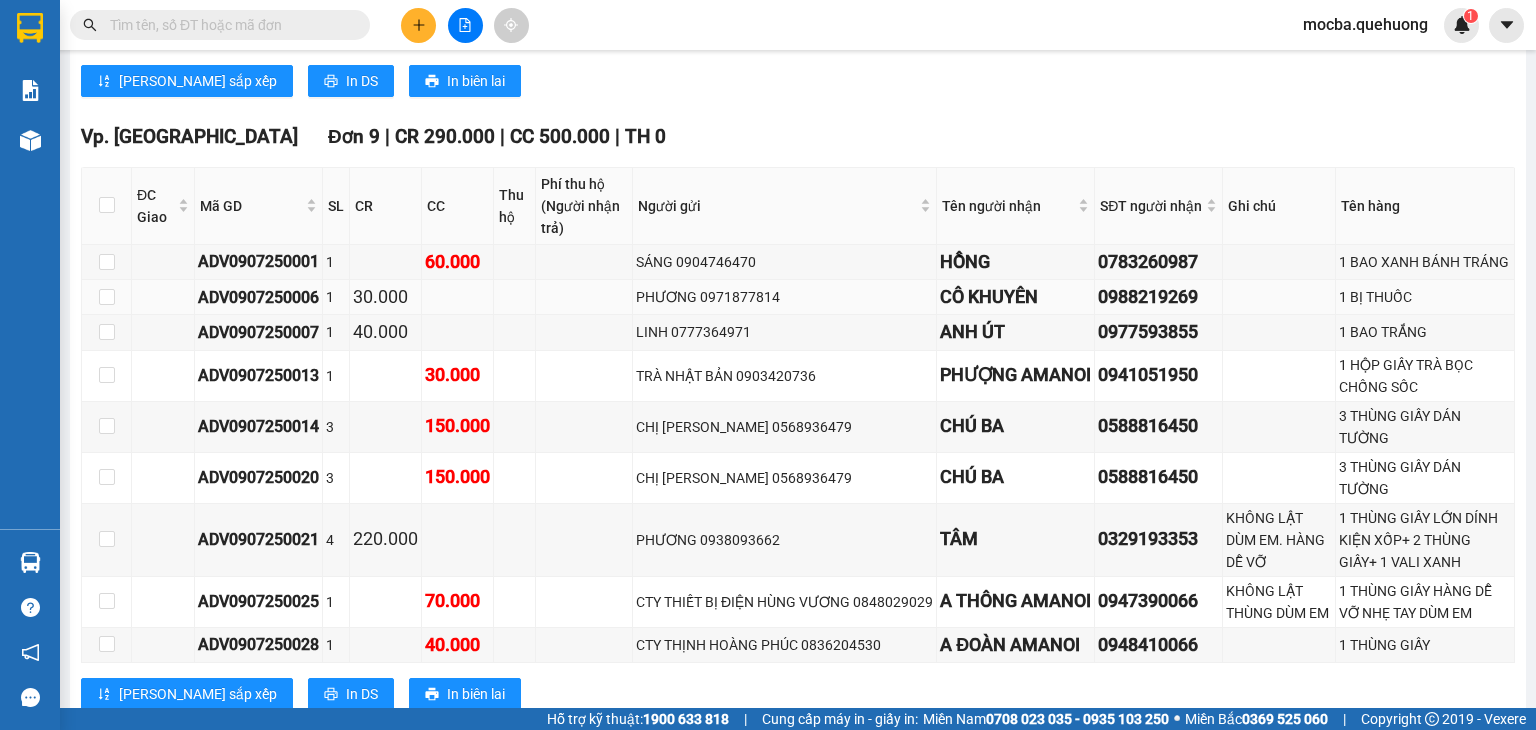 scroll, scrollTop: 0, scrollLeft: 0, axis: both 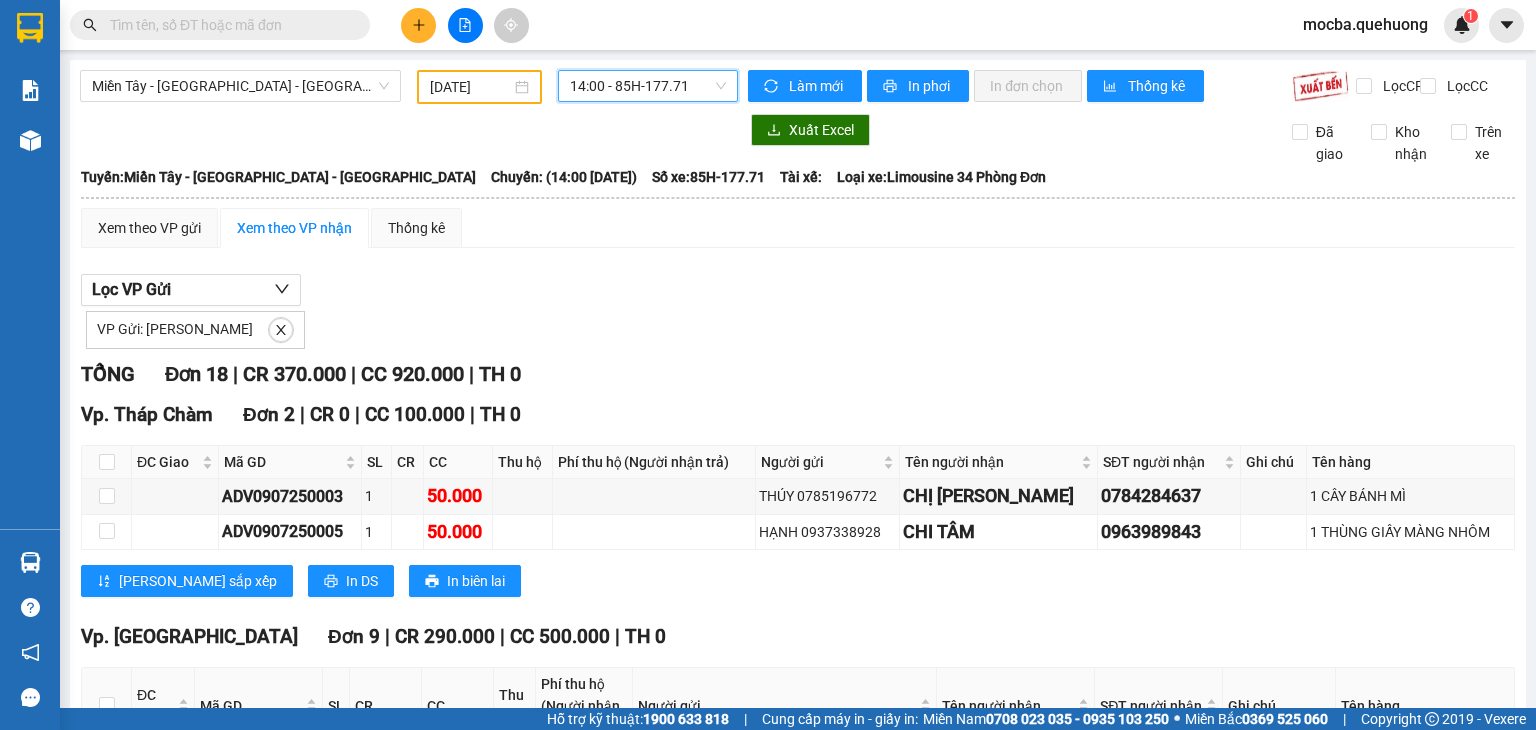 click on "14:00     - 85H-177.71" at bounding box center (648, 86) 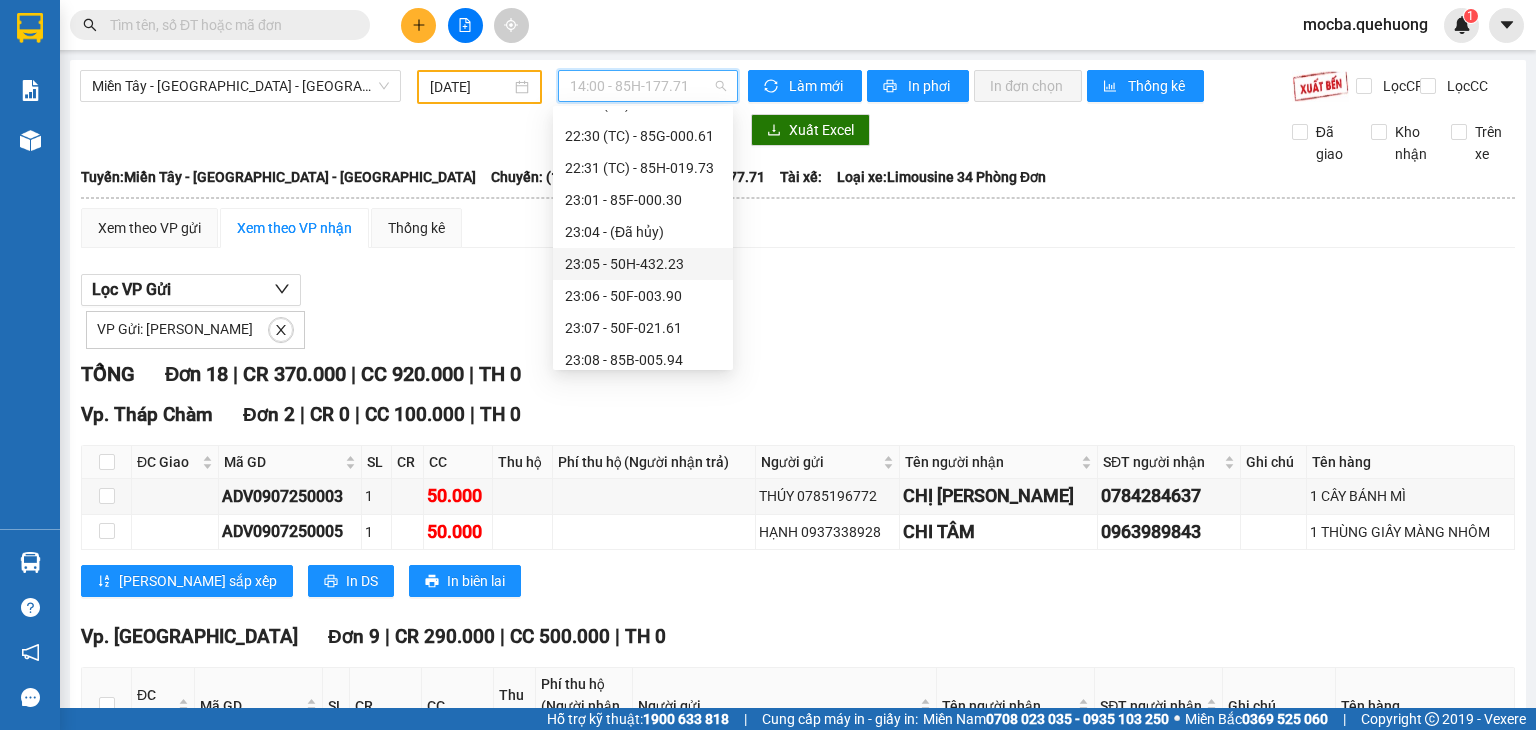 scroll, scrollTop: 288, scrollLeft: 0, axis: vertical 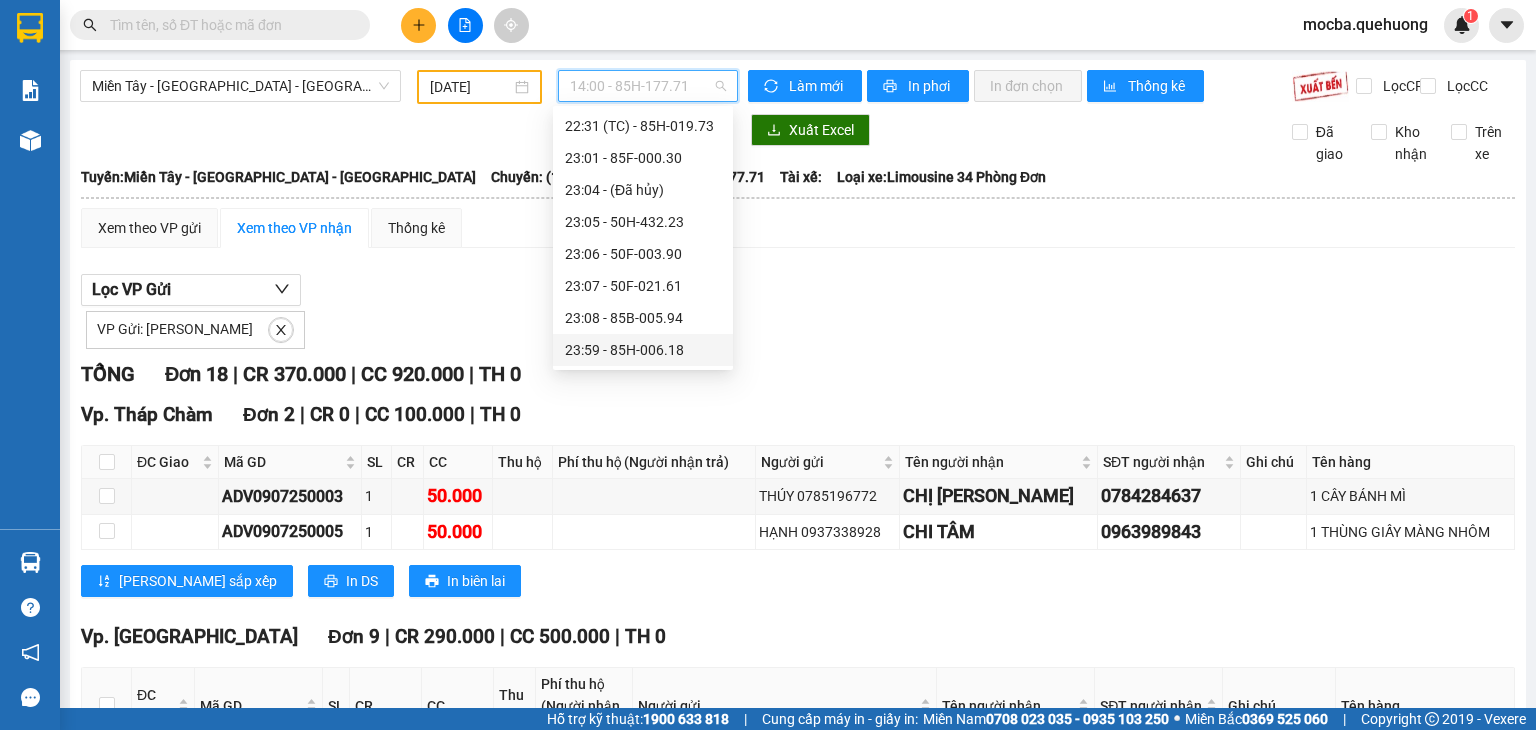 click on "23:59     - 85H-006.18" at bounding box center [643, 350] 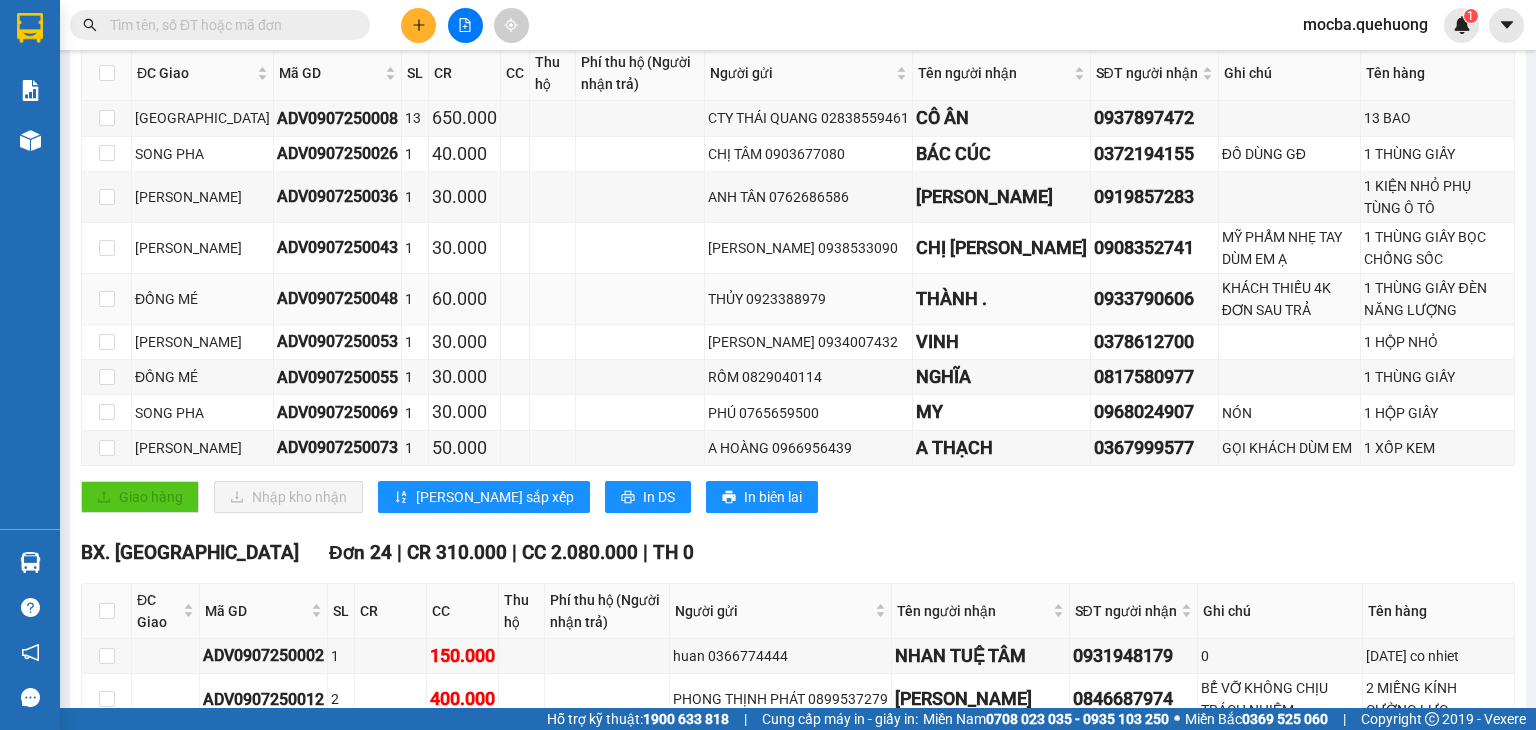 scroll, scrollTop: 0, scrollLeft: 0, axis: both 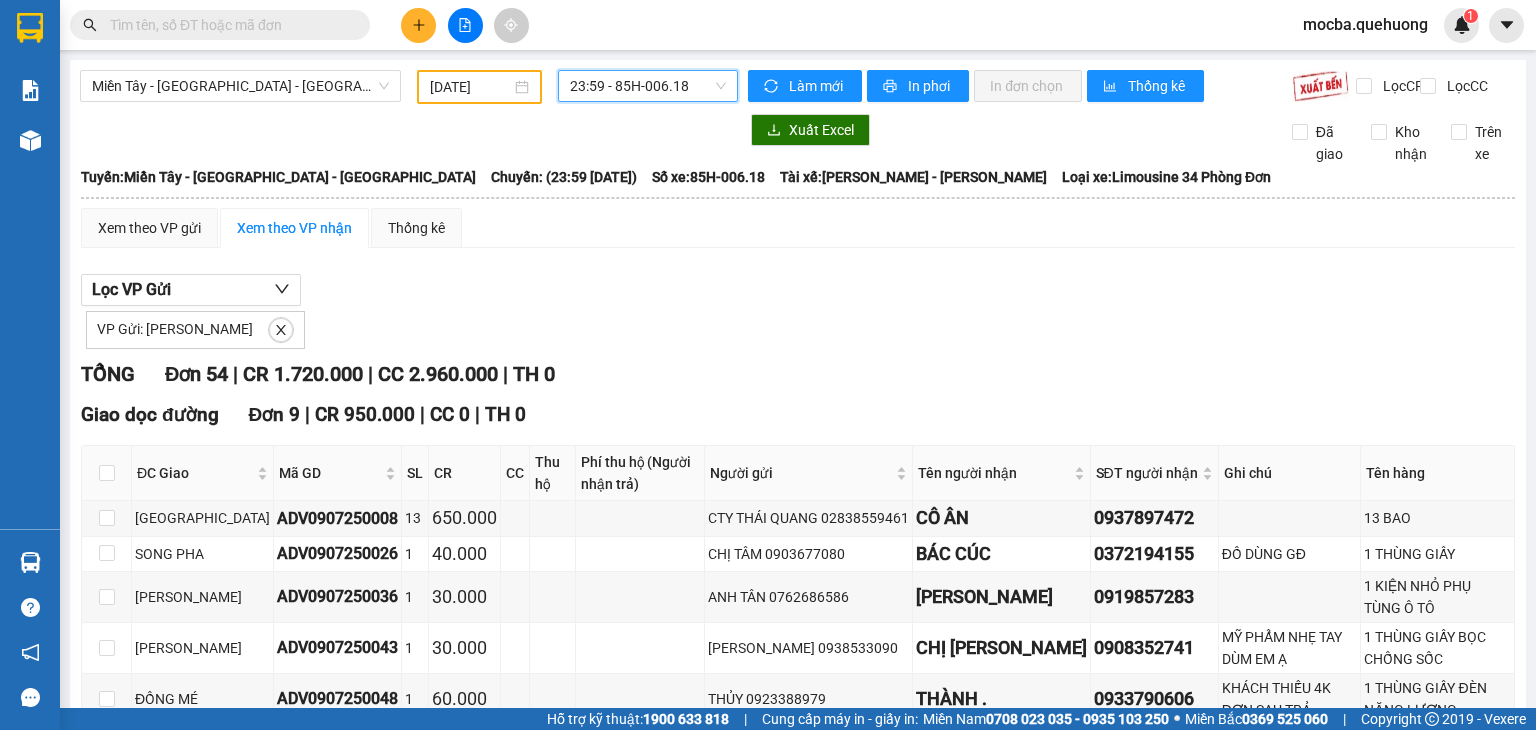click on "Miền Tây - [GEOGRAPHIC_DATA] - [GEOGRAPHIC_DATA]  [DATE] 23:59 23:59     - 85H-006.18" at bounding box center (409, 87) 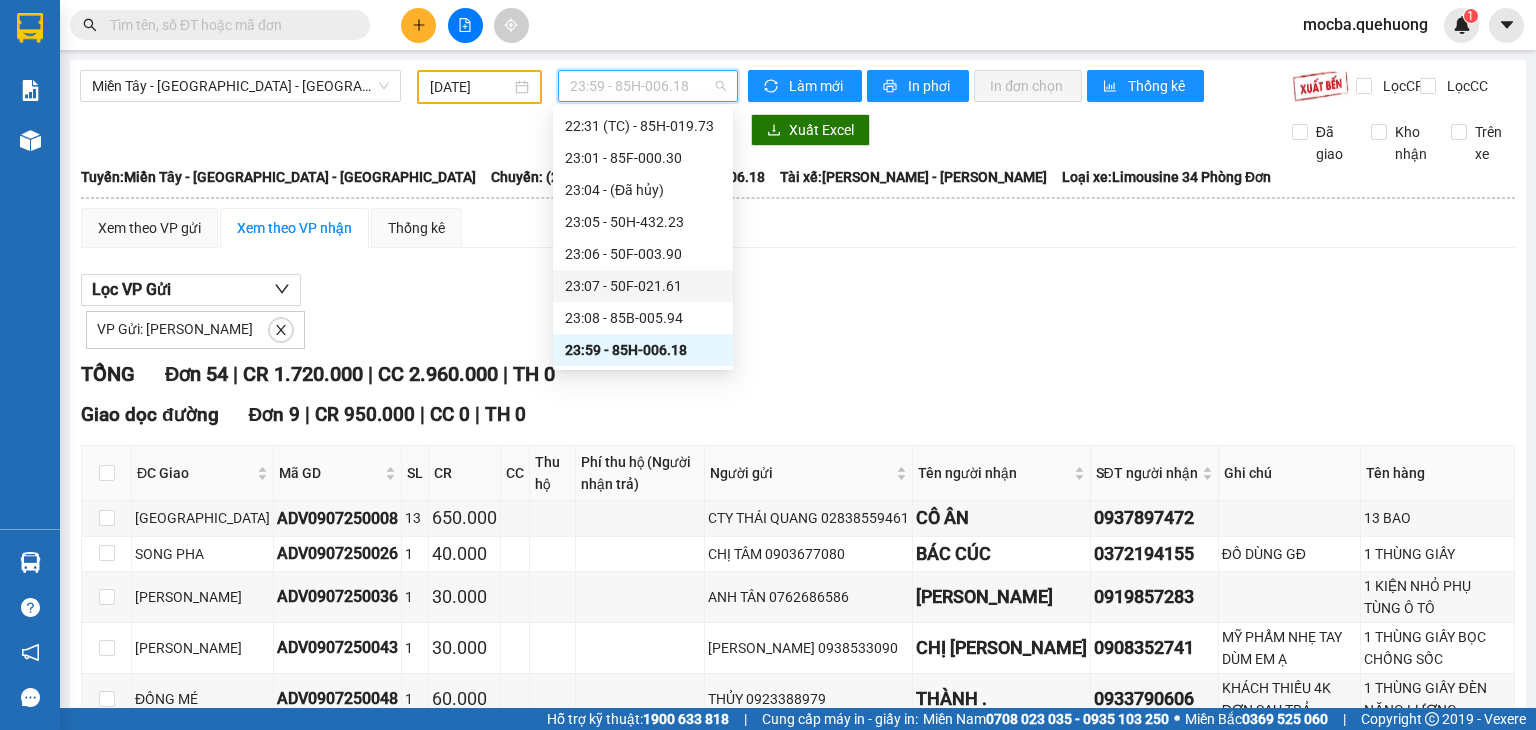 scroll, scrollTop: 0, scrollLeft: 0, axis: both 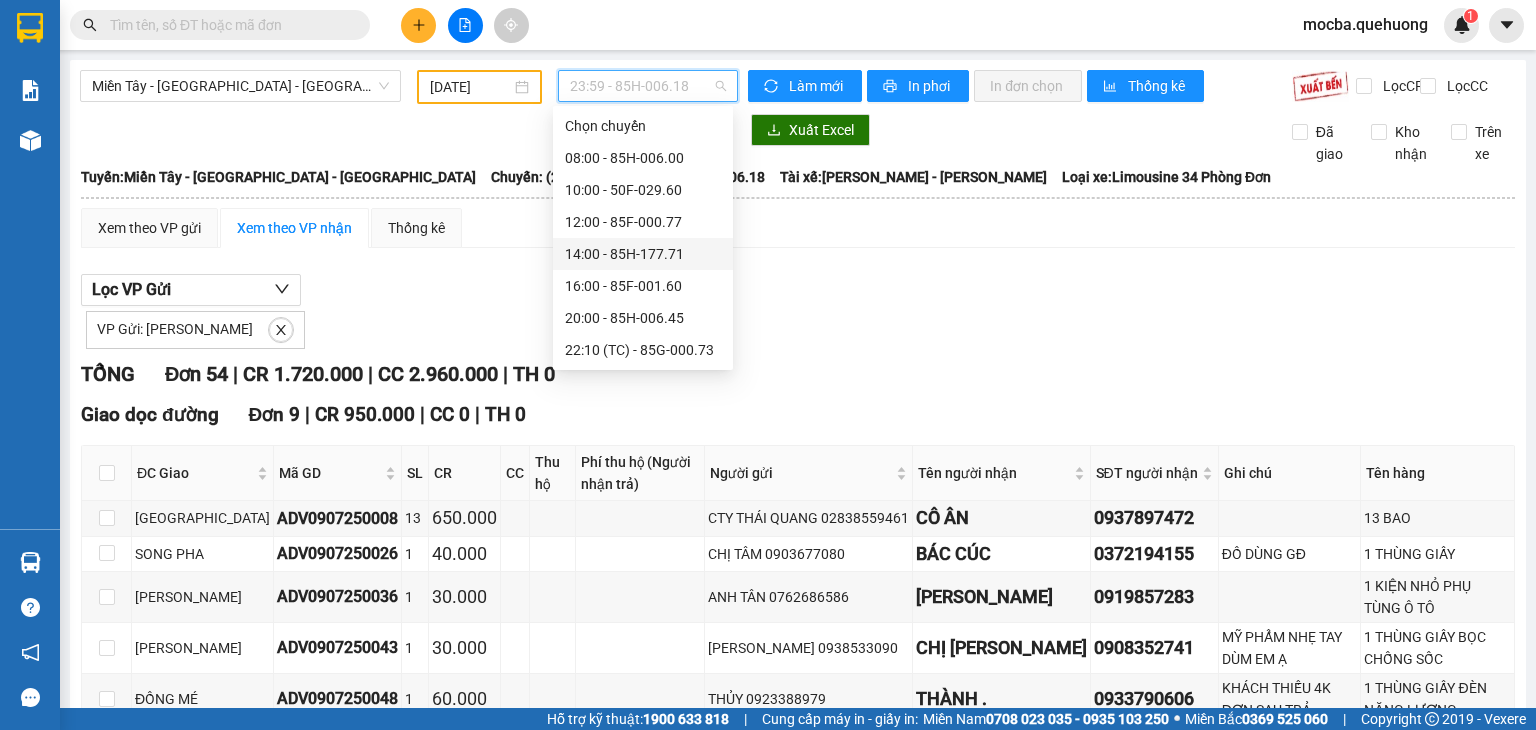 click on "14:00     - 85H-177.71" at bounding box center (643, 254) 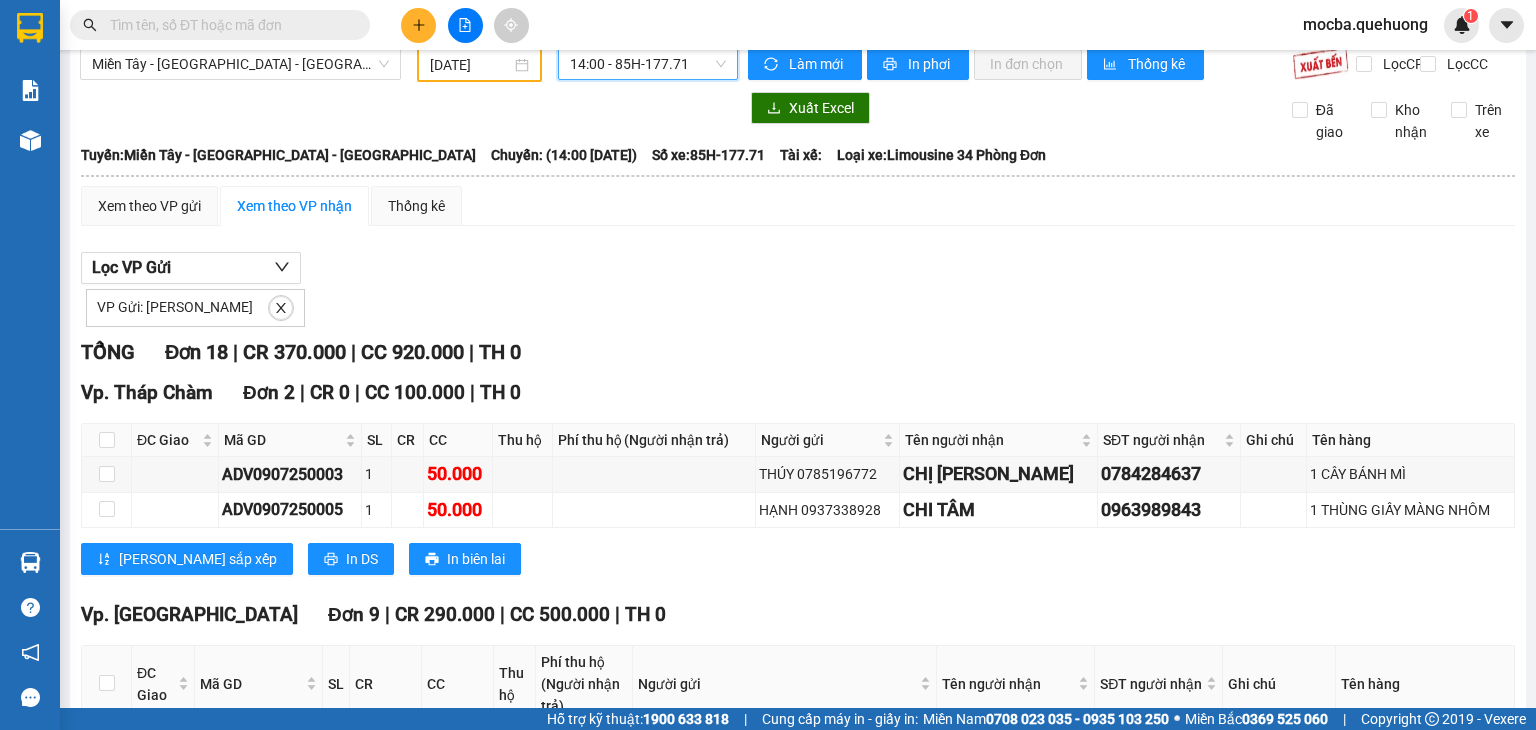 scroll, scrollTop: 0, scrollLeft: 0, axis: both 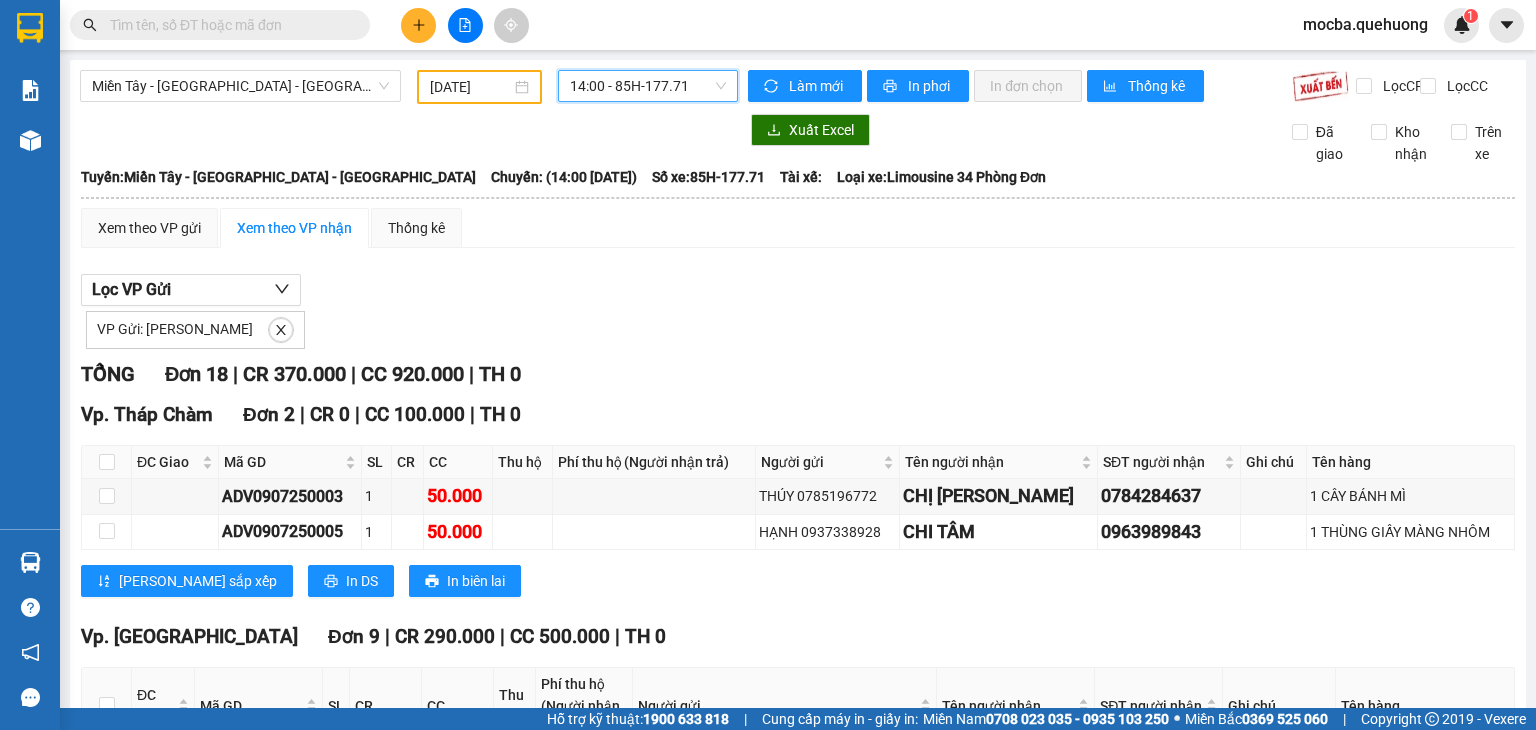 click on "14:00     - 85H-177.71" at bounding box center [648, 86] 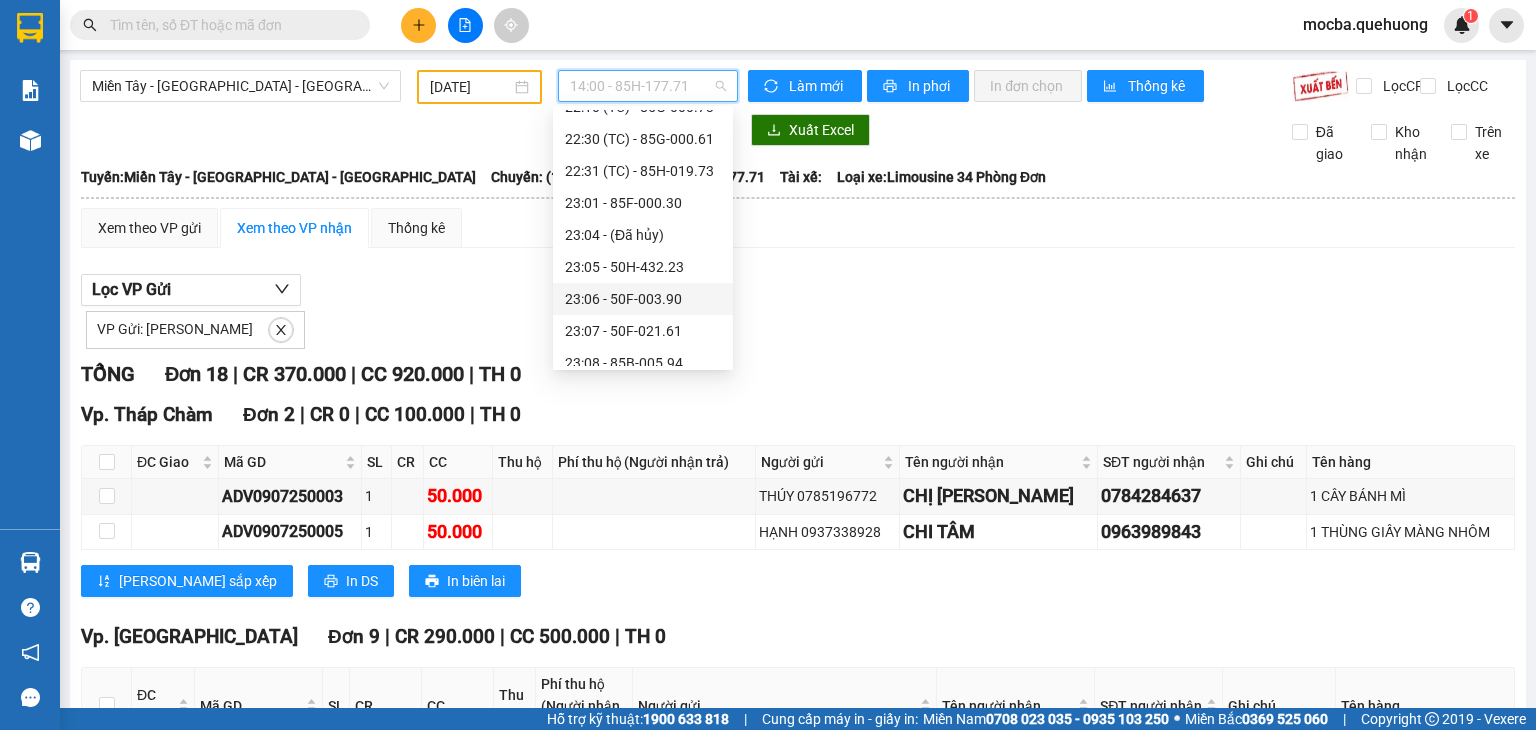scroll, scrollTop: 288, scrollLeft: 0, axis: vertical 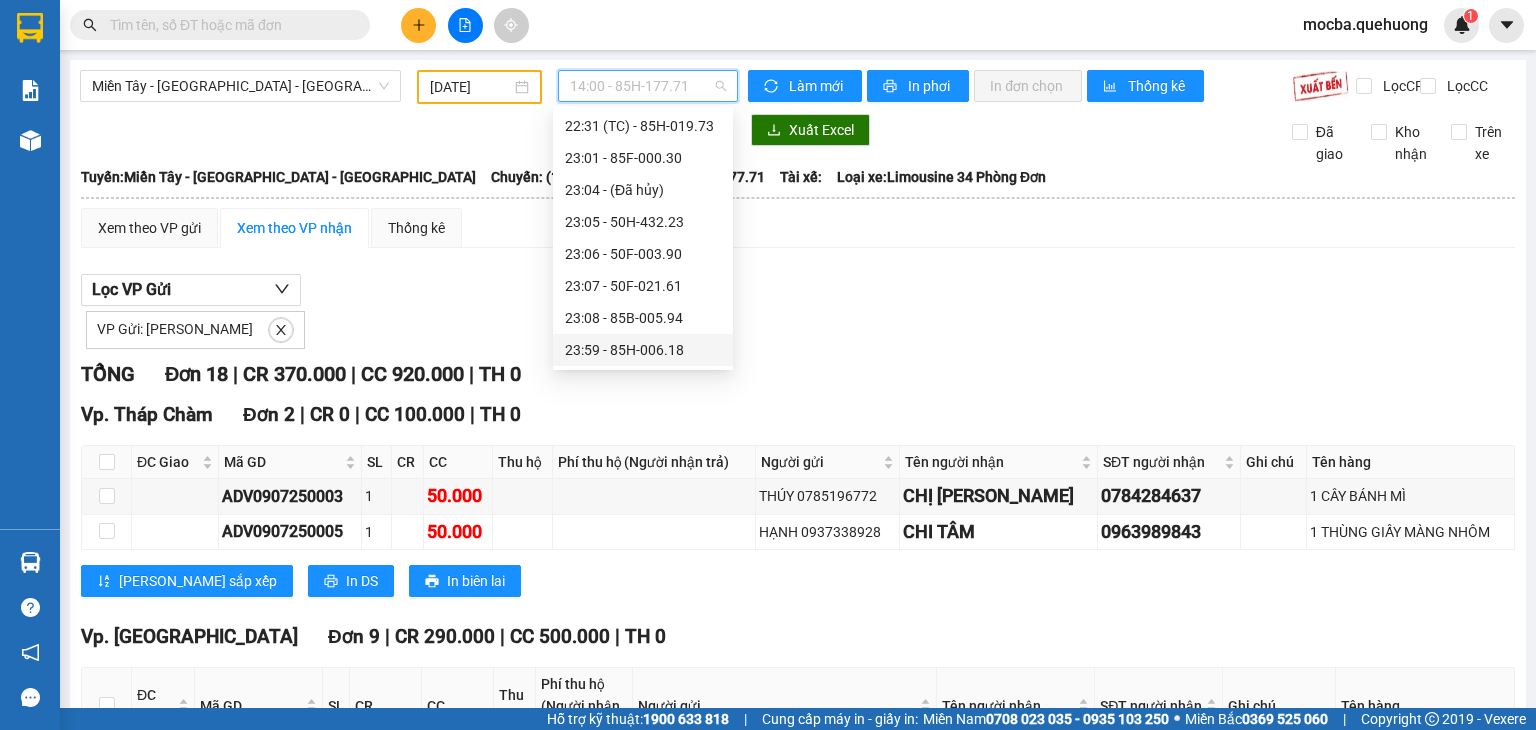 click on "23:59     - 85H-006.18" at bounding box center (643, 350) 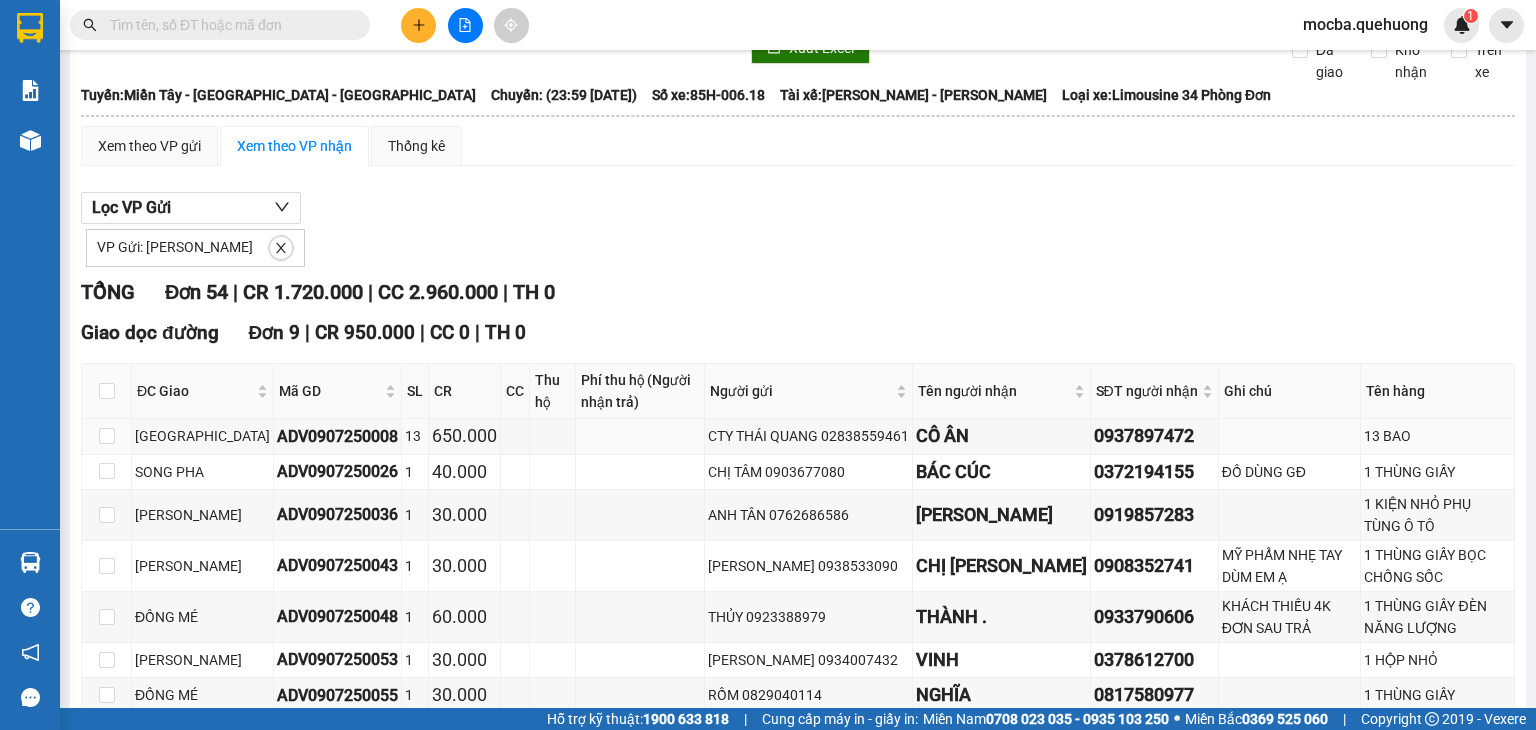 scroll, scrollTop: 0, scrollLeft: 0, axis: both 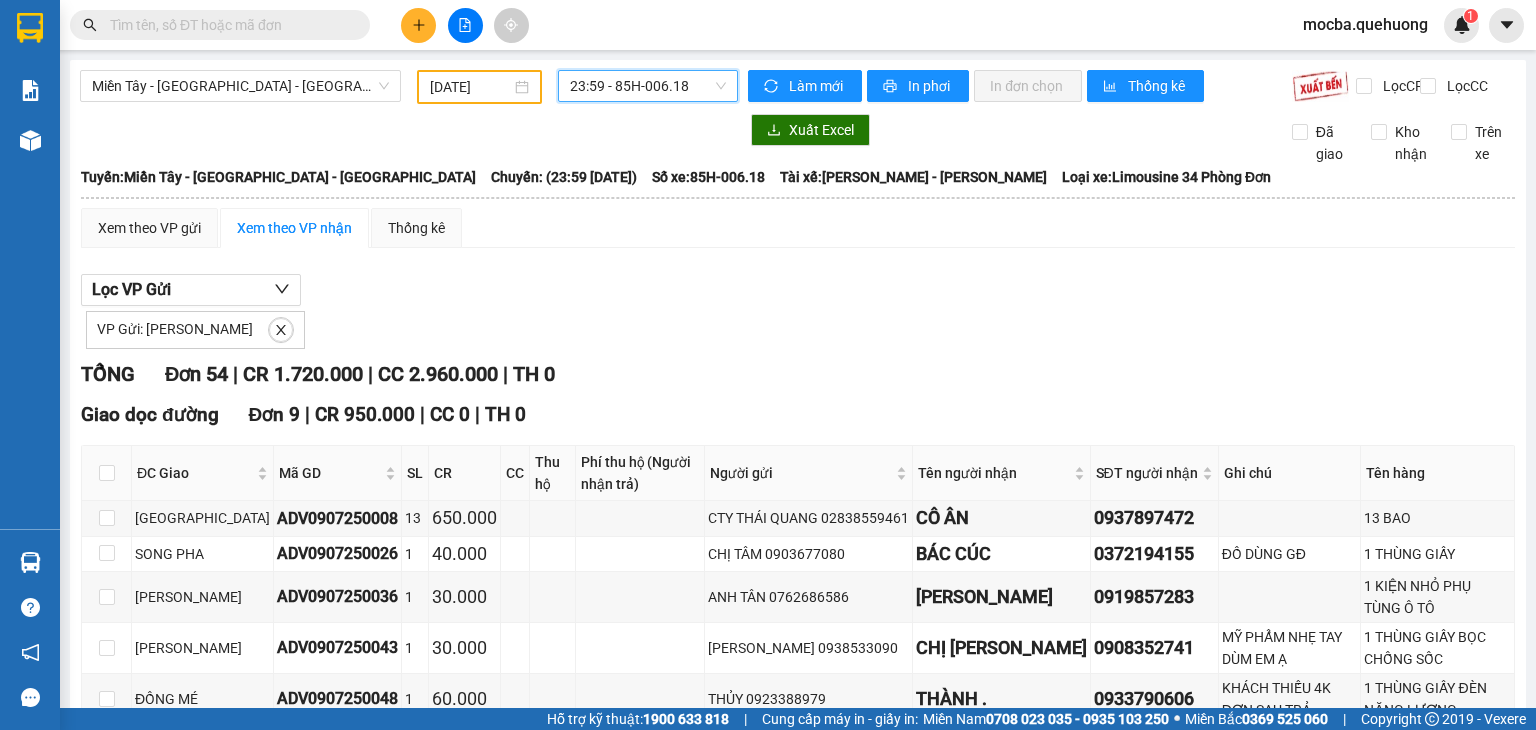 click on "23:59     - 85H-006.18" at bounding box center [648, 86] 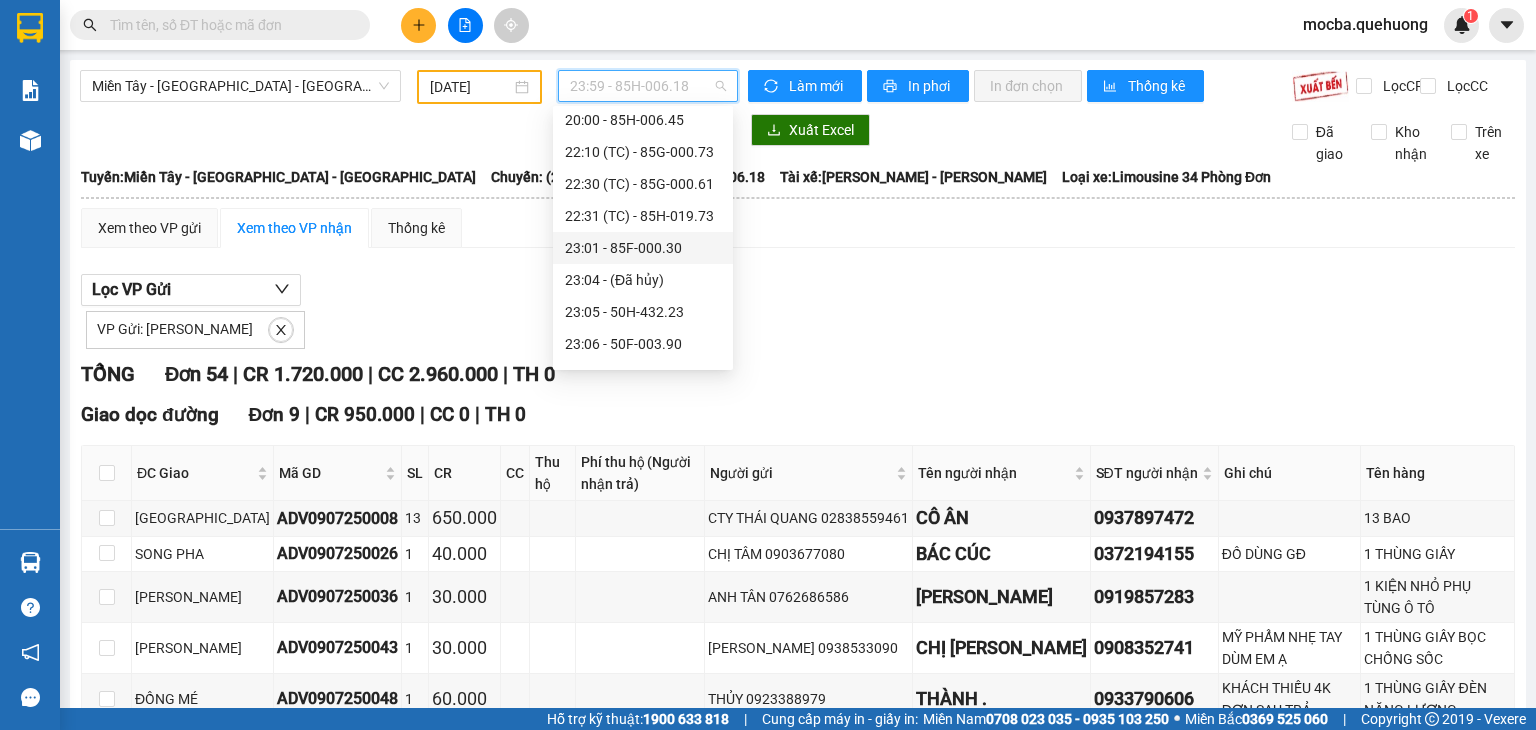 scroll, scrollTop: 88, scrollLeft: 0, axis: vertical 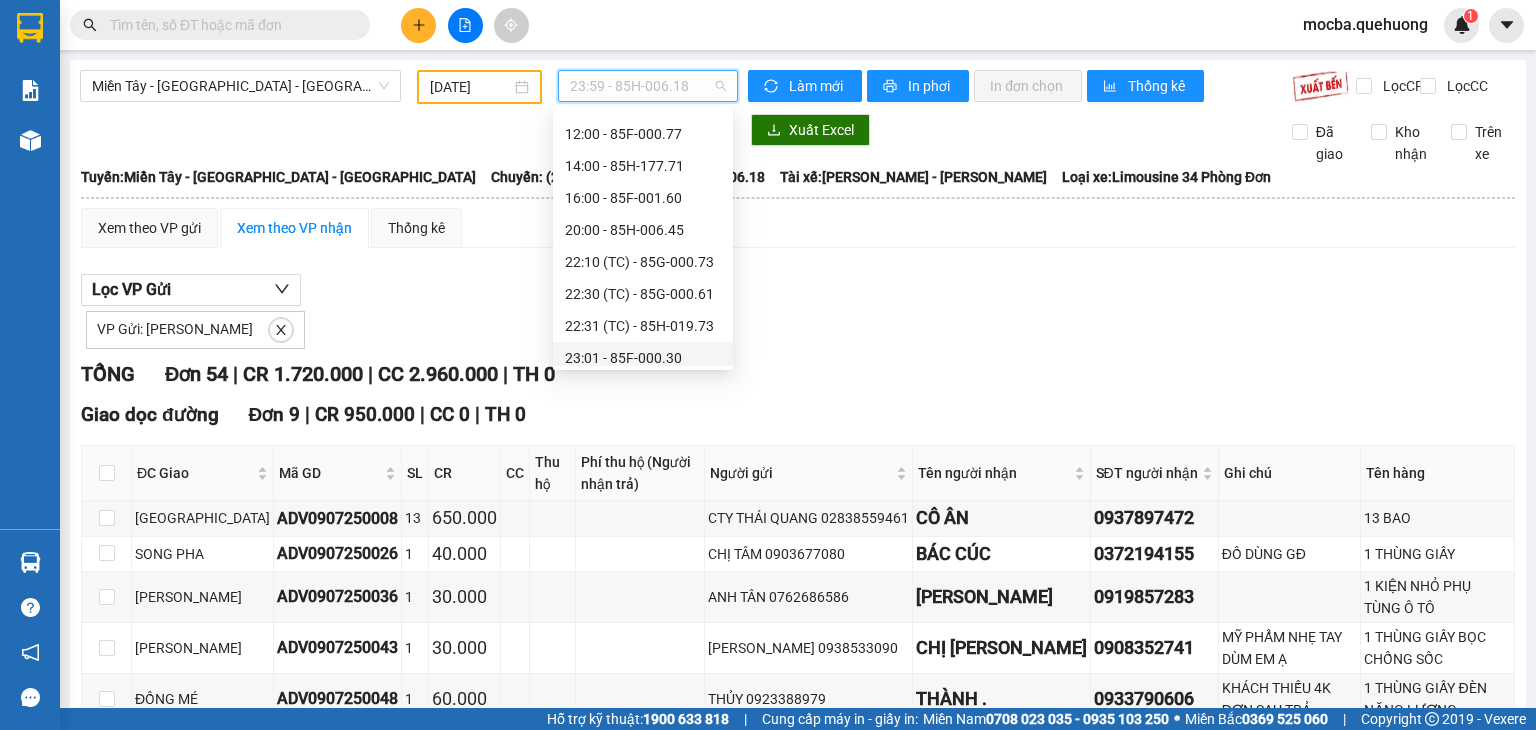 click on "14:00     - 85H-177.71" at bounding box center [643, 166] 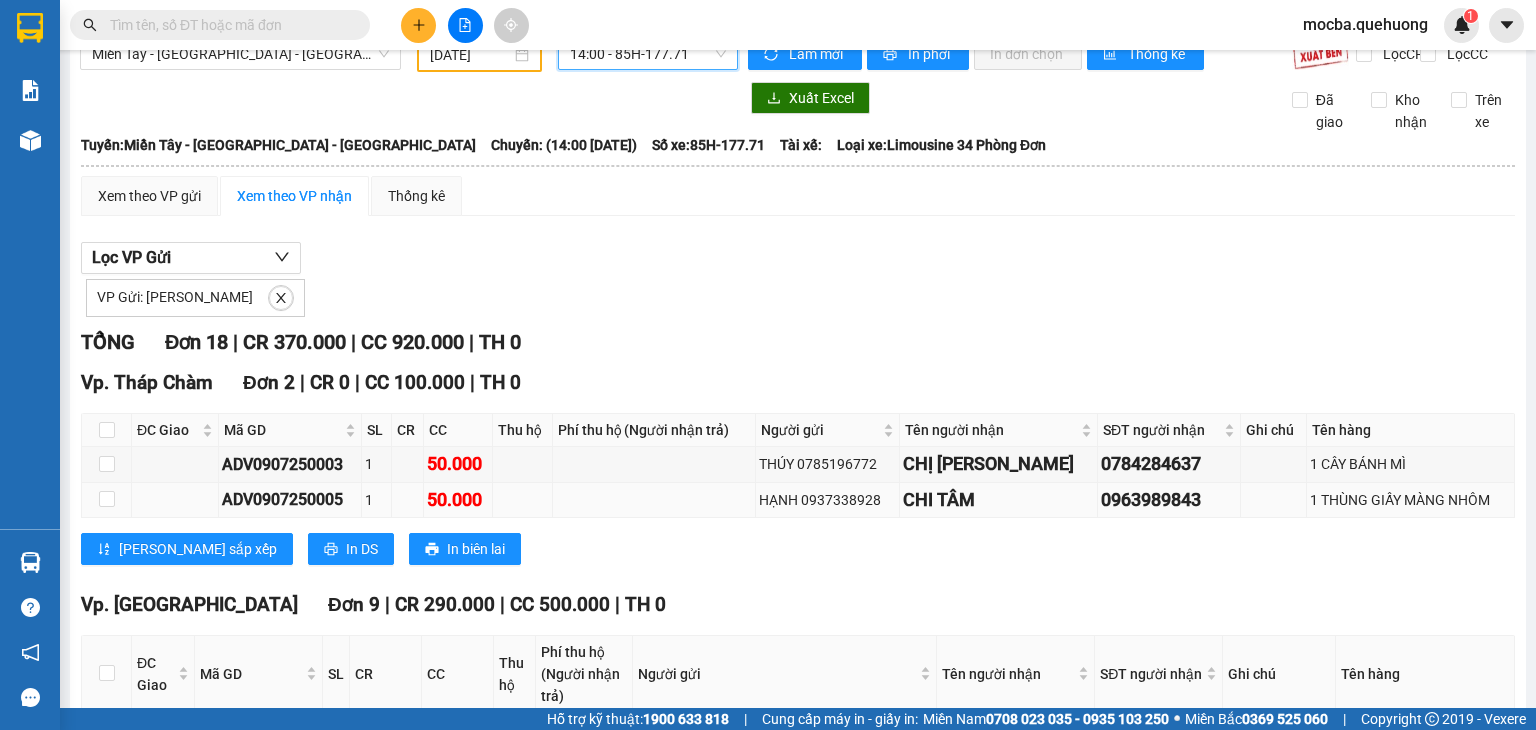 scroll, scrollTop: 0, scrollLeft: 0, axis: both 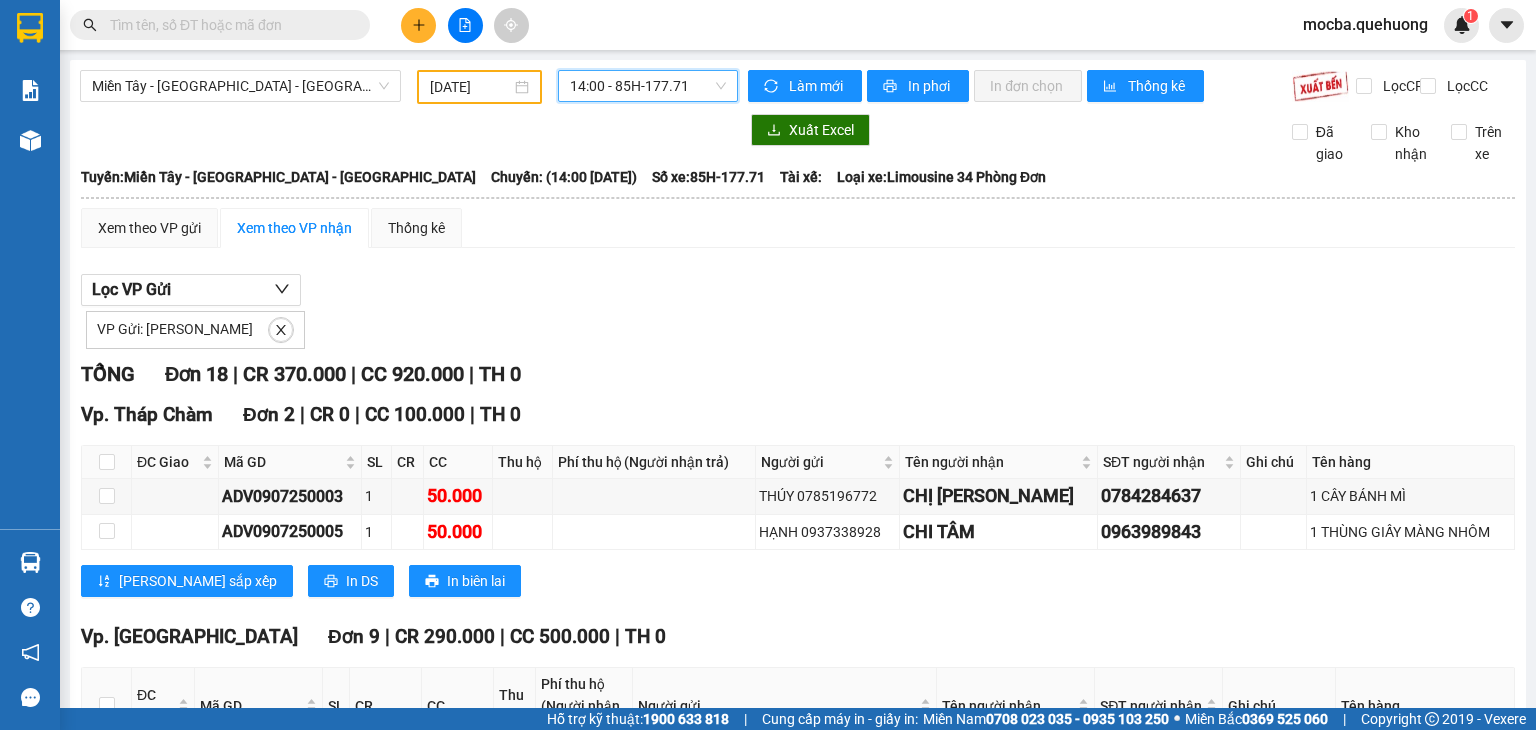 click on "14:00     - 85H-177.71" at bounding box center [648, 86] 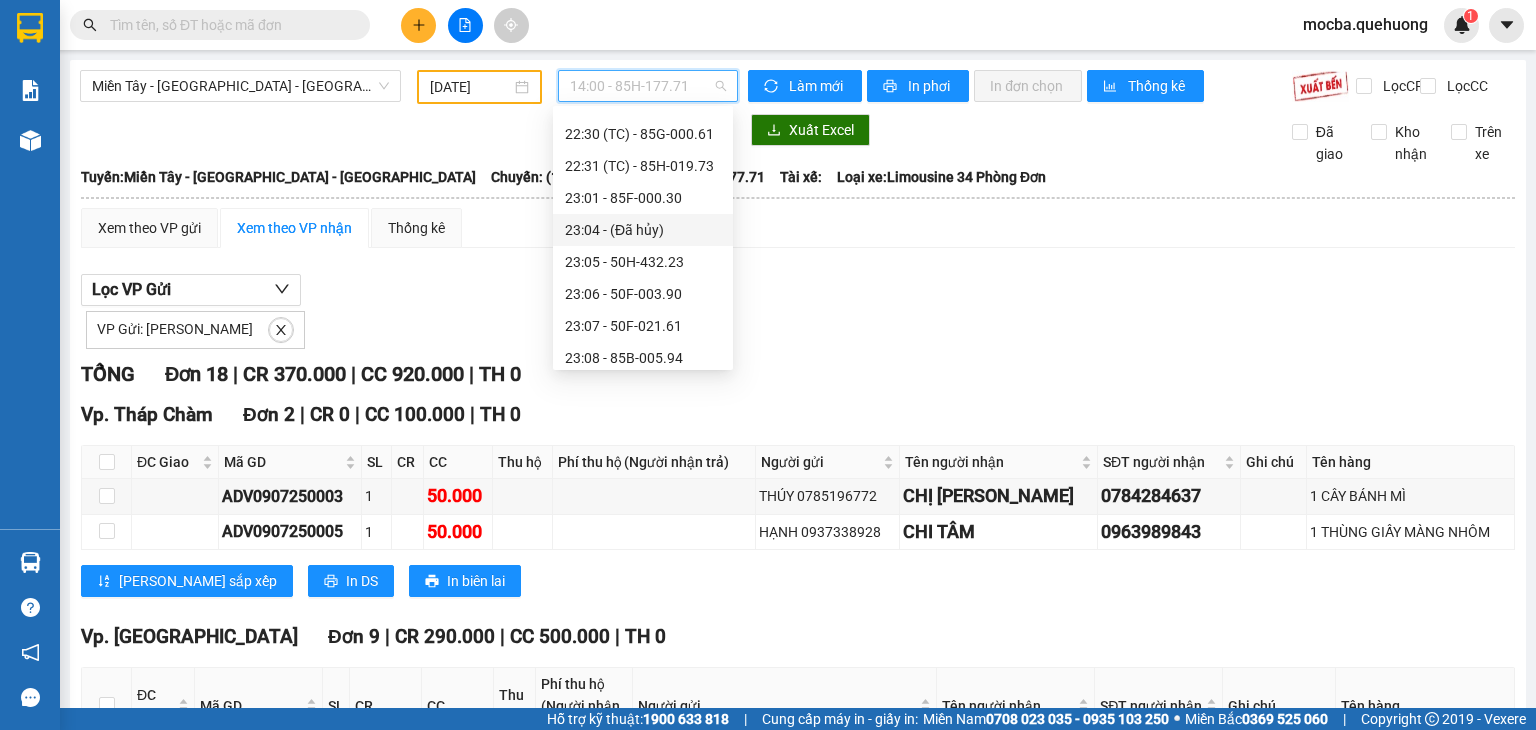 scroll, scrollTop: 288, scrollLeft: 0, axis: vertical 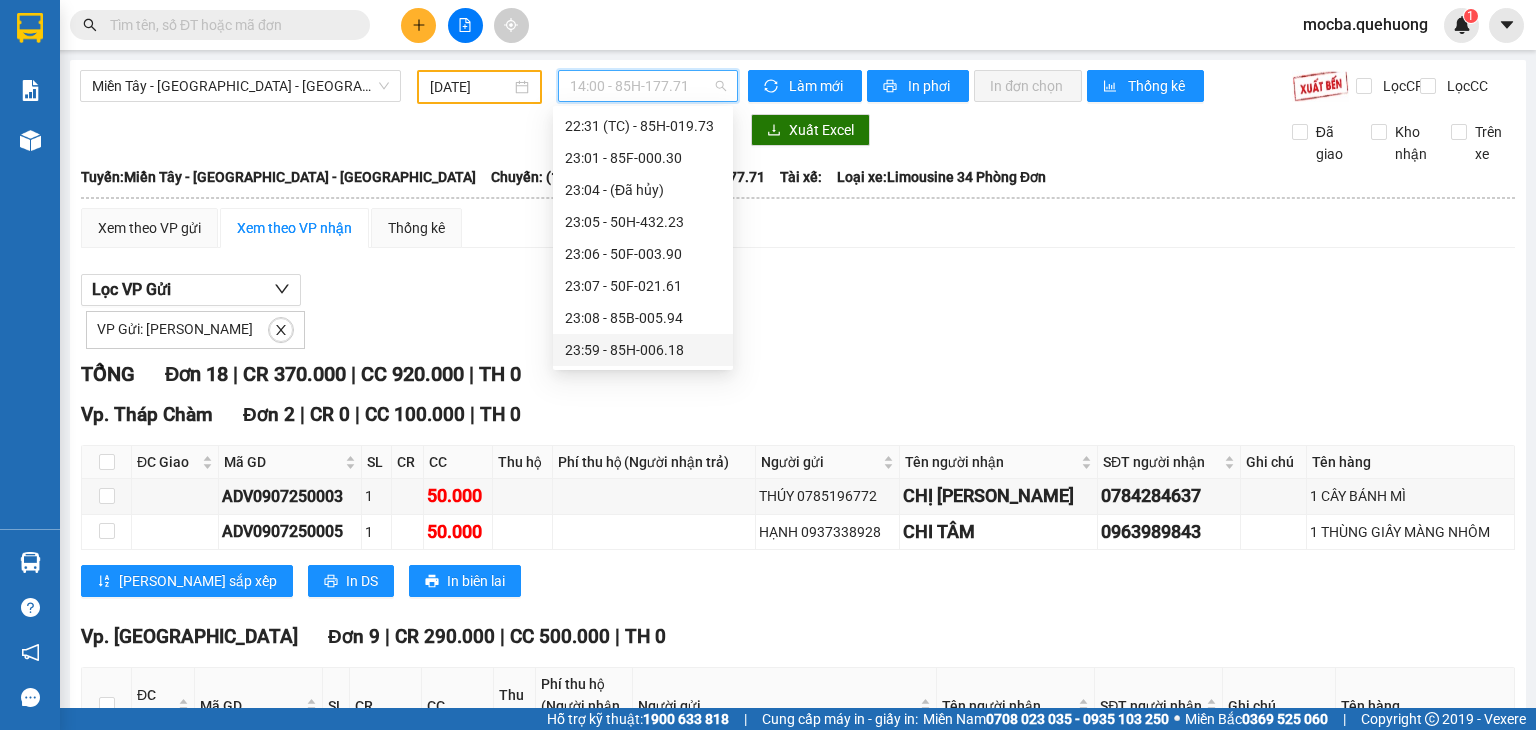 click on "23:59     - 85H-006.18" at bounding box center (643, 350) 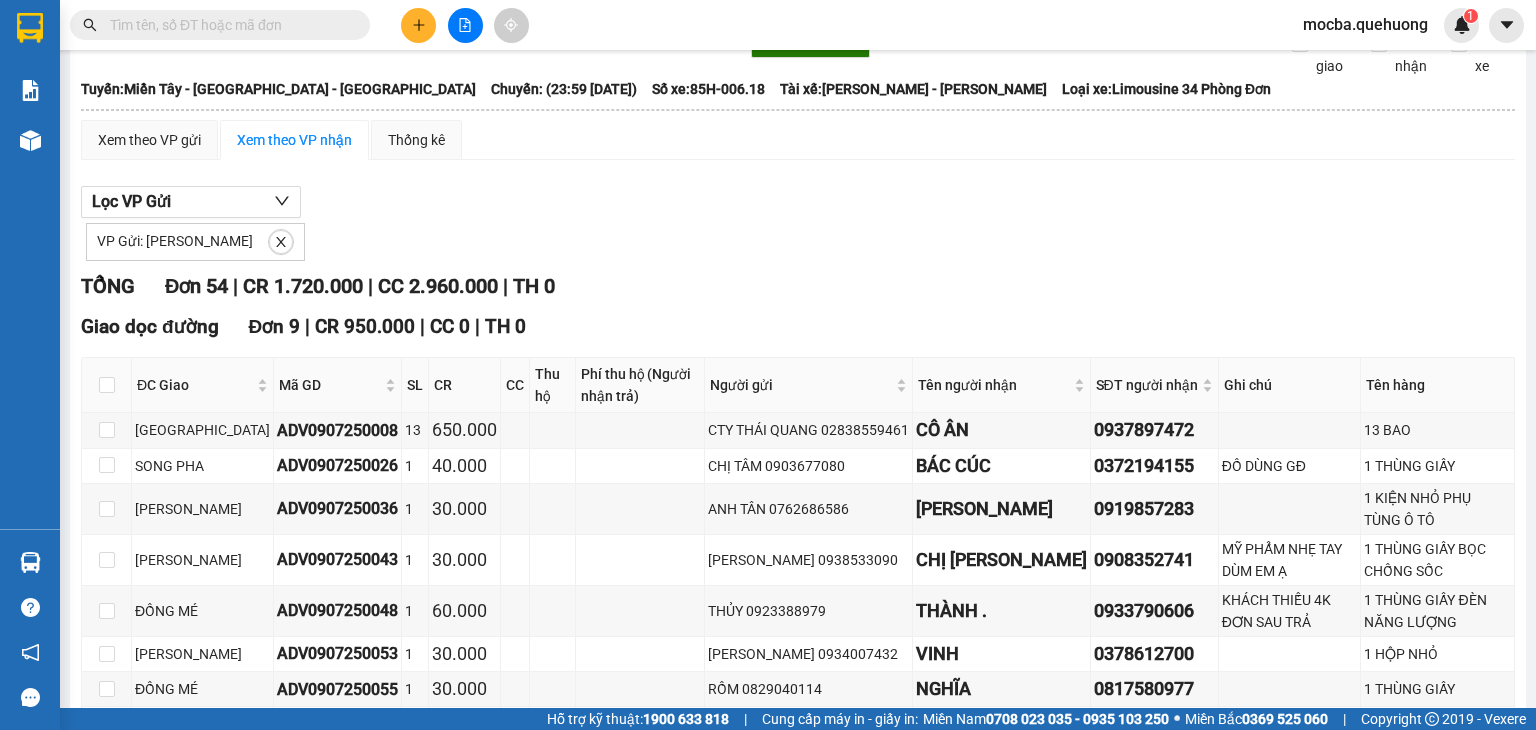 scroll, scrollTop: 0, scrollLeft: 0, axis: both 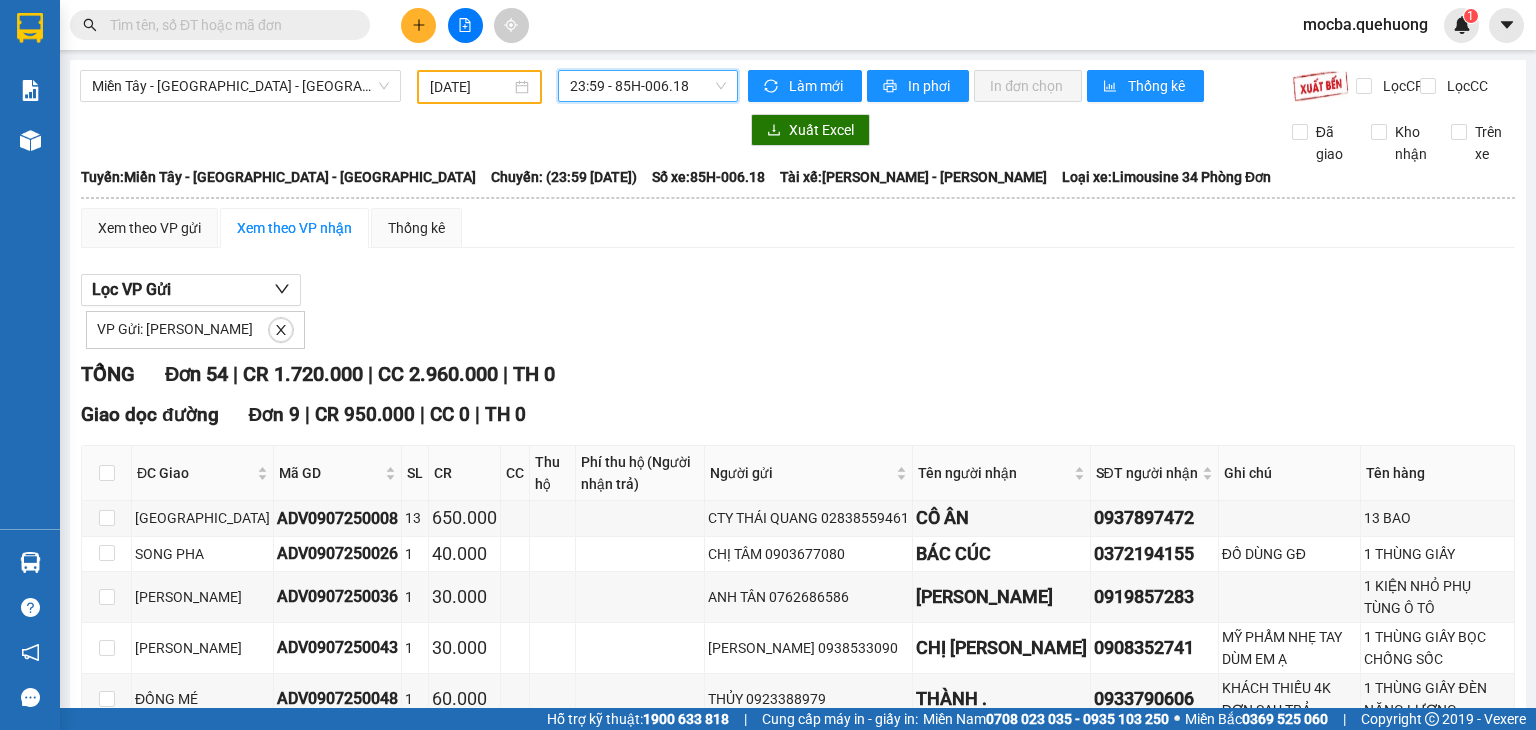 click at bounding box center (228, 25) 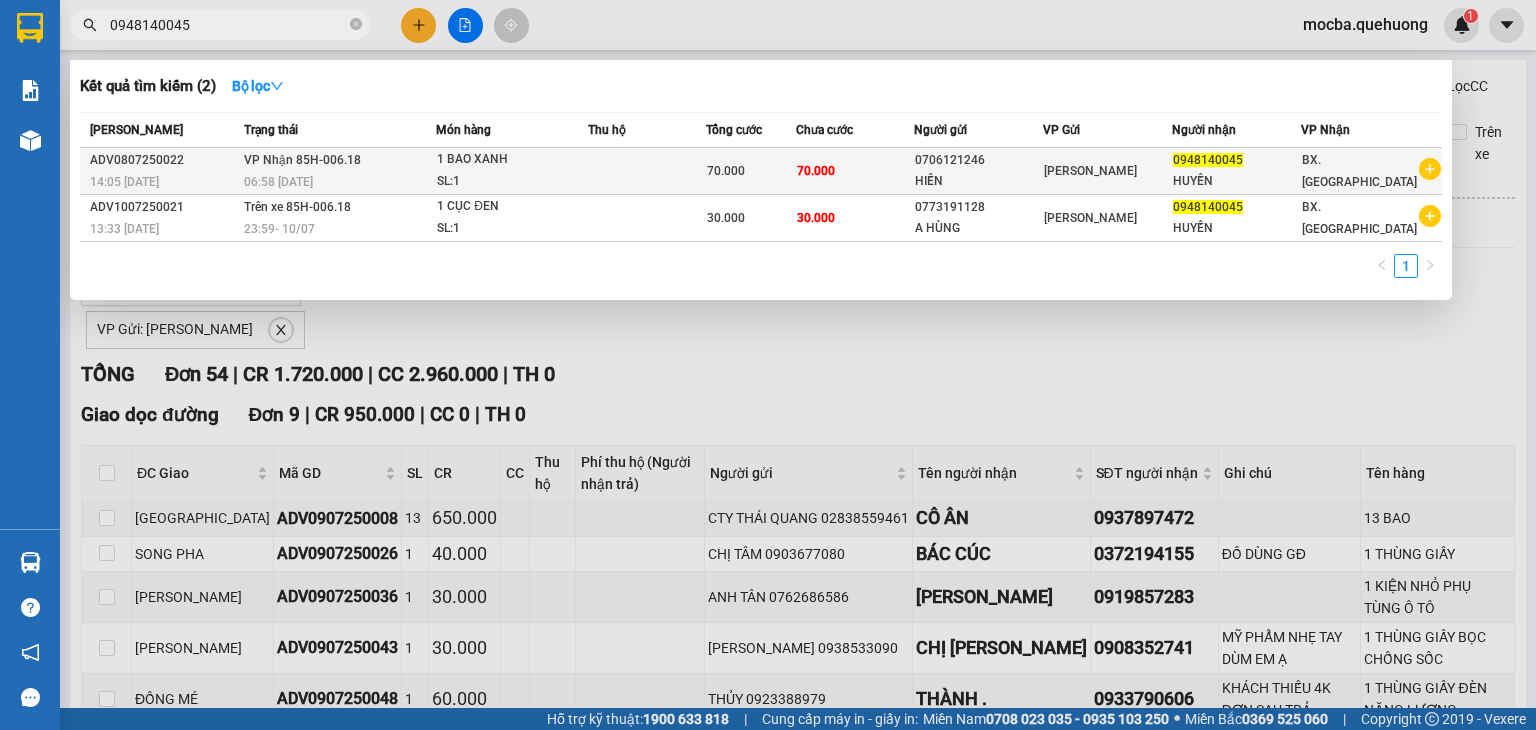 type on "0948140045" 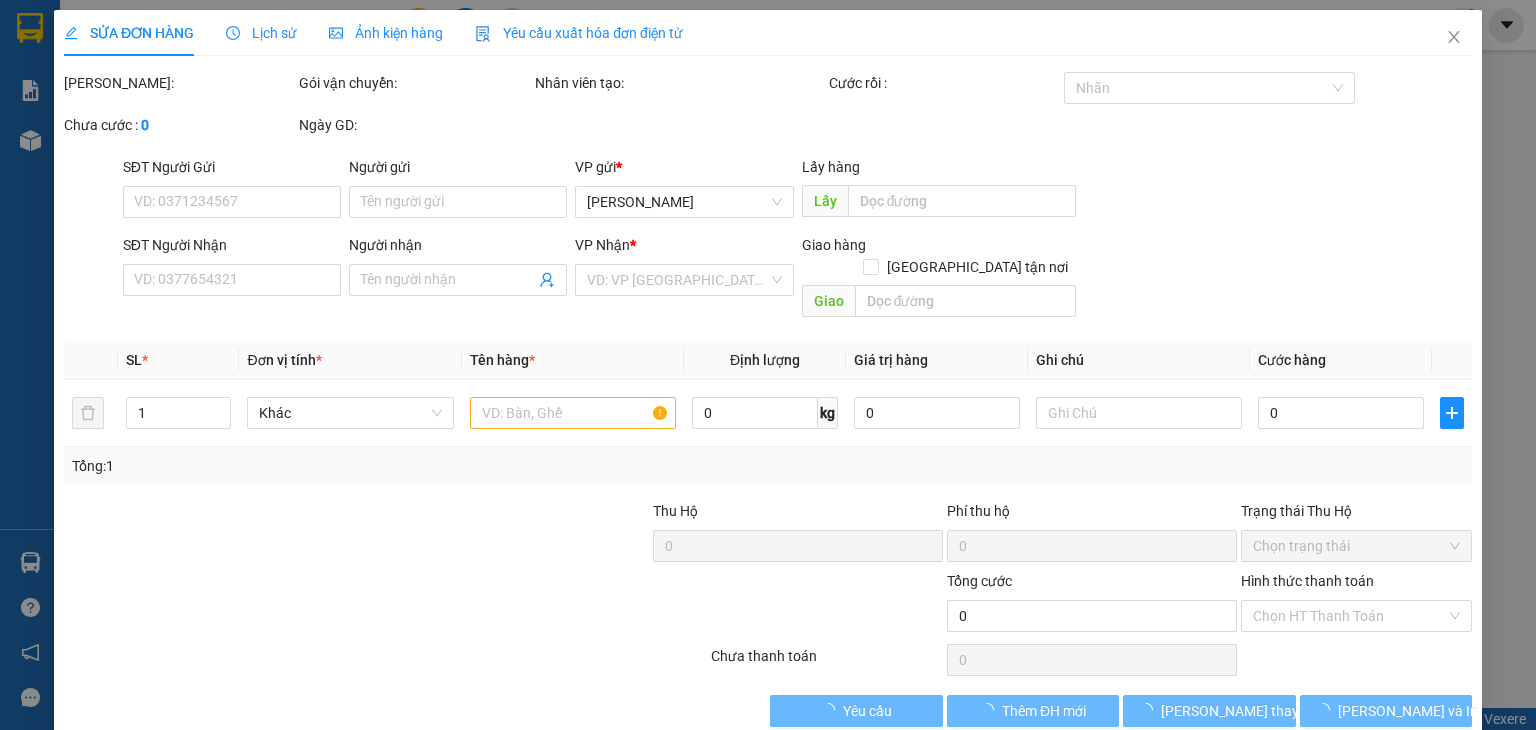 type on "0706121246" 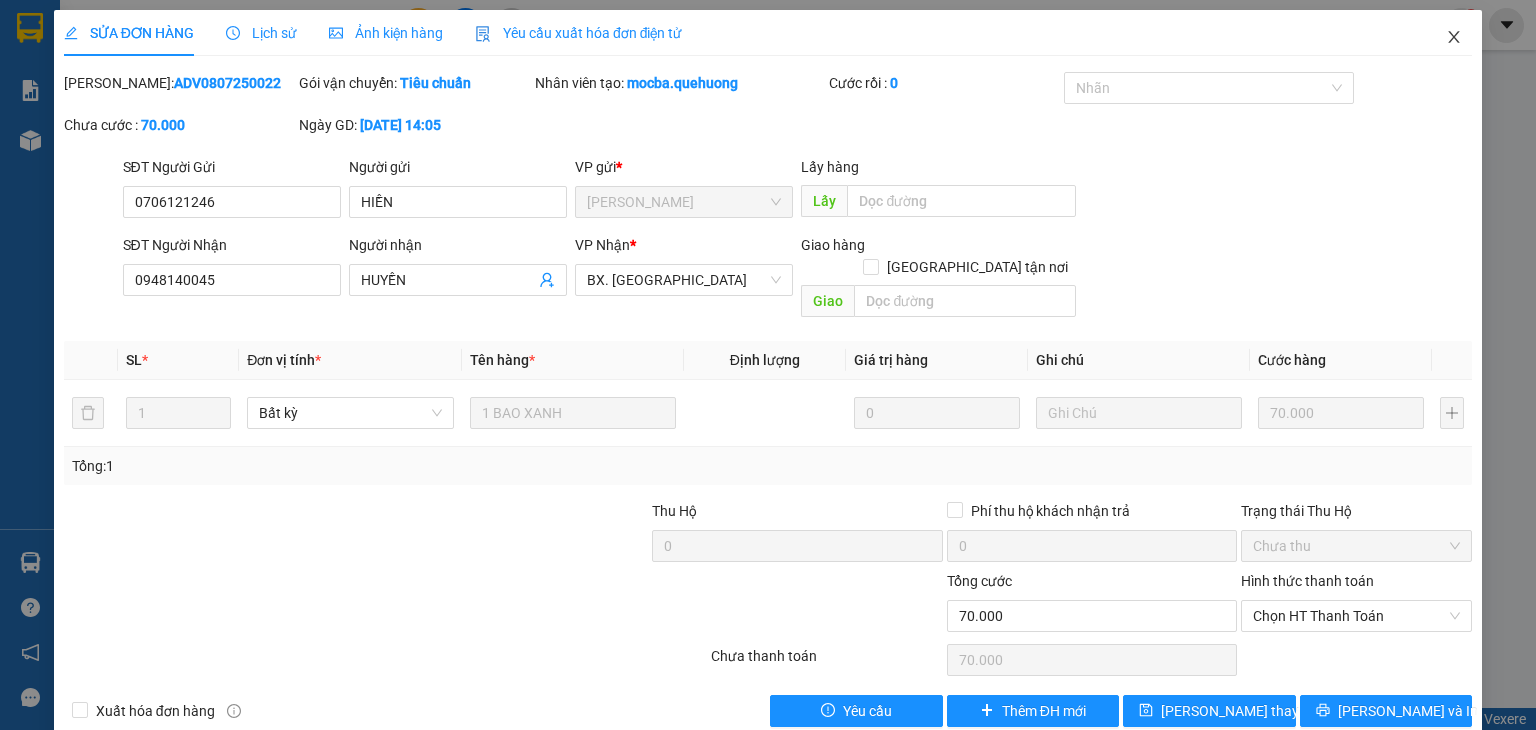 click 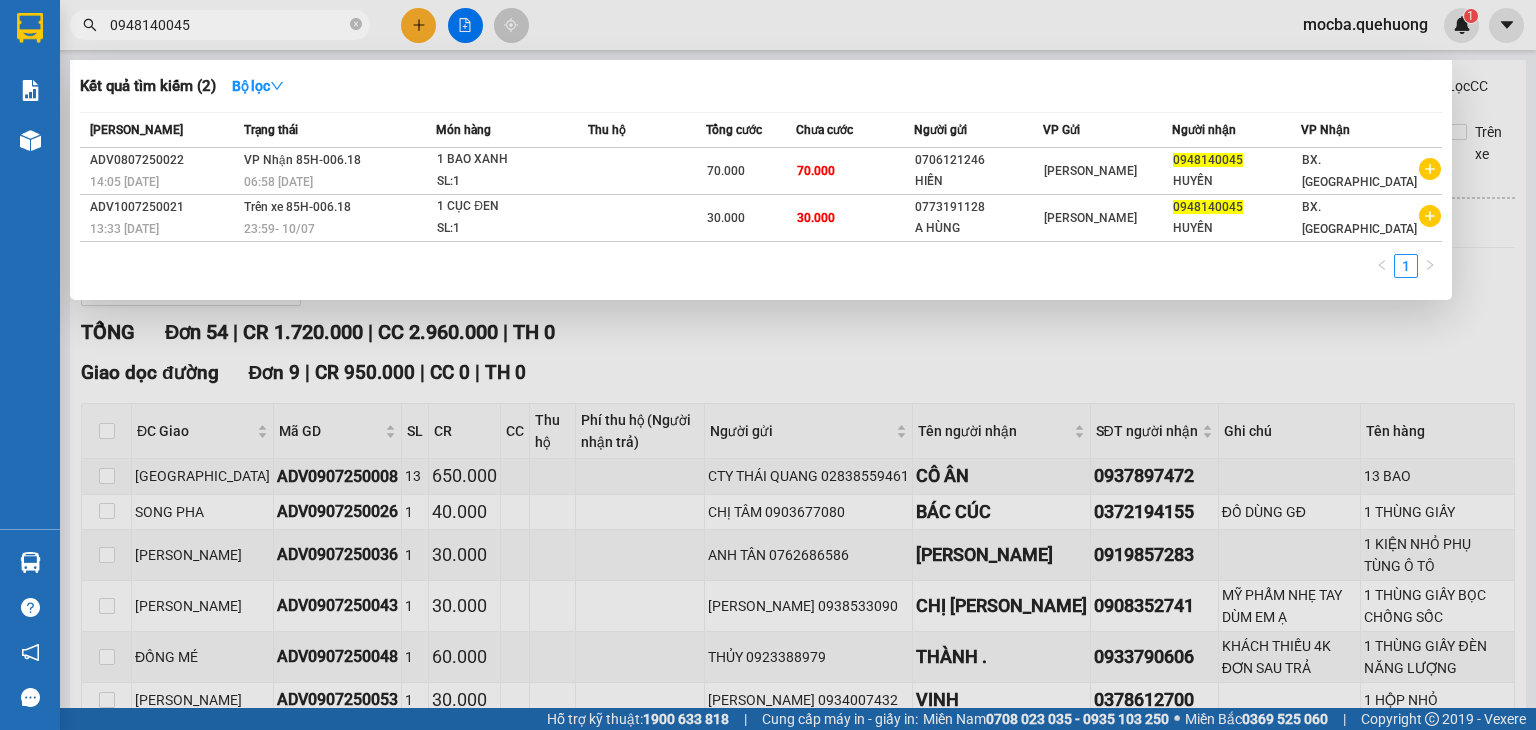click on "0948140045" at bounding box center (228, 25) 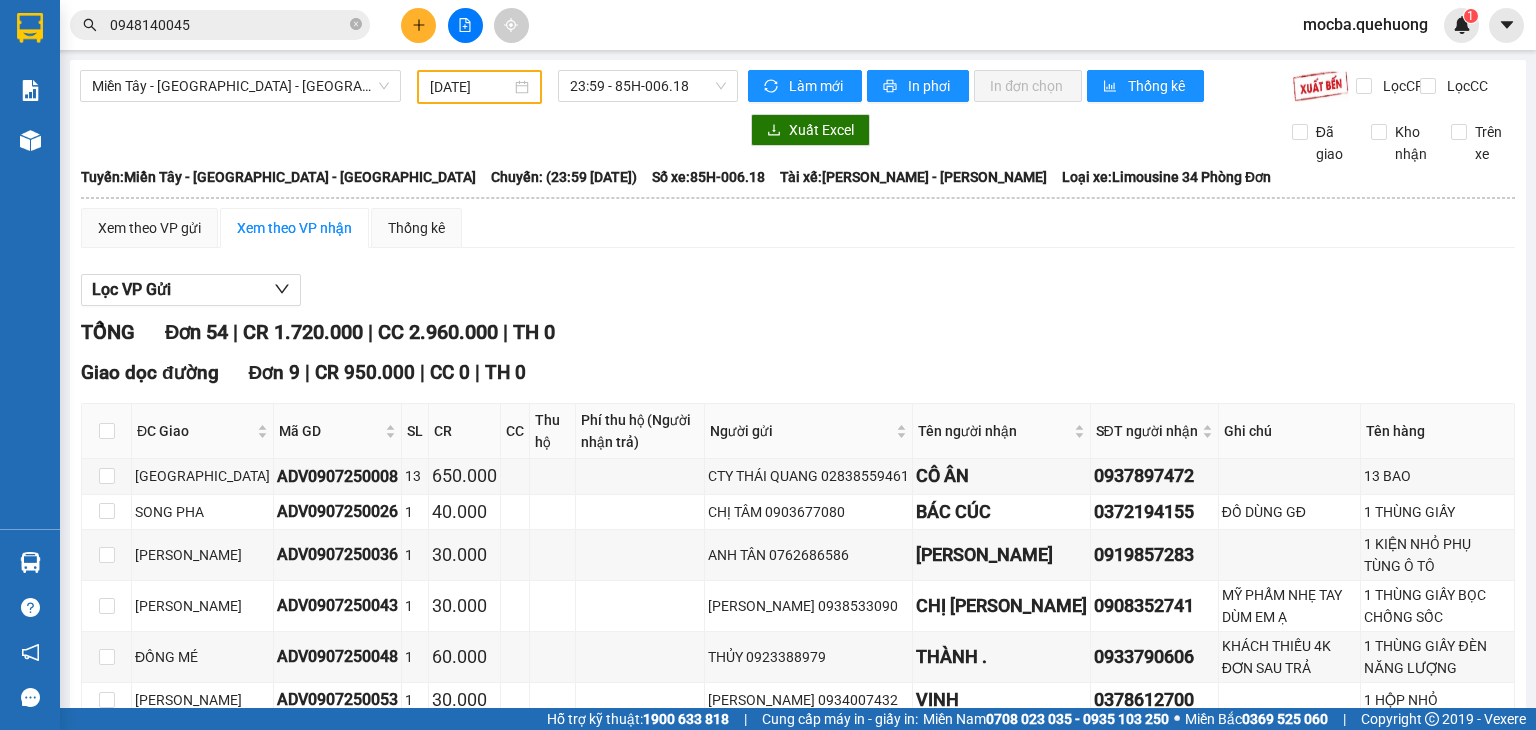 click on "0948140045" at bounding box center [220, 25] 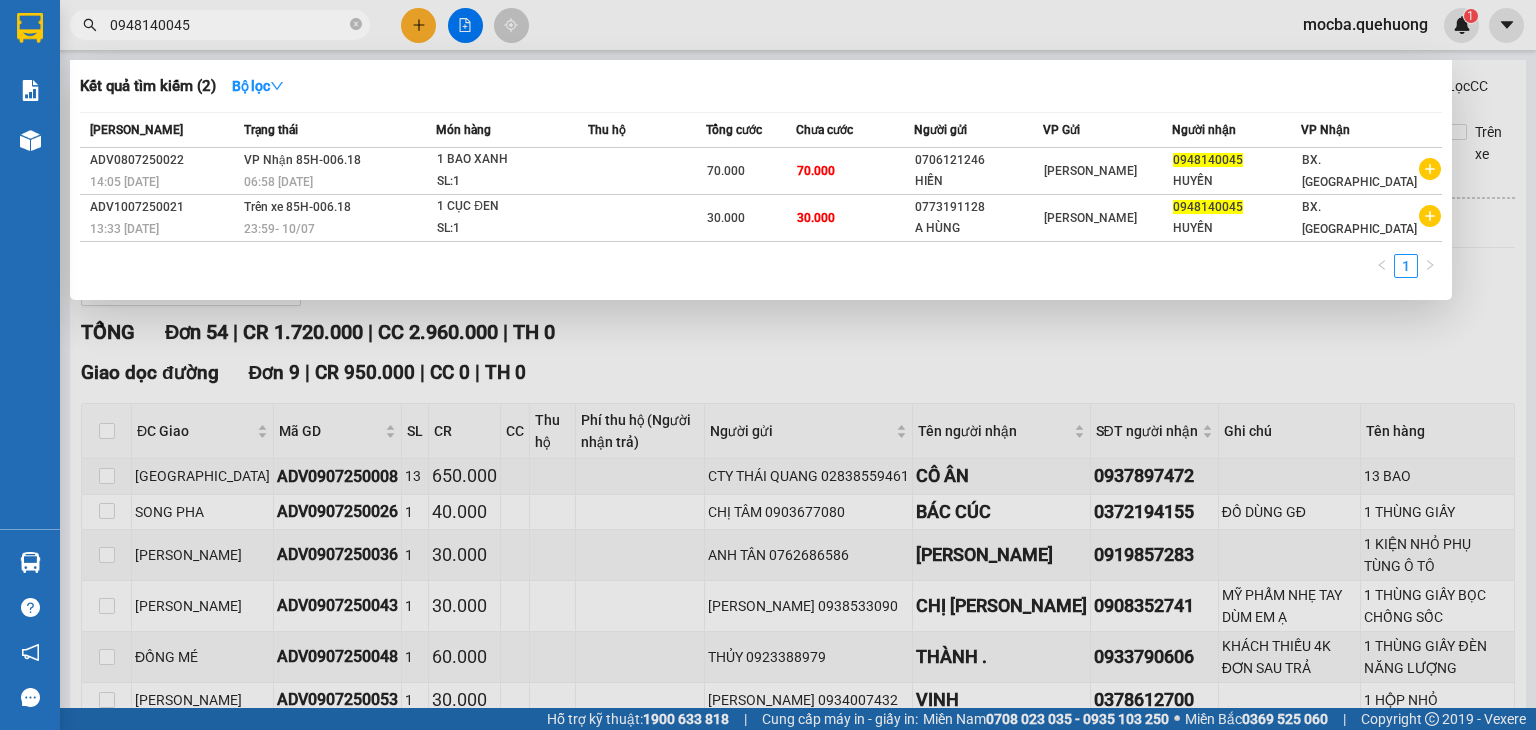 click on "0948140045" at bounding box center (228, 25) 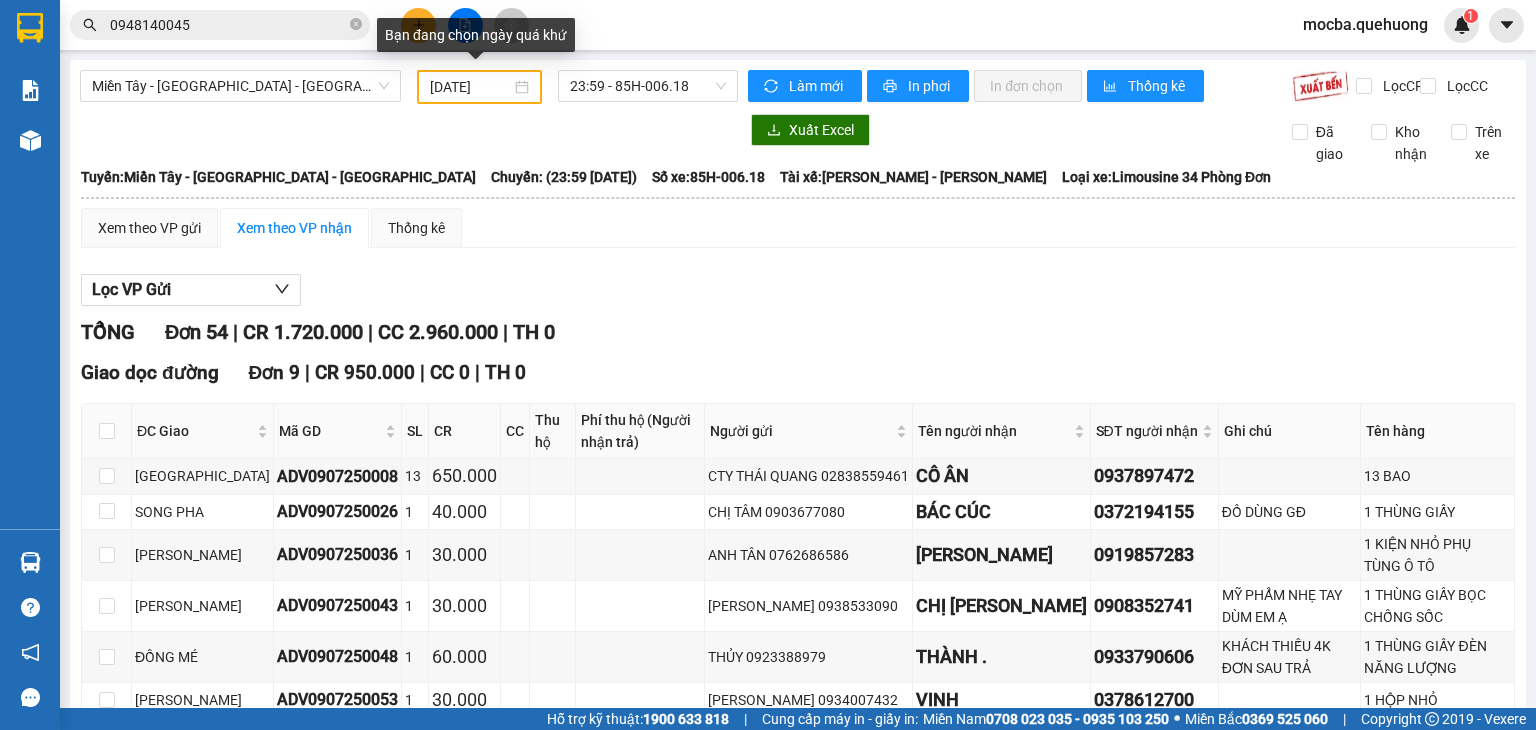 click on "[DATE]" at bounding box center [470, 87] 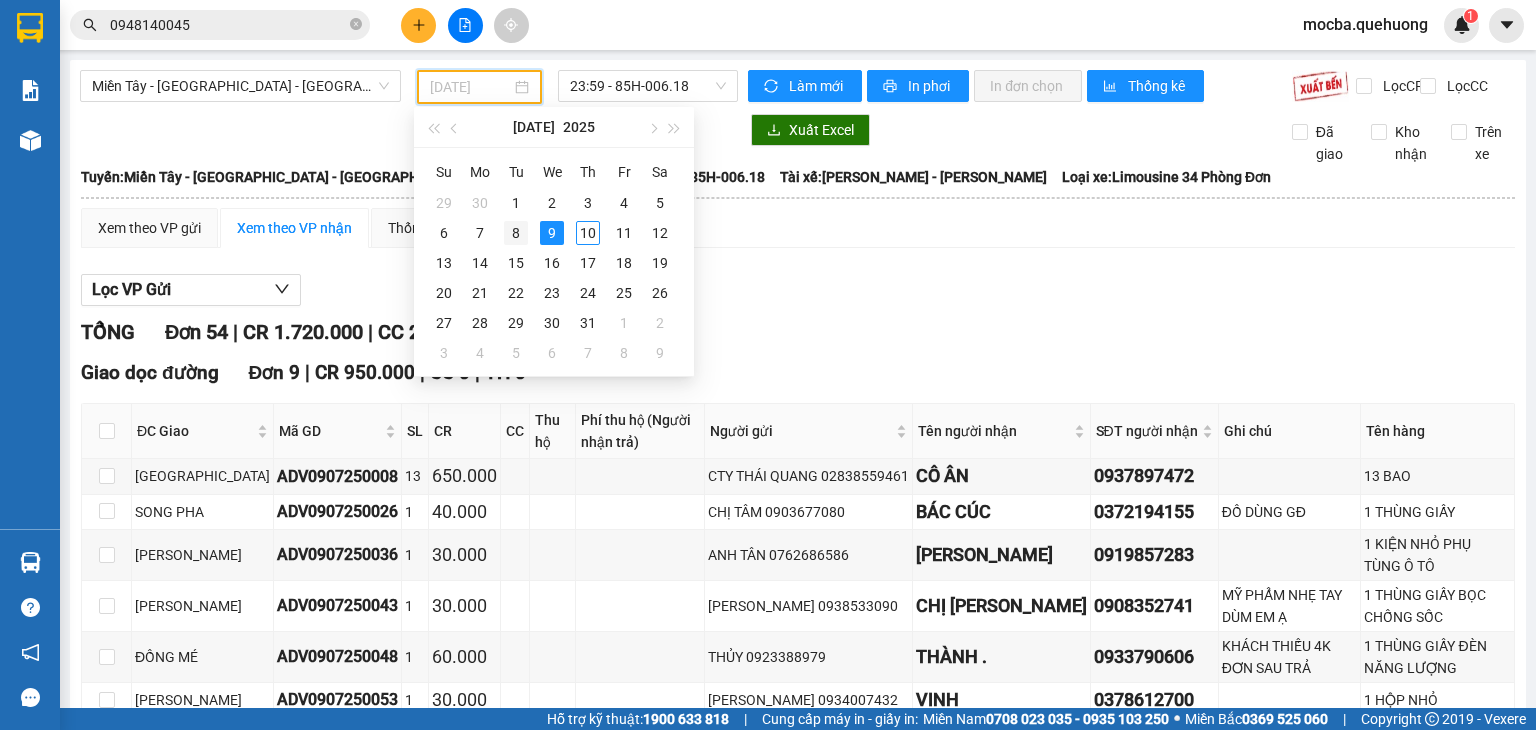 click on "8" at bounding box center [516, 233] 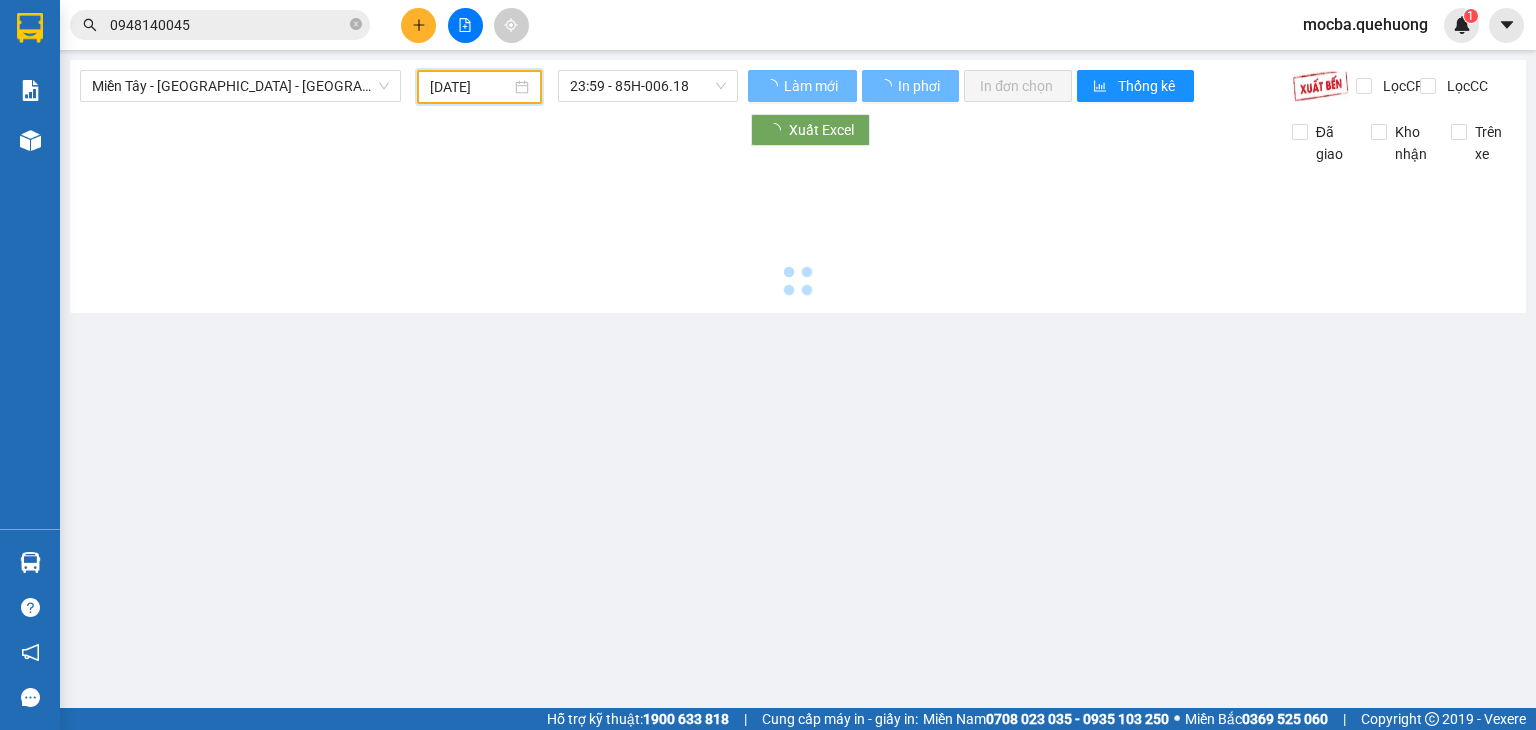 type on "[DATE]" 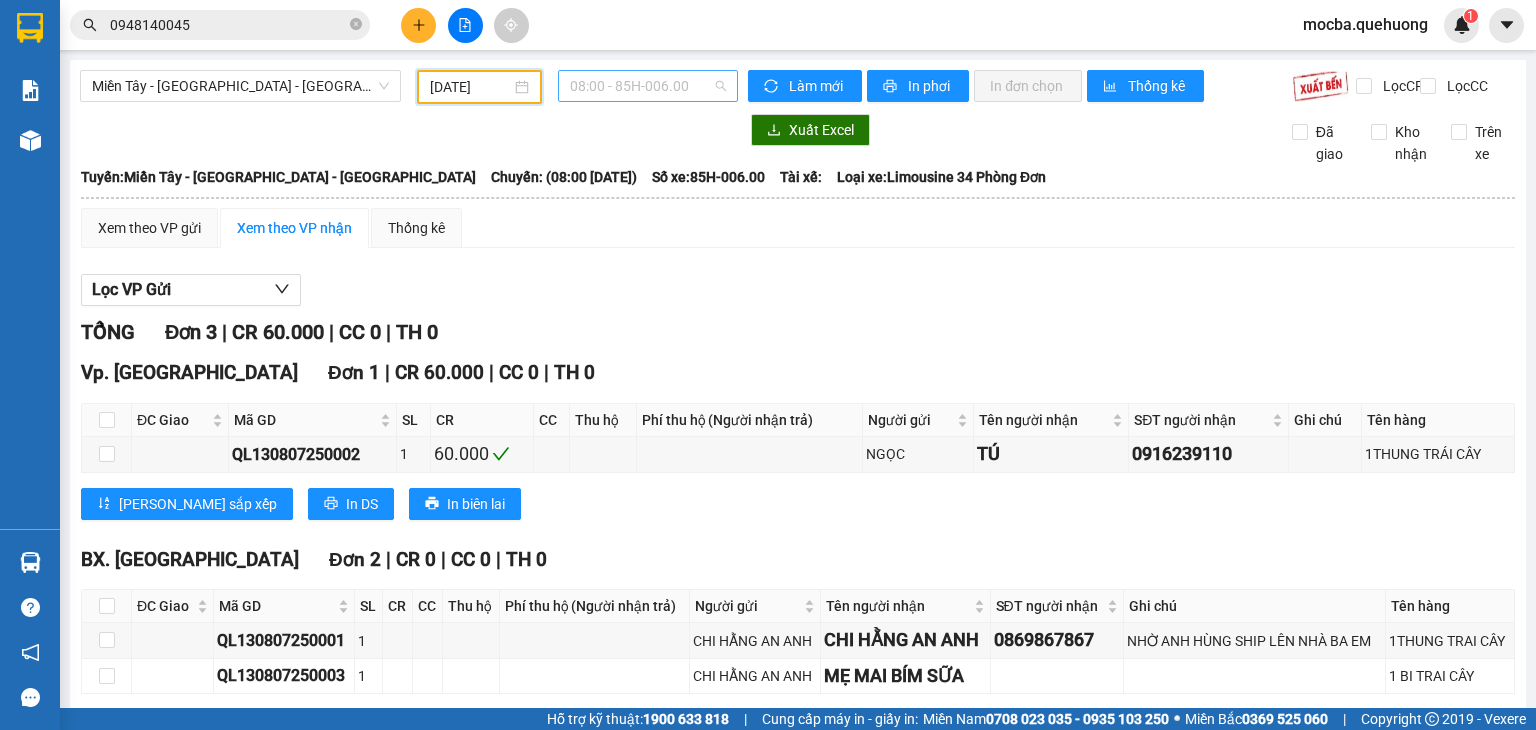 click on "08:00     - 85H-006.00" at bounding box center [648, 86] 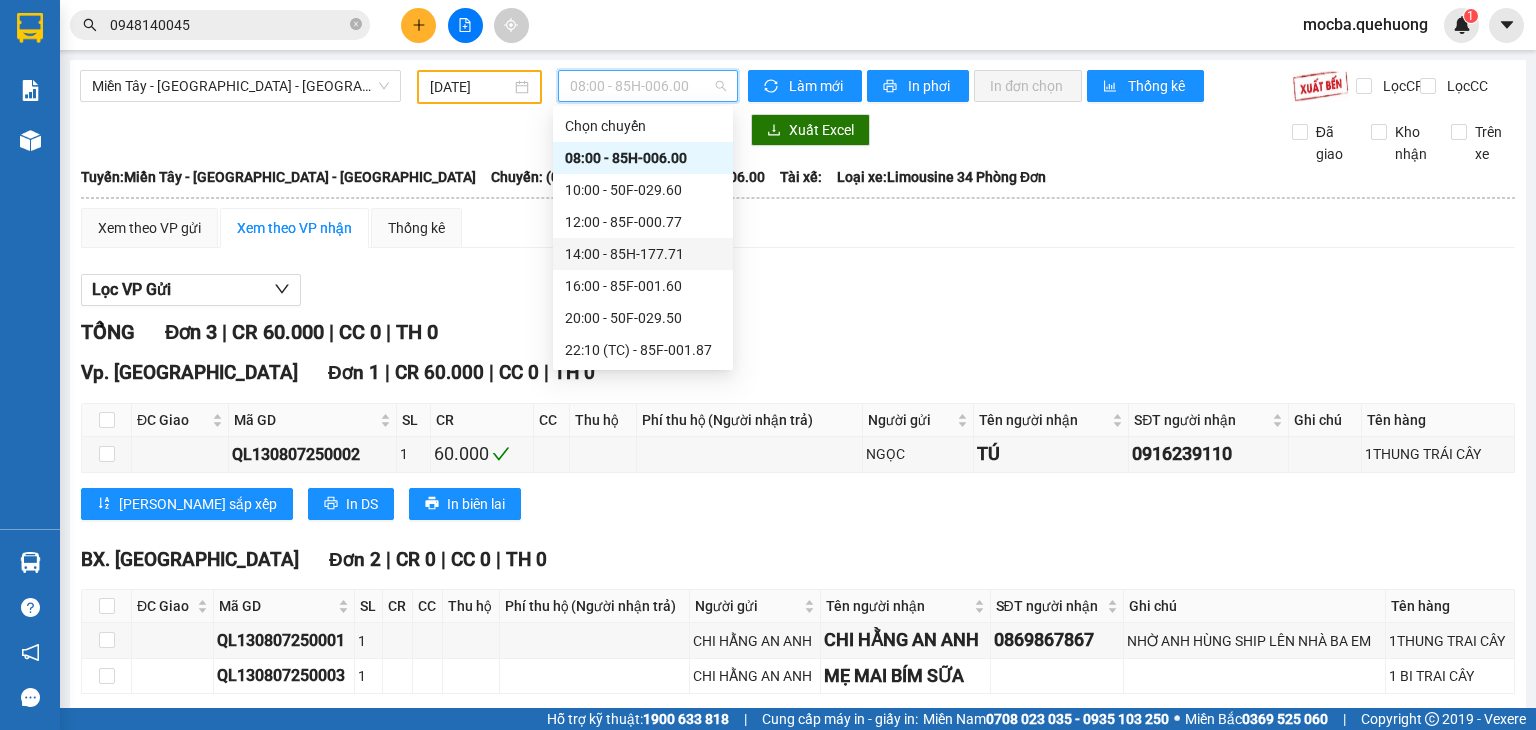 scroll, scrollTop: 224, scrollLeft: 0, axis: vertical 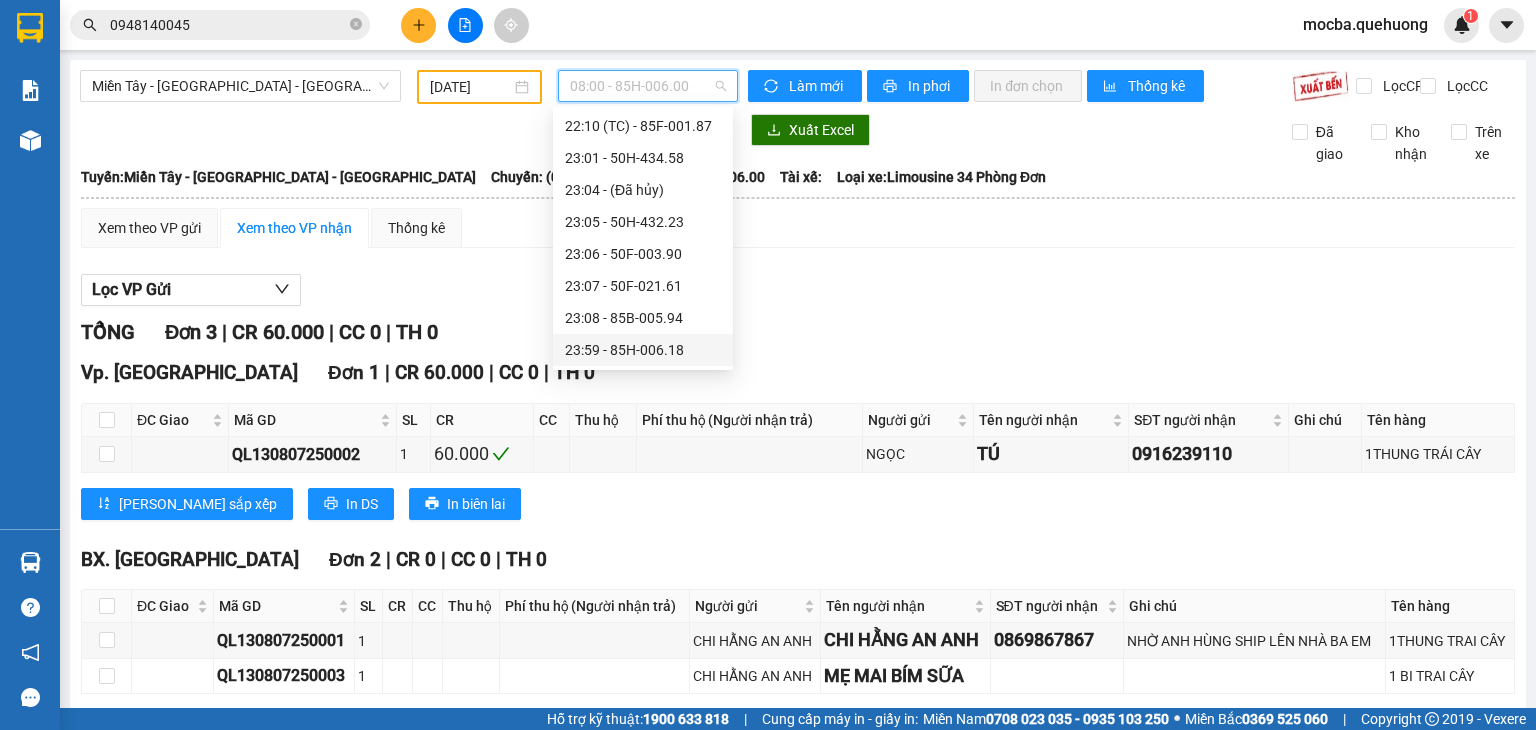 click on "23:59     - 85H-006.18" at bounding box center (643, 350) 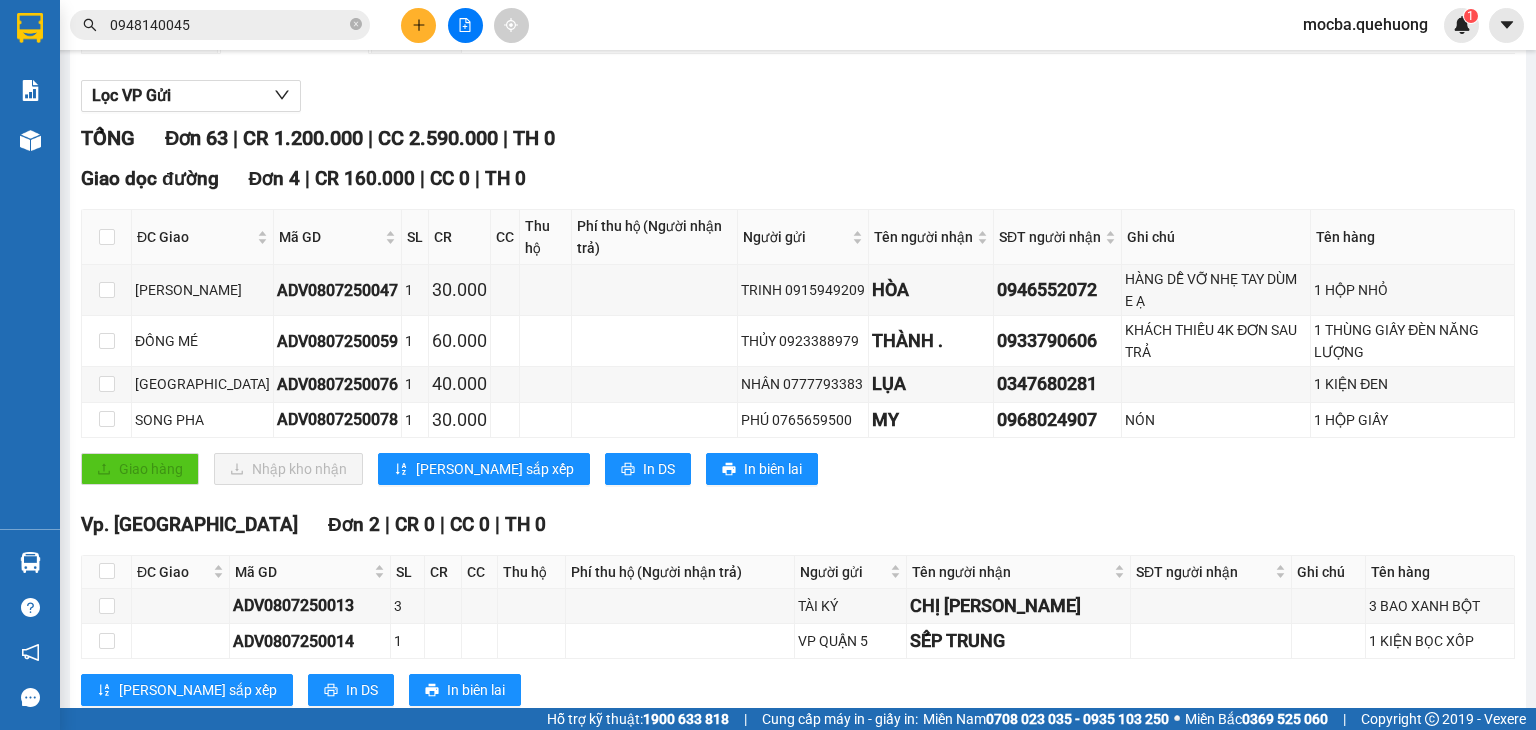scroll, scrollTop: 0, scrollLeft: 0, axis: both 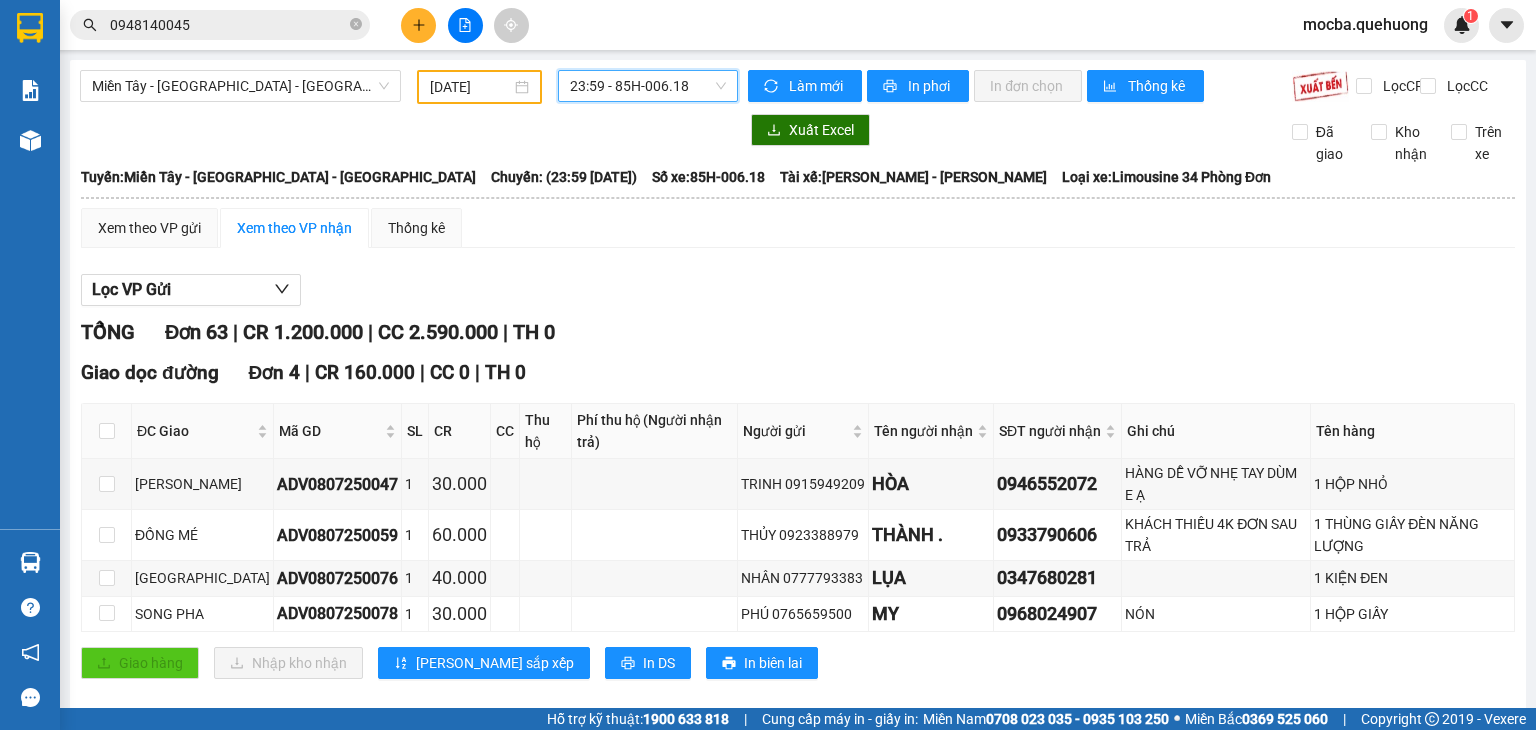 click on "23:59     - 85H-006.18" at bounding box center [648, 86] 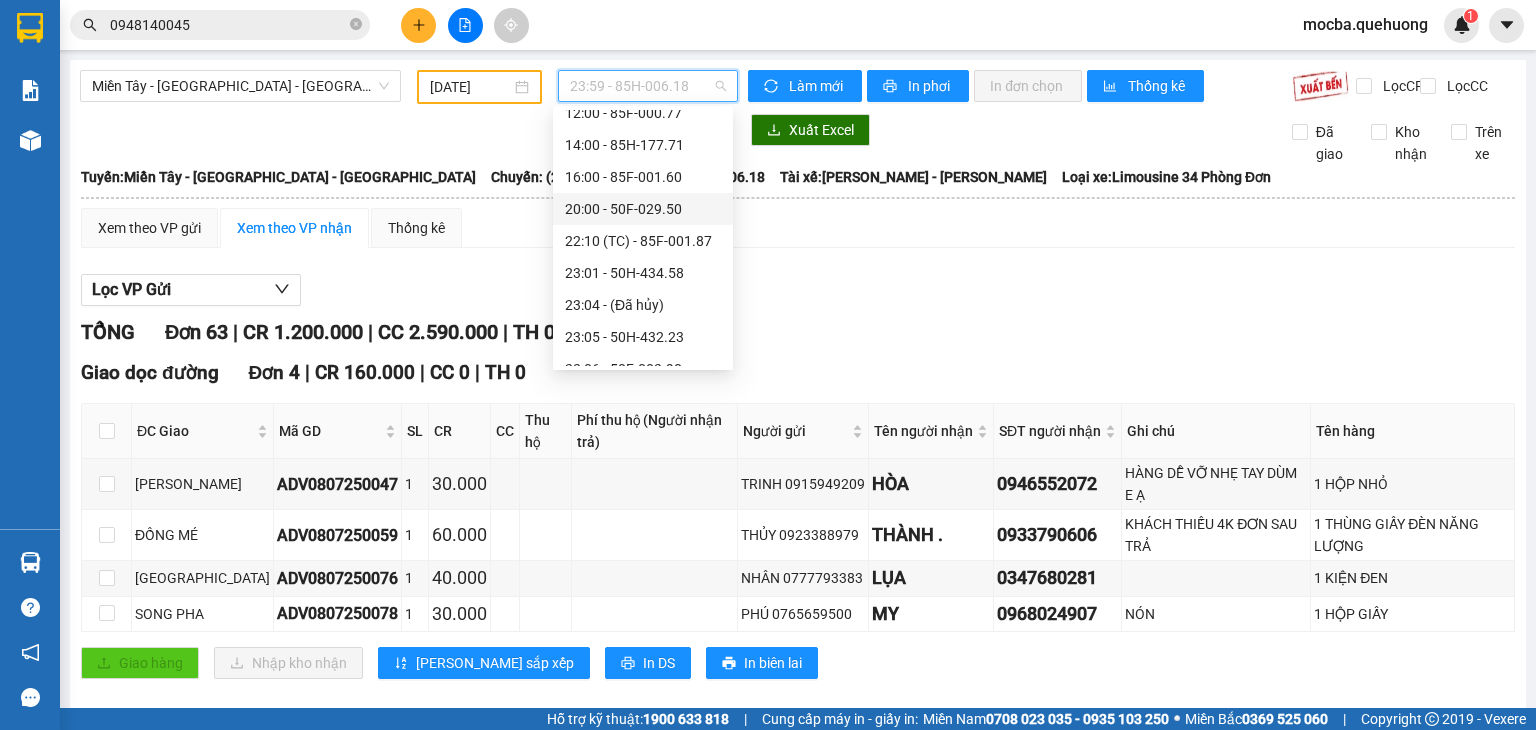 scroll, scrollTop: 24, scrollLeft: 0, axis: vertical 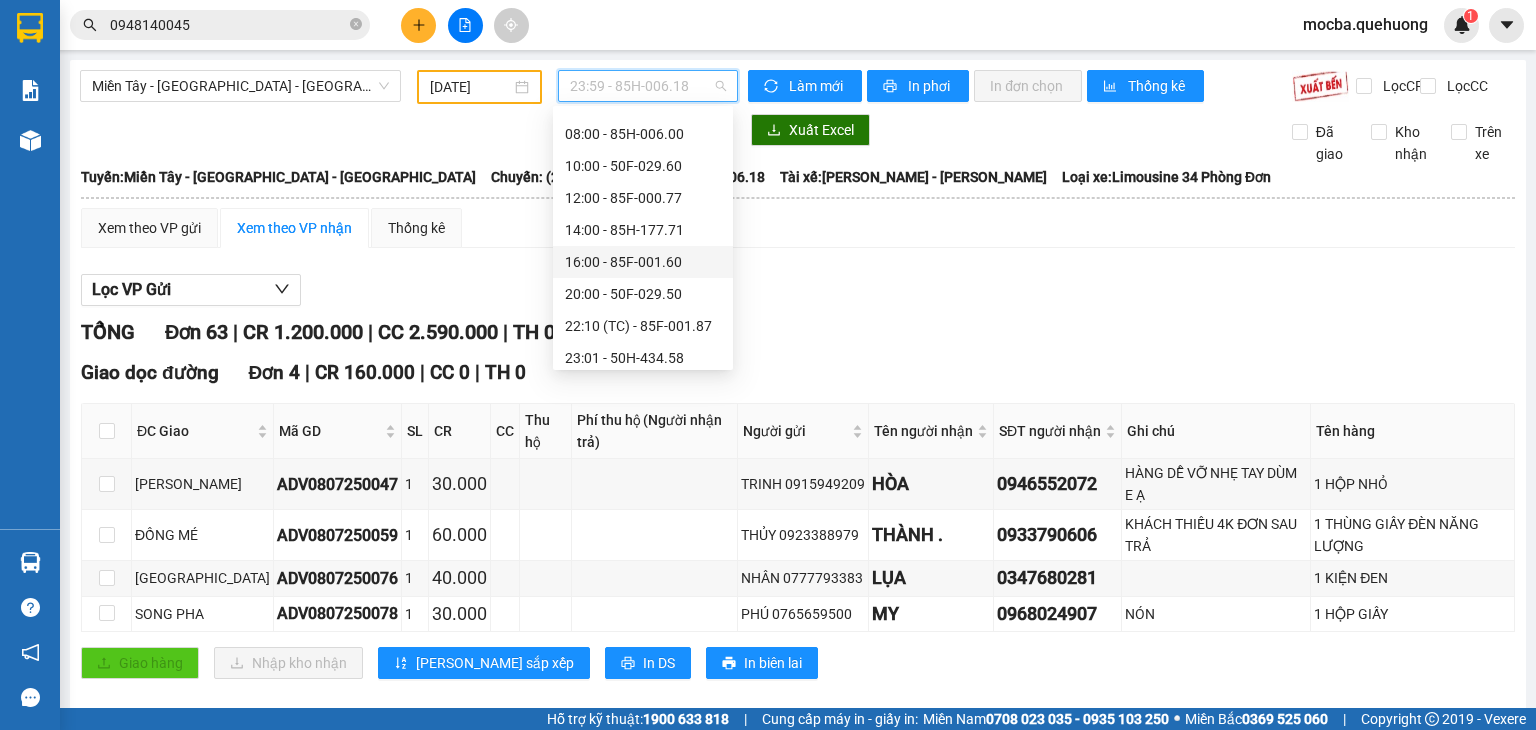 click on "16:00     - 85F-001.60" at bounding box center (643, 262) 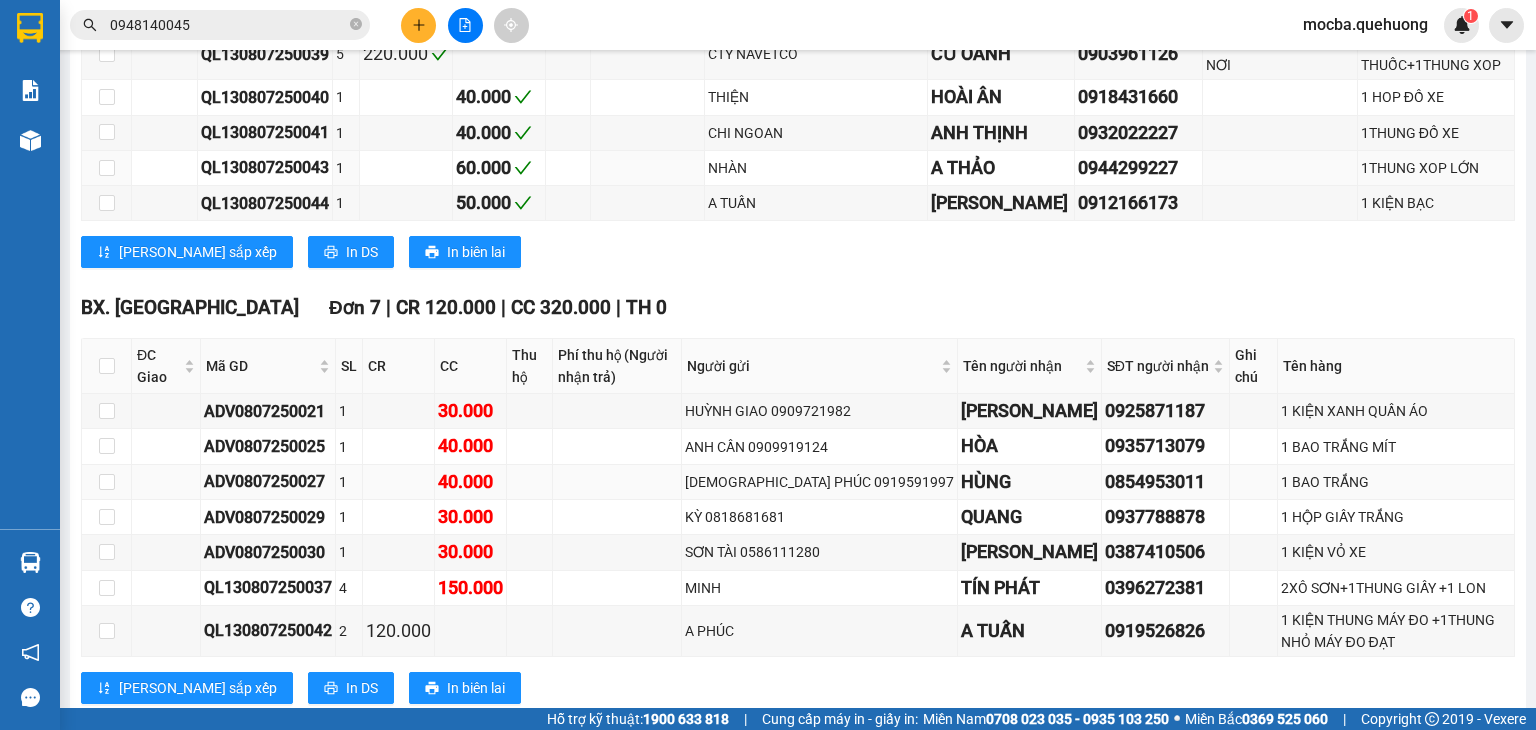 scroll, scrollTop: 800, scrollLeft: 0, axis: vertical 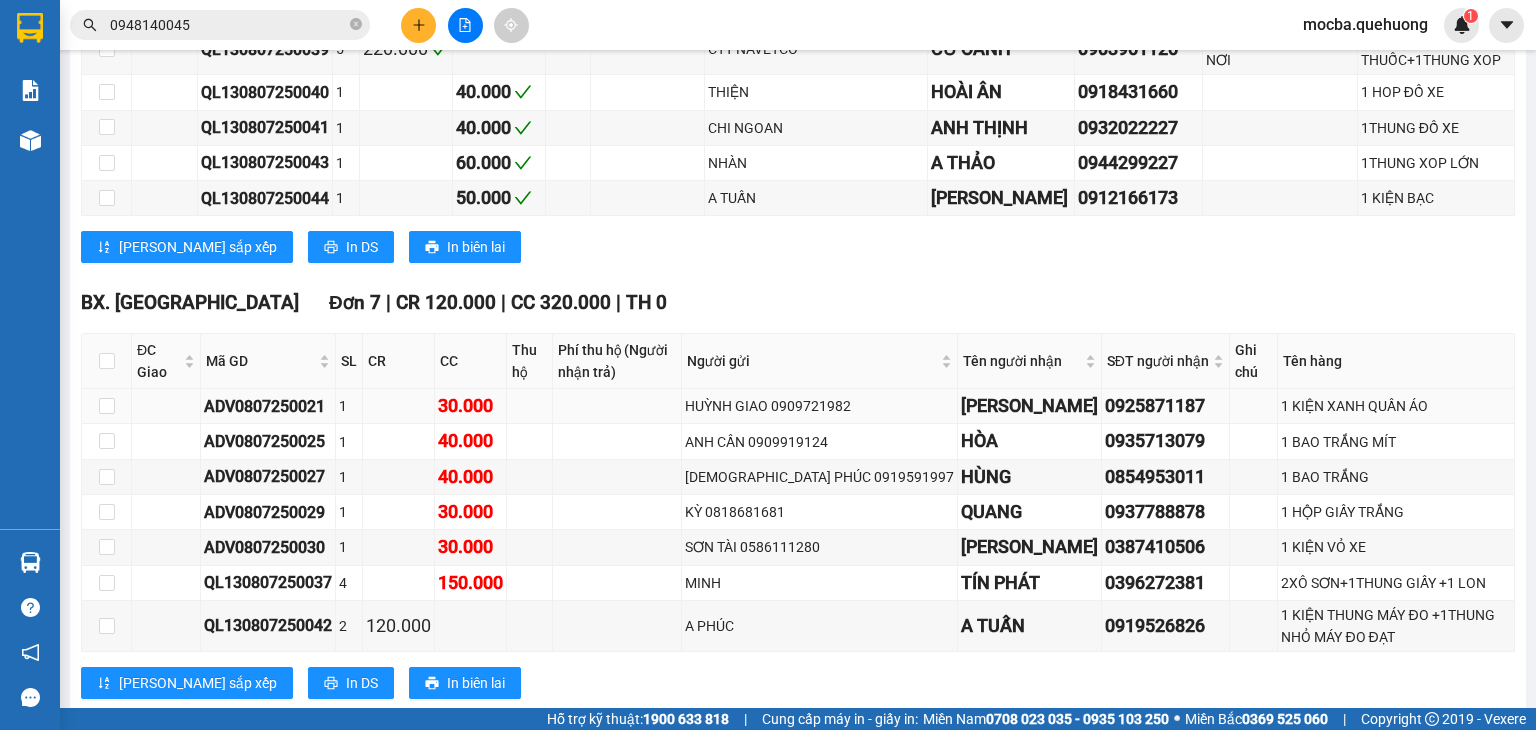 click on "0925871187" at bounding box center [1165, 406] 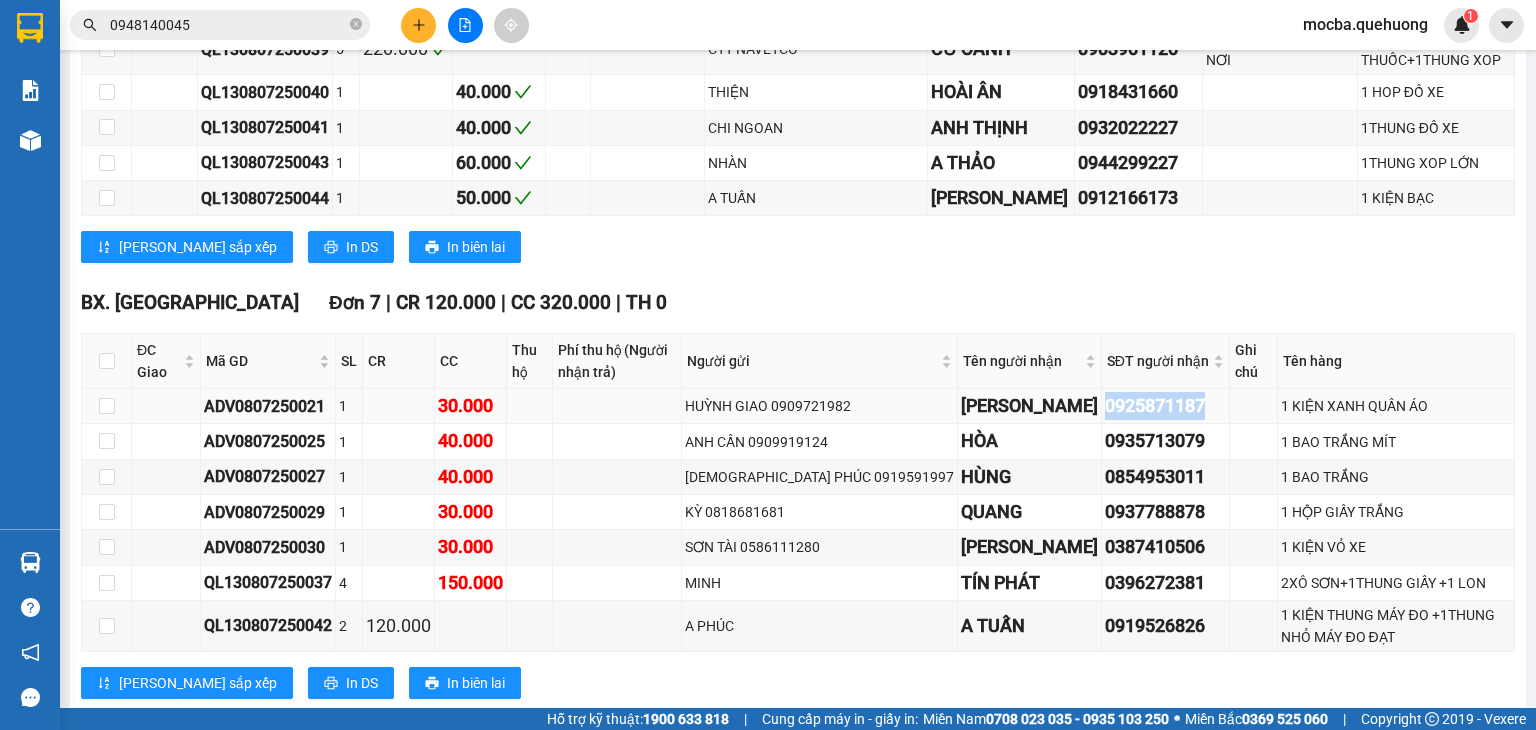 click on "0925871187" at bounding box center [1165, 406] 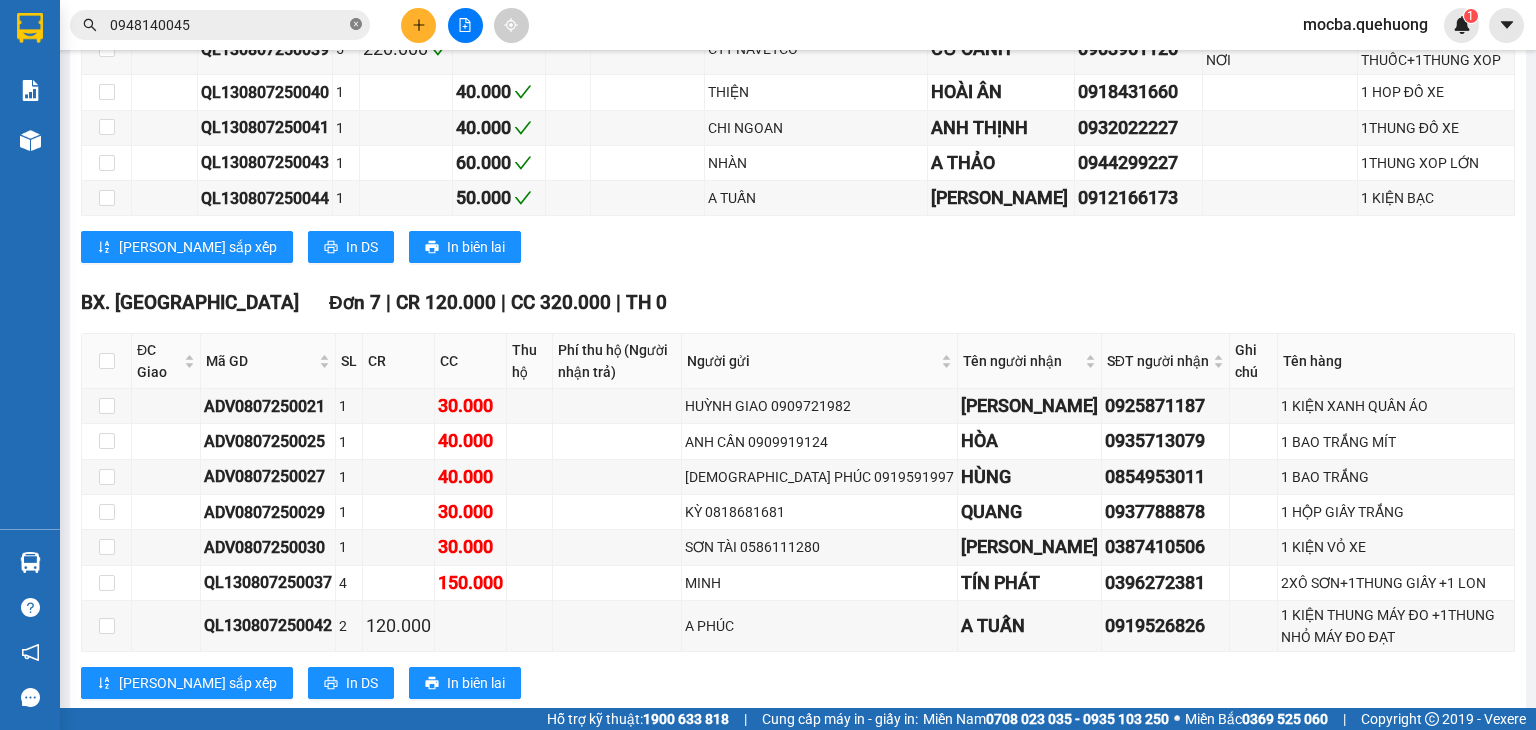 click 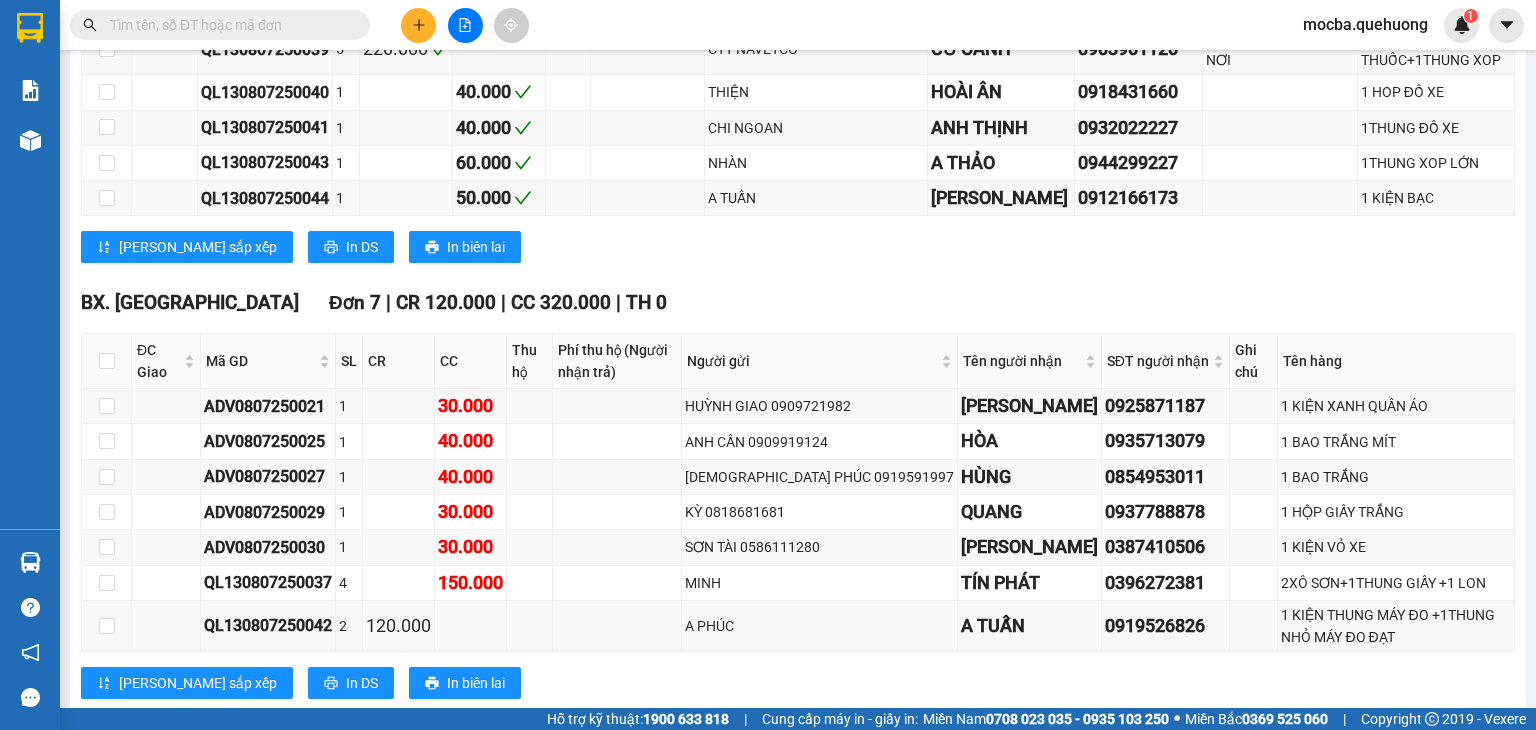 paste on "0925871187" 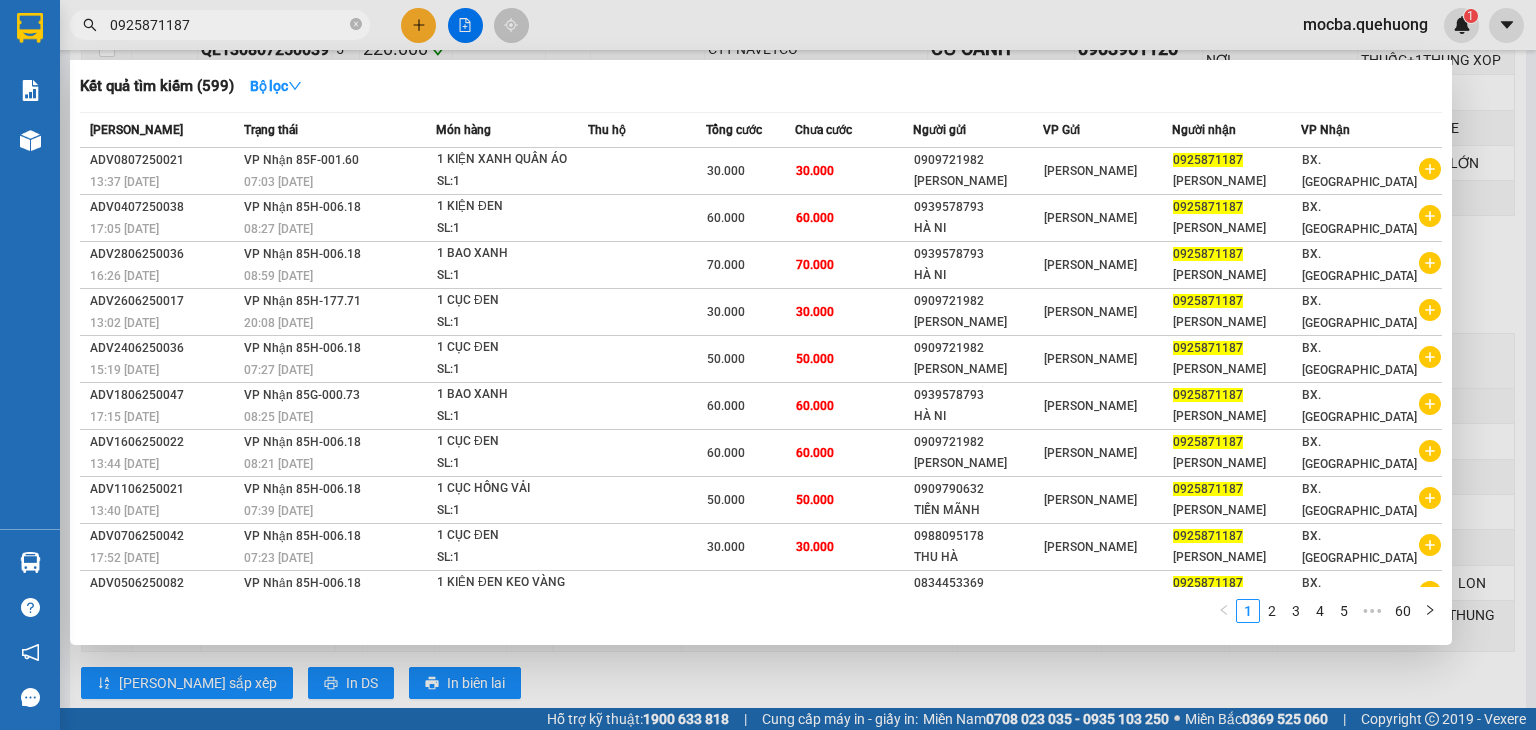 type on "0925871187" 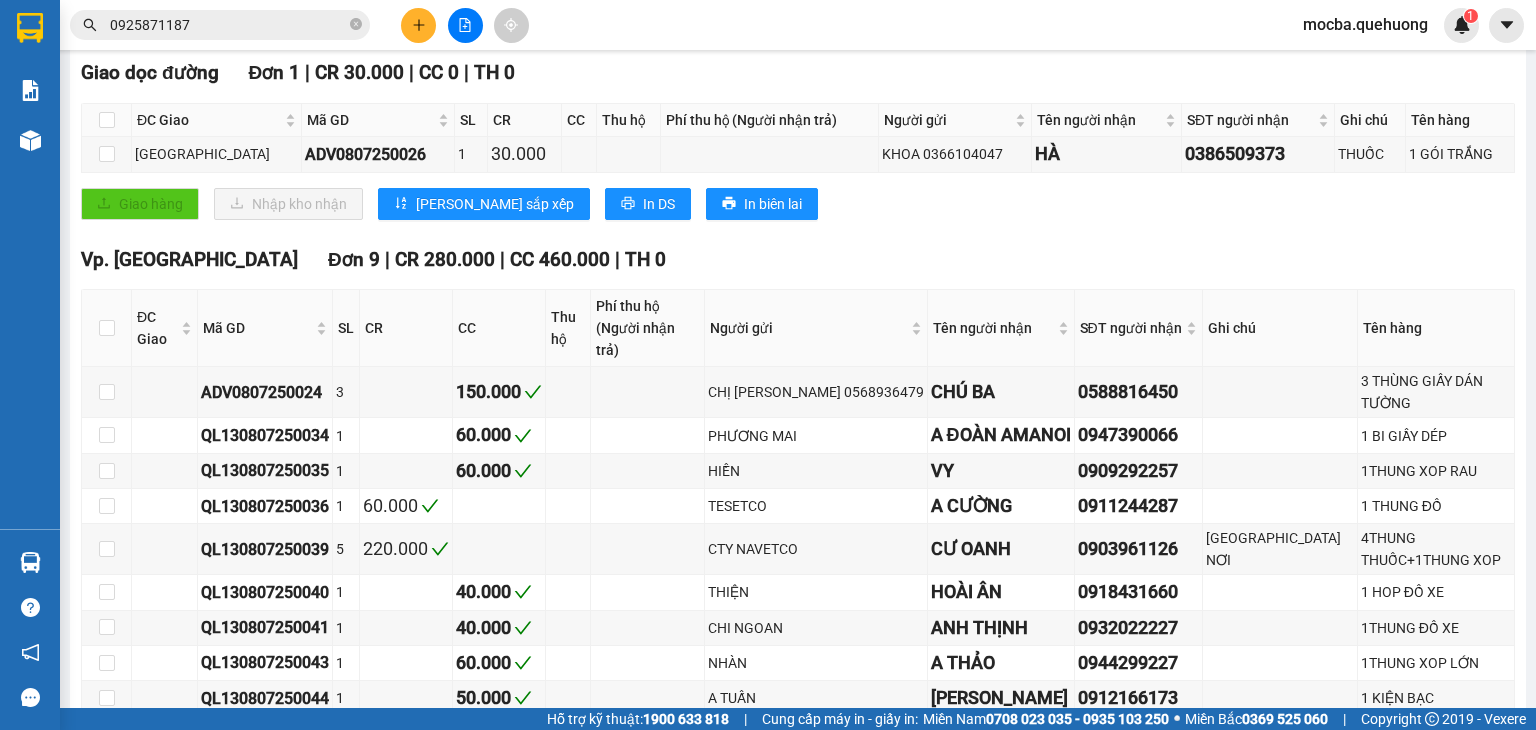 scroll, scrollTop: 0, scrollLeft: 0, axis: both 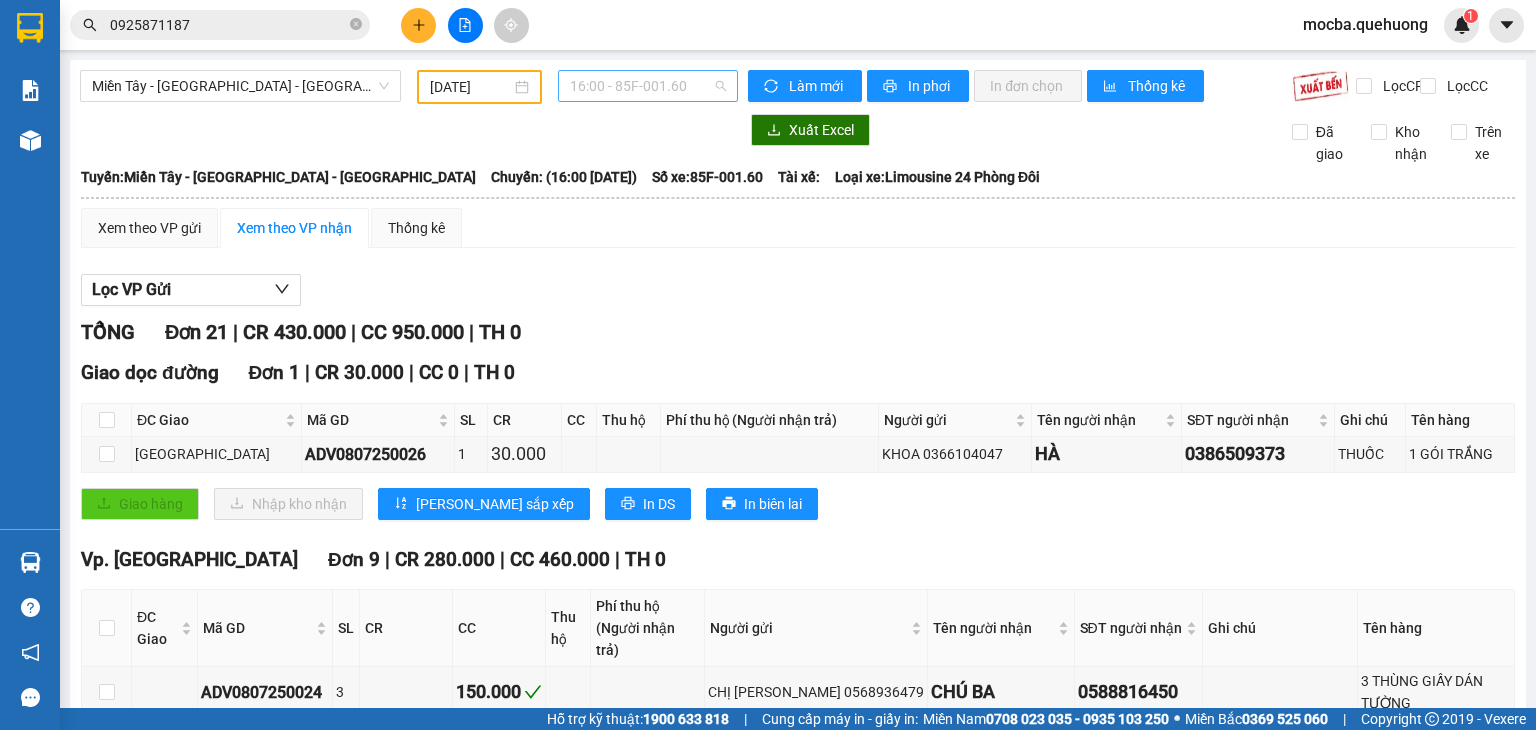 click on "16:00     - 85F-001.60" at bounding box center (648, 86) 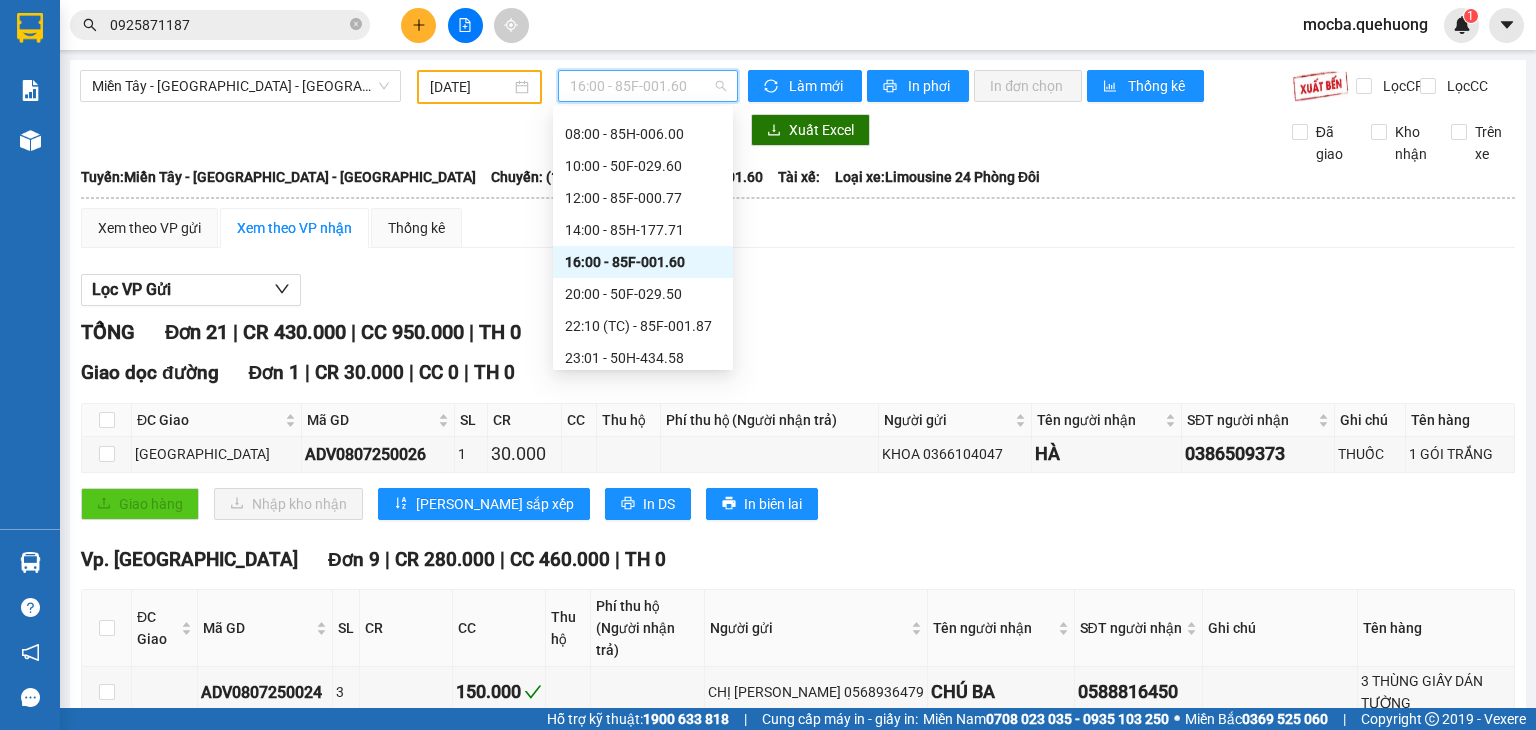 click on "16:00     - 85F-001.60" at bounding box center [643, 262] 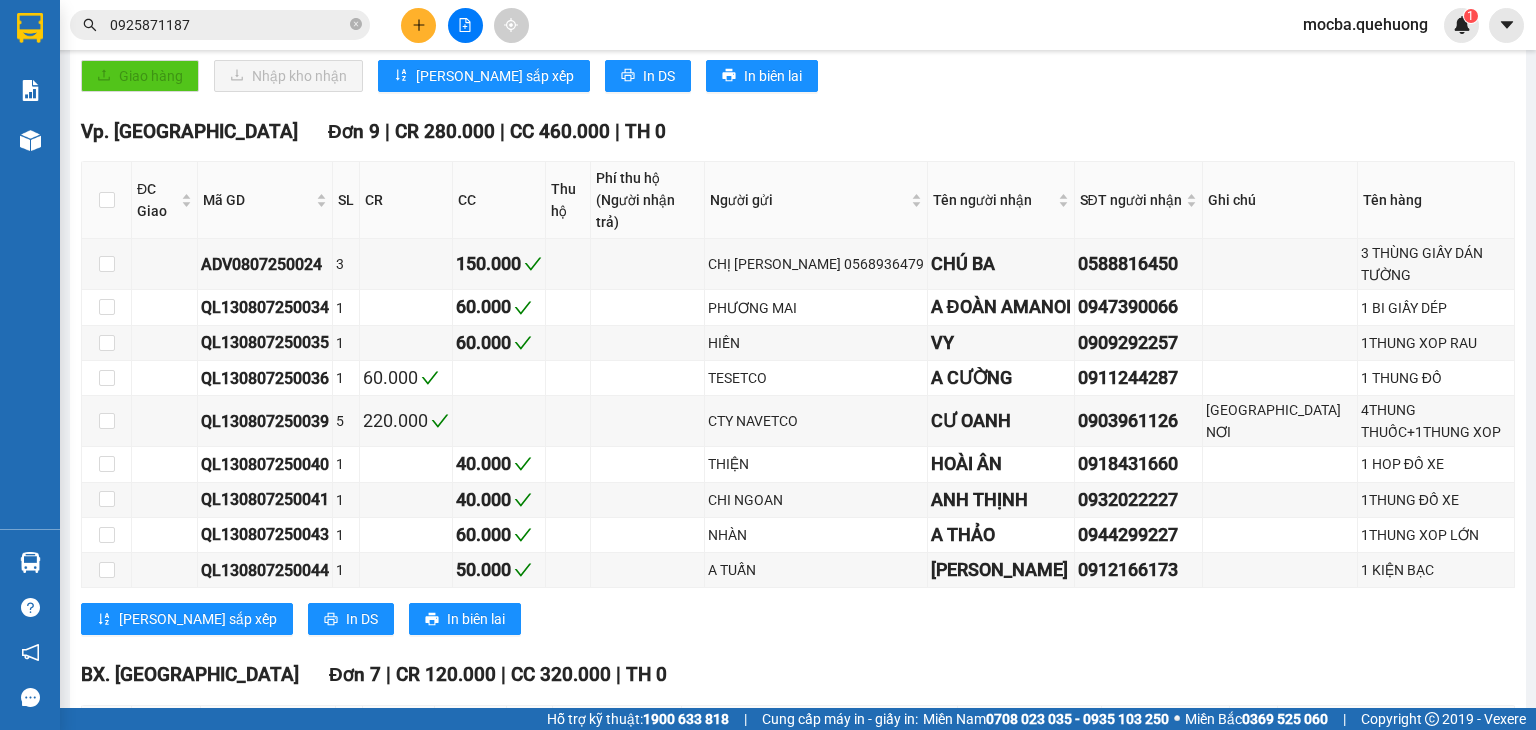 scroll, scrollTop: 100, scrollLeft: 0, axis: vertical 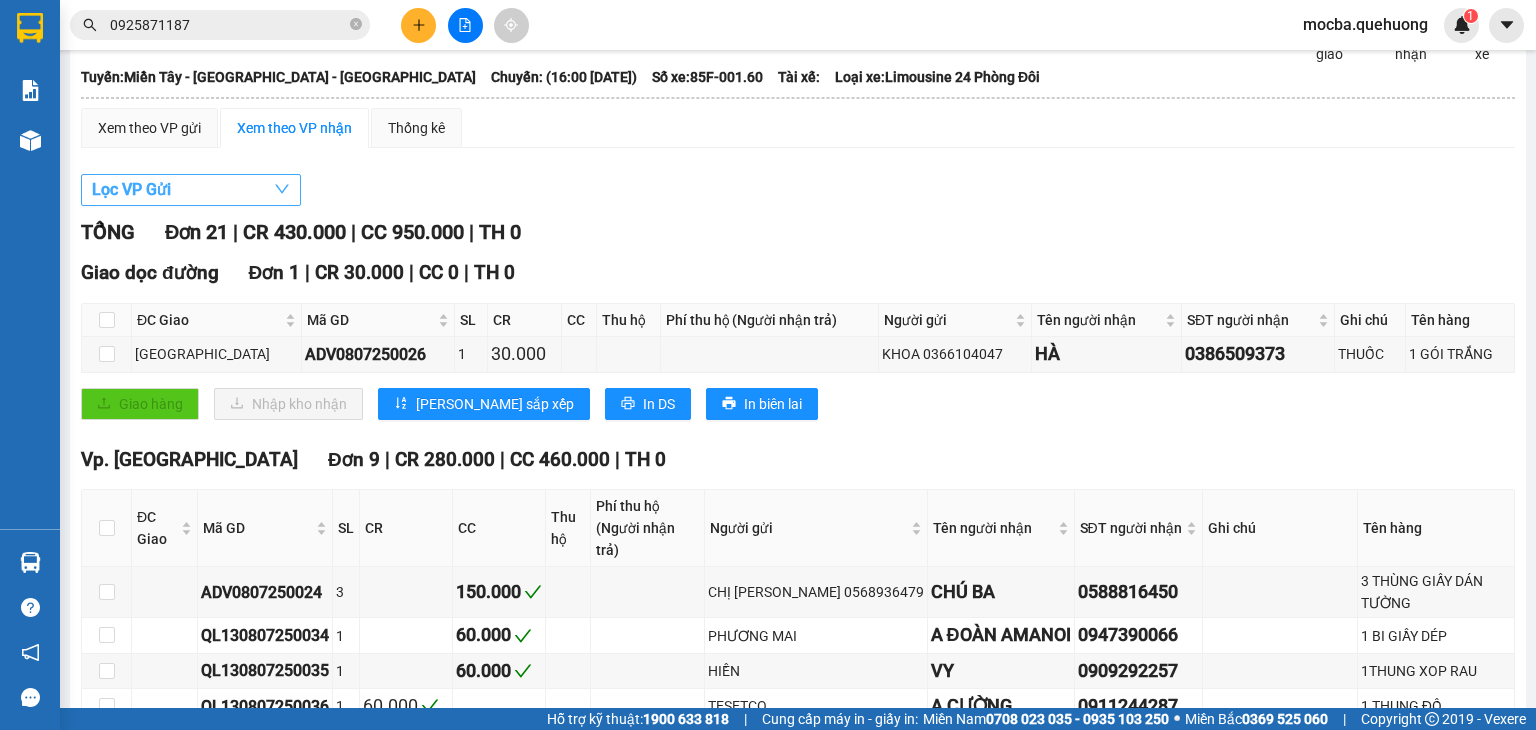 click on "Lọc VP Gửi" at bounding box center (191, 190) 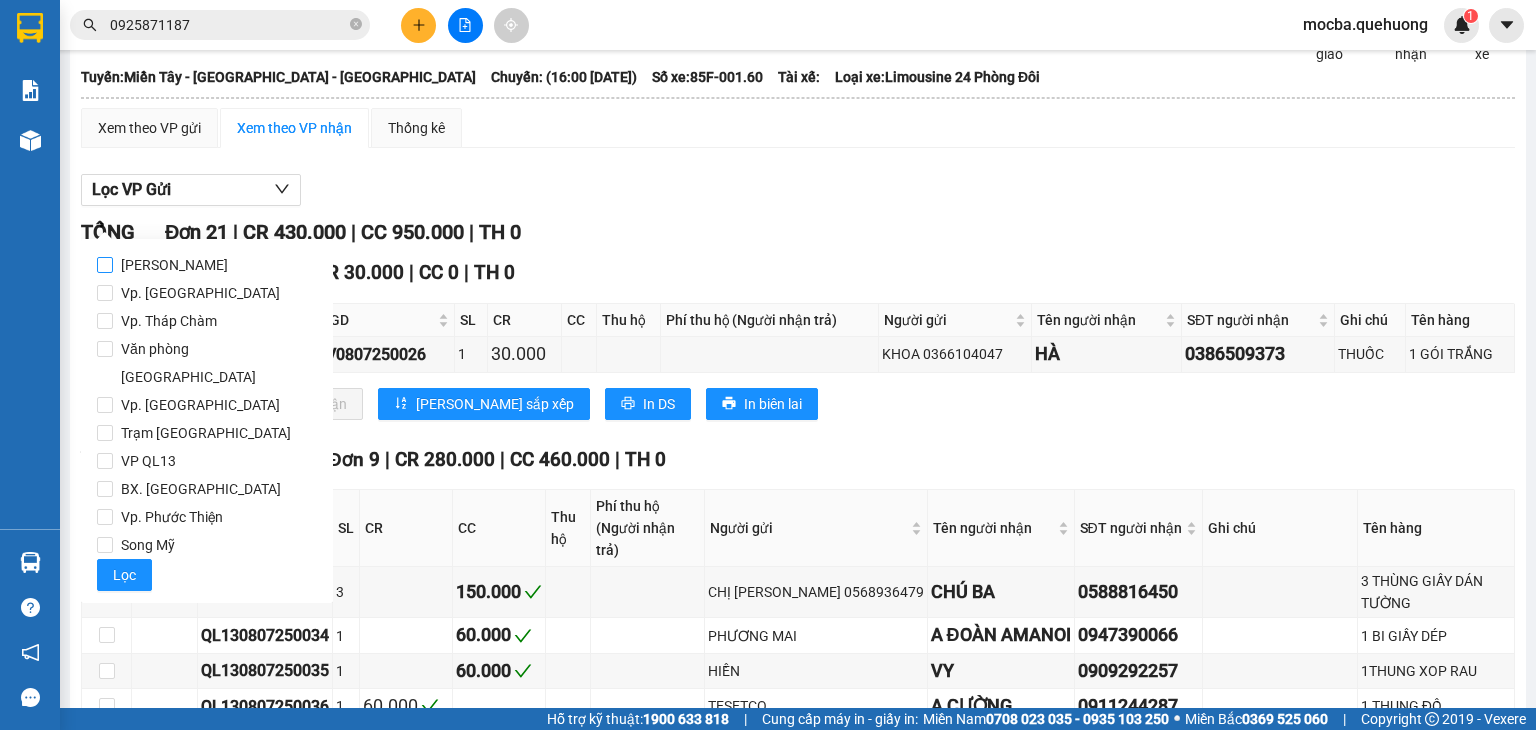 click on "[PERSON_NAME]" at bounding box center (174, 265) 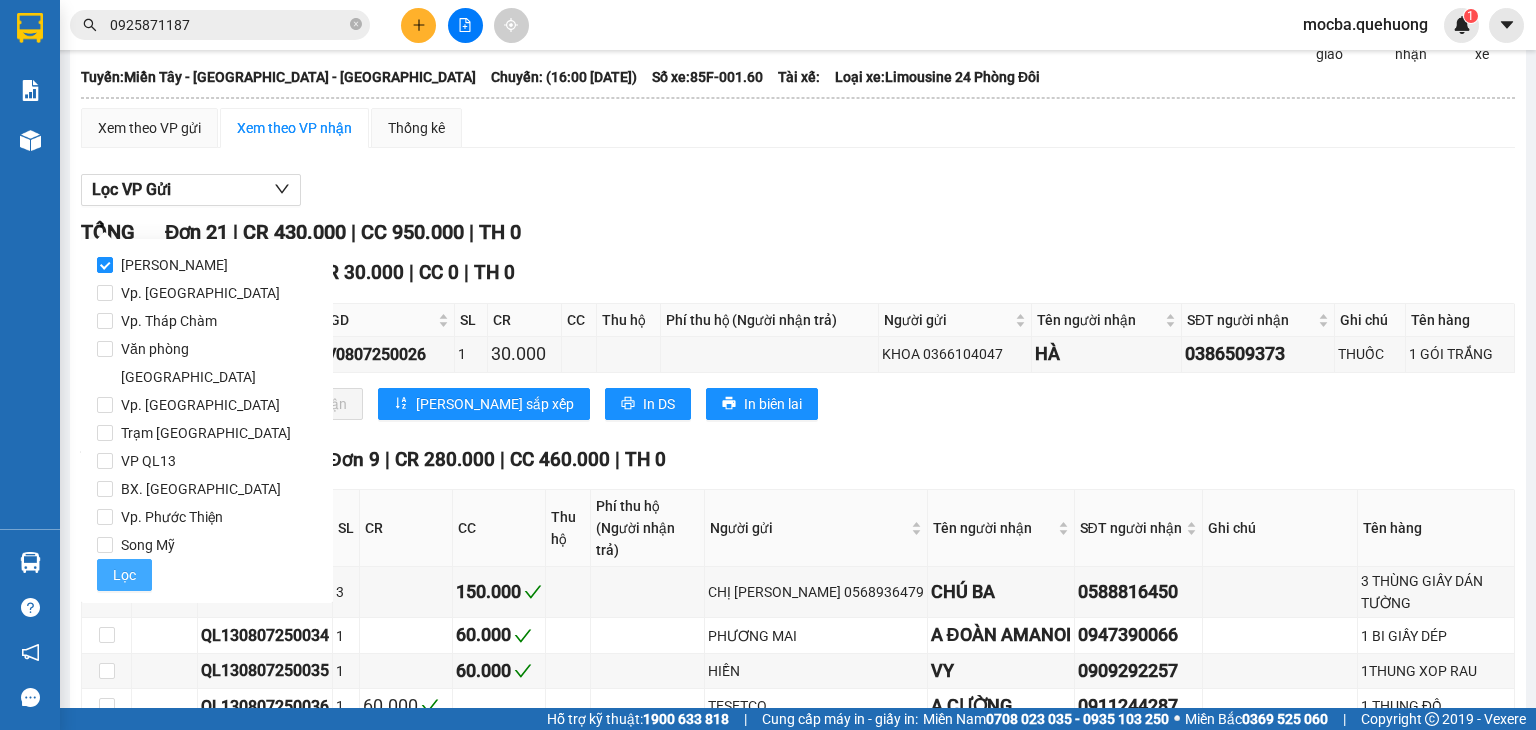 click on "Lọc" at bounding box center [124, 575] 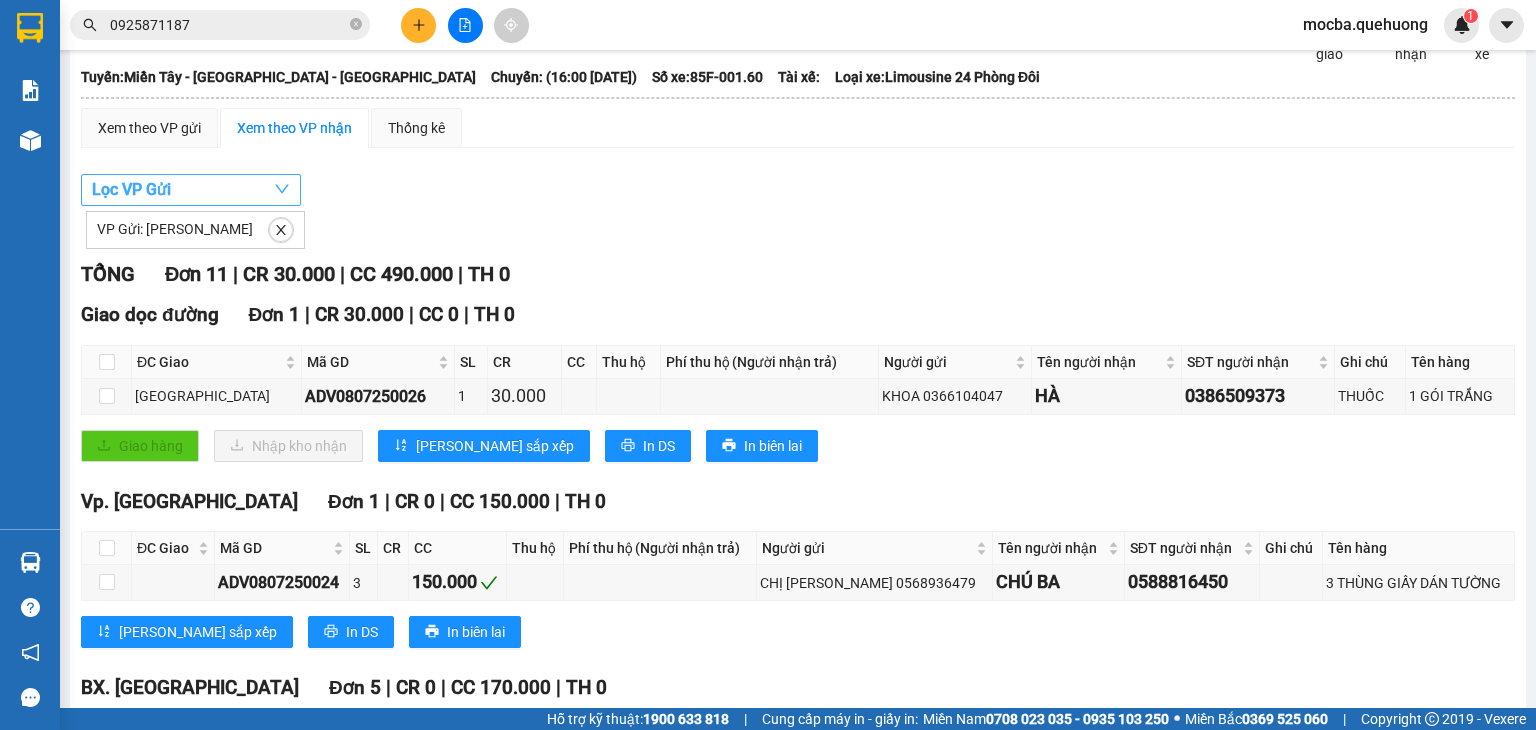 click on "Lọc VP Gửi" at bounding box center [191, 190] 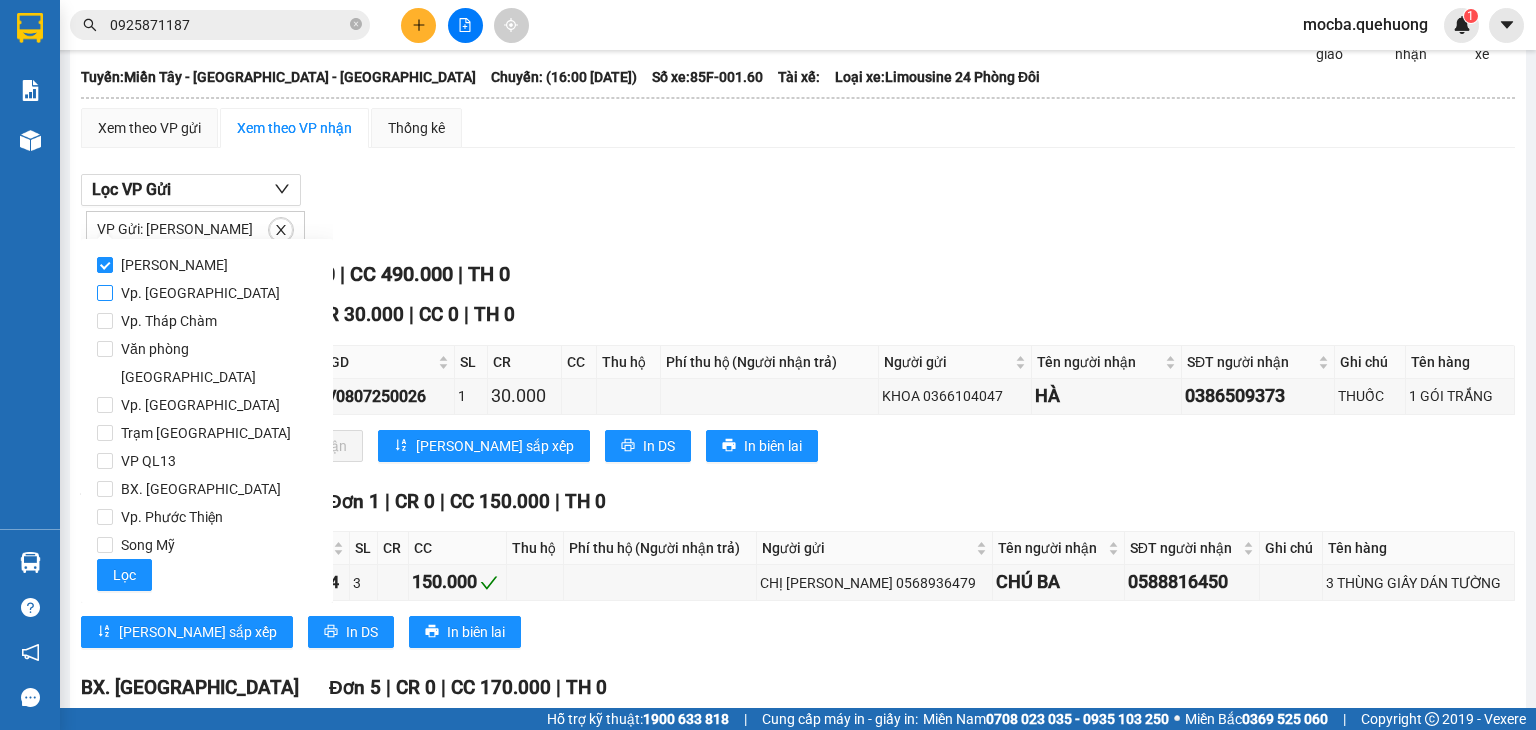 click on "Vp. [GEOGRAPHIC_DATA]" at bounding box center [200, 293] 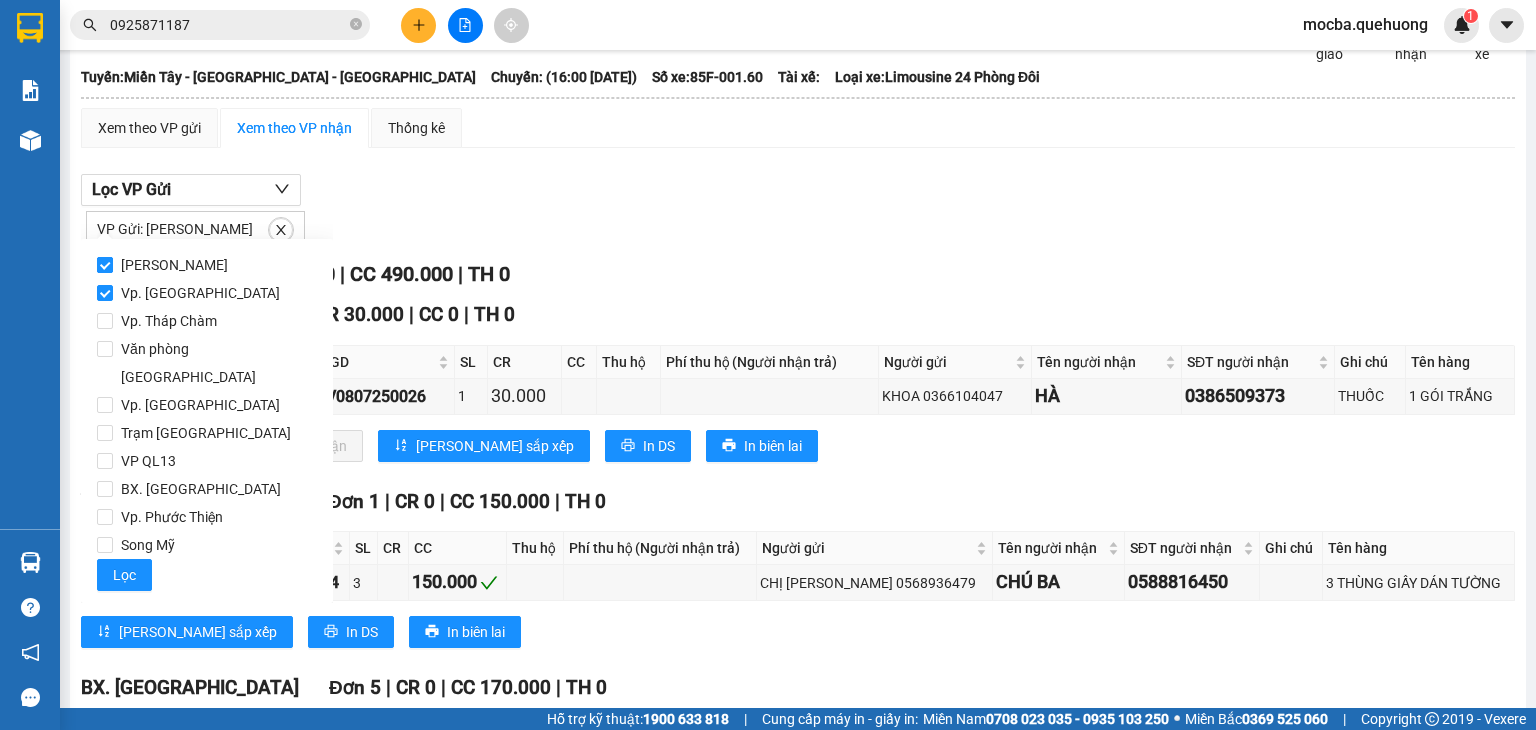 click on "[PERSON_NAME]" at bounding box center (174, 265) 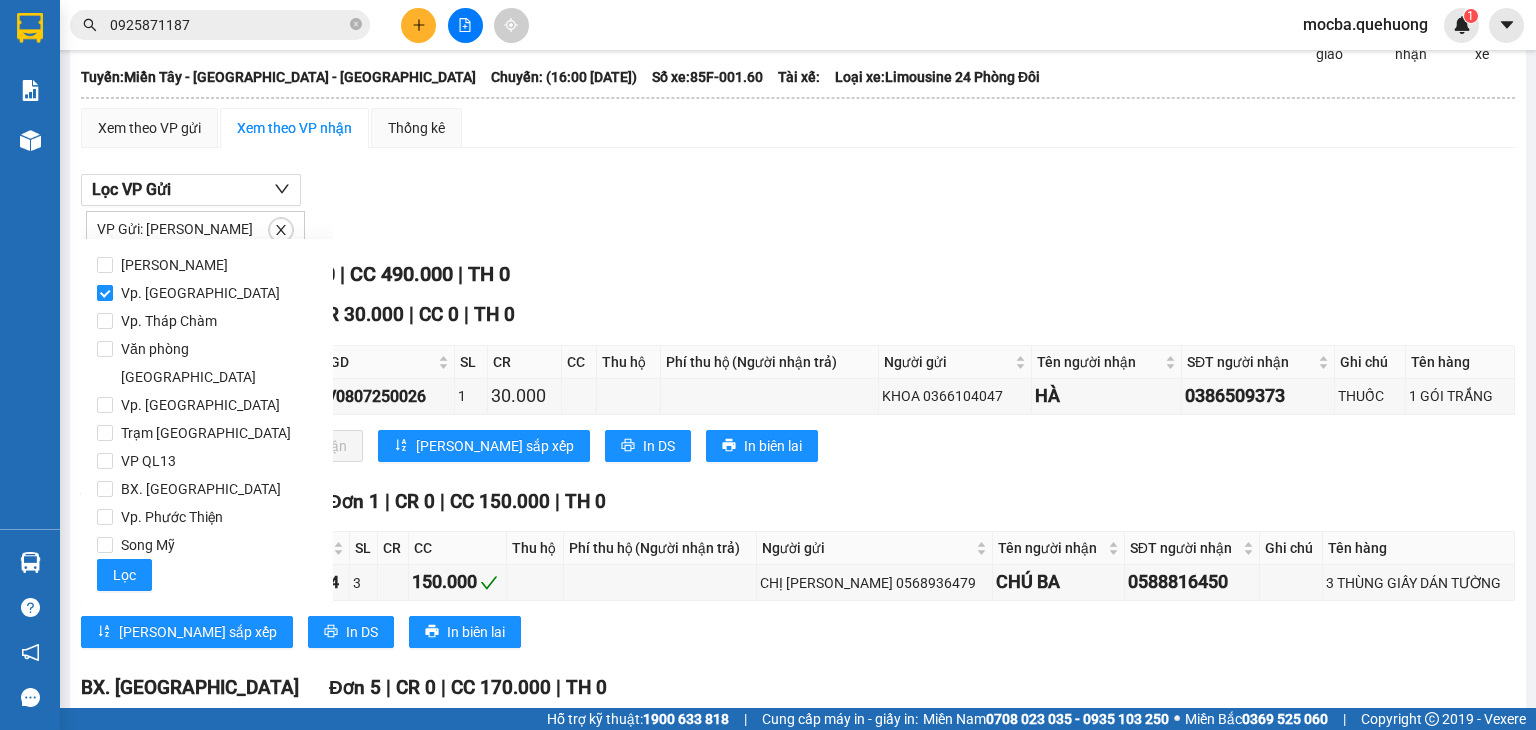 click on "Vp. [GEOGRAPHIC_DATA]" at bounding box center (207, 293) 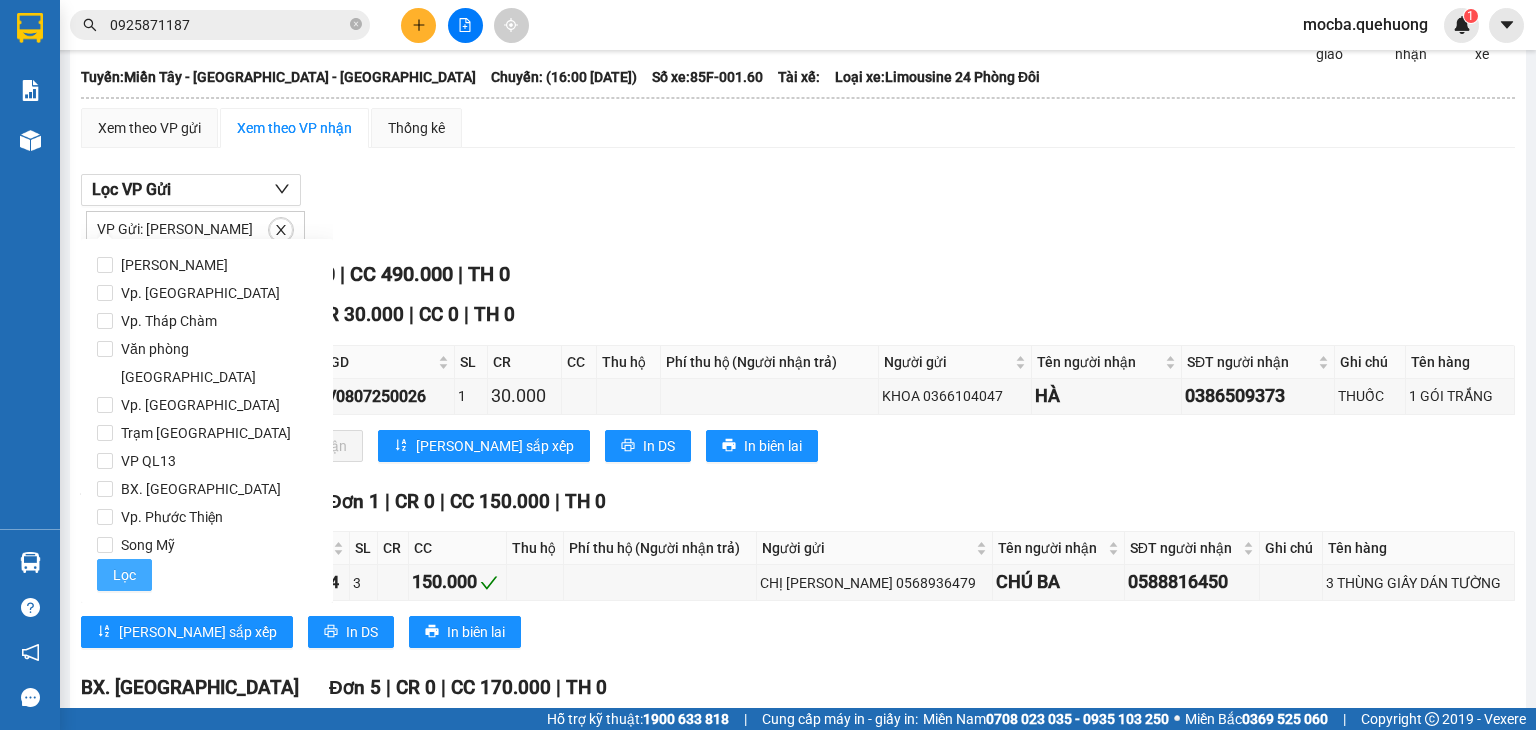 click on "Lọc" at bounding box center (124, 575) 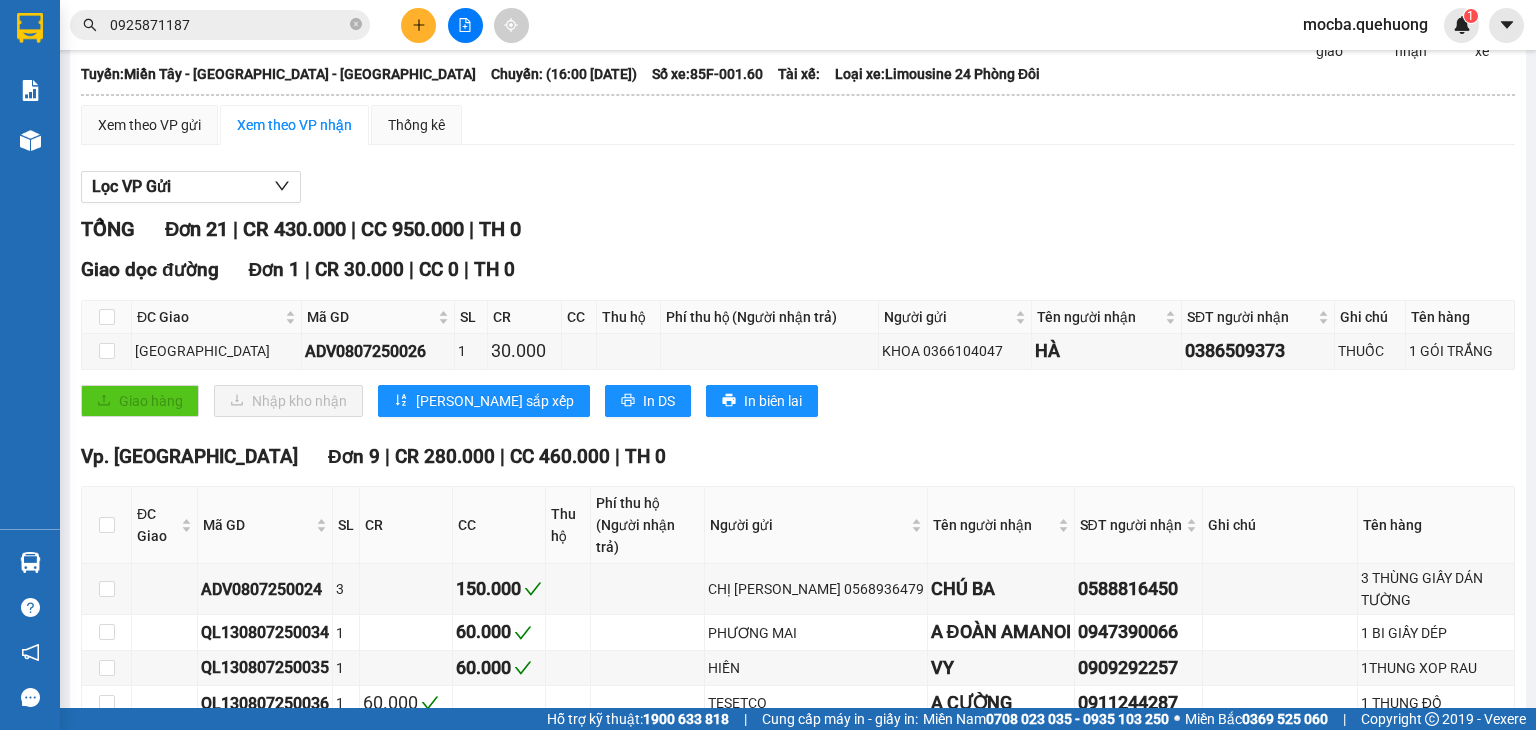 scroll, scrollTop: 0, scrollLeft: 0, axis: both 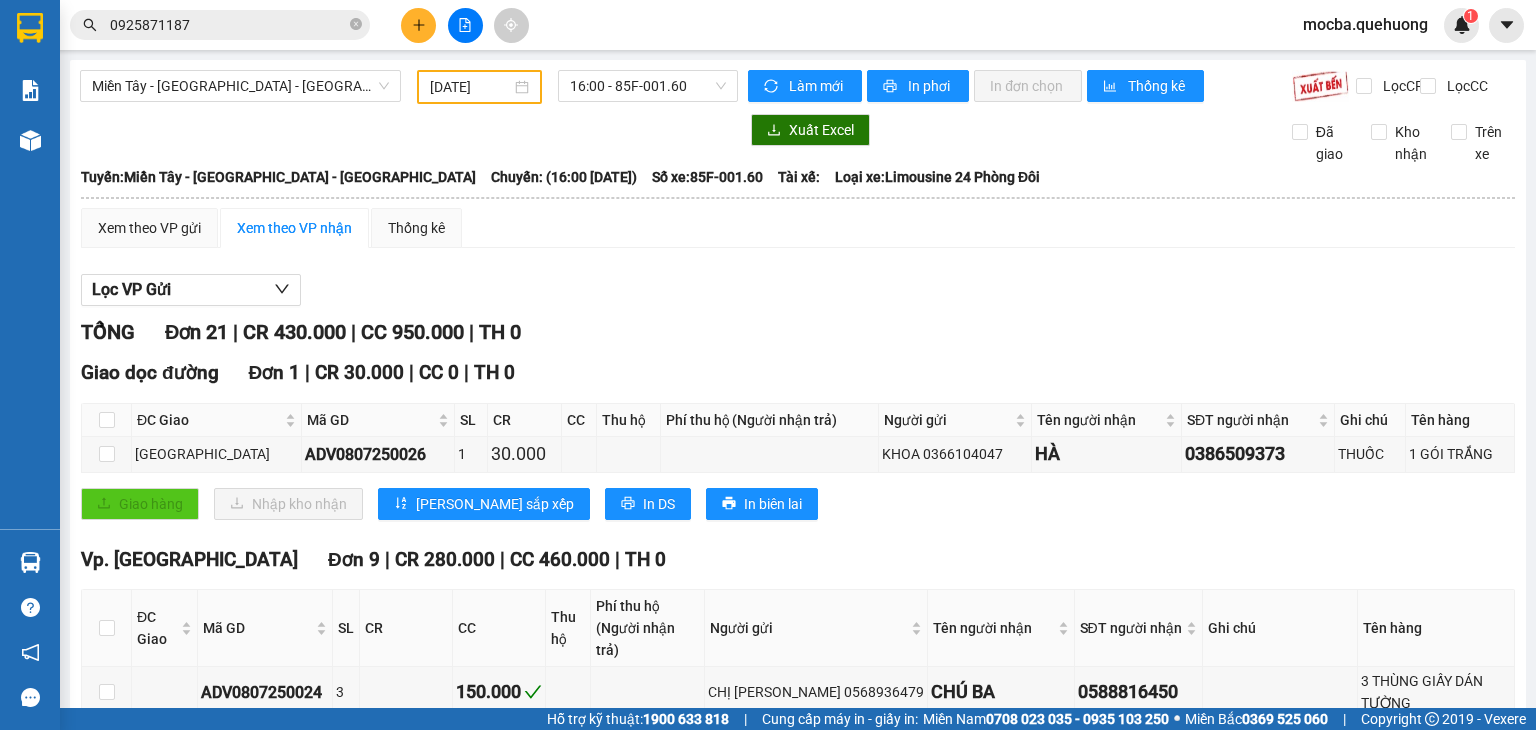 click on "[DATE]" at bounding box center (479, 87) 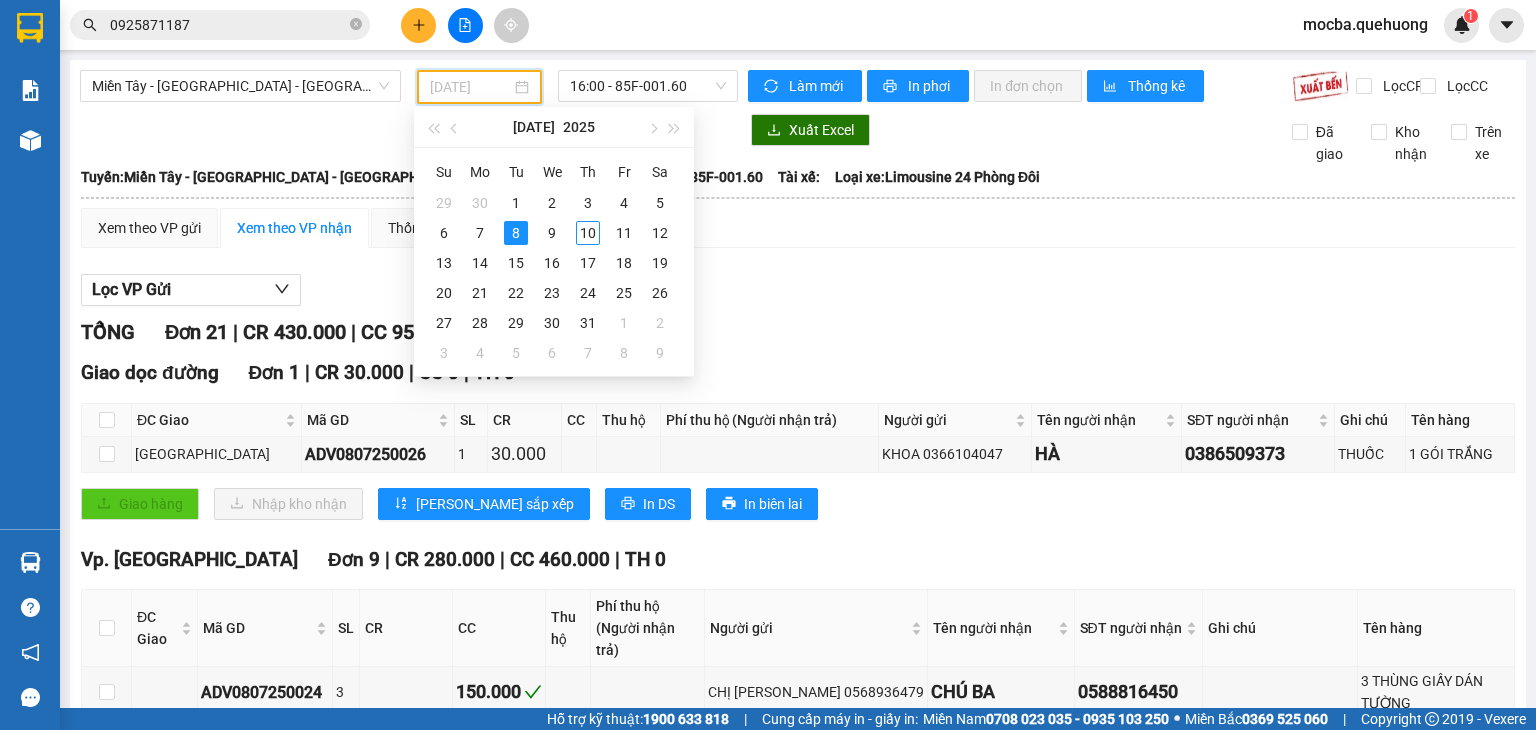 type on "[DATE]" 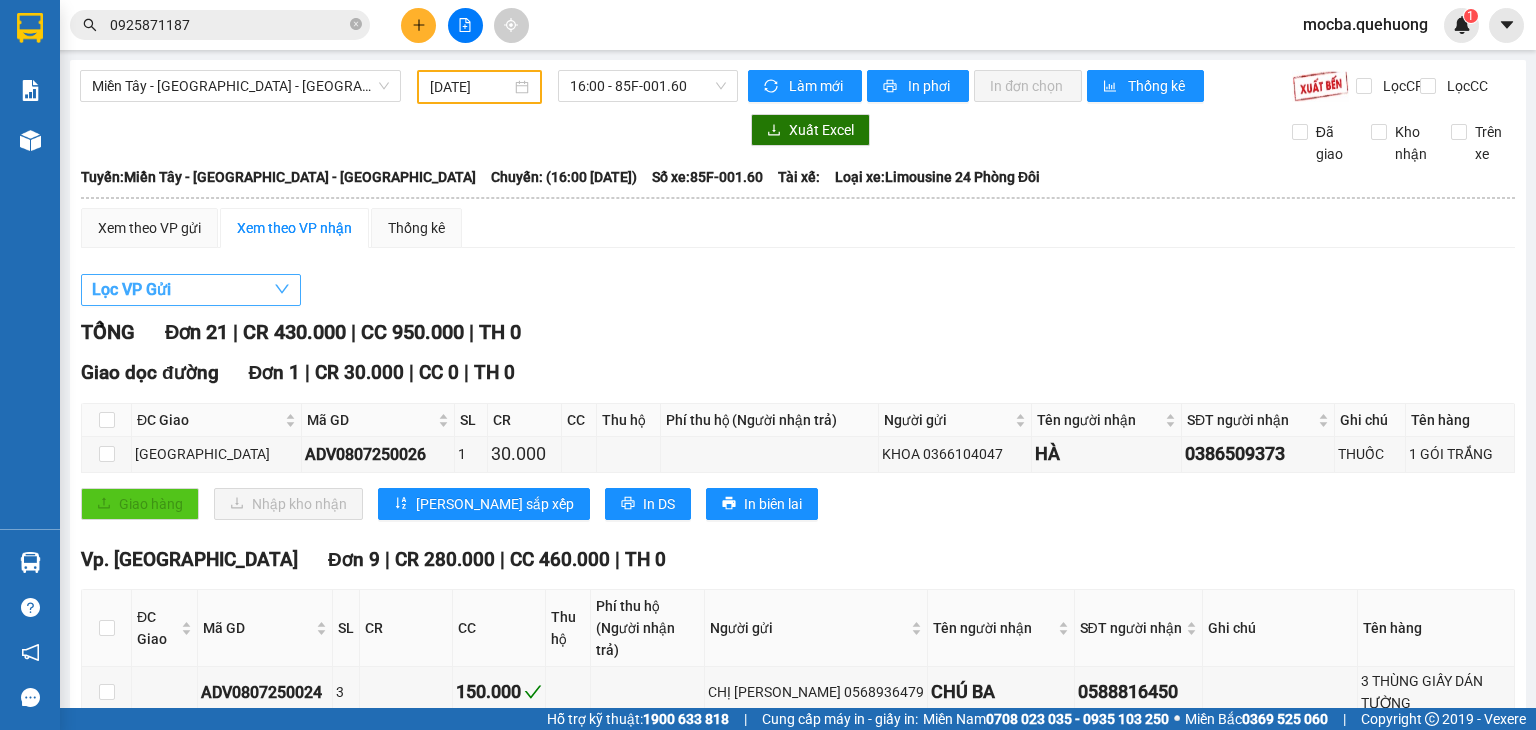 click on "Lọc VP Gửi" at bounding box center [131, 289] 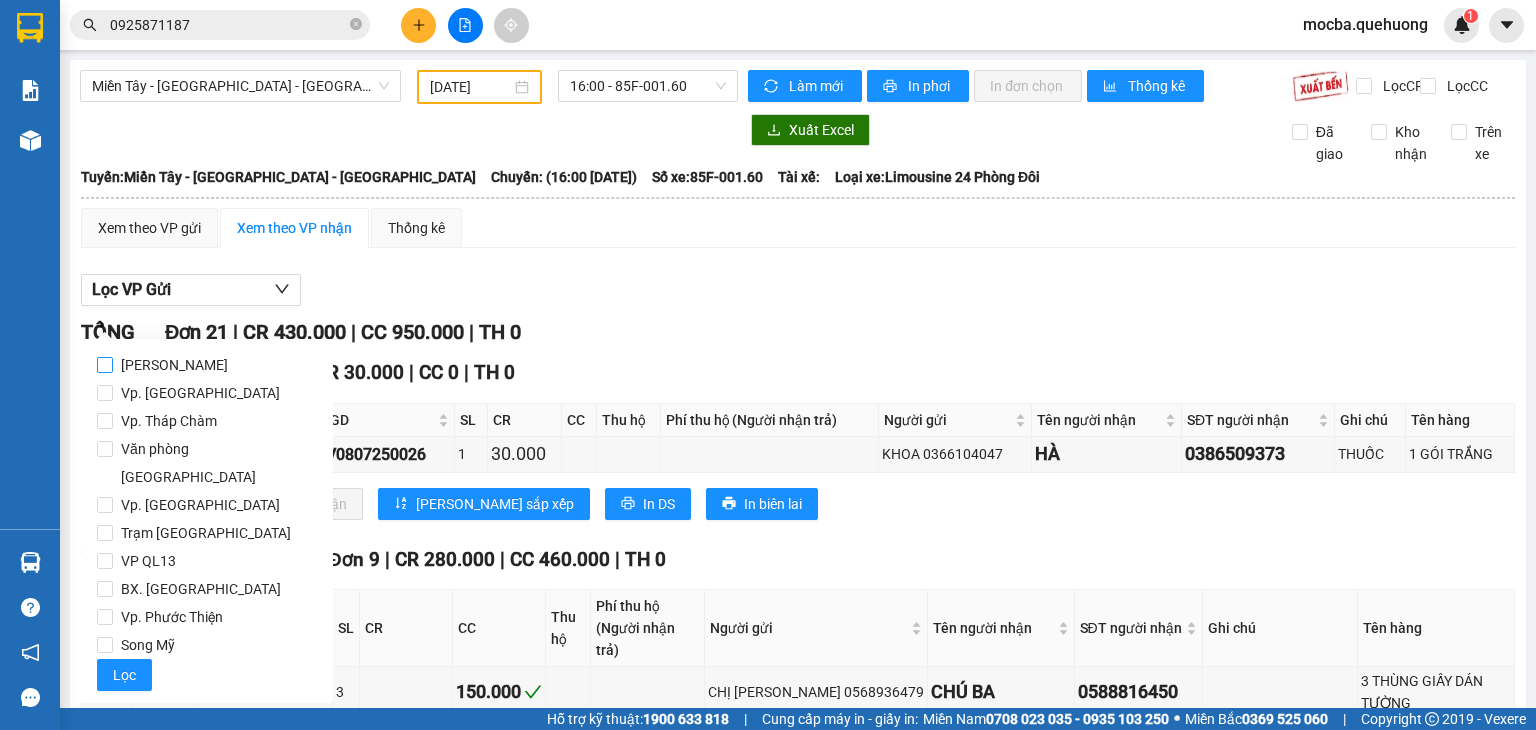 click on "[PERSON_NAME]" at bounding box center [174, 365] 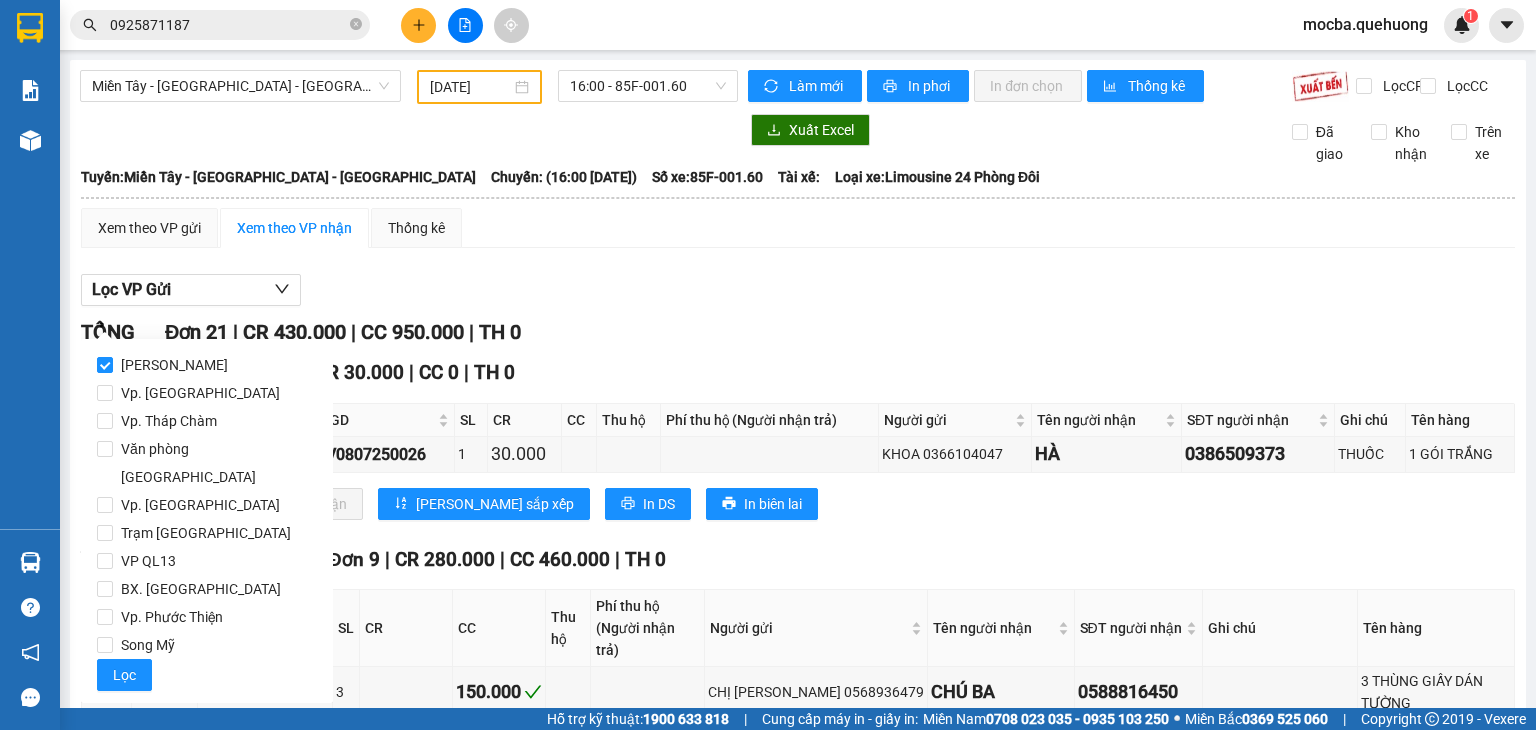 click on "An [PERSON_NAME]. Phan Rang Vp. Tháp Chàm Văn phòng [GEOGRAPHIC_DATA]. Đà Lạt Trạm [GEOGRAPHIC_DATA] VP QL13 BX. [GEOGRAPHIC_DATA] Vp. Phước Thiện Song Mỹ Lọc" 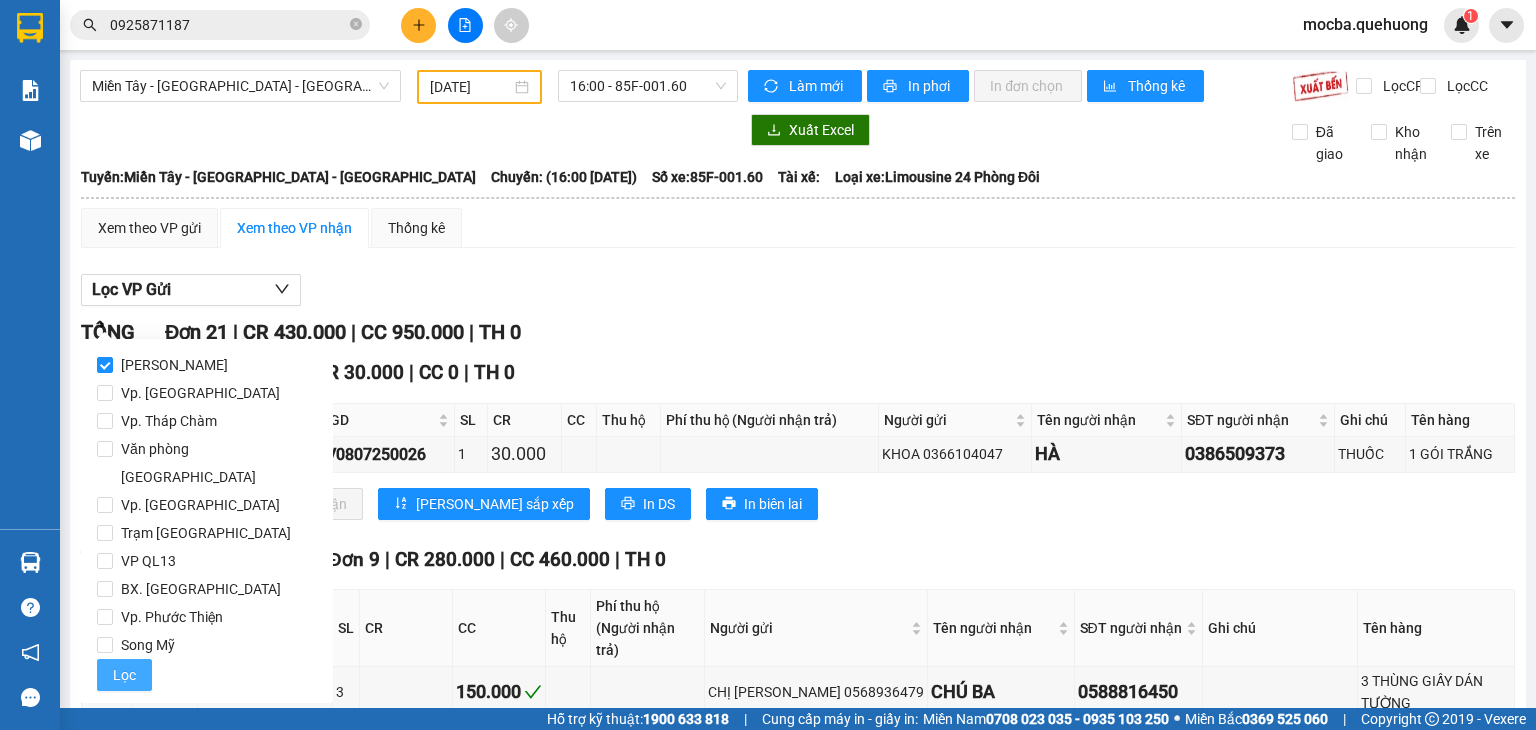 click on "Lọc" at bounding box center (124, 675) 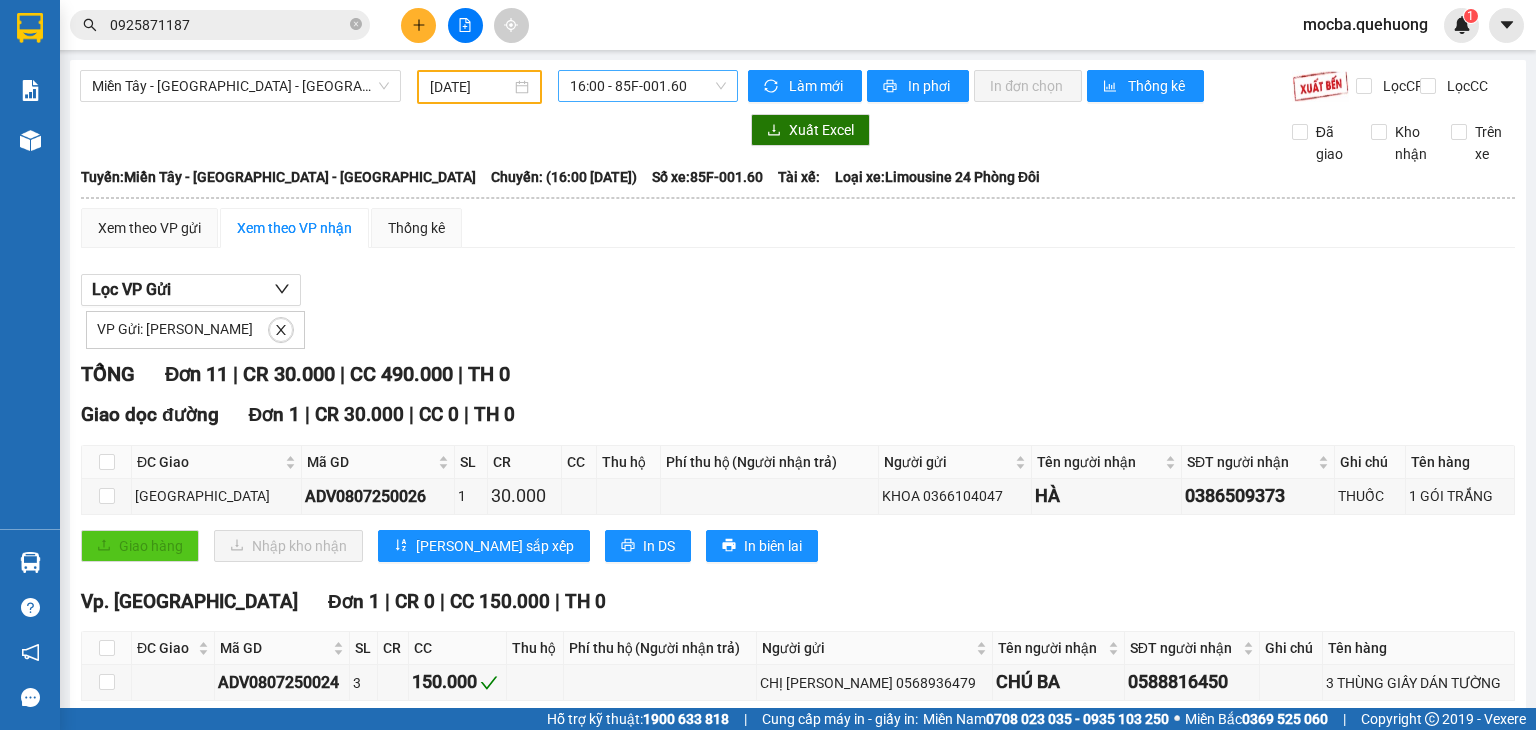click on "16:00     - 85F-001.60" at bounding box center (648, 86) 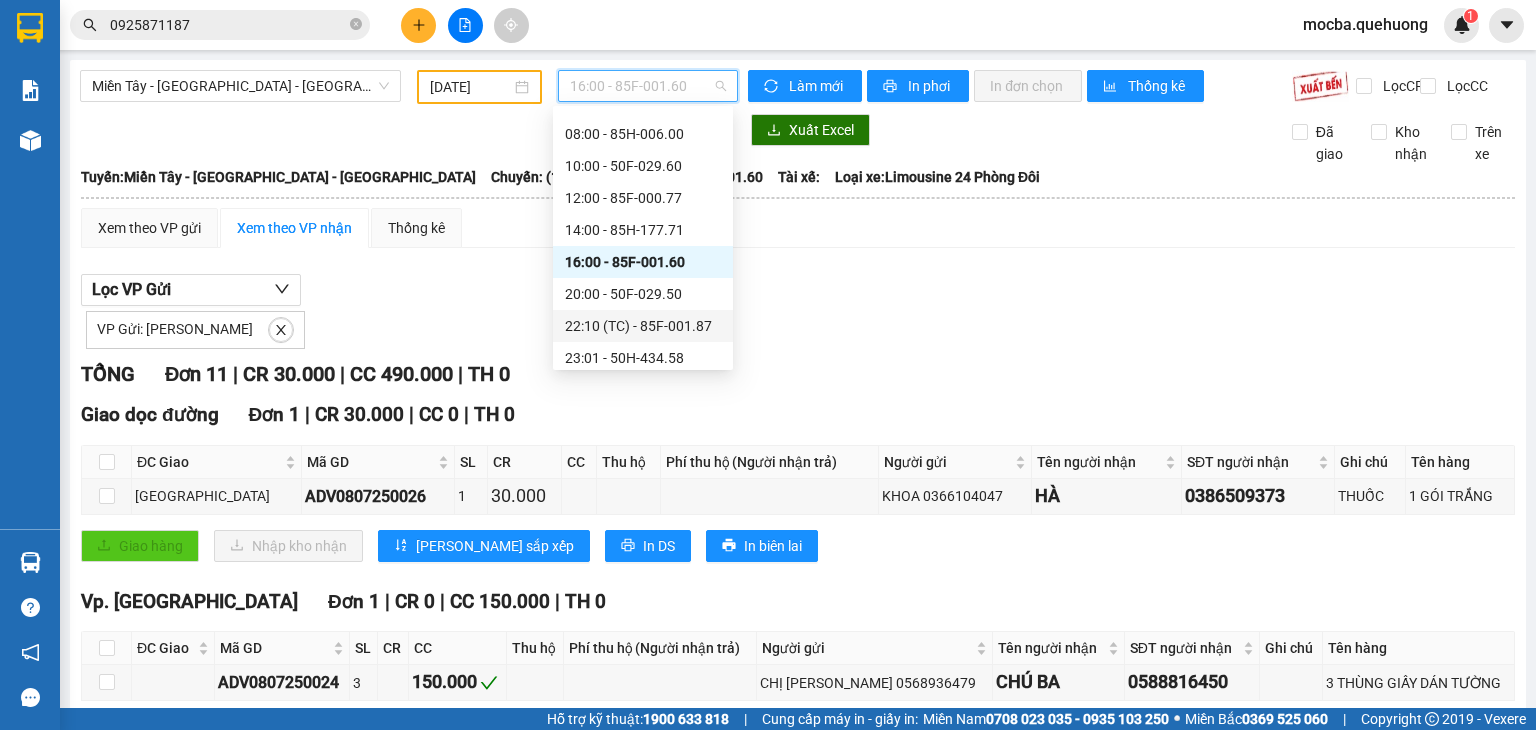 click on "VP Gửi: [PERSON_NAME]" at bounding box center [798, 327] 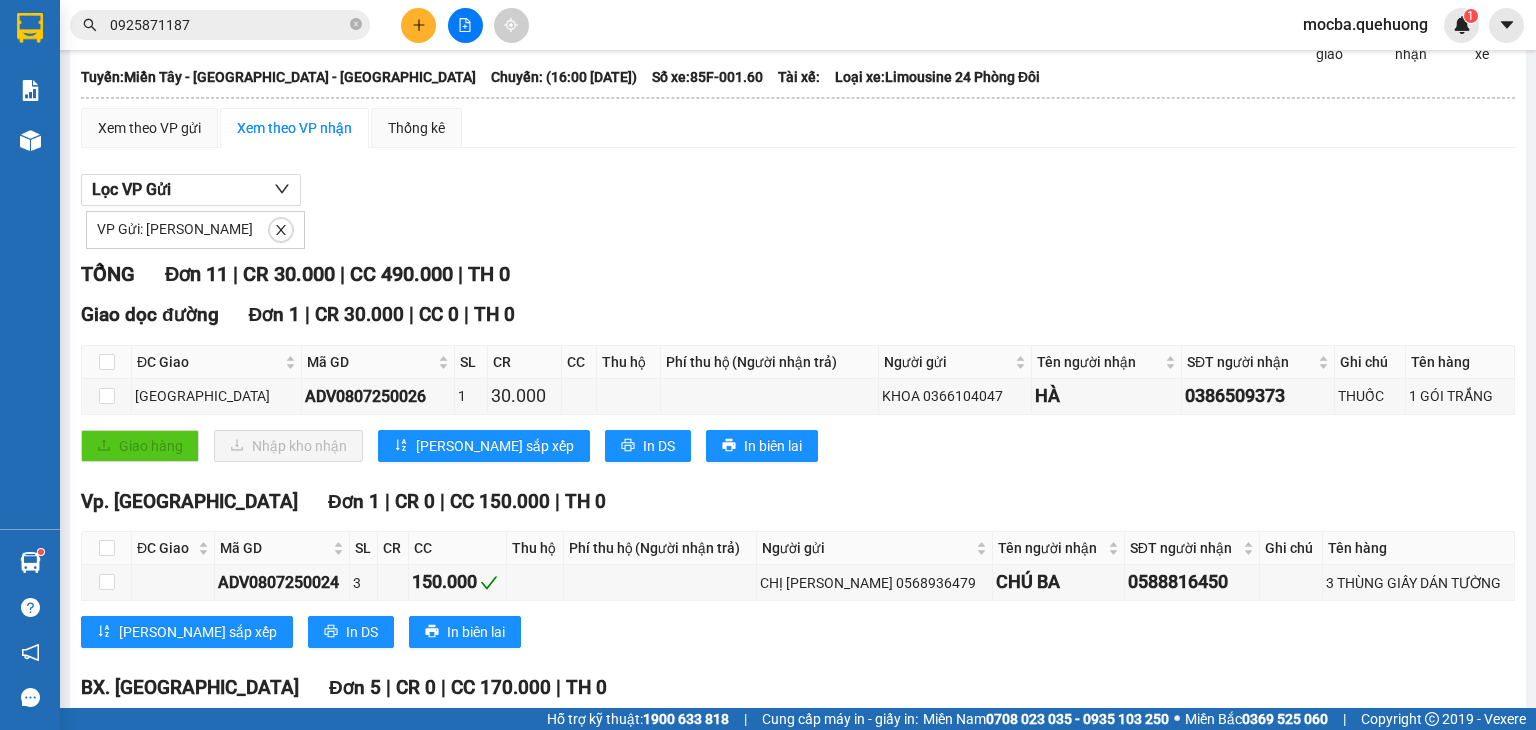 scroll, scrollTop: 0, scrollLeft: 0, axis: both 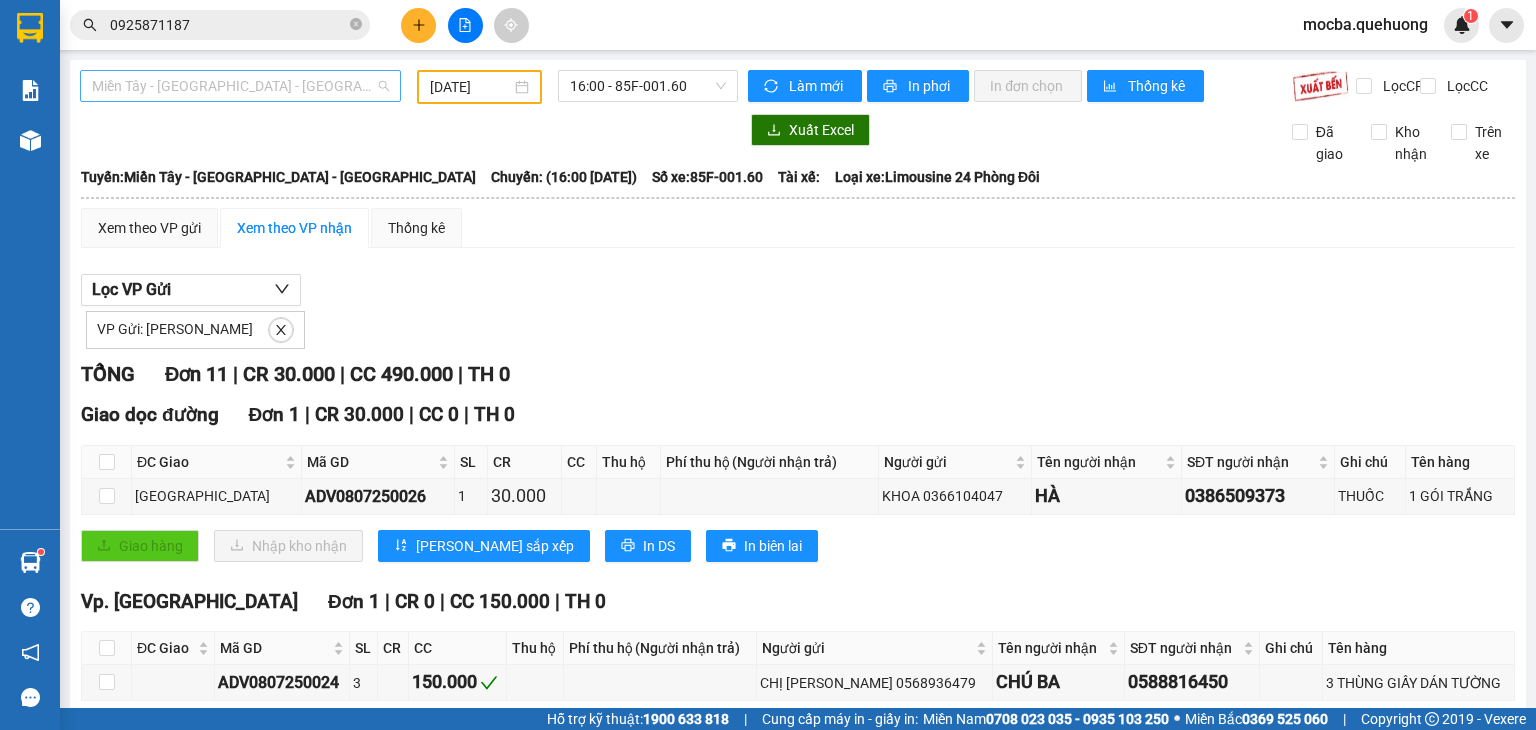click on "Miền Tây - [GEOGRAPHIC_DATA] - [GEOGRAPHIC_DATA]" at bounding box center [240, 86] 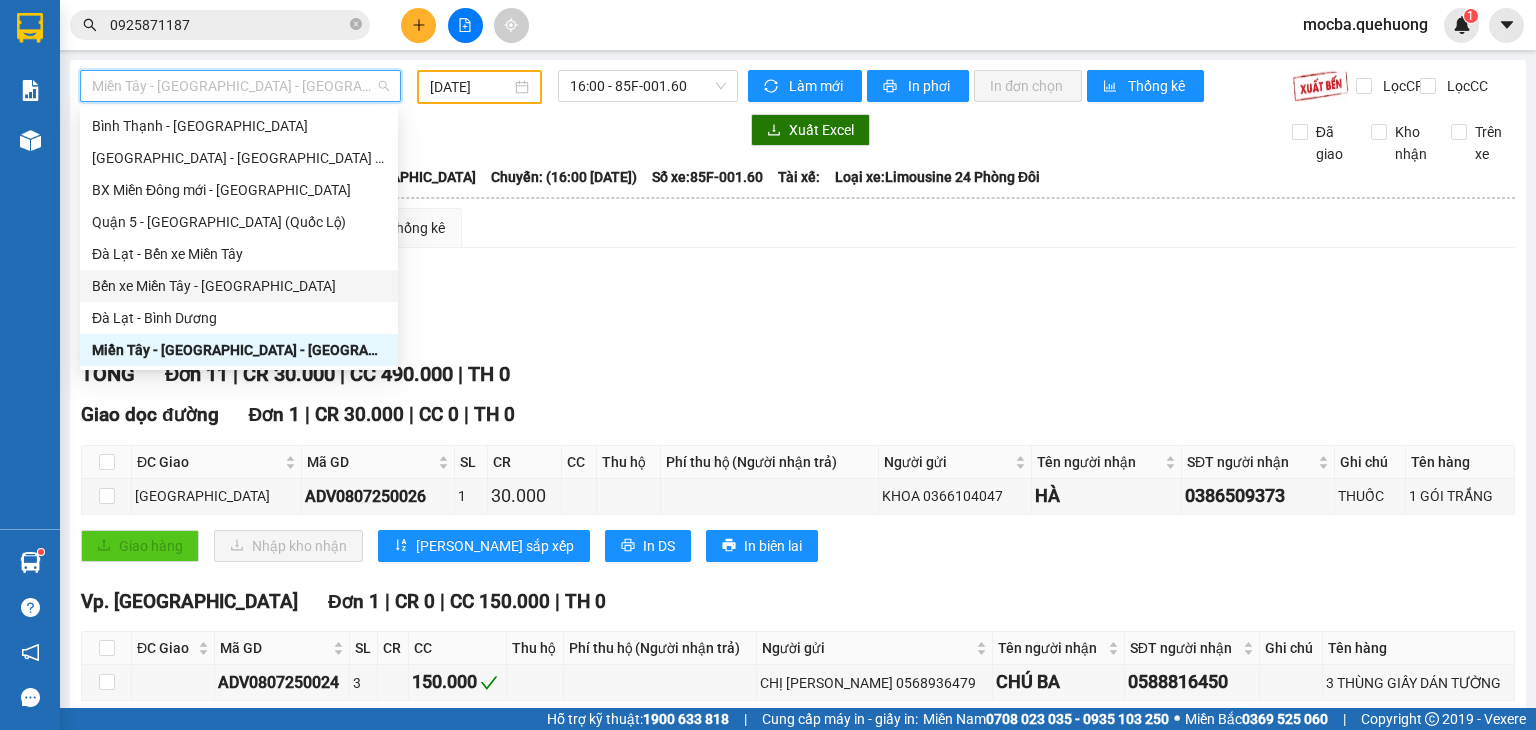 scroll, scrollTop: 608, scrollLeft: 0, axis: vertical 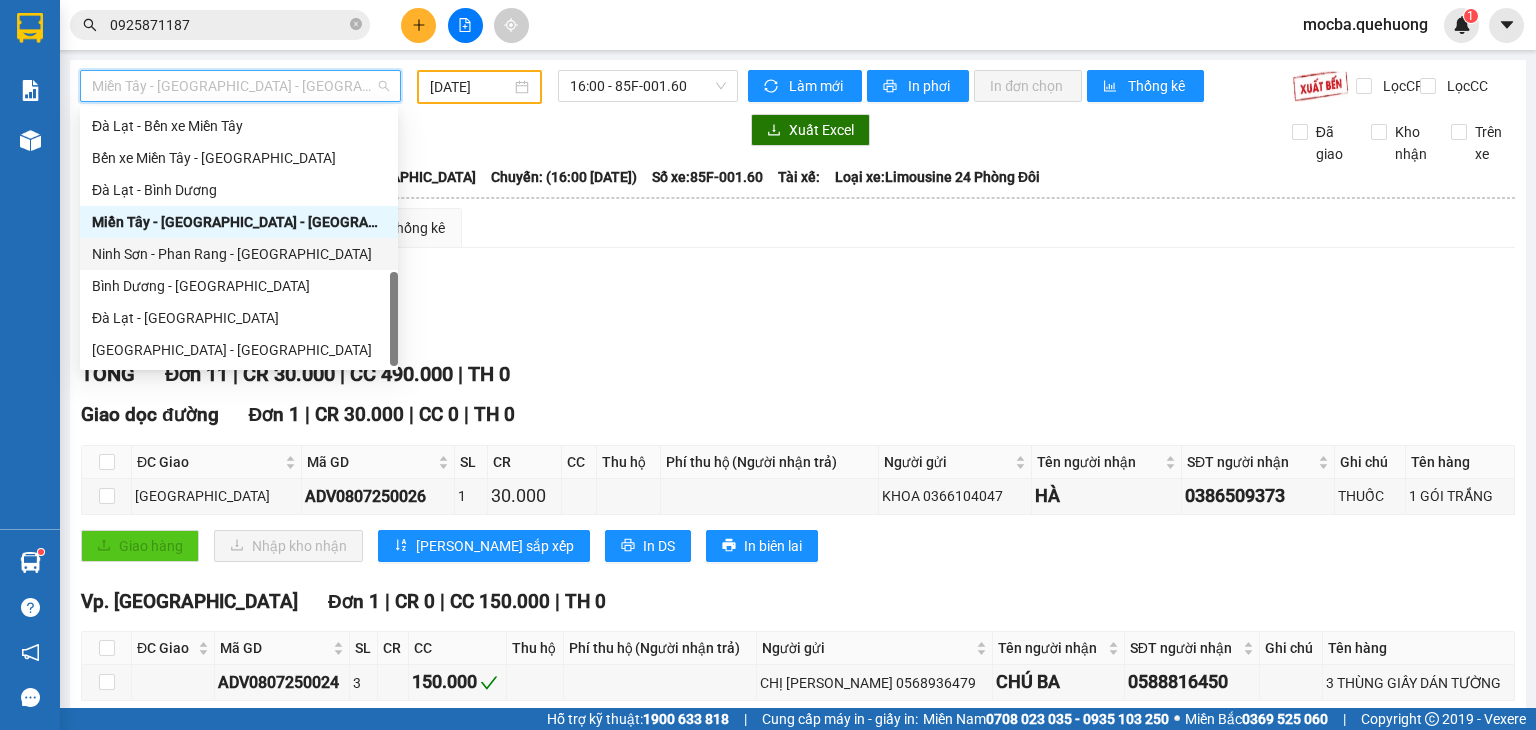 click on "Ninh Sơn - Phan Rang - [GEOGRAPHIC_DATA]" at bounding box center (239, 254) 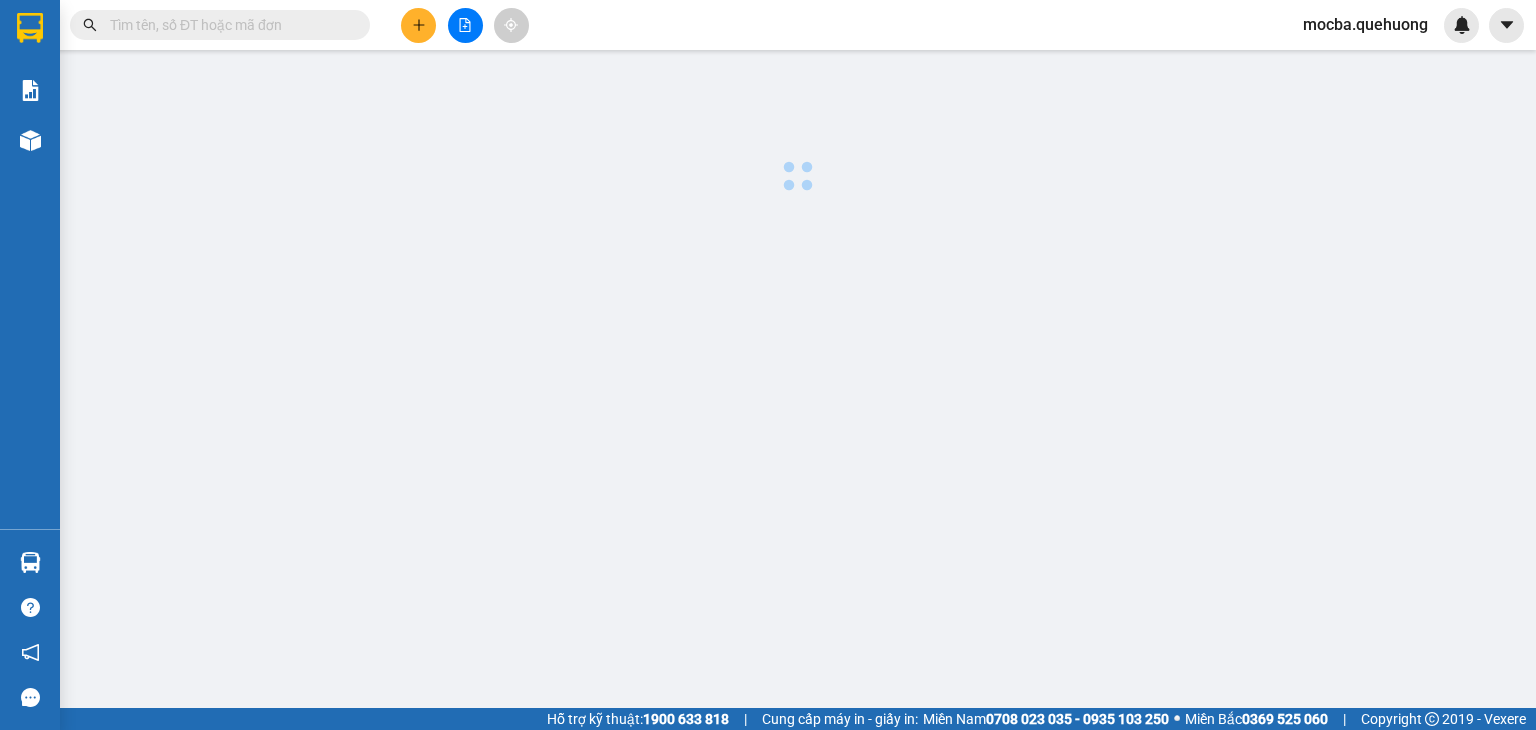 scroll, scrollTop: 0, scrollLeft: 0, axis: both 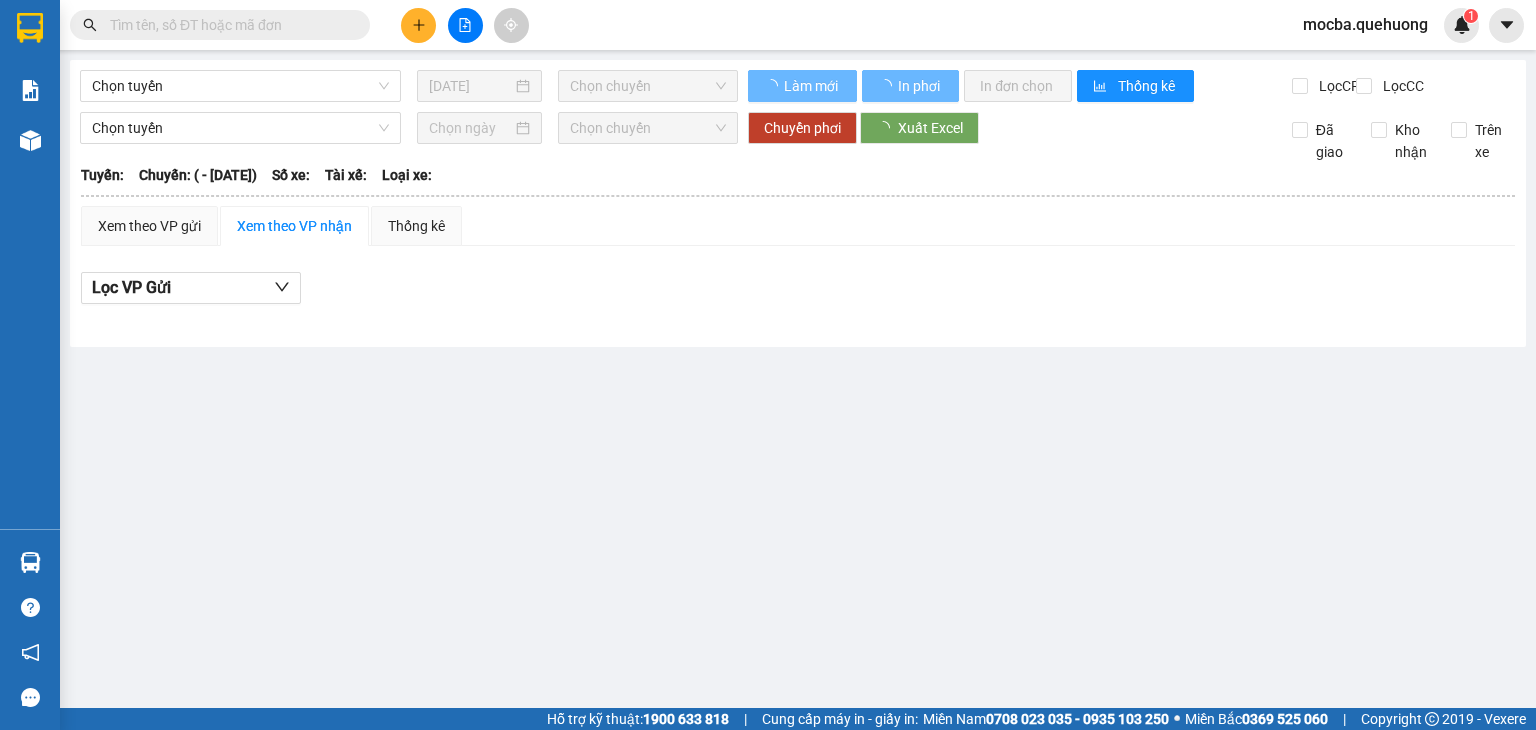 type on "[DATE]" 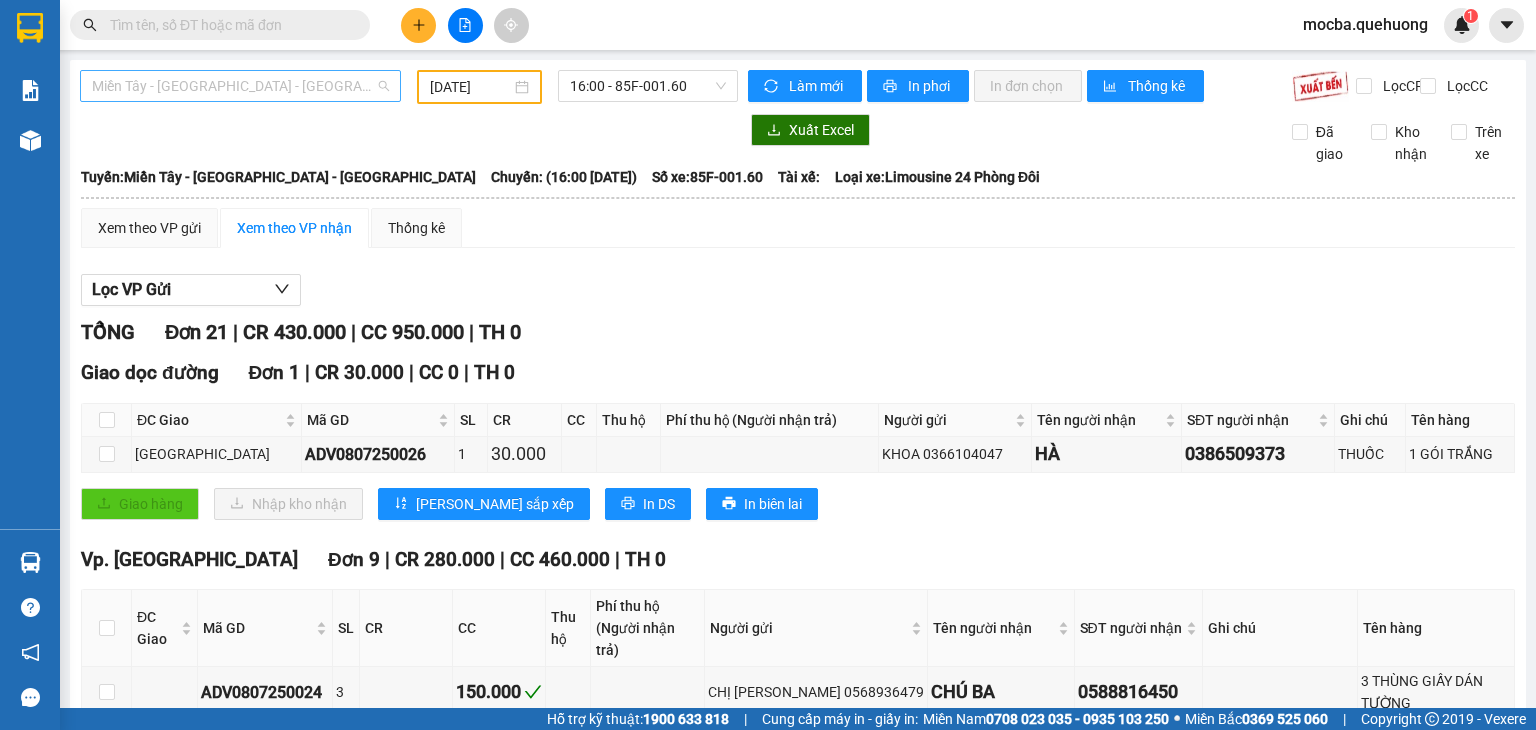 click on "Miền Tây - [GEOGRAPHIC_DATA] - [GEOGRAPHIC_DATA]" at bounding box center [240, 86] 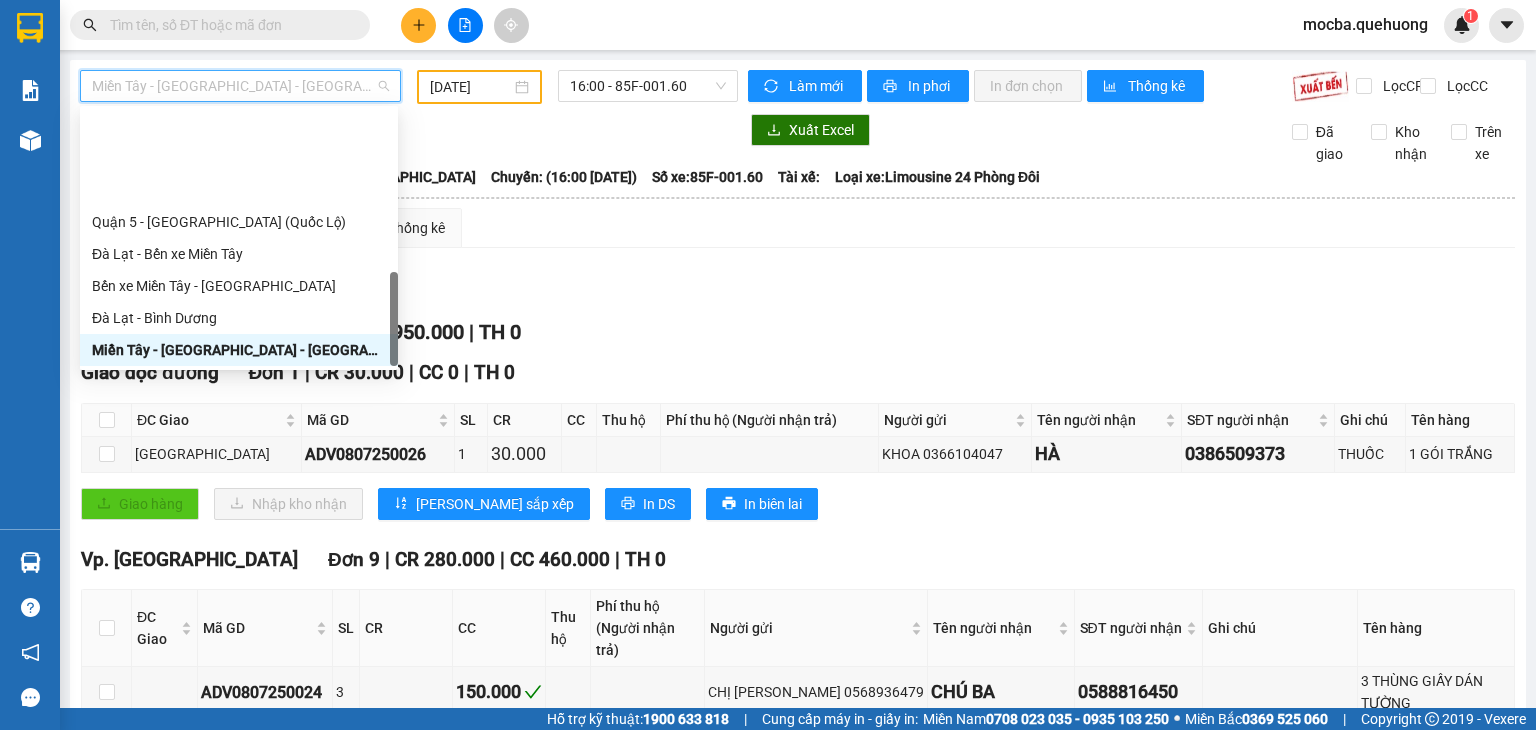scroll, scrollTop: 608, scrollLeft: 0, axis: vertical 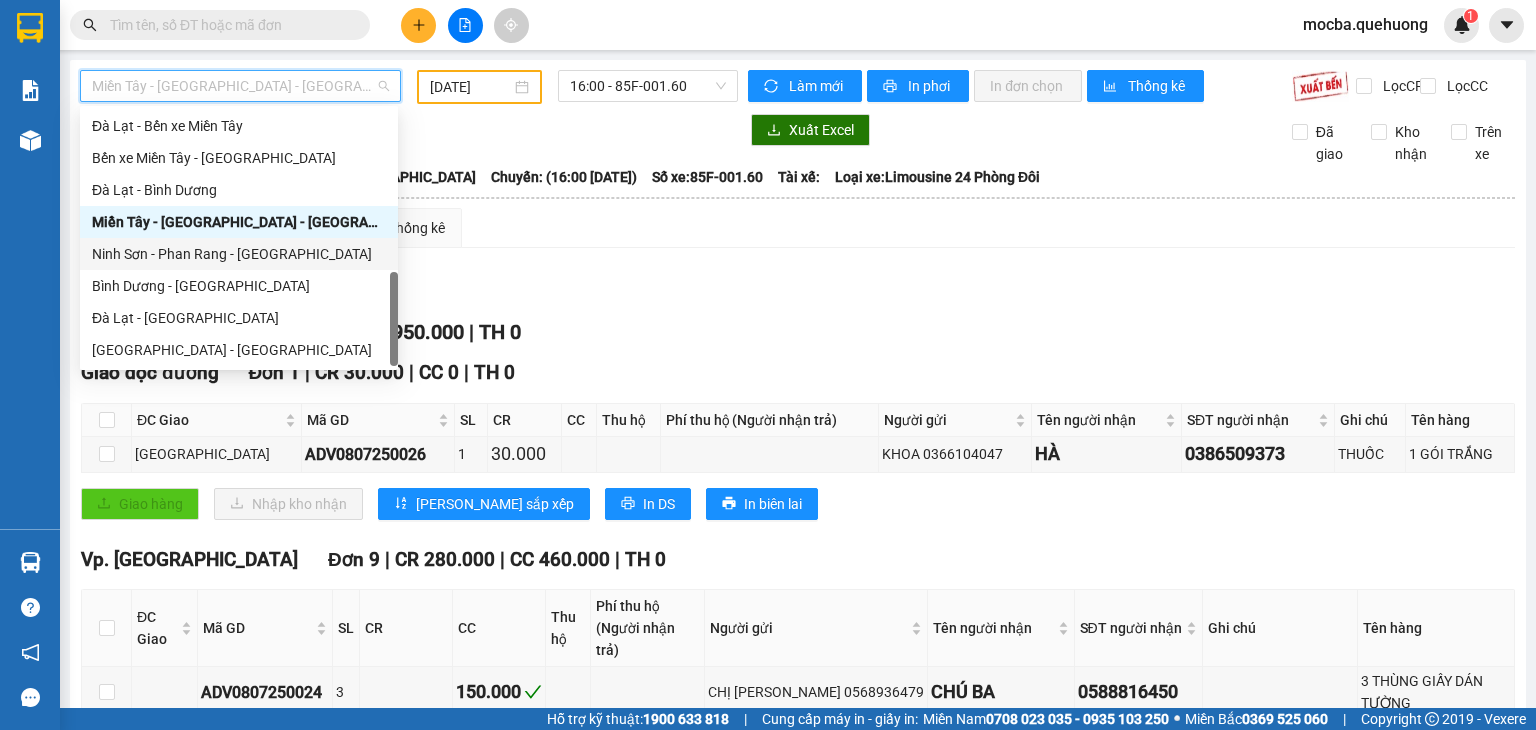 click on "Ninh Sơn - Phan Rang - [GEOGRAPHIC_DATA]" at bounding box center [239, 254] 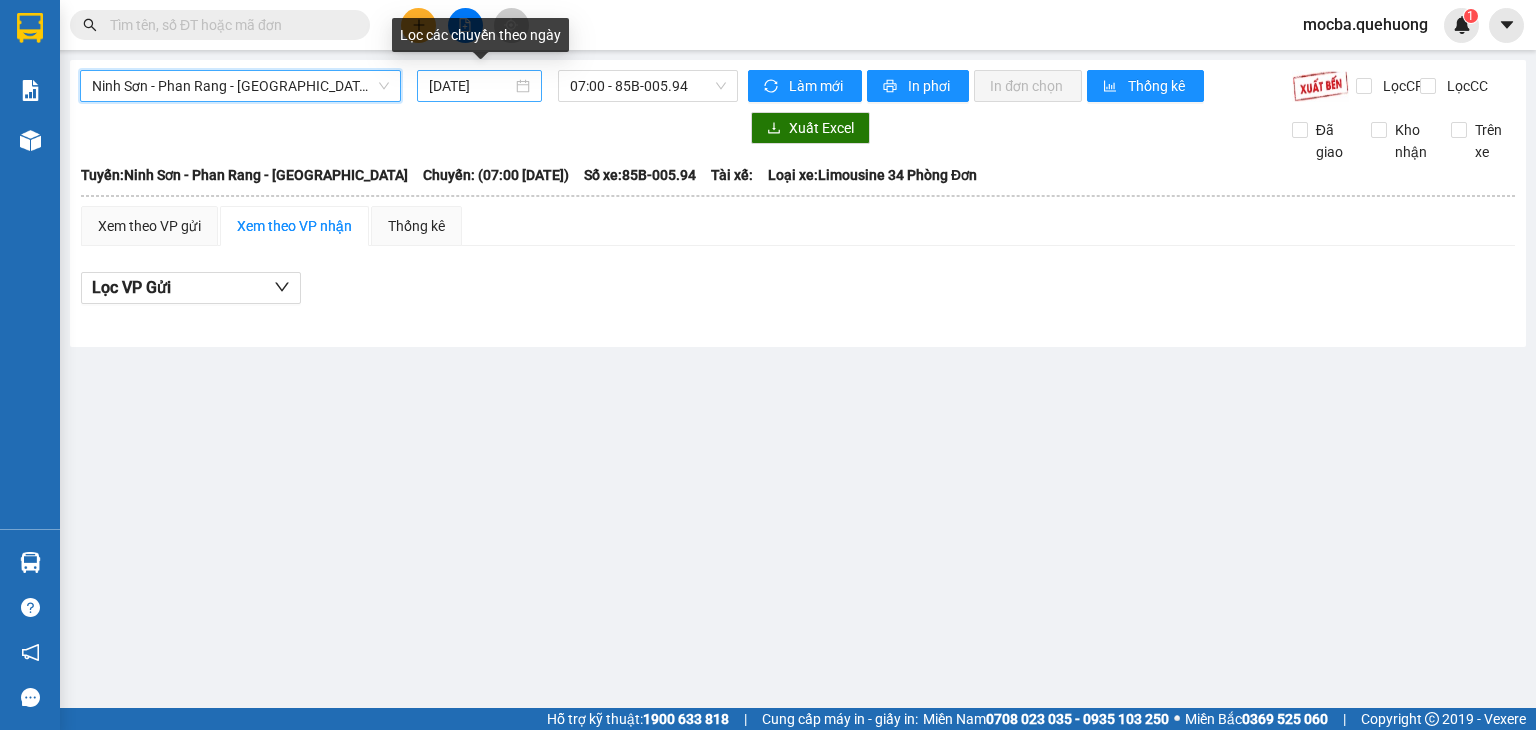 click on "[DATE]" at bounding box center (470, 86) 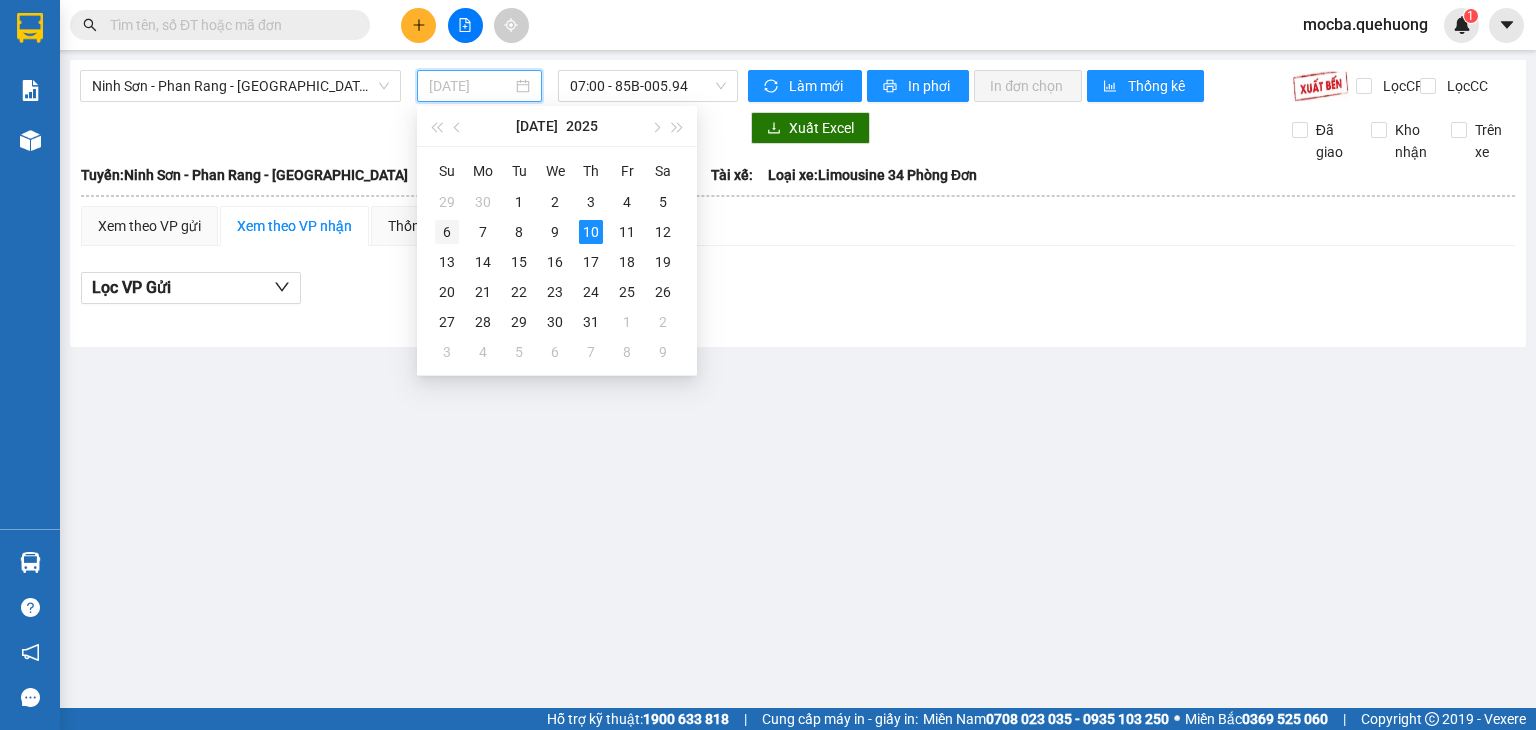 click on "6" at bounding box center [447, 232] 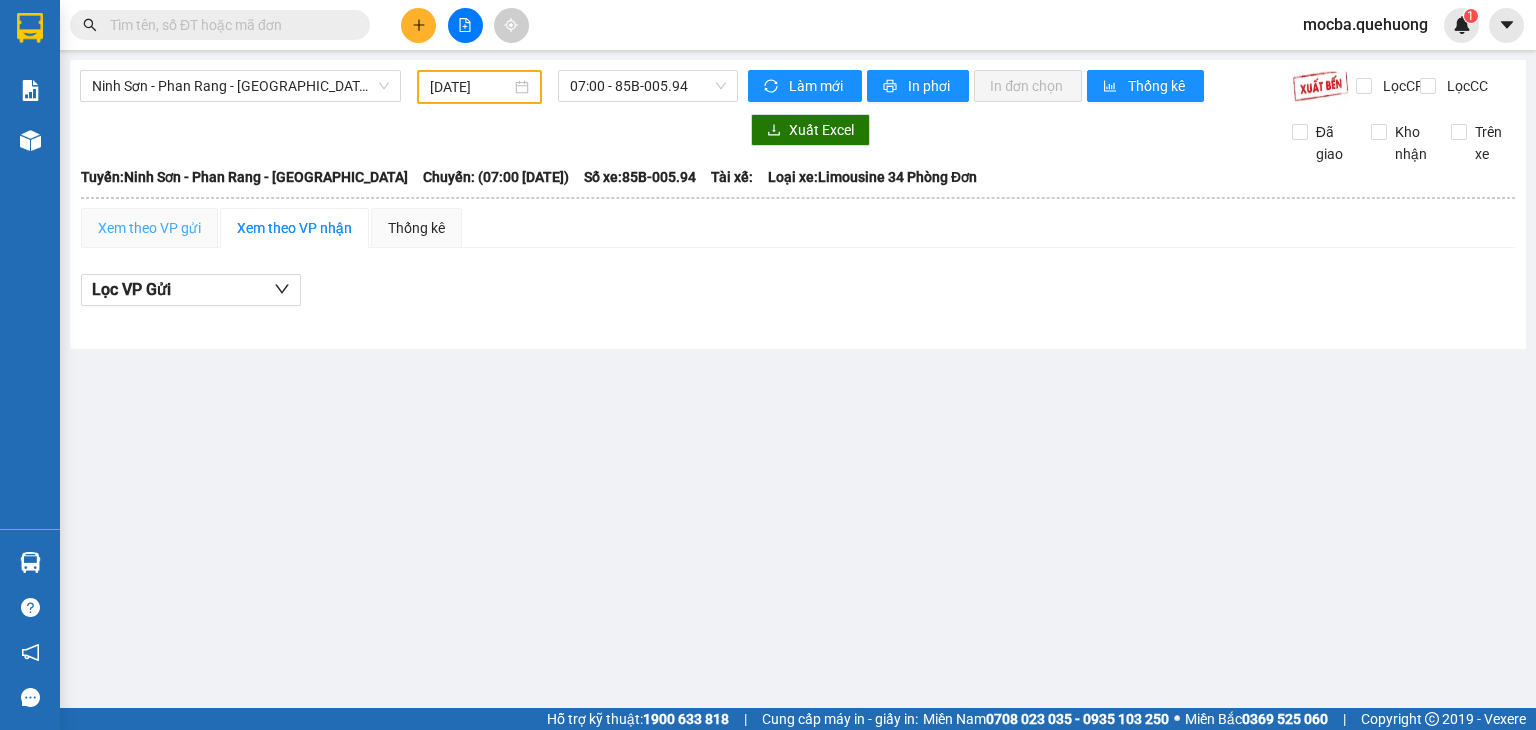 click on "Xem theo VP gửi" at bounding box center (149, 228) 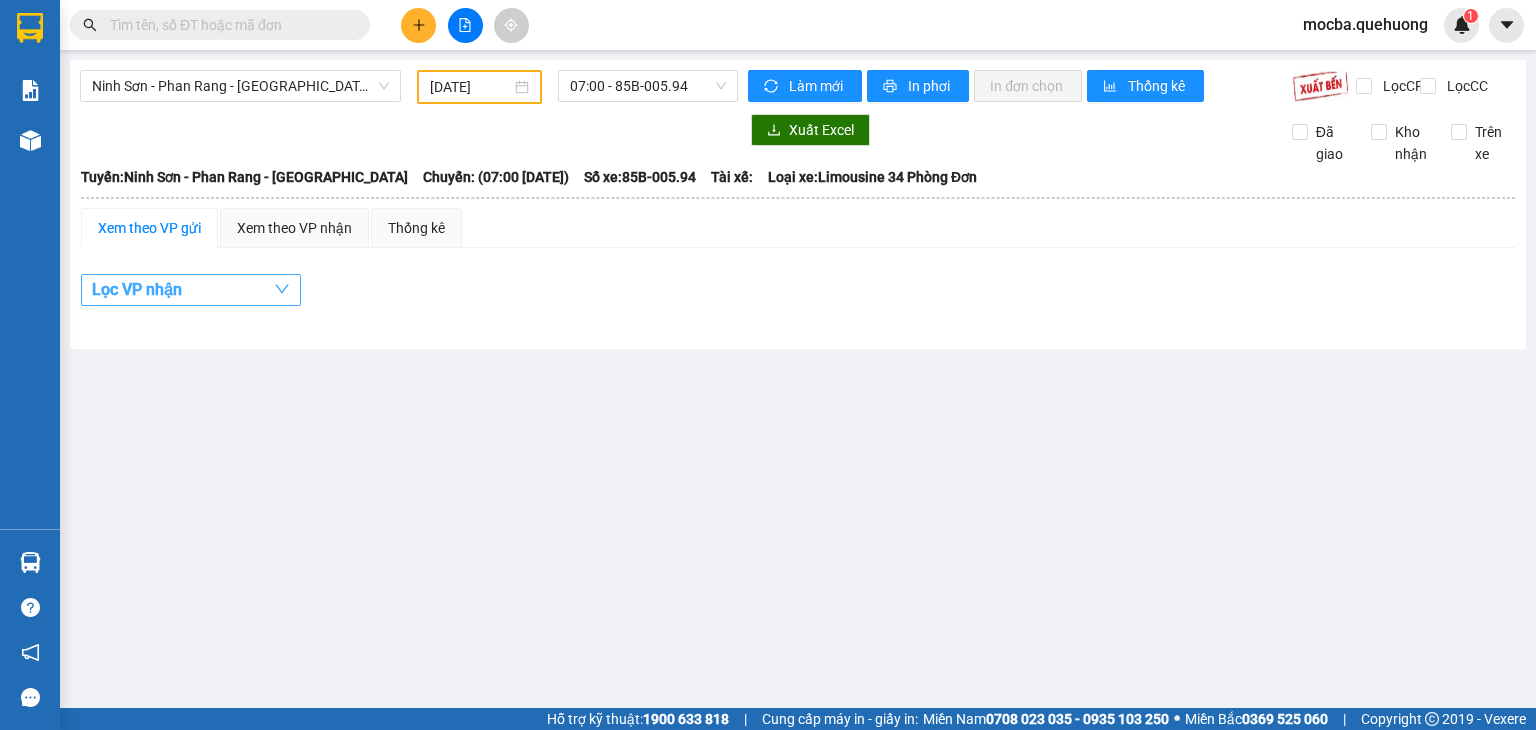 click on "Lọc VP nhận" at bounding box center [191, 290] 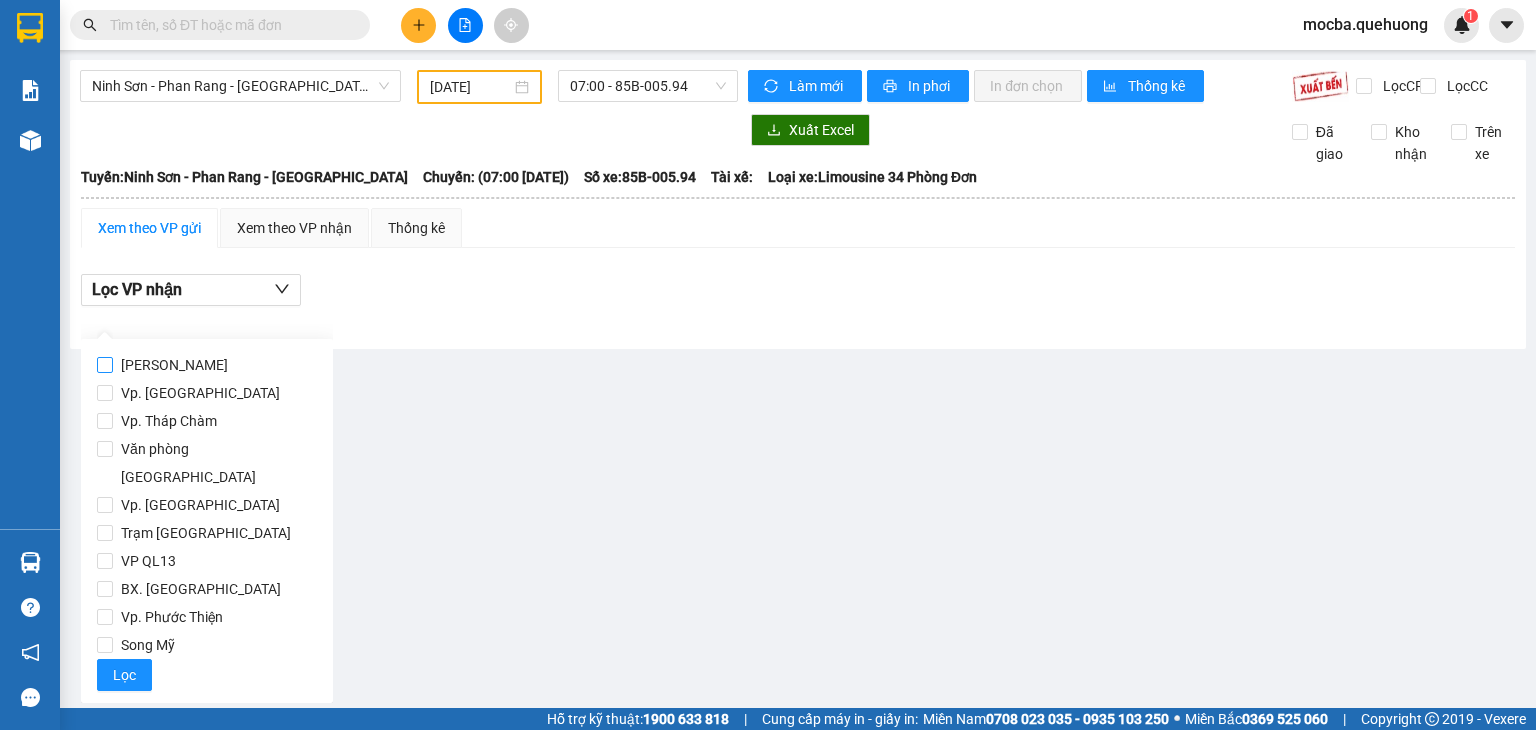 click on "[PERSON_NAME]" at bounding box center (174, 365) 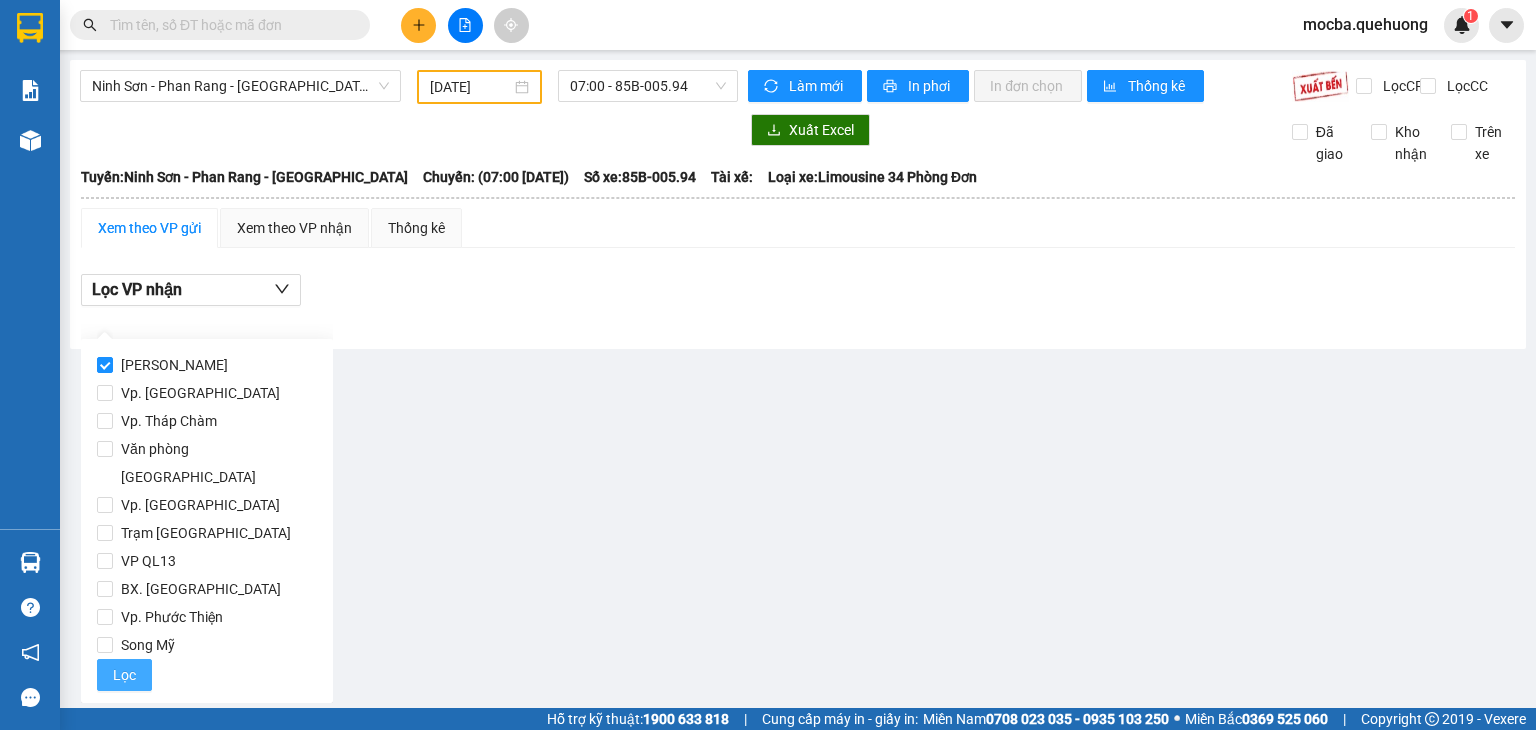 click on "Lọc" at bounding box center (124, 675) 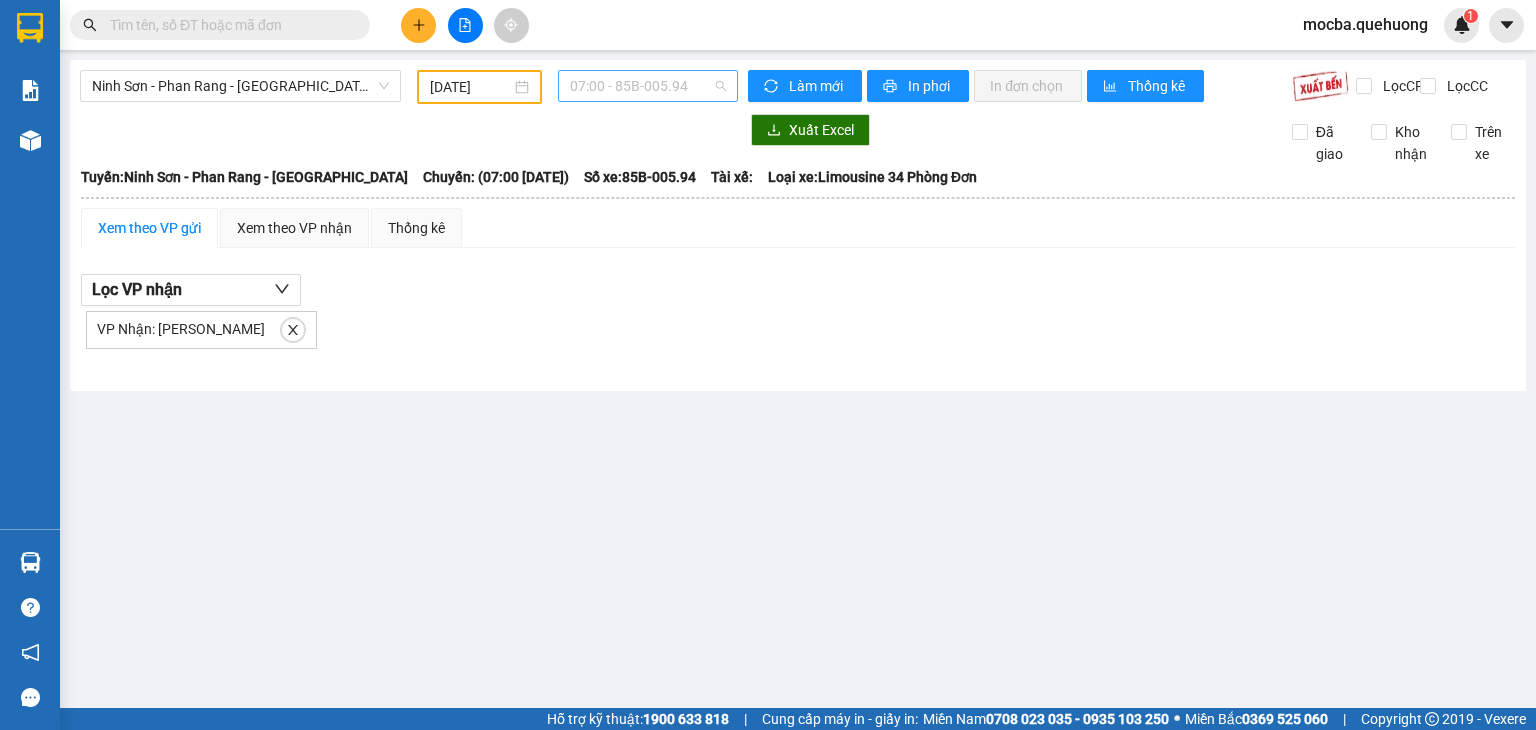 click on "07:00     - 85B-005.94" at bounding box center (648, 86) 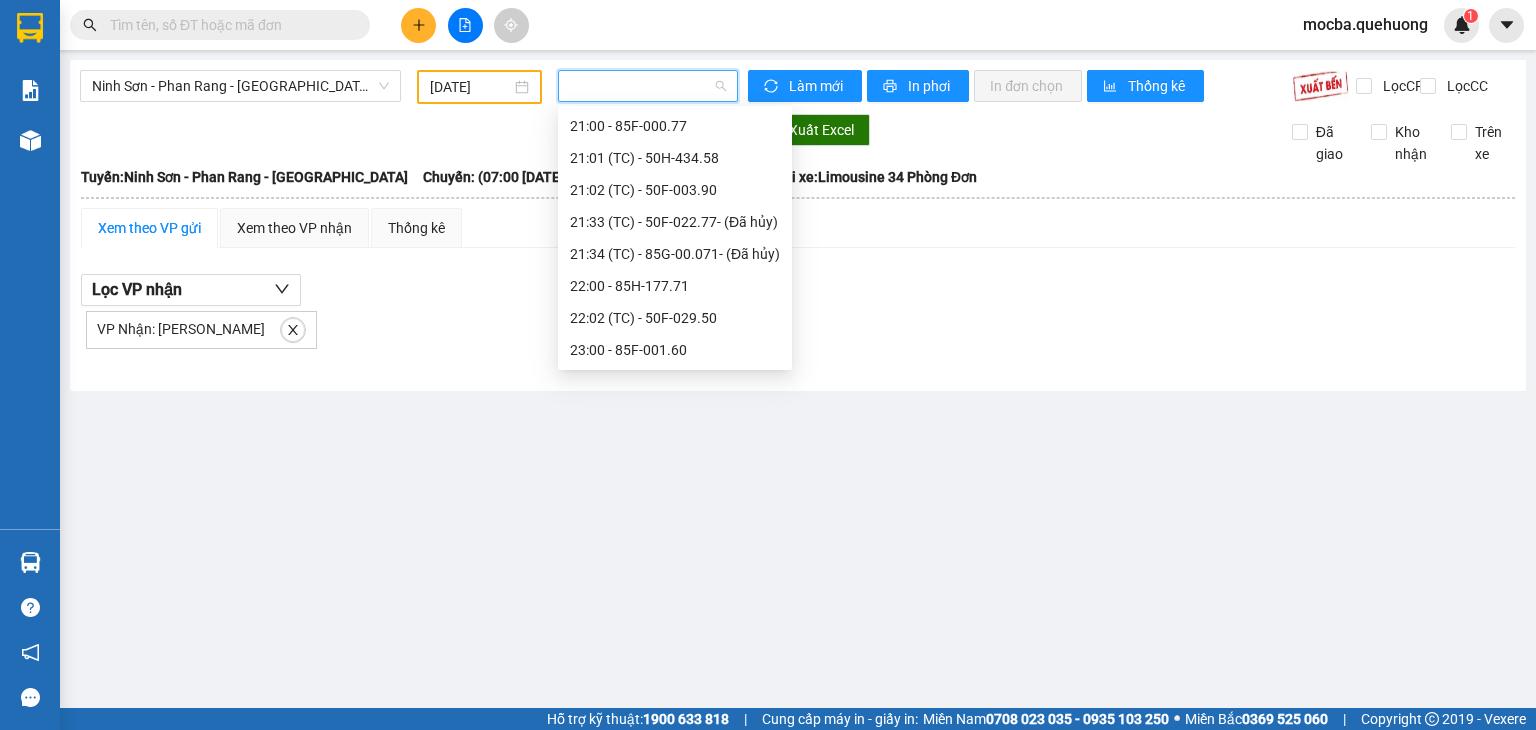 scroll, scrollTop: 32, scrollLeft: 0, axis: vertical 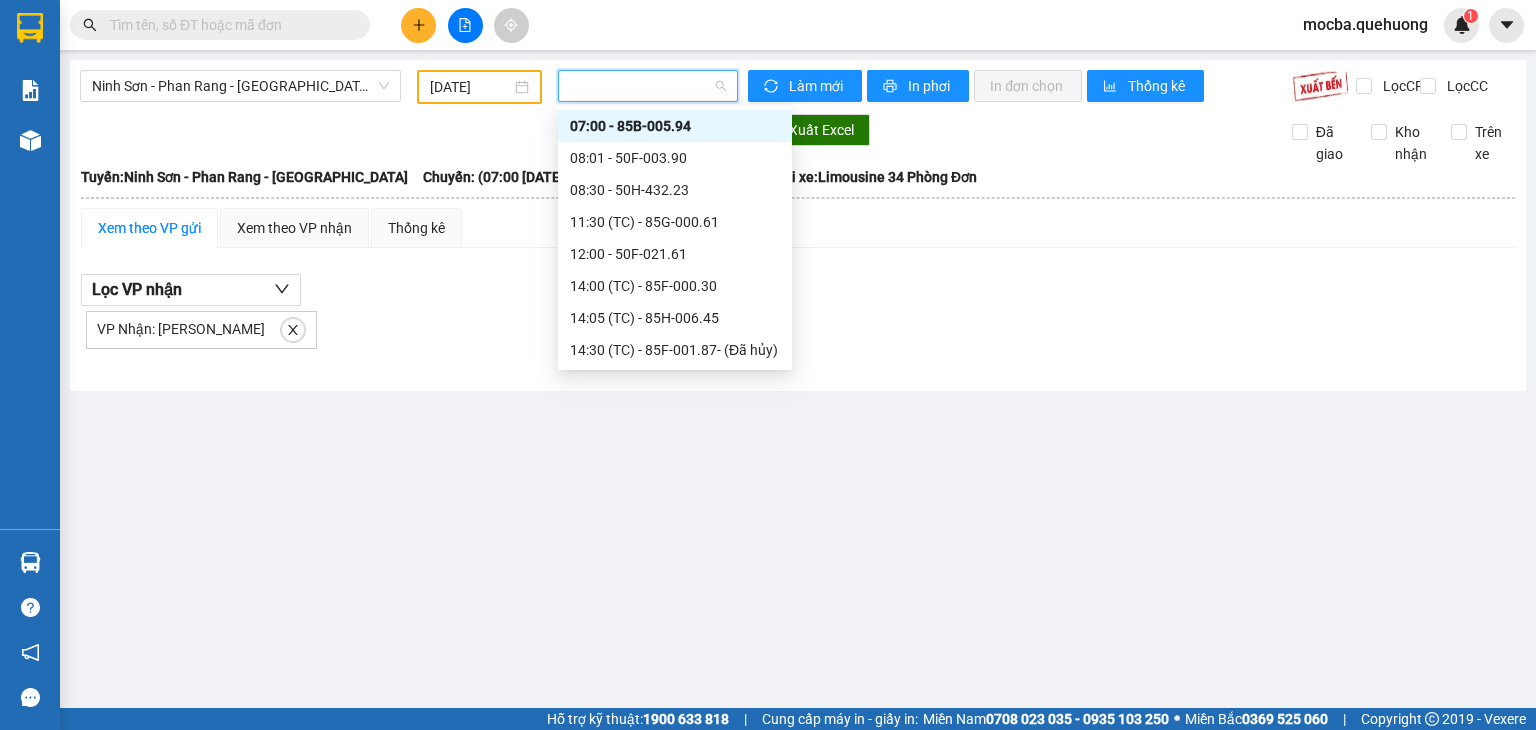 type 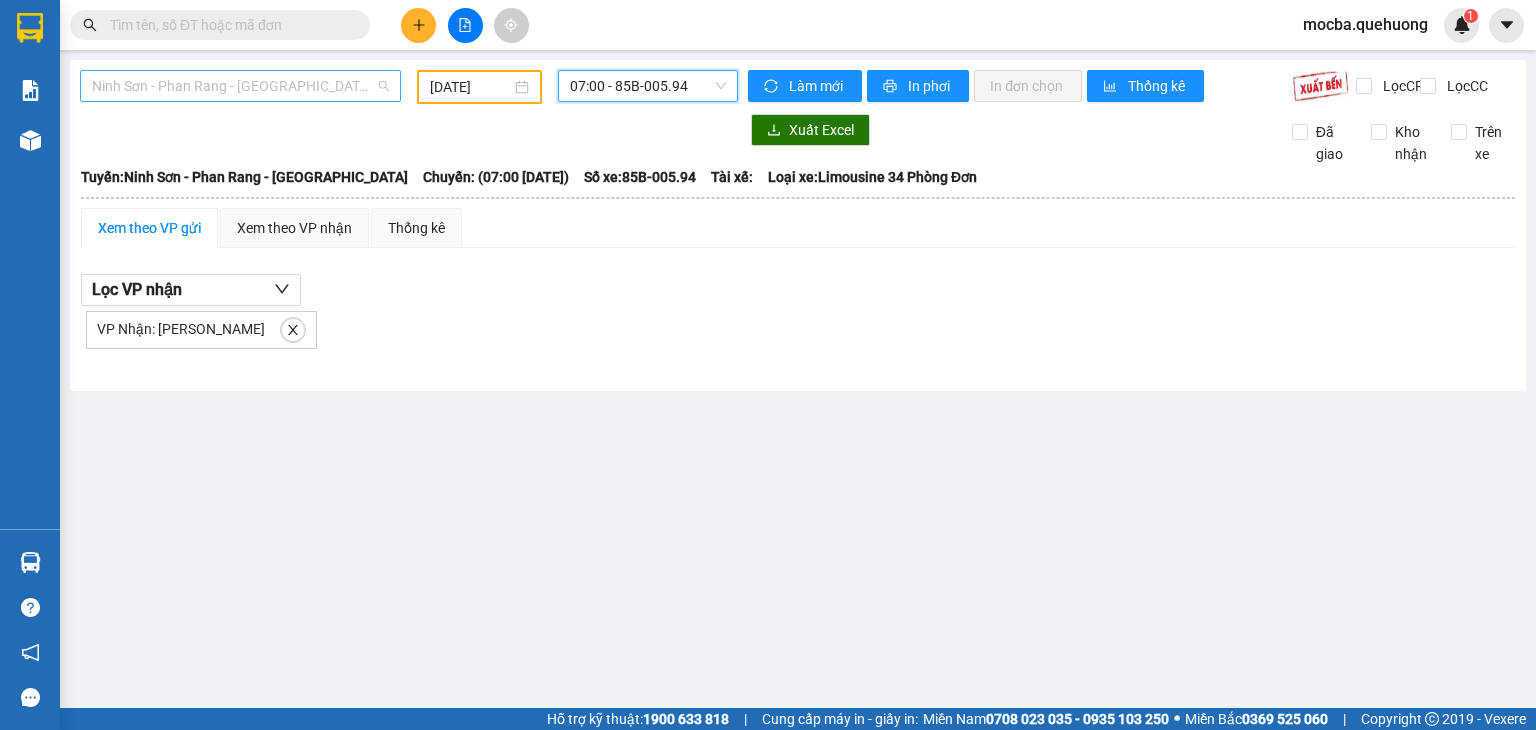 click on "Ninh Sơn - Phan Rang - [GEOGRAPHIC_DATA]" at bounding box center (240, 86) 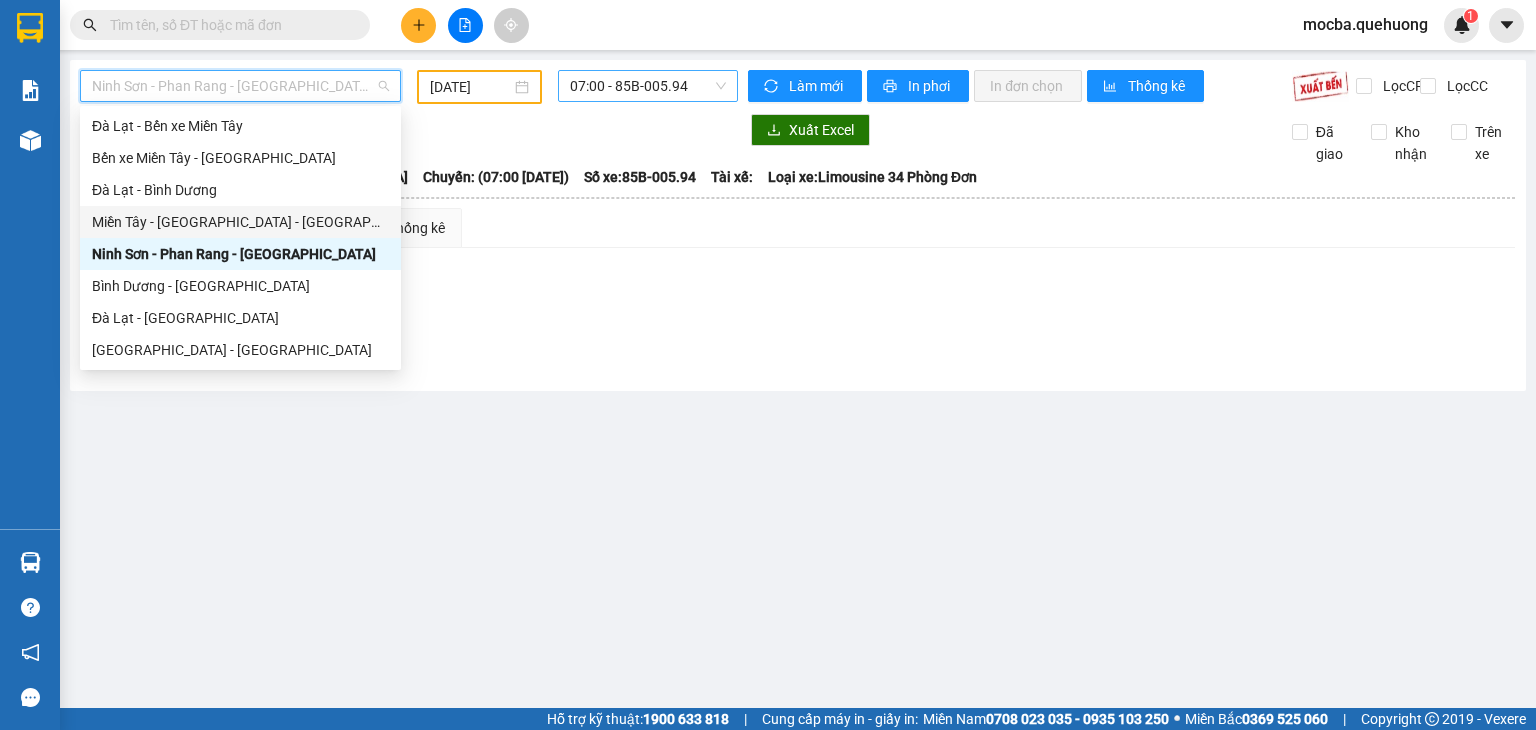click on "Miền Tây - [GEOGRAPHIC_DATA] - [GEOGRAPHIC_DATA]" at bounding box center [240, 222] 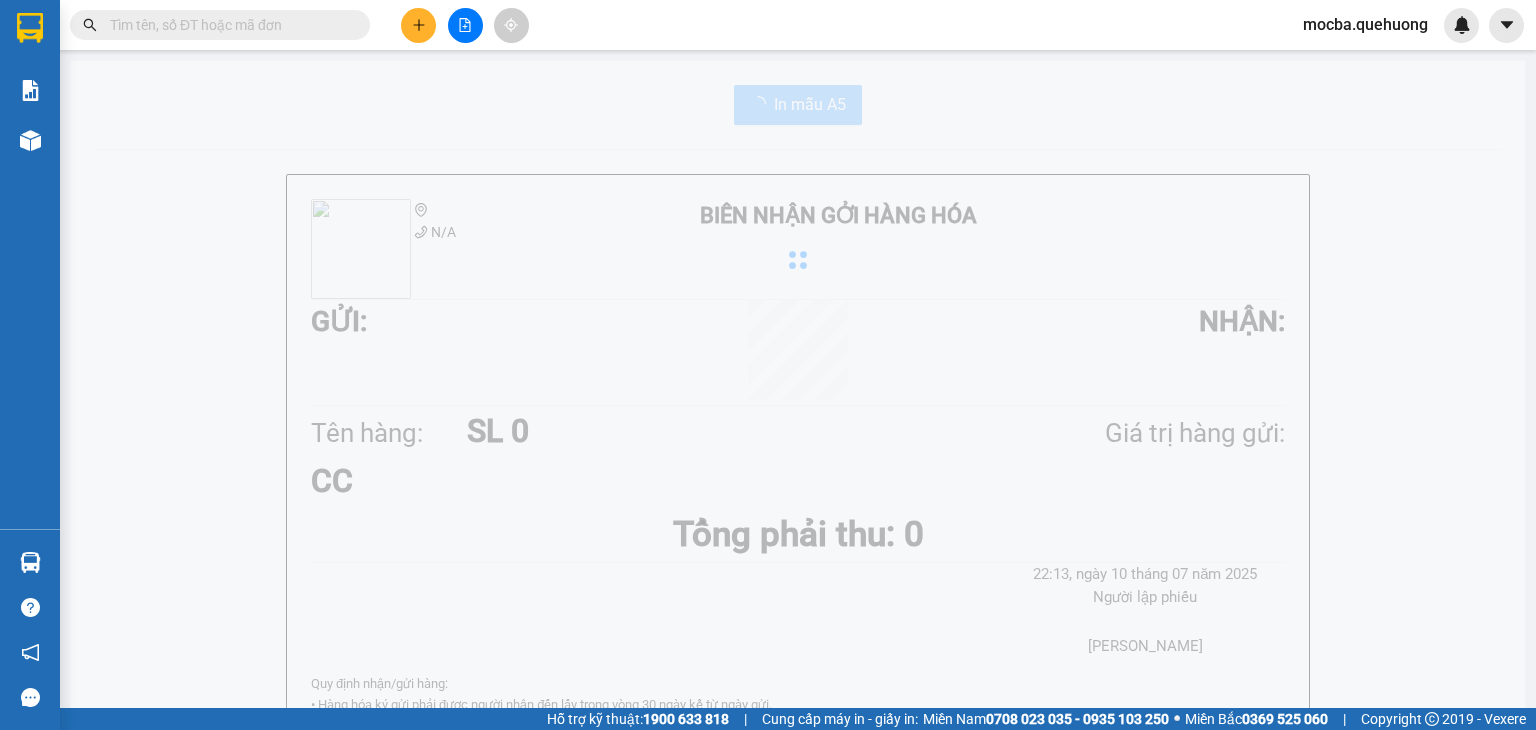 scroll, scrollTop: 0, scrollLeft: 0, axis: both 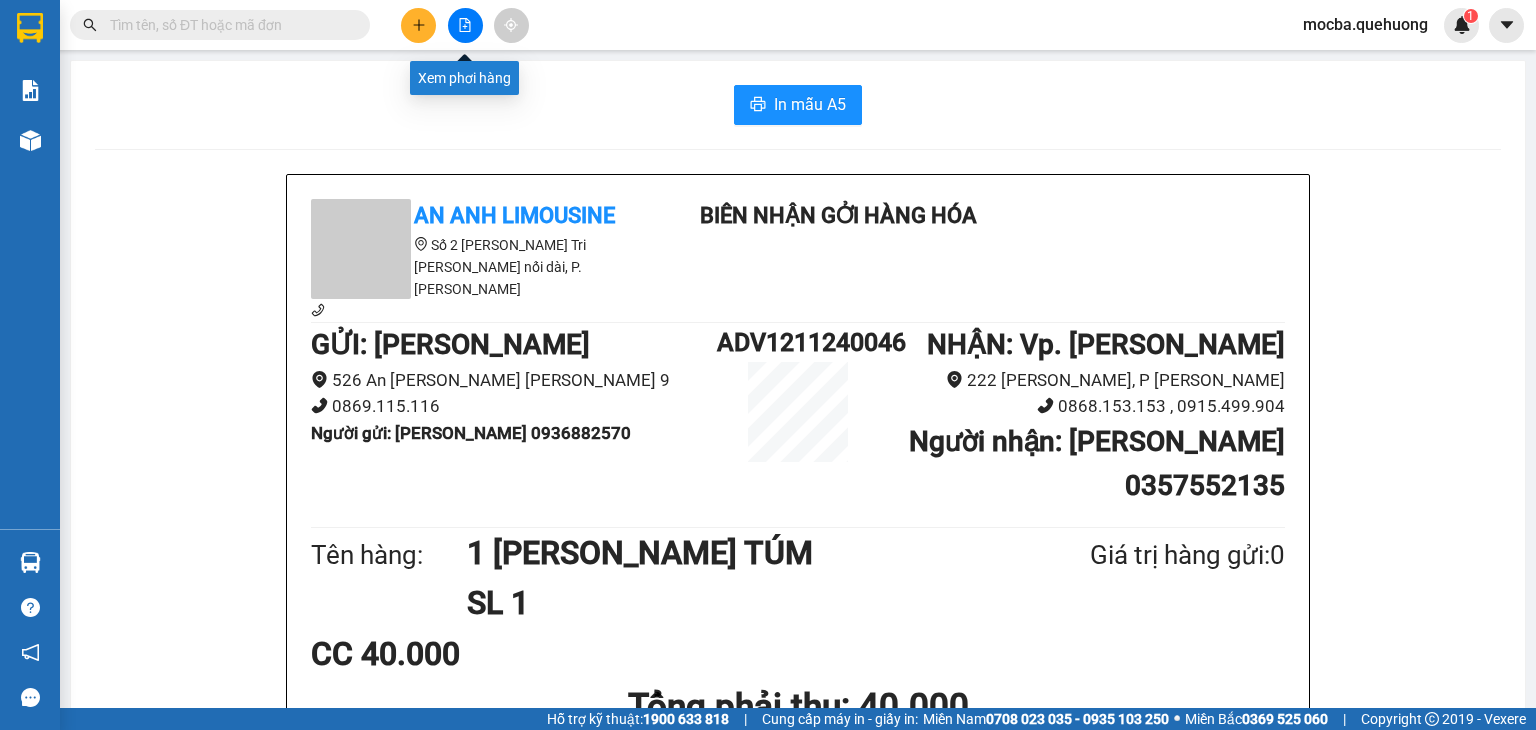 click at bounding box center [465, 25] 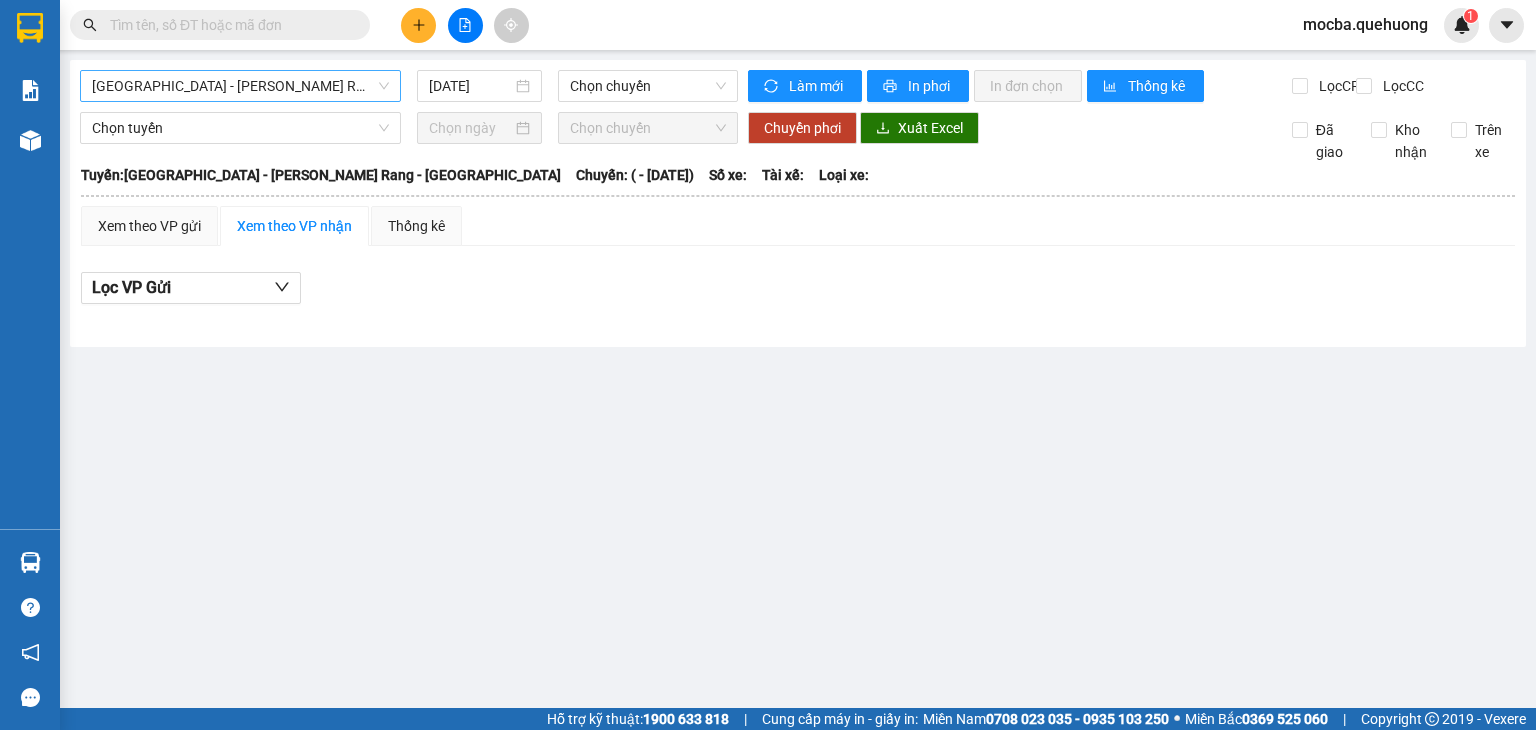 click on "[GEOGRAPHIC_DATA] - Phan Rang - [GEOGRAPHIC_DATA]" at bounding box center [240, 86] 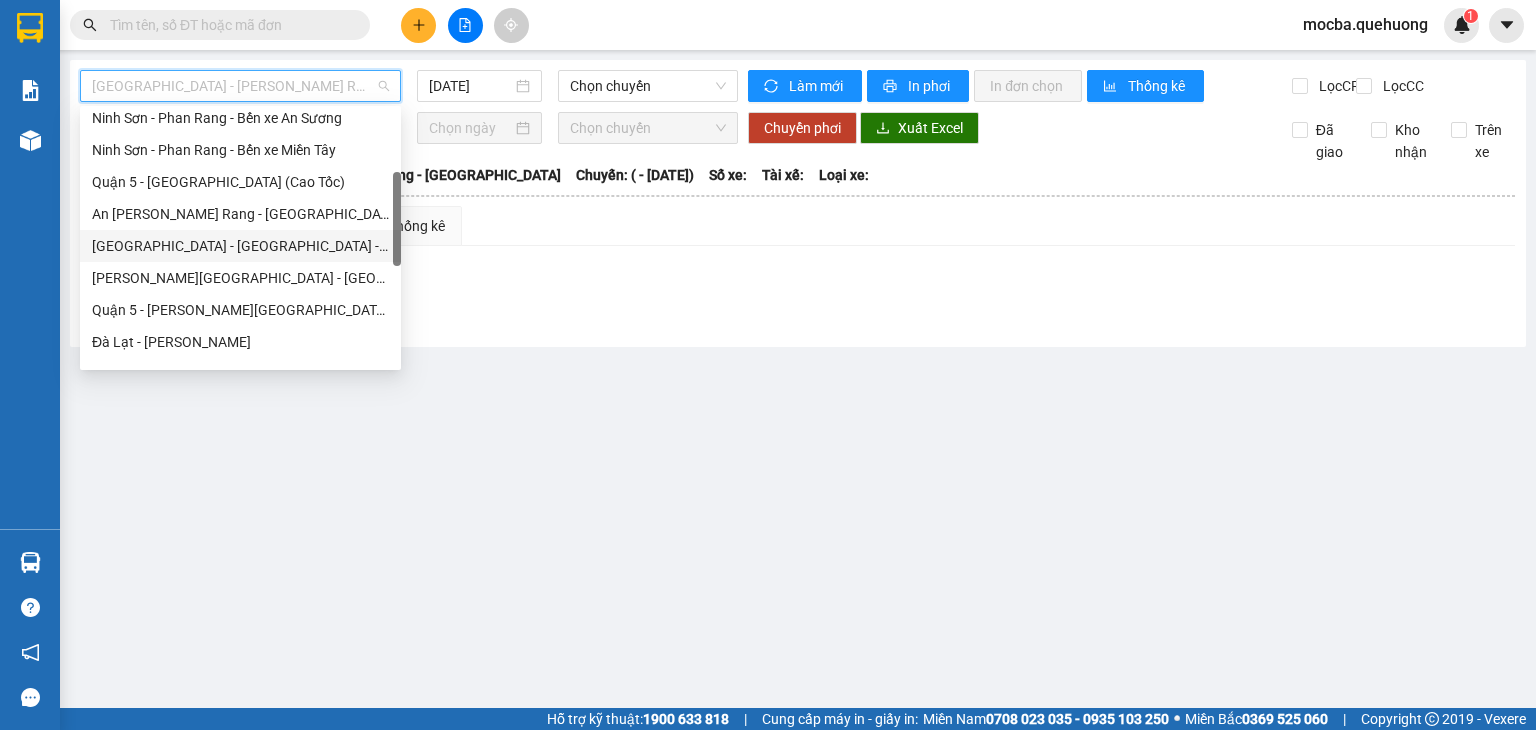 scroll, scrollTop: 500, scrollLeft: 0, axis: vertical 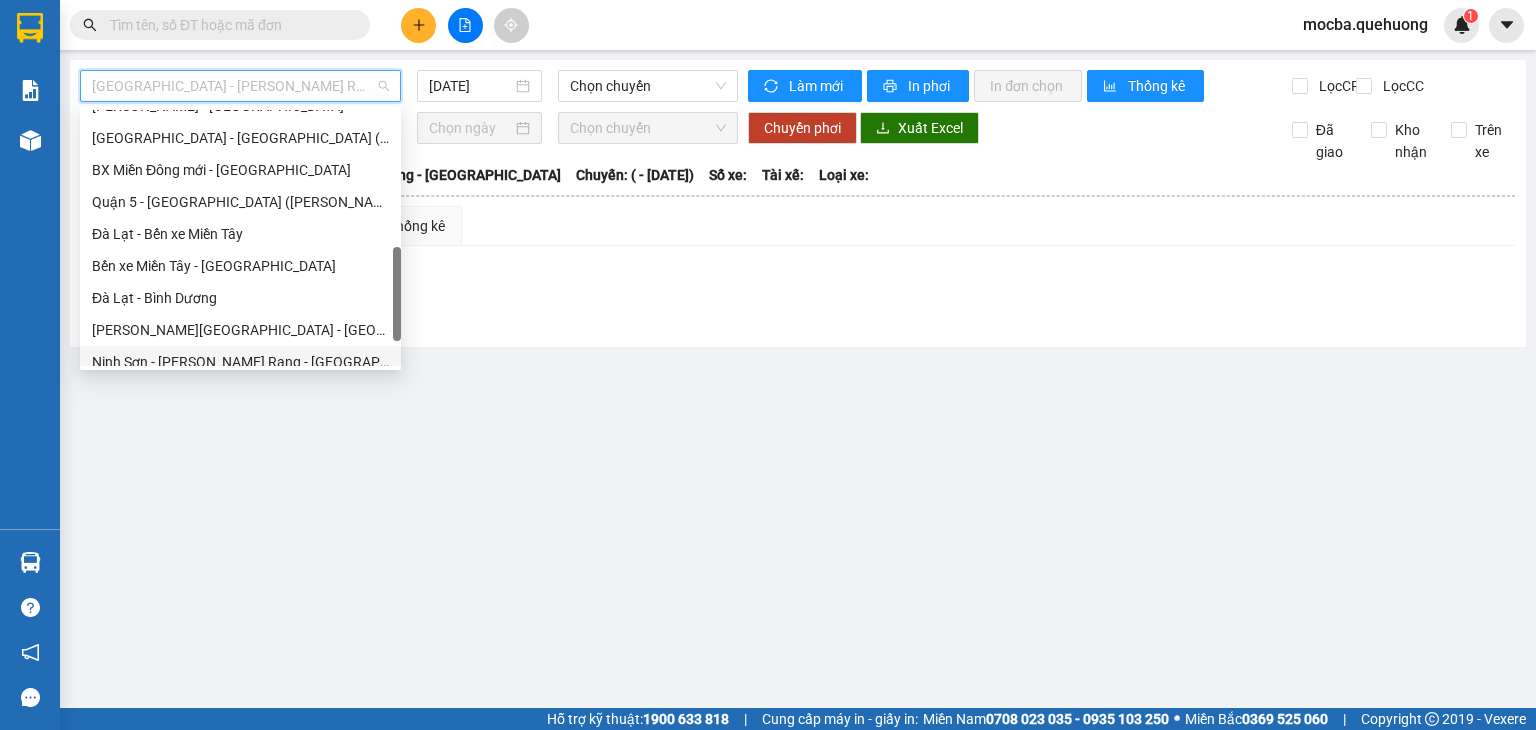 click on "Ninh Sơn - Phan Rang - [GEOGRAPHIC_DATA]" at bounding box center [240, 362] 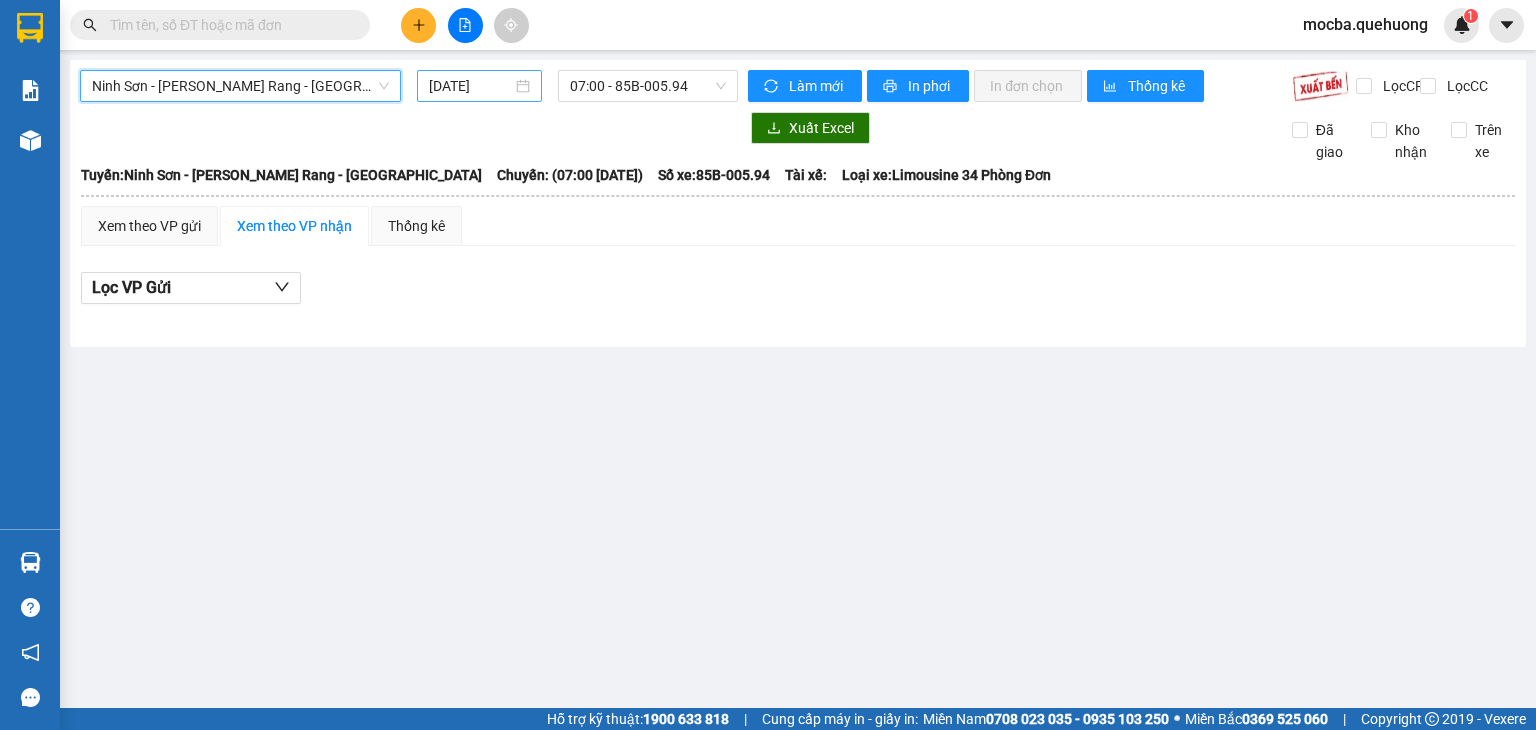 click on "[DATE]" at bounding box center (470, 86) 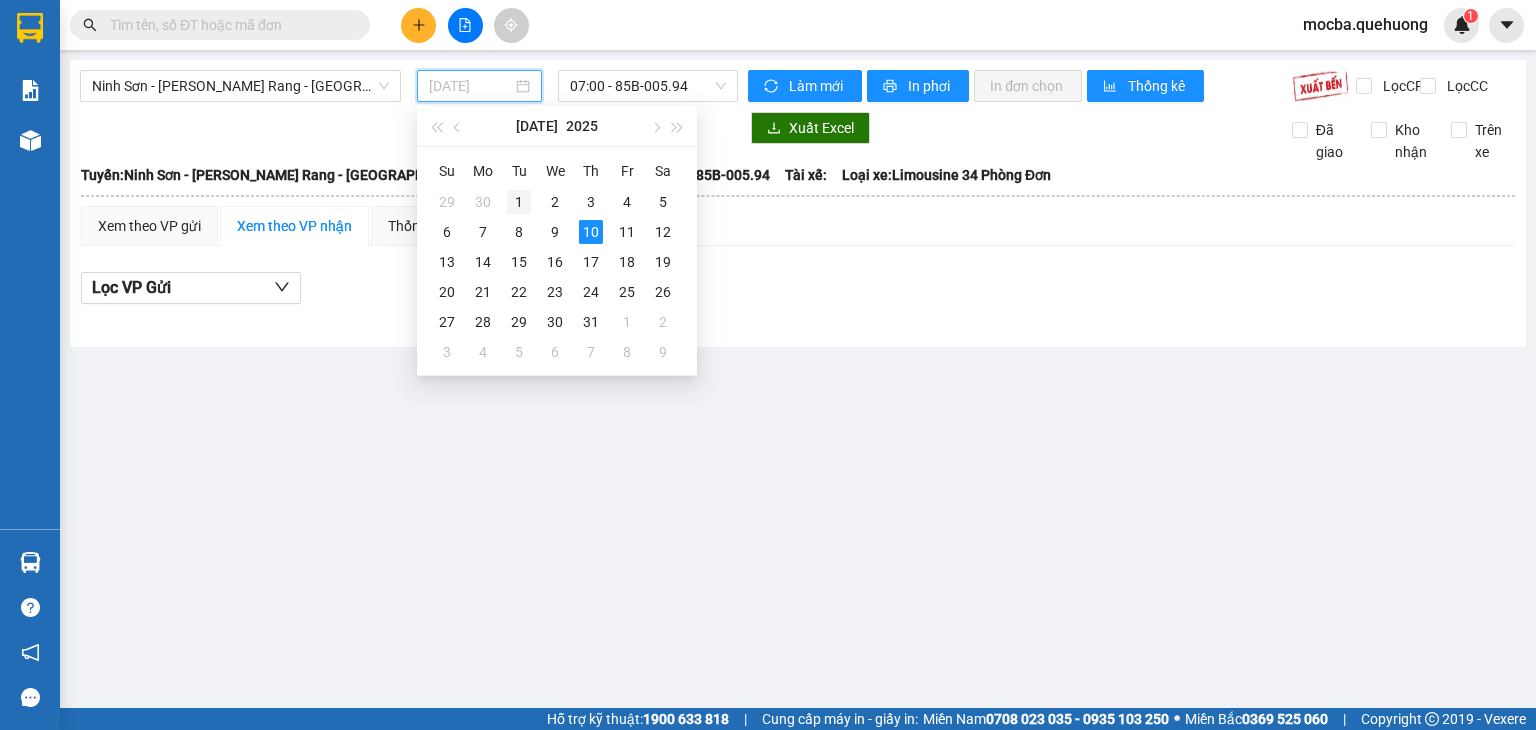 click on "1" at bounding box center [519, 202] 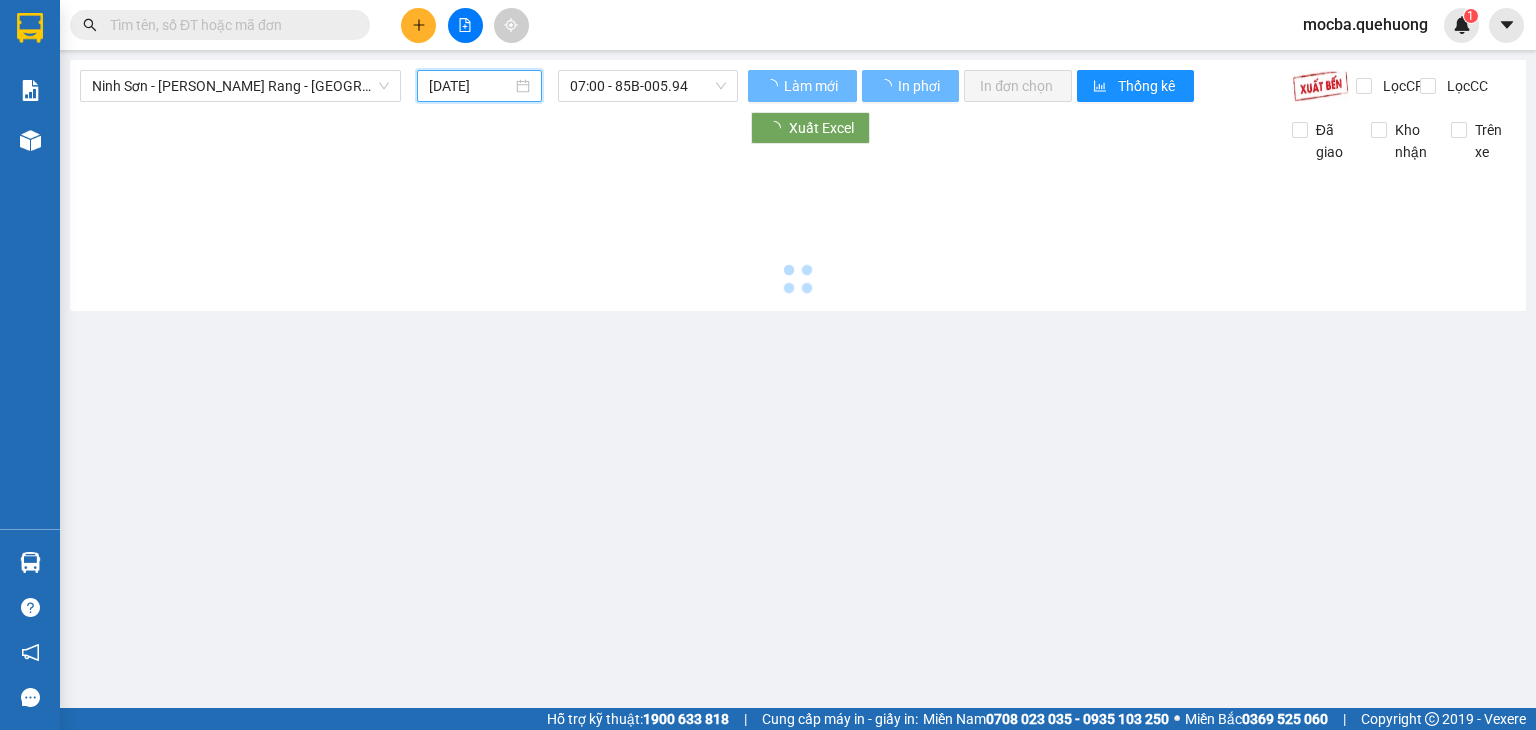 type on "[DATE]" 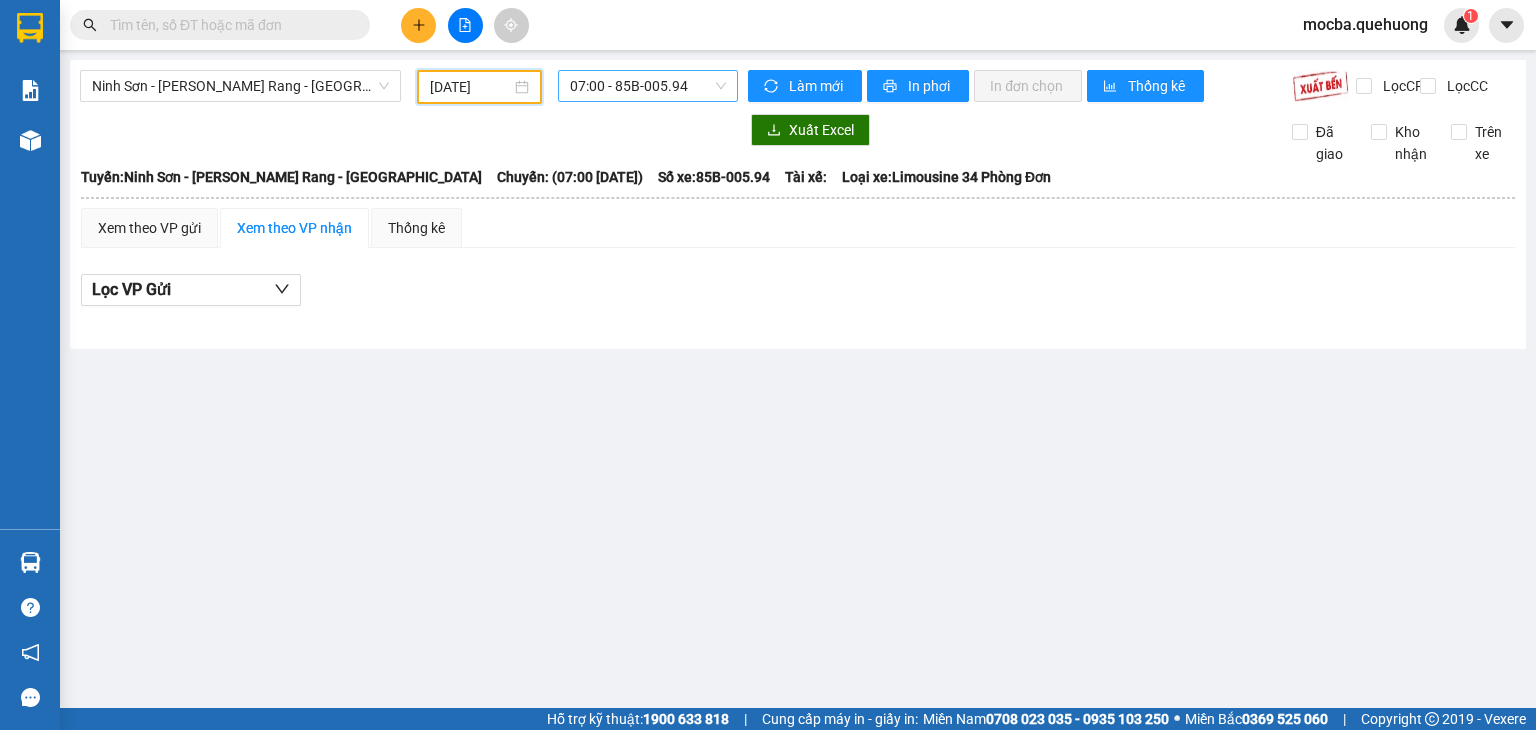 click on "07:00     - 85B-005.94" at bounding box center [648, 86] 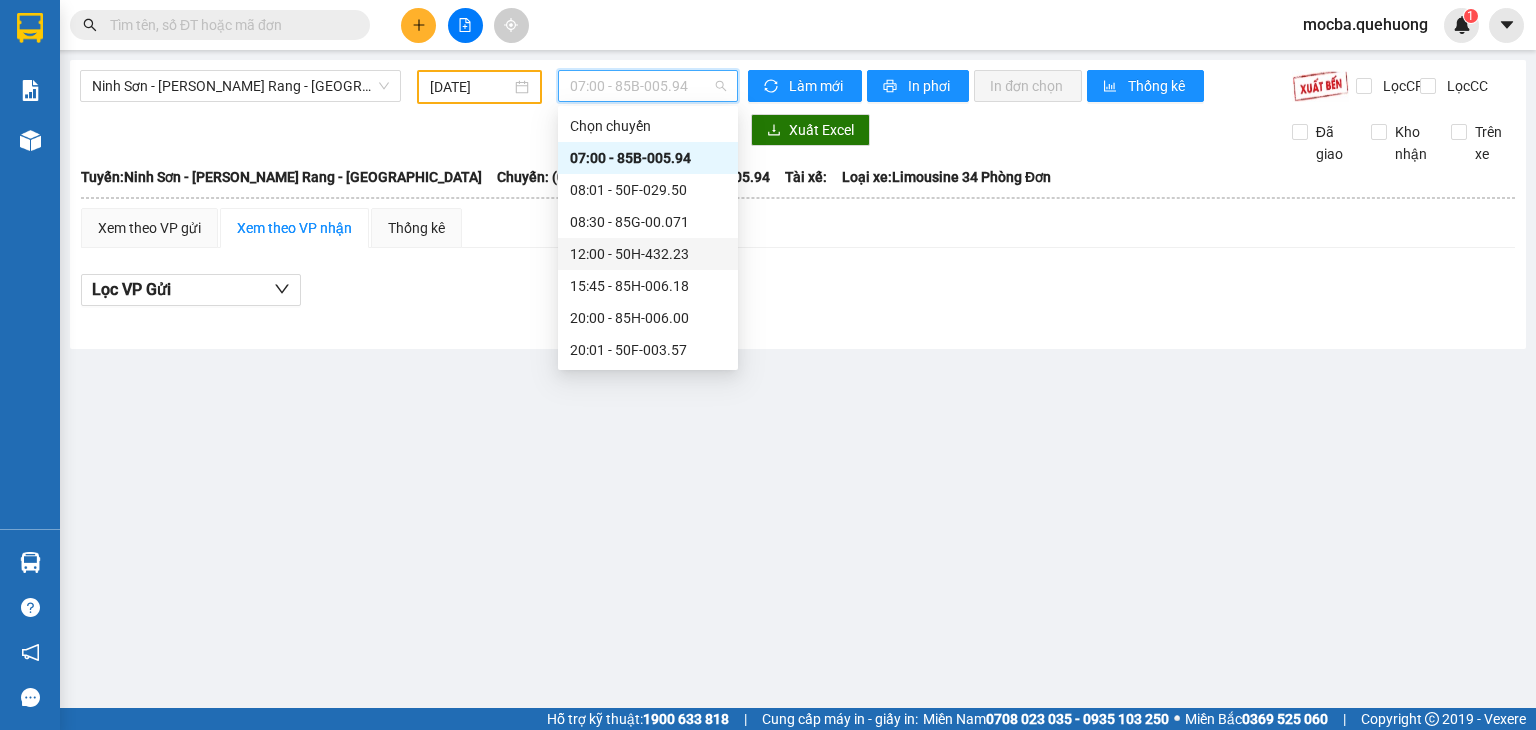 scroll, scrollTop: 160, scrollLeft: 0, axis: vertical 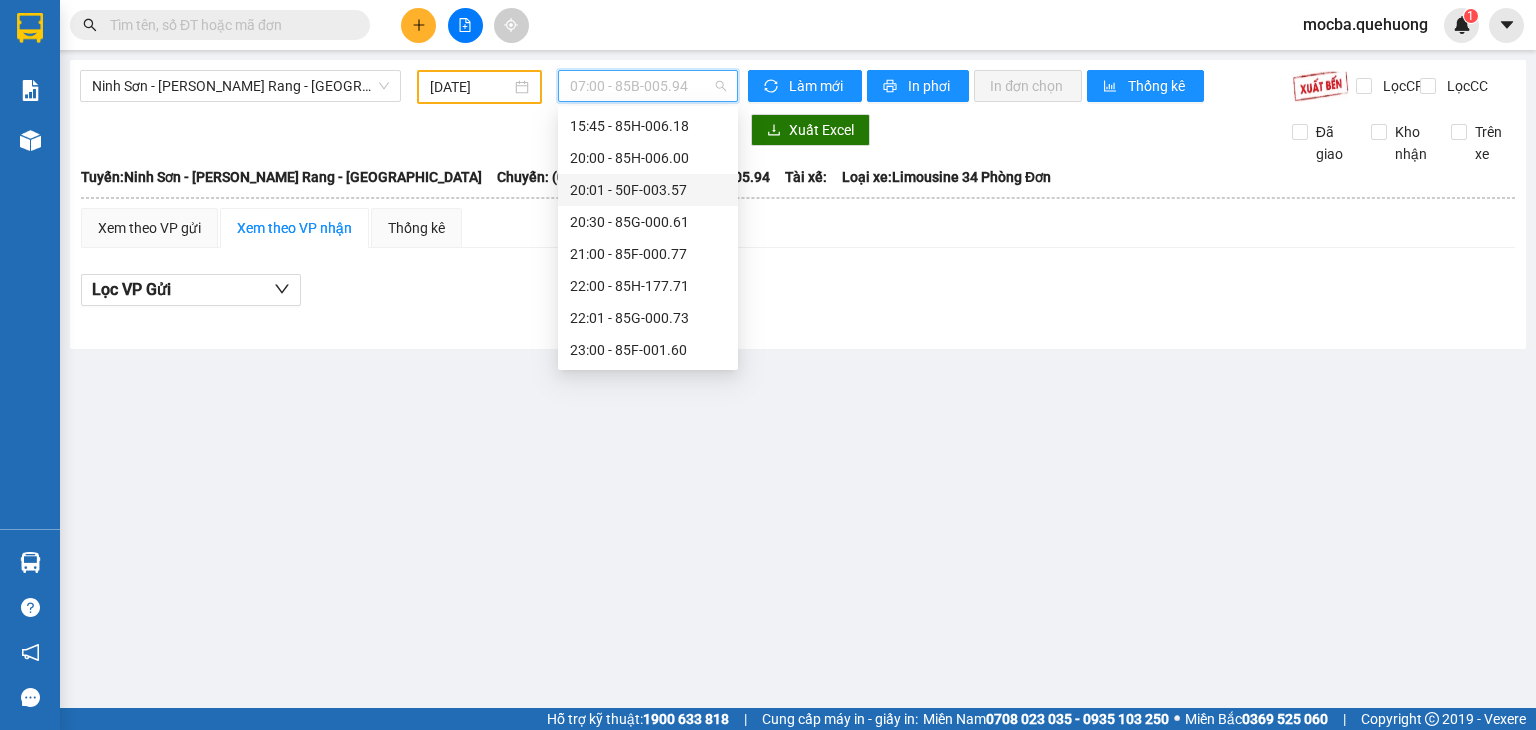 click on "20:01     - 50F-003.57" at bounding box center [648, 190] 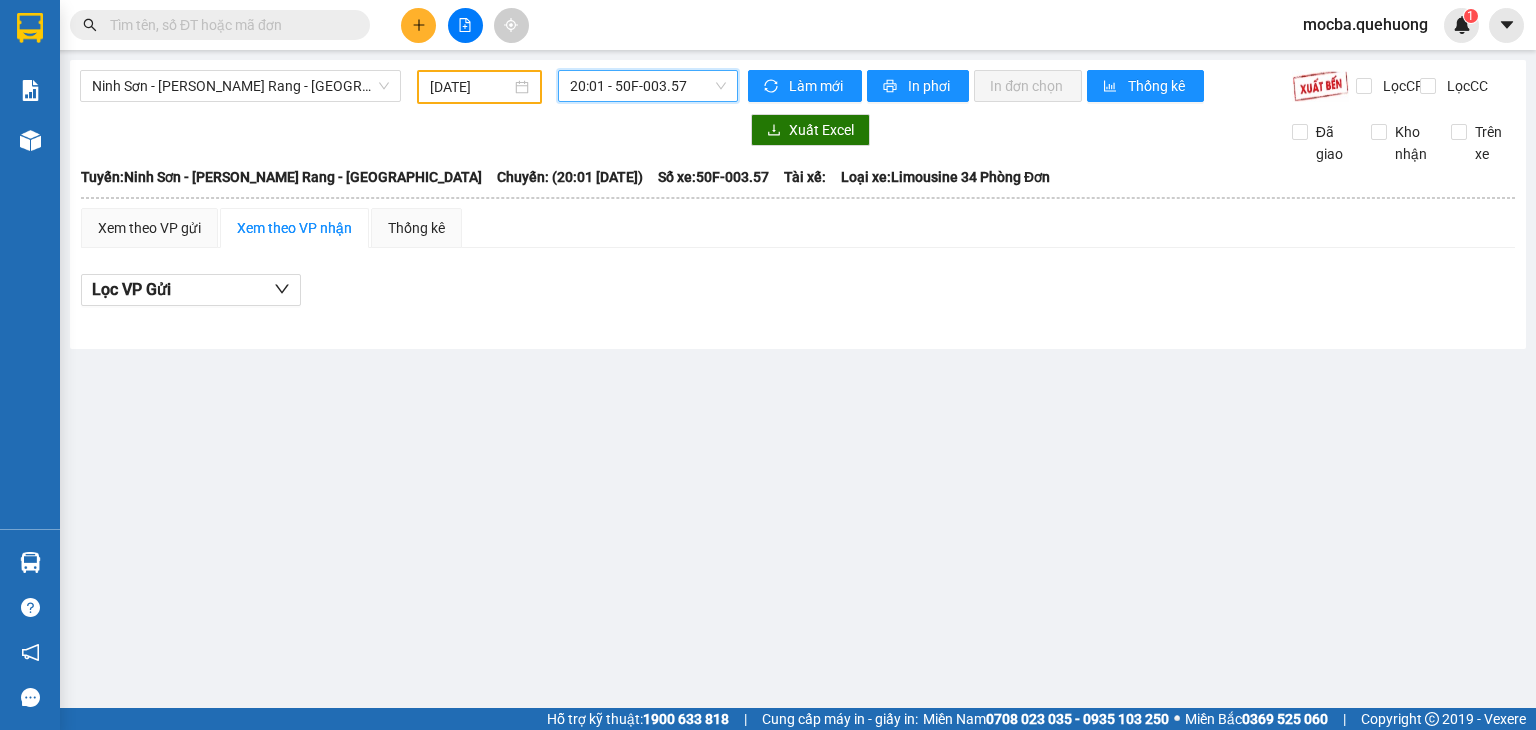 click on "20:01     - 50F-003.57" at bounding box center [648, 86] 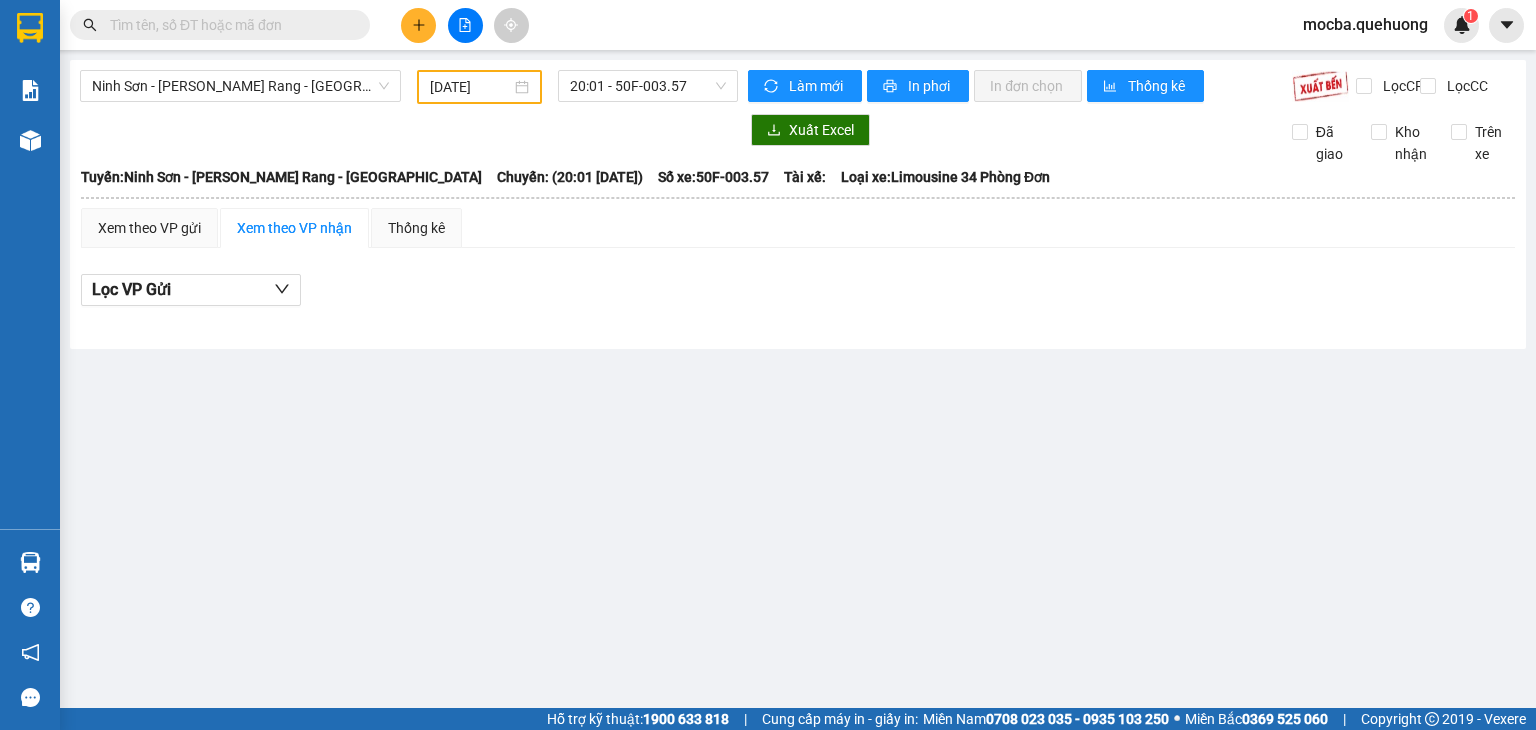 click on "Ninh Sơn - Phan Rang - Miền Tây 01/07/2025 20:01     - 50F-003.57  Làm mới In phơi In đơn chọn Thống kê Lọc  CR Lọc  CC Xuất Excel Đã giao Kho nhận Trên xe An Anh Limousine   19008678   Số 2 Nguyễn Tri Phương nối dài, P. Văn Hải 22:13 - 10/07/2025 Tuyến:  Ninh Sơn - Phan Rang - Miền Tây Chuyến:   (20:01 - 01/07/2025) Số xe:  50F-003.57 Tài xế:  Loại xe:  Limousine 34 Phòng Đơn Tuyến:  Ninh Sơn - Phan Rang - Miền Tây Chuyến:   (20:01 - 01/07/2025) Số xe:  50F-003.57 Tài xế:  Loại xe:  Limousine 34 Phòng Đơn Xem theo VP gửi Xem theo VP nhận Thống kê Lọc VP Gửi Cước rồi :   0  VNĐ Chưa cước :   0  VNĐ Thu hộ:  0  VNĐ An Anh Limousine   19008678   Số 2 Nguyễn Tri Phương nối dài, P. Văn Hải An Dương Vương  -  22:13 - 10/07/2025 Tuyến:  Ninh Sơn - Phan Rang - Miền Tây Chuyến:   (20:01 - 01/07/2025) Số xe:  50F-003.57 Tài xế:  Loại xe:  Limousine 34 Phòng Đơn ĐC Giao Mã GD SL CR CC" at bounding box center (768, 354) 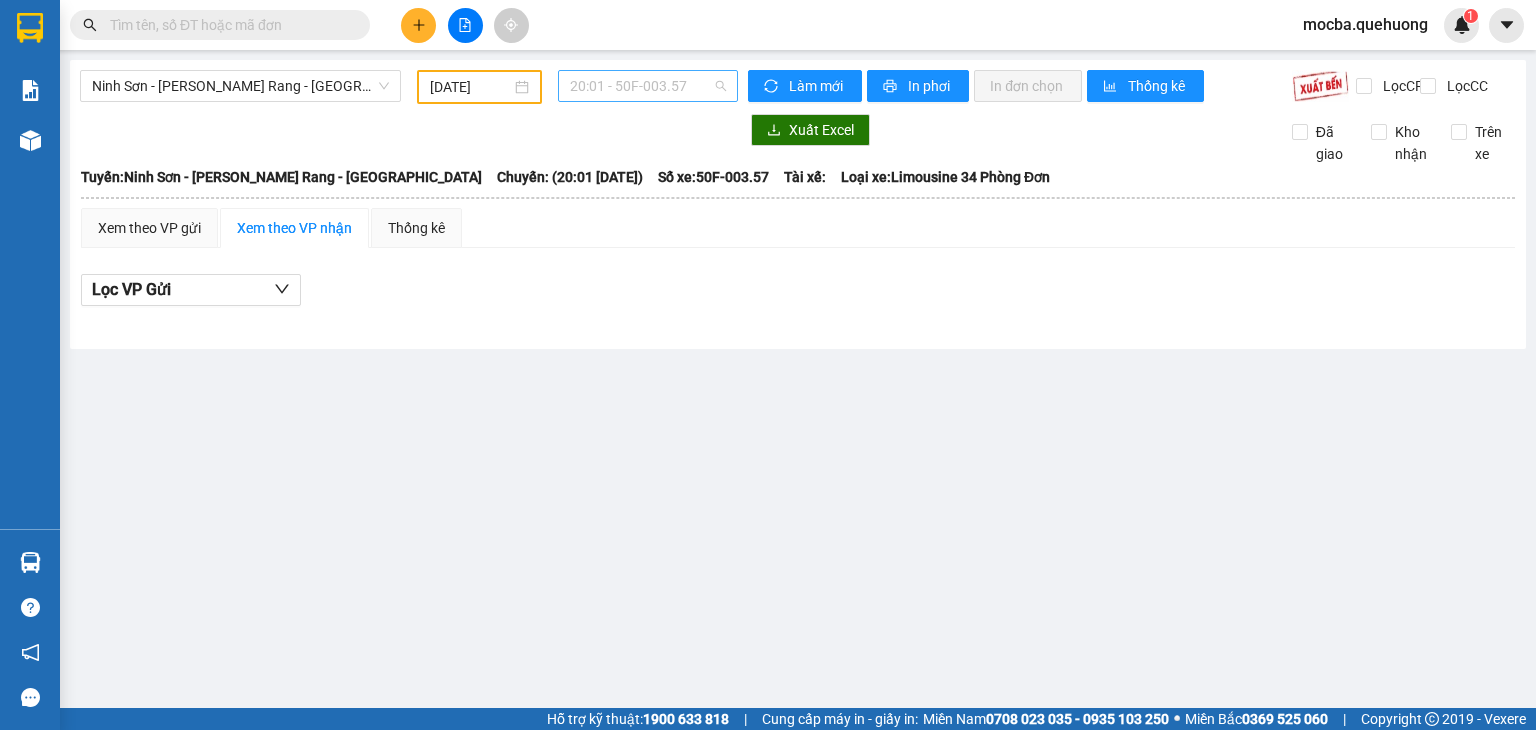 click on "20:01     - 50F-003.57" at bounding box center [648, 86] 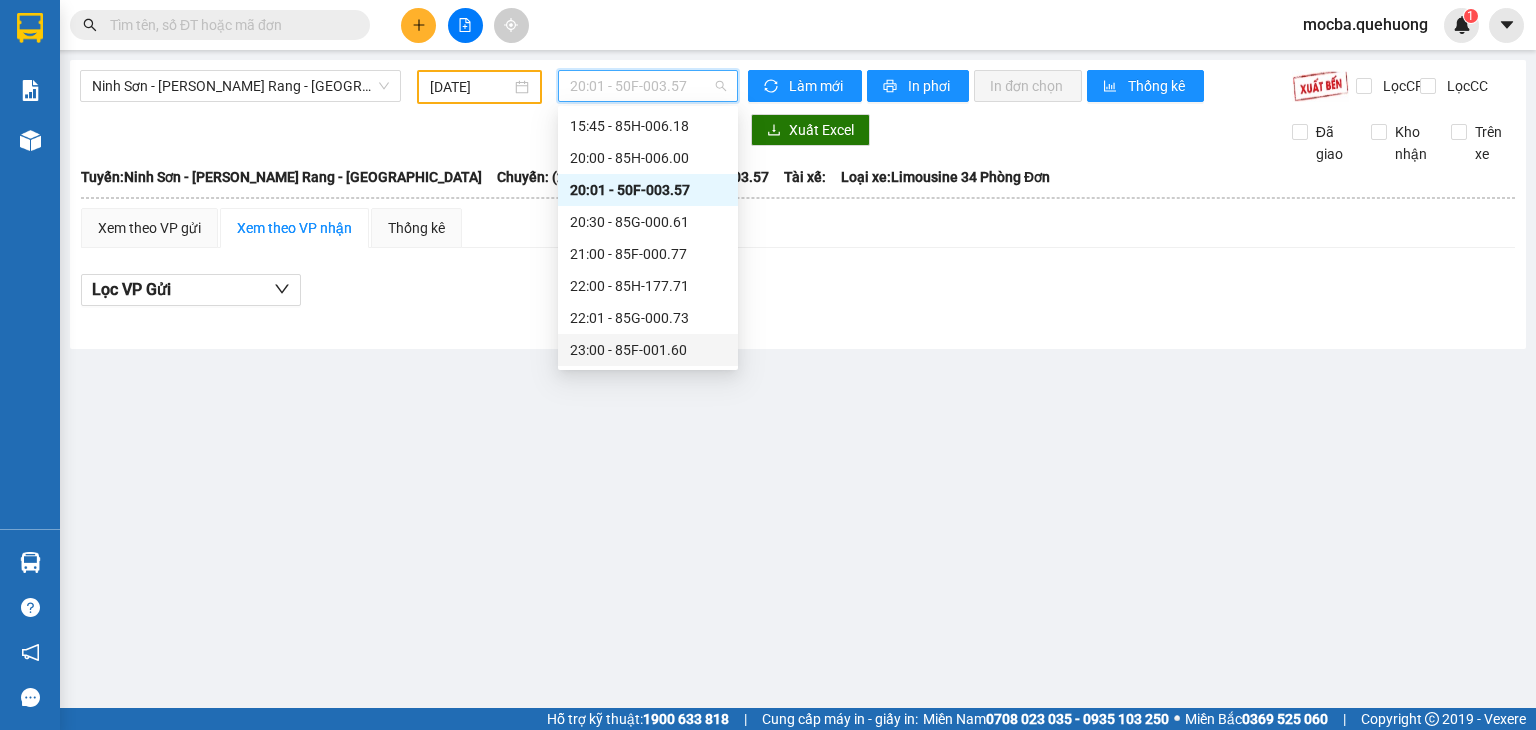 click on "23:00     - 85F-001.60" at bounding box center [648, 350] 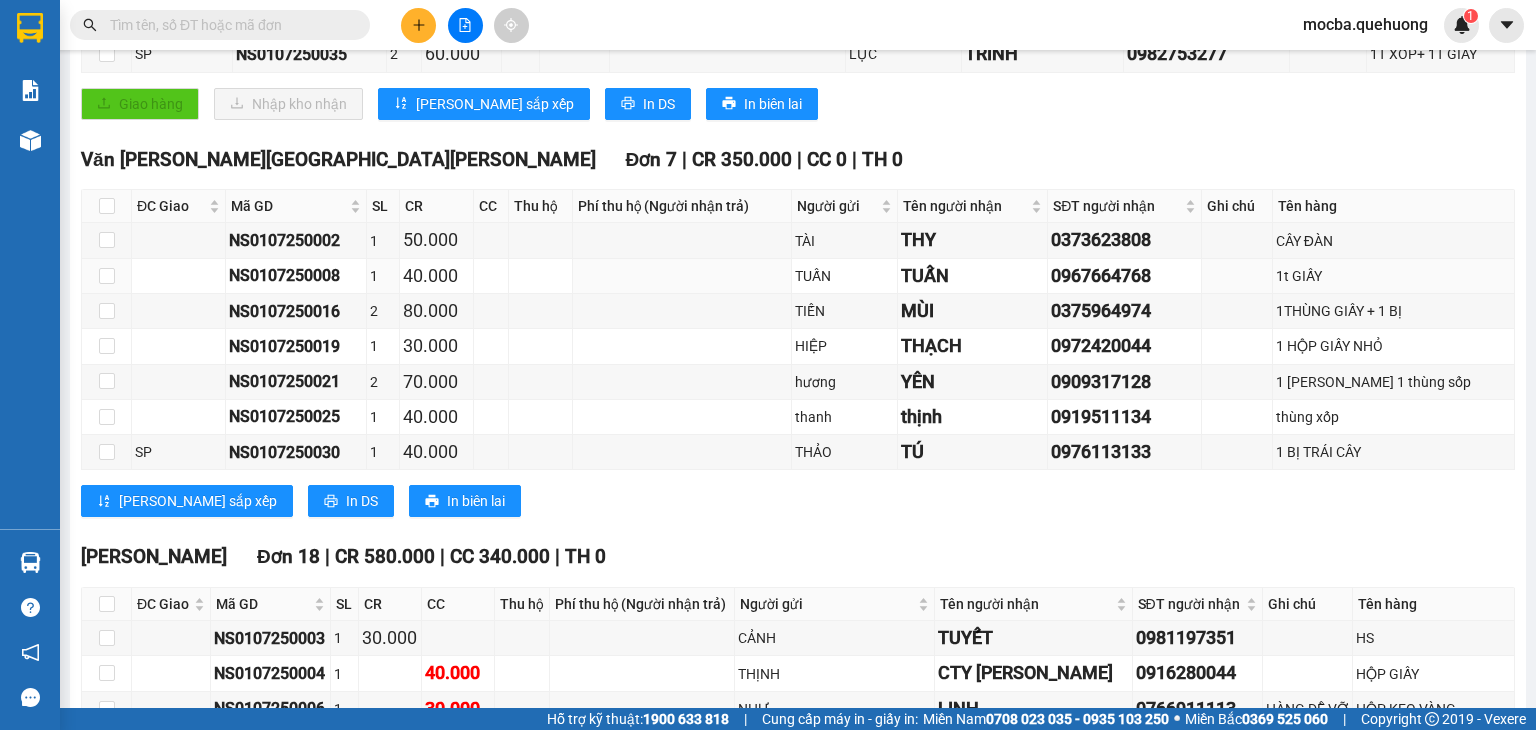 scroll, scrollTop: 0, scrollLeft: 0, axis: both 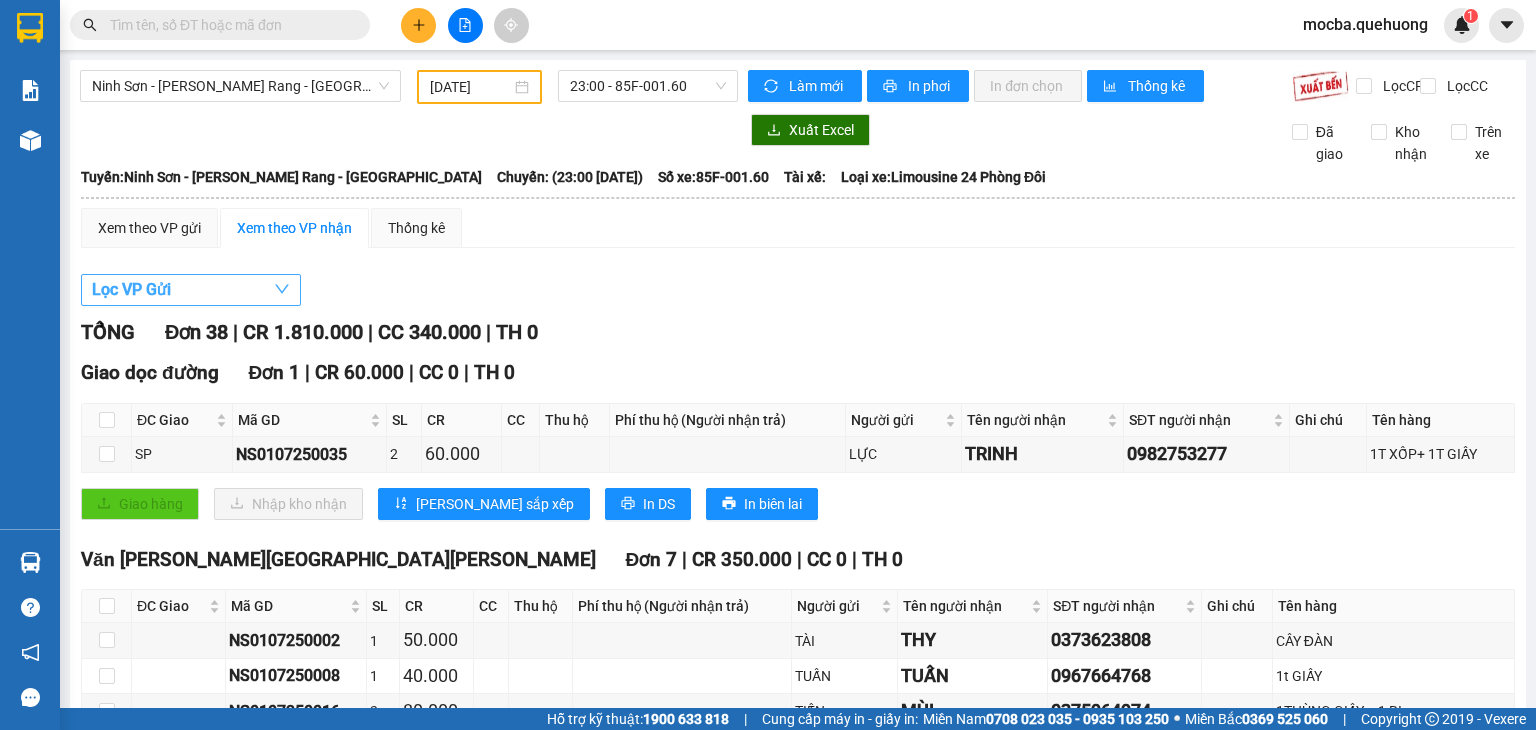 click on "Lọc VP Gửi" at bounding box center (191, 290) 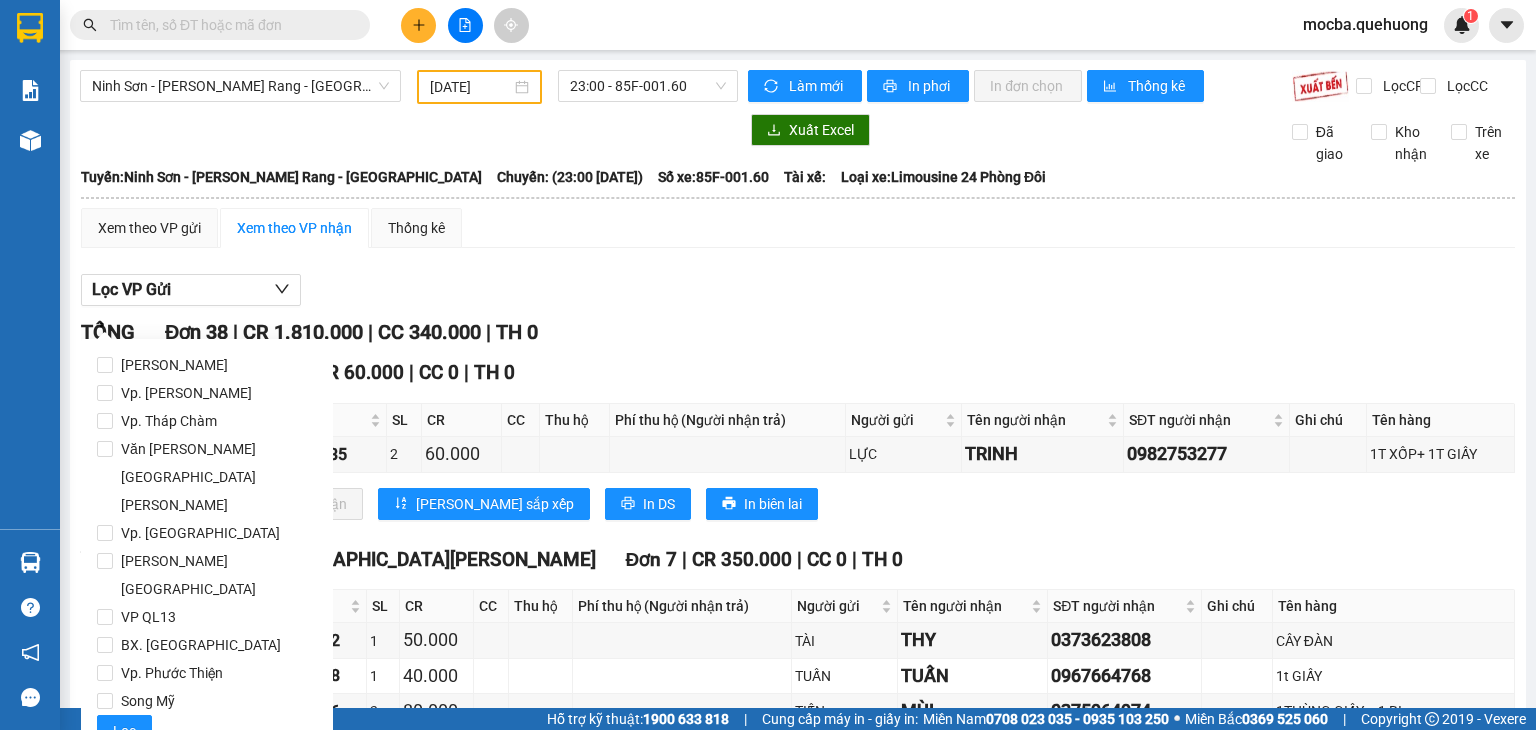 click at bounding box center [798, 198] 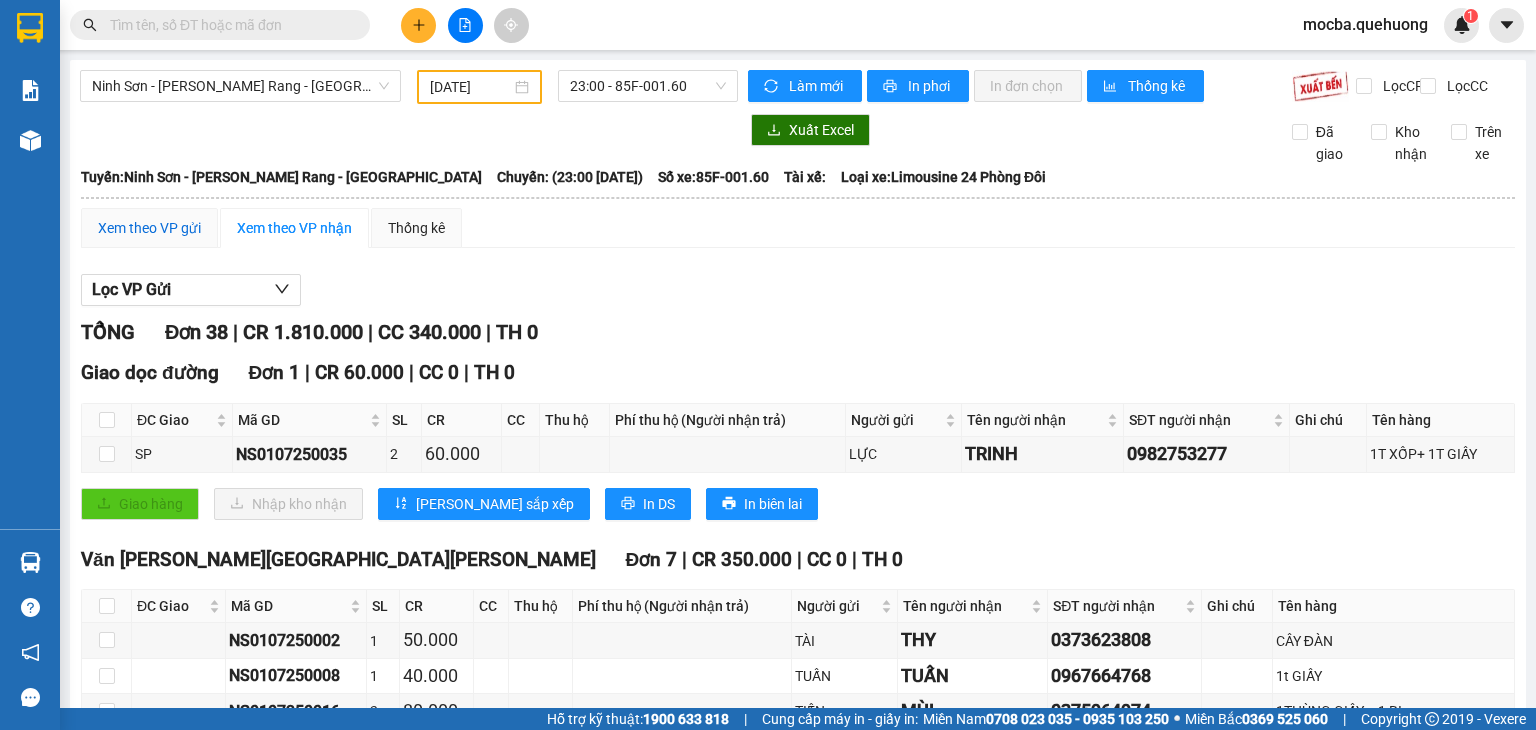 click on "Xem theo VP gửi" at bounding box center (149, 228) 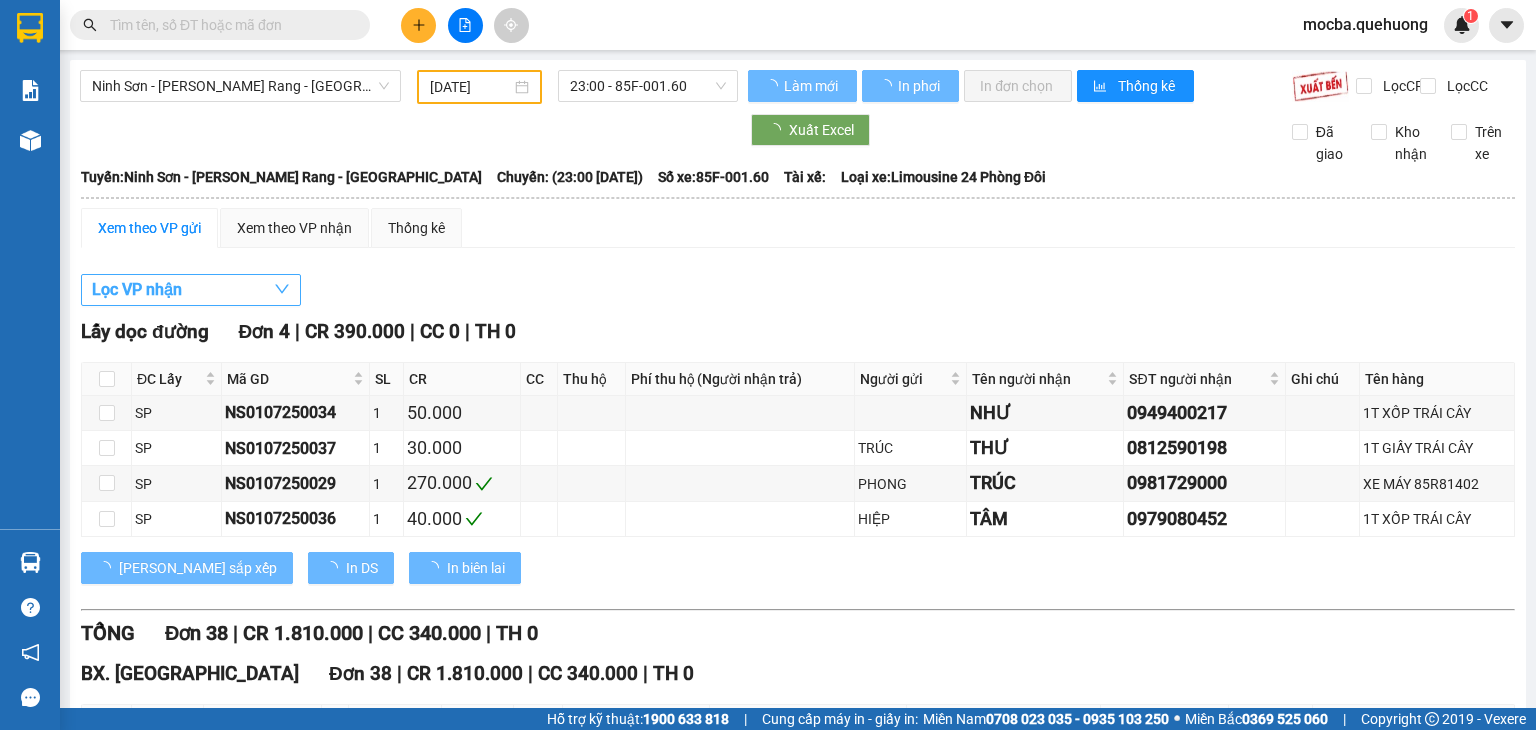click on "Lọc VP nhận" at bounding box center [191, 290] 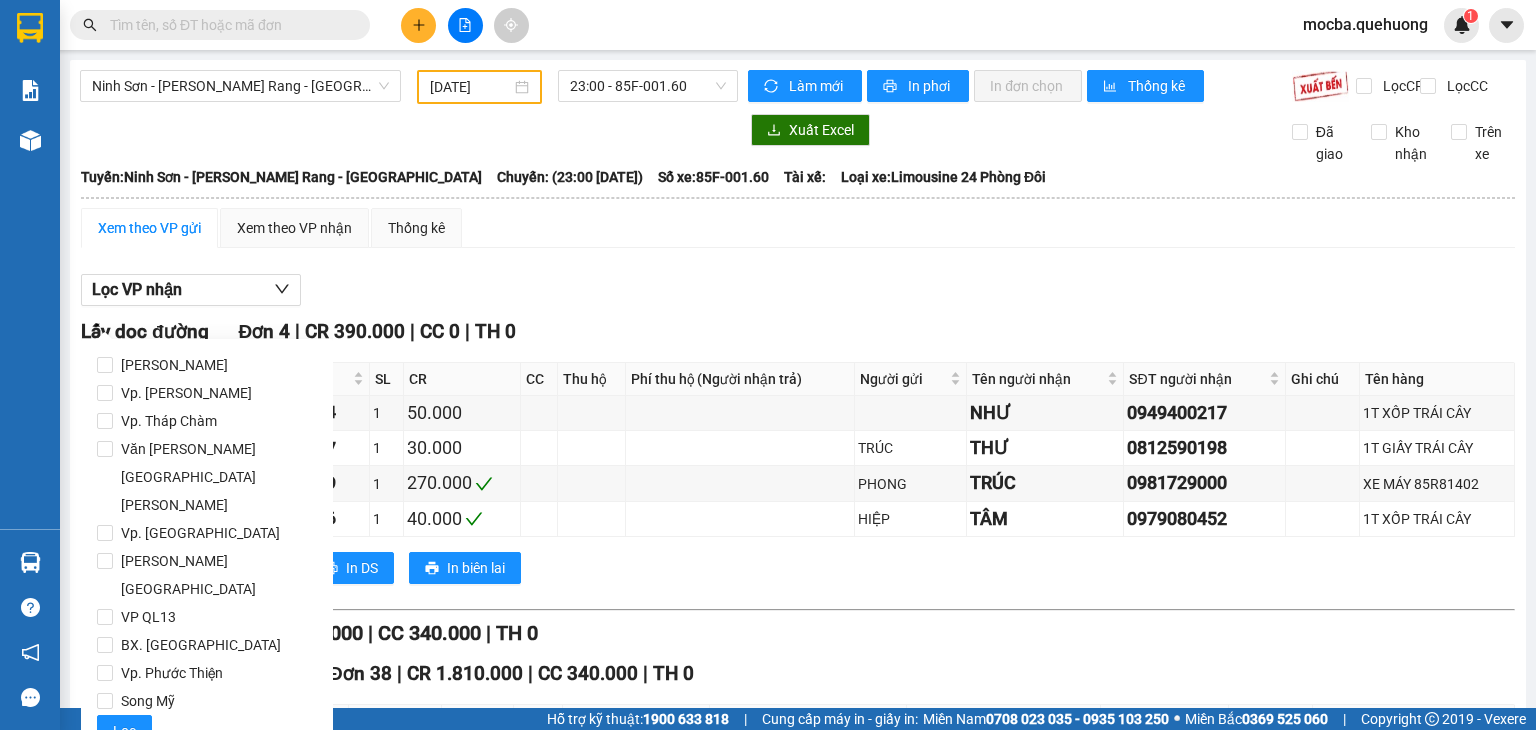 click on "An [PERSON_NAME]. Phan Rang Vp. Tháp Chàm Văn phòng [GEOGRAPHIC_DATA]. Đà Lạt Trạm [GEOGRAPHIC_DATA] VP QL13 BX. [GEOGRAPHIC_DATA] Vp. Phước Thiện Song Mỹ Lọc" 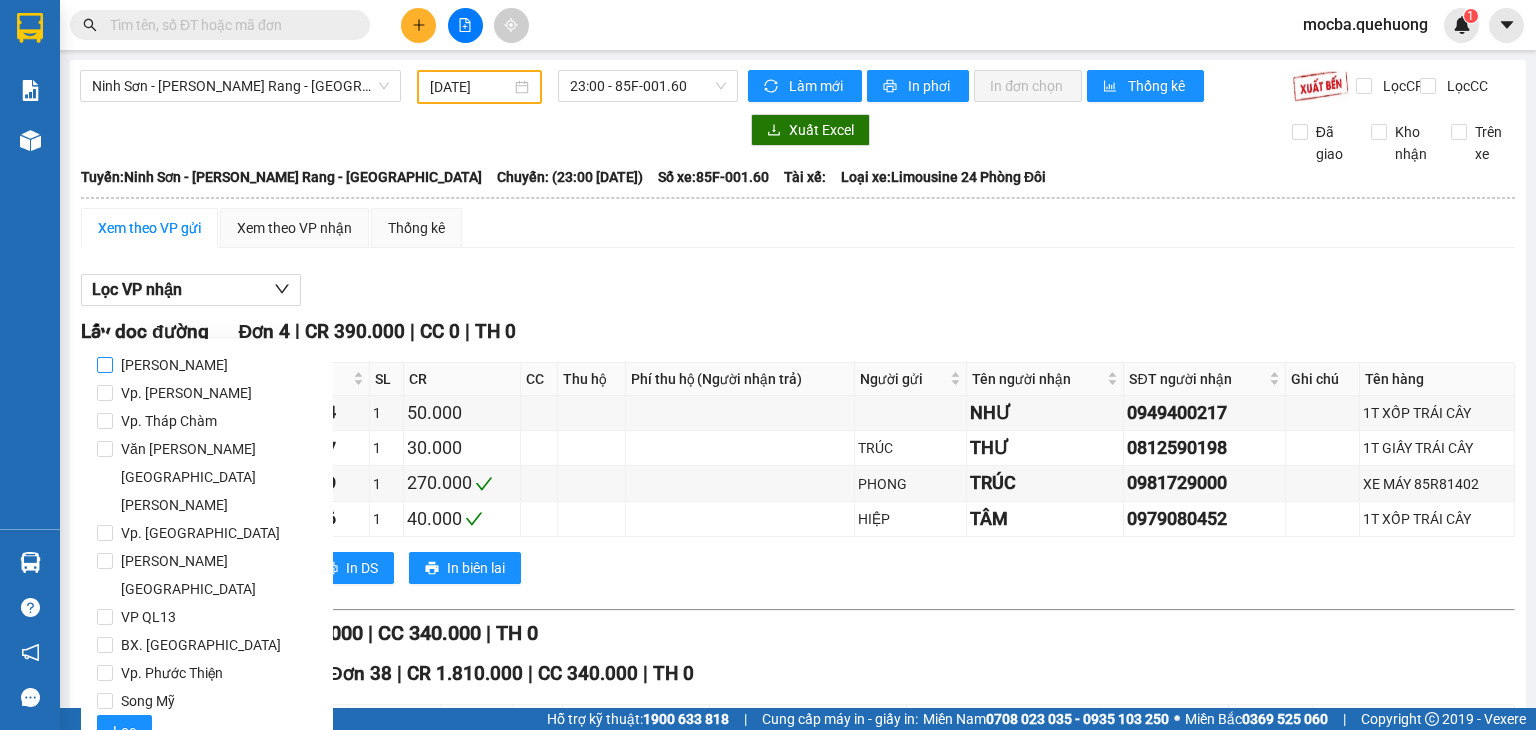 click on "[PERSON_NAME]" at bounding box center (174, 365) 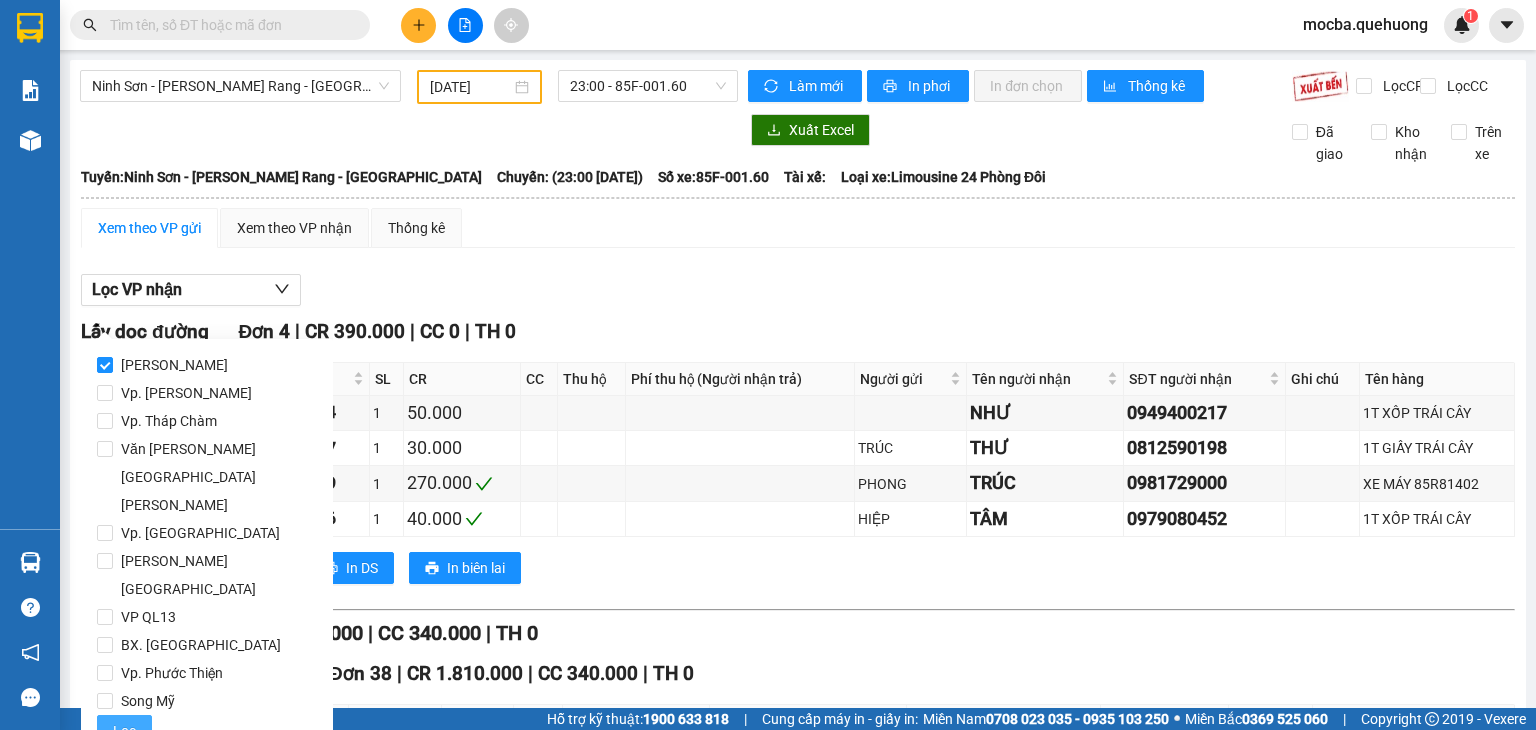 click on "Lọc" at bounding box center [124, 731] 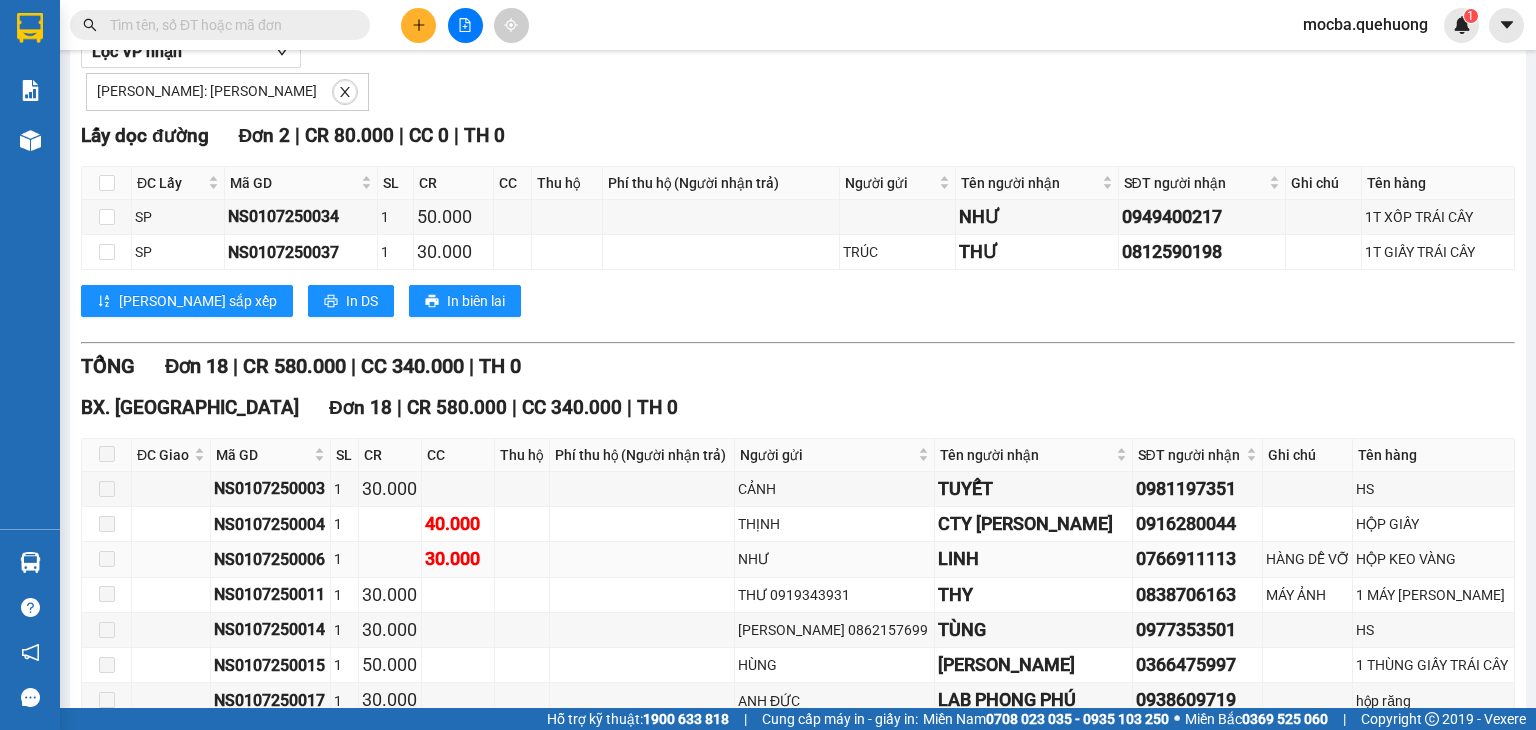 scroll, scrollTop: 0, scrollLeft: 0, axis: both 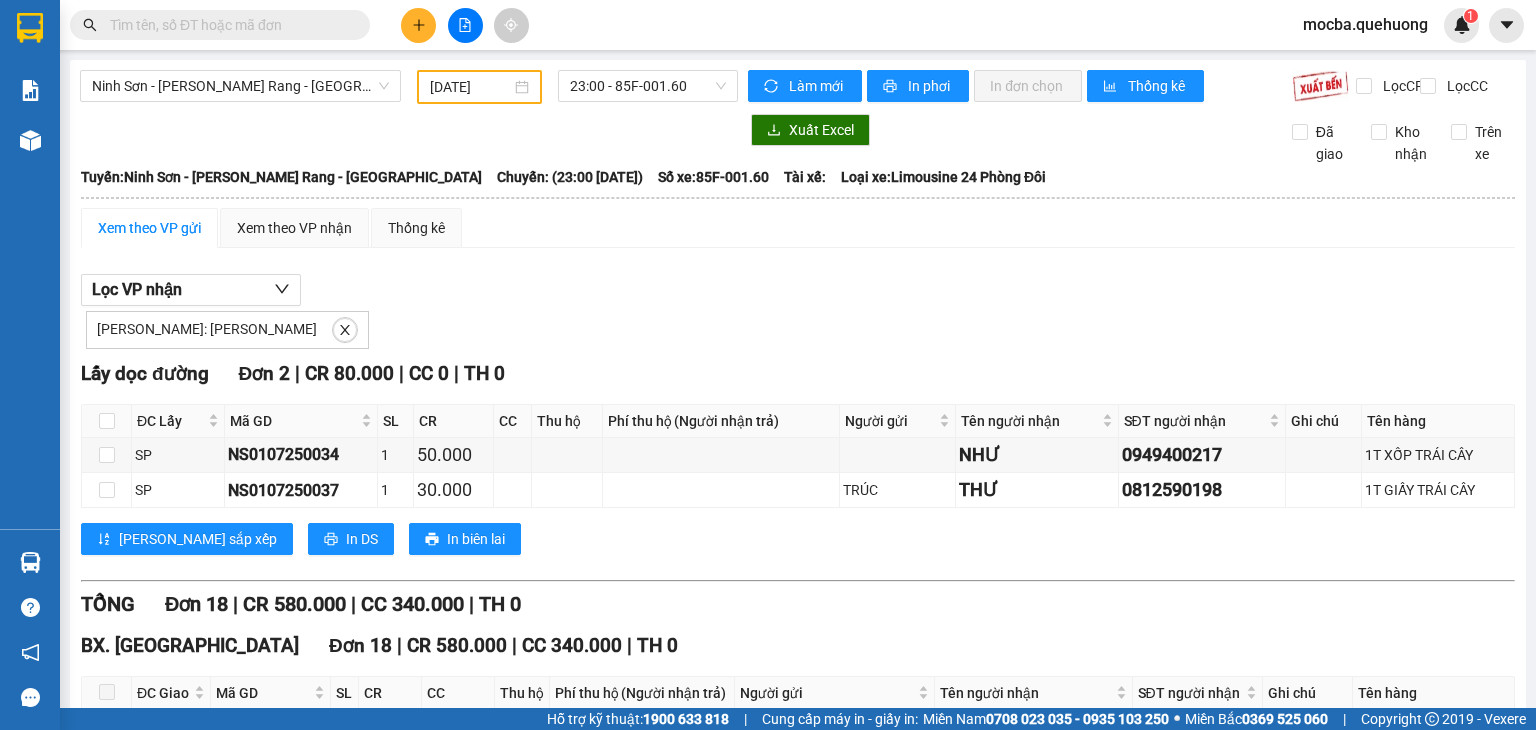 click on "[DATE]" at bounding box center [470, 87] 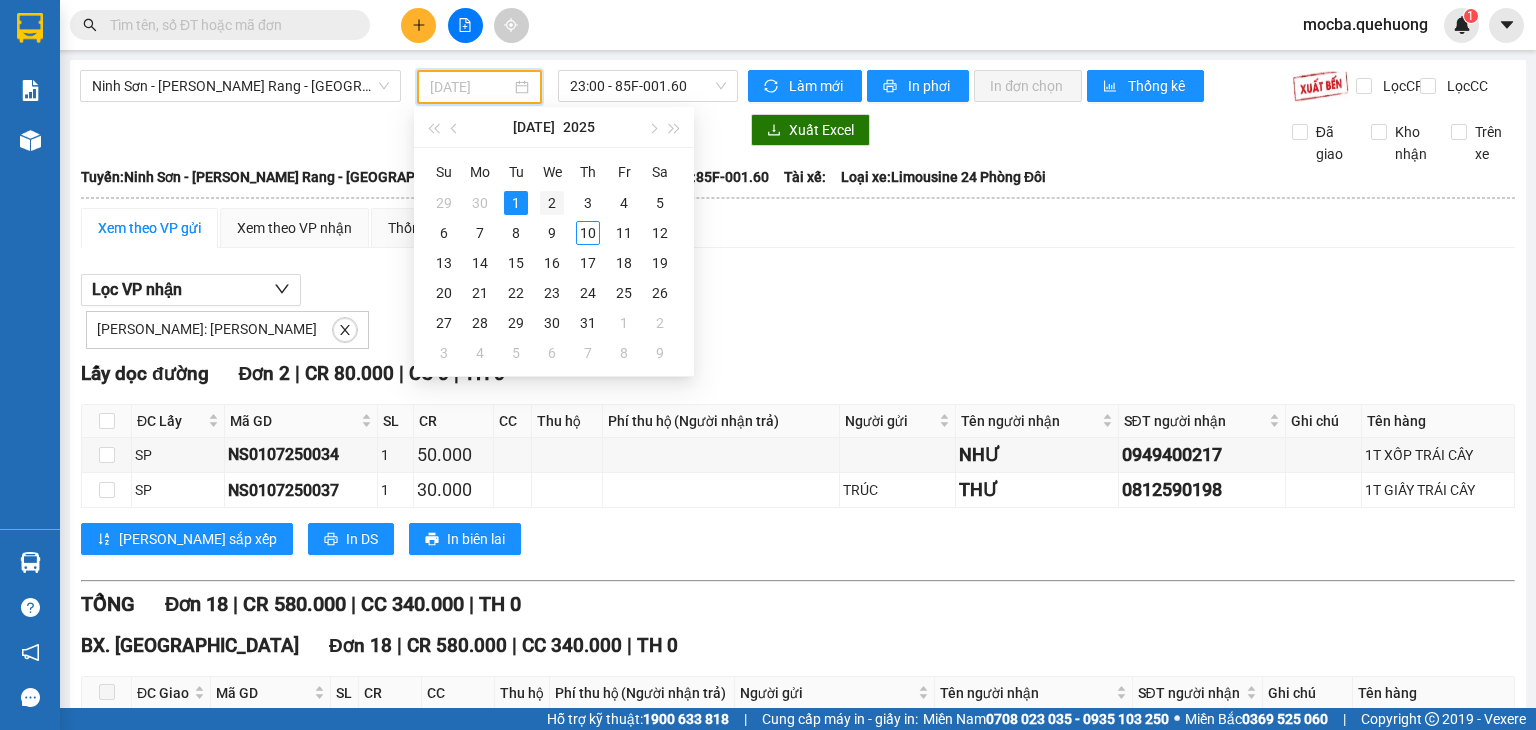 click on "2" at bounding box center (552, 203) 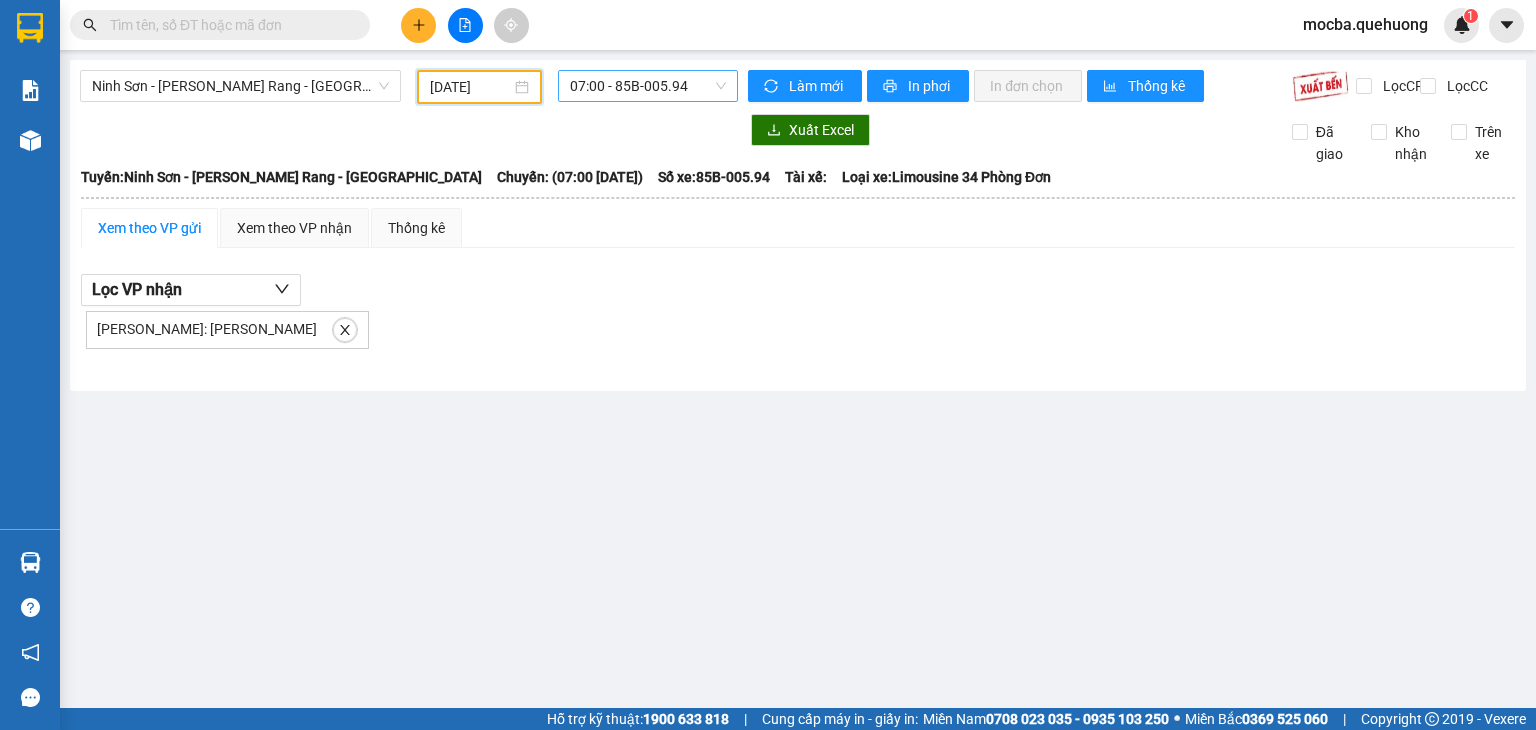 click on "07:00     - 85B-005.94" at bounding box center [648, 86] 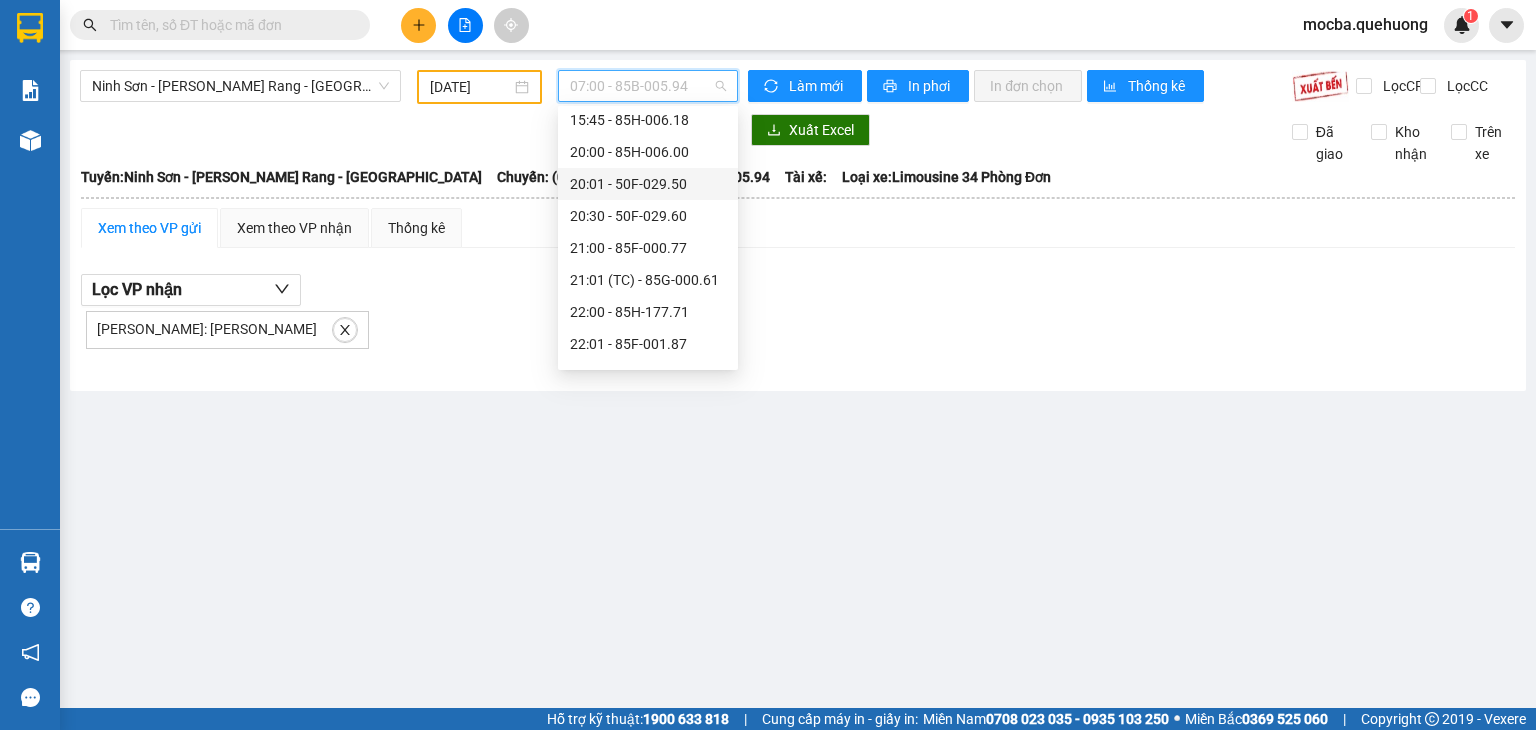 scroll, scrollTop: 224, scrollLeft: 0, axis: vertical 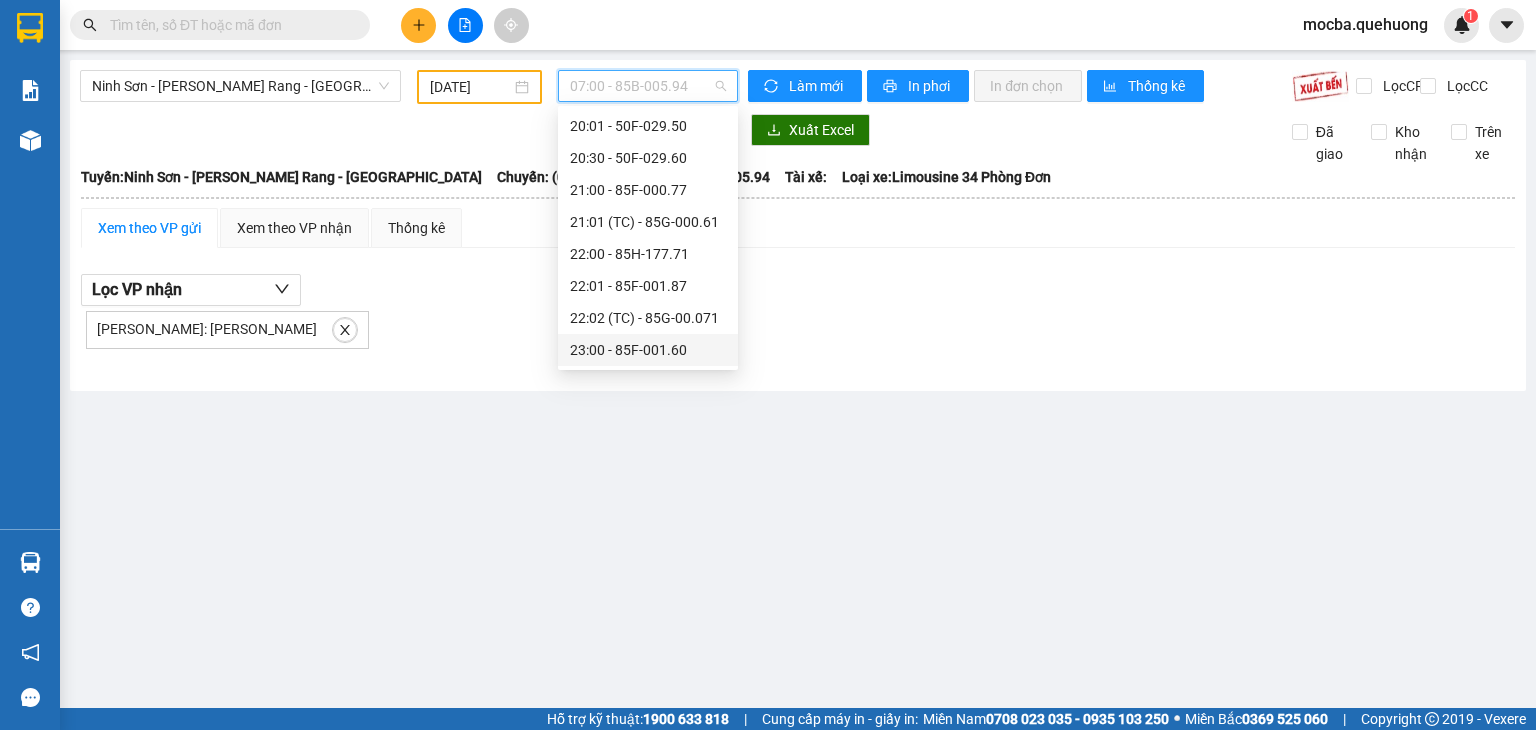 click on "23:00     - 85F-001.60" at bounding box center [648, 350] 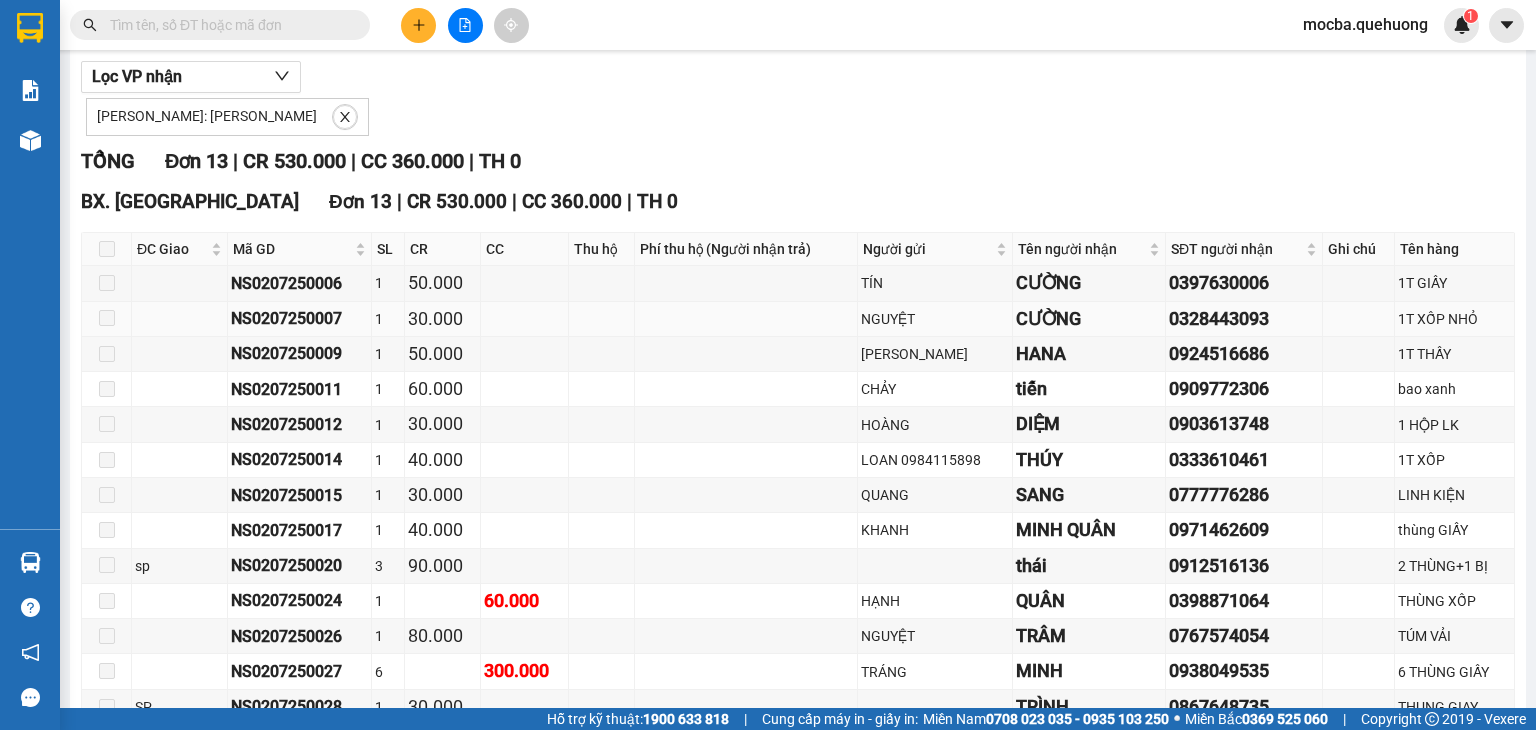 scroll, scrollTop: 0, scrollLeft: 0, axis: both 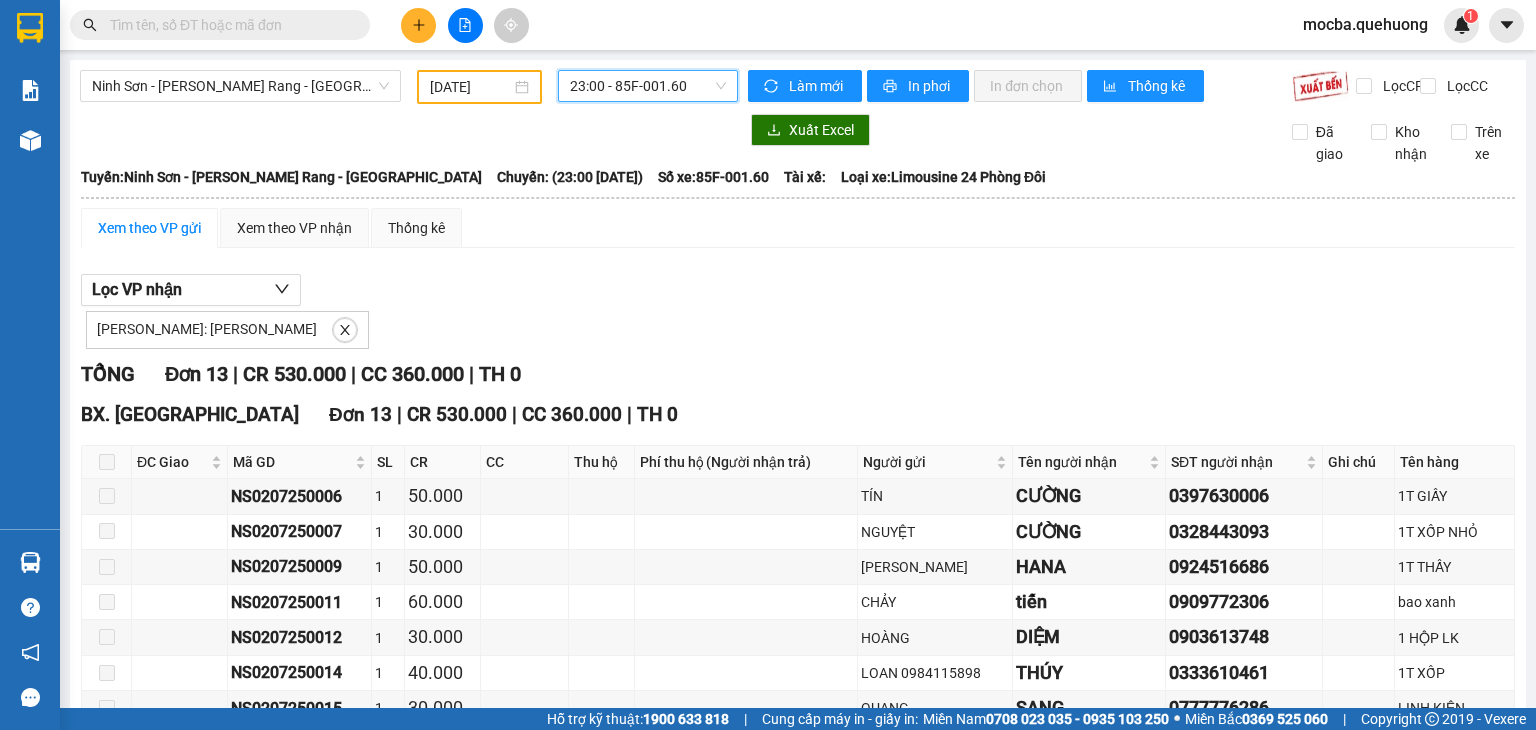 drag, startPoint x: 637, startPoint y: 61, endPoint x: 637, endPoint y: 73, distance: 12 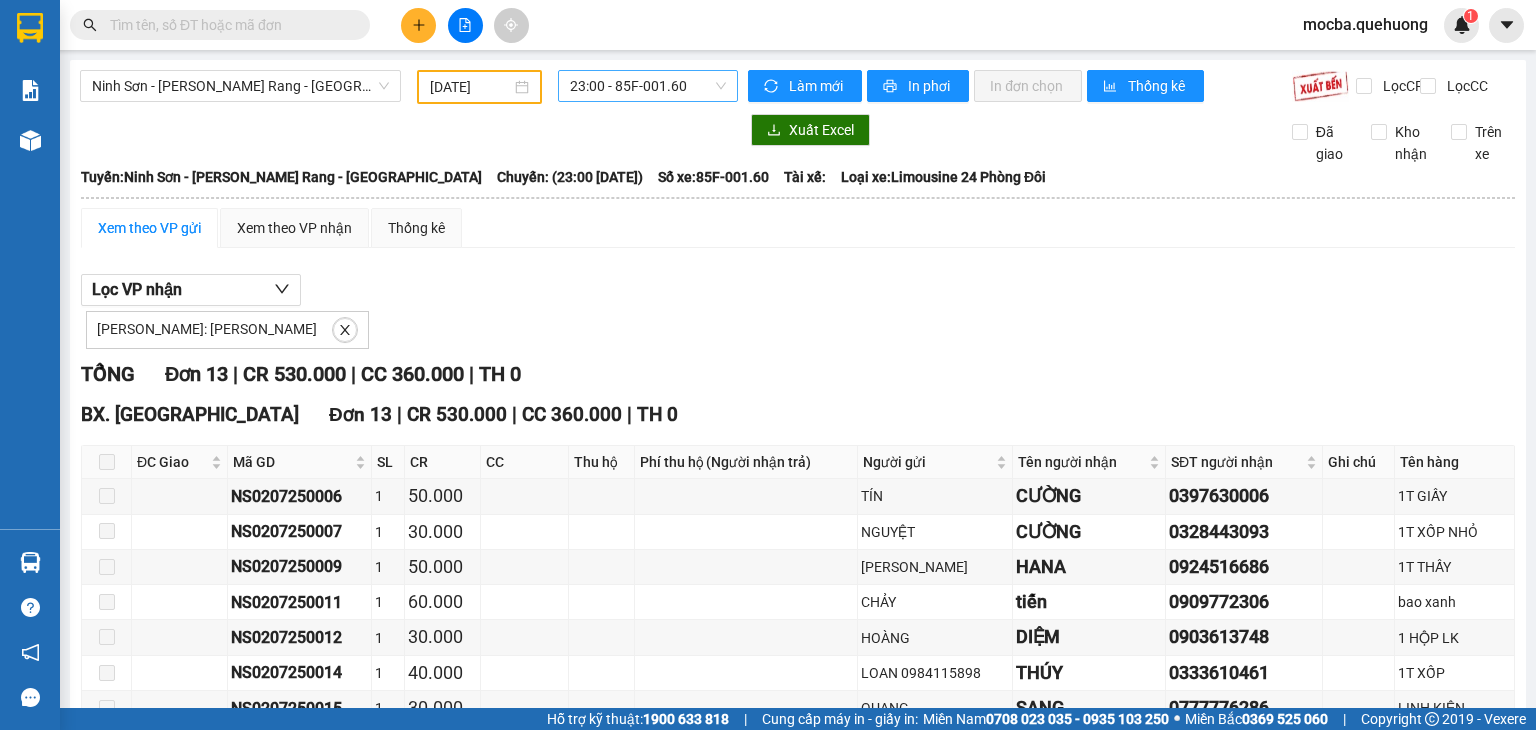 click on "23:00     - 85F-001.60" at bounding box center [648, 86] 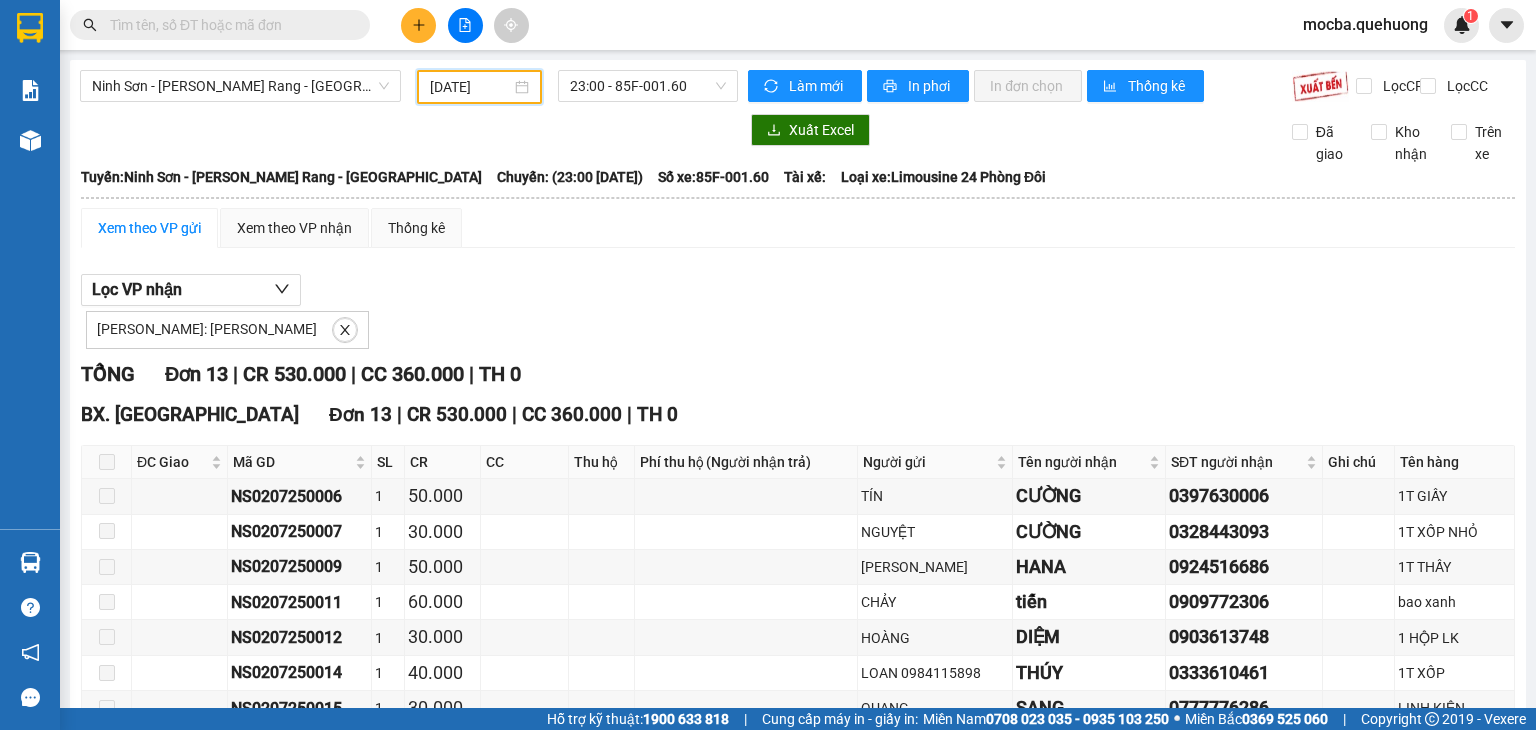 click on "[DATE]" at bounding box center (470, 87) 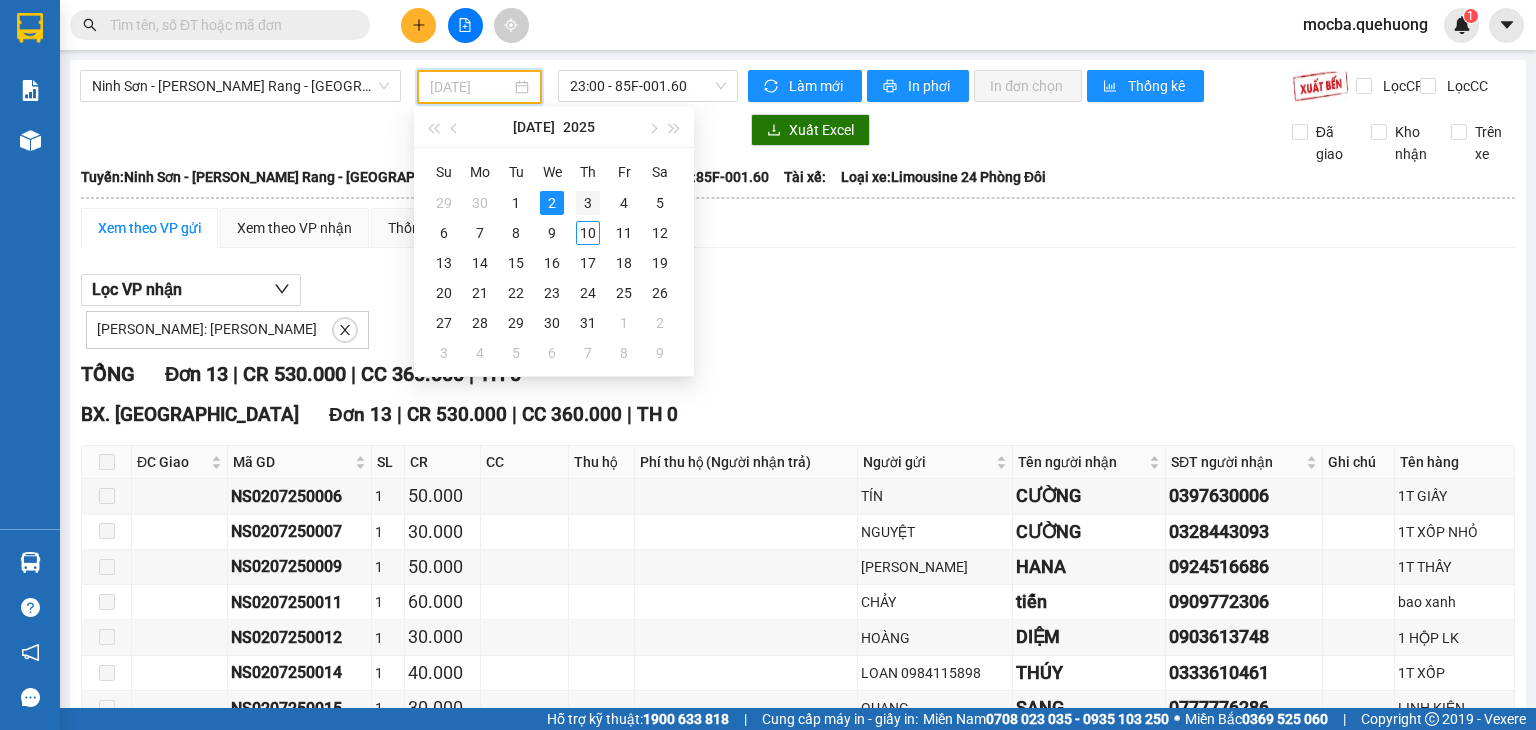 click on "3" at bounding box center (588, 203) 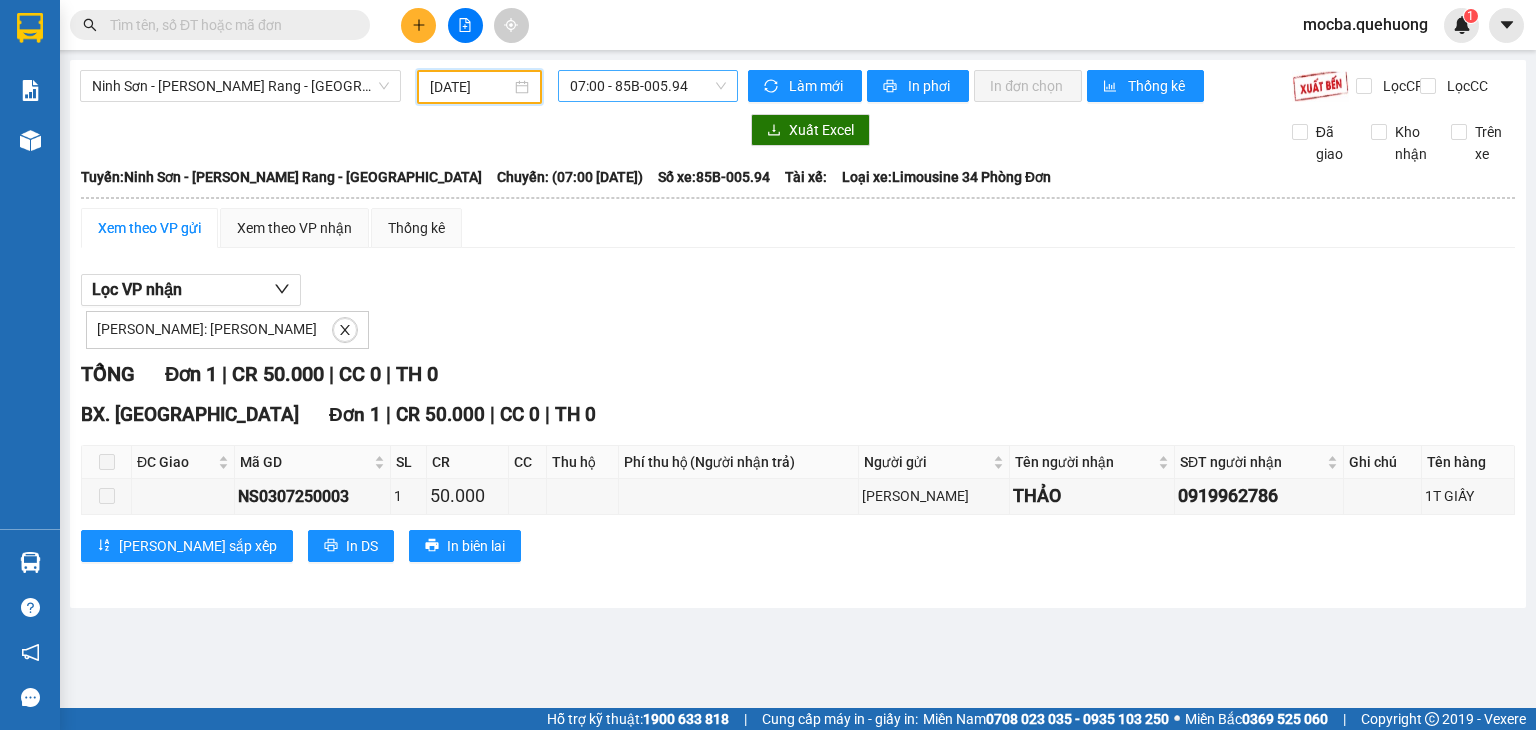 click on "07:00     - 85B-005.94" at bounding box center (648, 86) 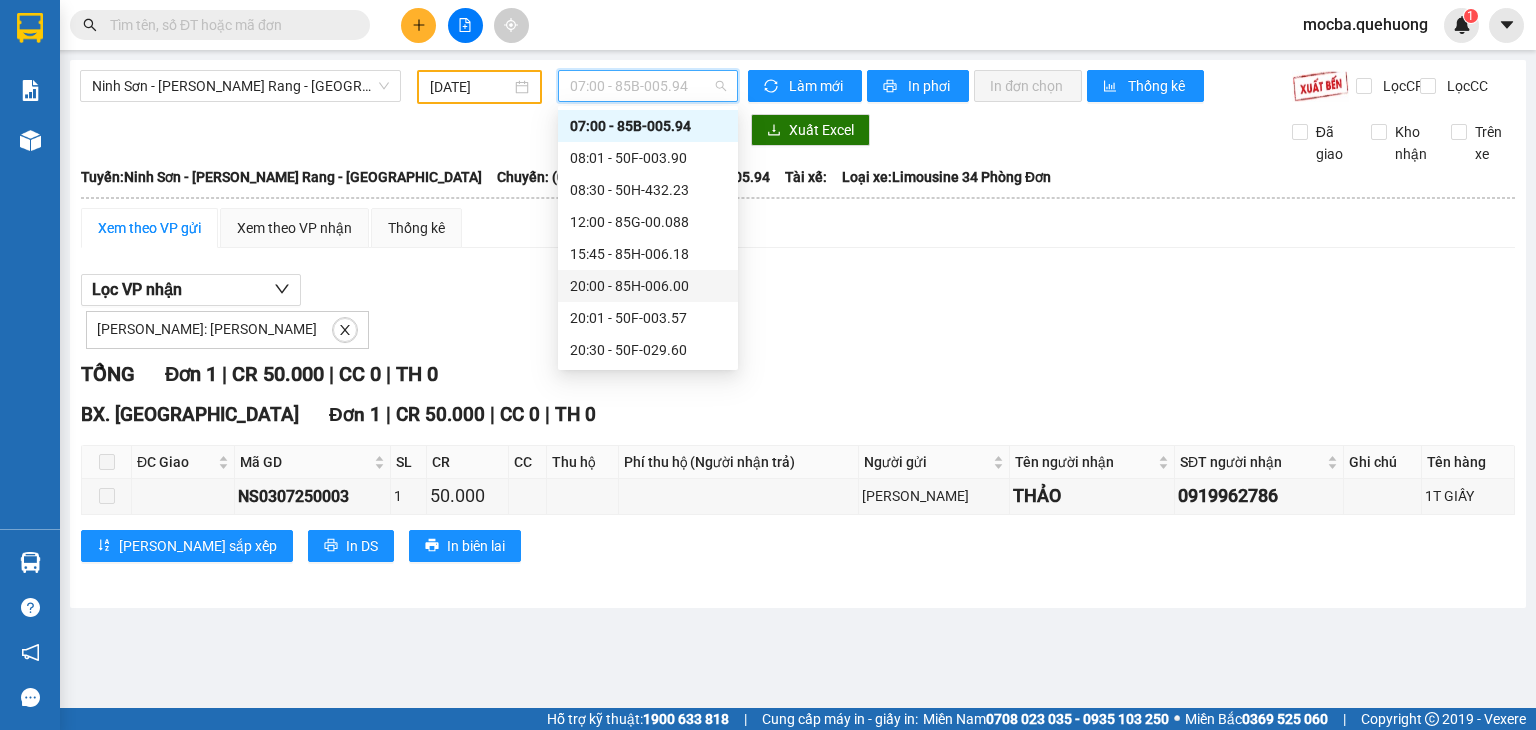 scroll, scrollTop: 224, scrollLeft: 0, axis: vertical 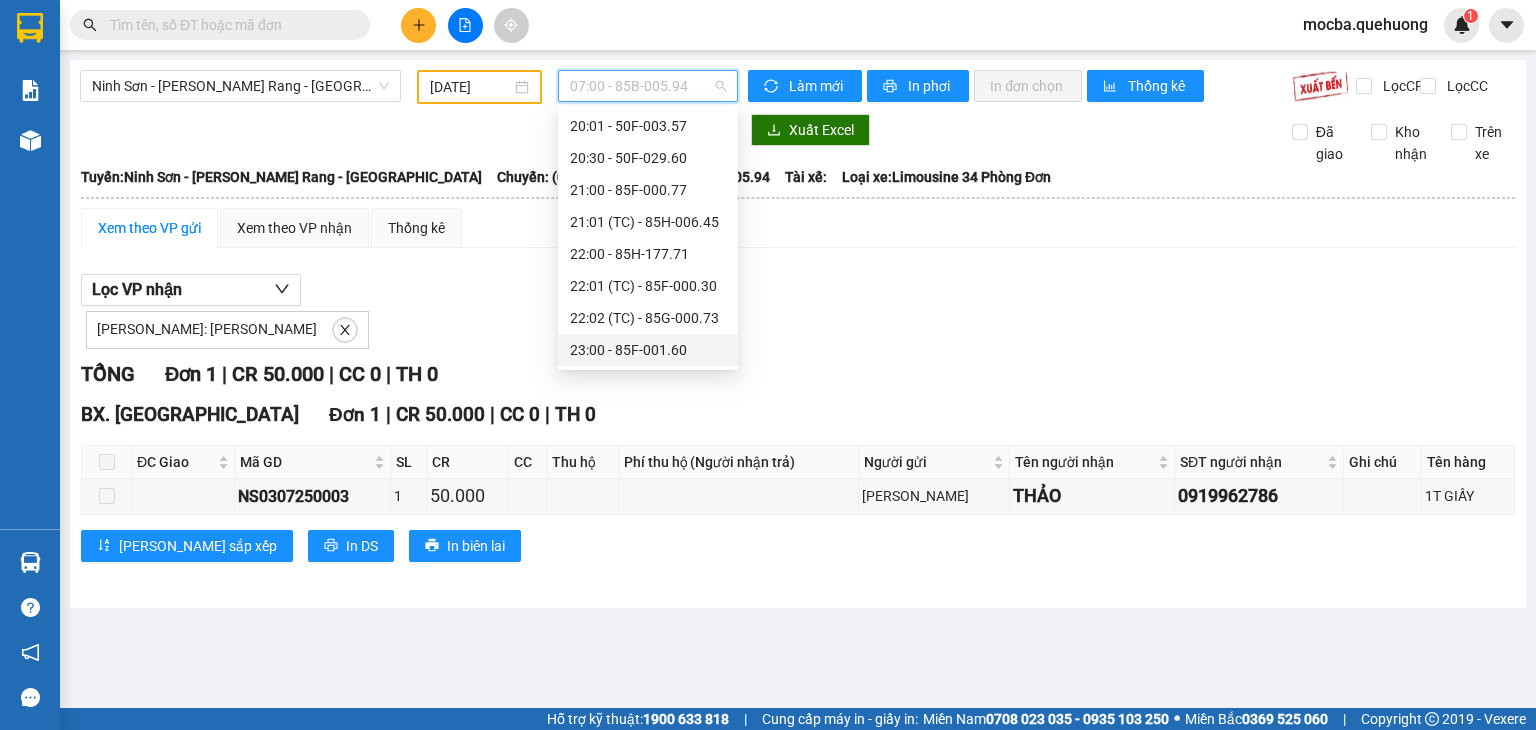 click on "23:00     - 85F-001.60" at bounding box center (648, 350) 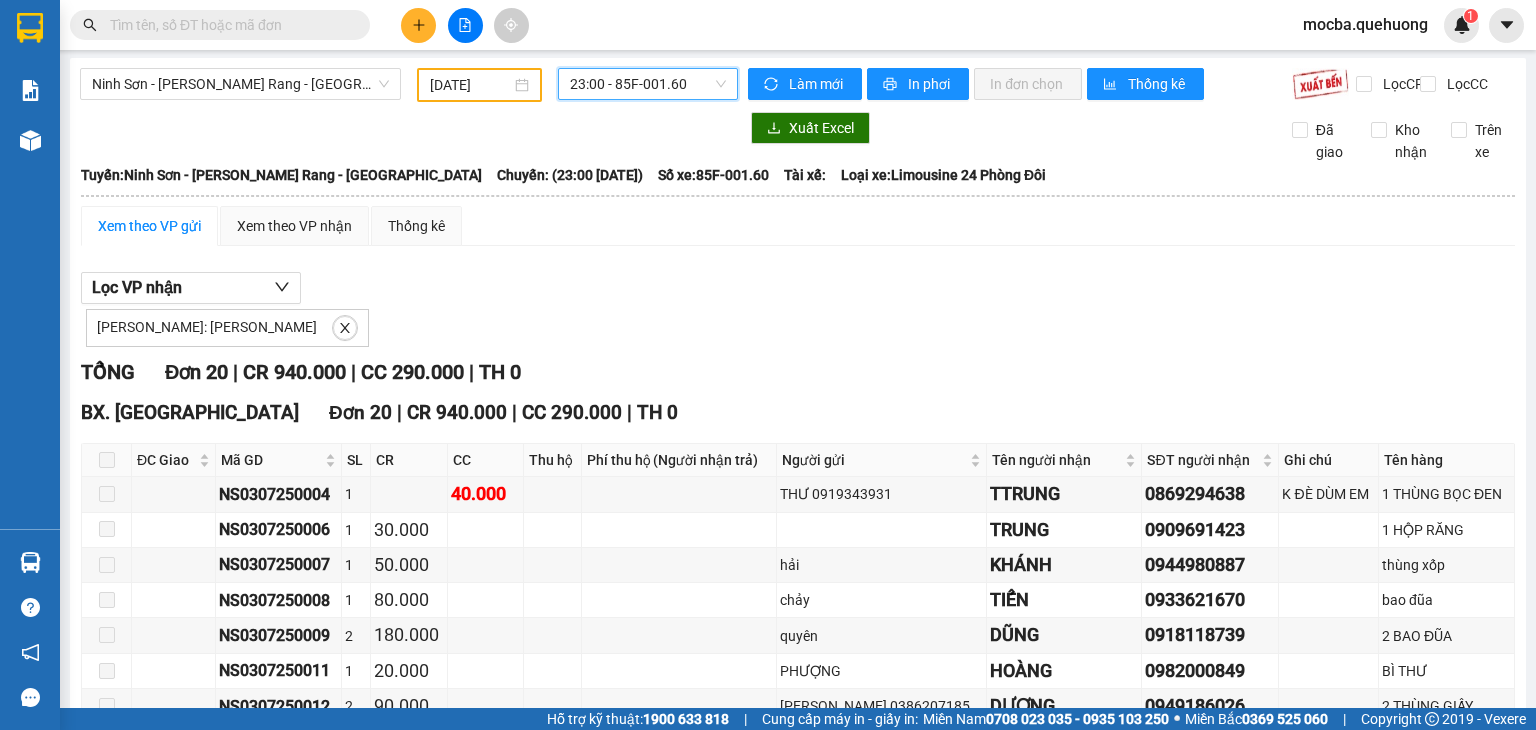 scroll, scrollTop: 0, scrollLeft: 0, axis: both 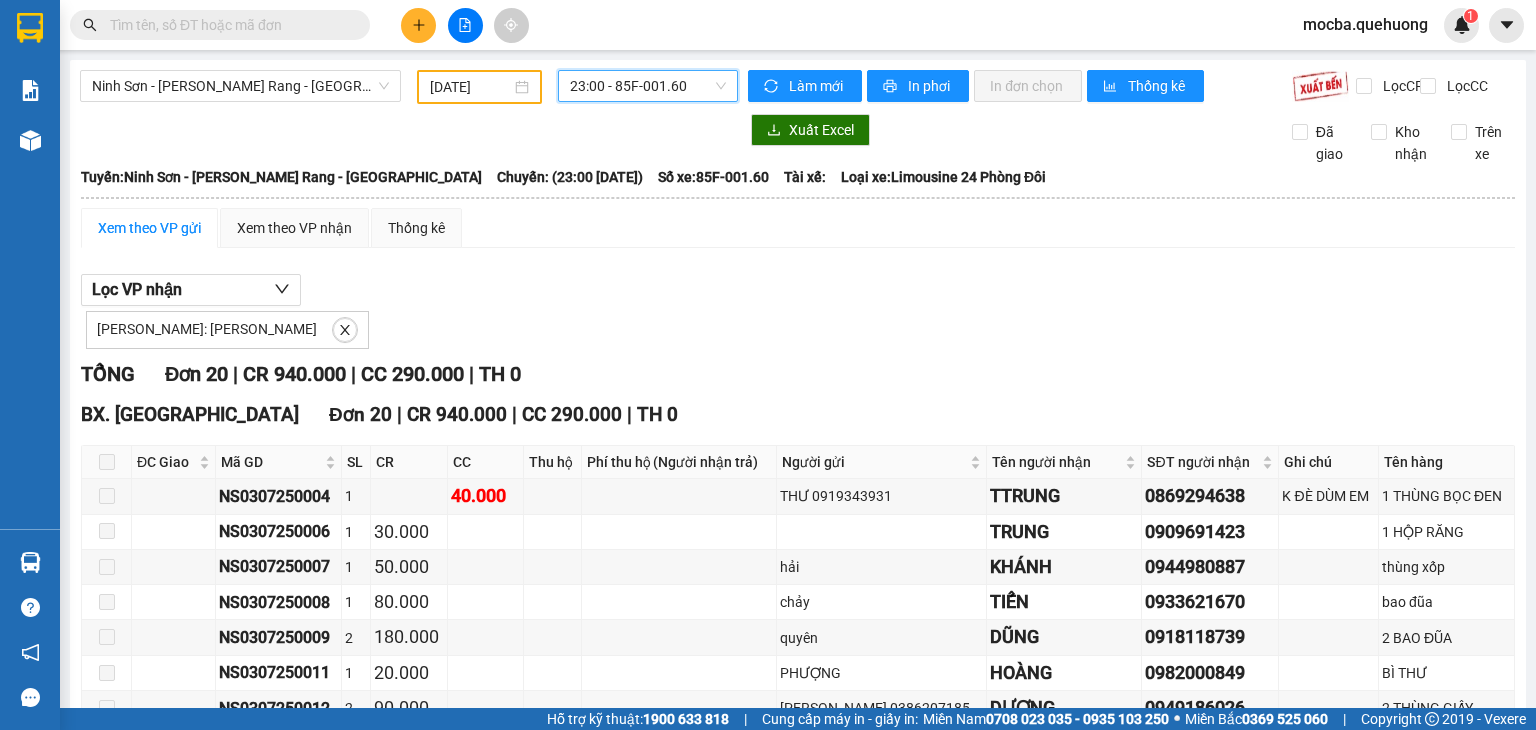 click on "03/07/2025" at bounding box center (470, 87) 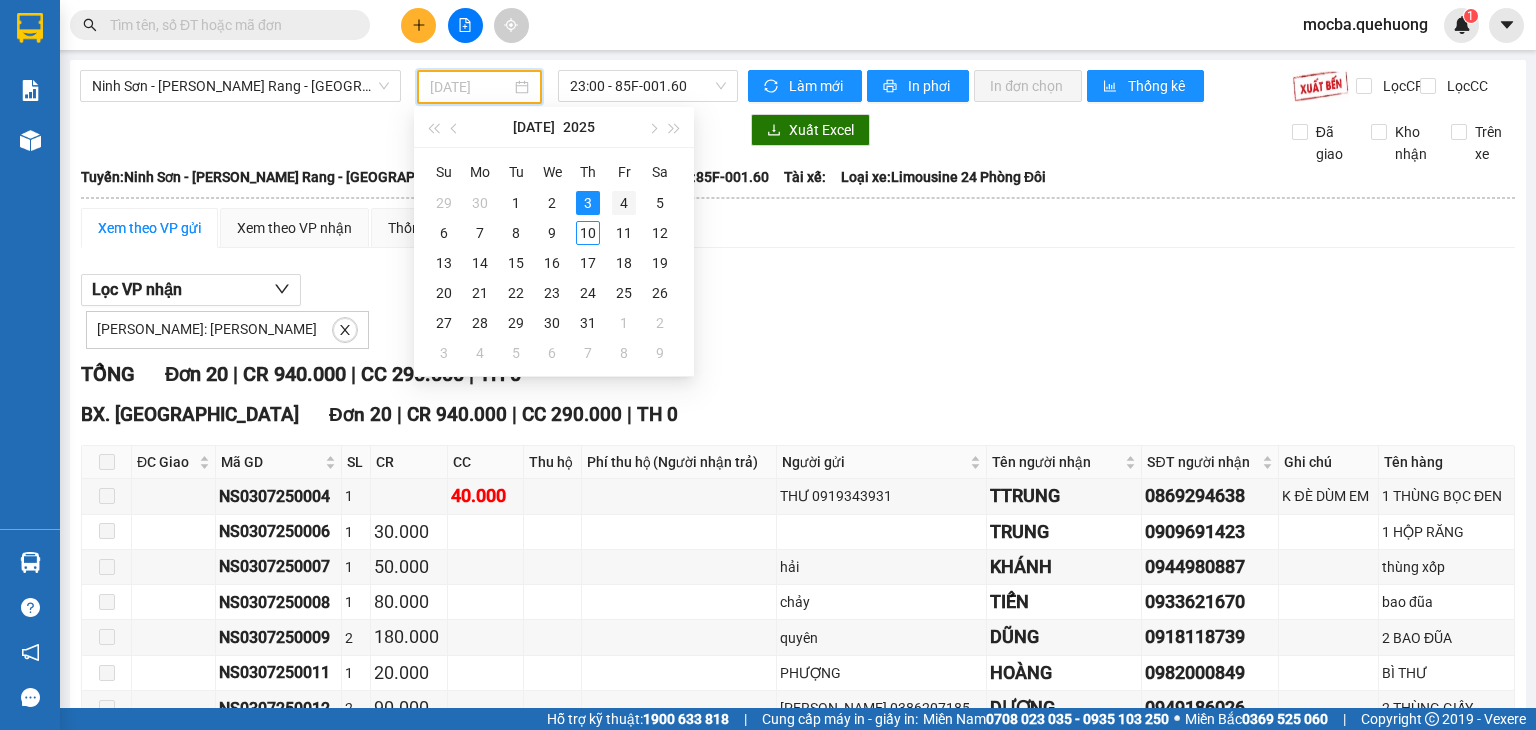 click on "4" at bounding box center [624, 203] 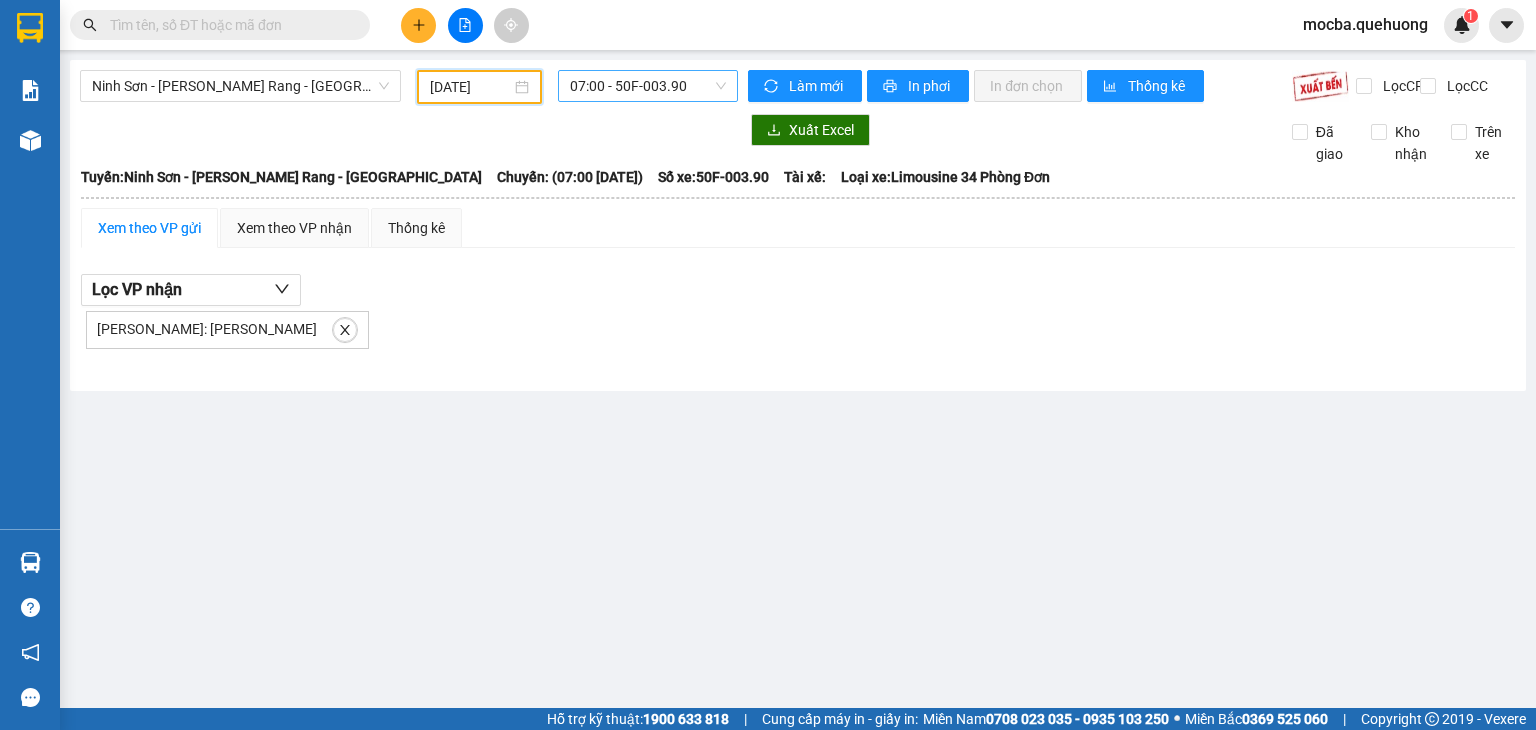 click on "07:00     - 50F-003.90" at bounding box center [648, 86] 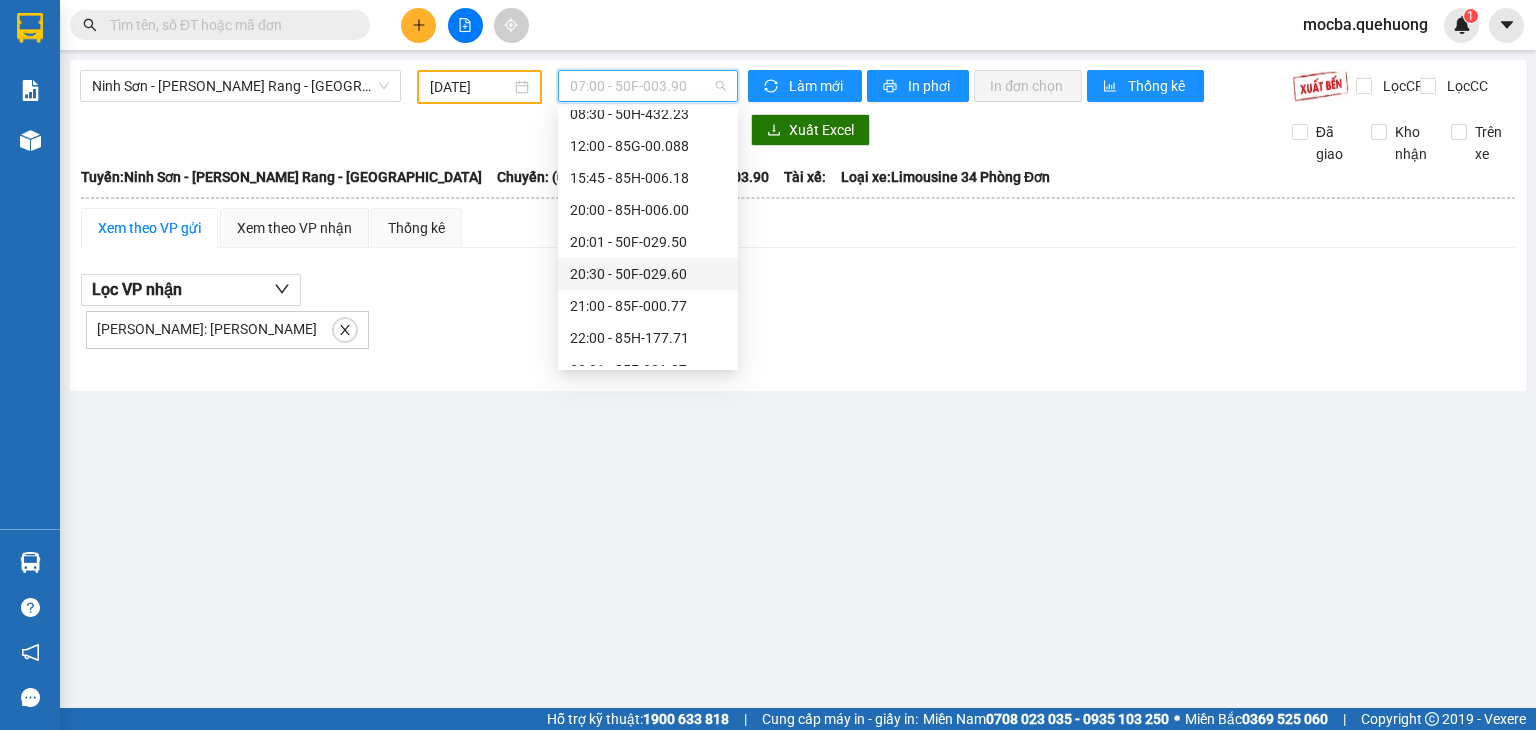 scroll, scrollTop: 160, scrollLeft: 0, axis: vertical 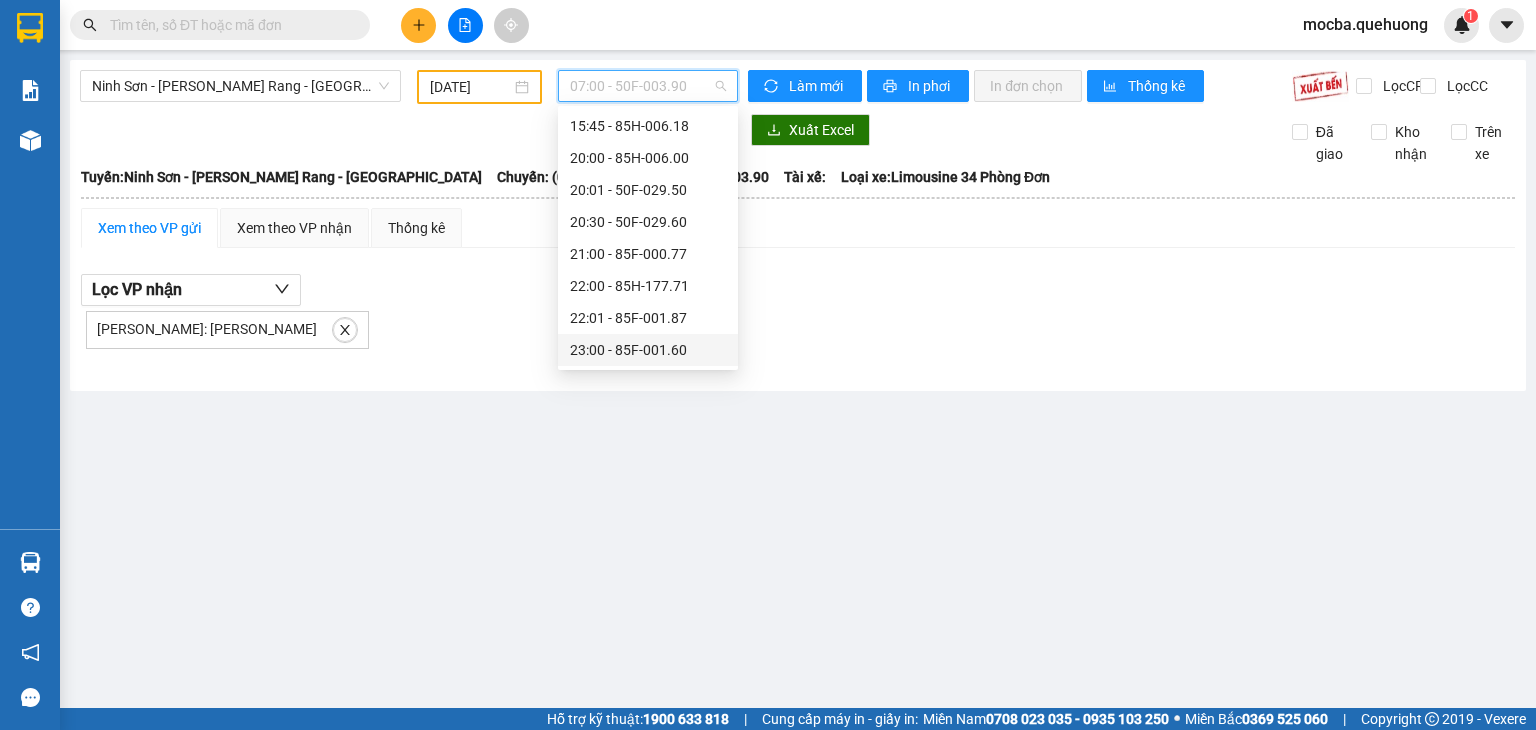 click on "23:00     - 85F-001.60" at bounding box center (648, 350) 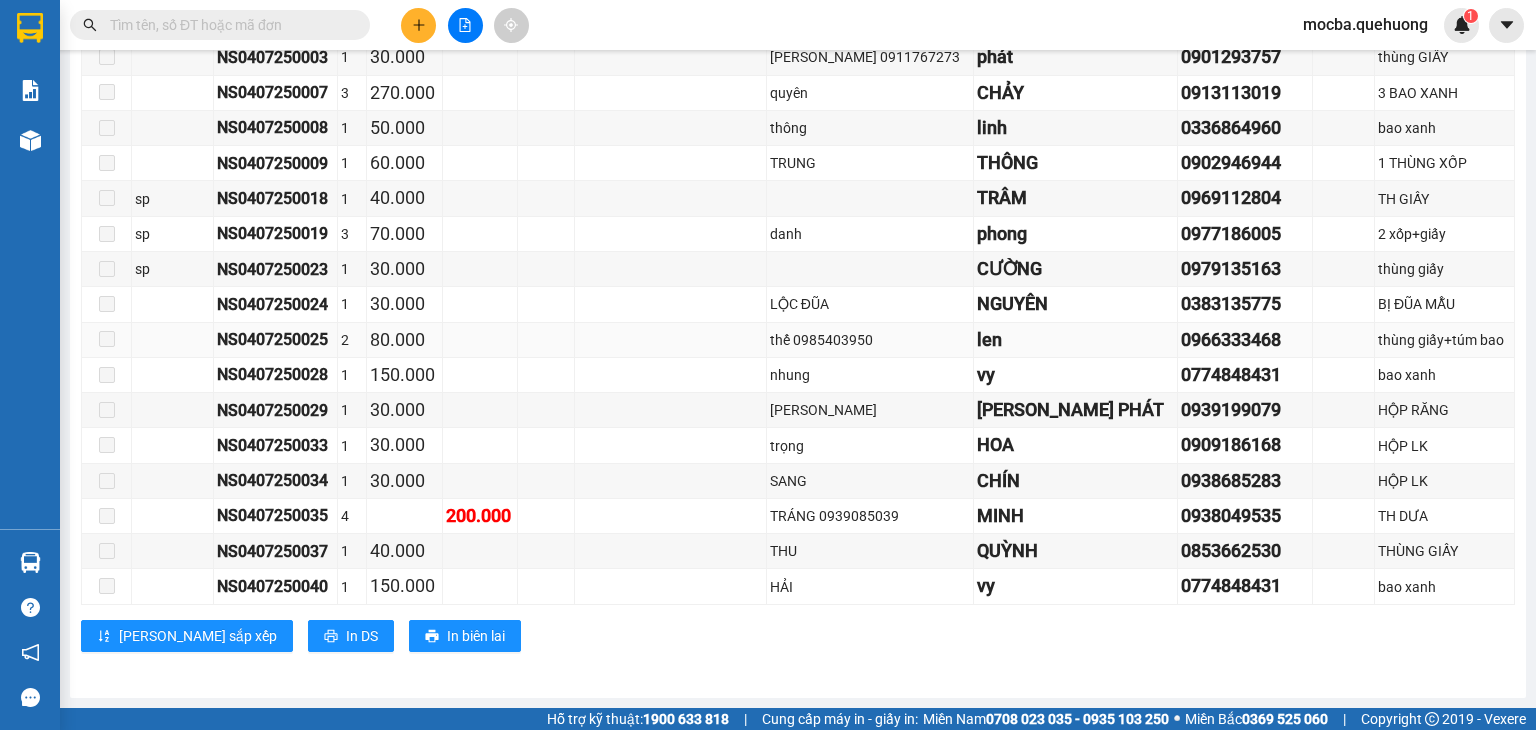 scroll, scrollTop: 0, scrollLeft: 0, axis: both 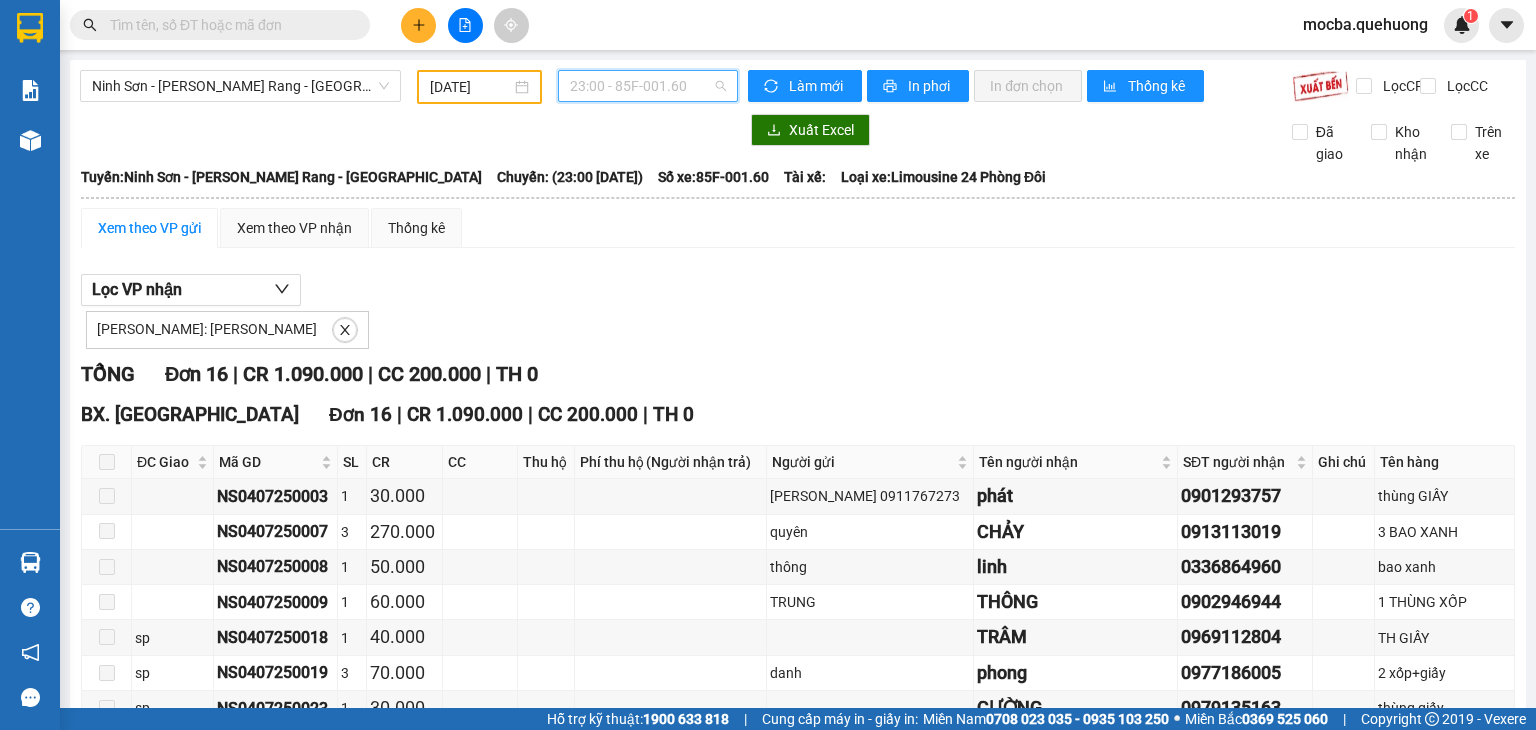 click on "23:00     - 85F-001.60" at bounding box center [648, 86] 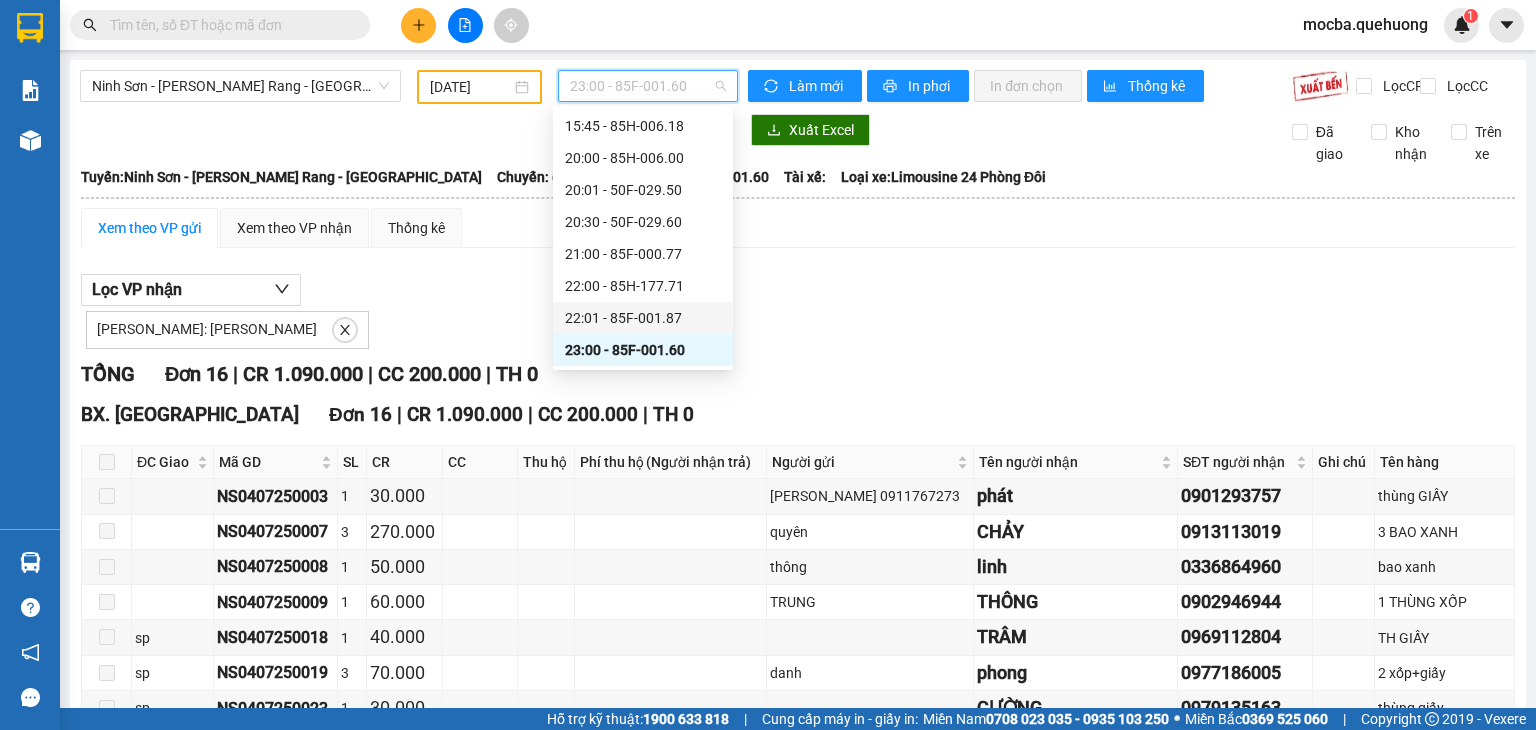 click on "22:01     - 85F-001.87" at bounding box center (643, 318) 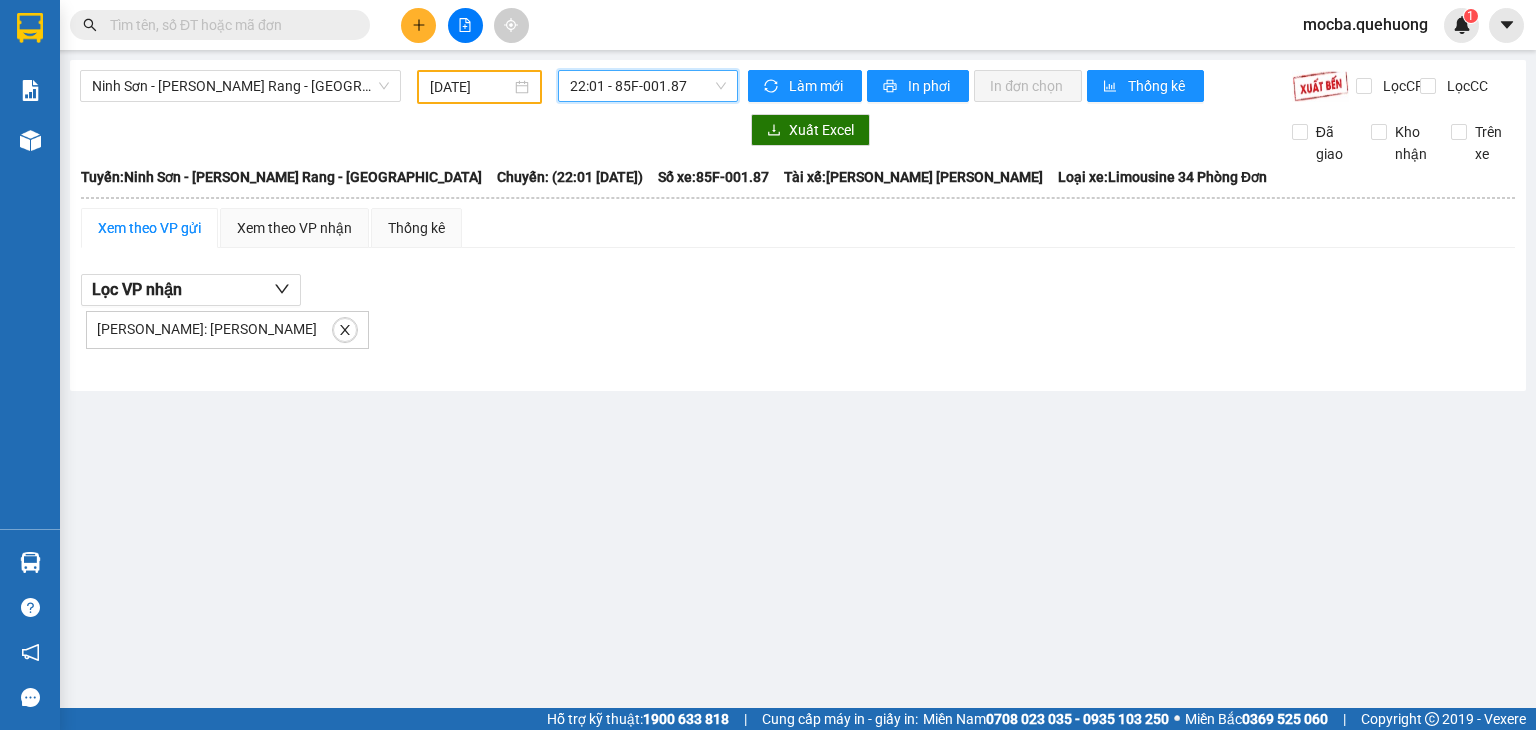 click on "22:01     - 85F-001.87" at bounding box center [648, 86] 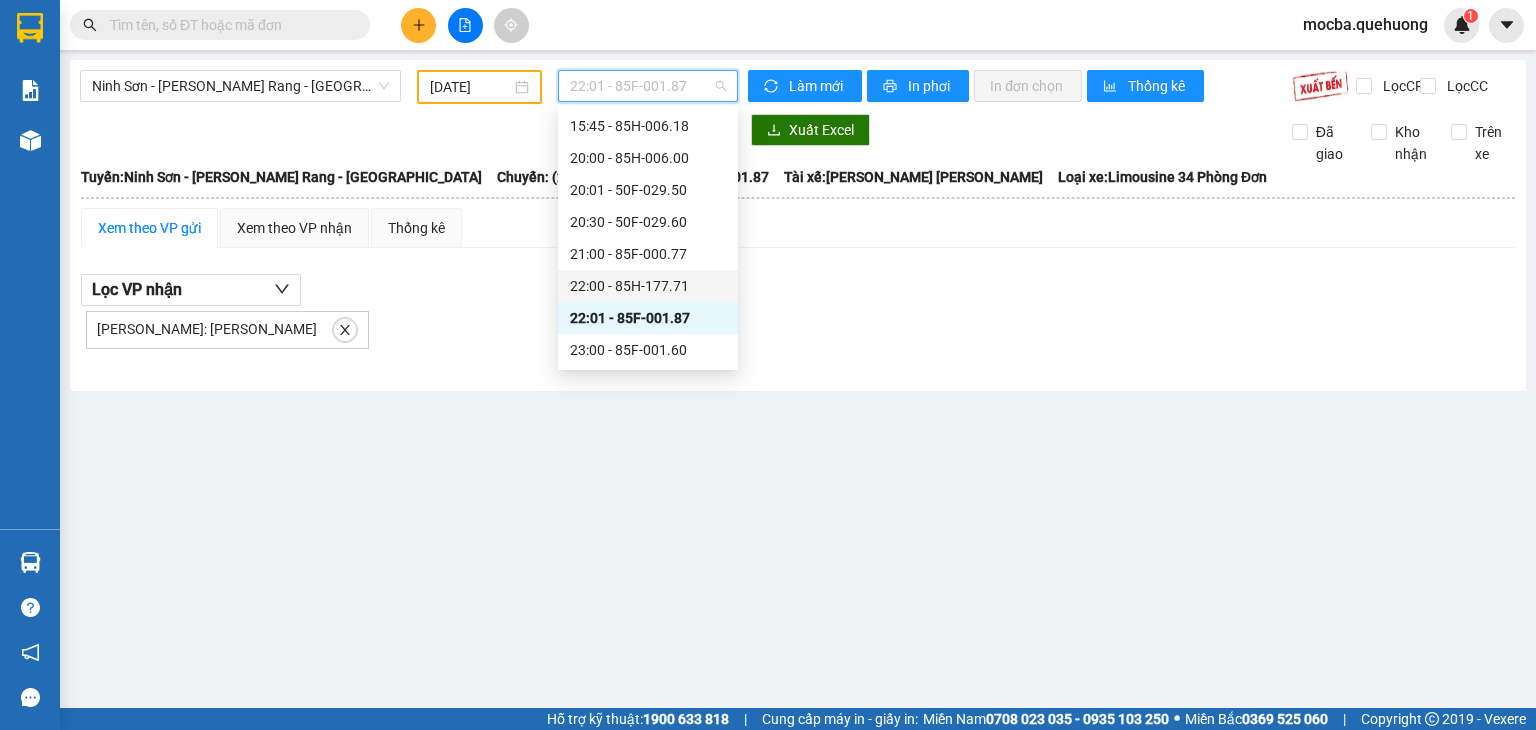 click on "22:00     - 85H-177.71" at bounding box center (648, 286) 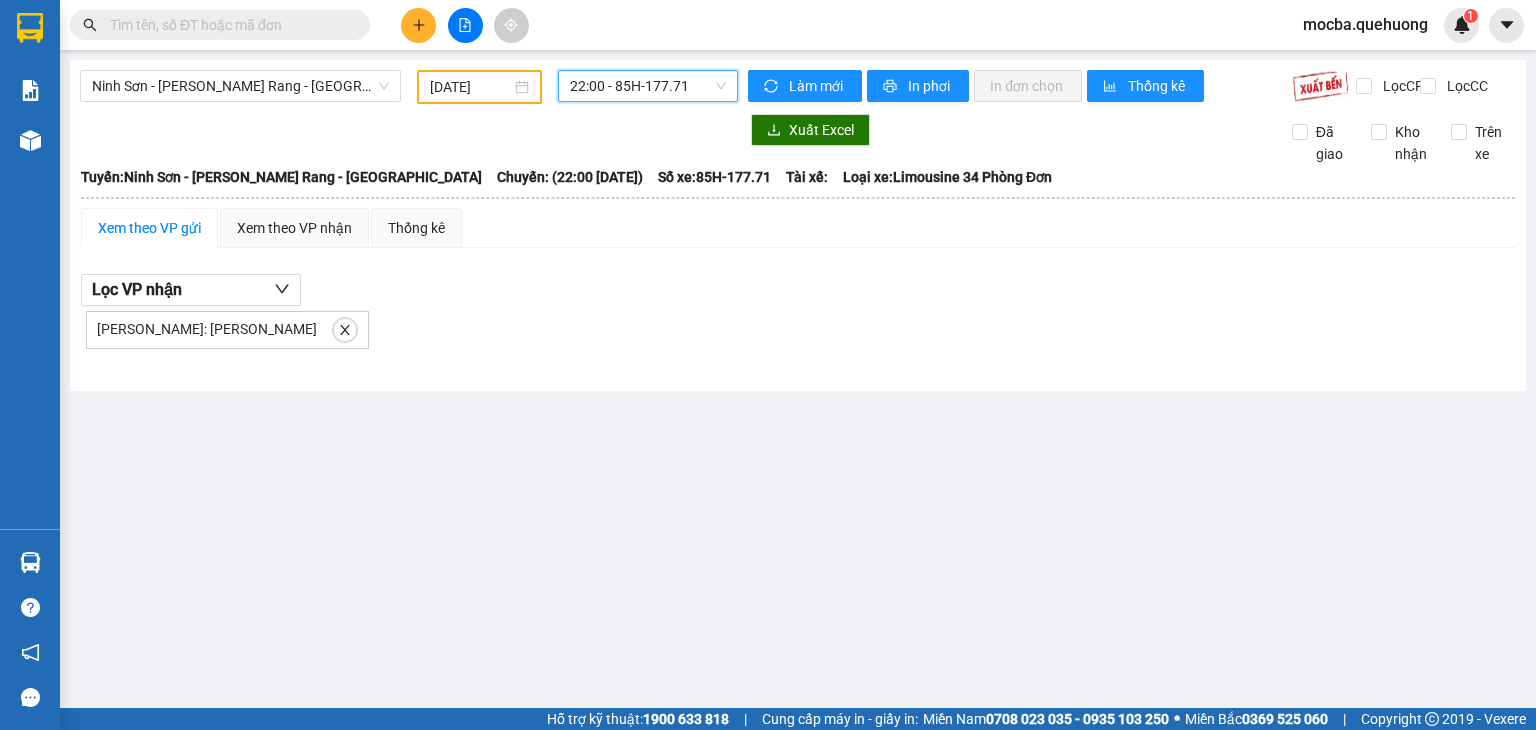 click on "22:00     - 85H-177.71" at bounding box center (648, 86) 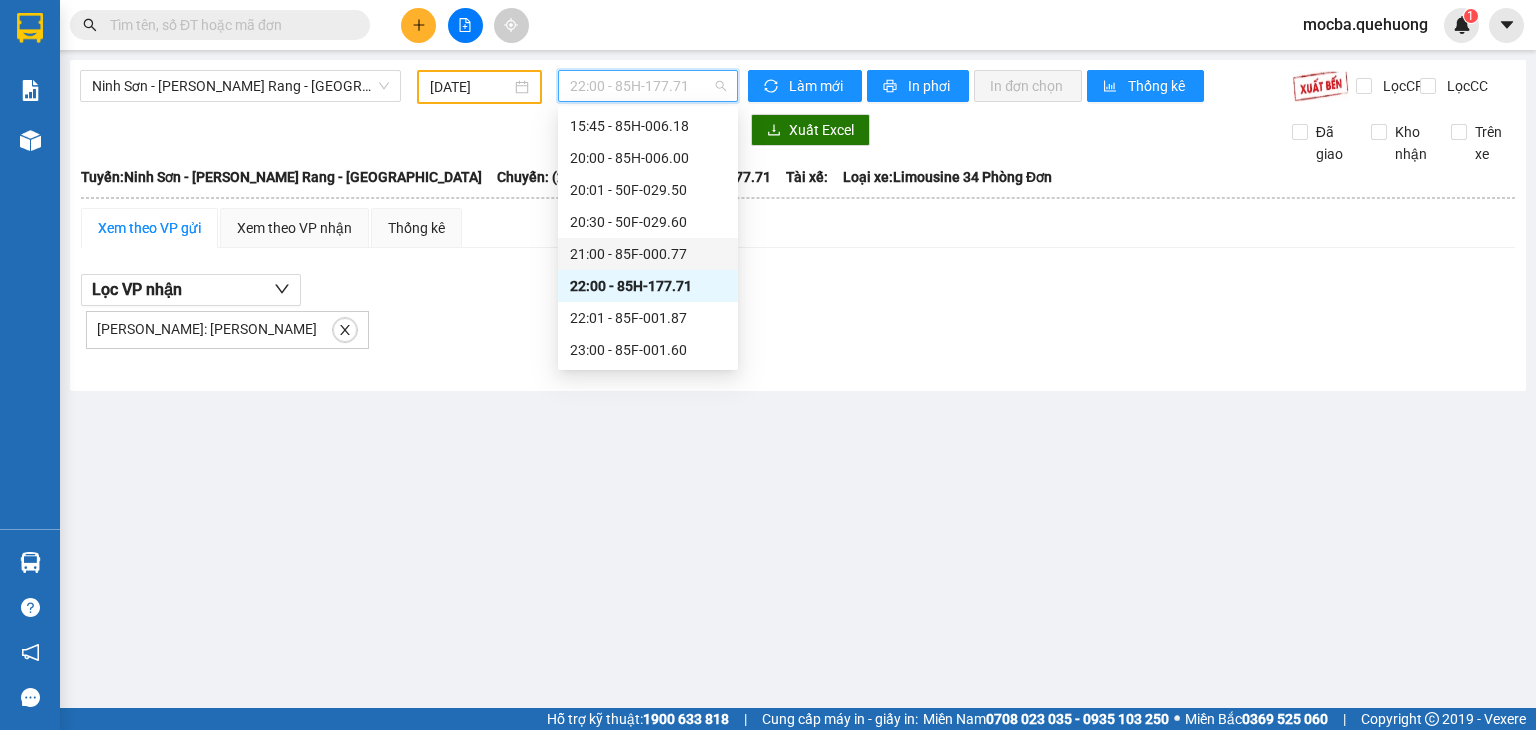 click on "21:00     - 85F-000.77" at bounding box center [648, 254] 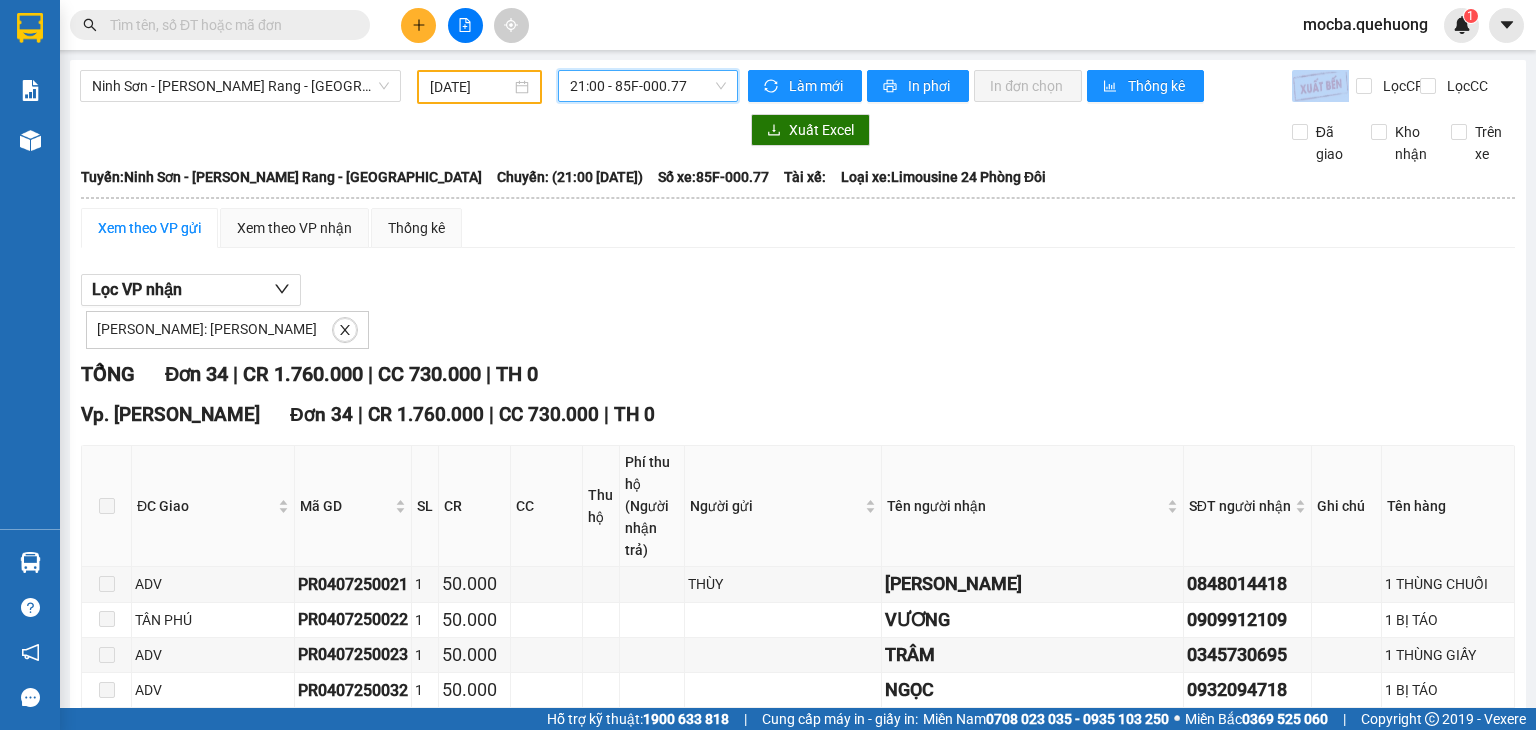 drag, startPoint x: 643, startPoint y: 69, endPoint x: 637, endPoint y: 79, distance: 11.661903 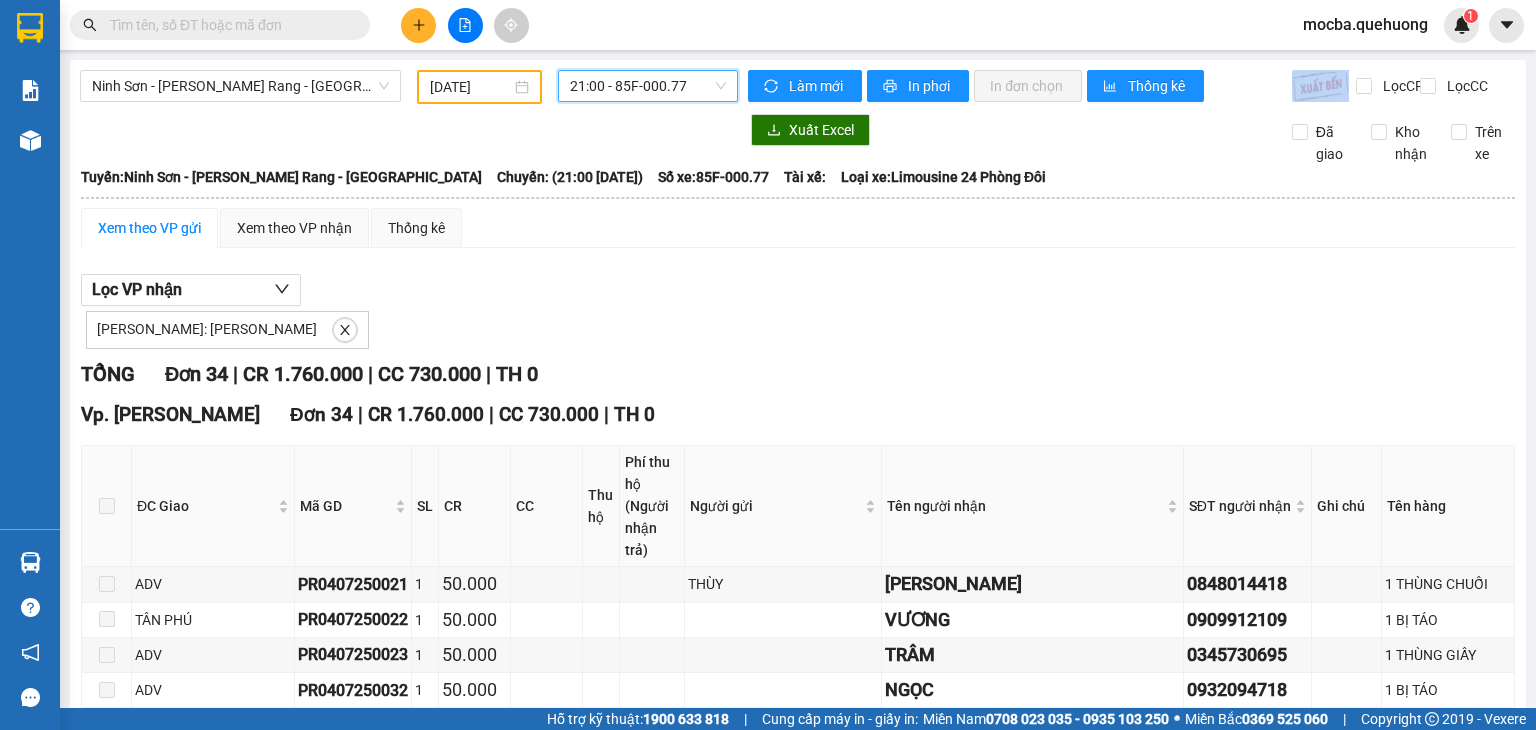 click on "Ninh Sơn - Phan Rang - Miền Tây 04/07/2025 21:00 21:00     - 85F-000.77  Làm mới In phơi In đơn chọn Thống kê Lọc  CR Lọc  CC Xuất Excel Đã giao Kho nhận Trên xe An Anh Limousine   19008678   Số 2 Nguyễn Tri Phương nối dài, P. Văn Hải 22:15 - 10/07/2025 Tuyến:  Ninh Sơn - Phan Rang - Miền Tây Chuyến:   (21:00 - 04/07/2025) Số xe:  85F-000.77 Tài xế:  Loại xe:  Limousine 24 Phòng Đôi Tuyến:  Ninh Sơn - Phan Rang - Miền Tây Chuyến:   (21:00 - 04/07/2025) Số xe:  85F-000.77 Tài xế:  Loại xe:  Limousine 24 Phòng Đôi Xem theo VP gửi Xem theo VP nhận Thống kê Lọc VP nhận VP Nhận: An Dương Vương TỔNG Đơn   34 | CR   1.760.000 | CC   730.000 | TH   0 Vp. Phan Rang Đơn   34 | CR   1.760.000 | CC   730.000 | TH   0 ĐC Giao Mã GD SL CR CC Thu hộ Phí thu hộ (Người nhận trả) Người gửi Tên người nhận SĐT người nhận Ghi chú Tên hàng Ký nhận                             ADV 1 1" at bounding box center (798, 1125) 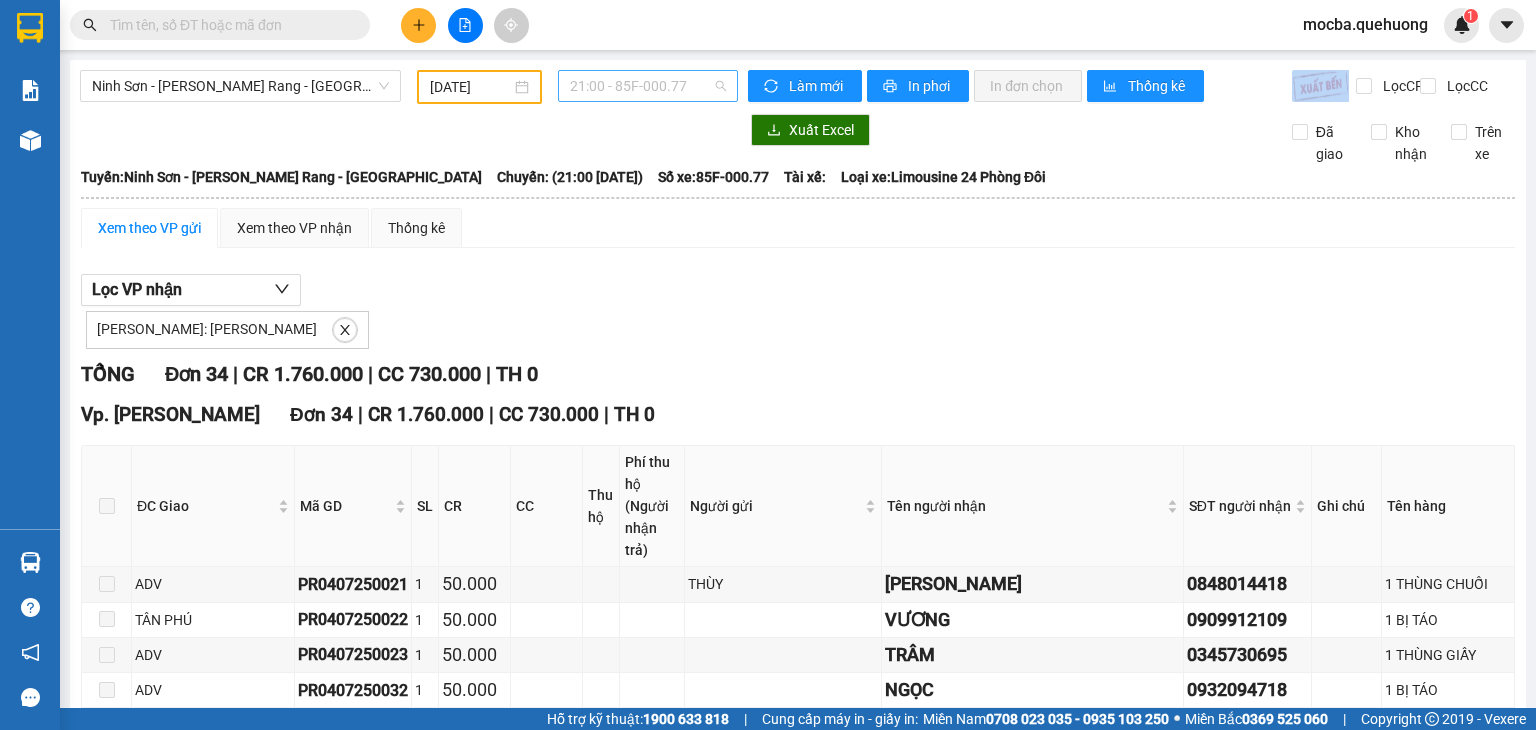click on "21:00     - 85F-000.77" at bounding box center (648, 86) 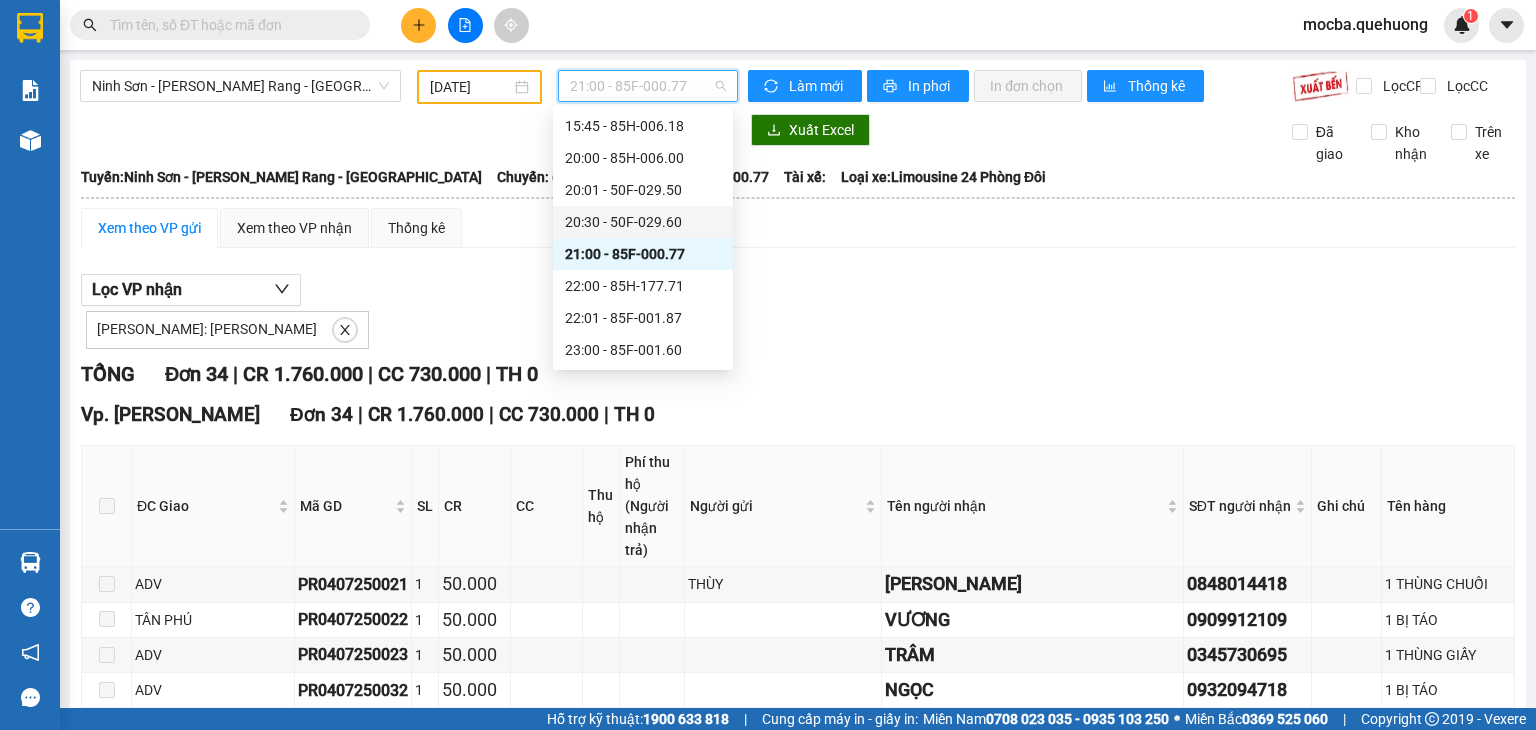 click on "20:30     - 50F-029.60" at bounding box center (643, 222) 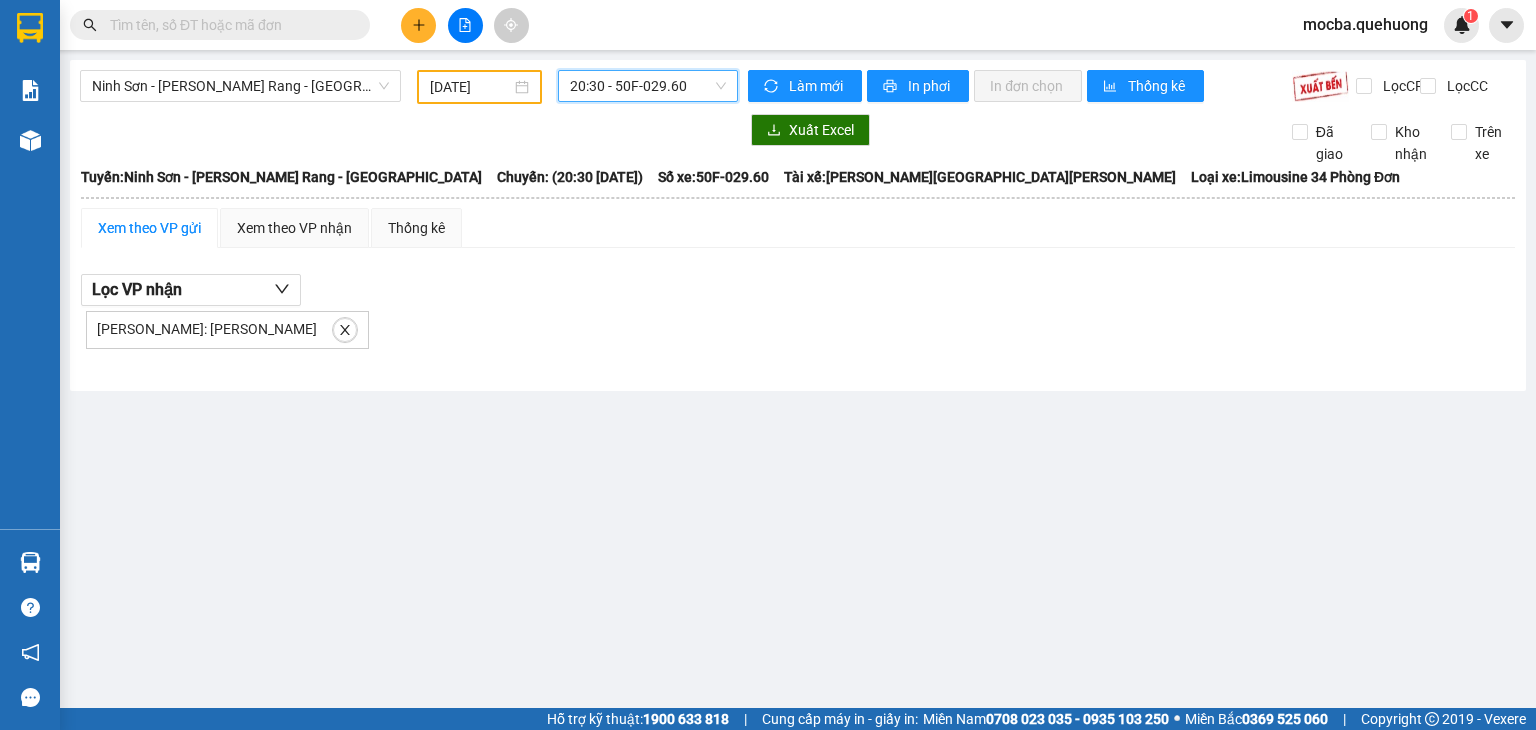 click on "20:30     - 50F-029.60" at bounding box center (648, 86) 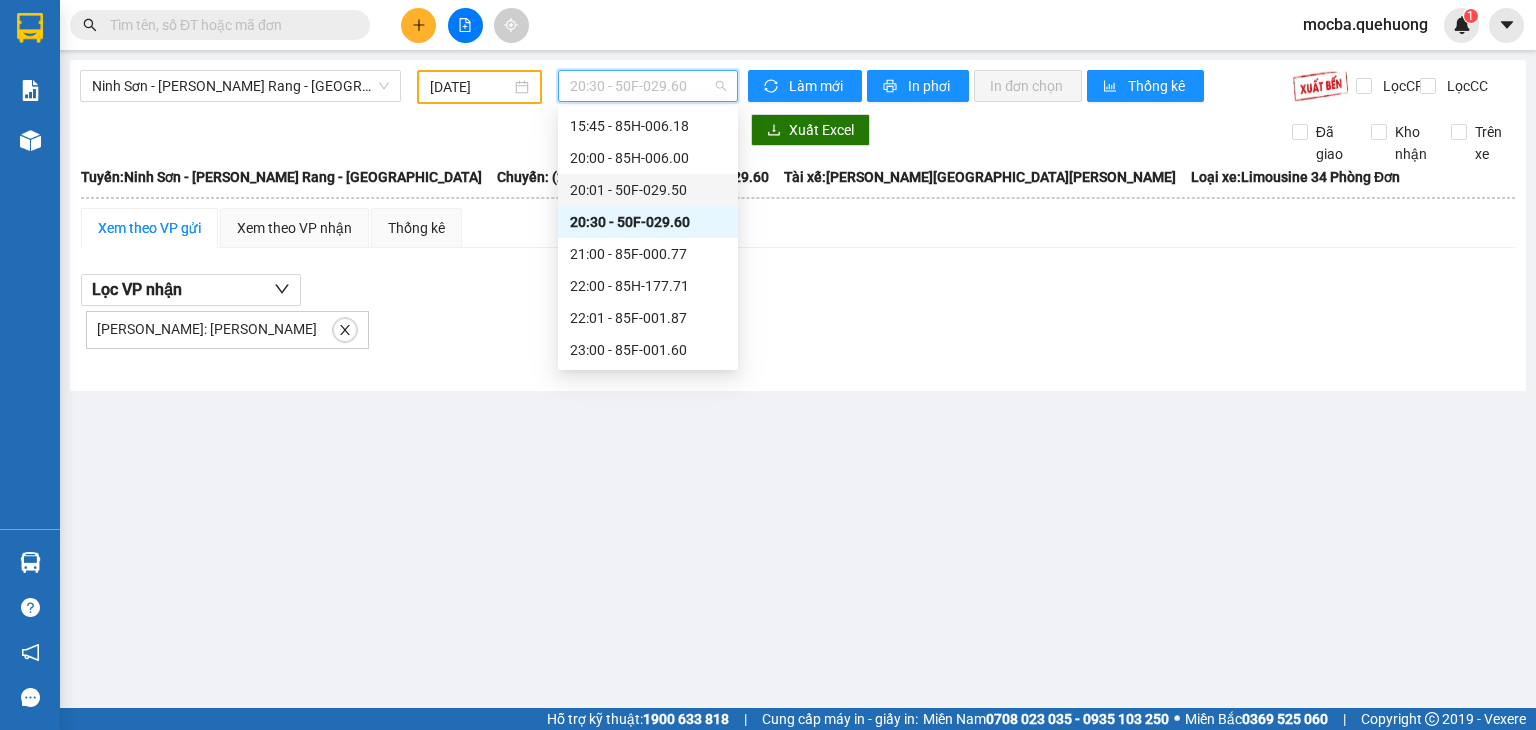 click on "20:01     - 50F-029.50" at bounding box center [648, 190] 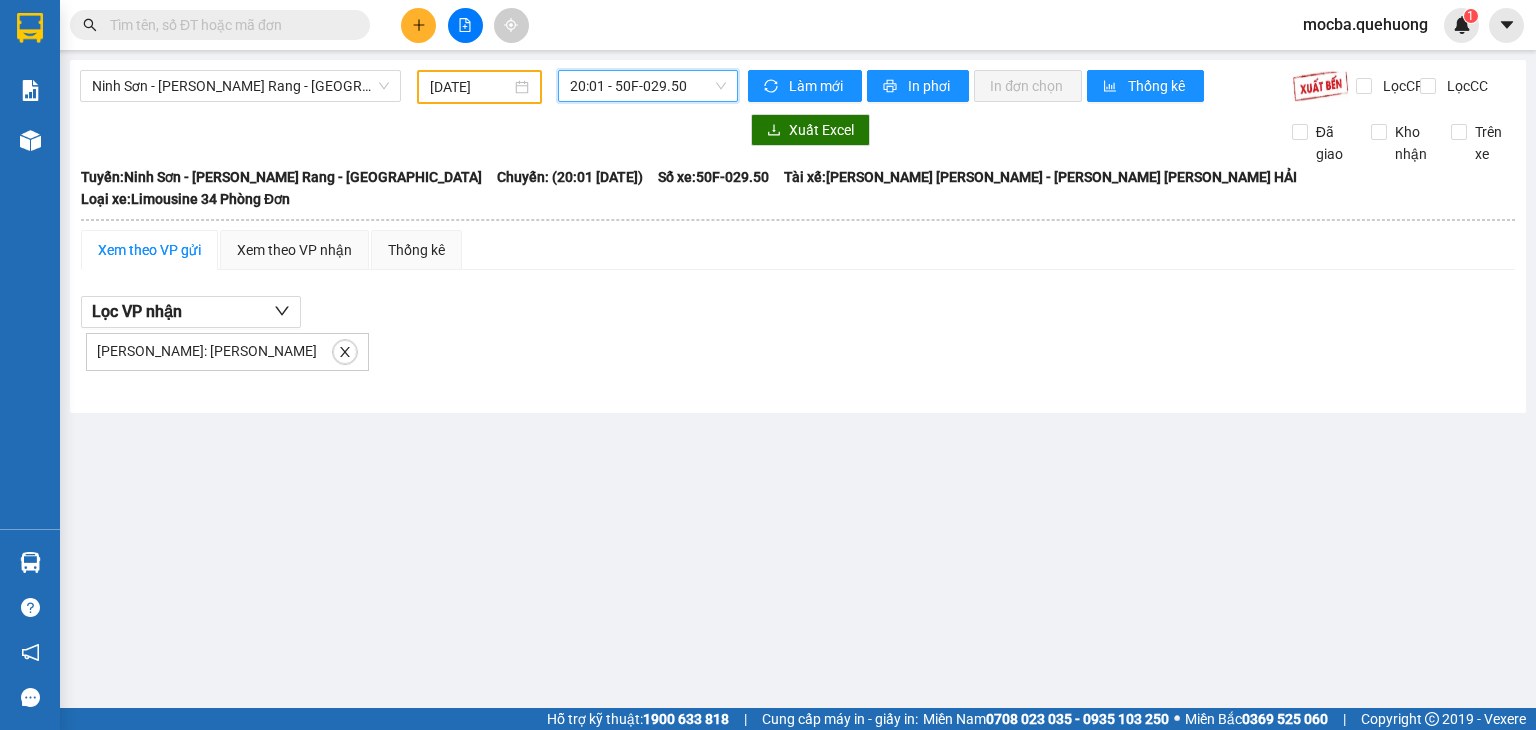 click on "20:01     - 50F-029.50" at bounding box center (648, 86) 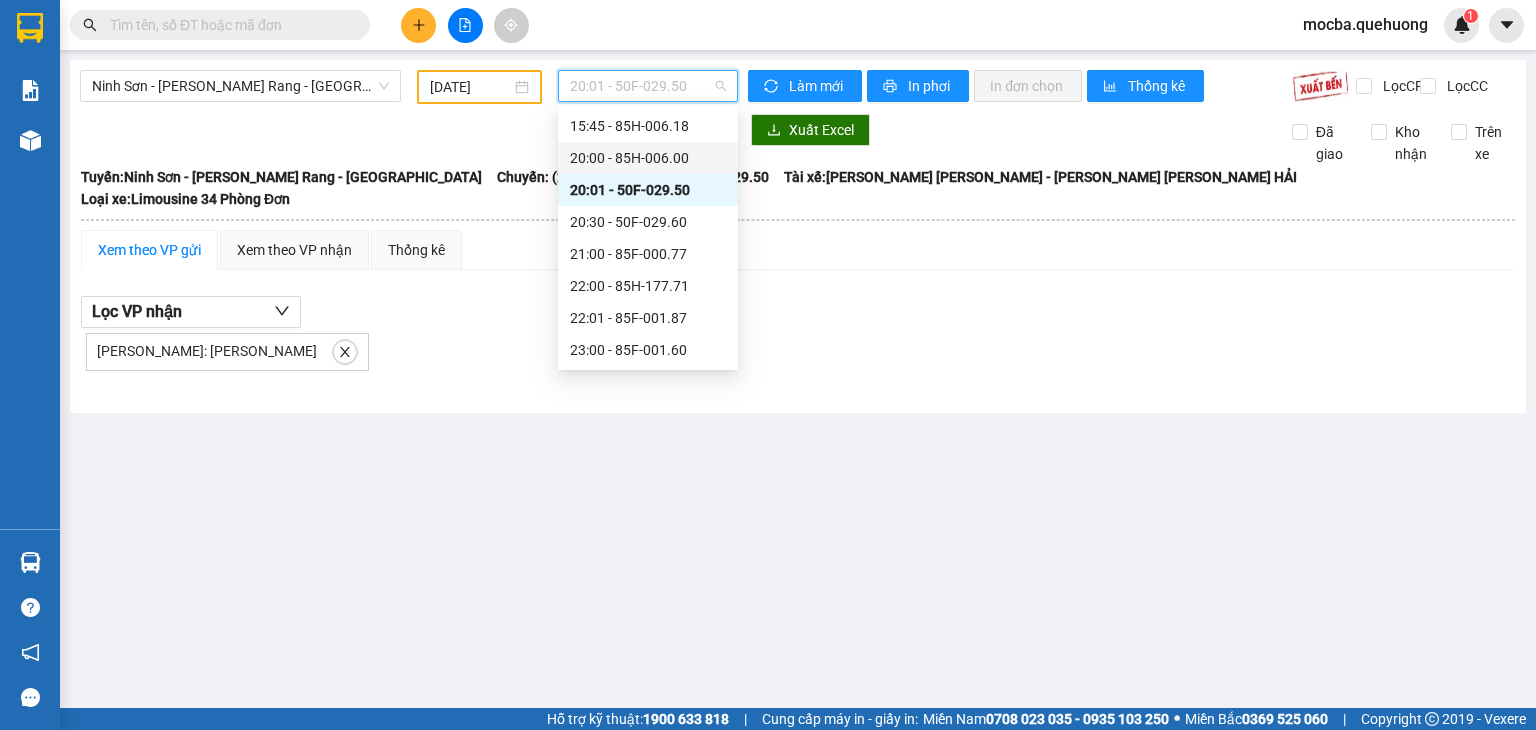 click on "20:00     - 85H-006.00" at bounding box center (648, 158) 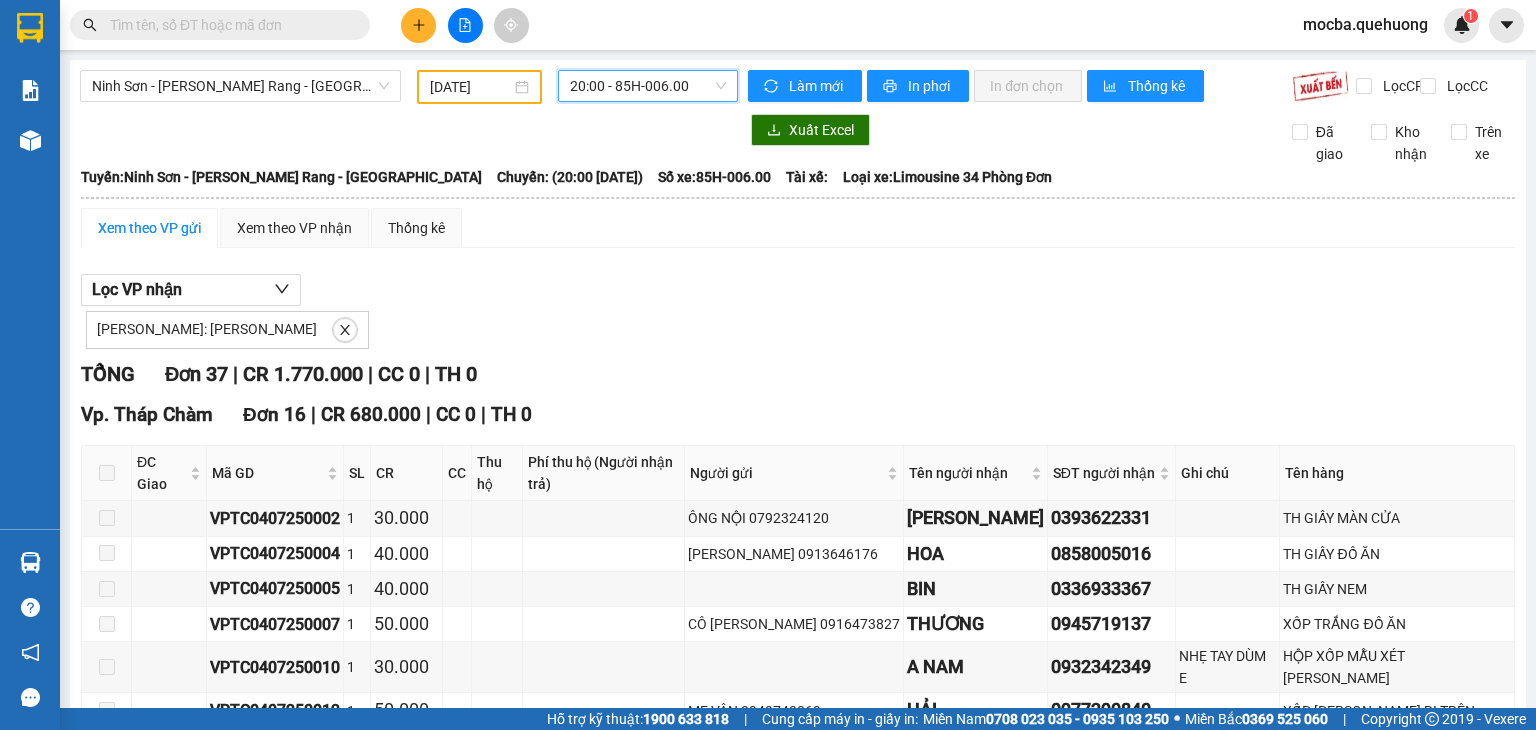 click on "20:00     - 85H-006.00" at bounding box center (648, 86) 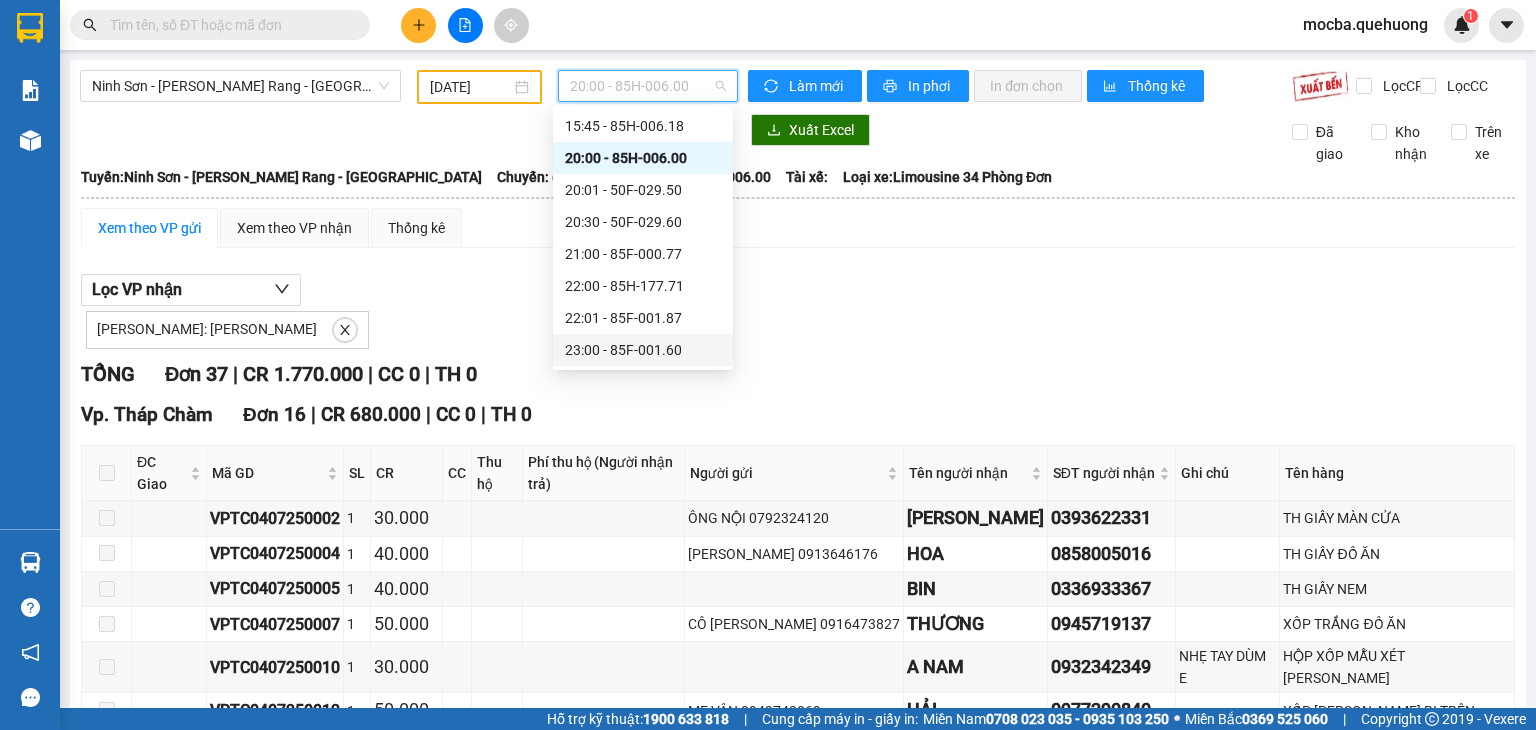 click on "23:00     - 85F-001.60" at bounding box center (643, 350) 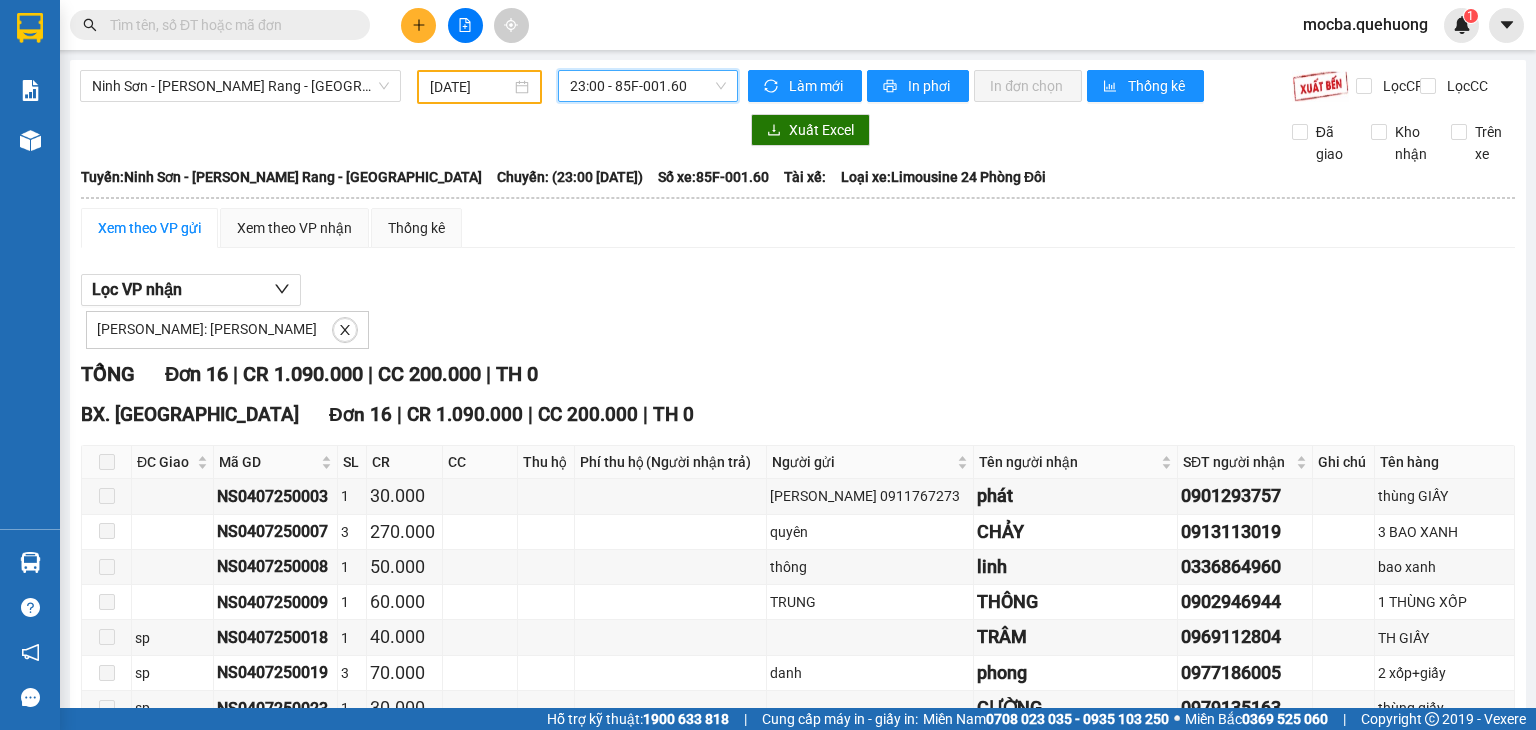 click on "Ninh Sơn - Phan Rang - Miền Tây 04/07/2025 23:00 23:00     - 85F-001.60" at bounding box center [409, 87] 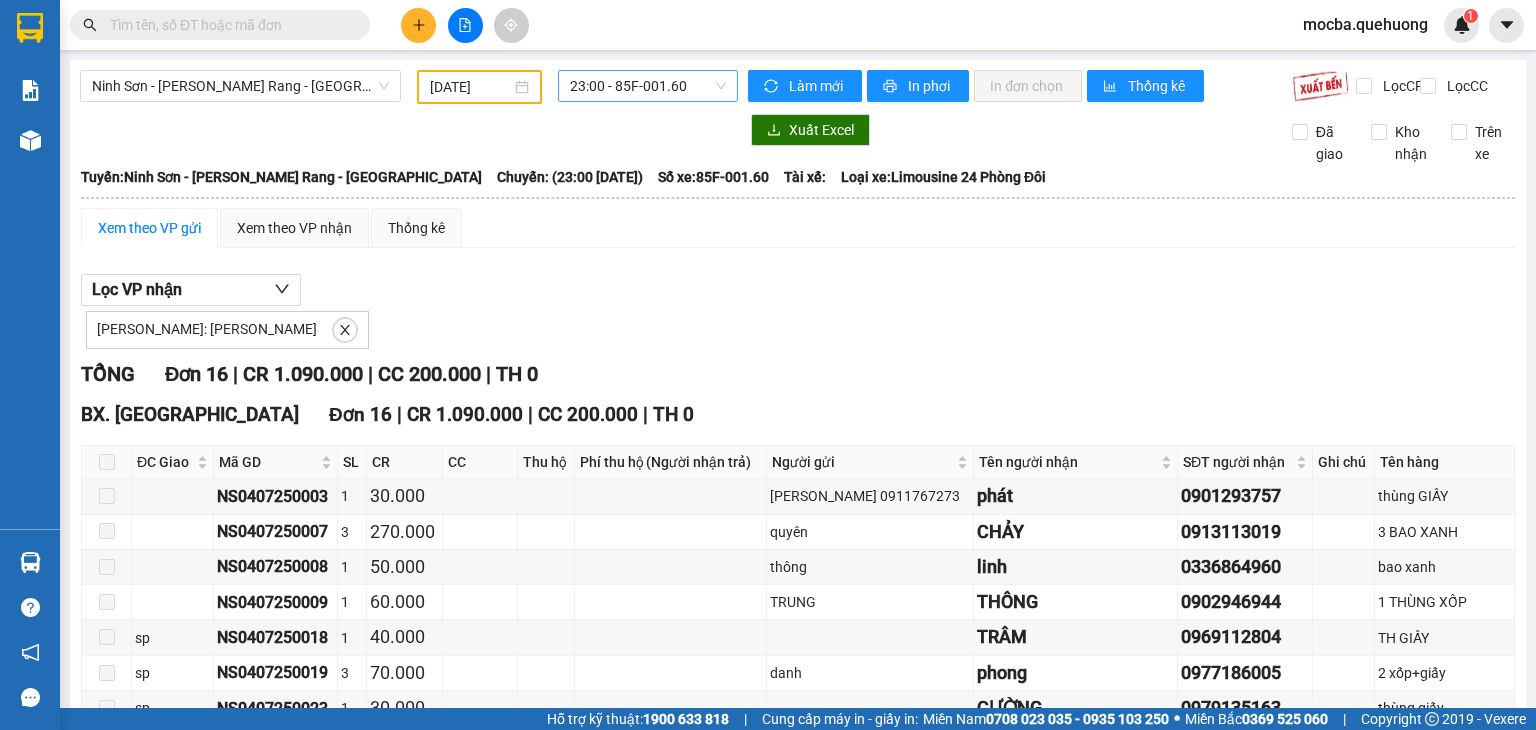 click on "23:00     - 85F-001.60" at bounding box center [648, 86] 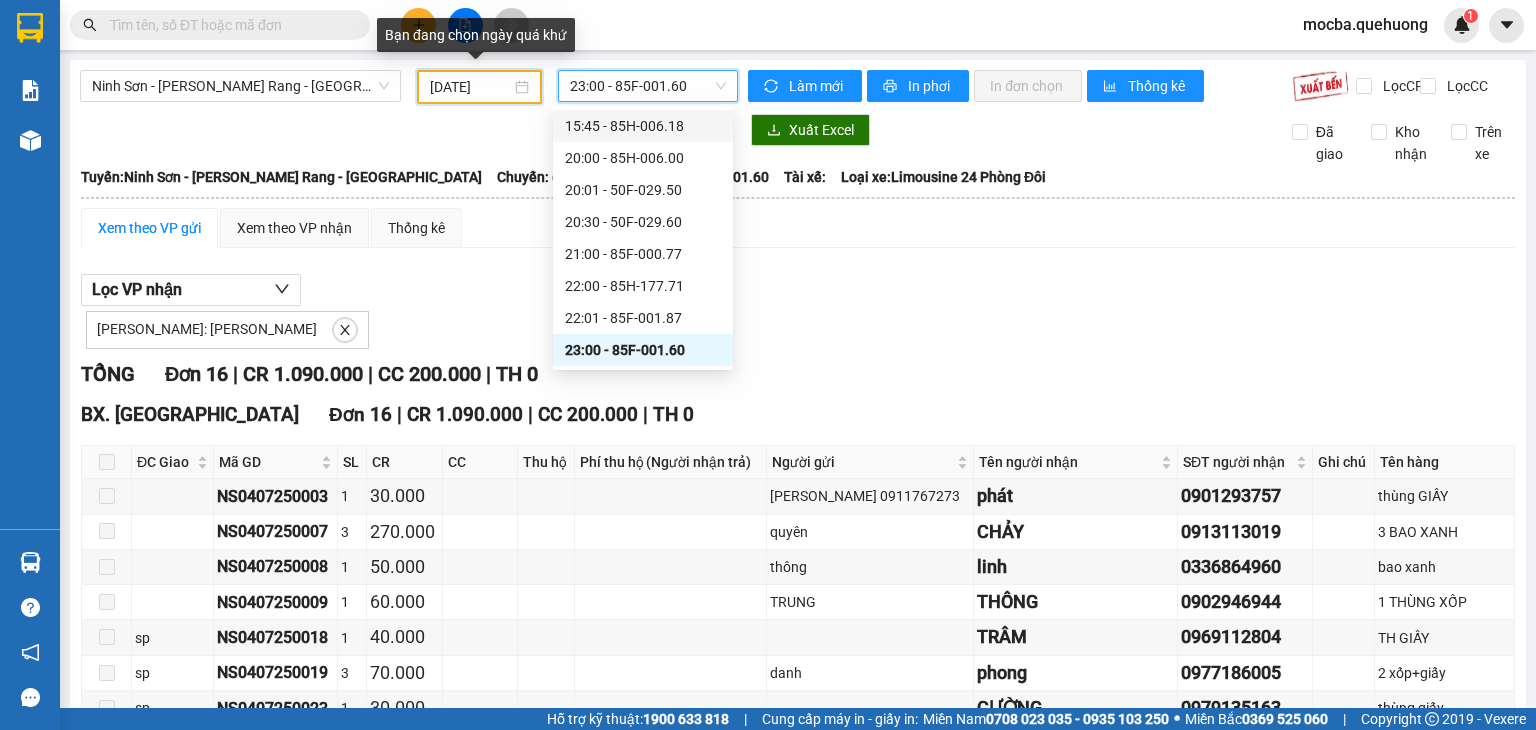 click on "[DATE]" at bounding box center [470, 87] 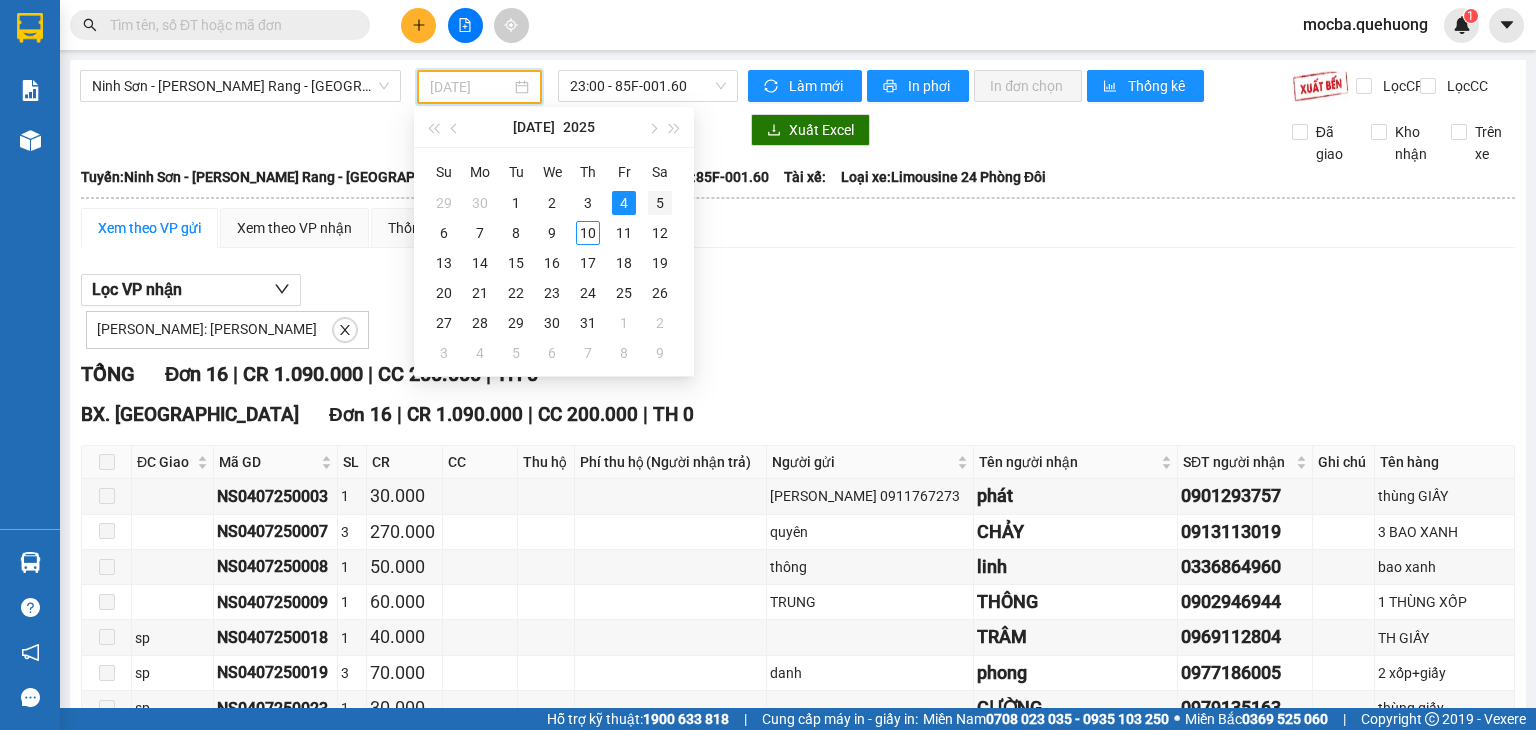 click on "5" at bounding box center [660, 203] 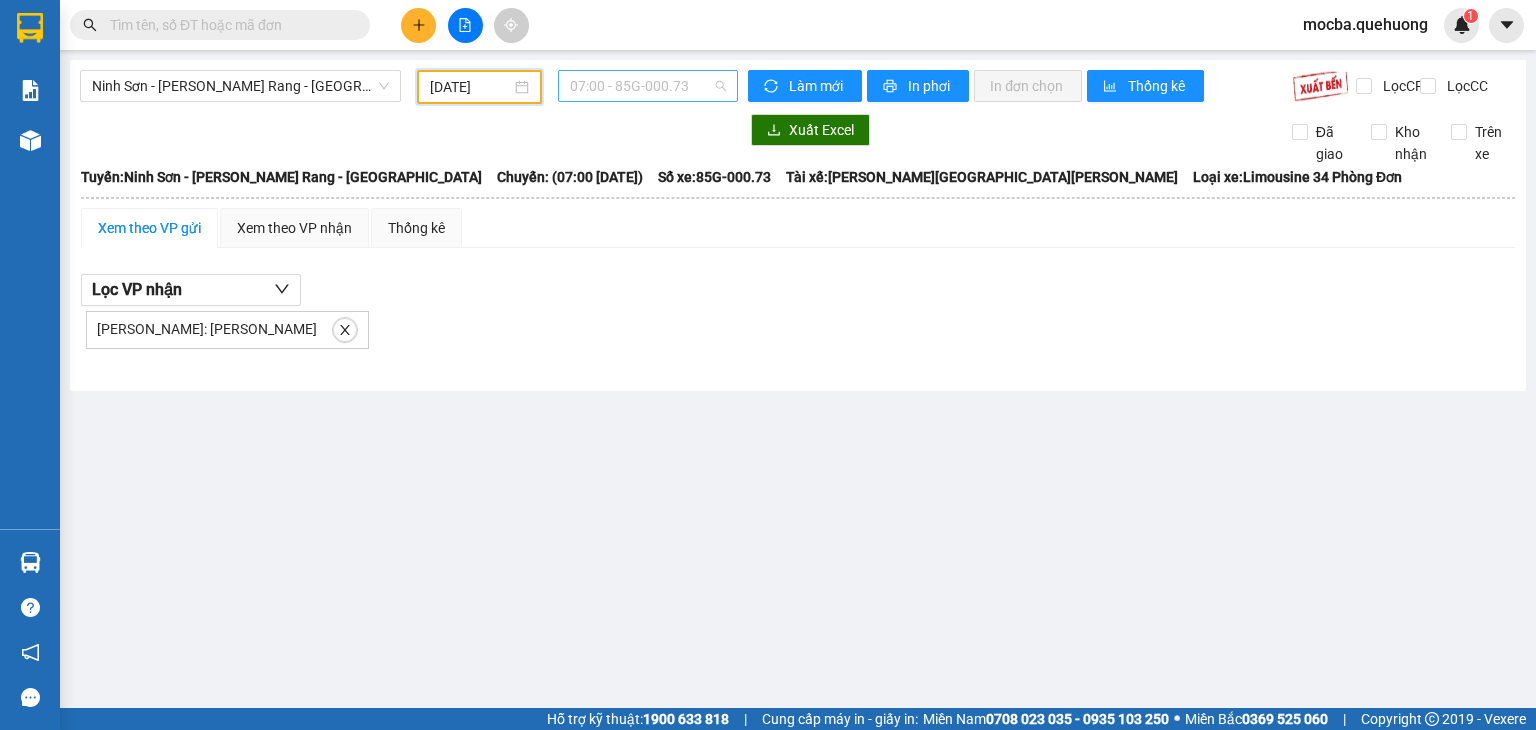 click on "07:00     - 85G-000.73" at bounding box center (648, 86) 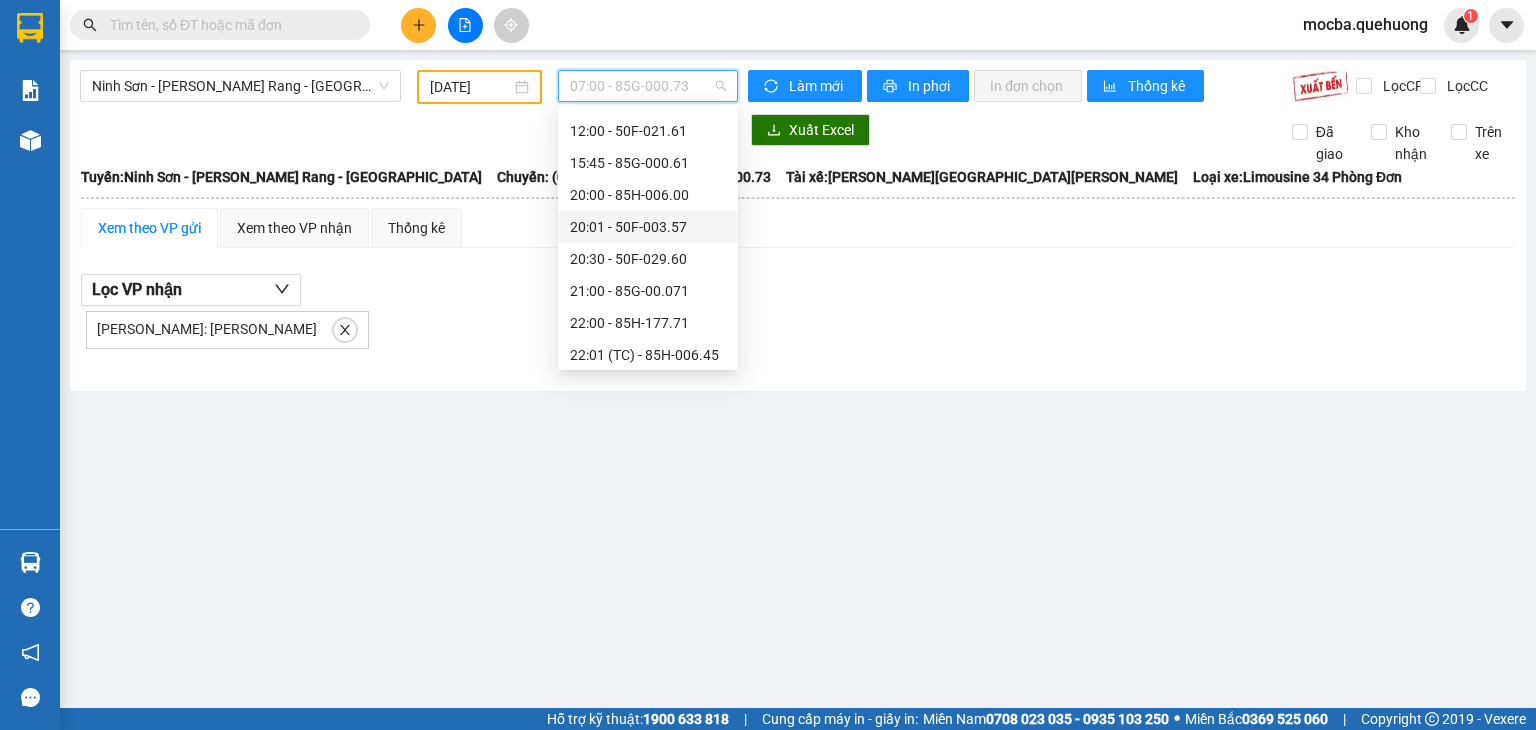 scroll, scrollTop: 160, scrollLeft: 0, axis: vertical 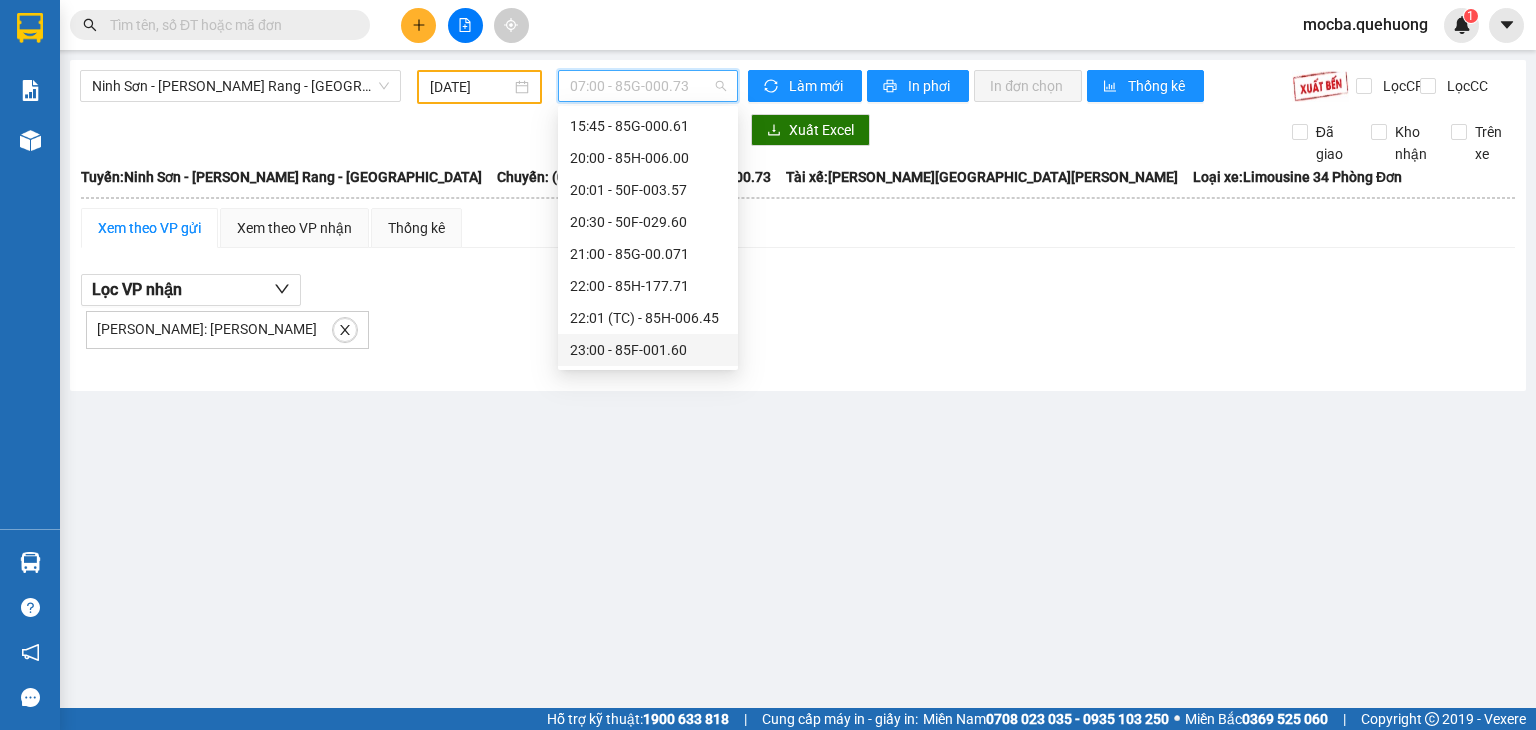 click on "23:00     - 85F-001.60" at bounding box center (648, 350) 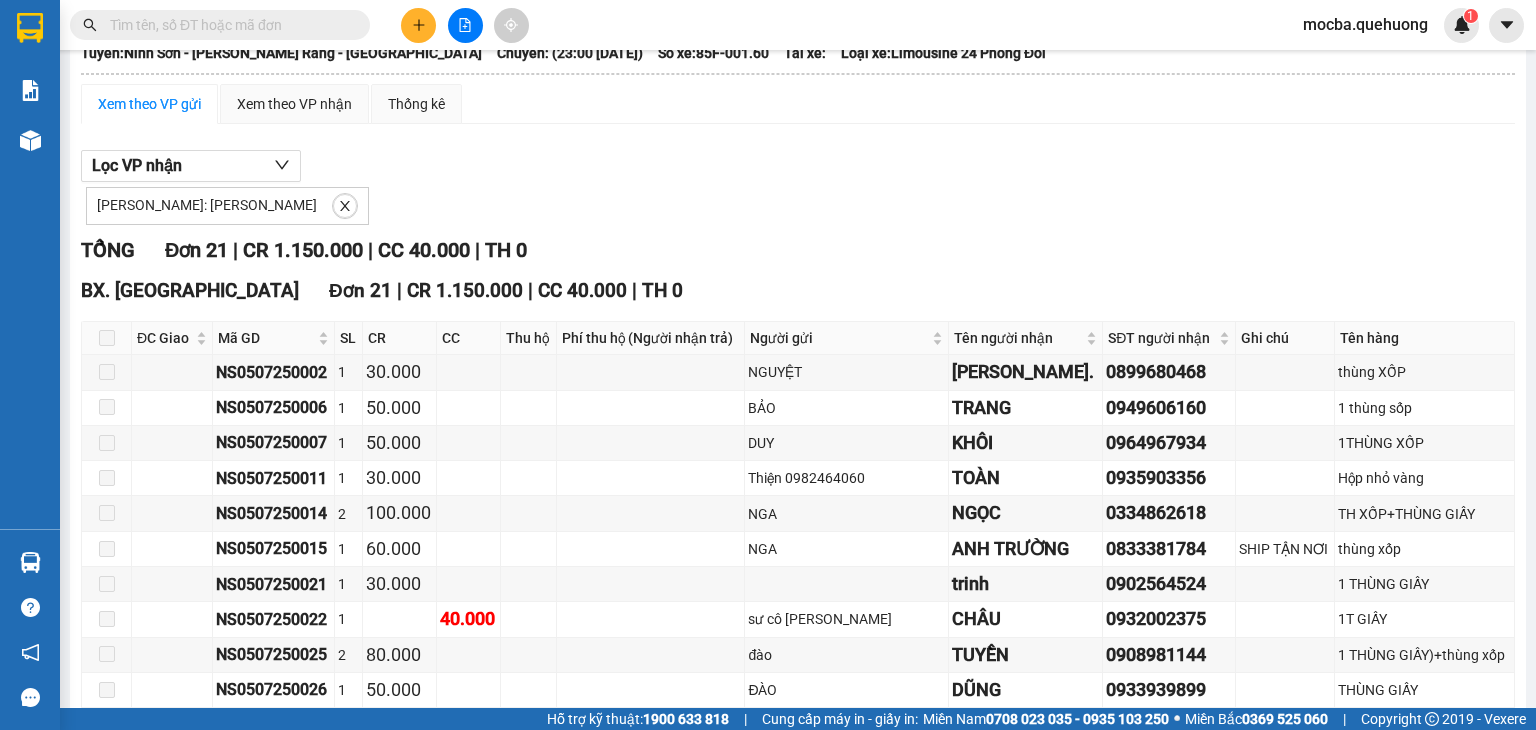 scroll, scrollTop: 0, scrollLeft: 0, axis: both 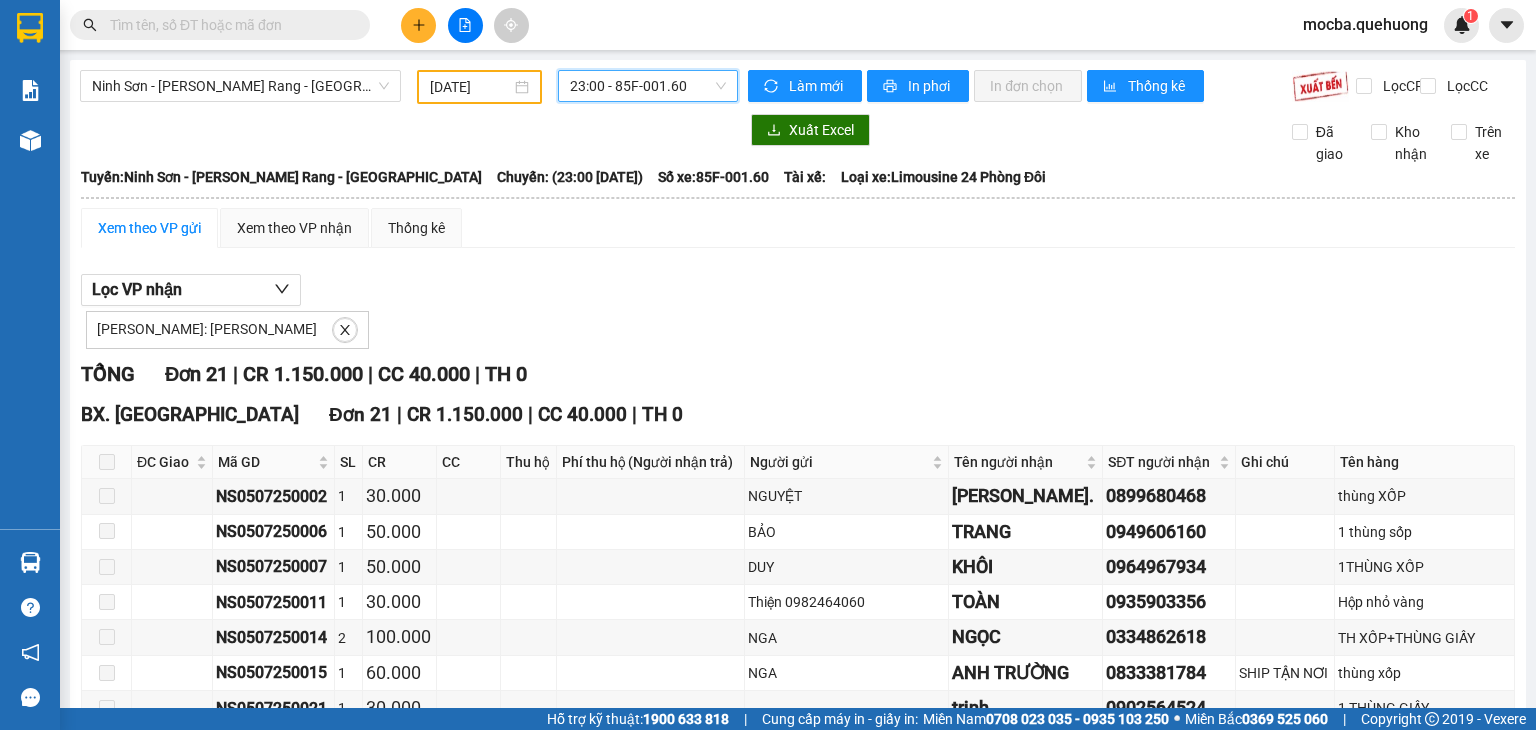 click on "[DATE]" at bounding box center [470, 87] 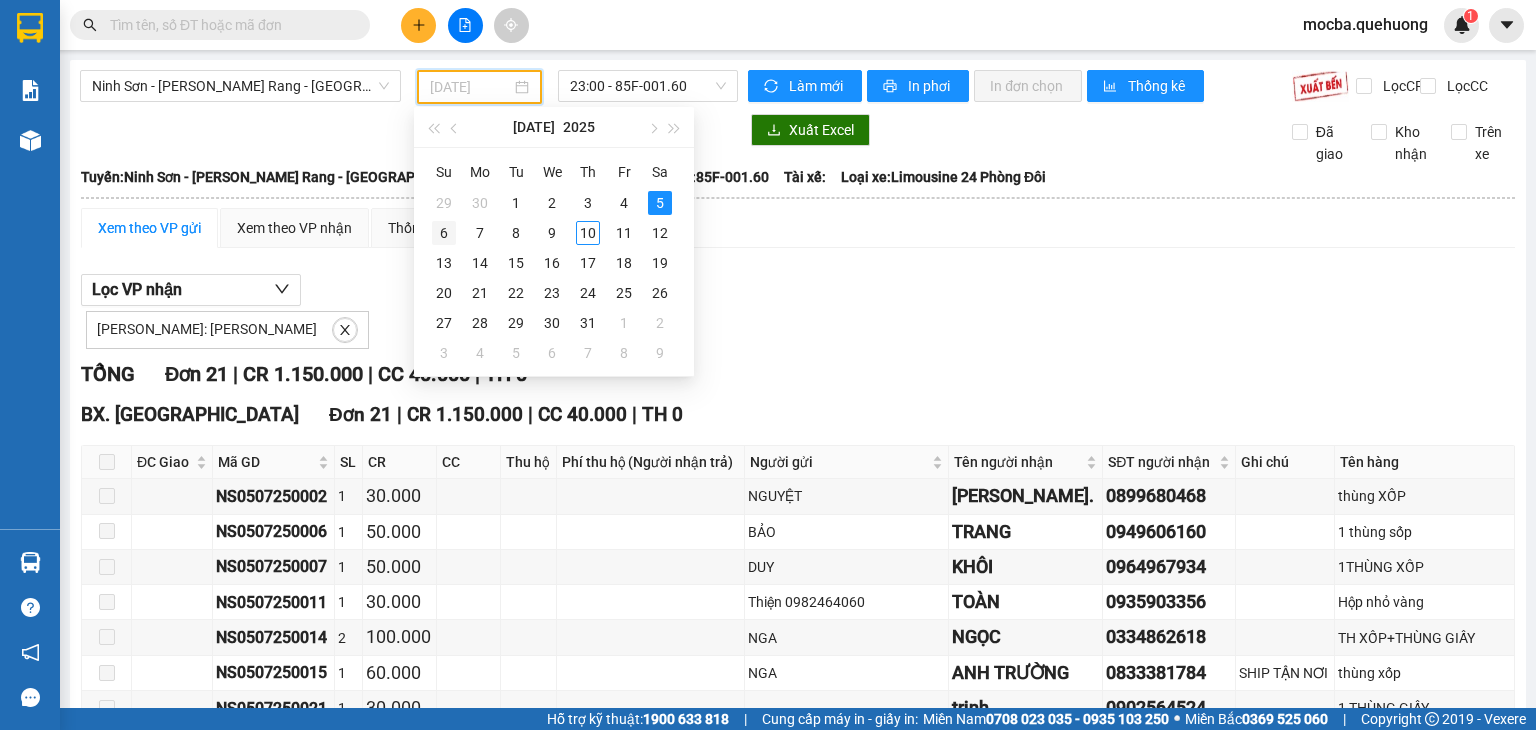 click on "6" at bounding box center [444, 233] 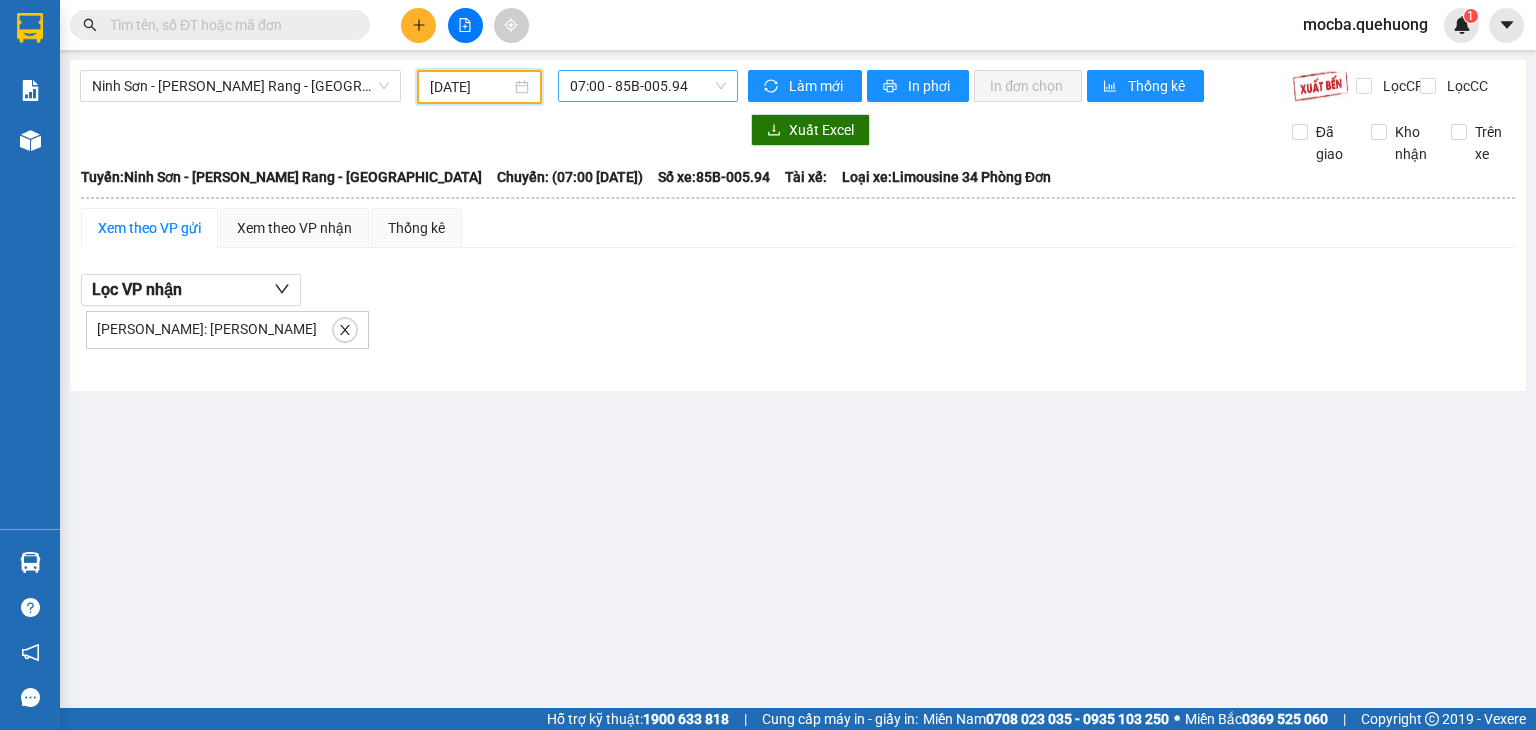 click on "07:00     - 85B-005.94" at bounding box center [648, 86] 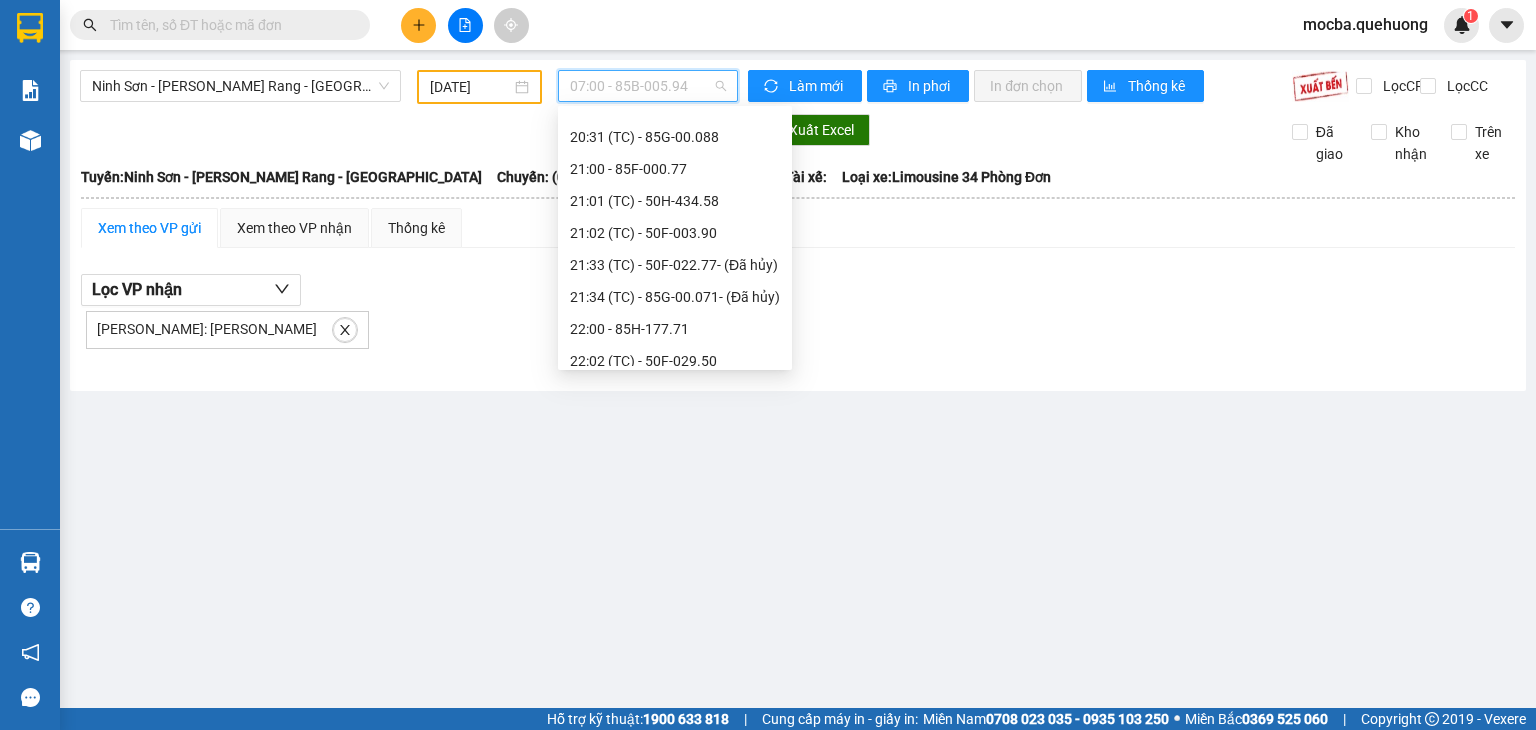 scroll, scrollTop: 512, scrollLeft: 0, axis: vertical 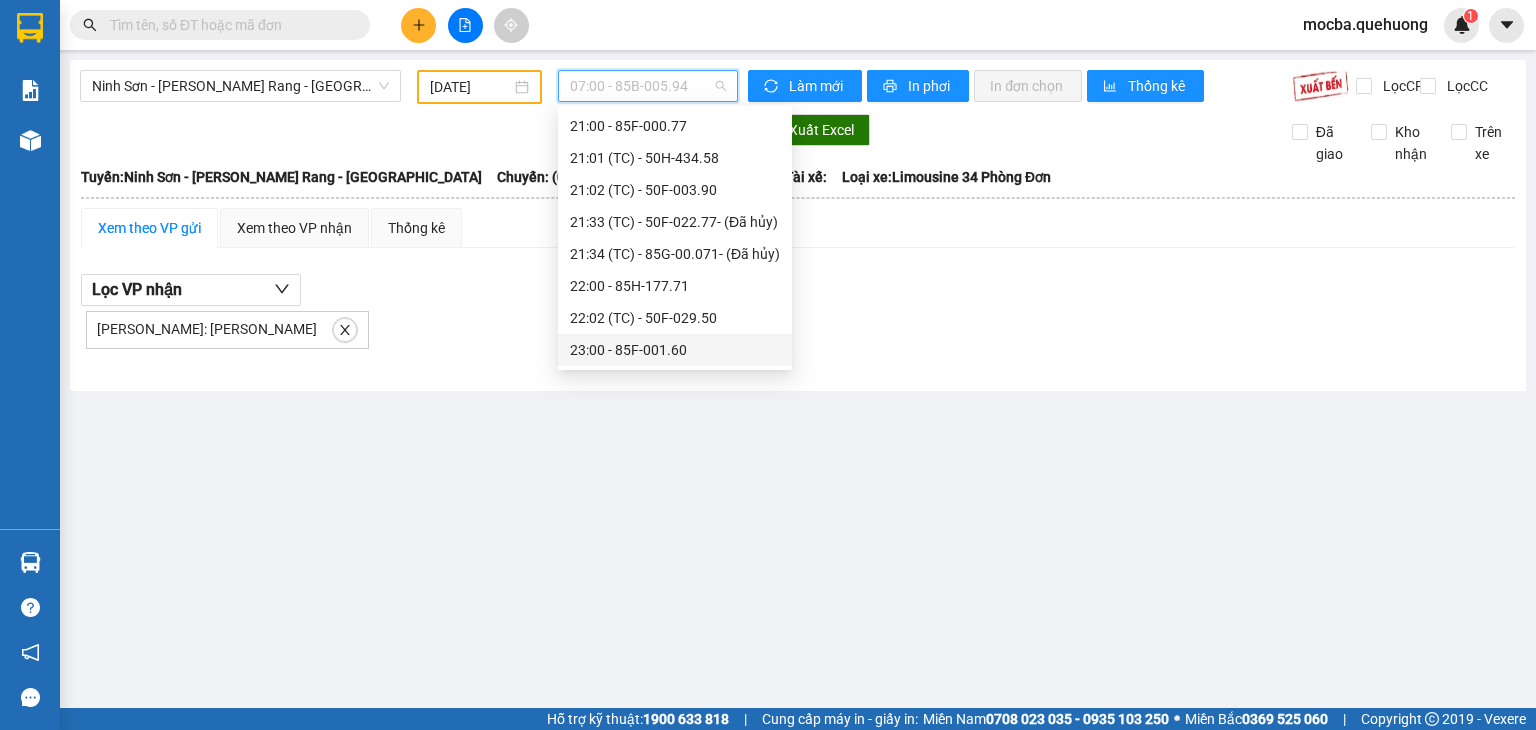 click on "23:00     - 85F-001.60" at bounding box center [675, 350] 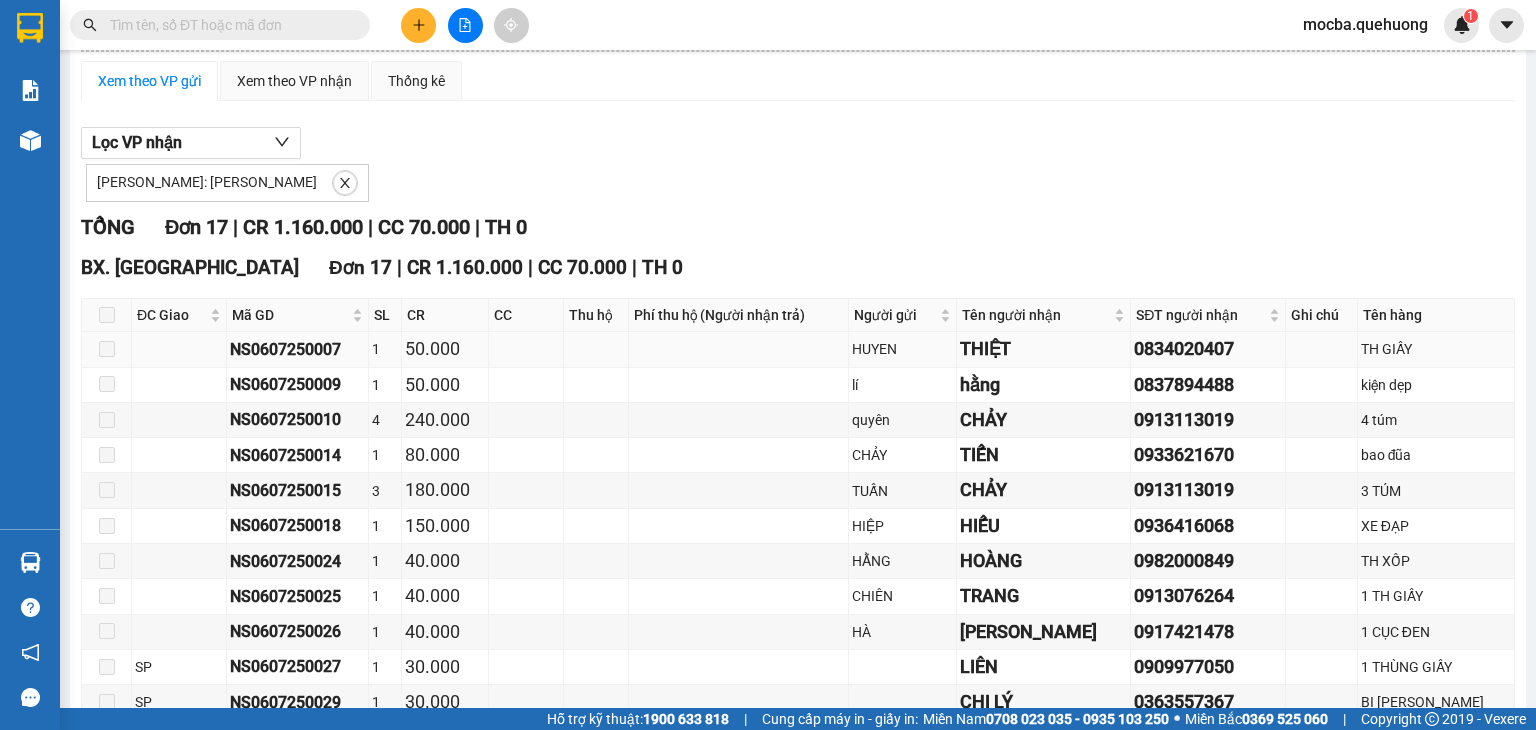 scroll, scrollTop: 0, scrollLeft: 0, axis: both 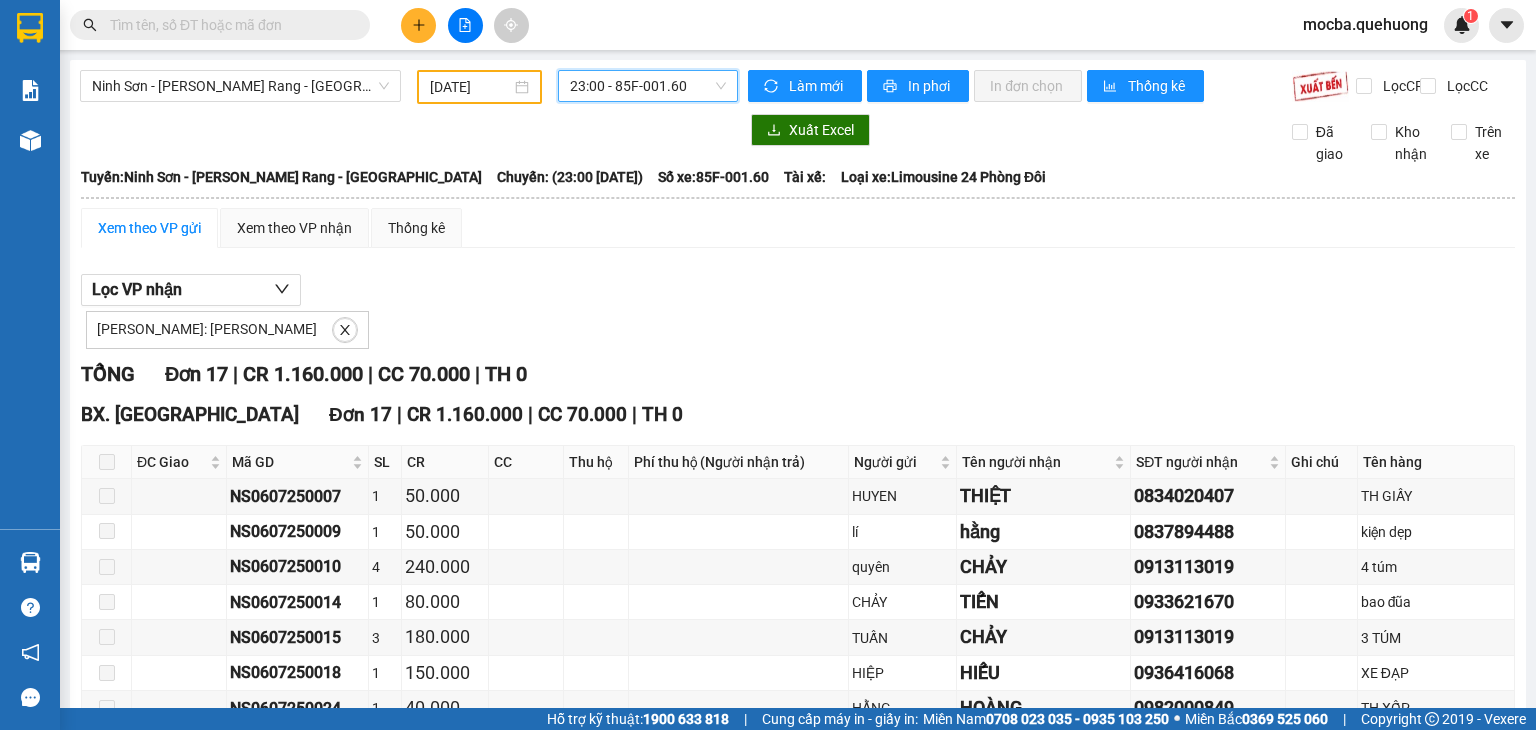 click on "23:00     - 85F-001.60" at bounding box center (648, 86) 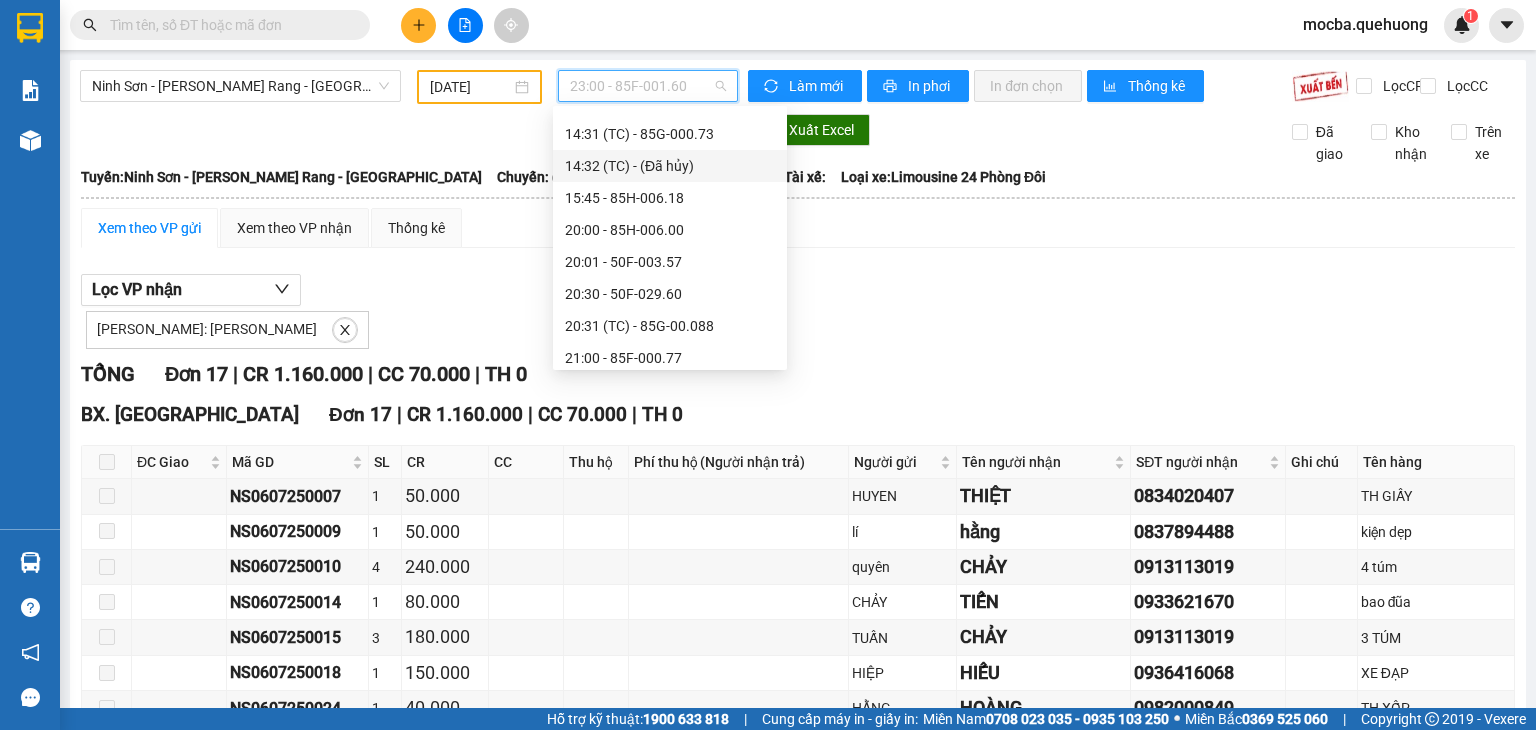 scroll, scrollTop: 212, scrollLeft: 0, axis: vertical 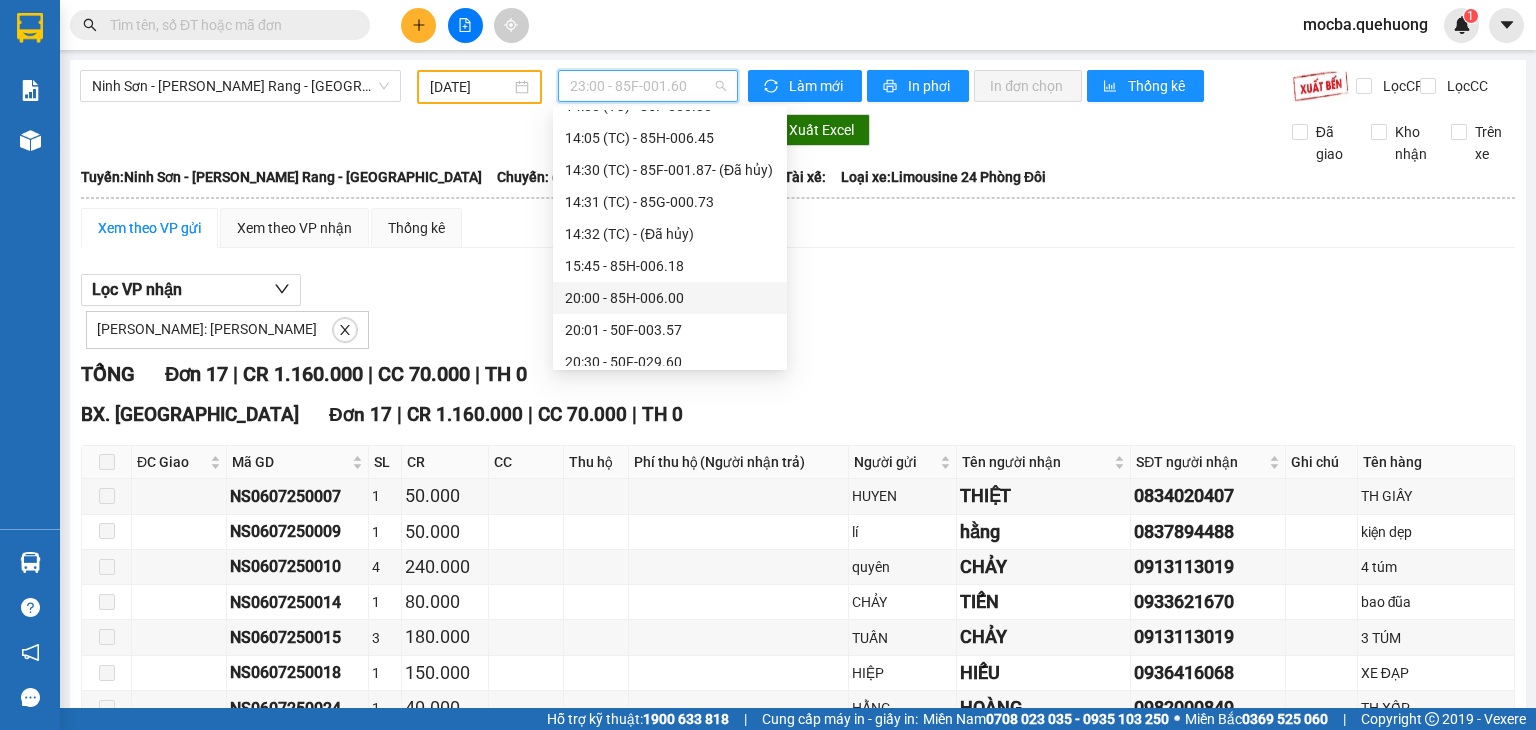 click on "20:00     - 85H-006.00" at bounding box center (670, 298) 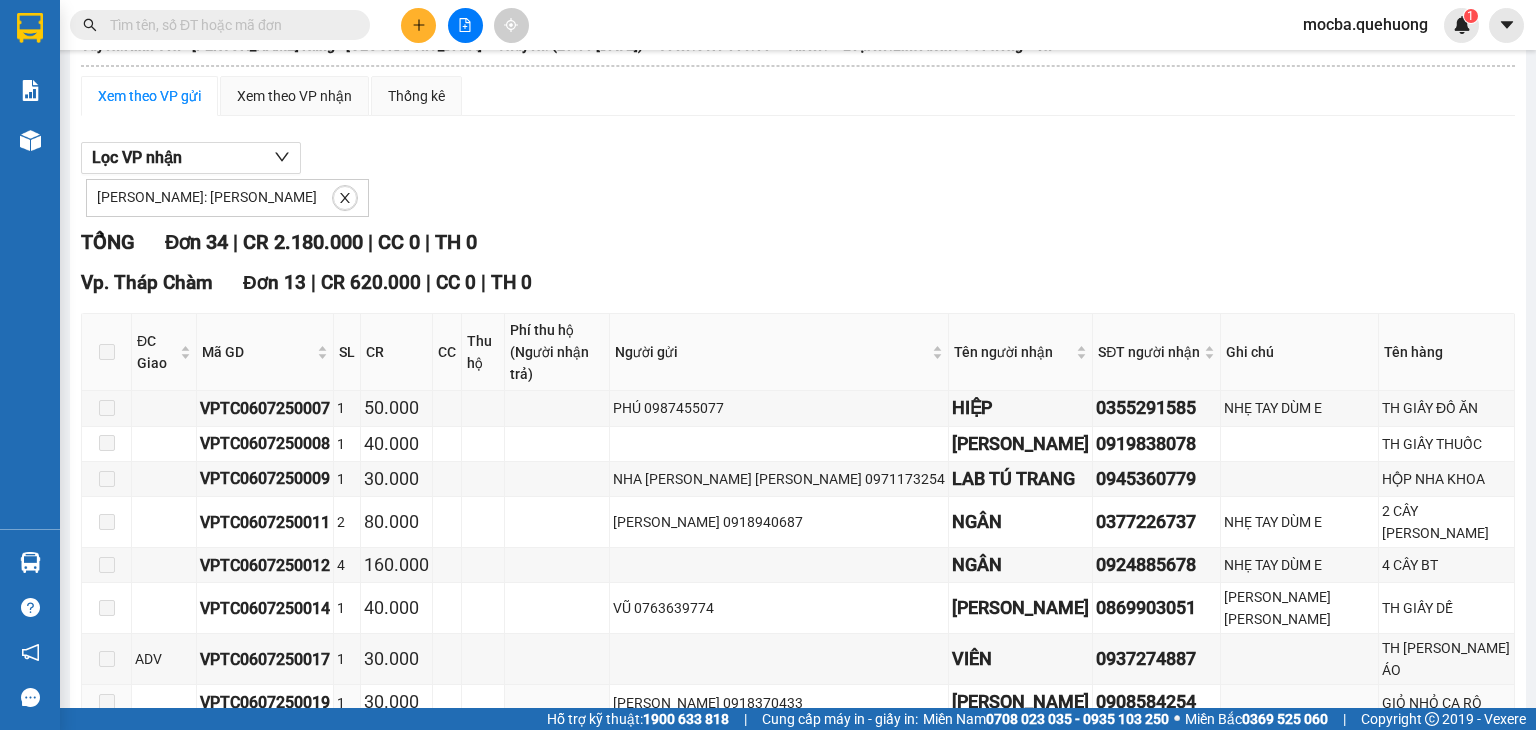 scroll, scrollTop: 0, scrollLeft: 0, axis: both 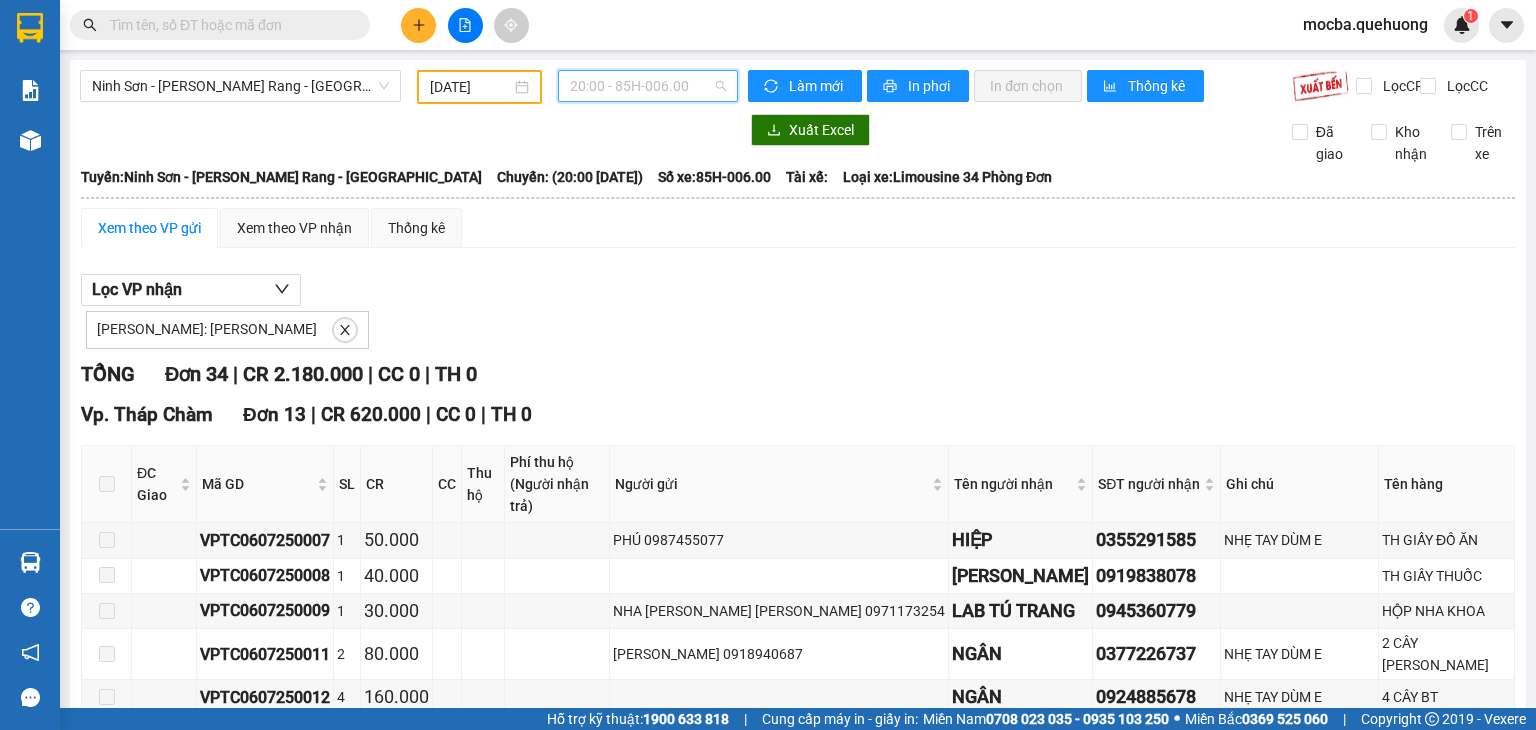 click on "20:00     - 85H-006.00" at bounding box center [648, 86] 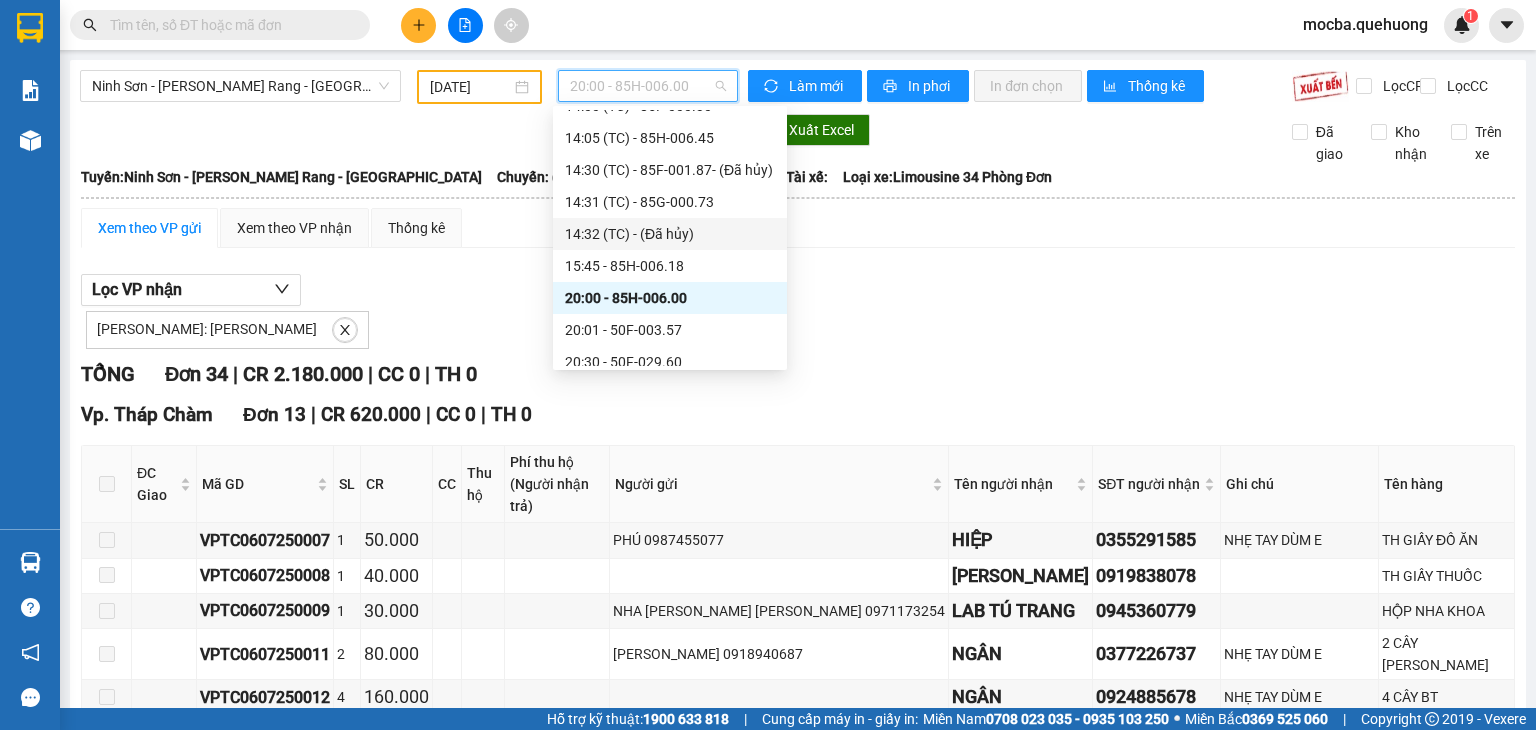 click on "14:32   (TC)   - (Đã hủy)" at bounding box center (670, 234) 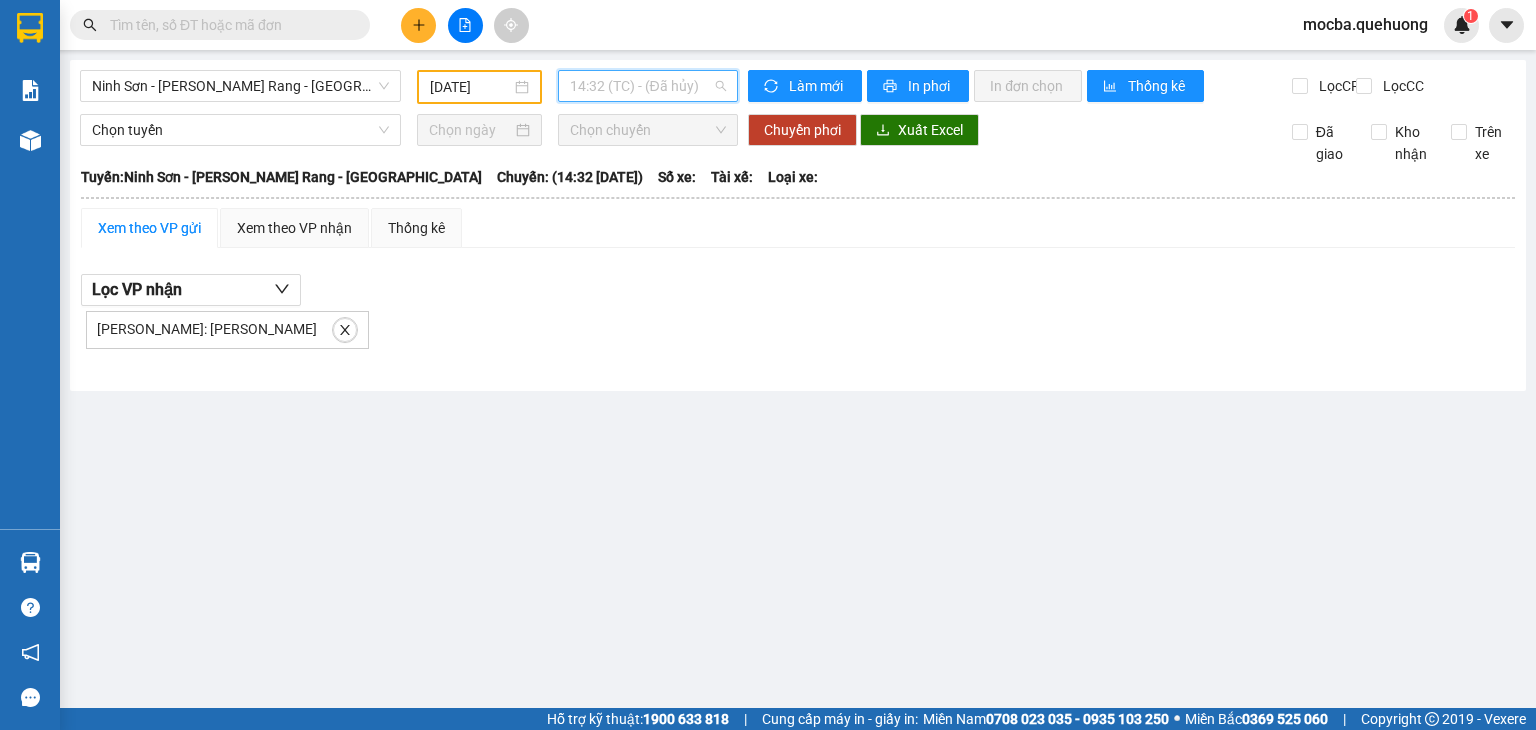 click on "14:32   (TC)   - (Đã hủy)" at bounding box center (648, 86) 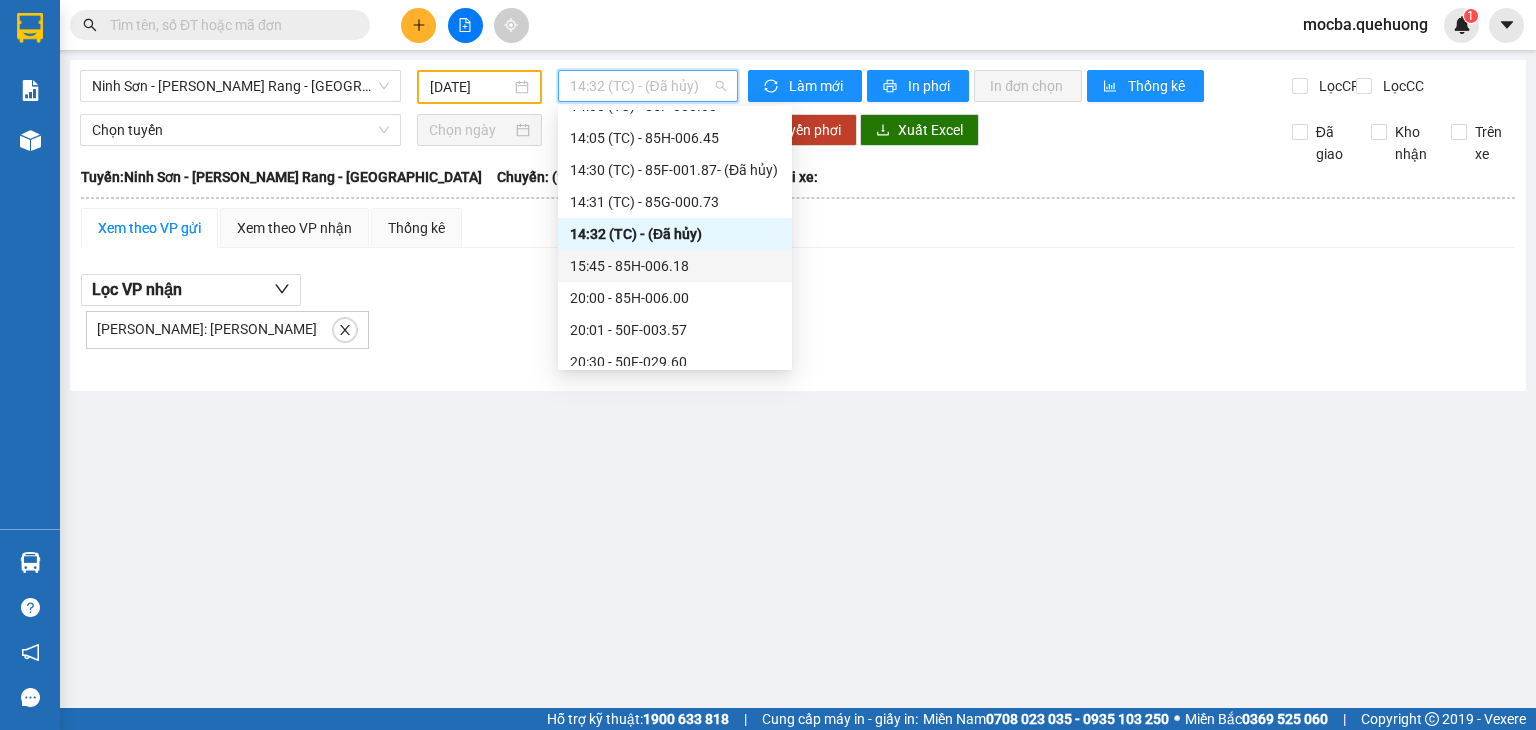 click on "15:45     - 85H-006.18" at bounding box center [675, 266] 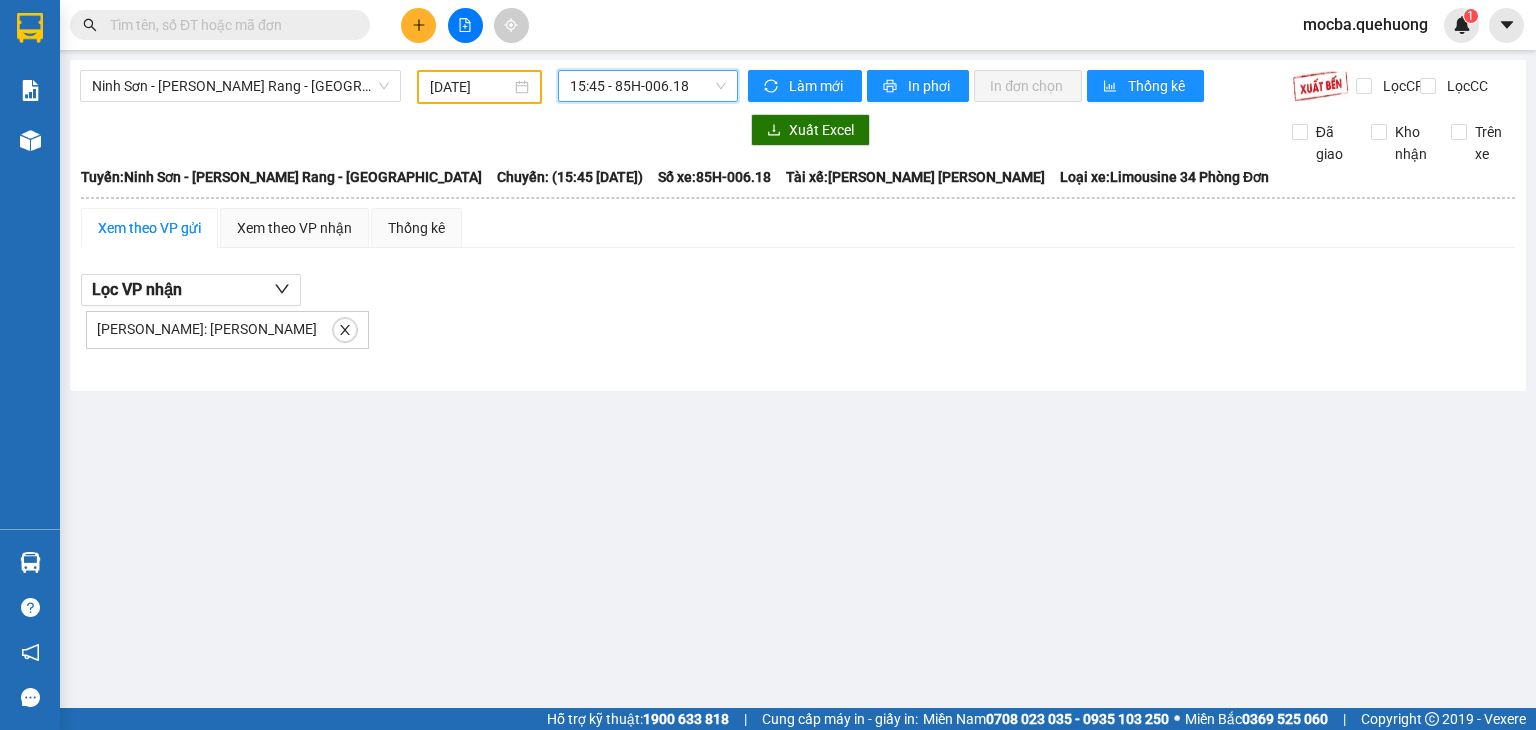 click on "15:45     - 85H-006.18" at bounding box center [648, 86] 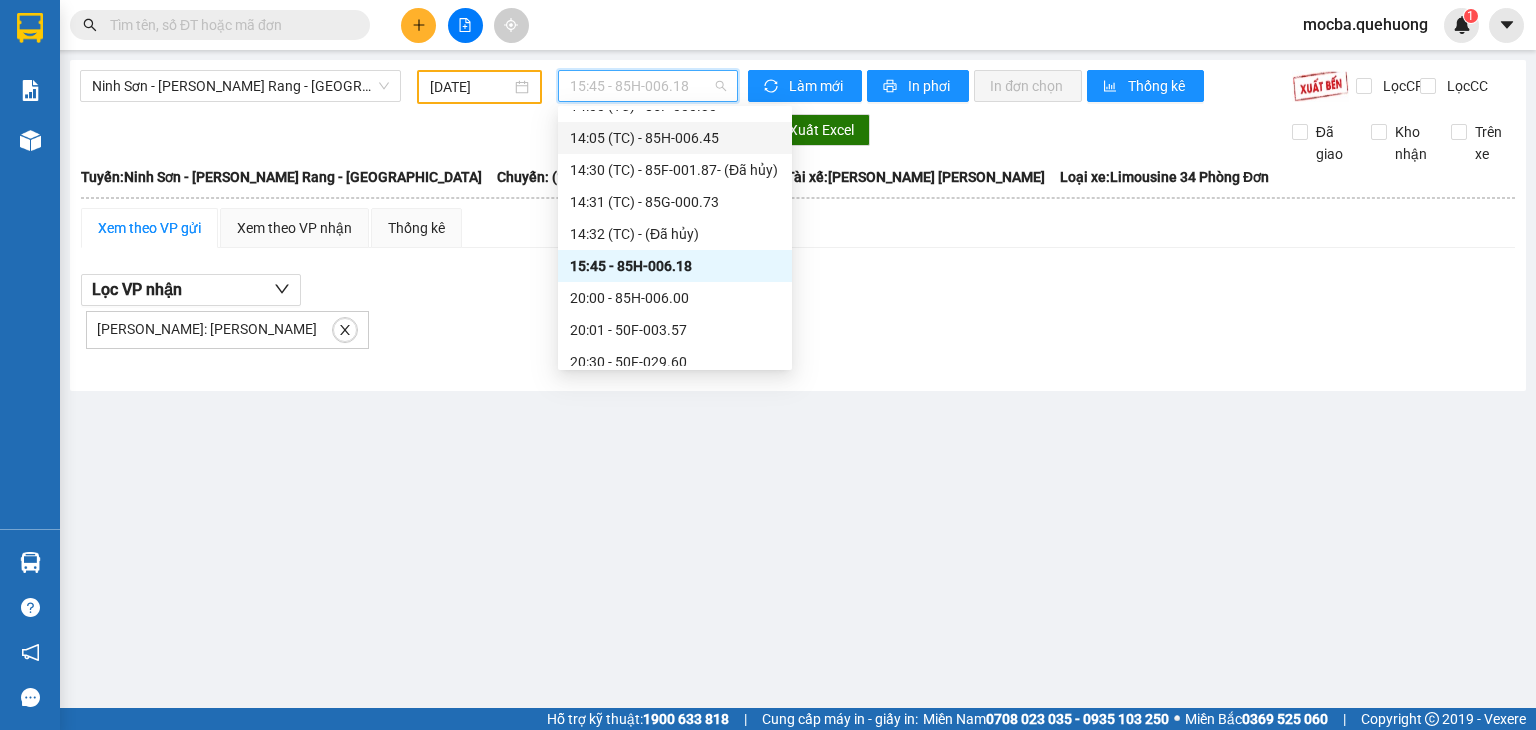 click on "14:05   (TC)   - 85H-006.45" at bounding box center [675, 138] 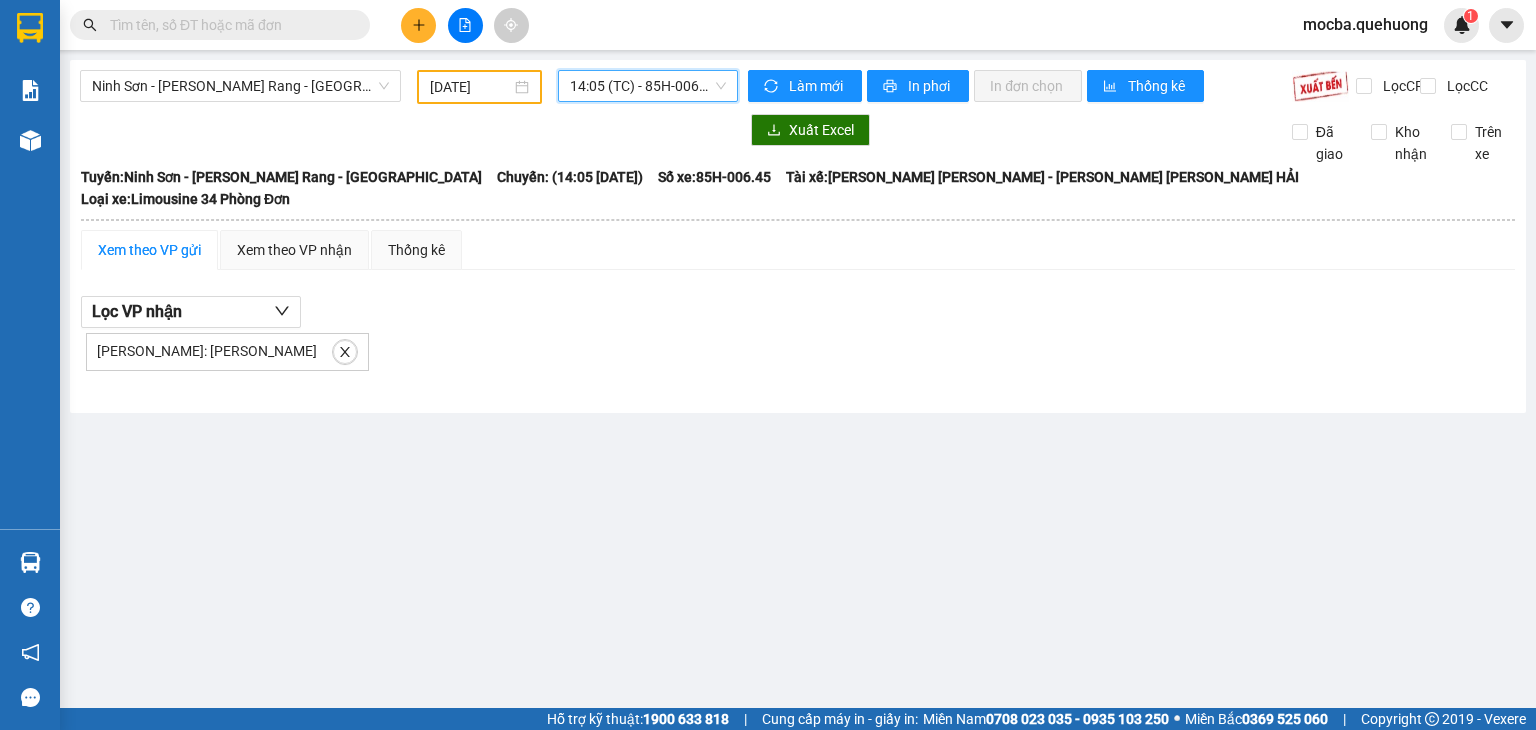 click on "14:05   (TC)   - 85H-006.45" at bounding box center [648, 86] 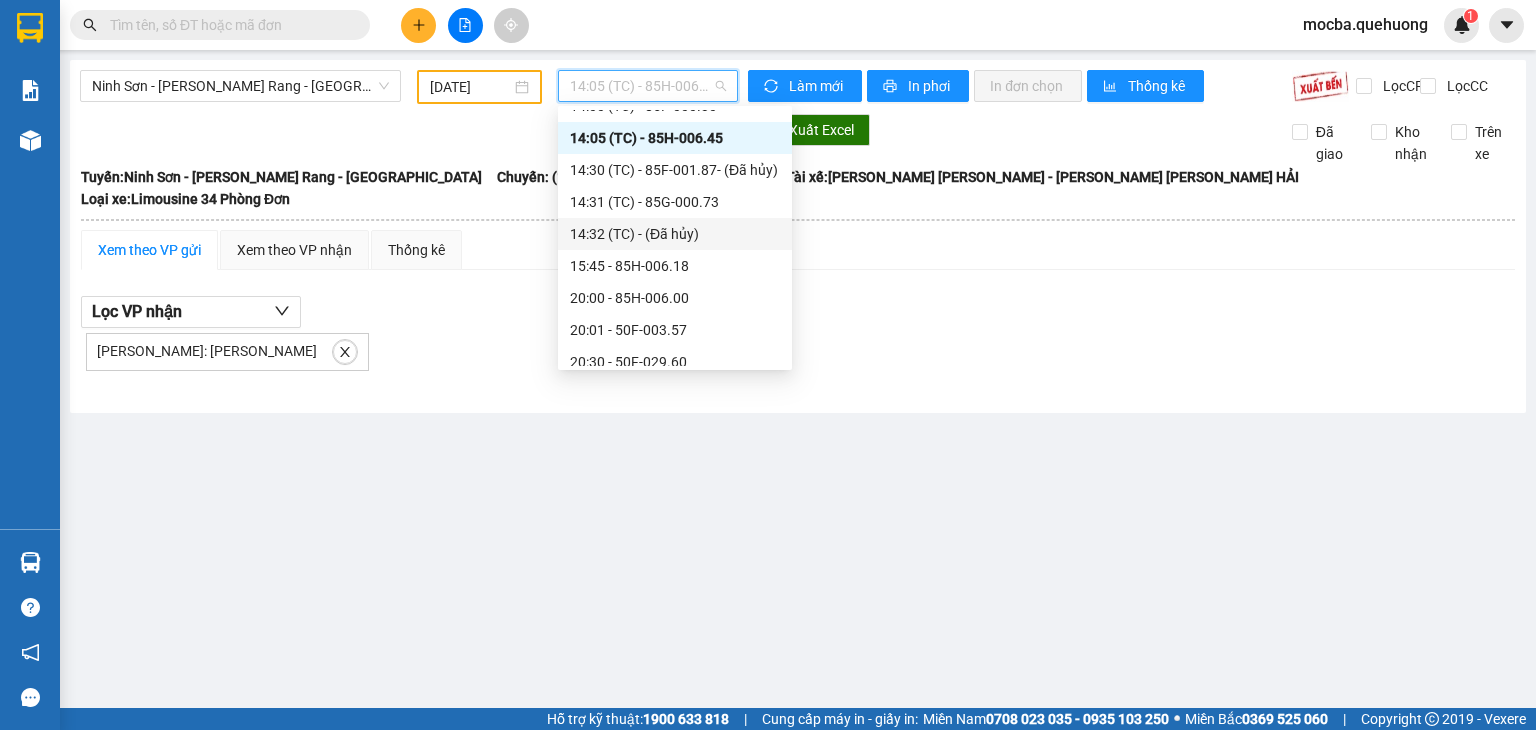 scroll, scrollTop: 112, scrollLeft: 0, axis: vertical 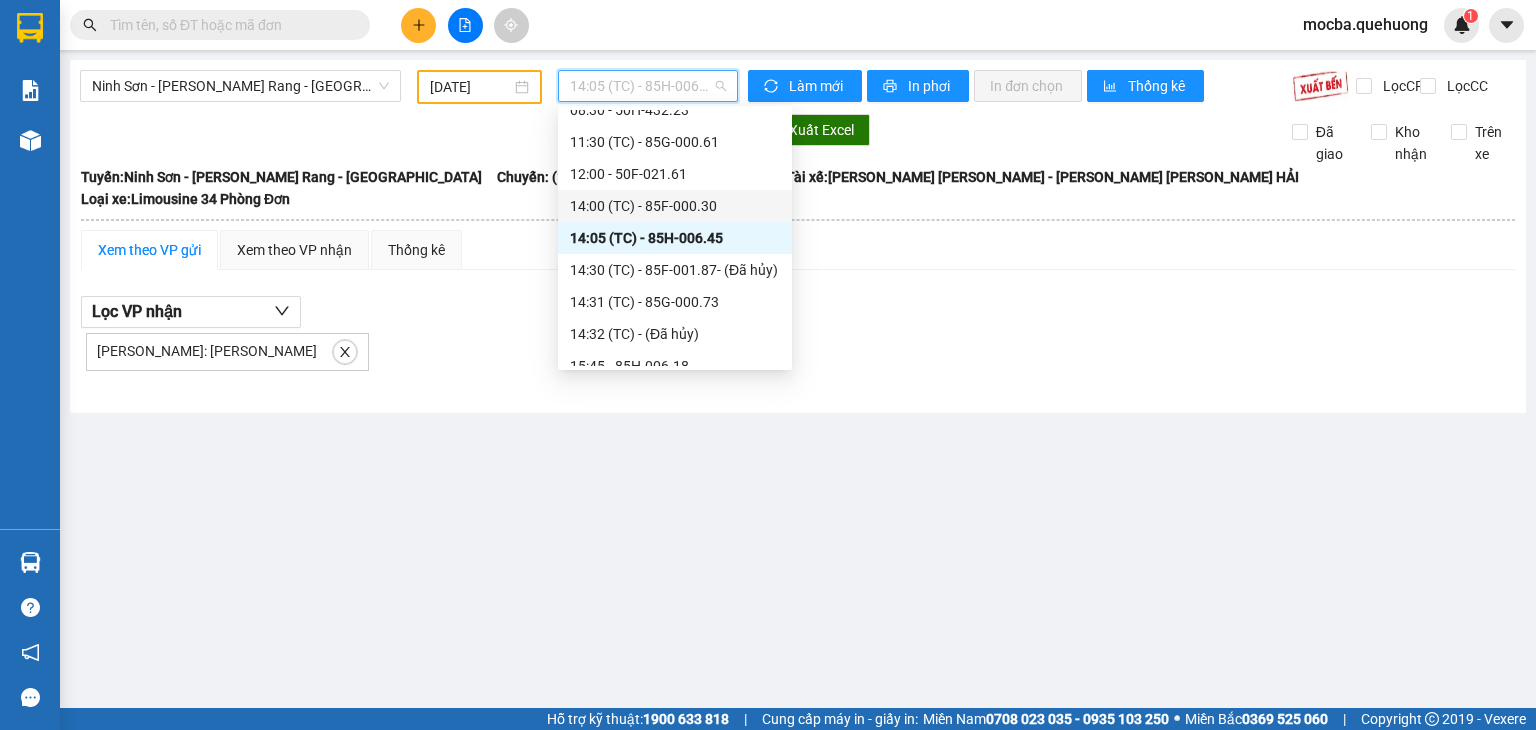 click on "14:00   (TC)   - 85F-000.30" at bounding box center (675, 206) 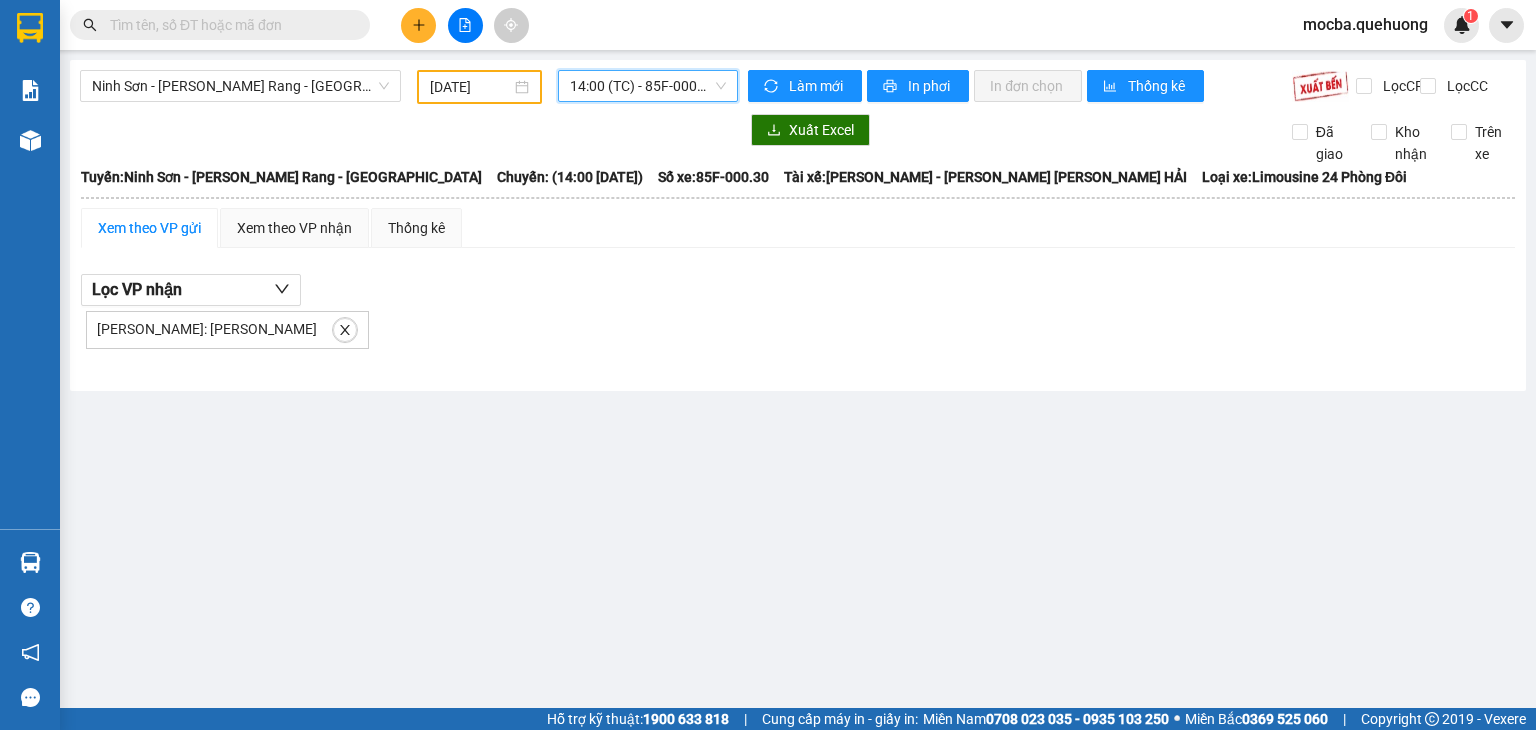 click on "14:00   (TC)   - 85F-000.30" at bounding box center [648, 86] 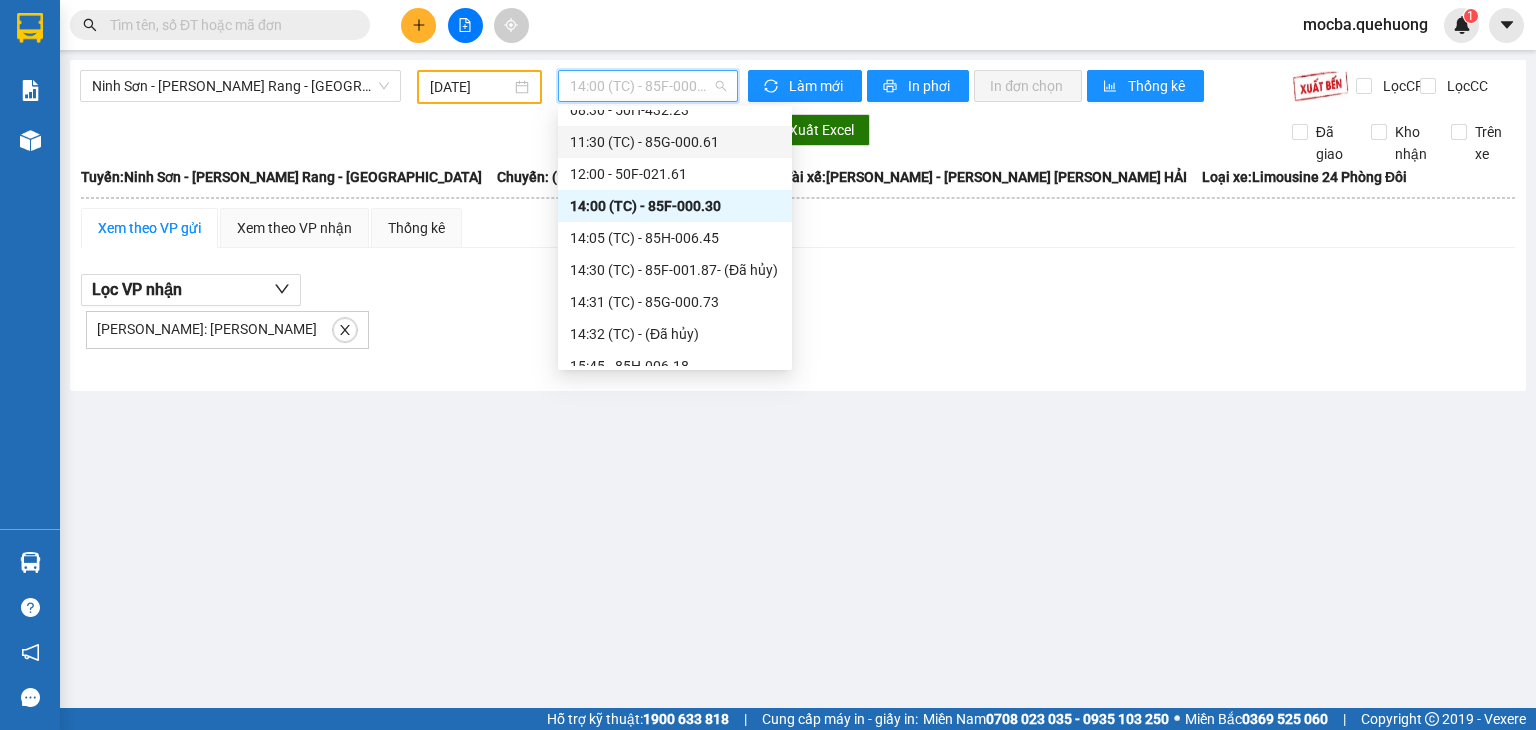 click on "11:30   (TC)   - 85G-000.61" at bounding box center (675, 142) 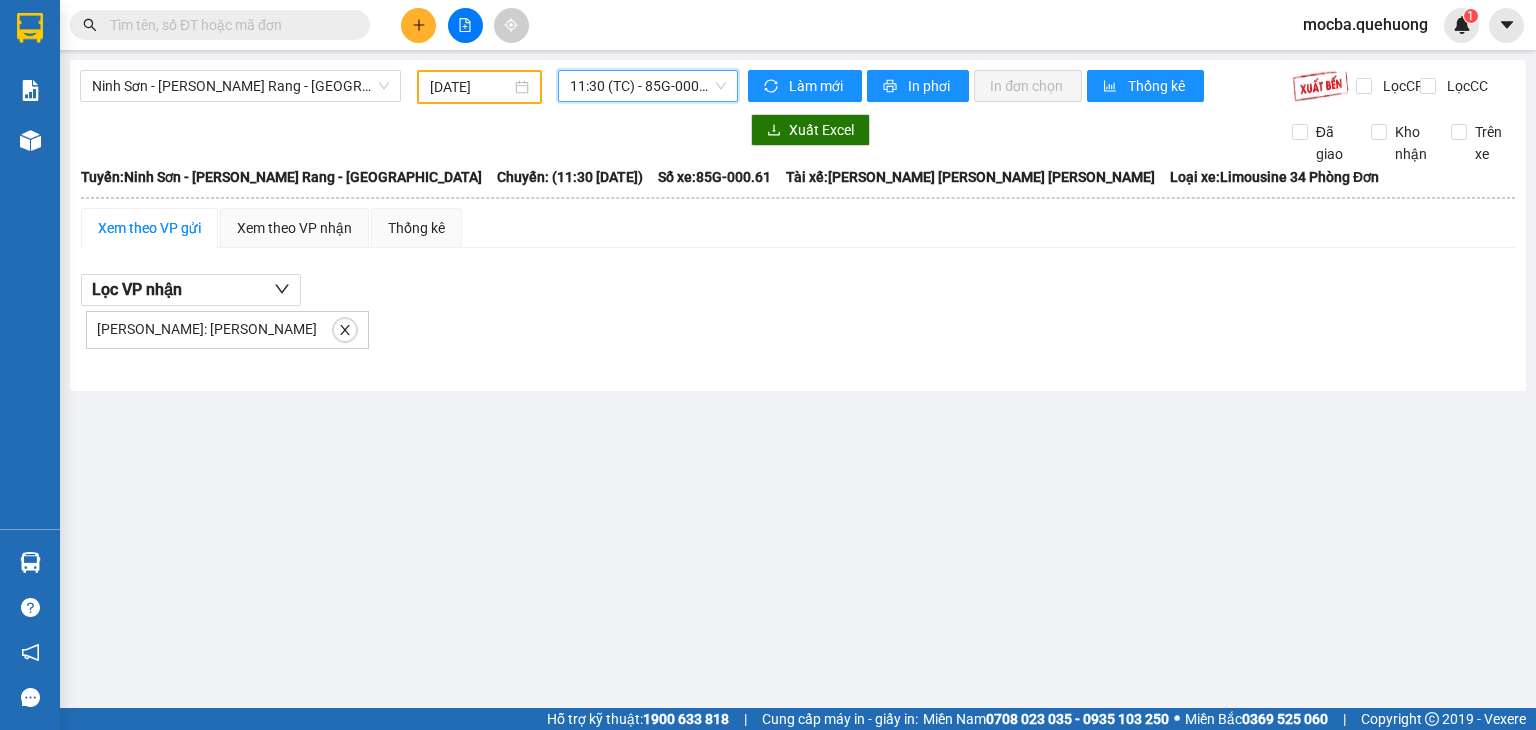 click on "11:30   (TC)   - 85G-000.61" at bounding box center [648, 86] 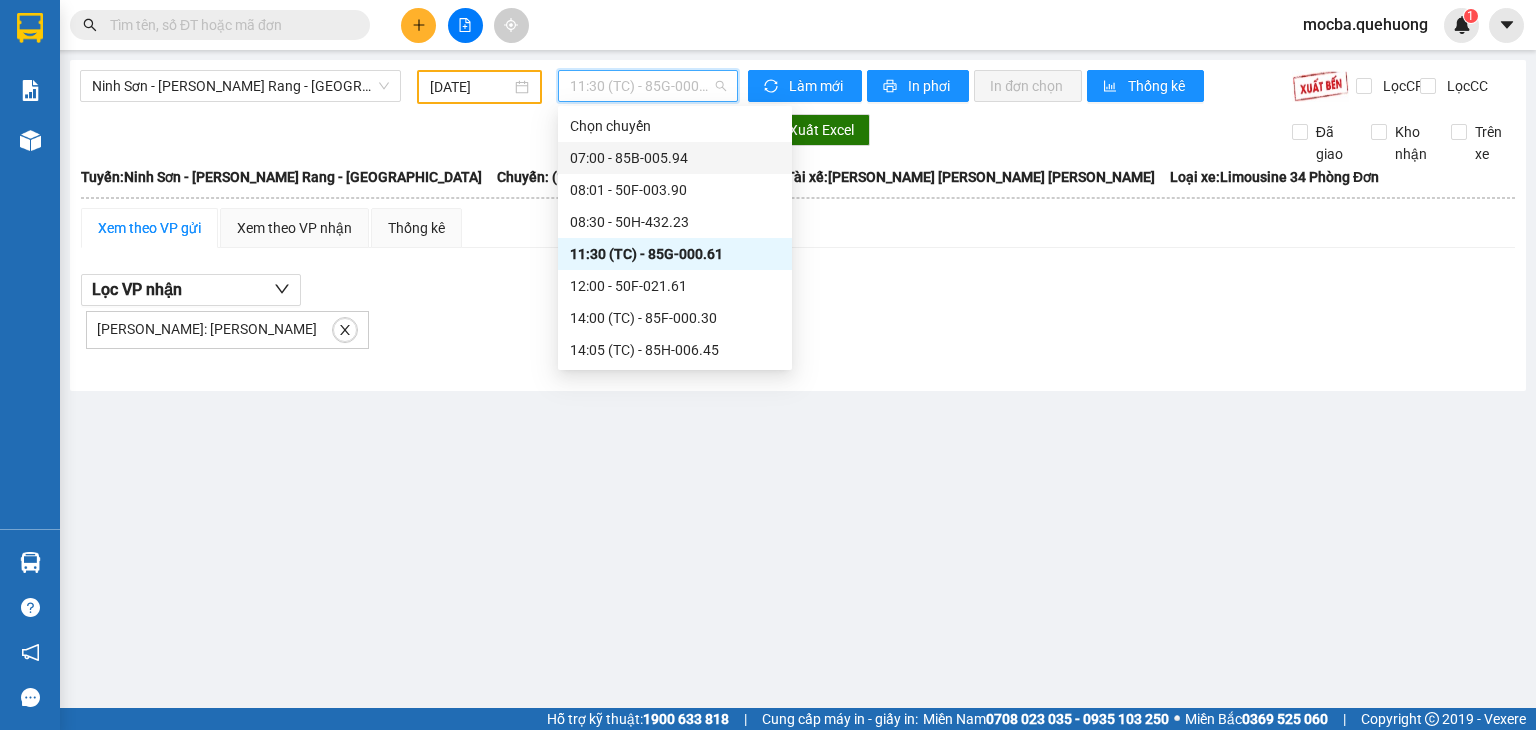 scroll, scrollTop: 0, scrollLeft: 0, axis: both 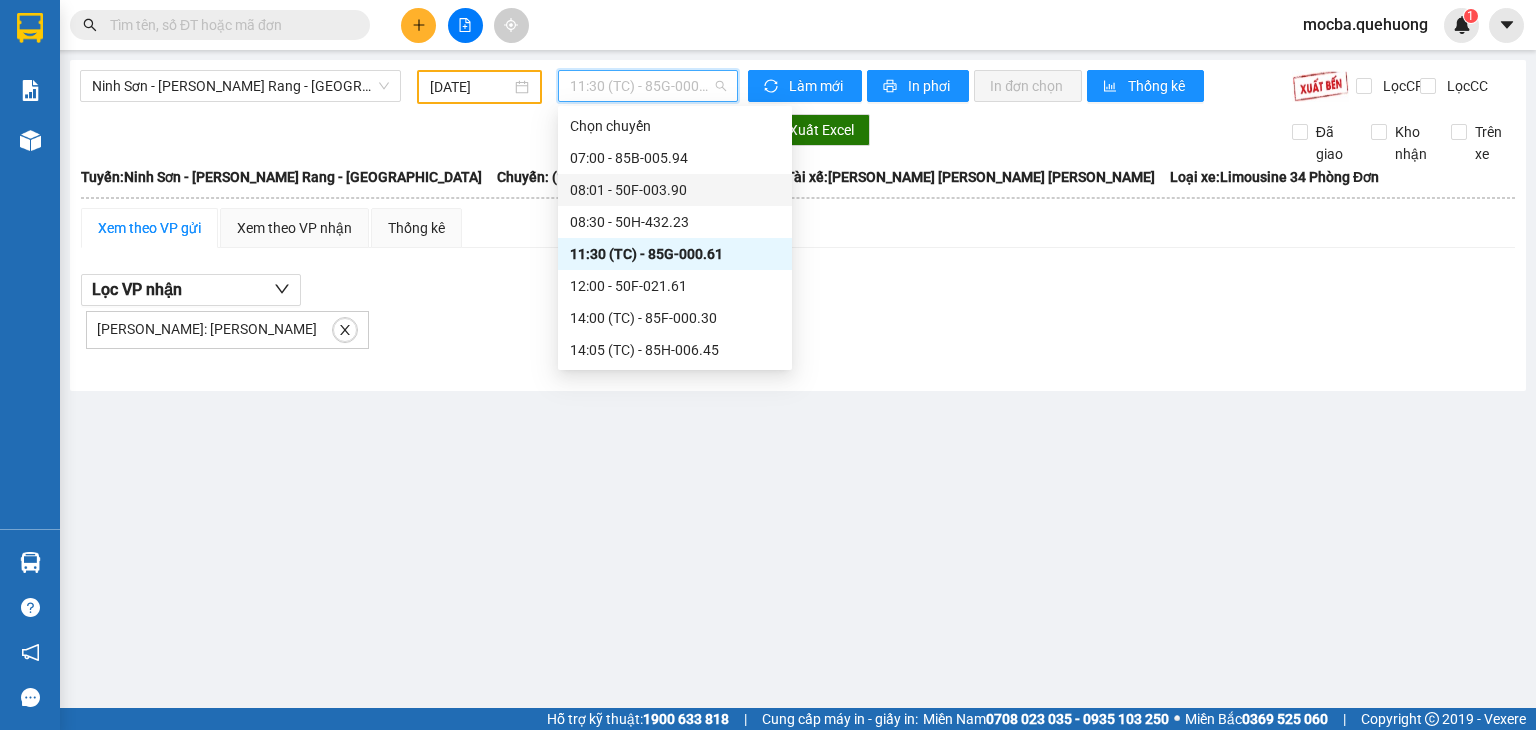 click on "Chọn chuyến 07:00     - 85B-005.94  08:01     - 50F-003.90  08:30     - 50H-432.23  11:30   (TC)   - 85G-000.61  12:00     - 50F-021.61  14:00   (TC)   - 85F-000.30  14:05   (TC)   - 85H-006.45  14:30   (TC)   - 85F-001.87  - (Đã hủy) 14:31   (TC)   - 85G-000.73  14:32   (TC)   - (Đã hủy) 15:45     - 85H-006.18  20:00     - 85H-006.00  20:01     - 50F-003.57  20:30     - 50F-029.60  20:31   (TC)   - 85G-00.088  21:00     - 85F-000.77  21:01   (TC)   - 50H-434.58  21:02   (TC)   - 50F-003.90  21:33   (TC)   - 50F-022.77  - (Đã hủy) 21:34   (TC)   - 85G-00.071  - (Đã hủy) 22:00     - 85H-177.71  22:02   (TC)   - 50F-029.50  23:00     - 85F-001.60" at bounding box center [675, 494] 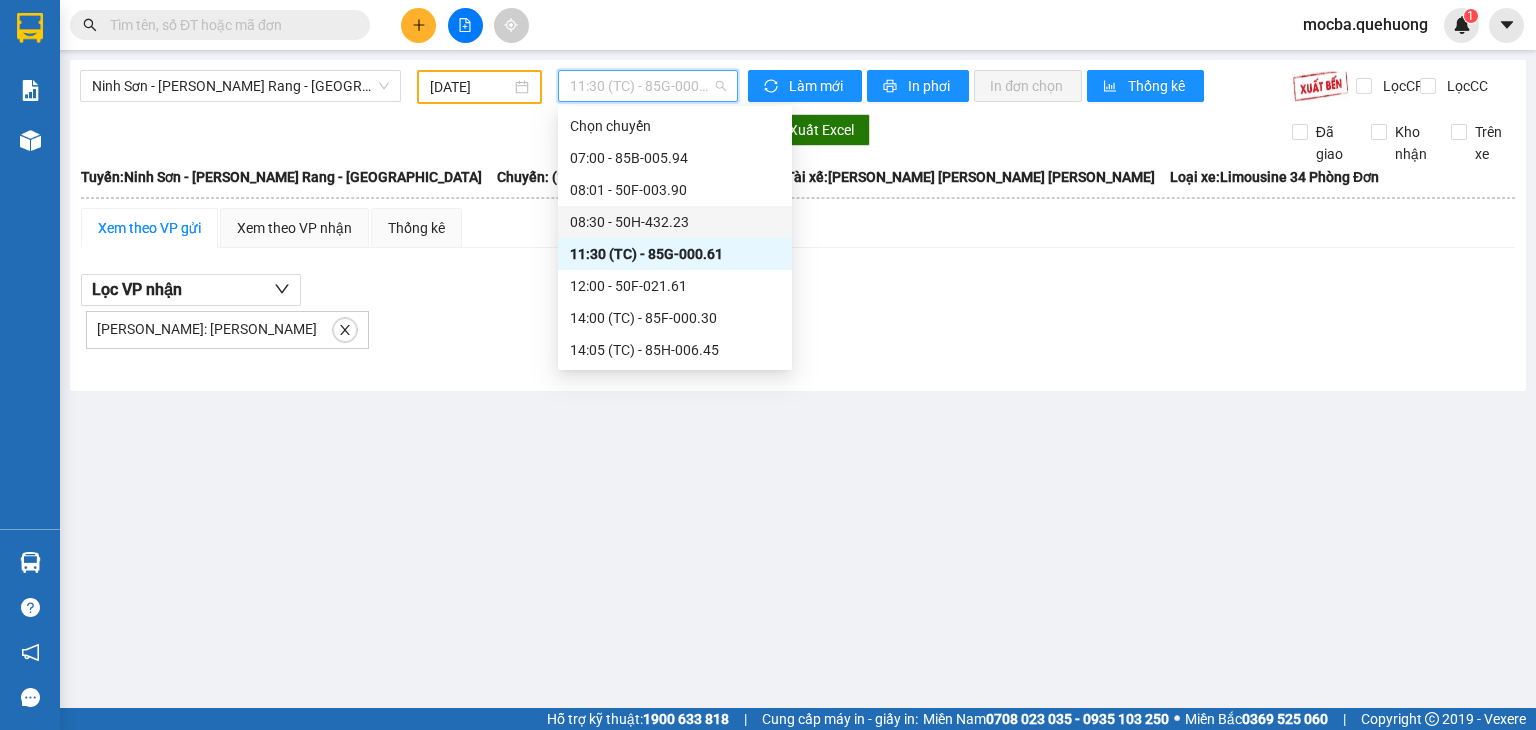 click on "08:30     - 50H-432.23" at bounding box center (675, 222) 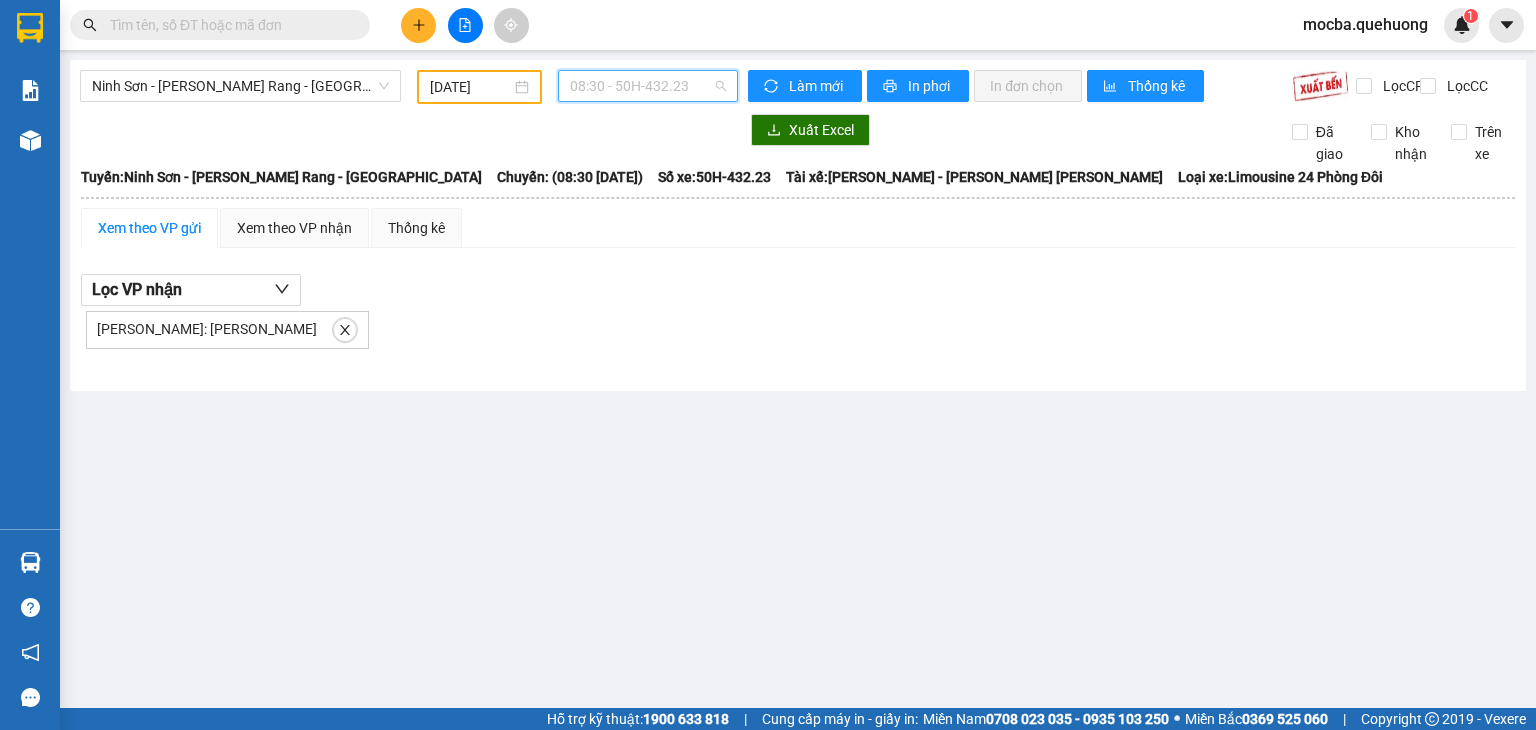 click on "08:30     - 50H-432.23" at bounding box center [648, 86] 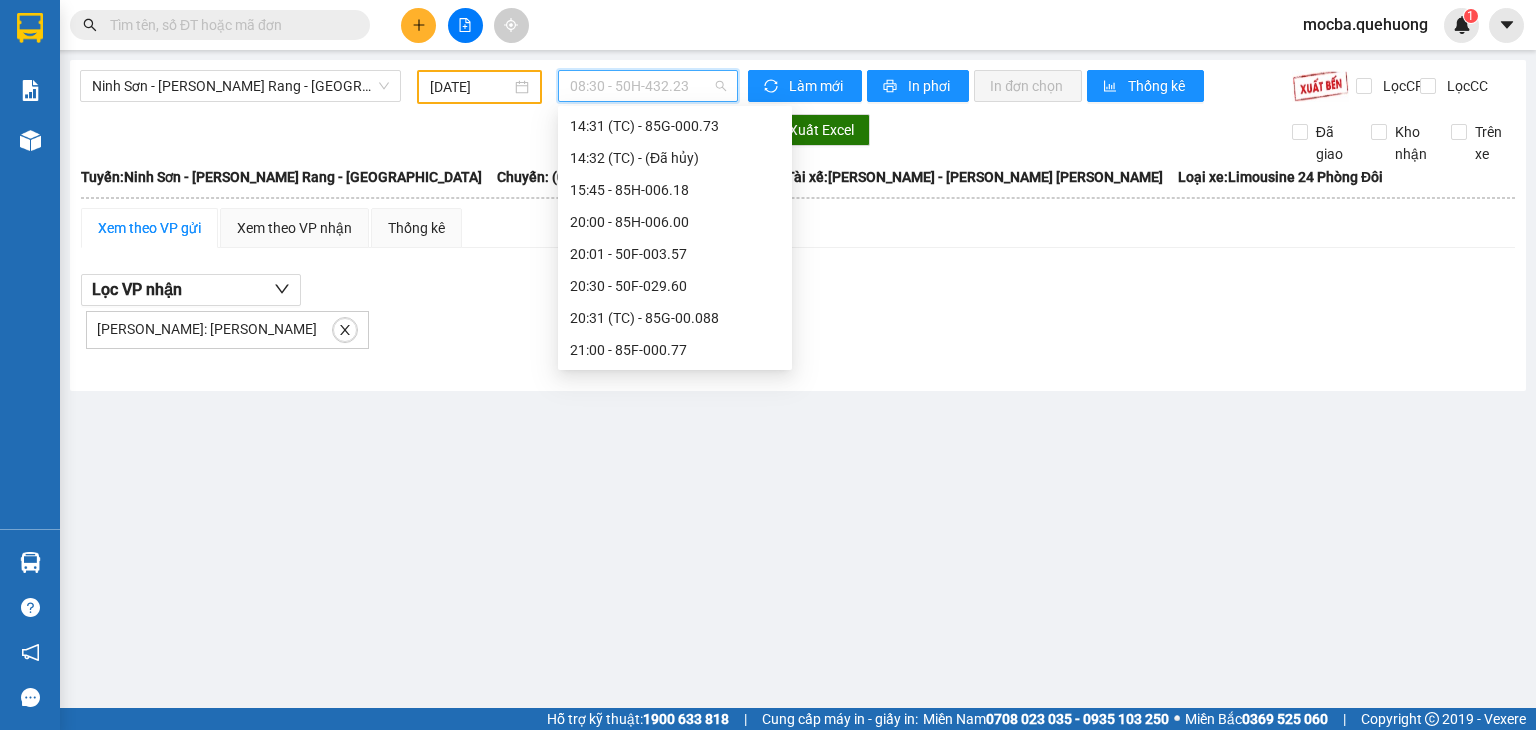 scroll, scrollTop: 400, scrollLeft: 0, axis: vertical 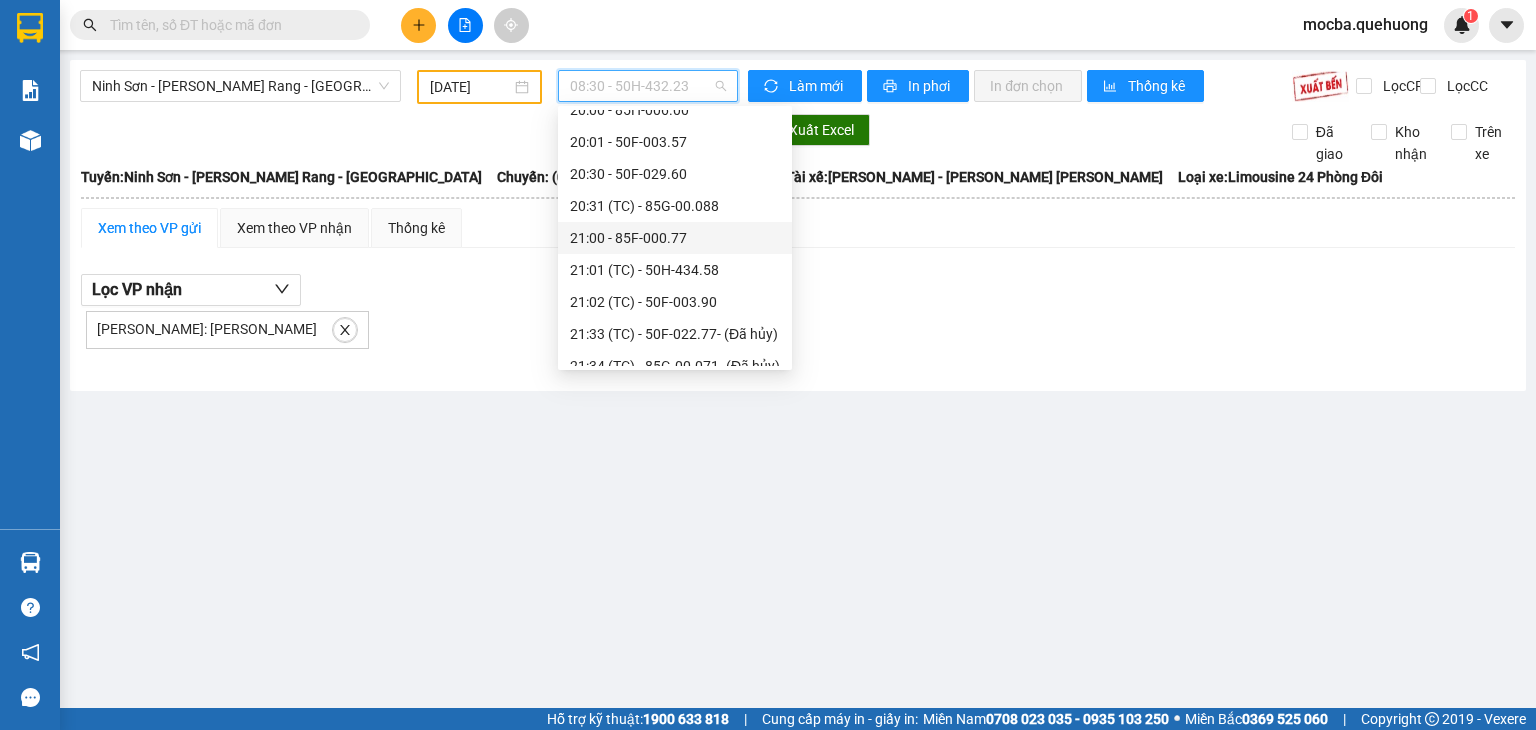click on "21:00     - 85F-000.77" at bounding box center [675, 238] 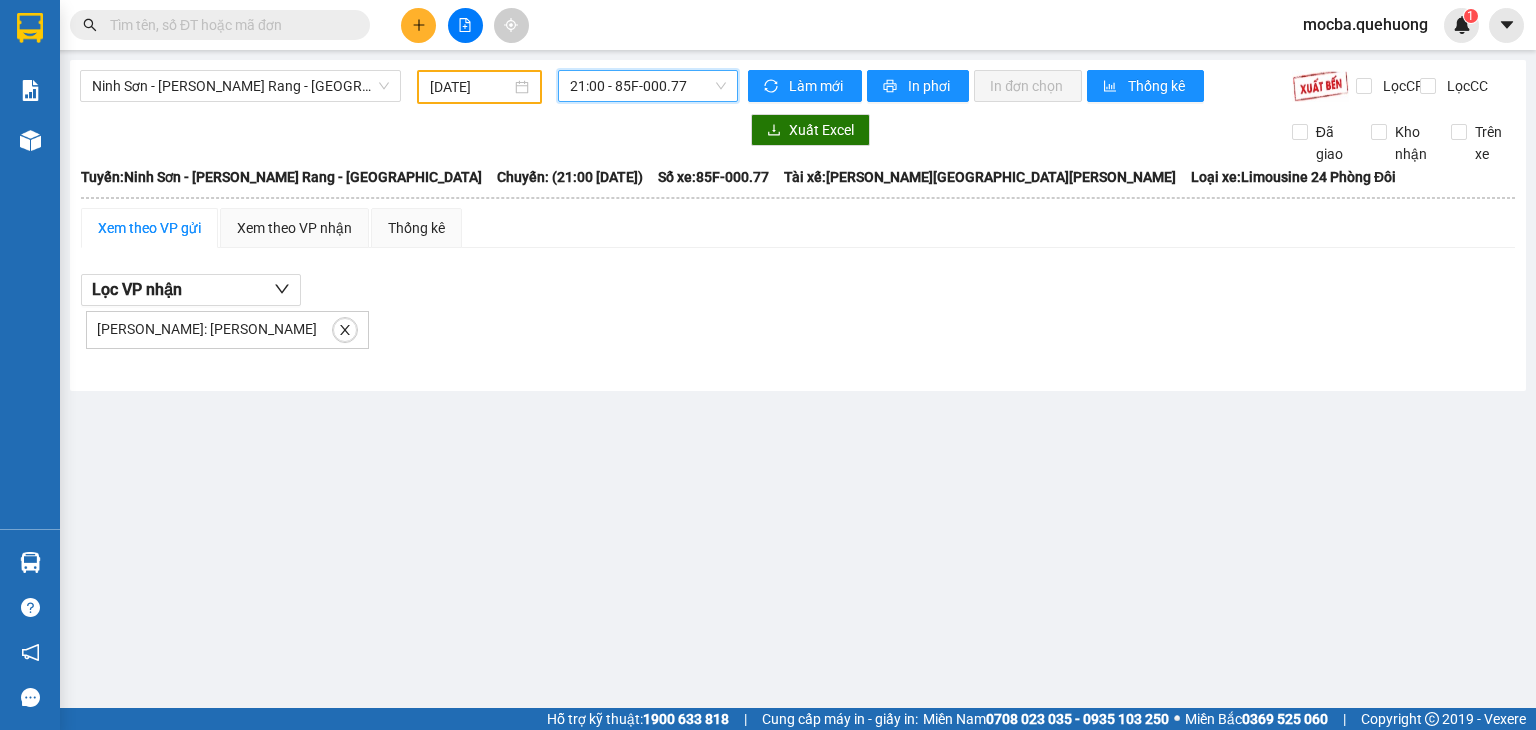 click on "21:00     - 85F-000.77" at bounding box center [648, 86] 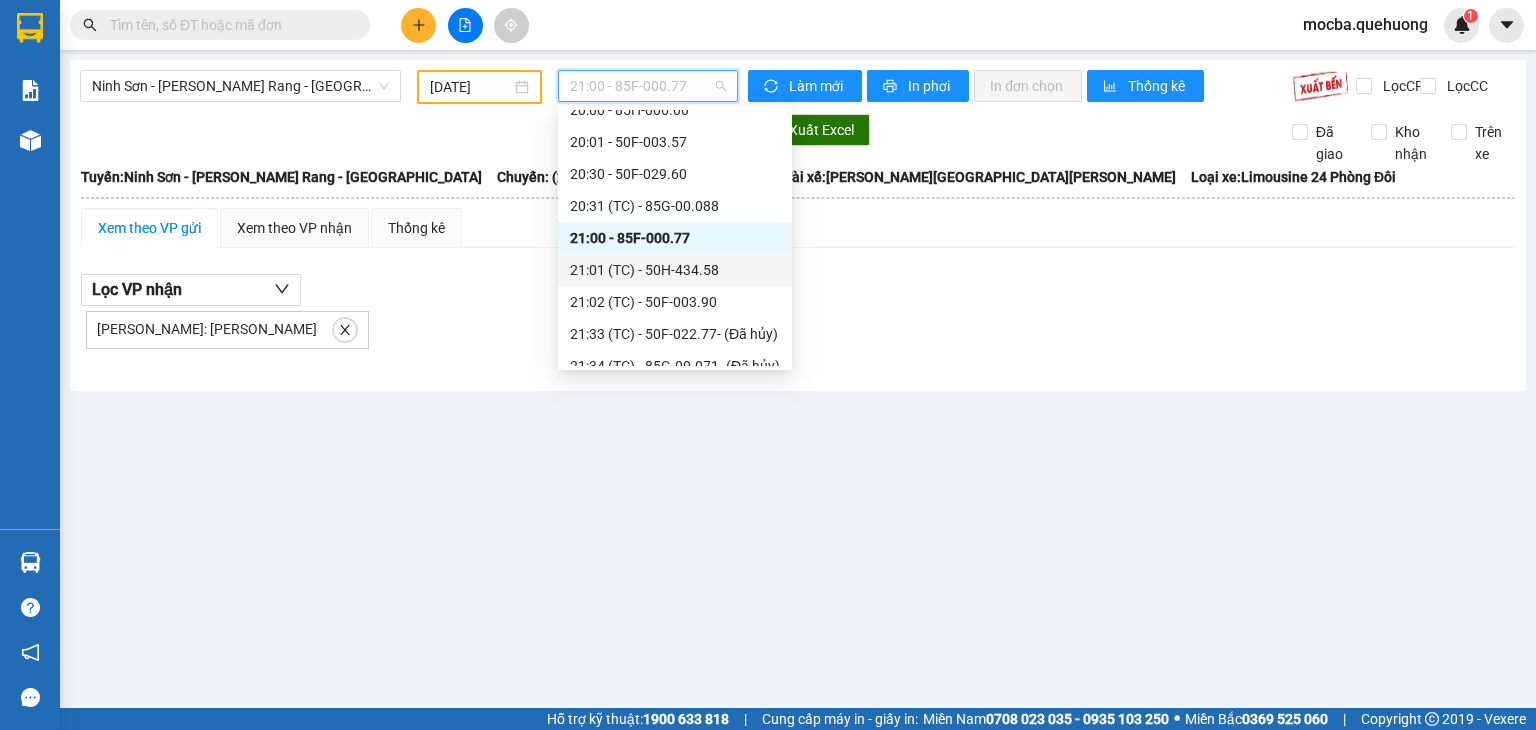 click on "21:01   (TC)   - 50H-434.58" at bounding box center (675, 270) 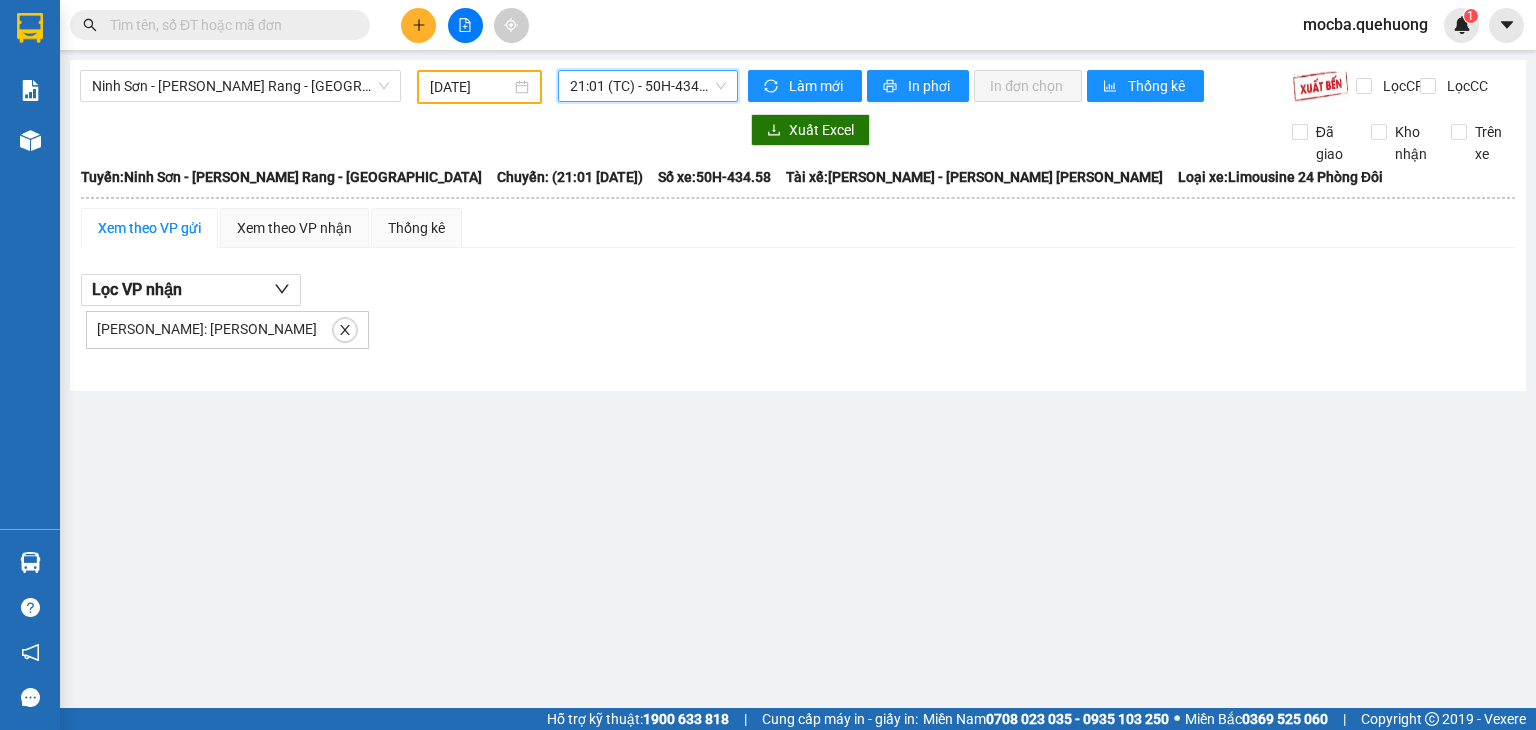 click on "21:01   (TC)   - 50H-434.58" at bounding box center [648, 86] 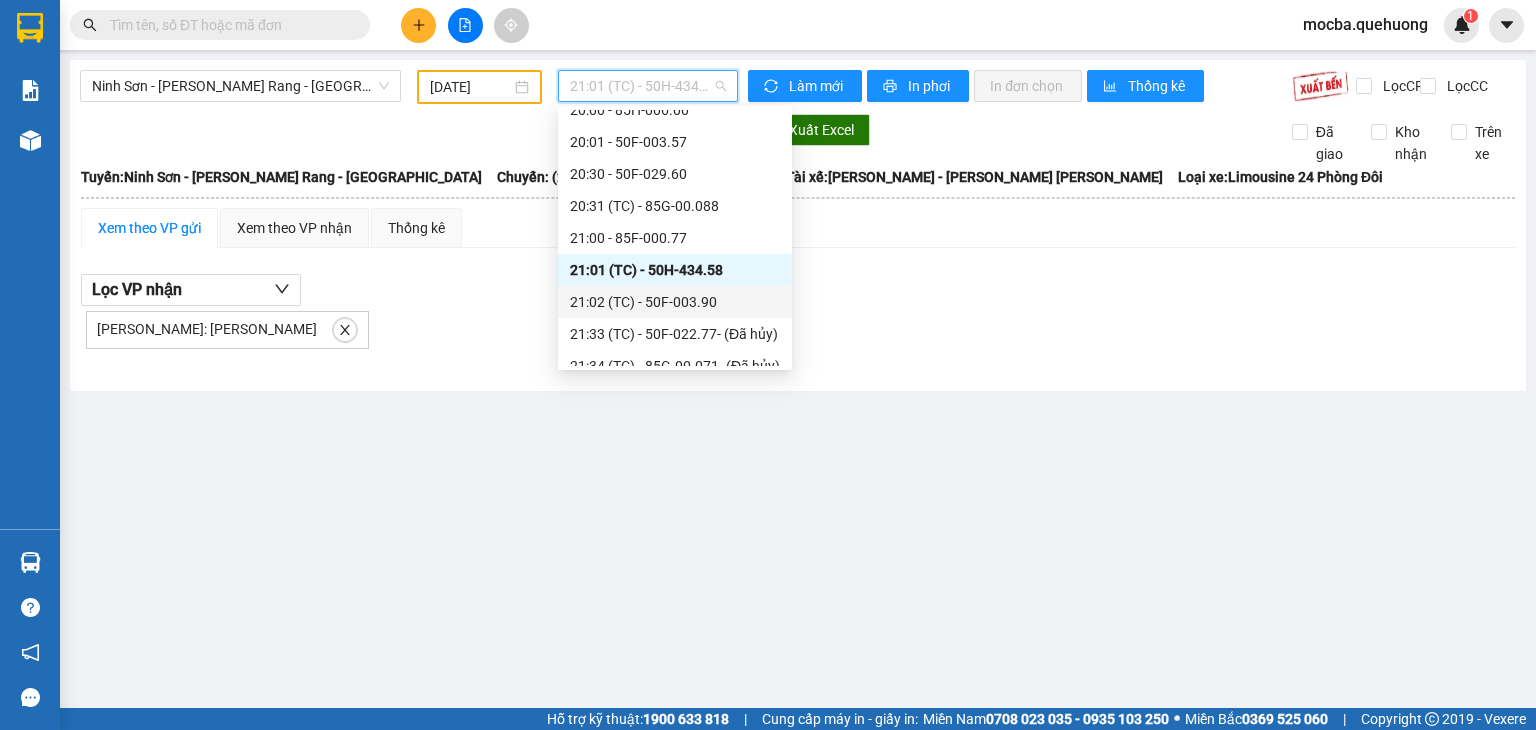 click on "21:02   (TC)   - 50F-003.90" at bounding box center (675, 302) 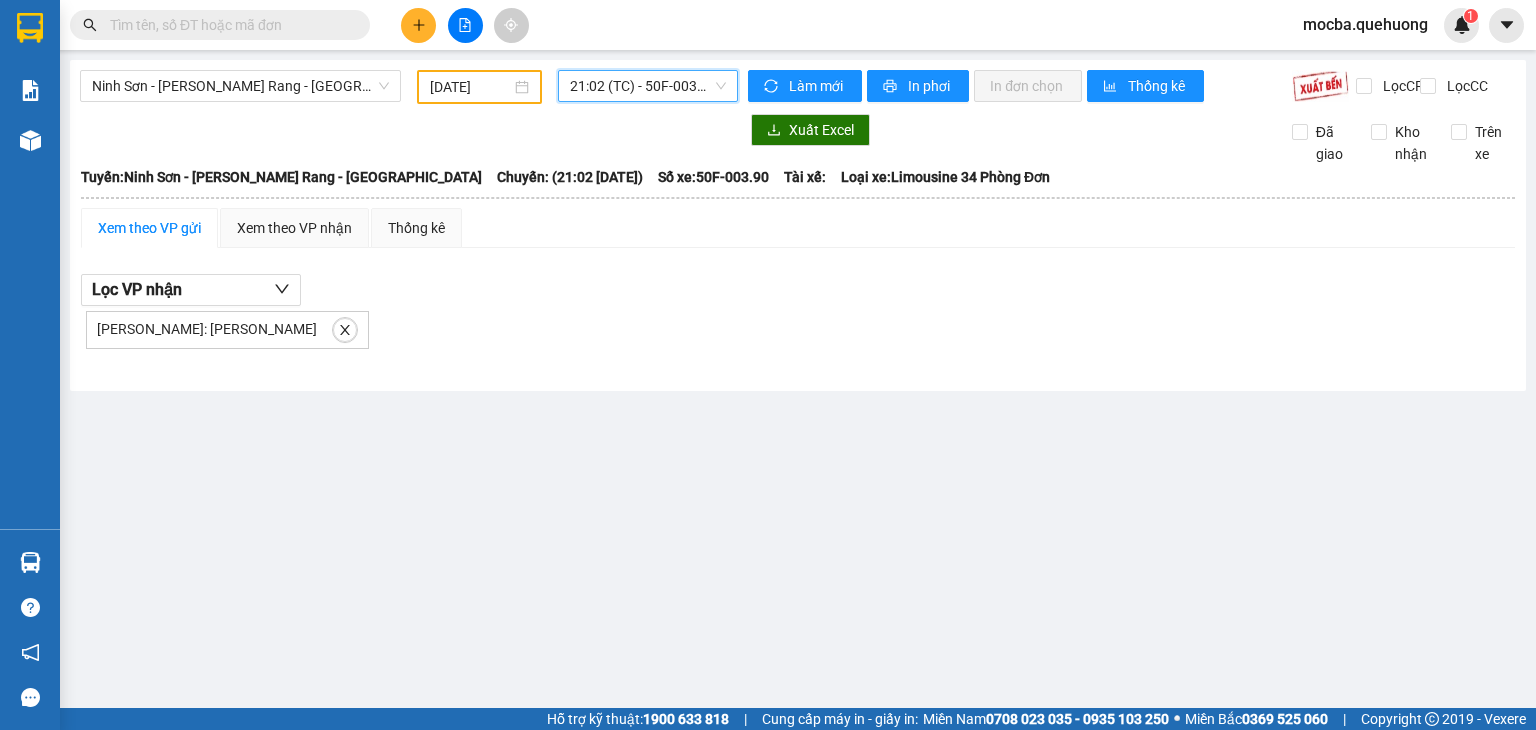 click on "21:02   (TC)   - 50F-003.90" at bounding box center (648, 86) 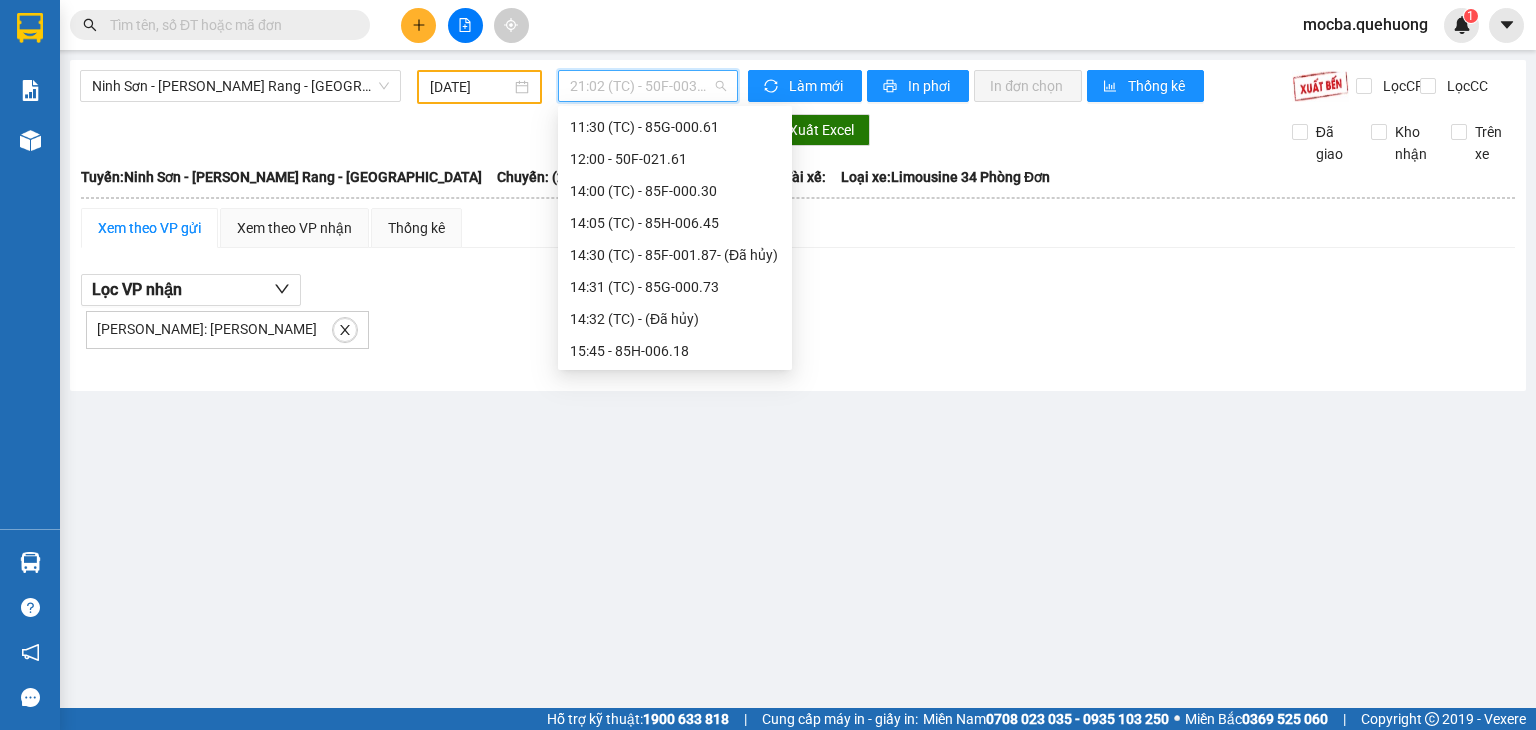 scroll, scrollTop: 0, scrollLeft: 0, axis: both 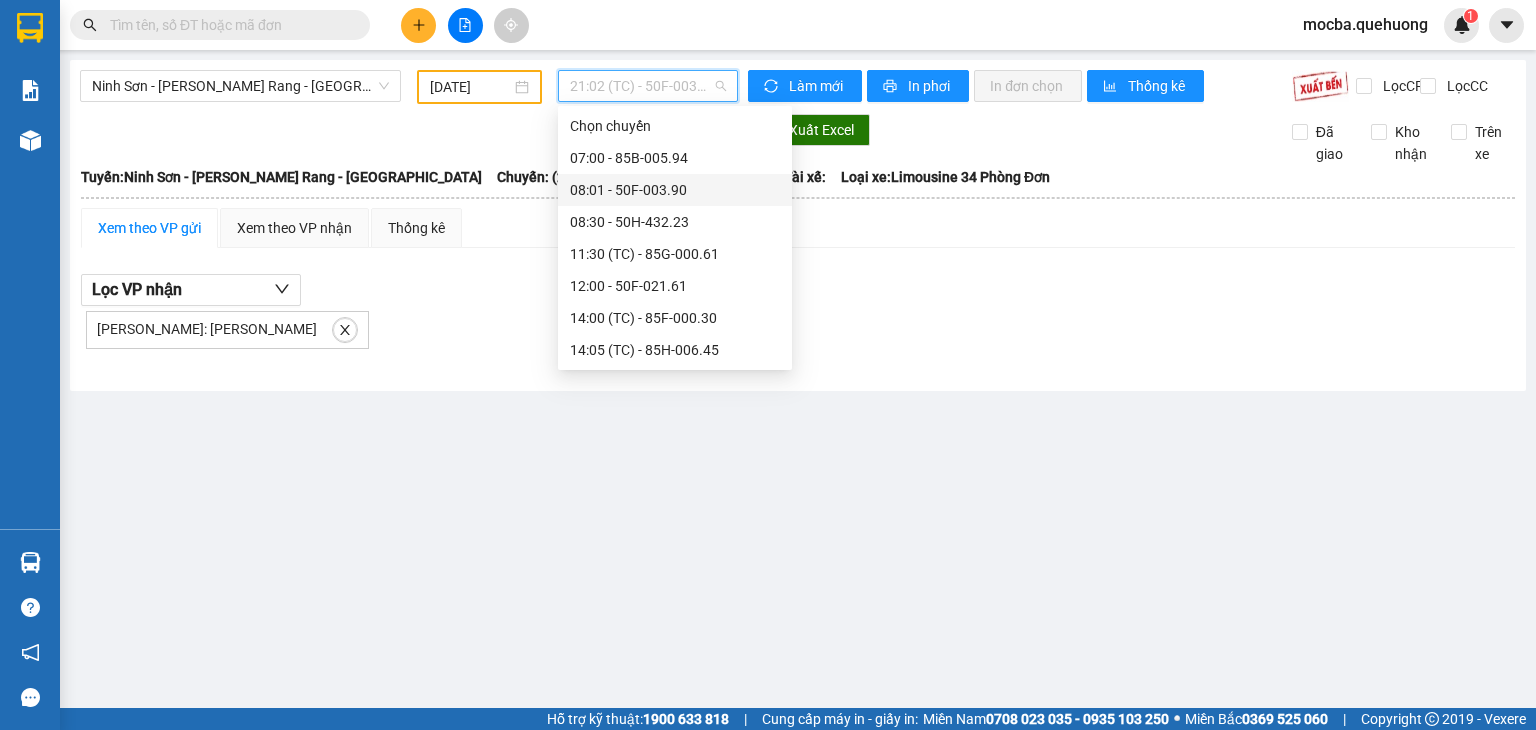 click on "08:01     - 50F-003.90" at bounding box center [675, 190] 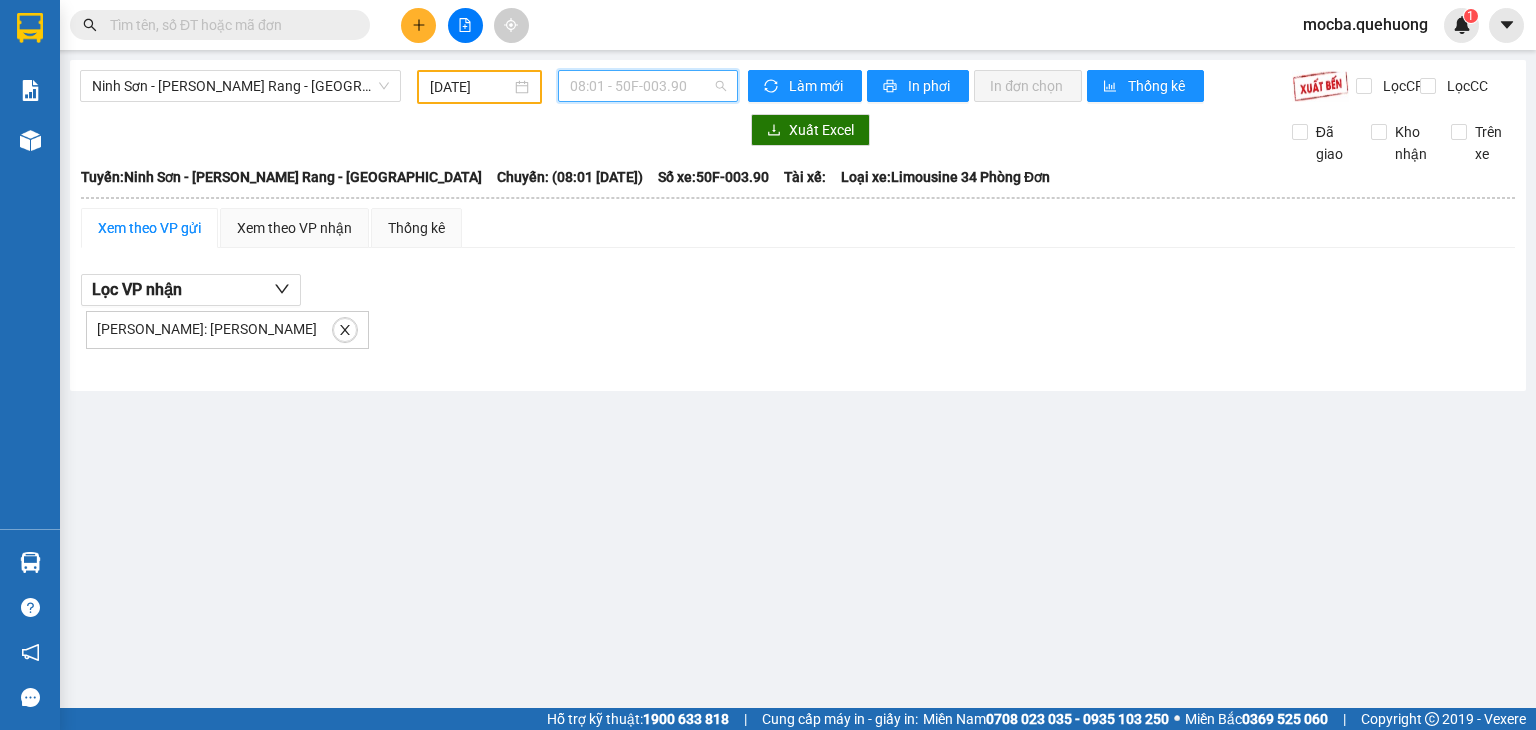 click on "08:01     - 50F-003.90" at bounding box center [648, 86] 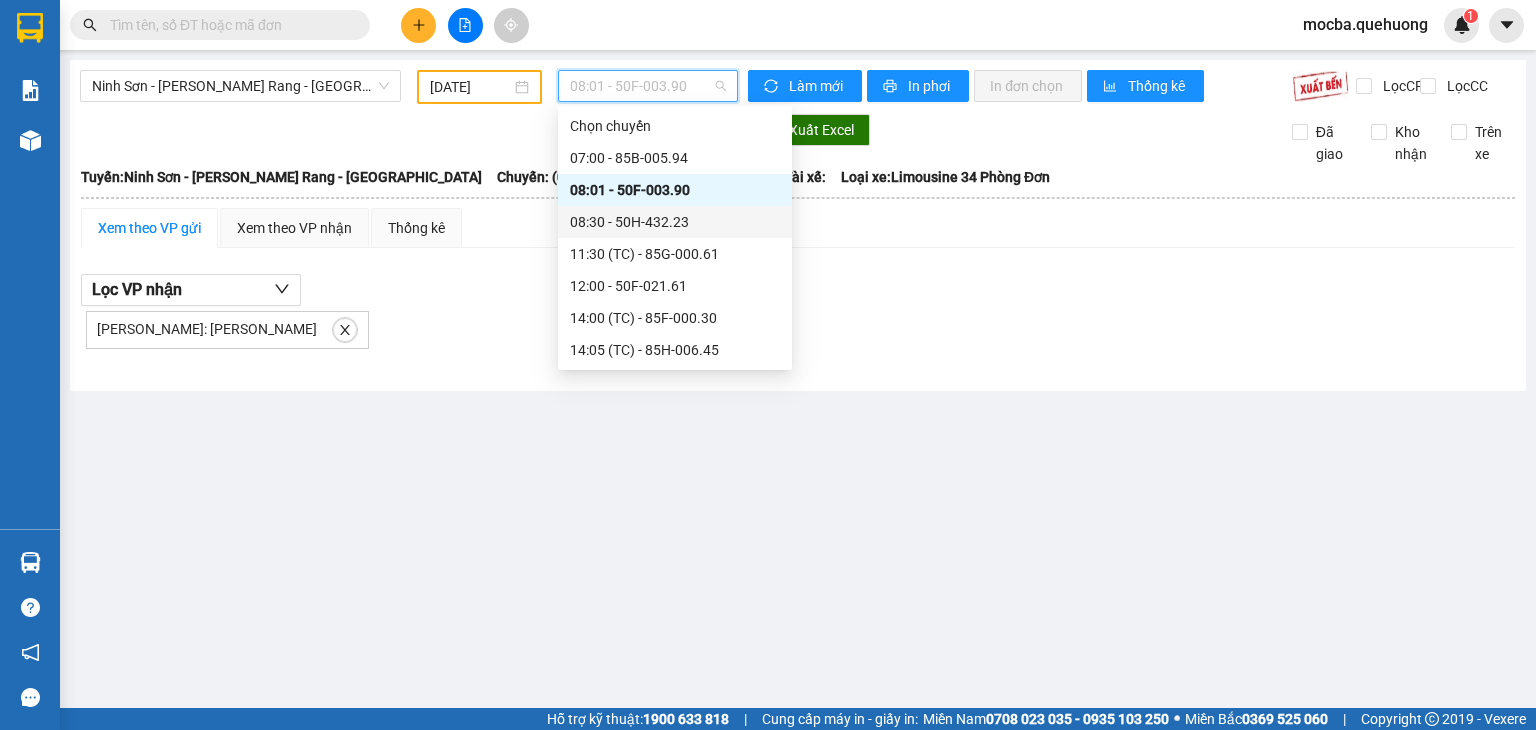 click on "08:30     - 50H-432.23" at bounding box center [675, 222] 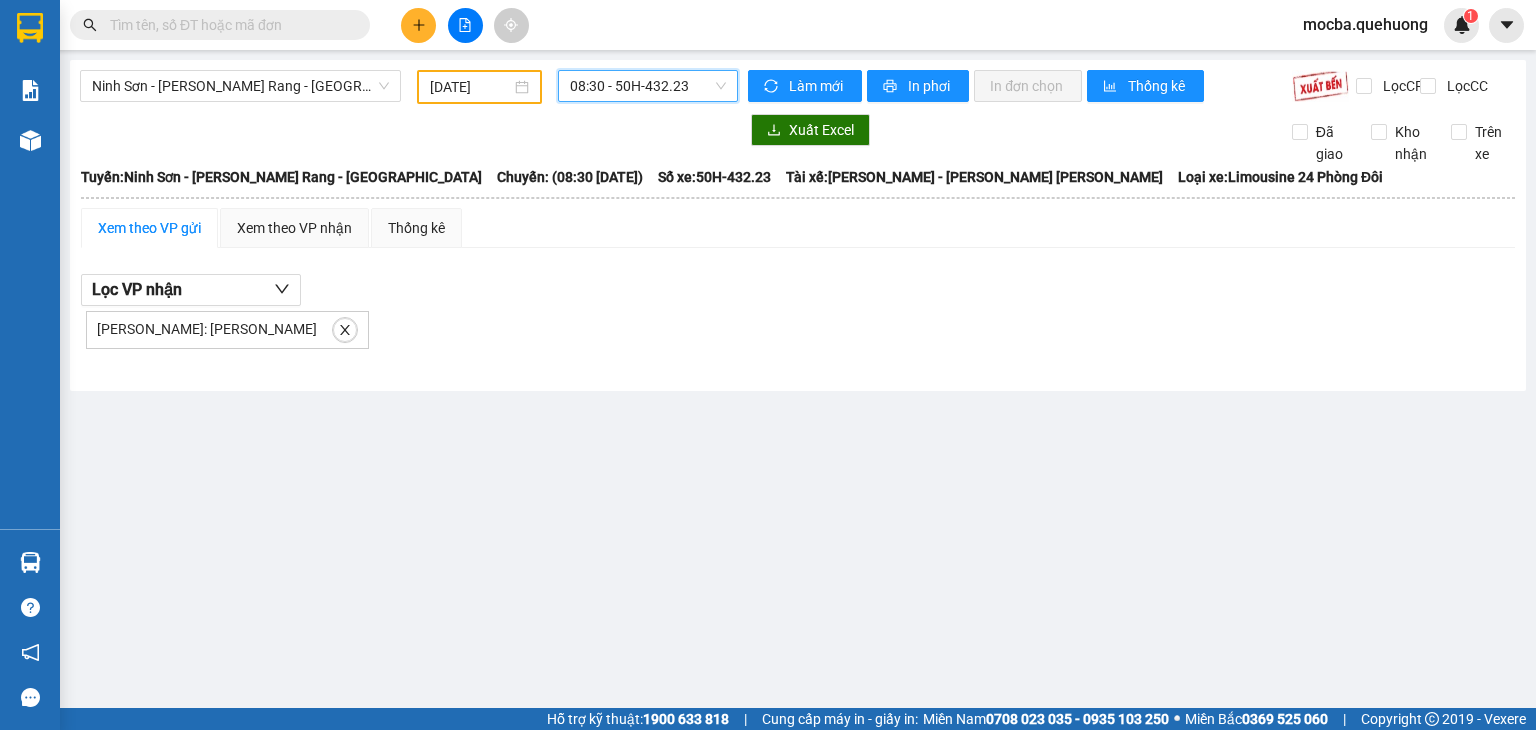 click on "08:30     - 50H-432.23" at bounding box center (648, 86) 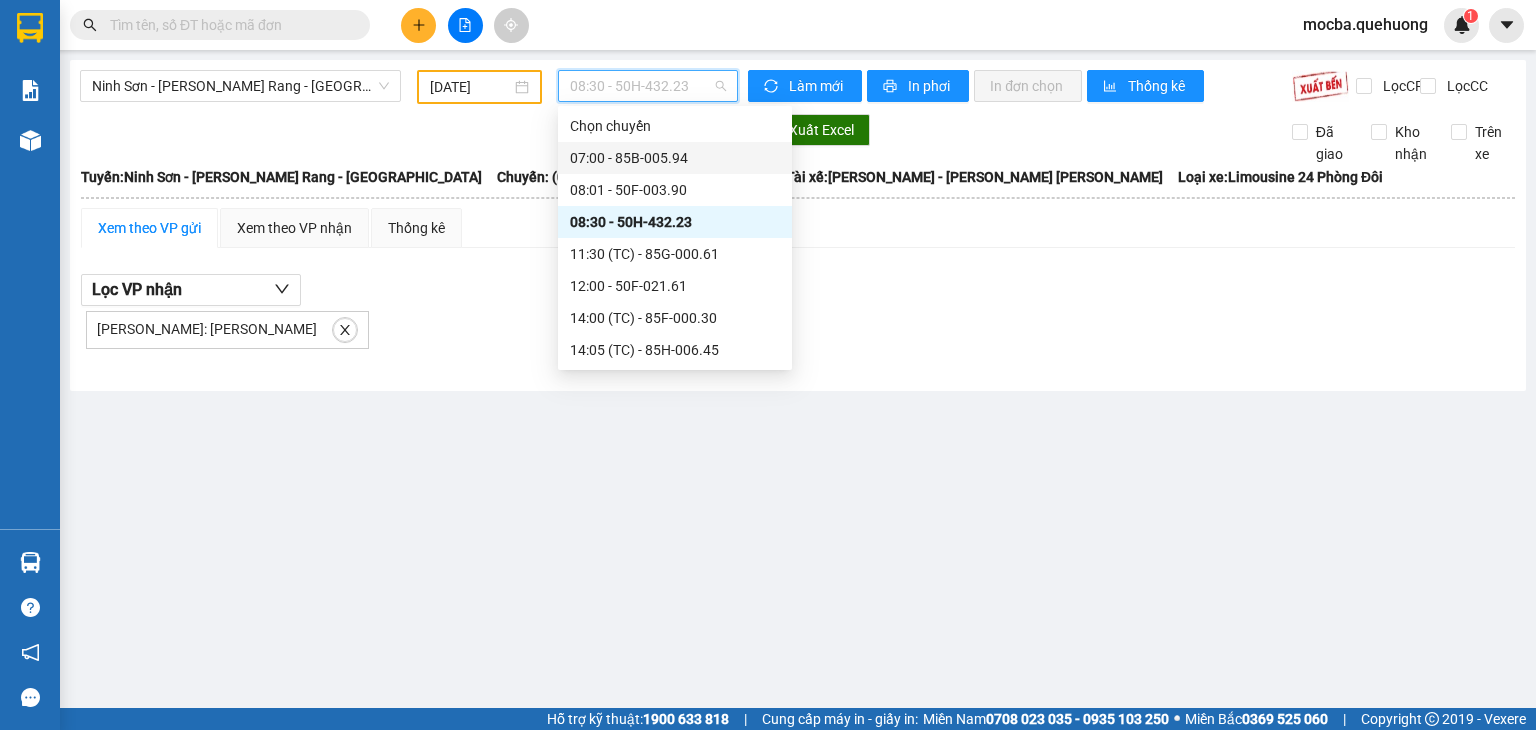click on "07:00     - 85B-005.94" at bounding box center (675, 158) 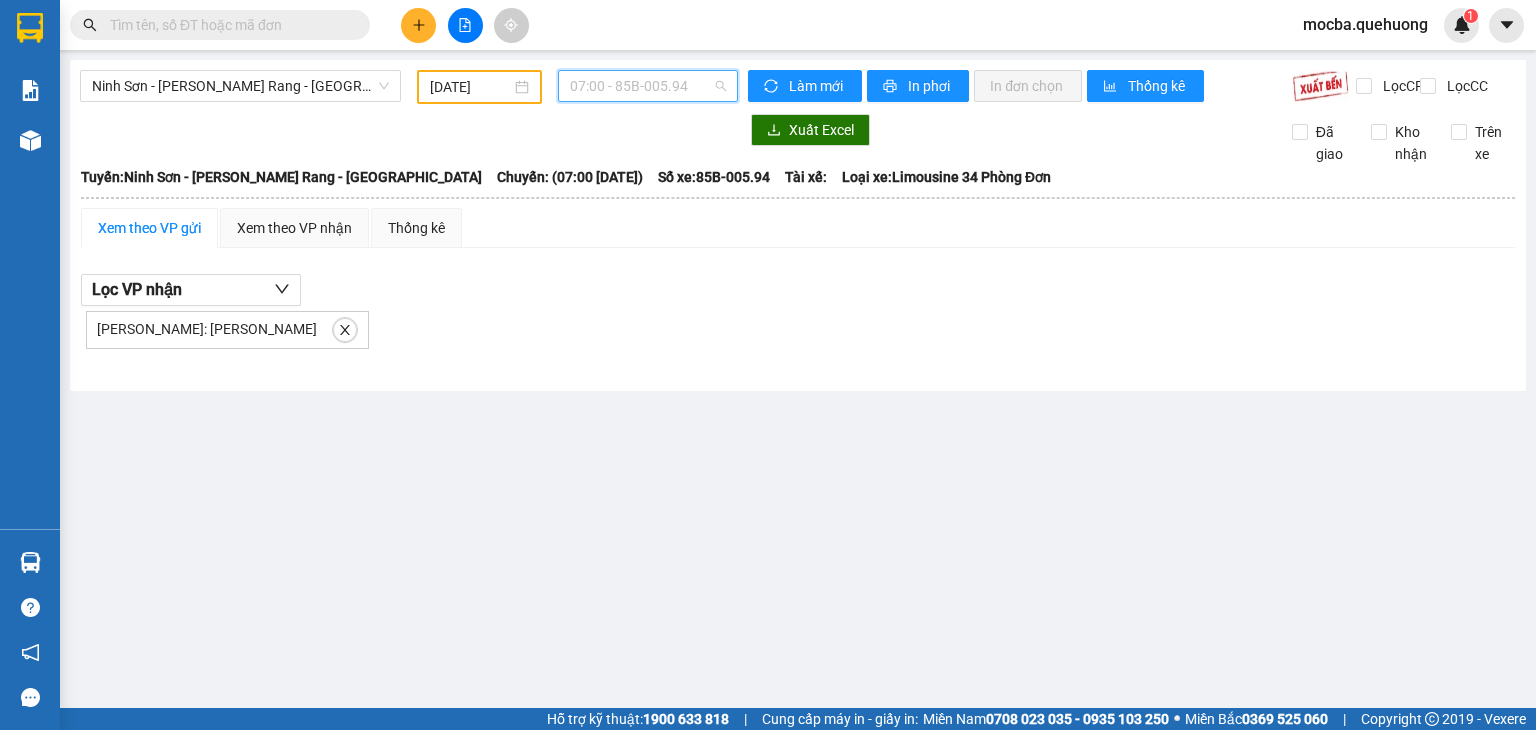 click on "07:00     - 85B-005.94" at bounding box center (648, 86) 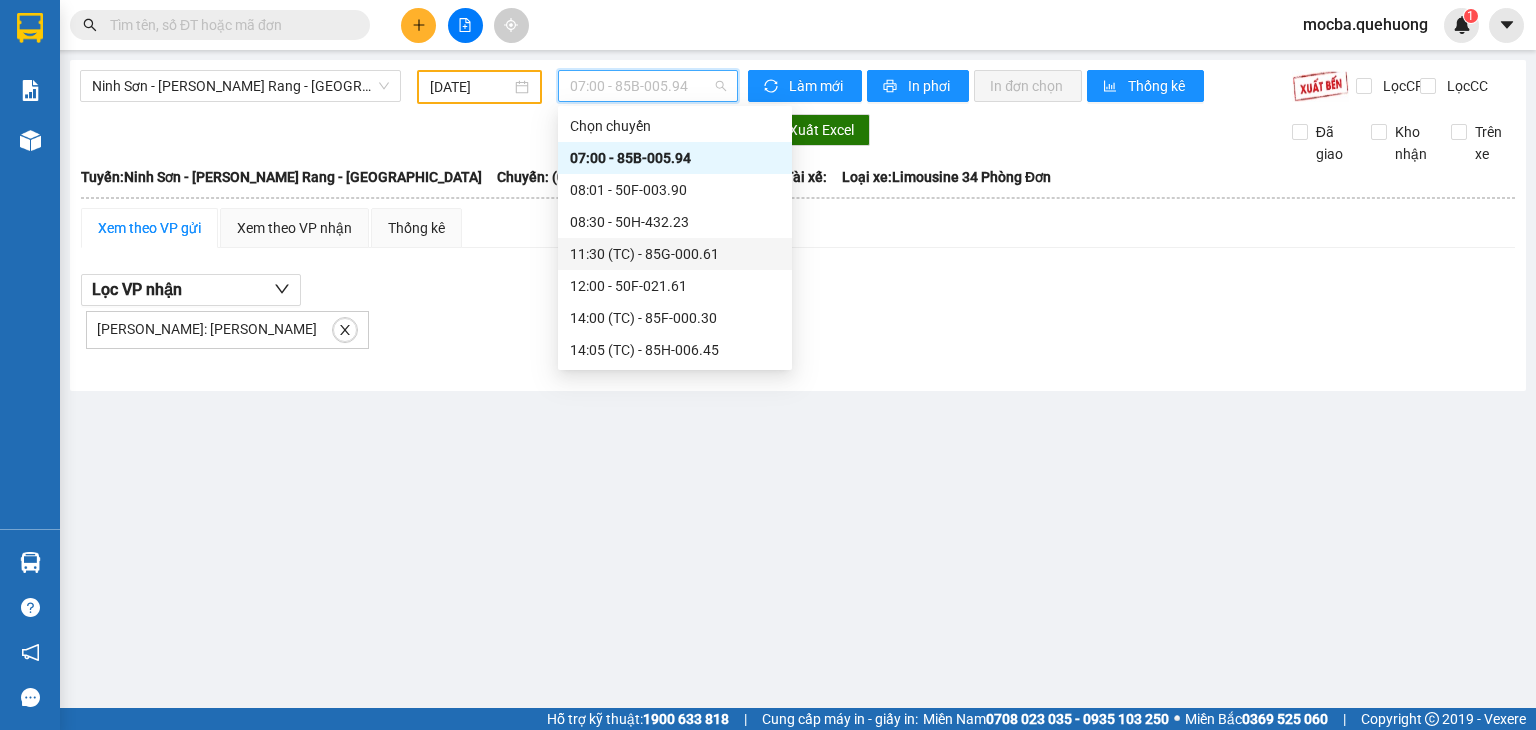 click on "11:30   (TC)   - 85G-000.61" at bounding box center [675, 254] 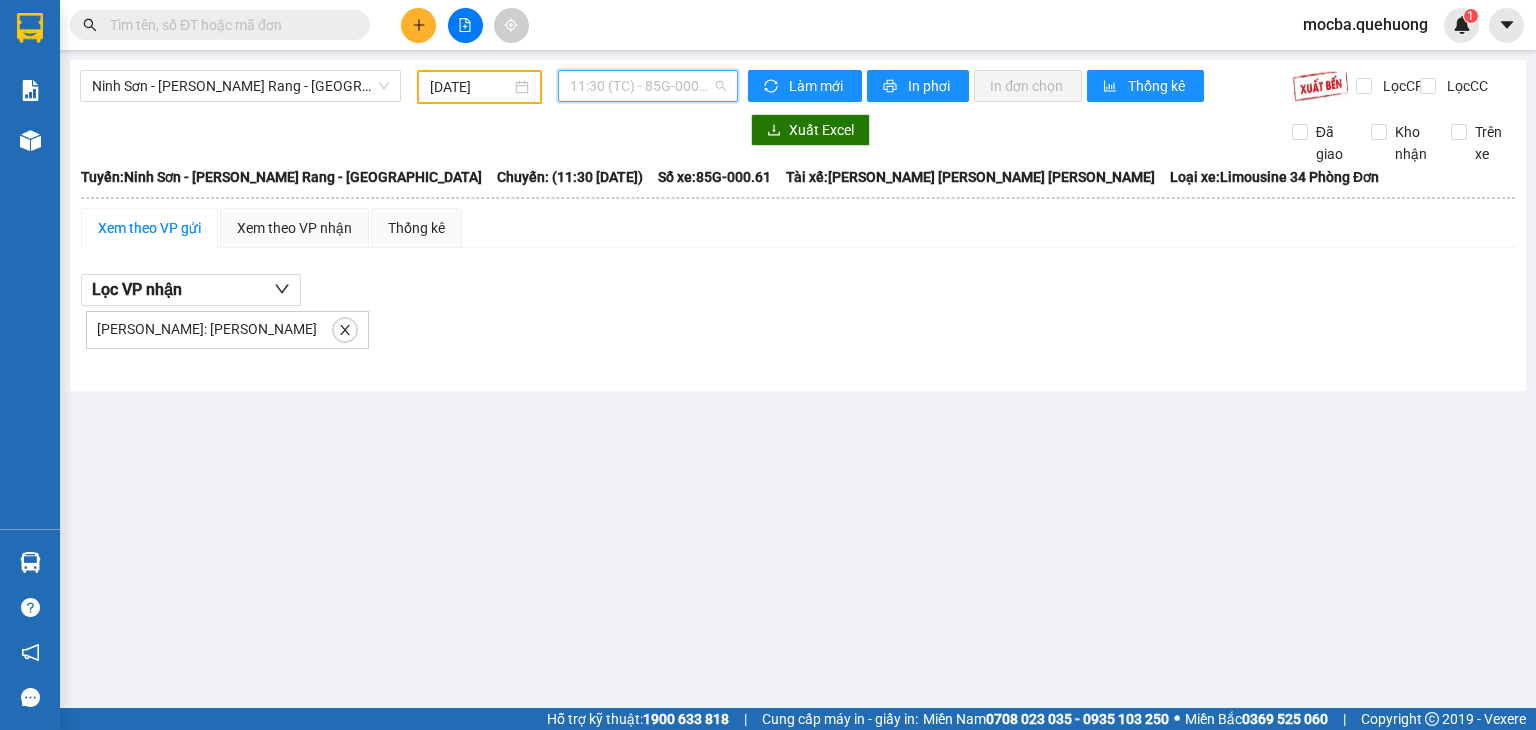 click on "11:30   (TC)   - 85G-000.61" at bounding box center (648, 86) 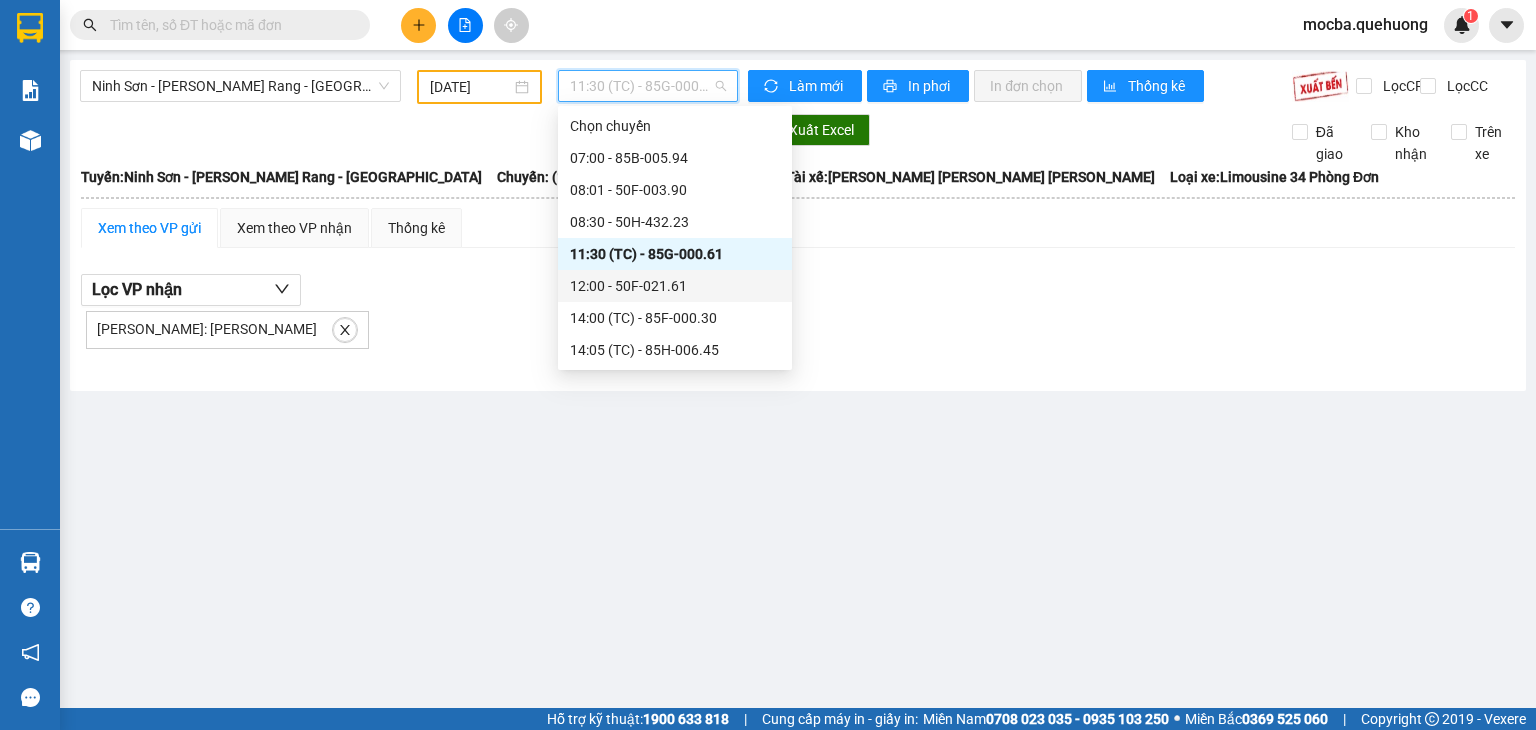 click on "12:00     - 50F-021.61" at bounding box center (675, 286) 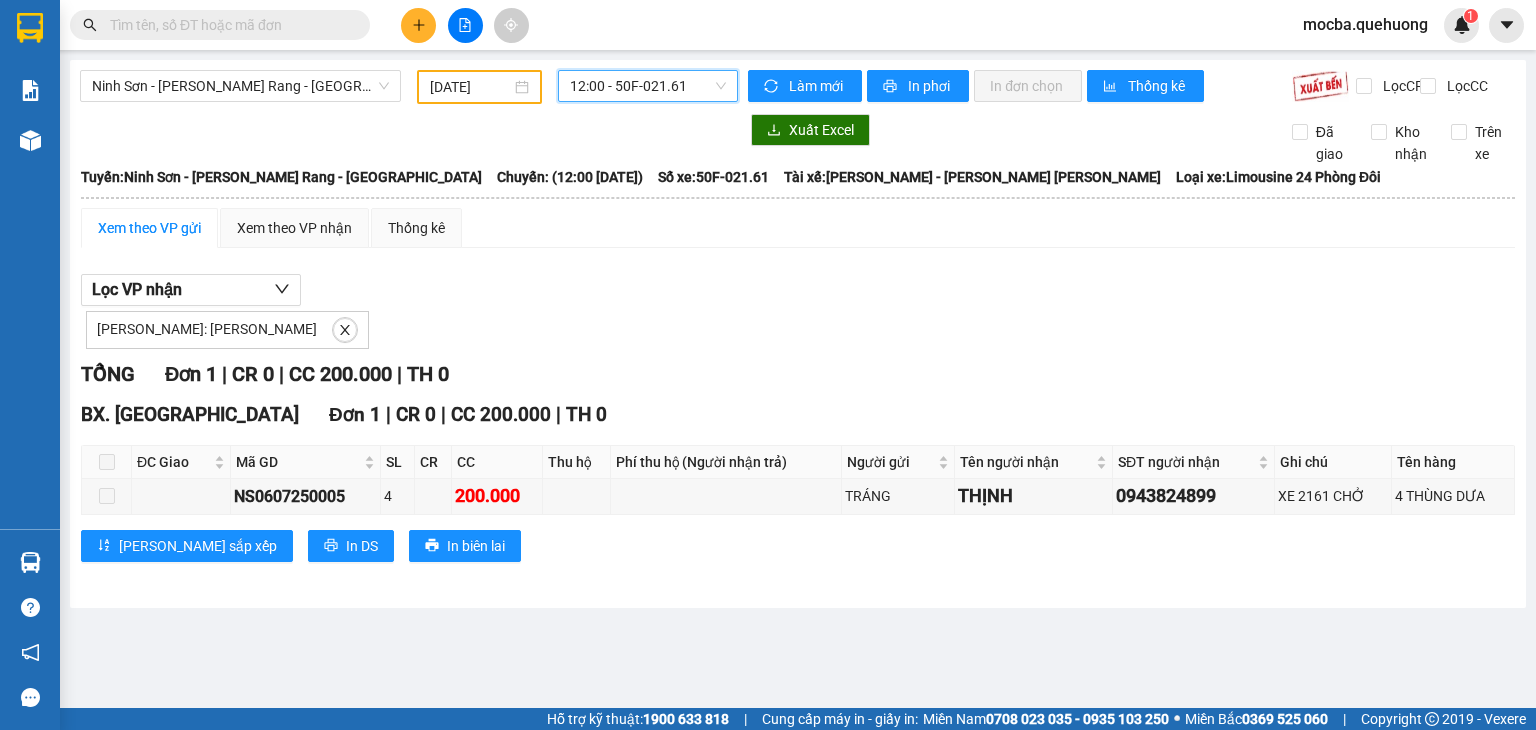 click on "12:00     - 50F-021.61" at bounding box center [648, 86] 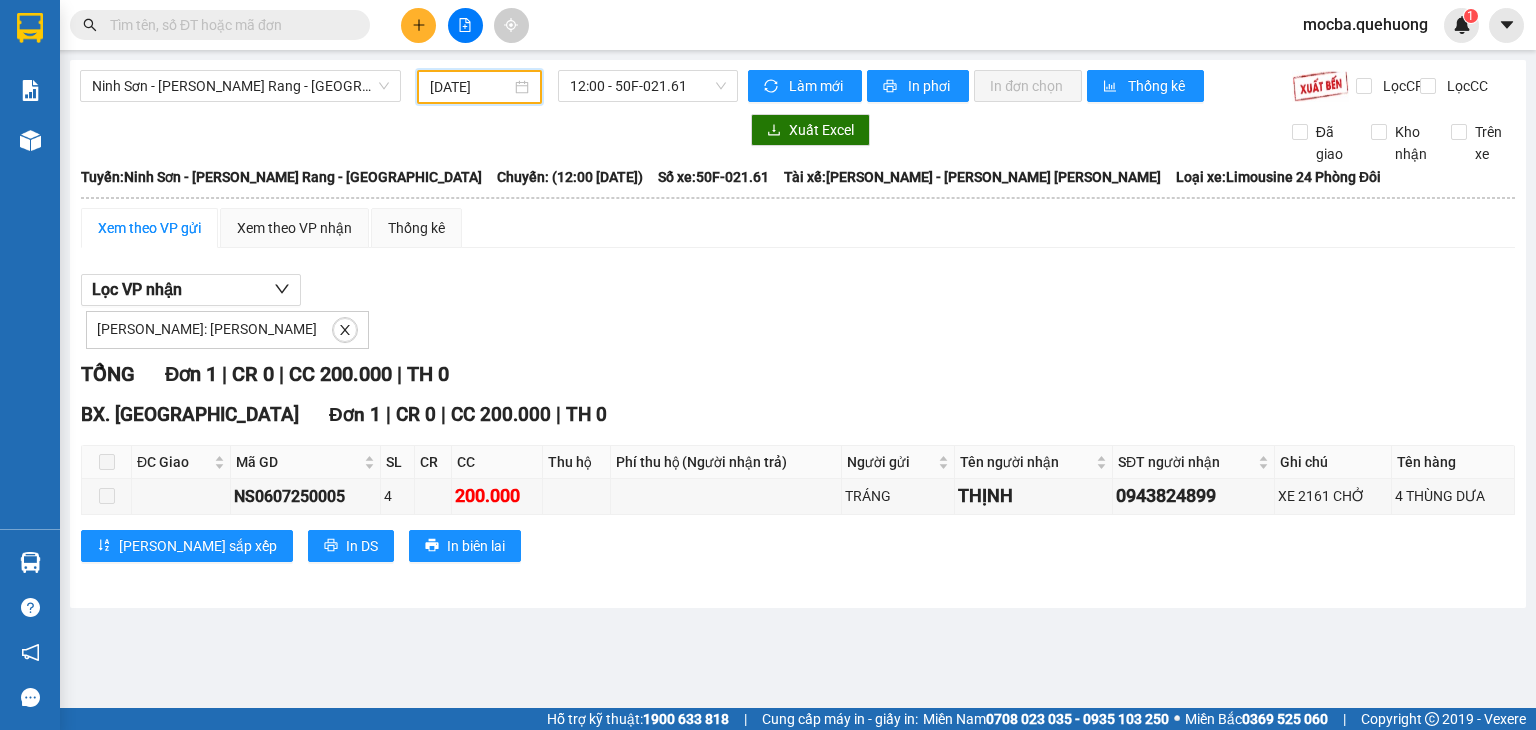 click on "[DATE]" at bounding box center (470, 87) 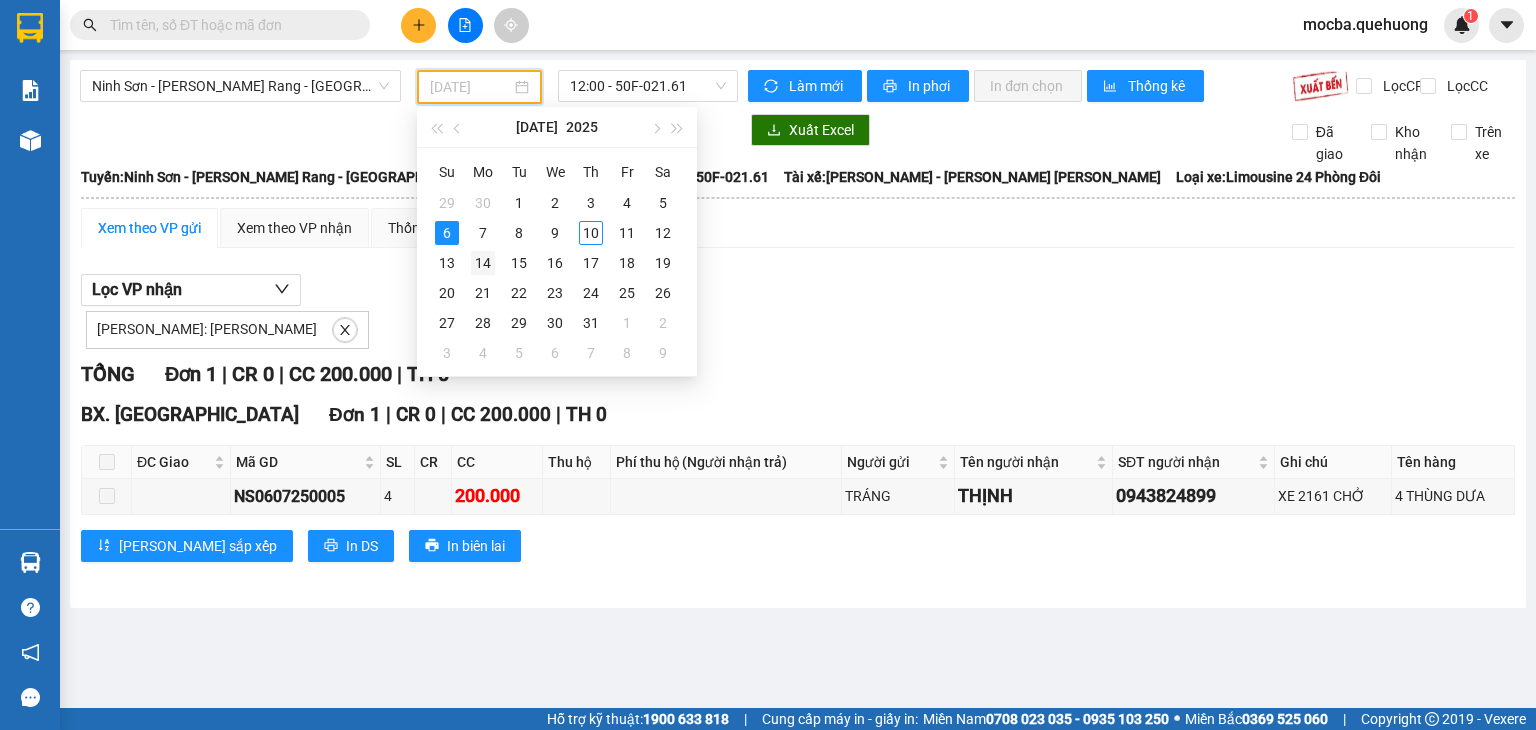 click on "14" at bounding box center [483, 263] 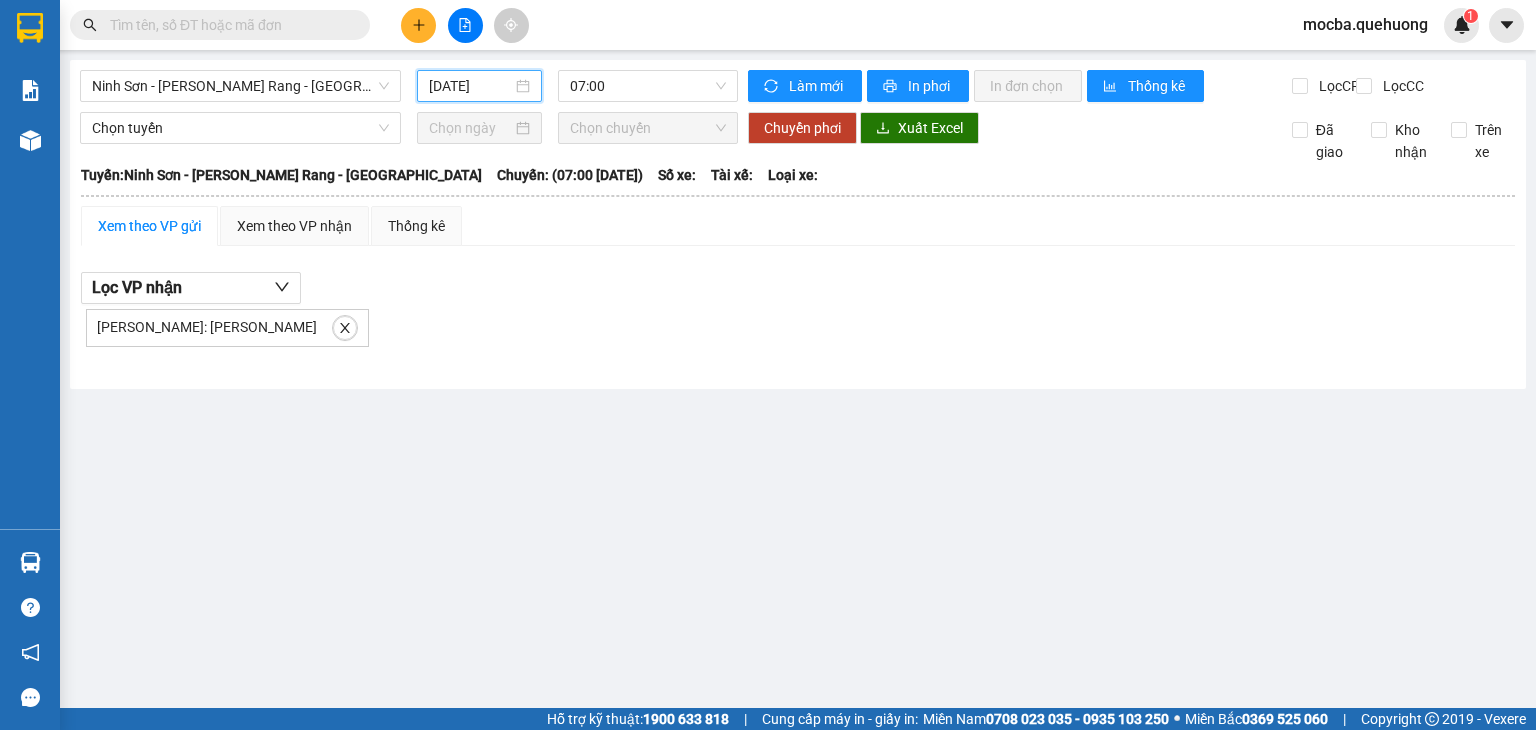 click on "[DATE]" at bounding box center [479, 86] 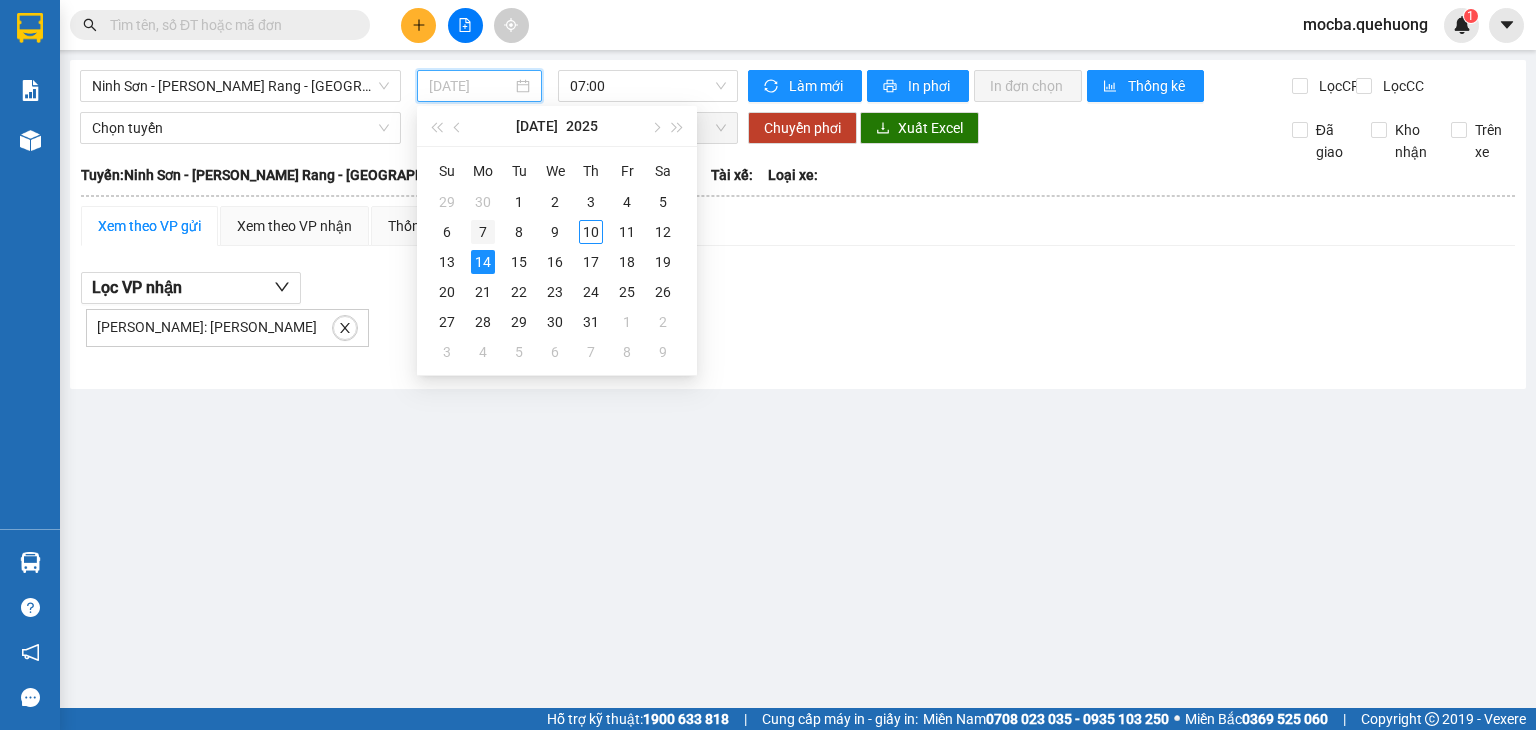 click on "7" at bounding box center (483, 232) 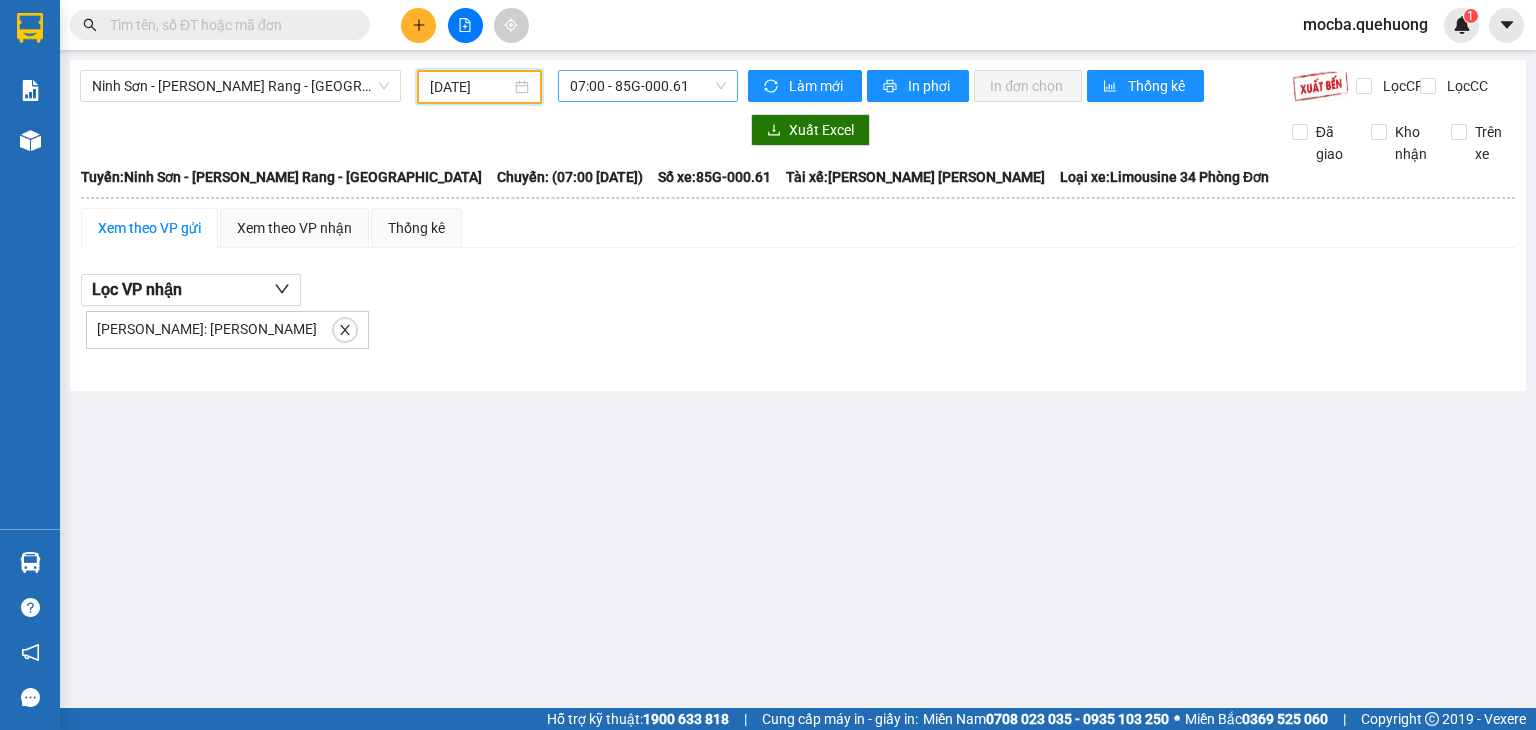 click on "07:00     - 85G-000.61" at bounding box center [648, 86] 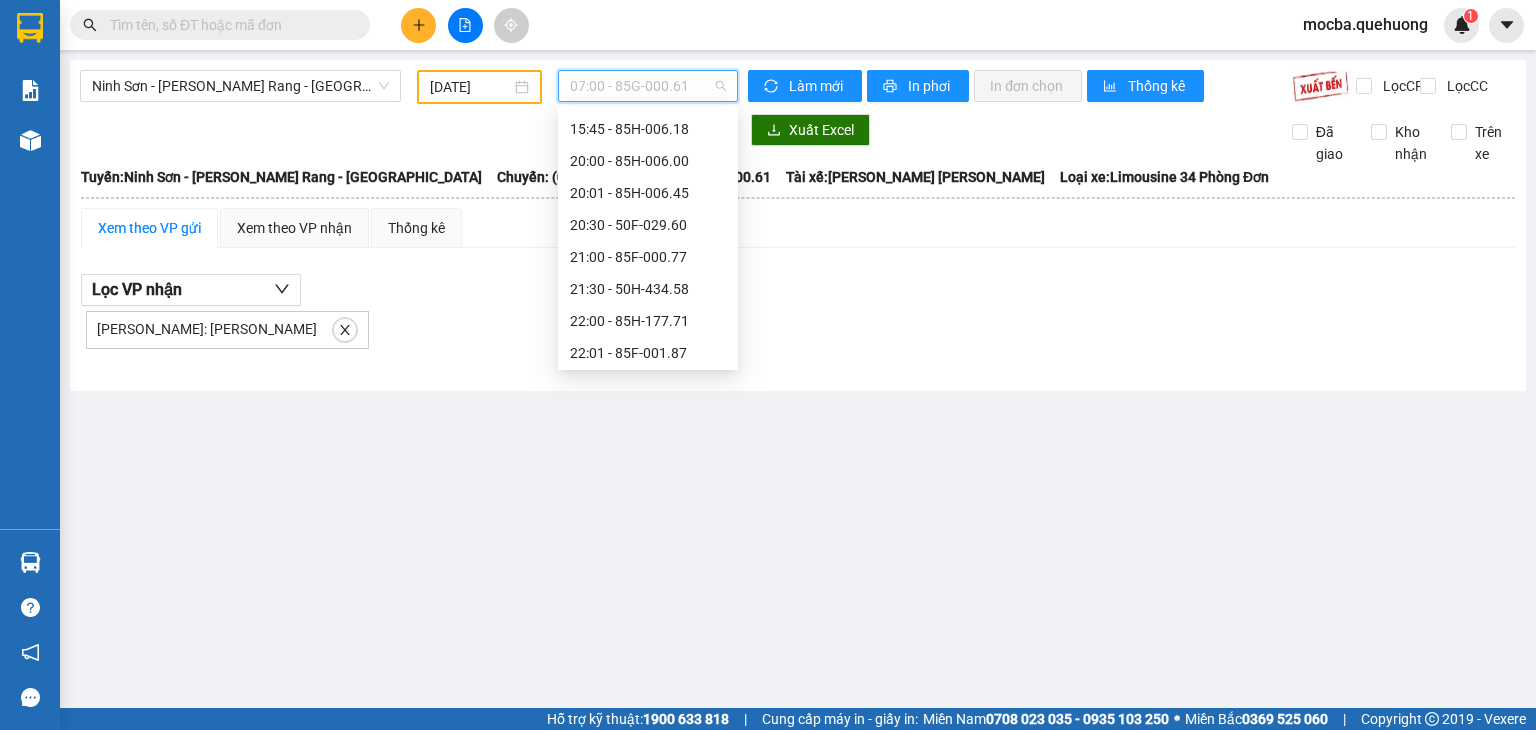 scroll, scrollTop: 192, scrollLeft: 0, axis: vertical 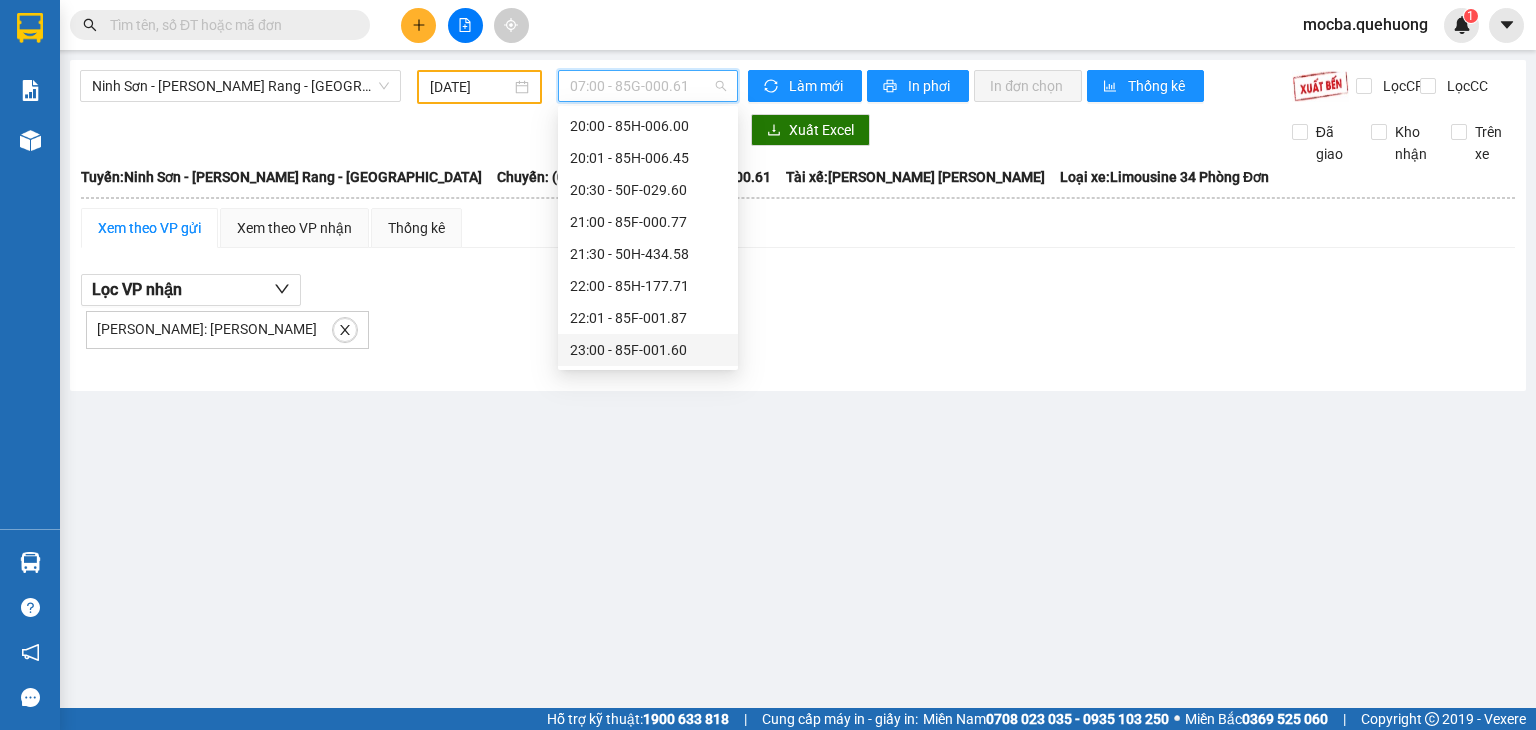 click on "23:00     - 85F-001.60" at bounding box center (648, 350) 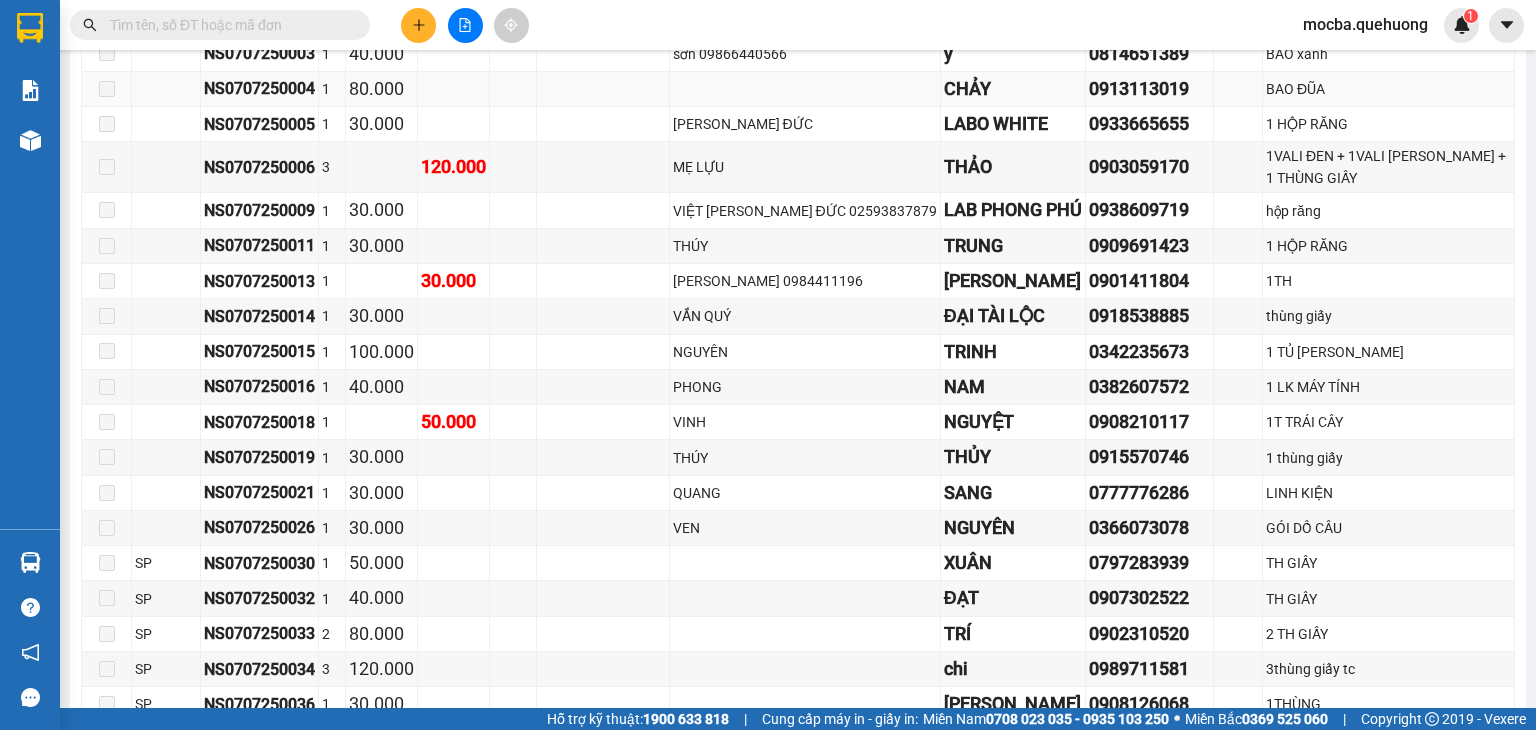 scroll, scrollTop: 0, scrollLeft: 0, axis: both 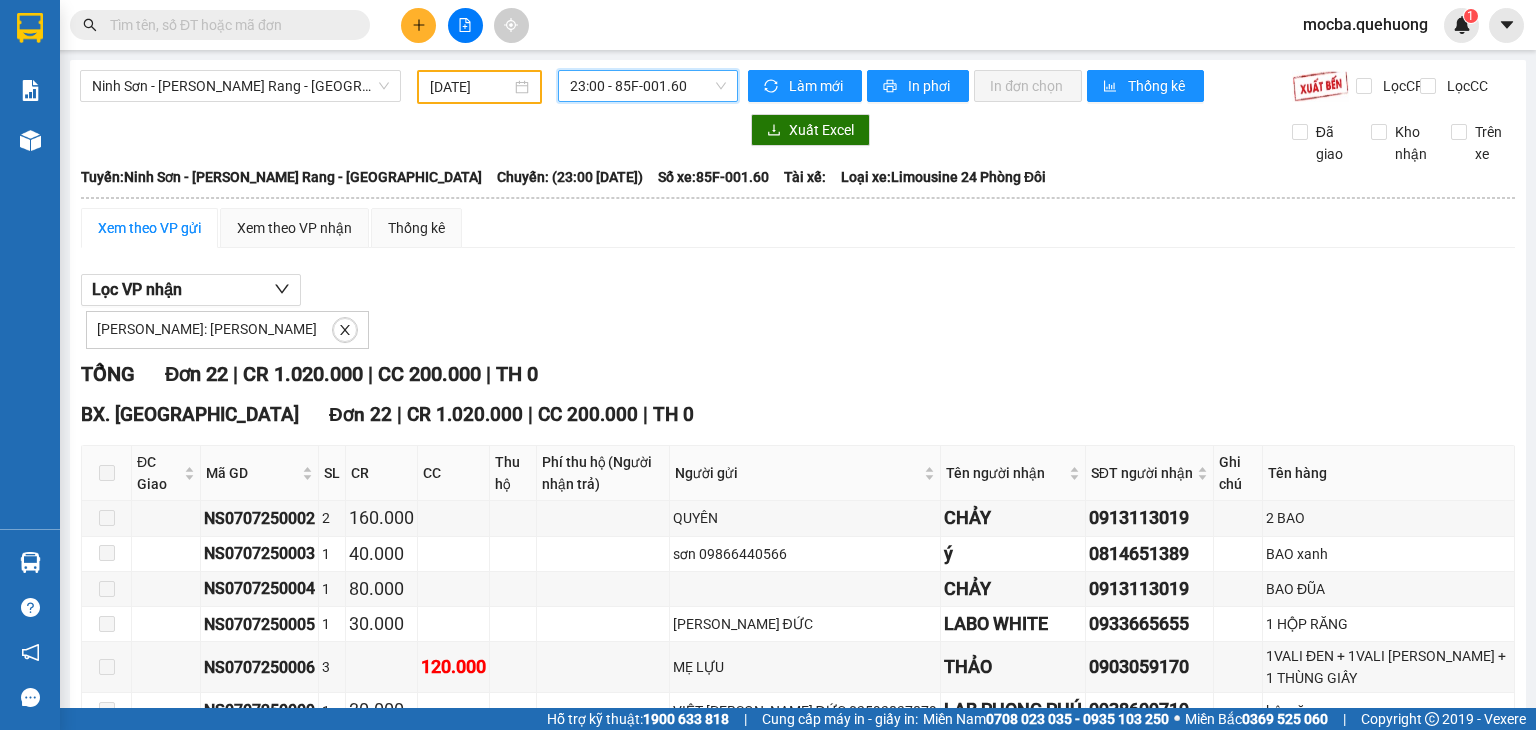 click on "Ninh Sơn - Phan Rang - Miền Tây 07/07/2025 23:00 23:00     - 85F-001.60" at bounding box center (409, 87) 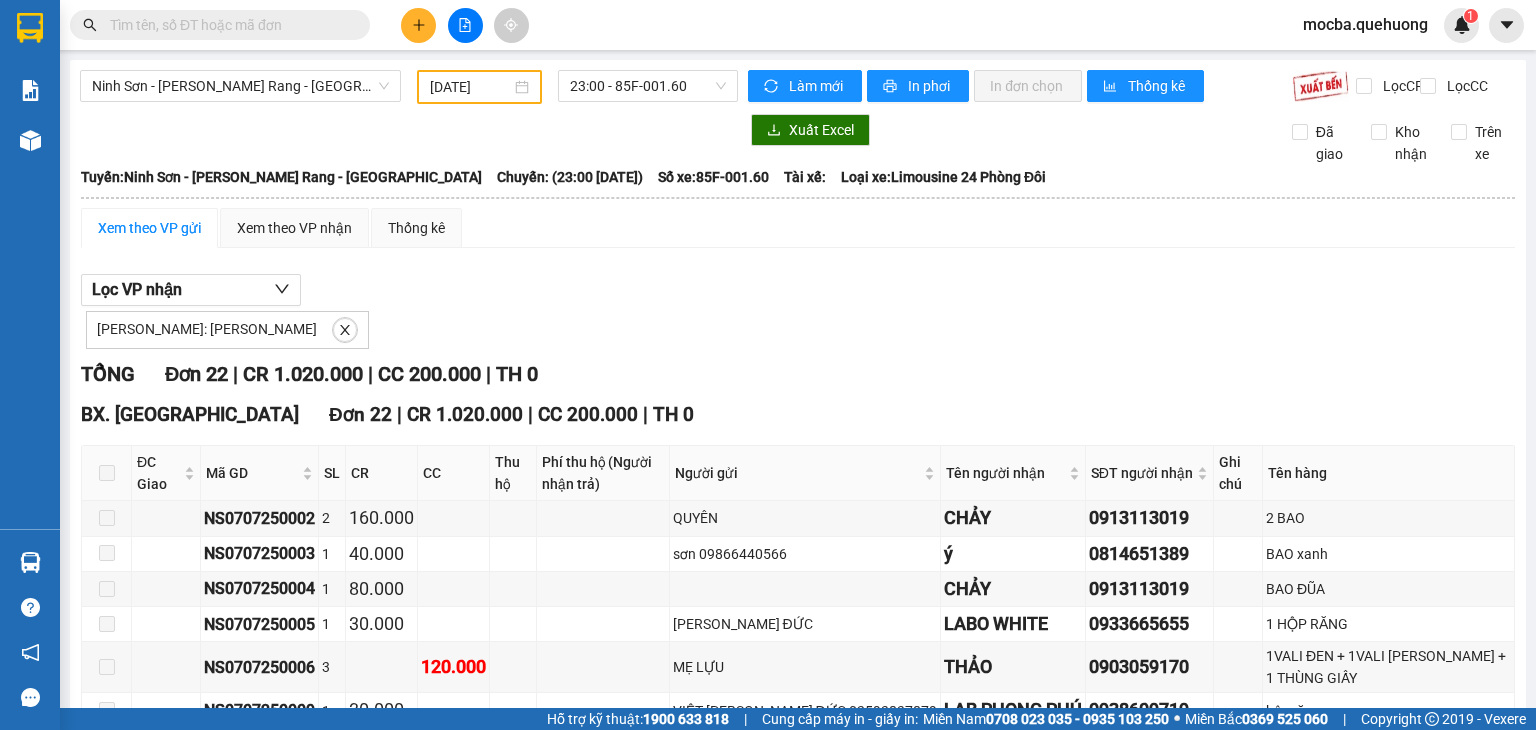 click on "[DATE]" at bounding box center (470, 87) 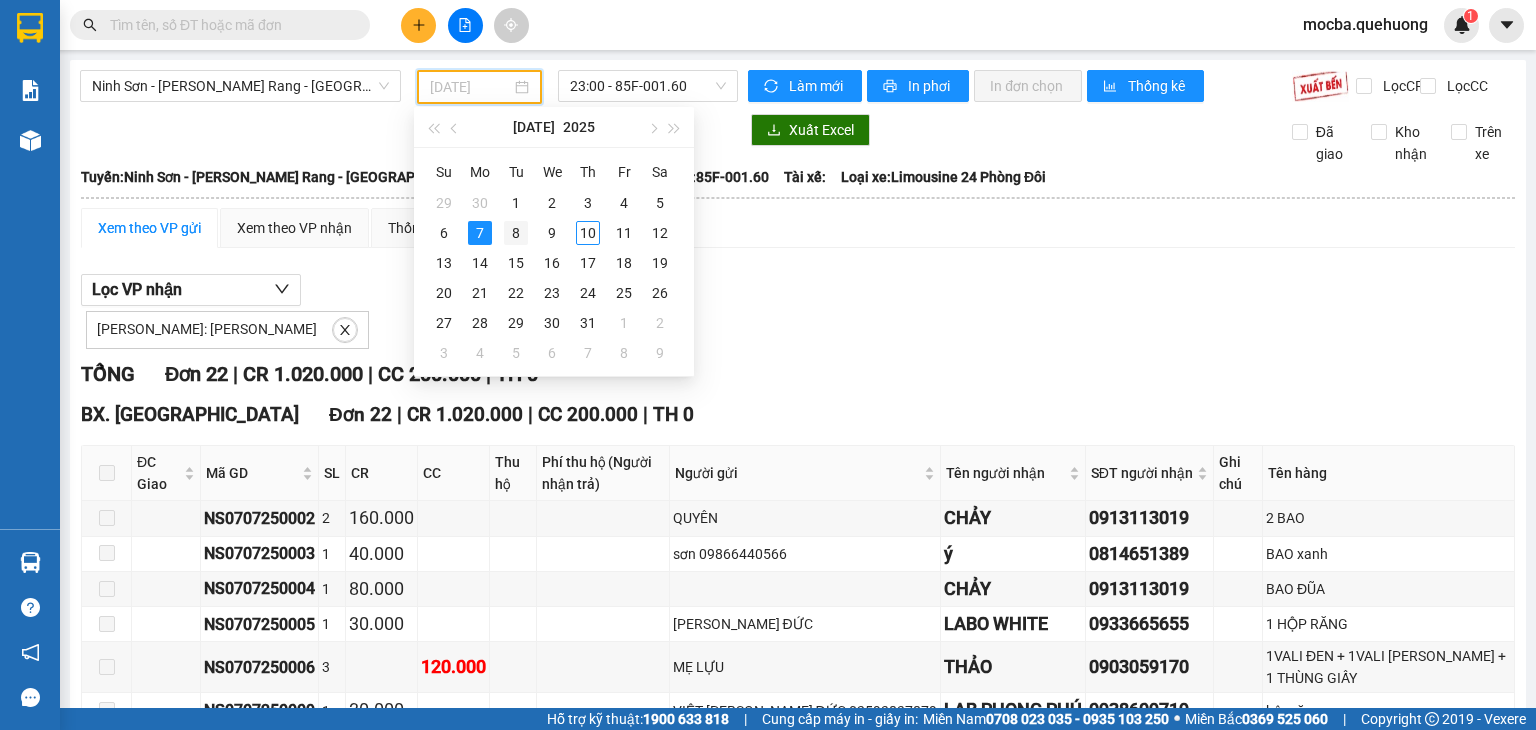 click on "8" at bounding box center (516, 233) 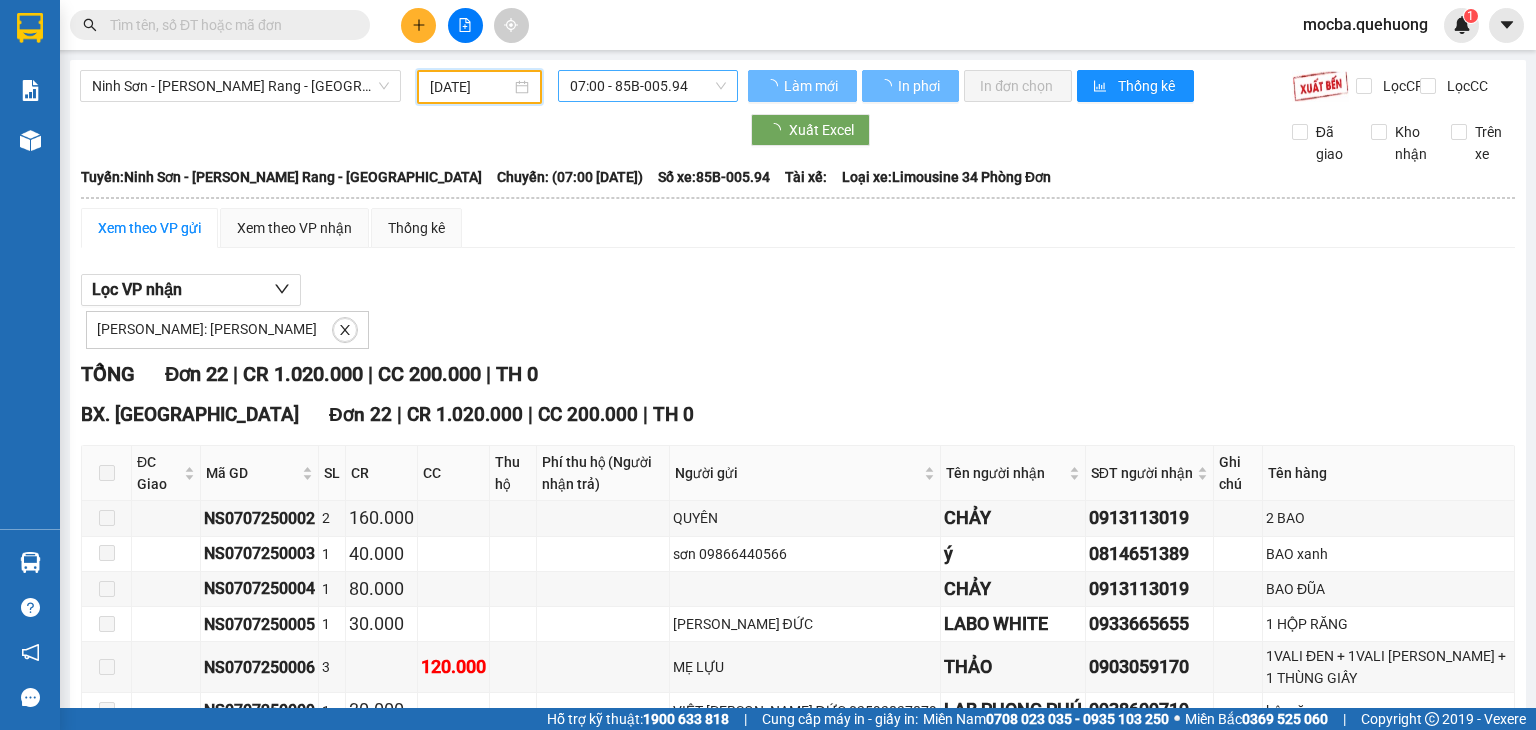 click on "07:00     - 85B-005.94" at bounding box center (648, 86) 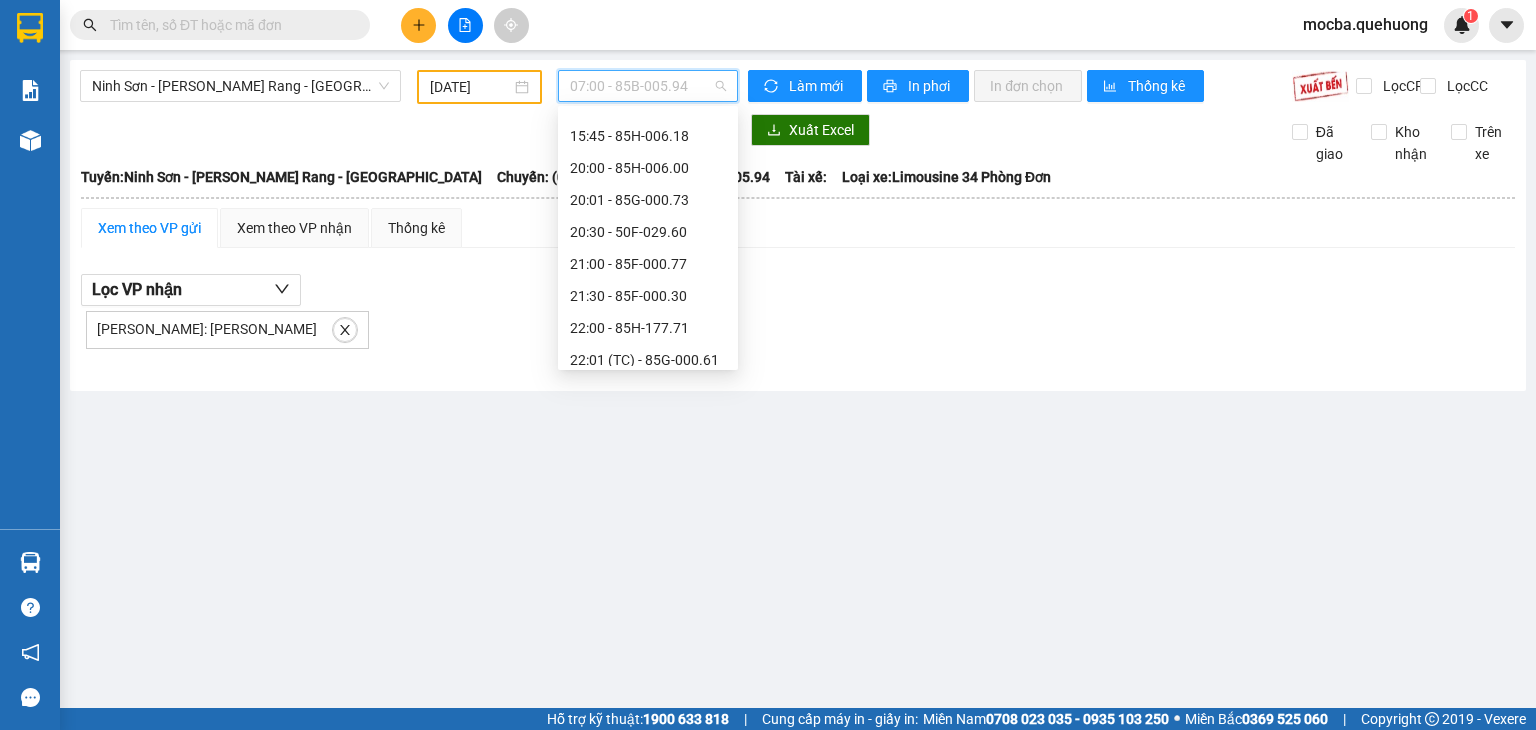 scroll, scrollTop: 192, scrollLeft: 0, axis: vertical 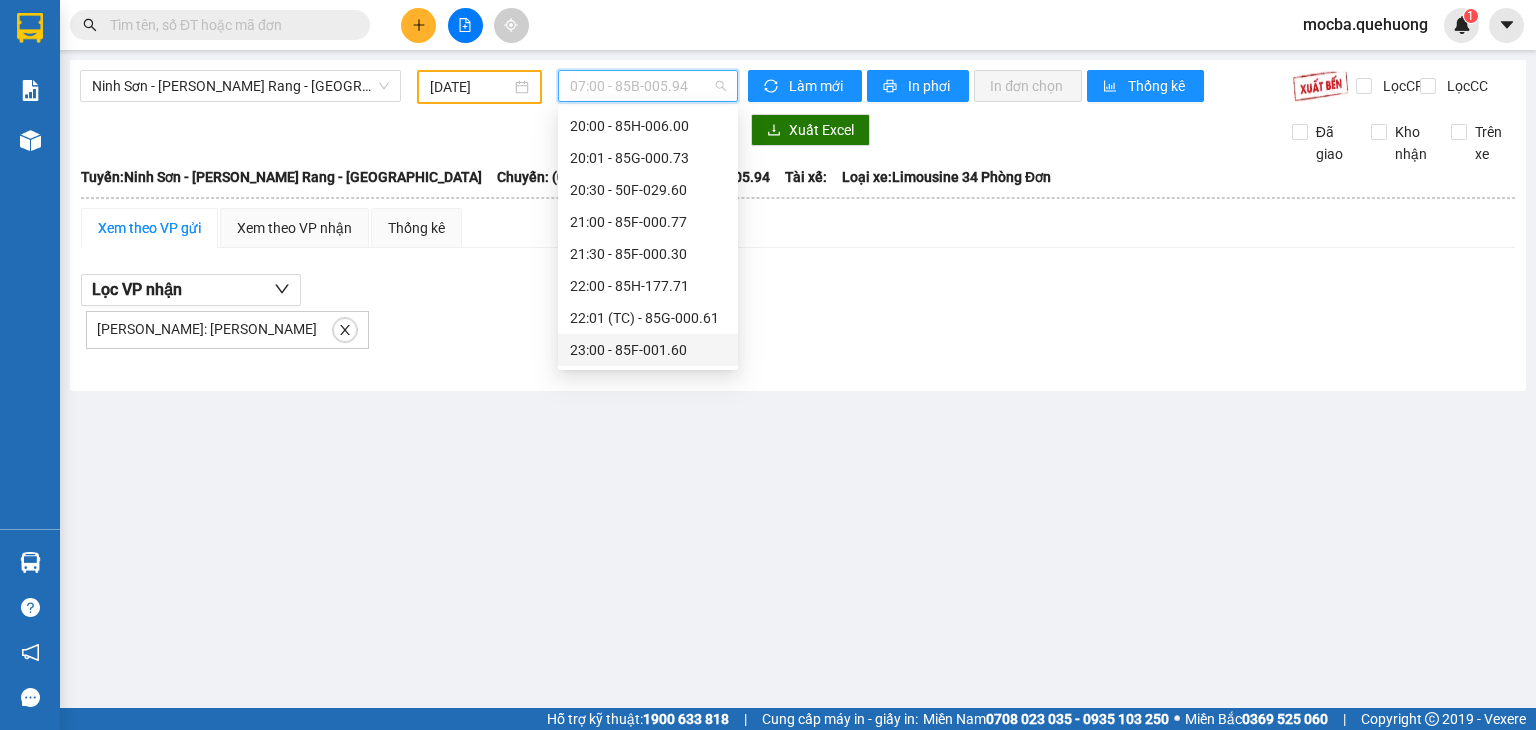 click on "23:00     - 85F-001.60" at bounding box center (648, 350) 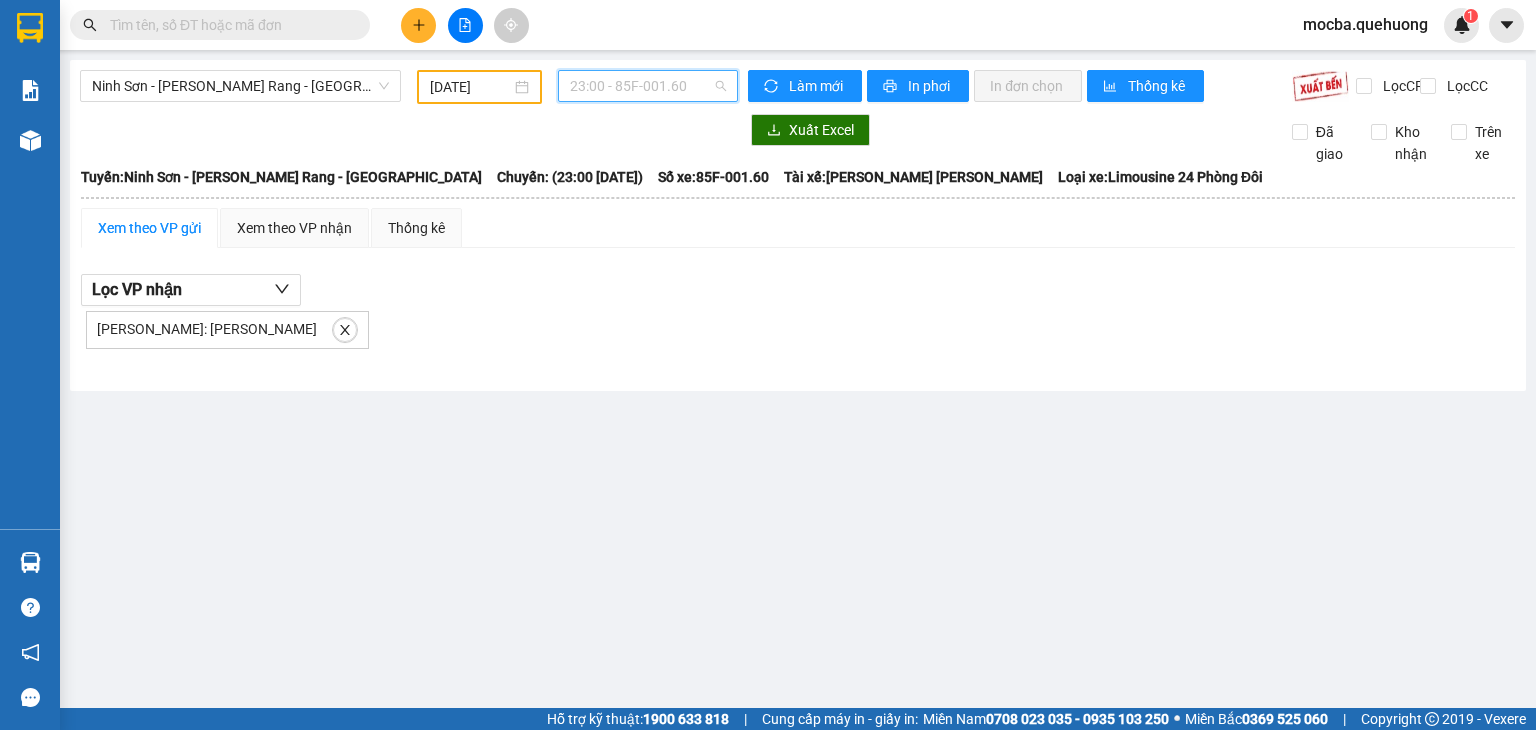 click on "23:00     - 85F-001.60" at bounding box center (648, 86) 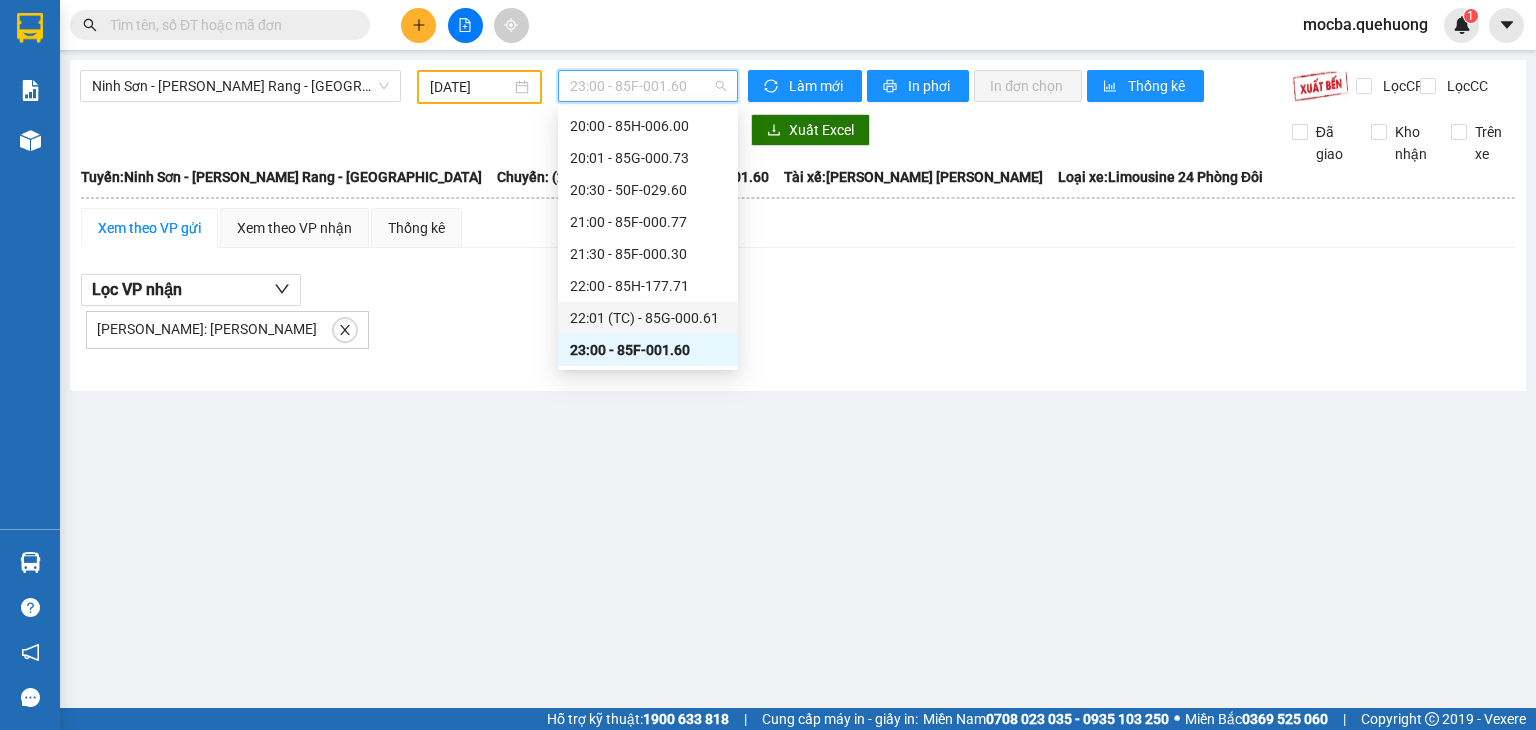click on "22:01   (TC)   - 85G-000.61" at bounding box center [648, 318] 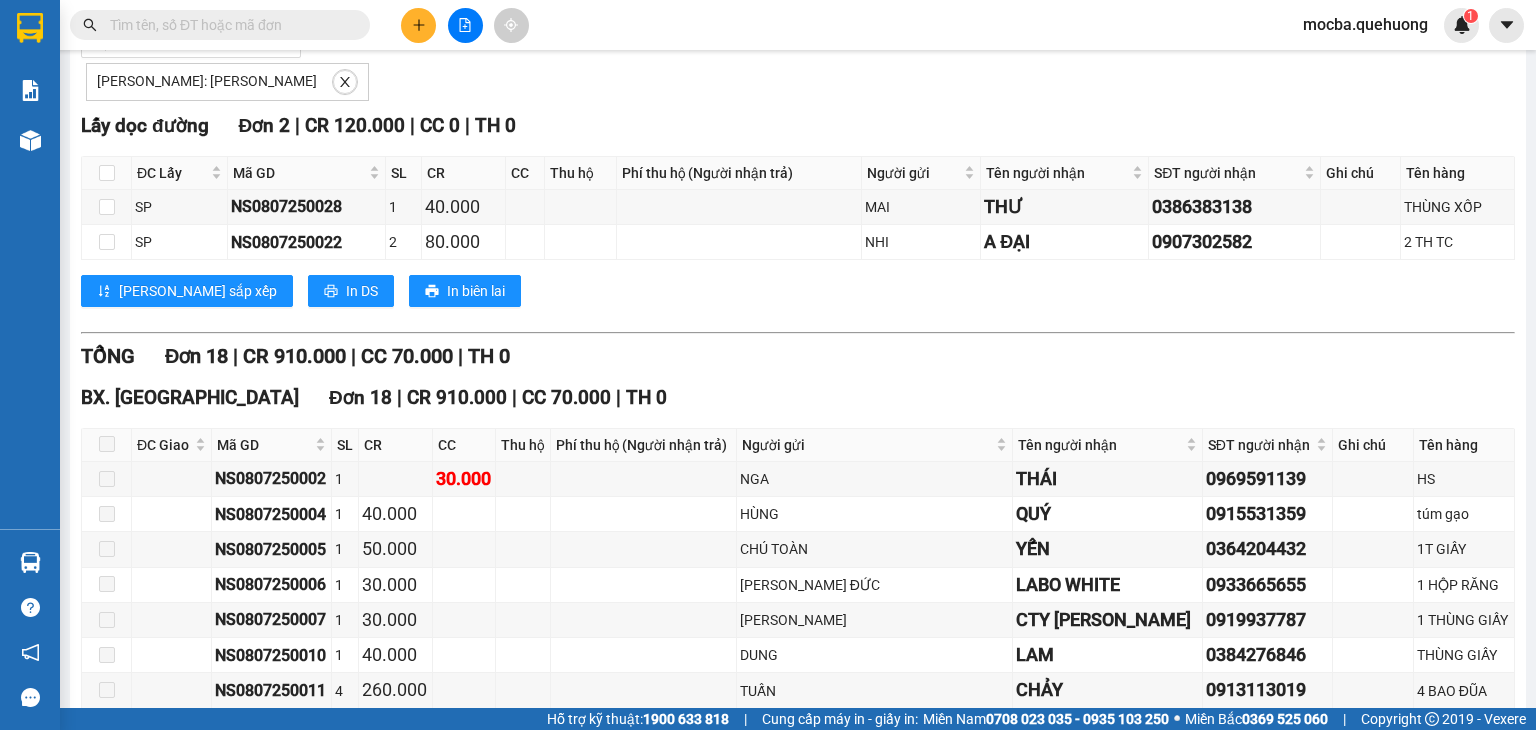 scroll, scrollTop: 0, scrollLeft: 0, axis: both 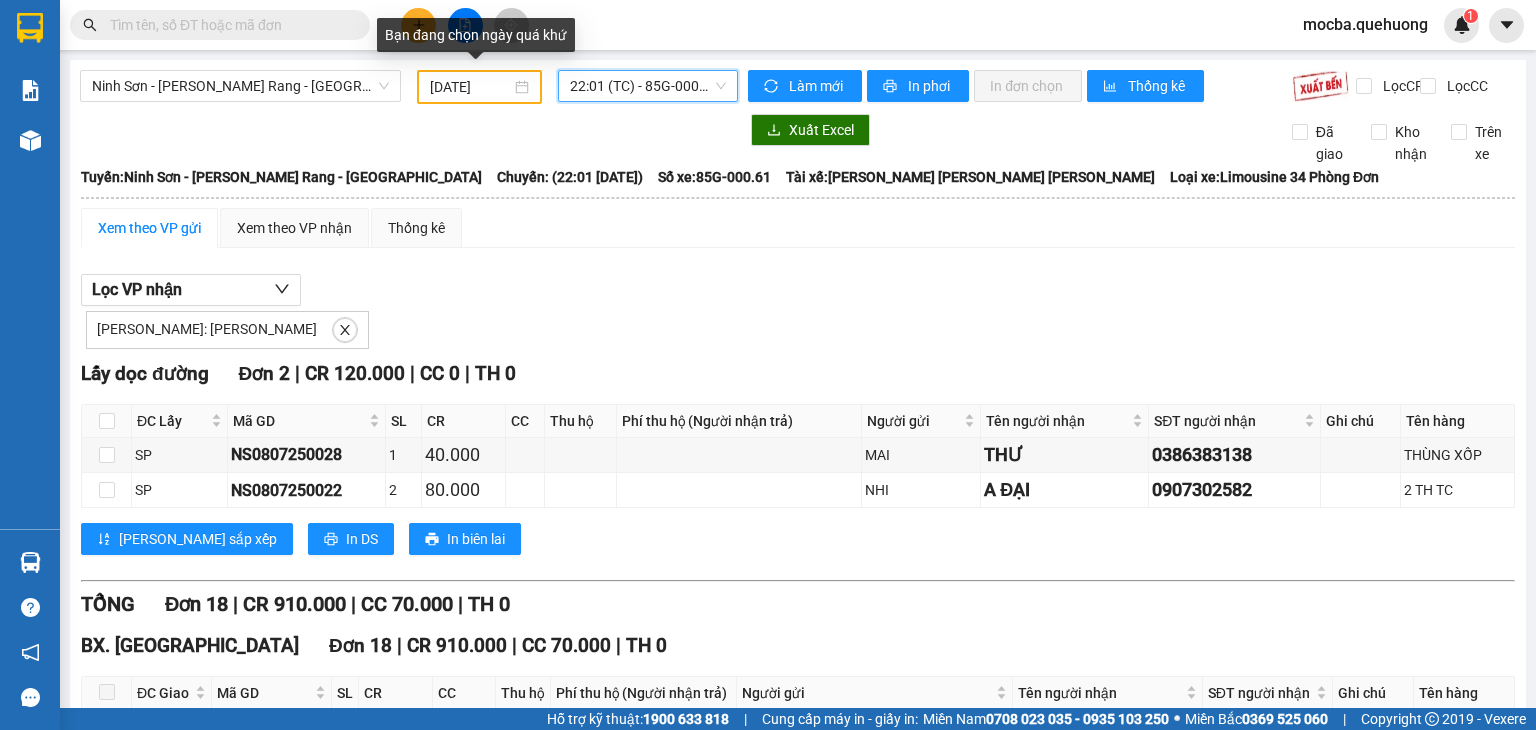 click on "[DATE]" at bounding box center (479, 87) 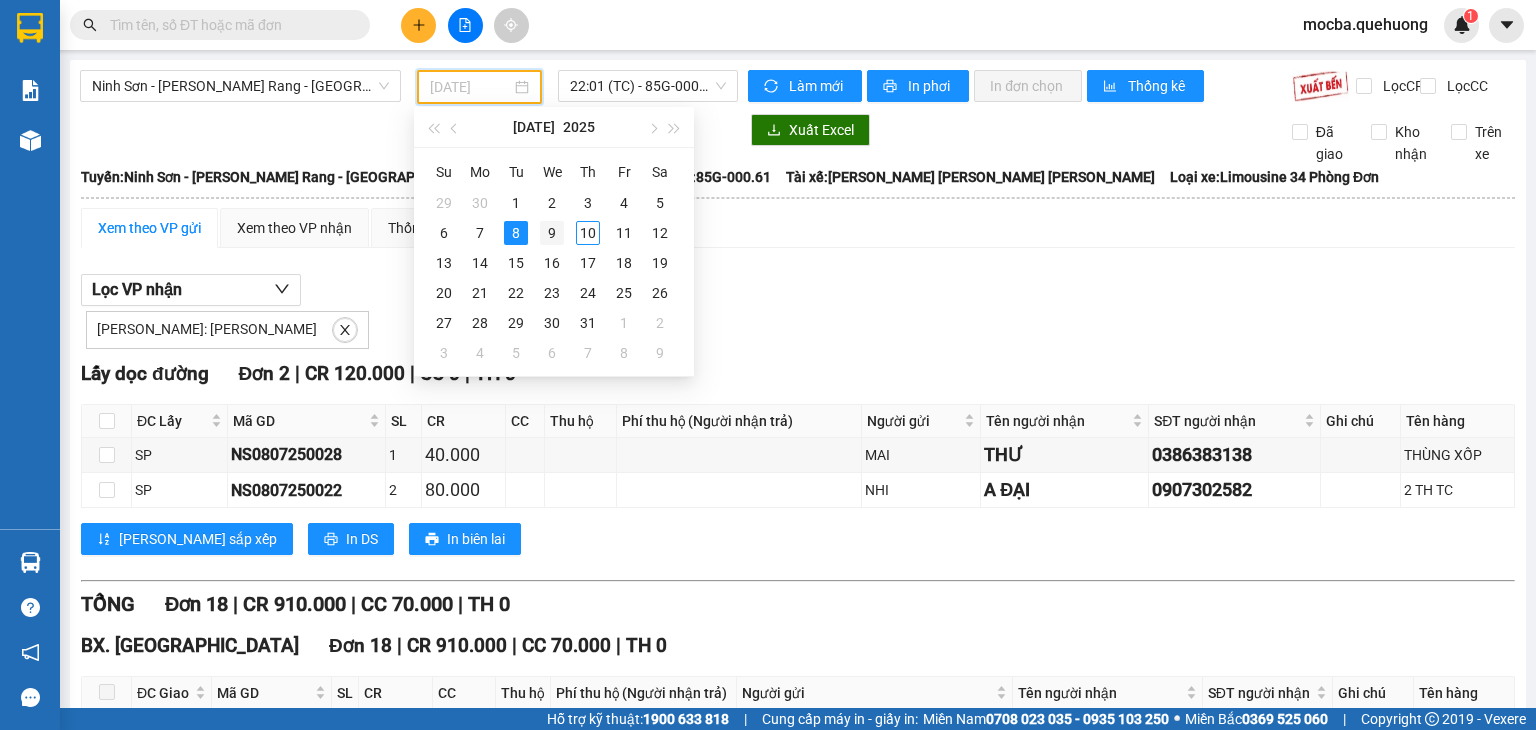 click on "9" at bounding box center (552, 233) 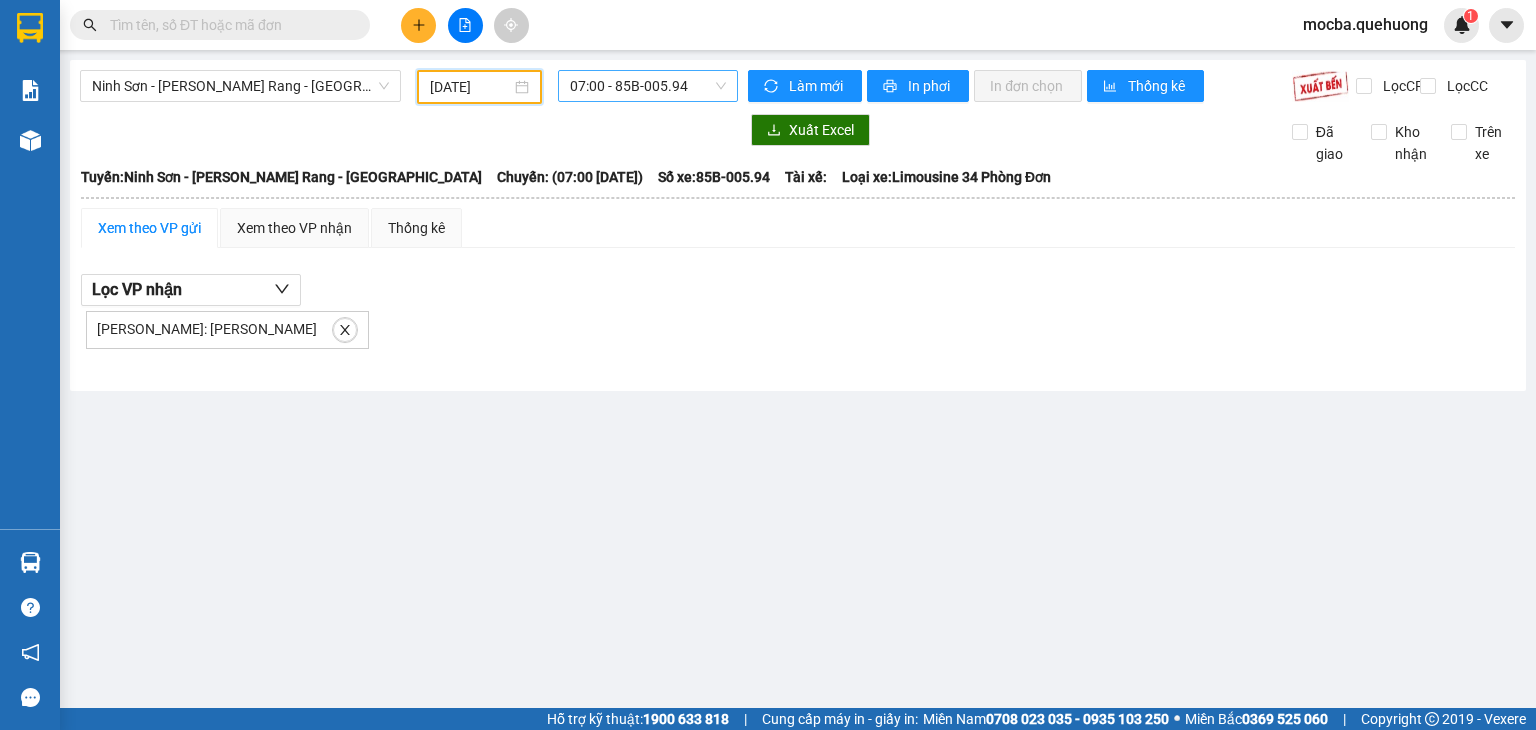 click on "07:00     - 85B-005.94" at bounding box center [648, 86] 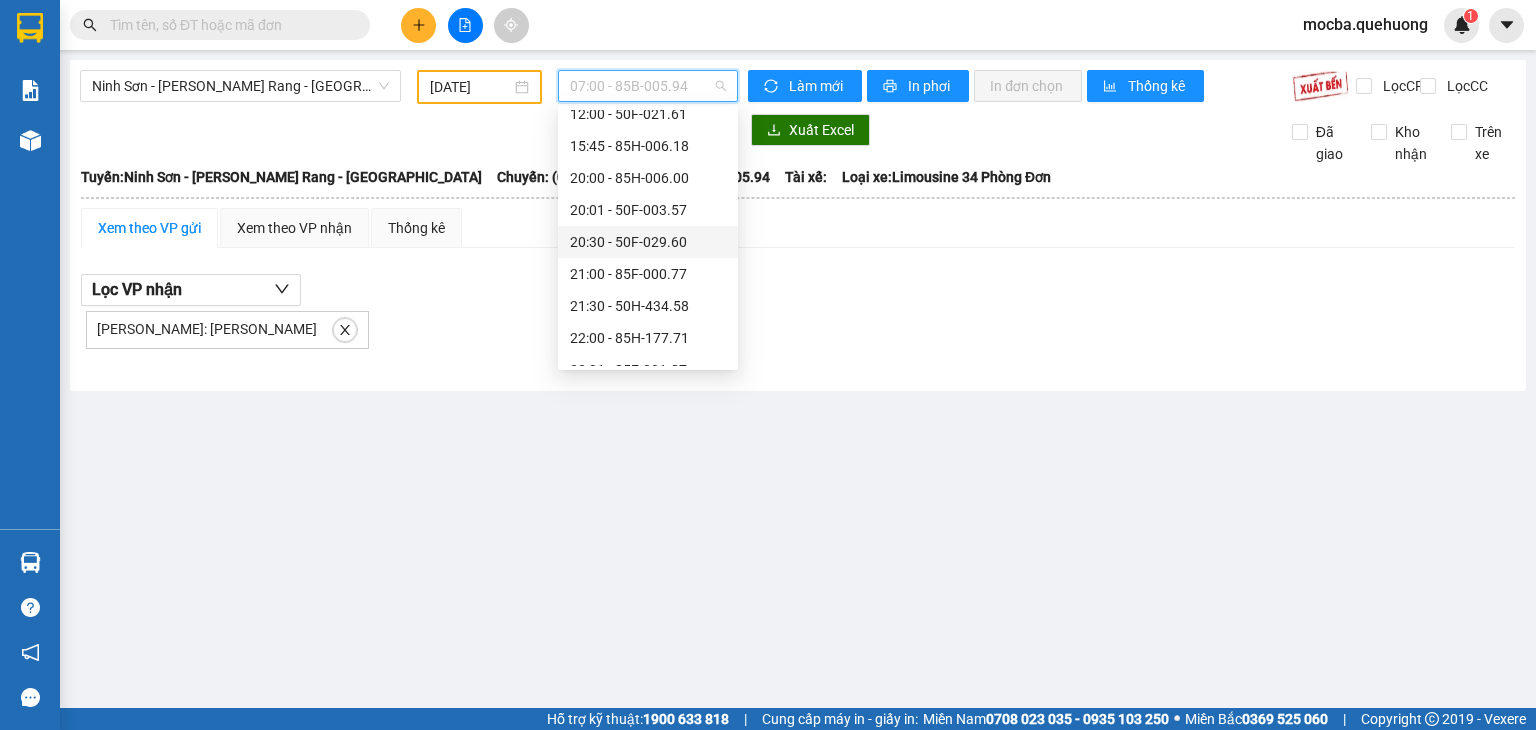 scroll, scrollTop: 192, scrollLeft: 0, axis: vertical 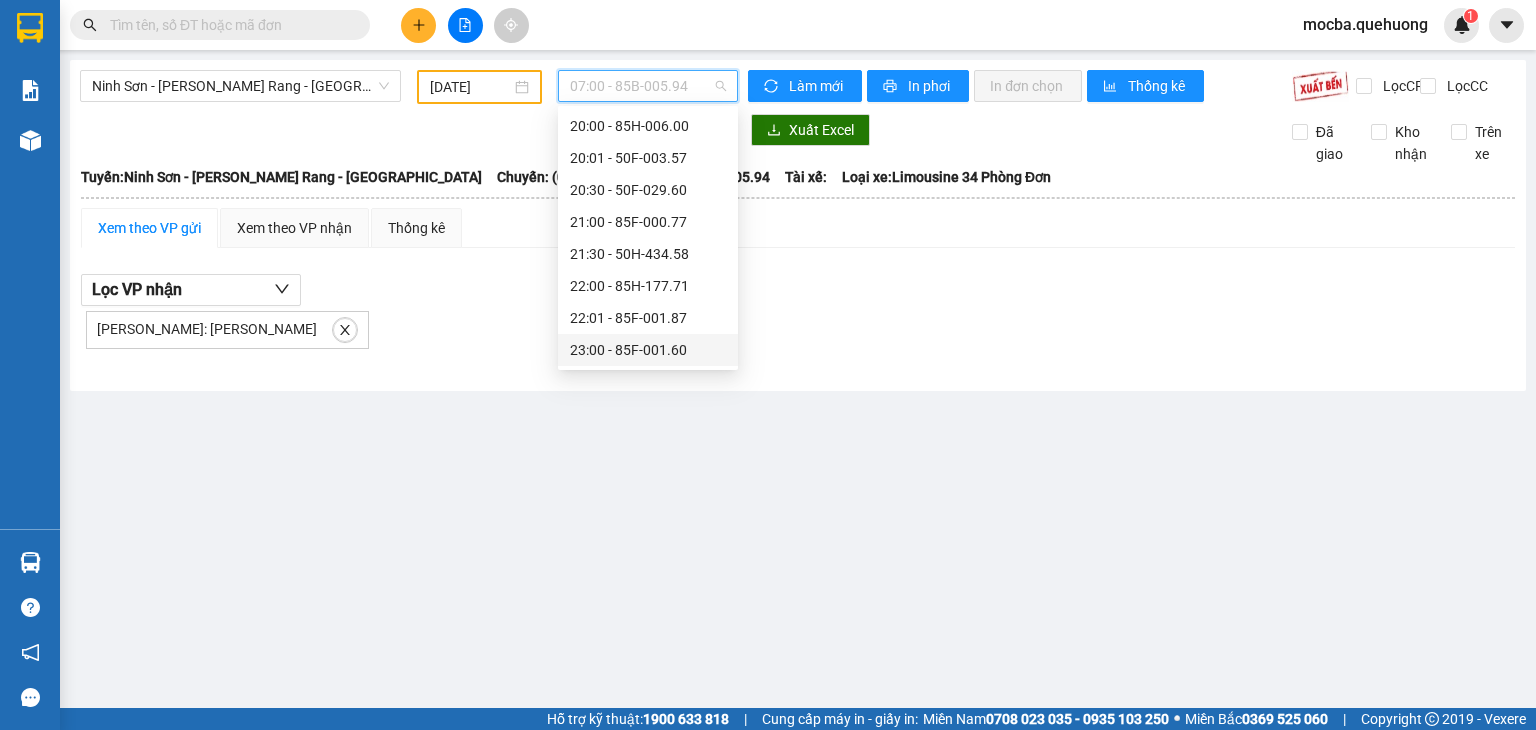 click on "23:00     - 85F-001.60" at bounding box center (648, 350) 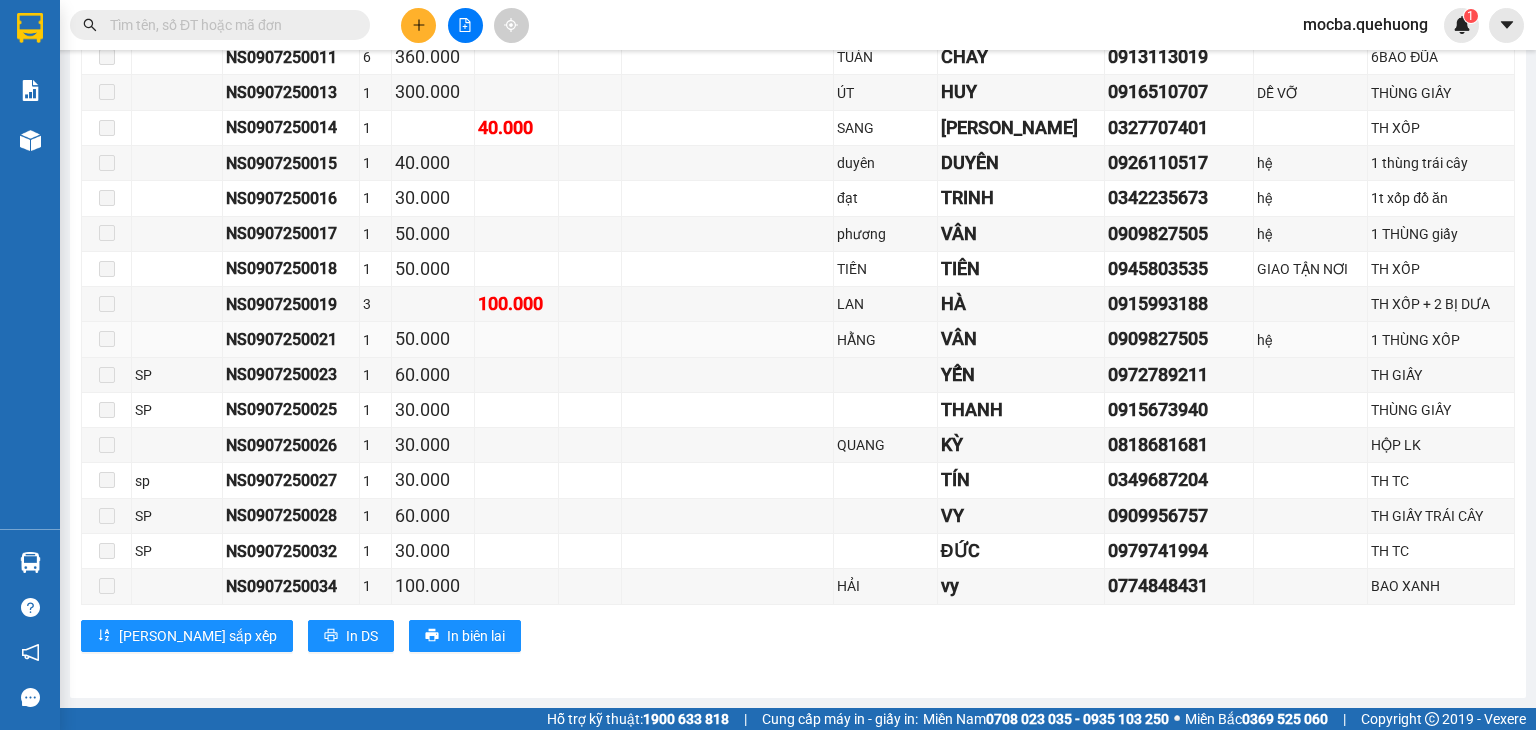 scroll, scrollTop: 54, scrollLeft: 0, axis: vertical 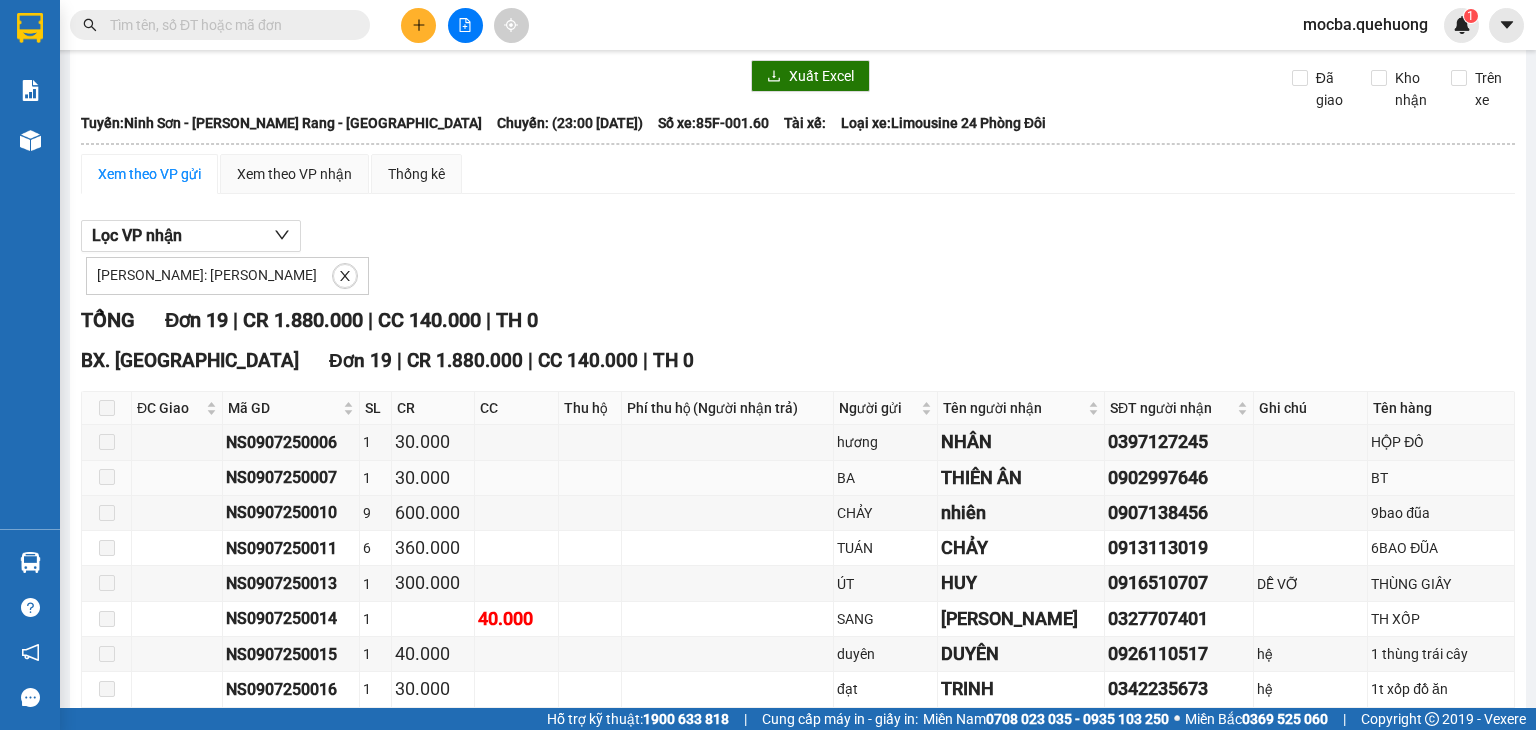 drag, startPoint x: 815, startPoint y: 437, endPoint x: 795, endPoint y: 475, distance: 42.941822 